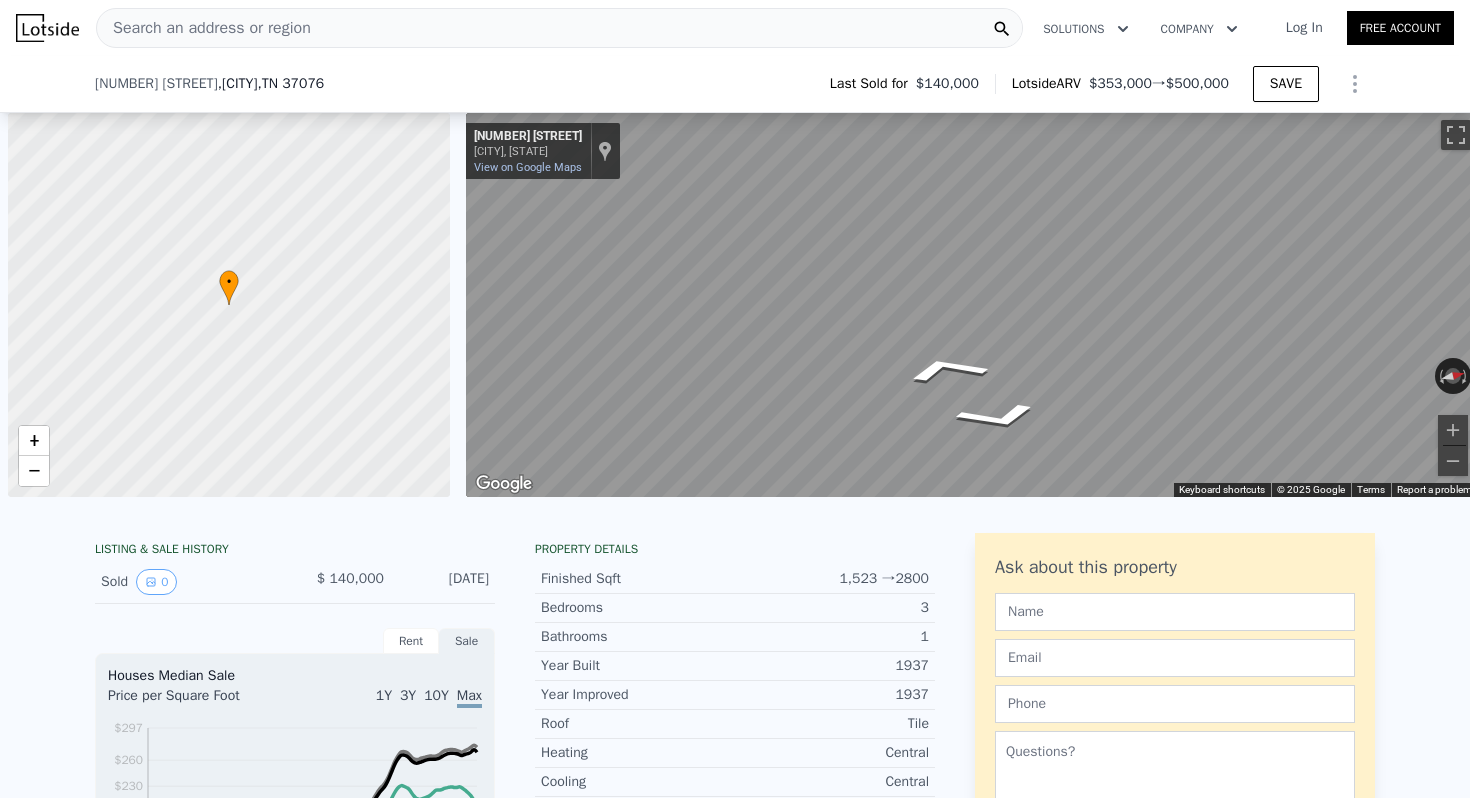 scroll, scrollTop: 0, scrollLeft: 0, axis: both 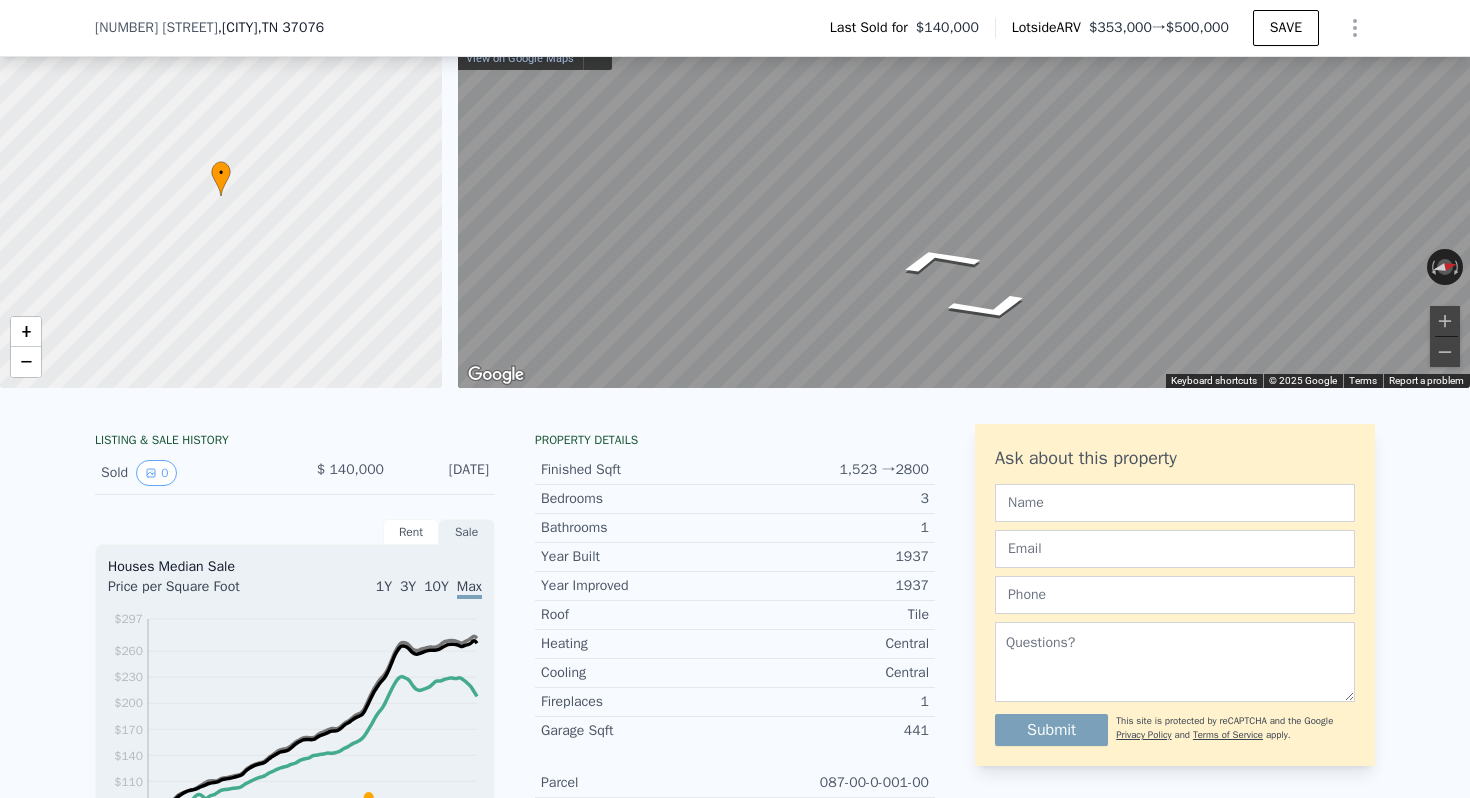 type on "2" 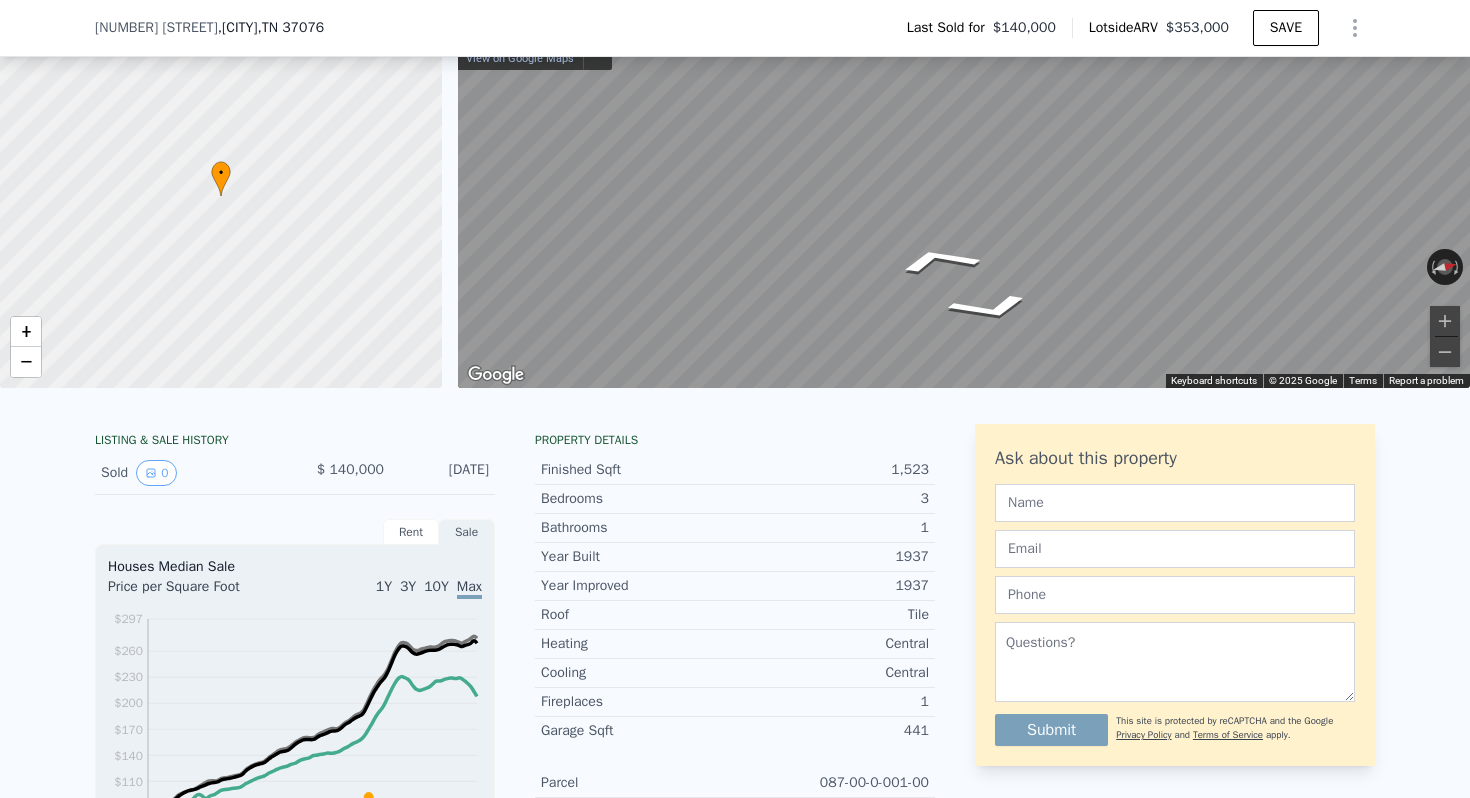 scroll, scrollTop: 0, scrollLeft: 0, axis: both 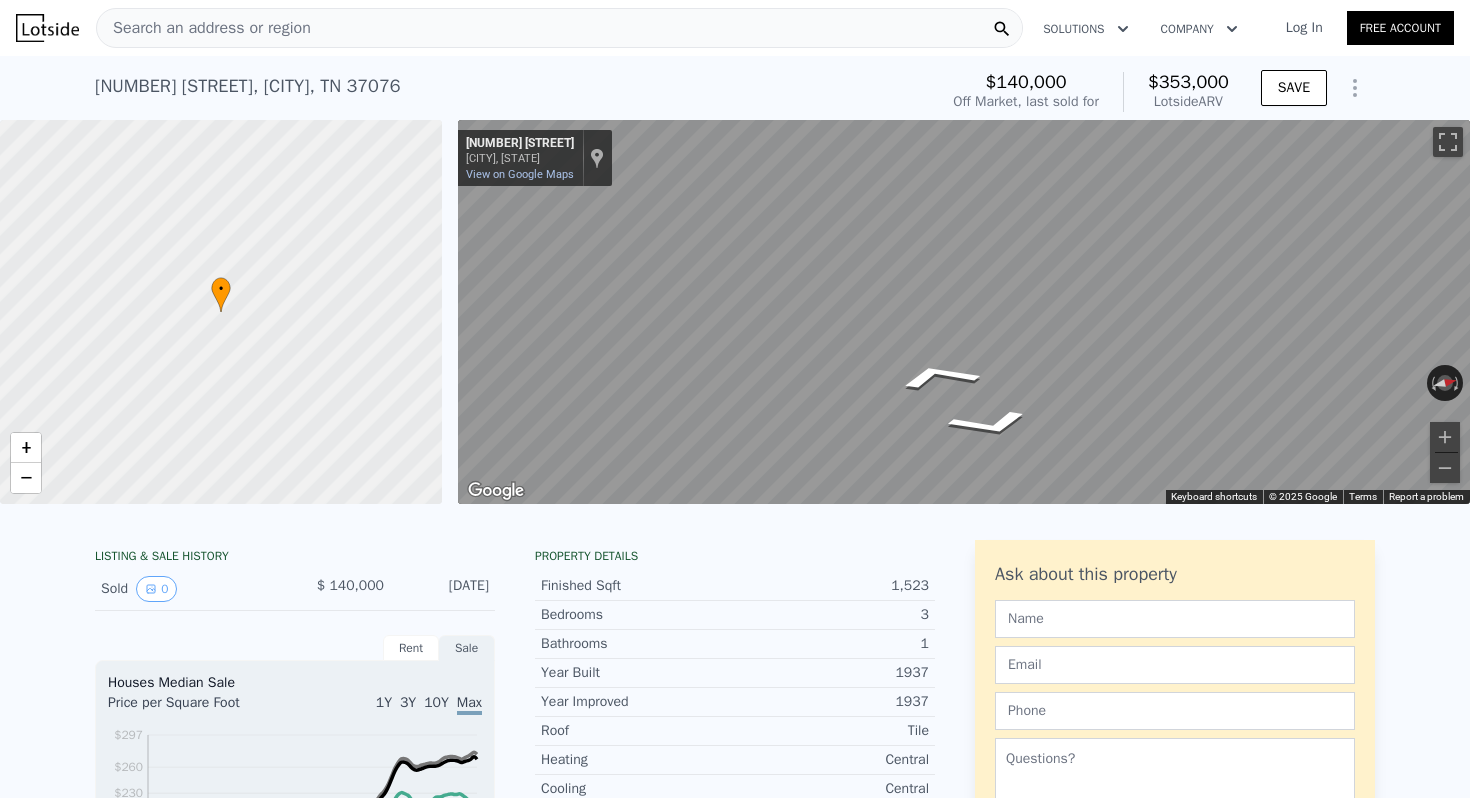 click on "Search an address or region" at bounding box center [204, 28] 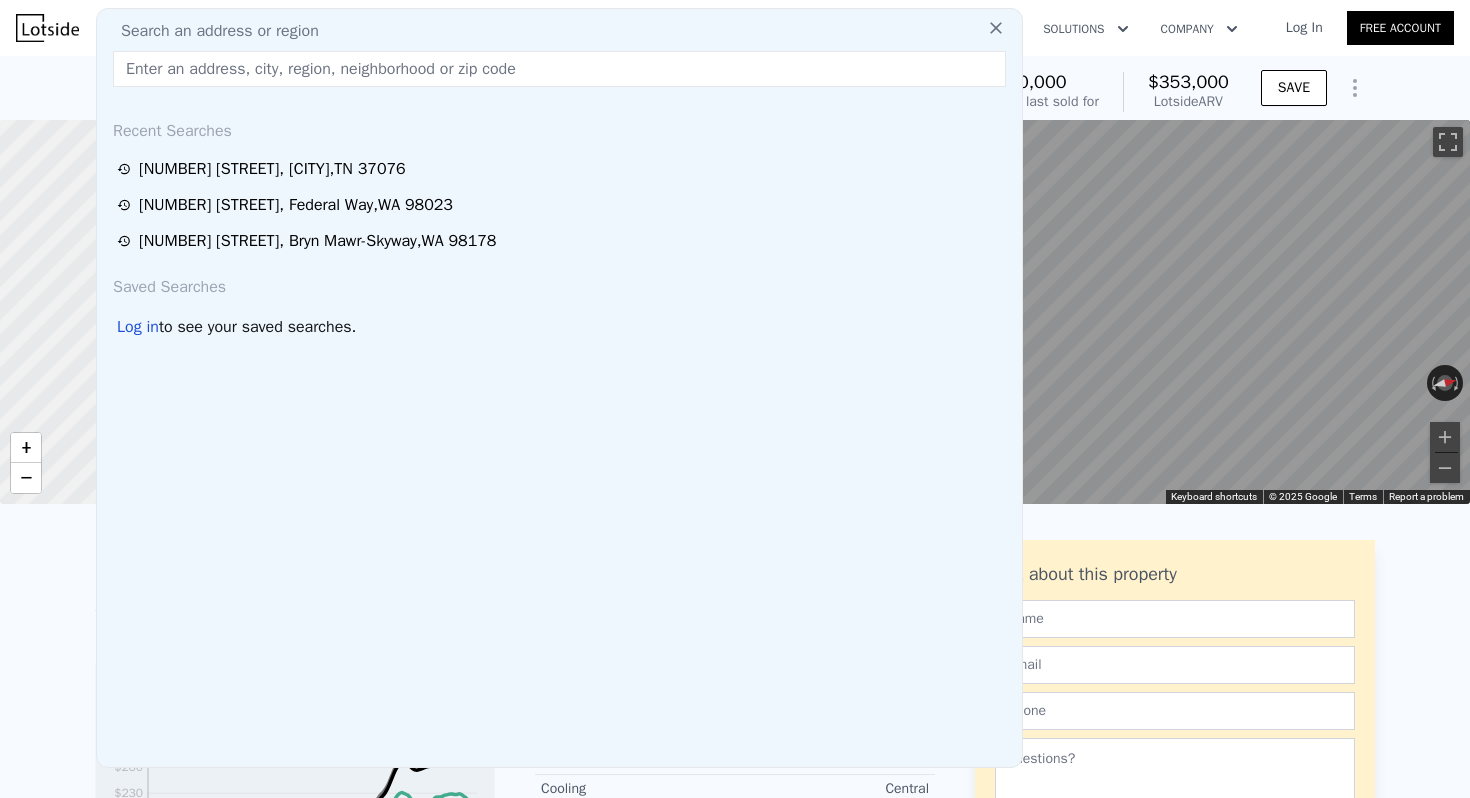 type on "$ 179,355" 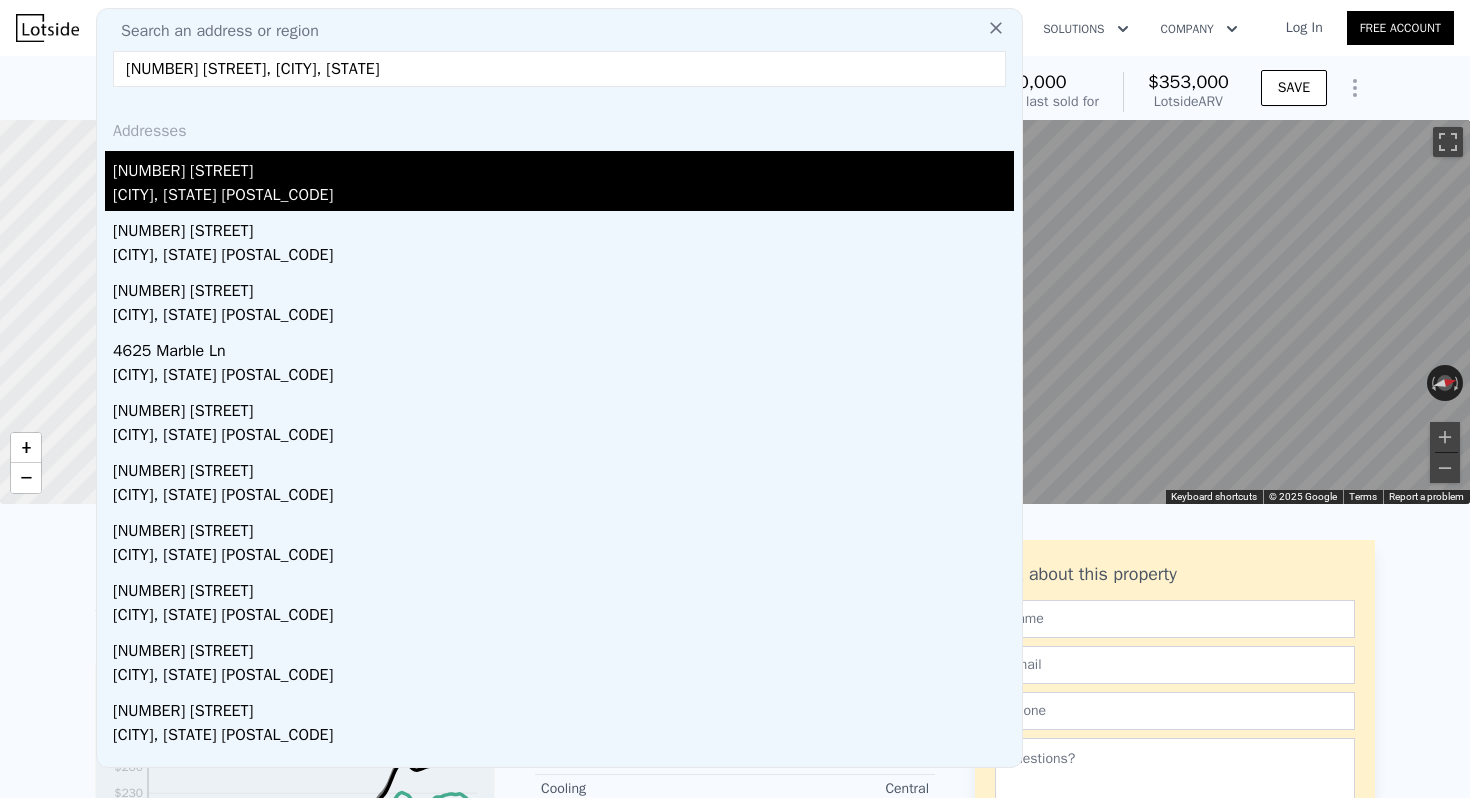 type on "[NUMBER] [STREET], [CITY], [STATE]" 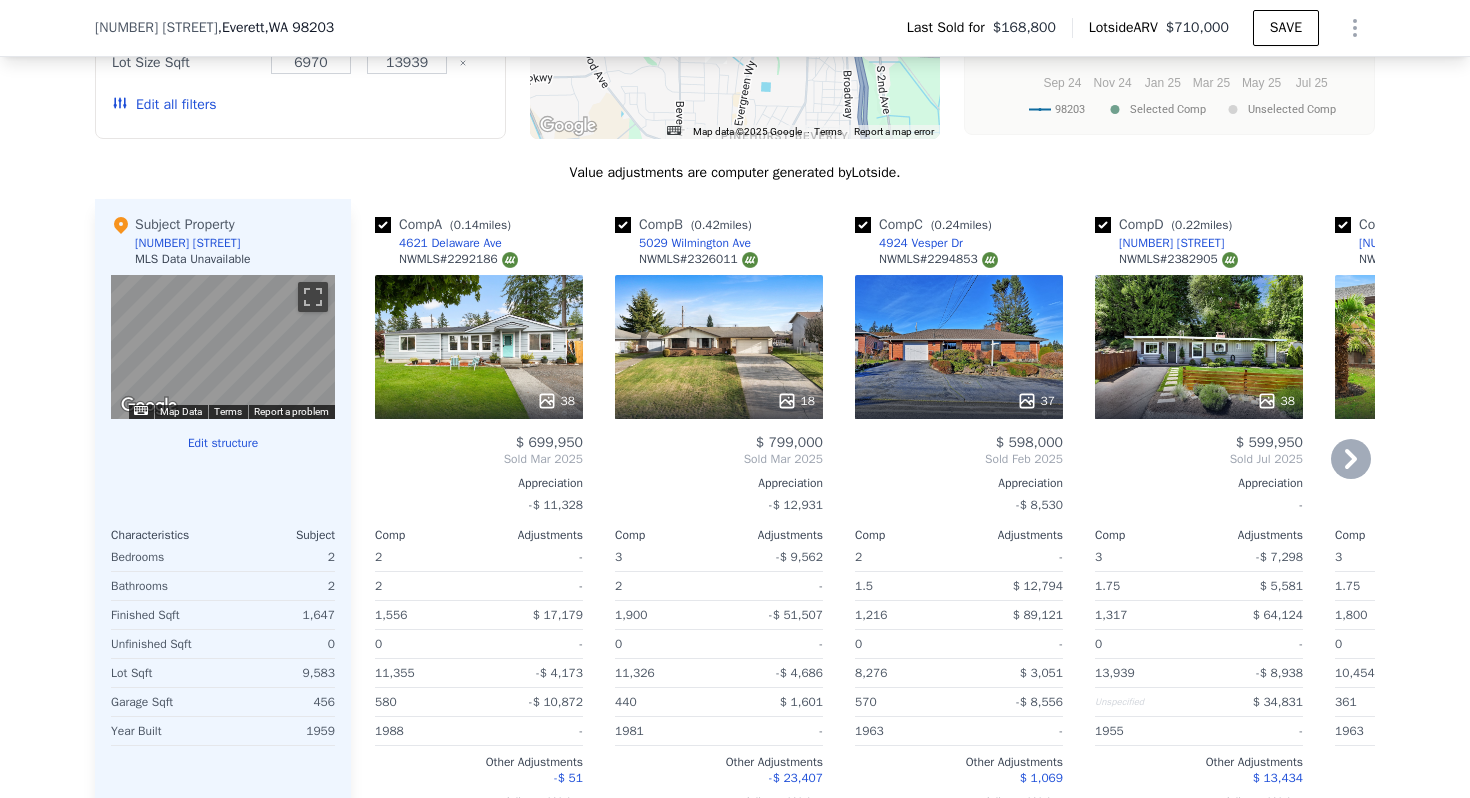 scroll, scrollTop: 1861, scrollLeft: 0, axis: vertical 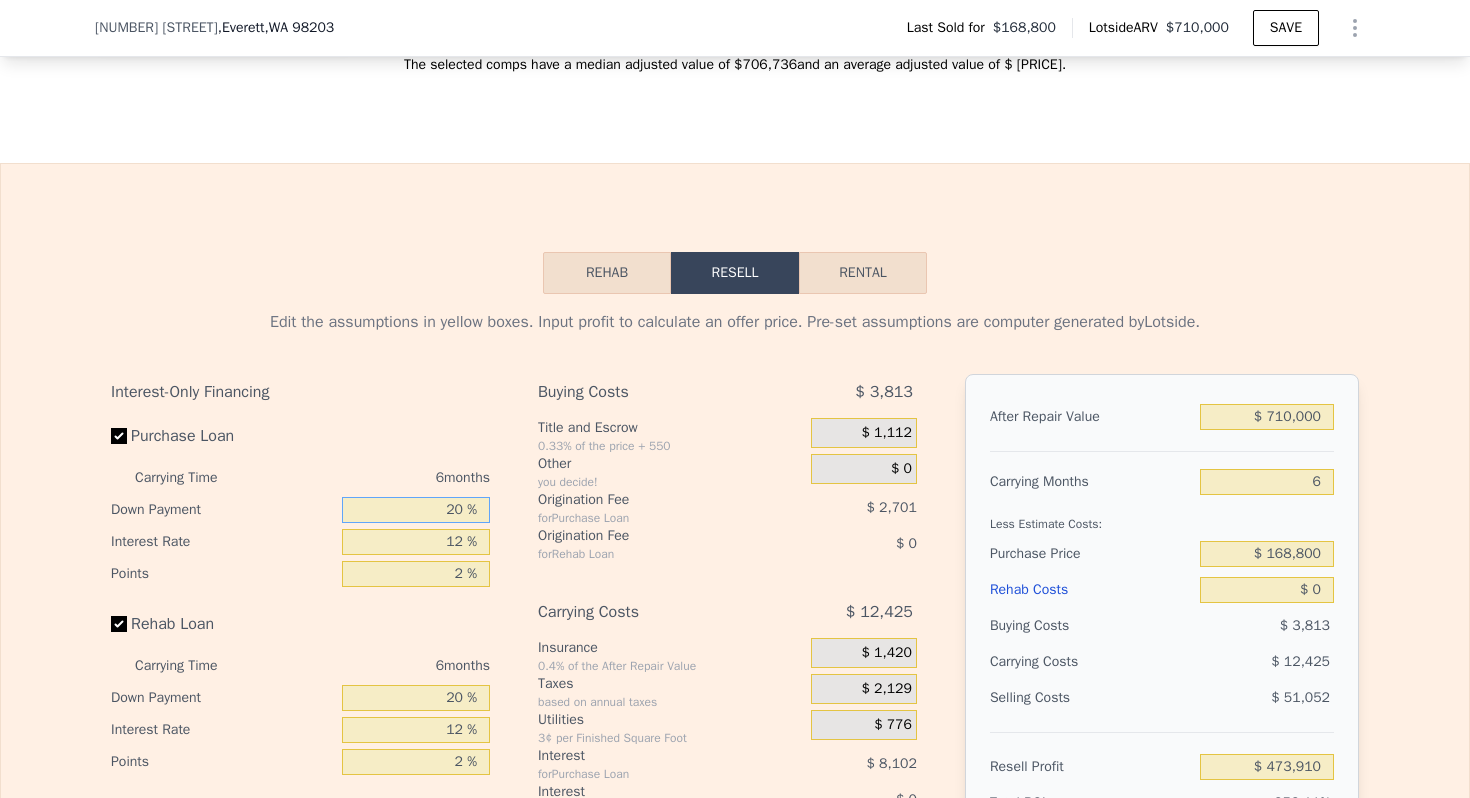 click on "20 %" at bounding box center (416, 510) 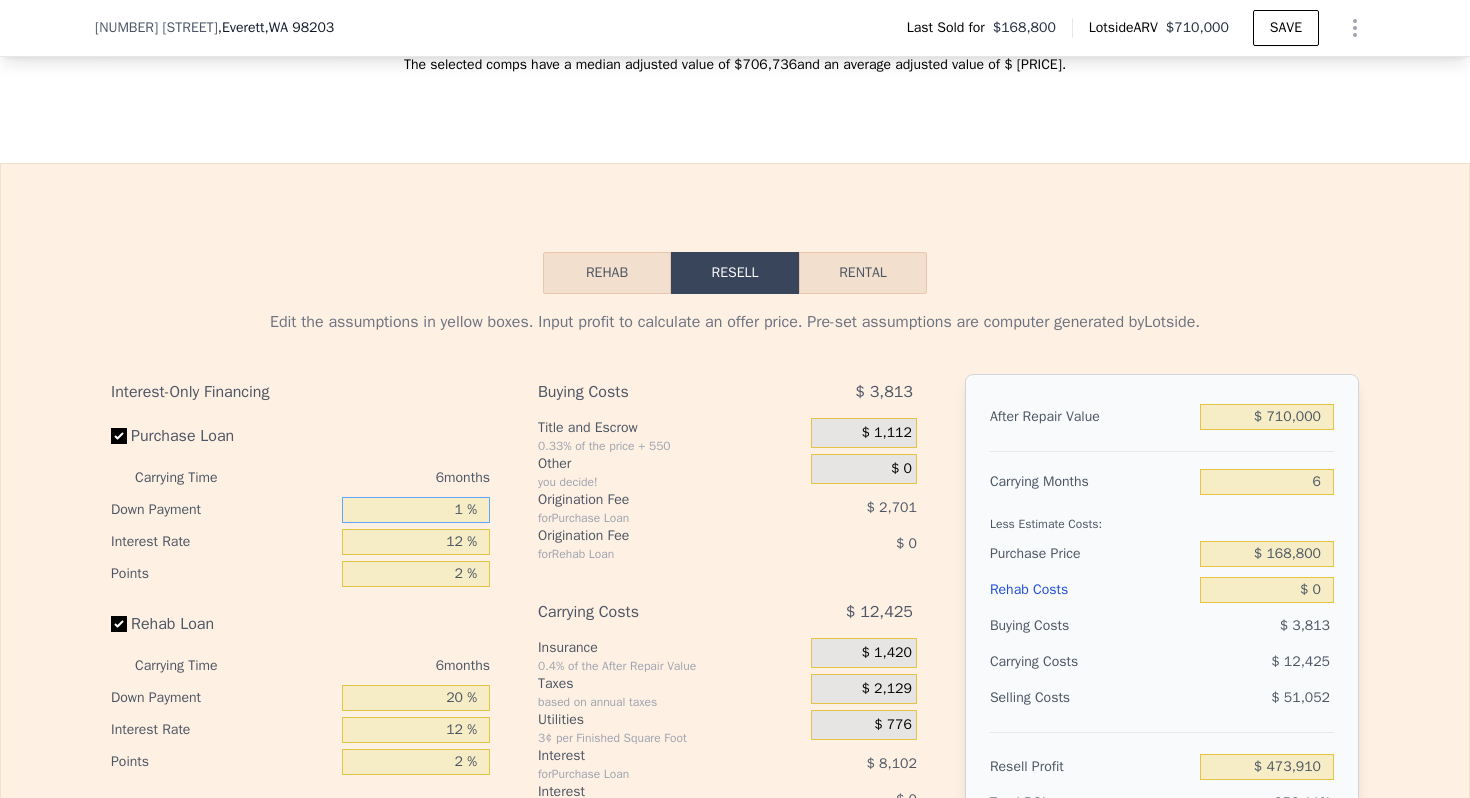 type on "10 %" 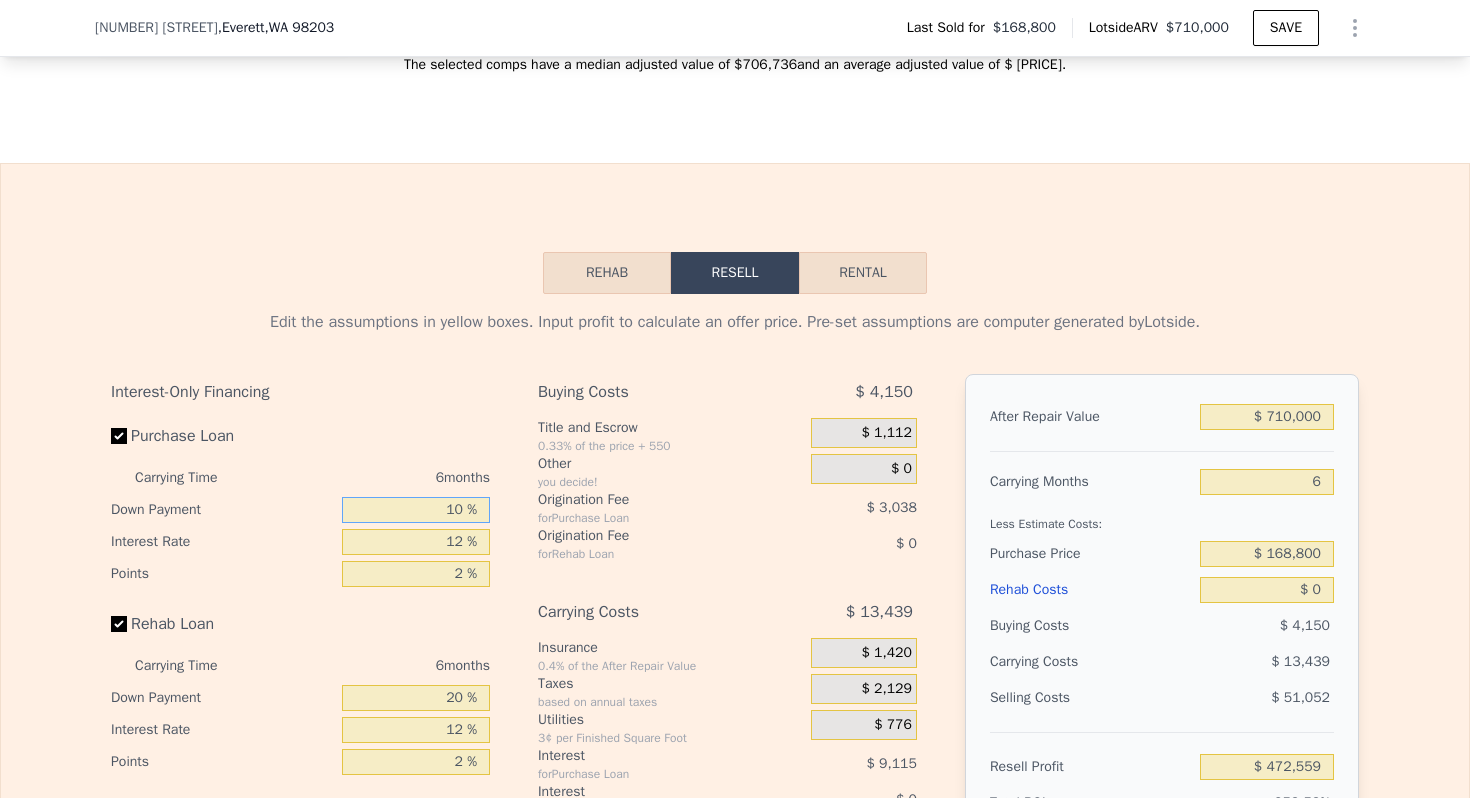 type on "$ 472,559" 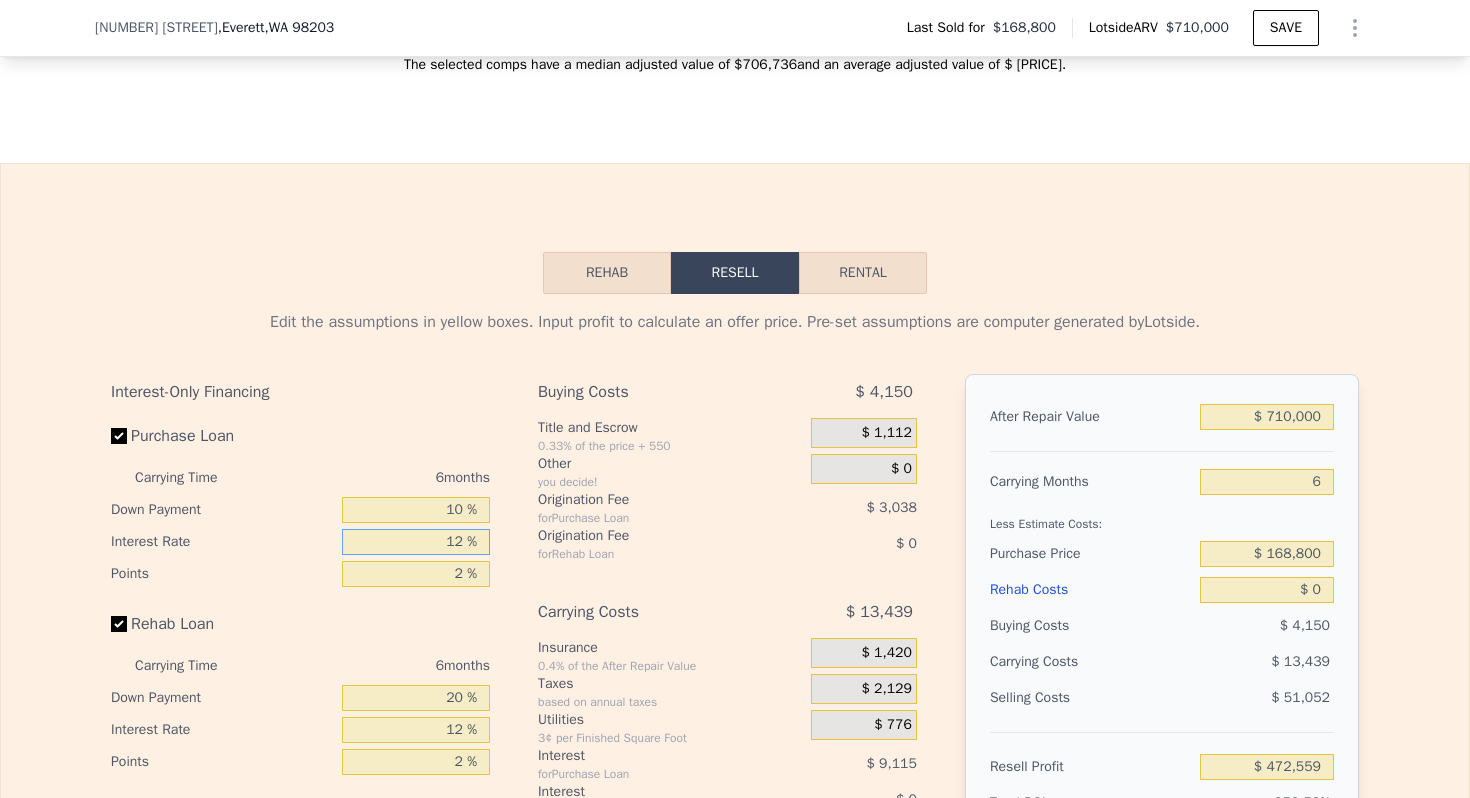 click on "12 %" at bounding box center (416, 542) 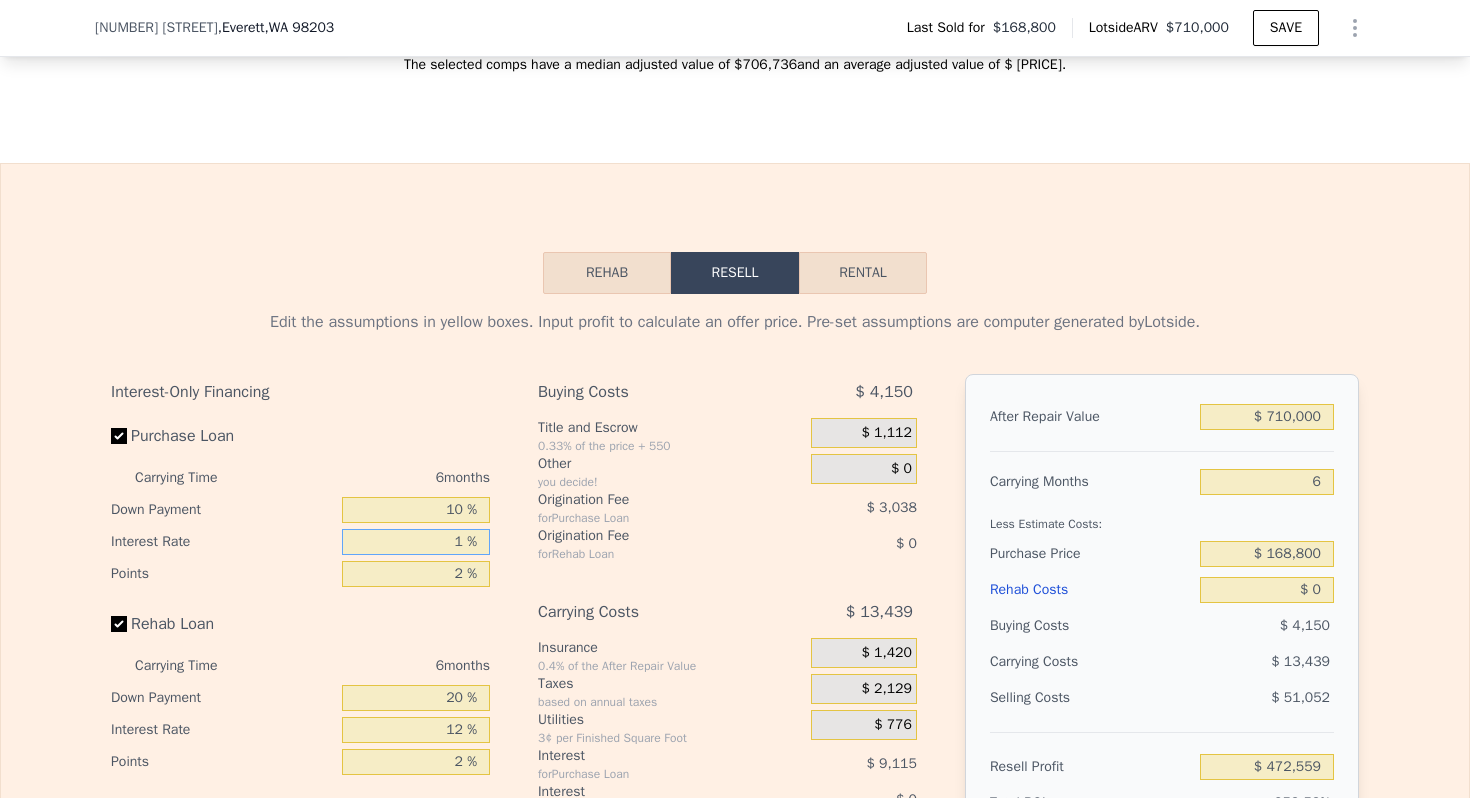 type on "10 %" 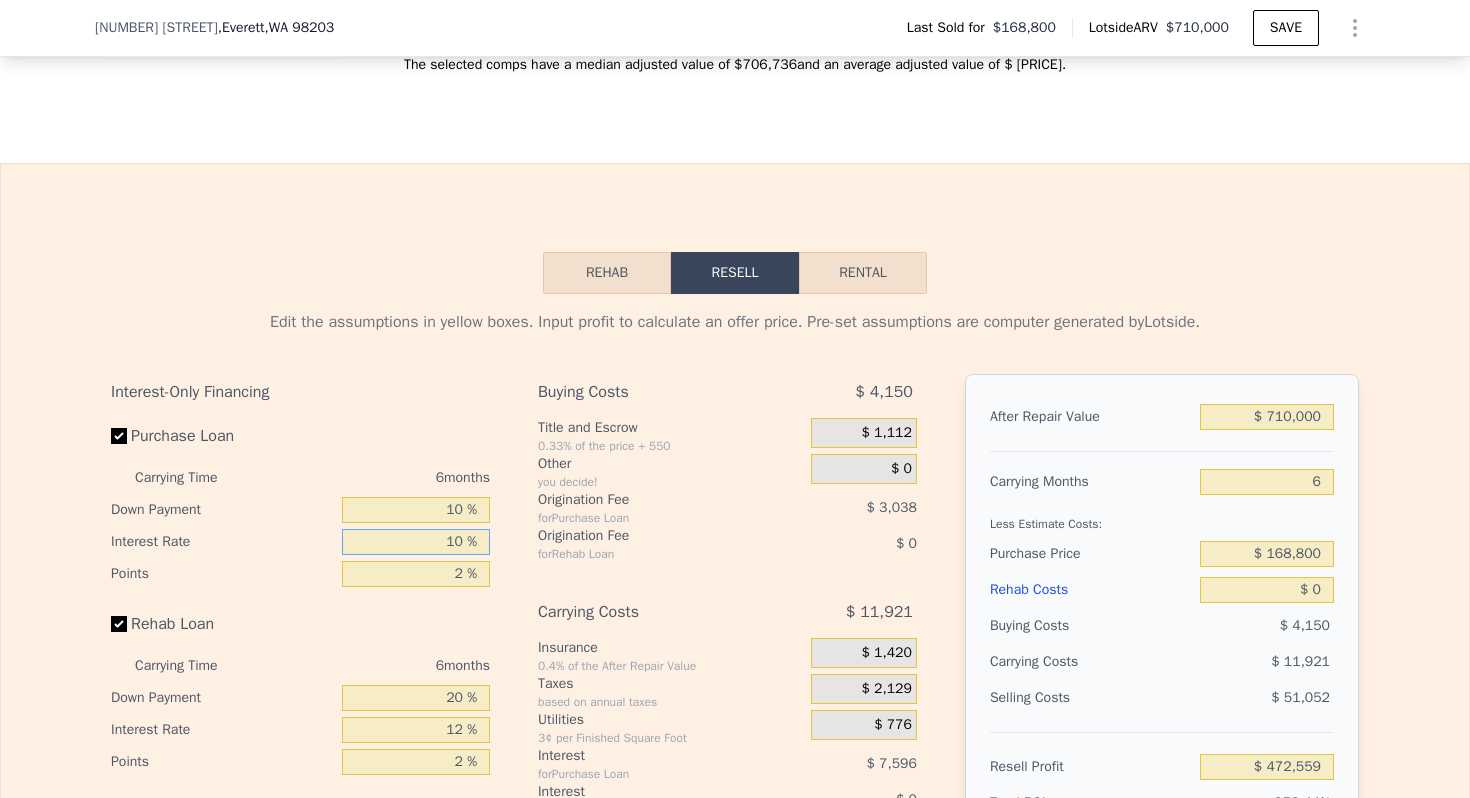 type on "$ 474,077" 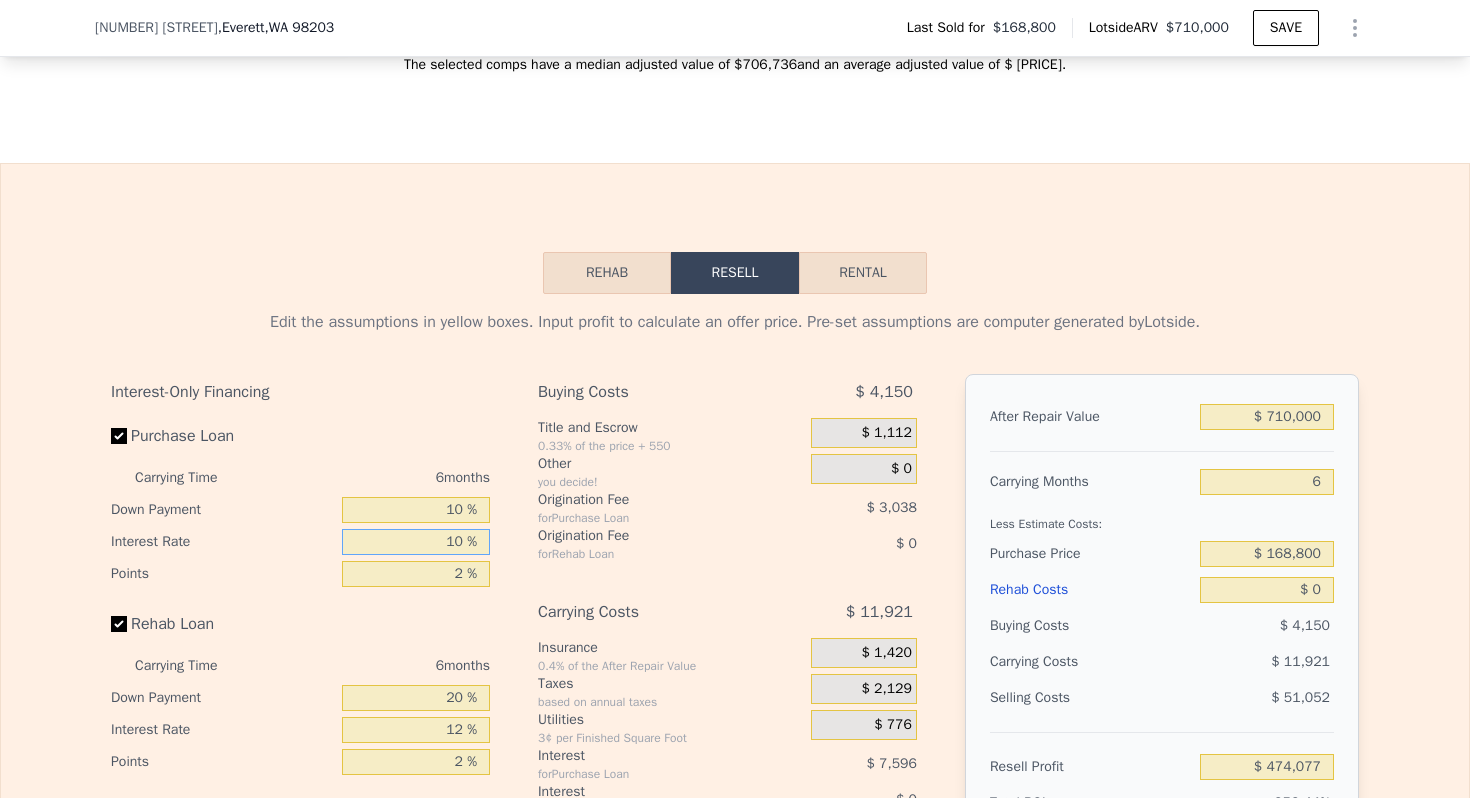 type on "10 %" 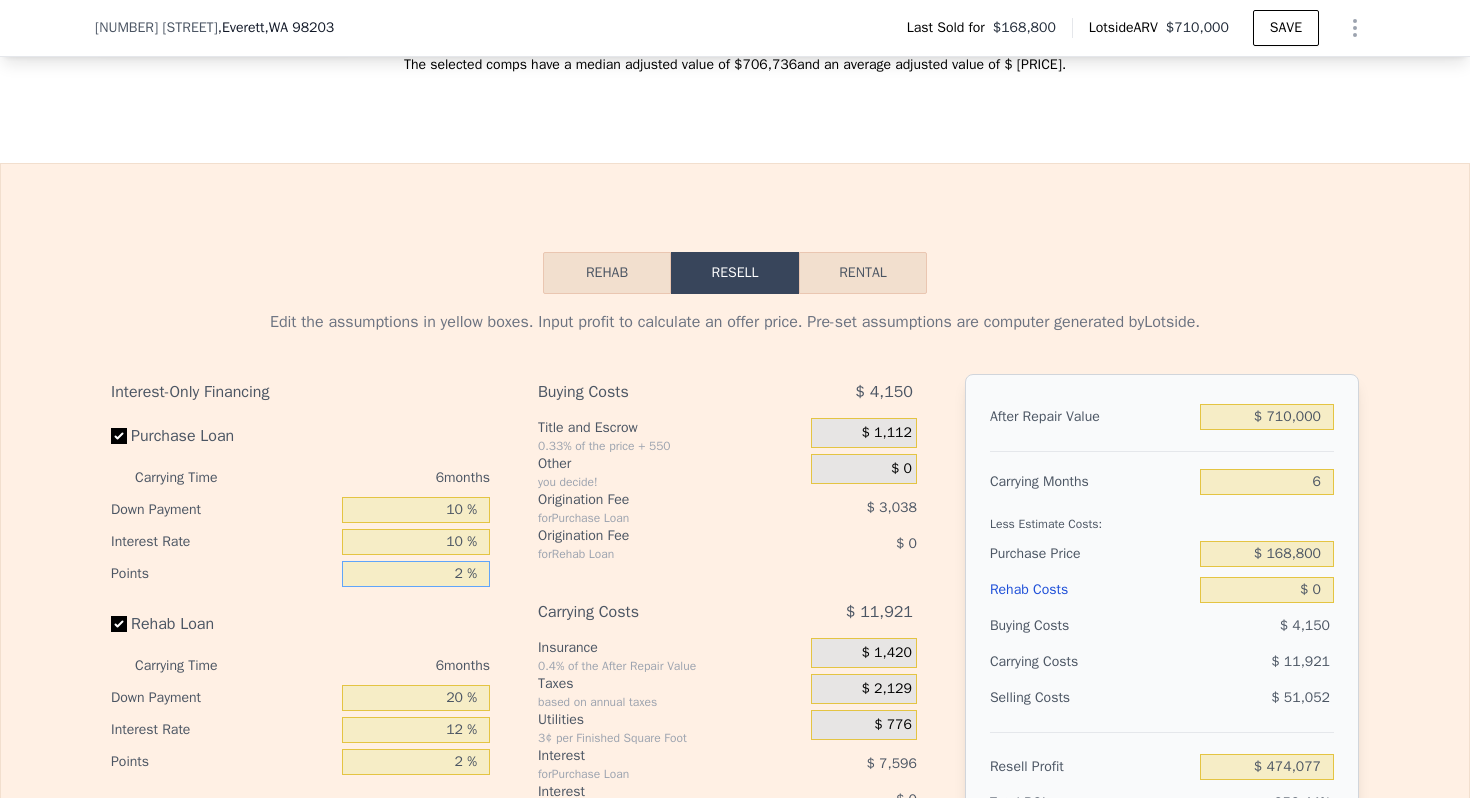 click on "2 %" at bounding box center [416, 574] 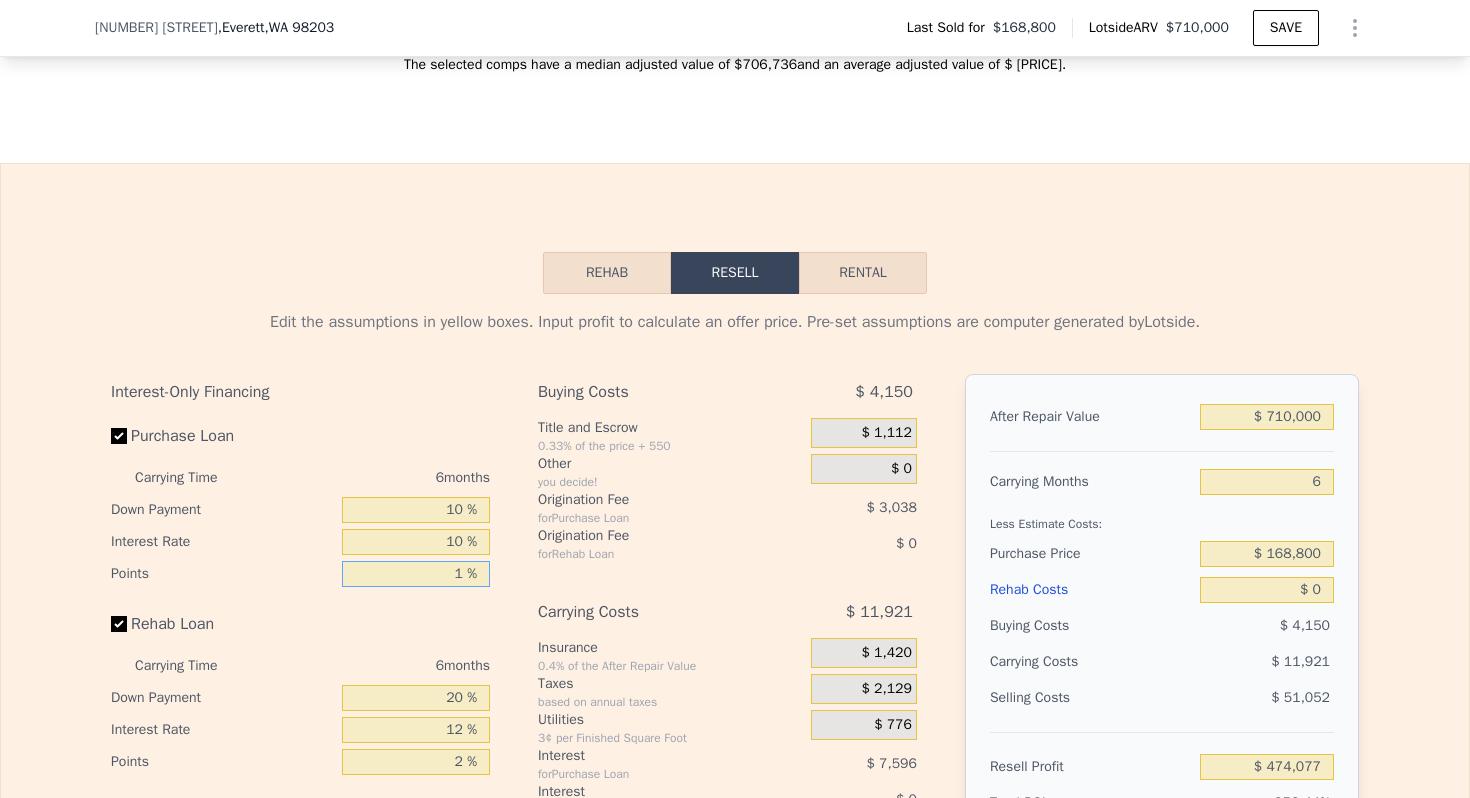 type on "$ 475,596" 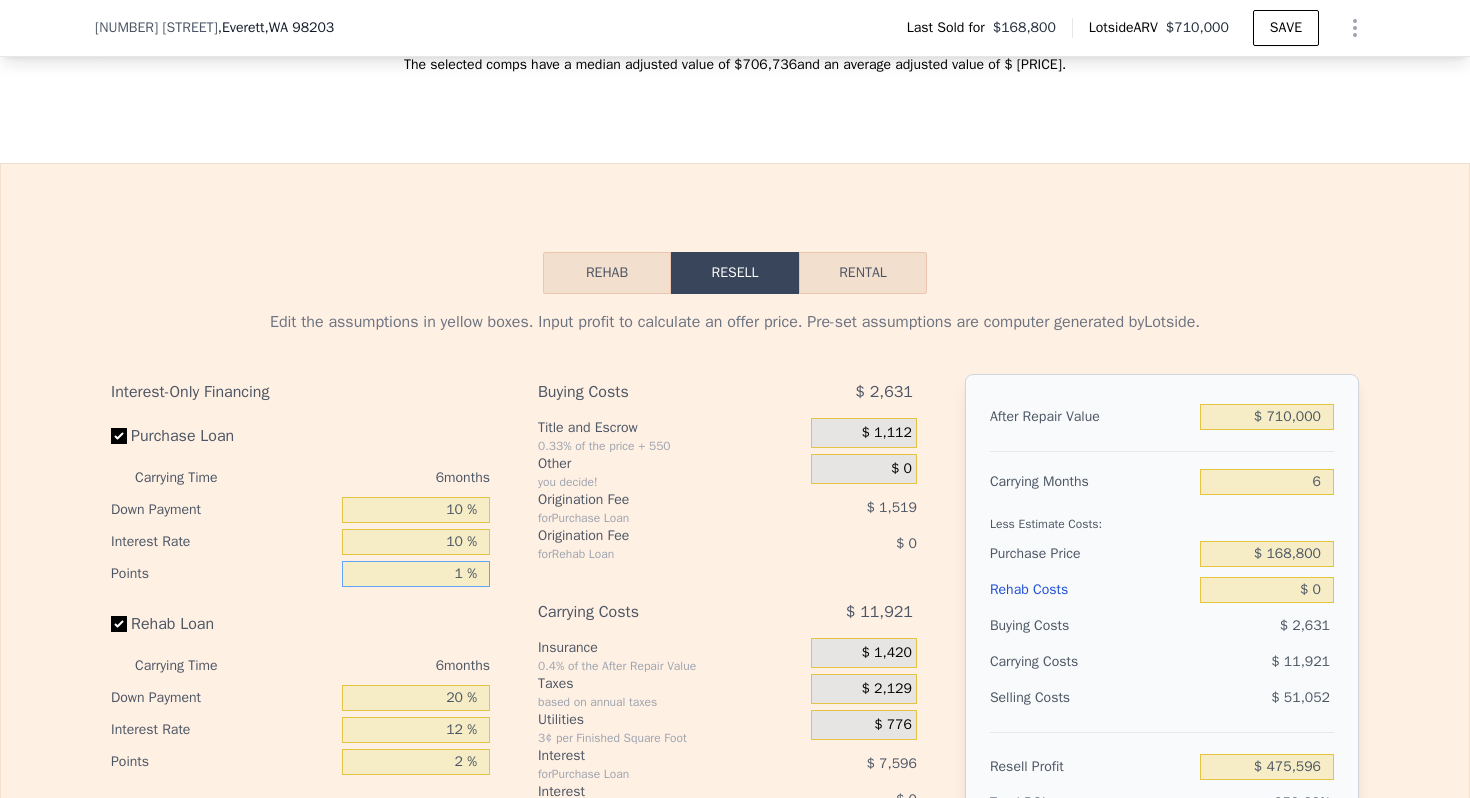 type on "1 %" 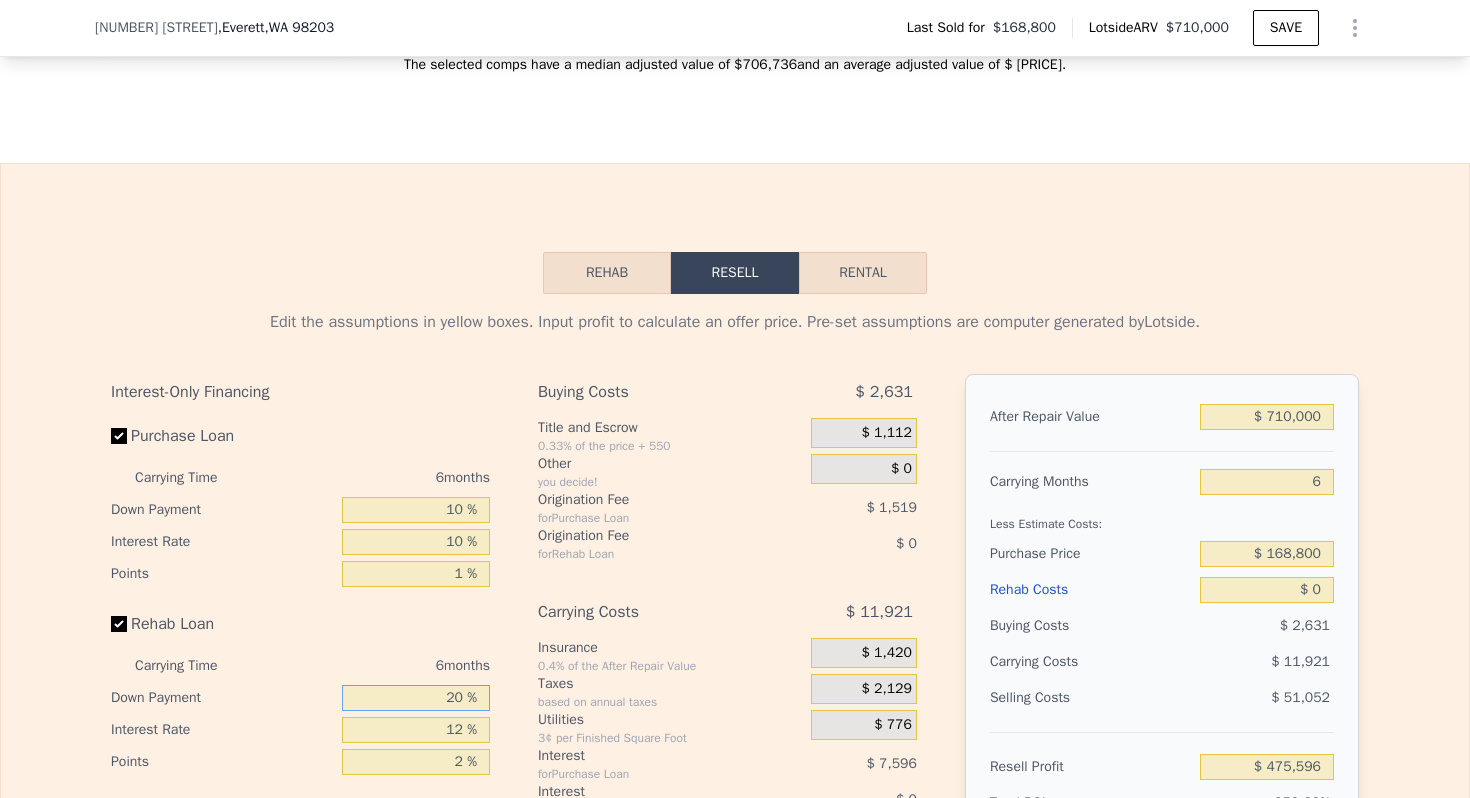 click on "20 %" at bounding box center [416, 698] 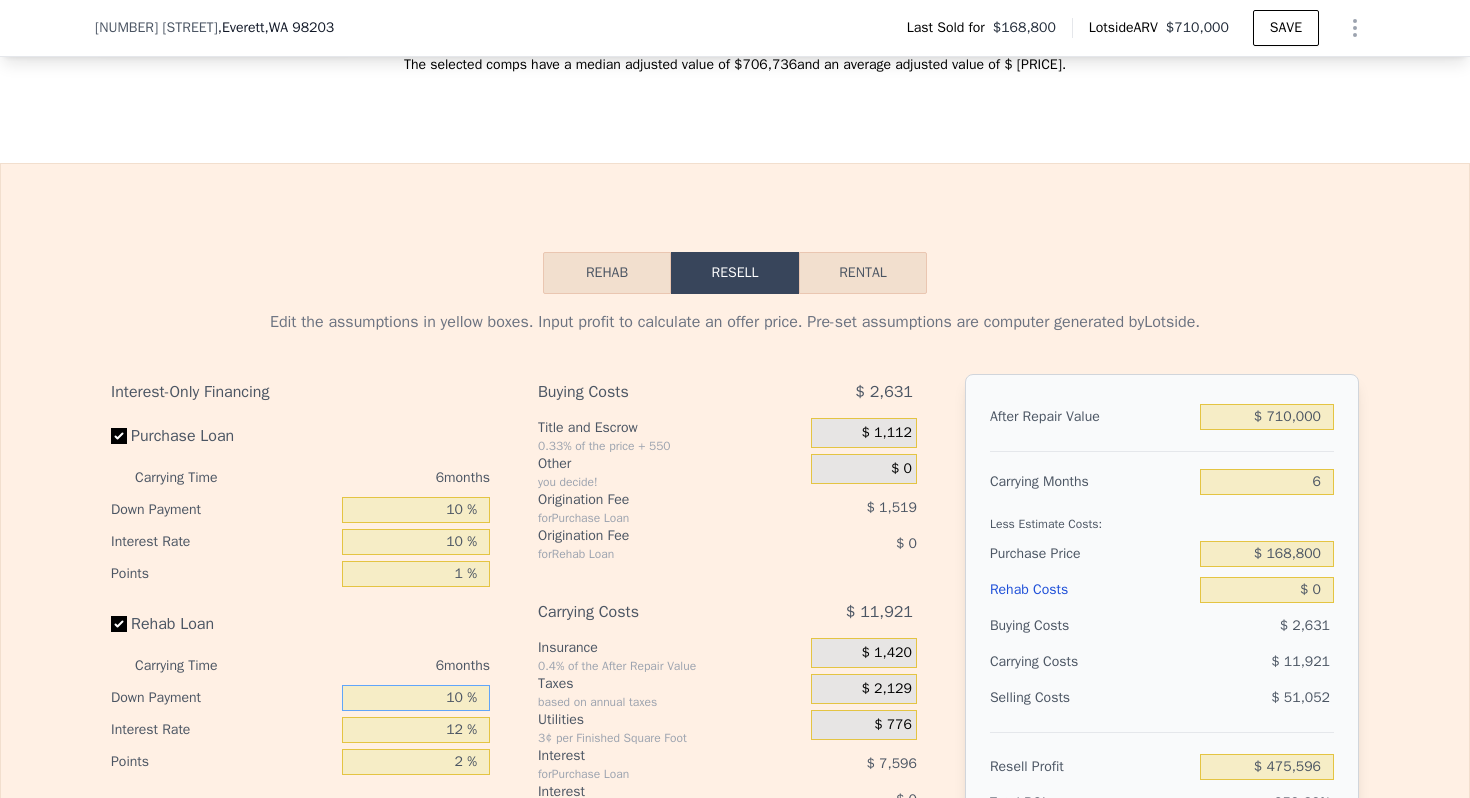 type on "10 %" 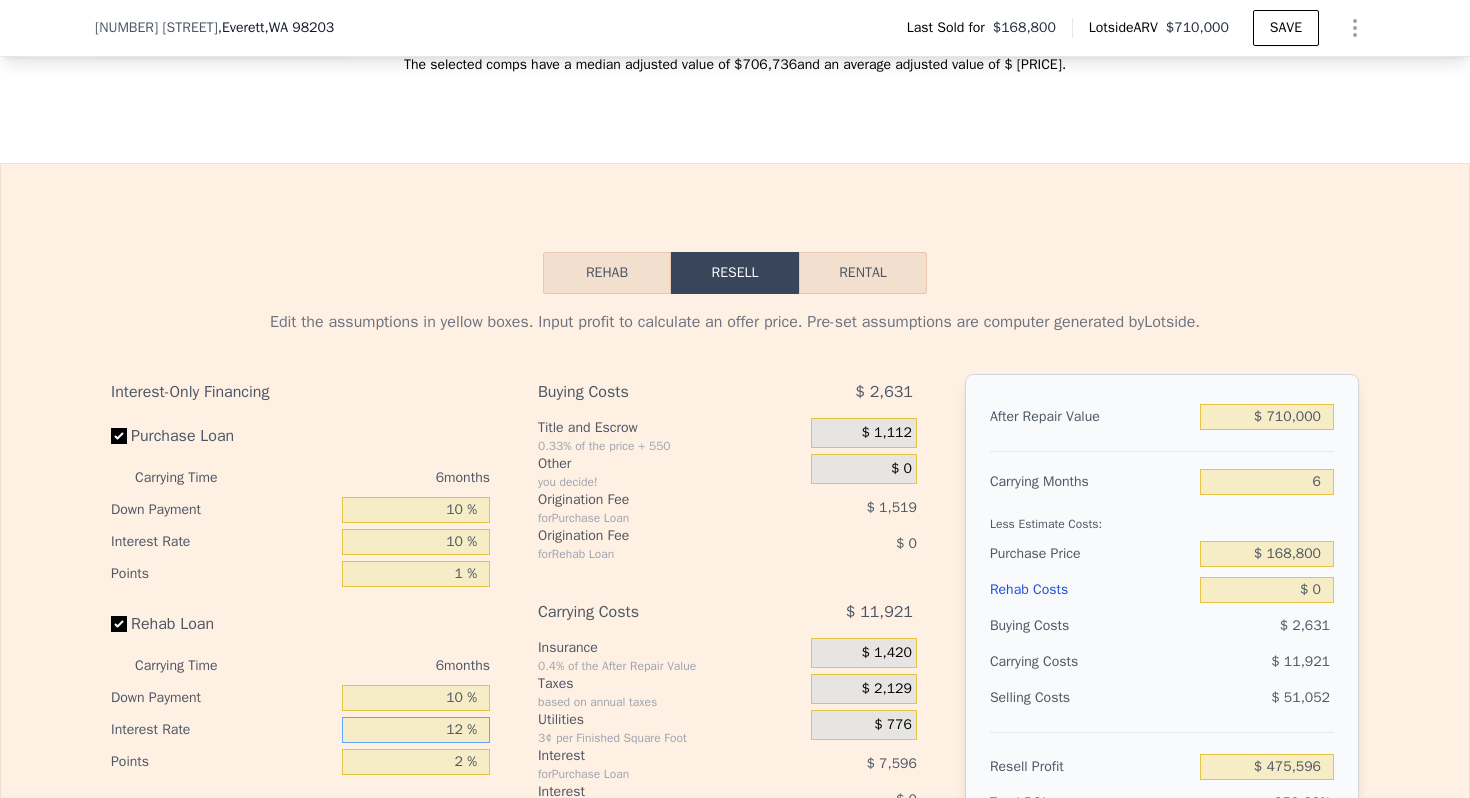 click on "12 %" at bounding box center (416, 730) 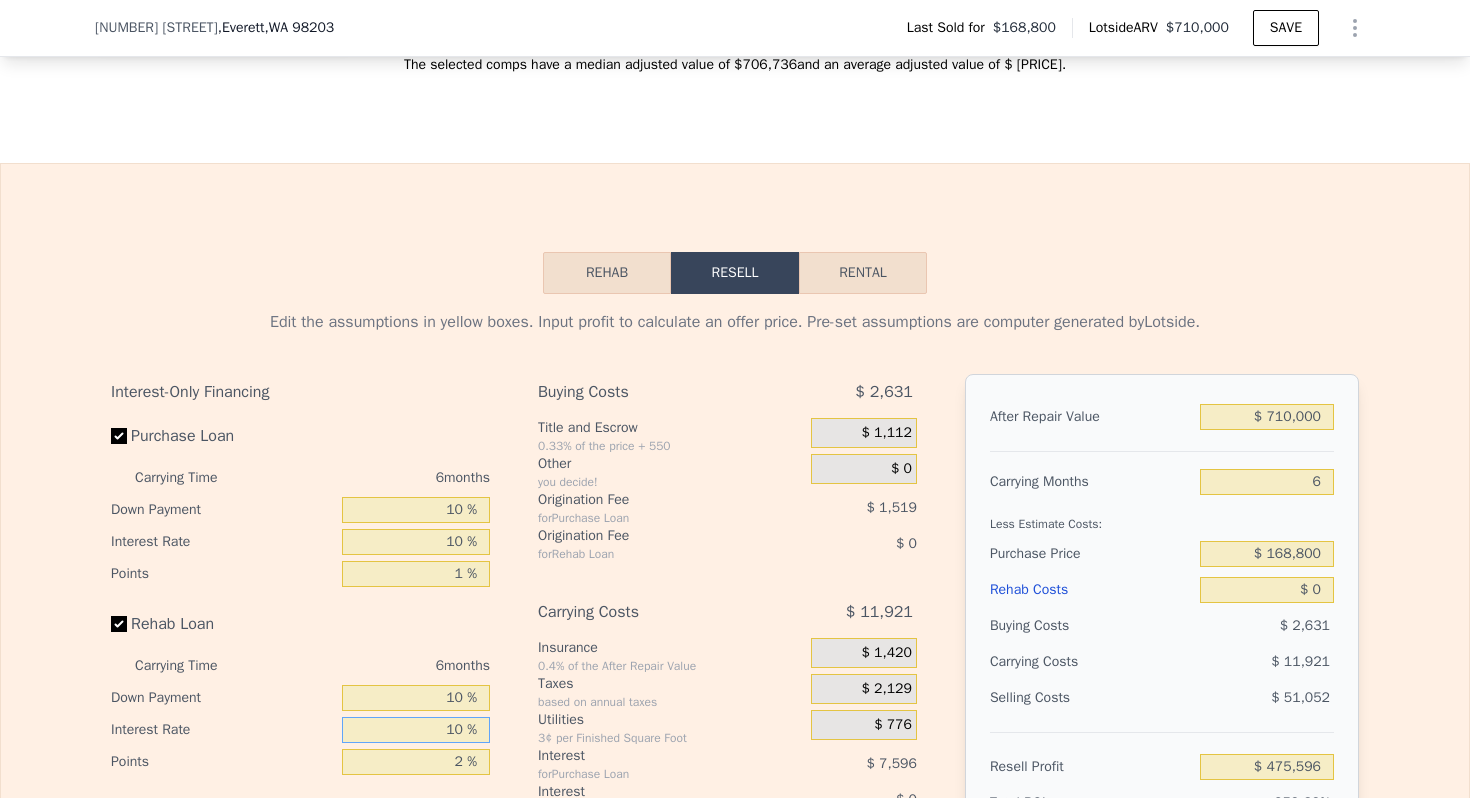 type on "10 %" 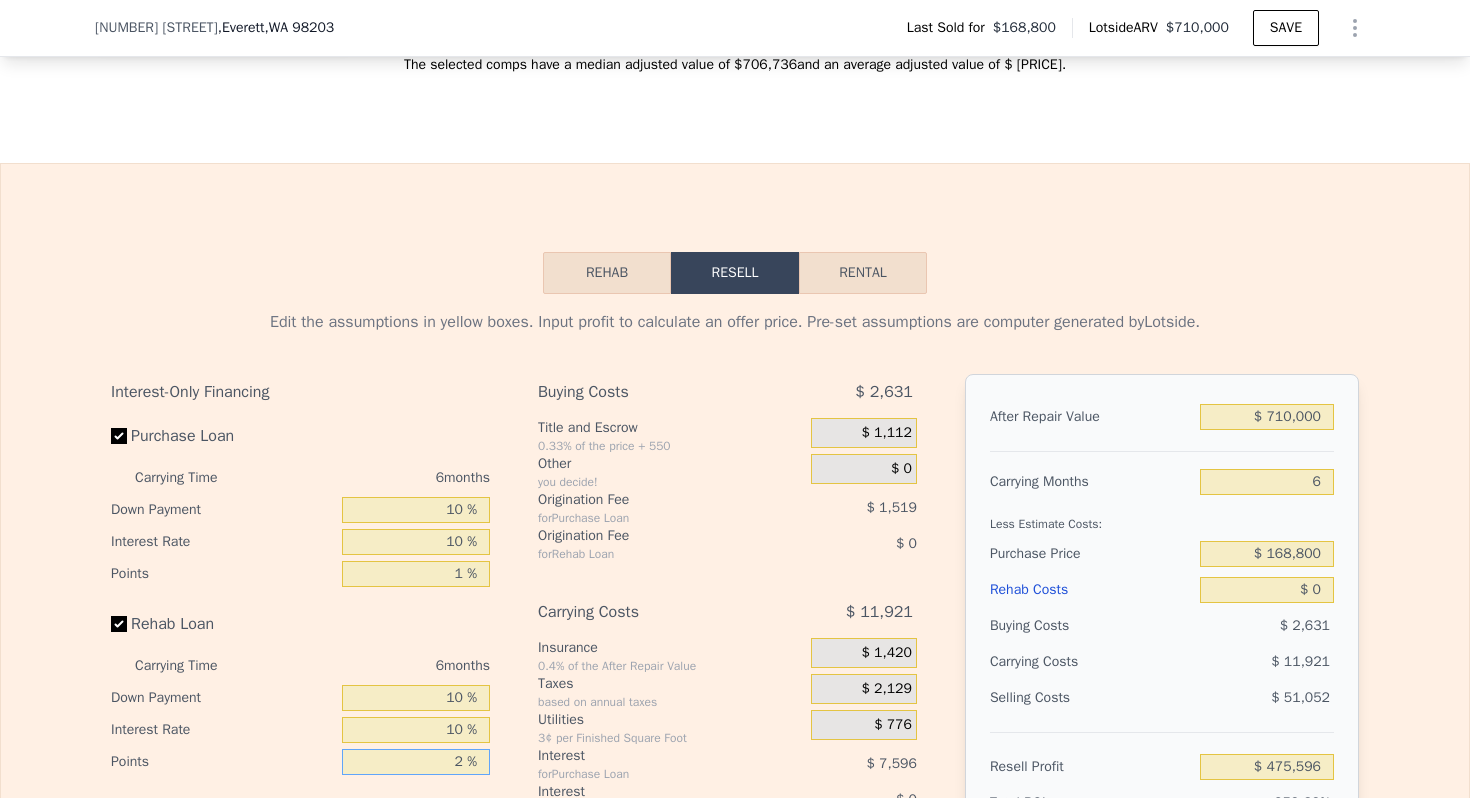 click on "2 %" at bounding box center [416, 762] 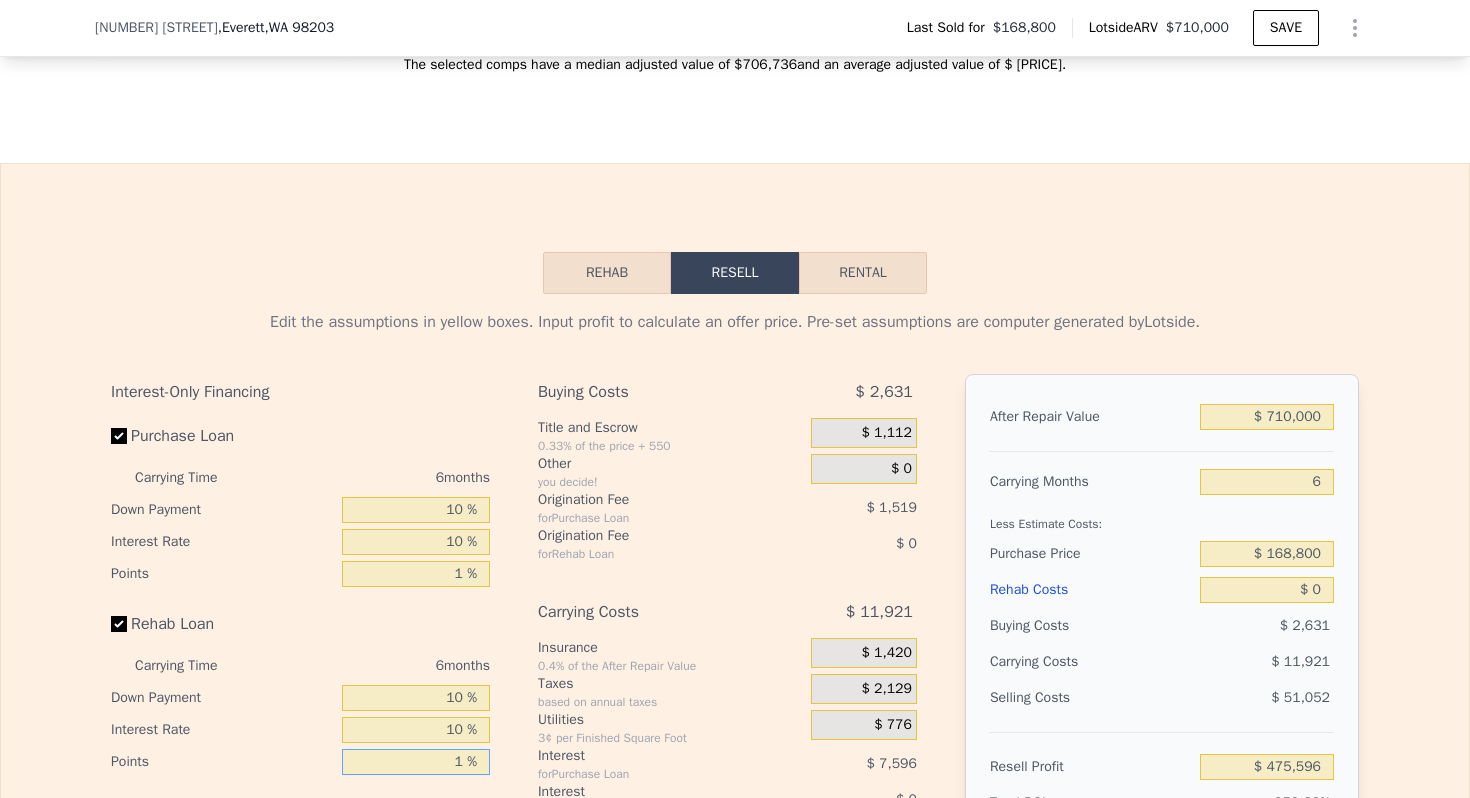 type on "1 %" 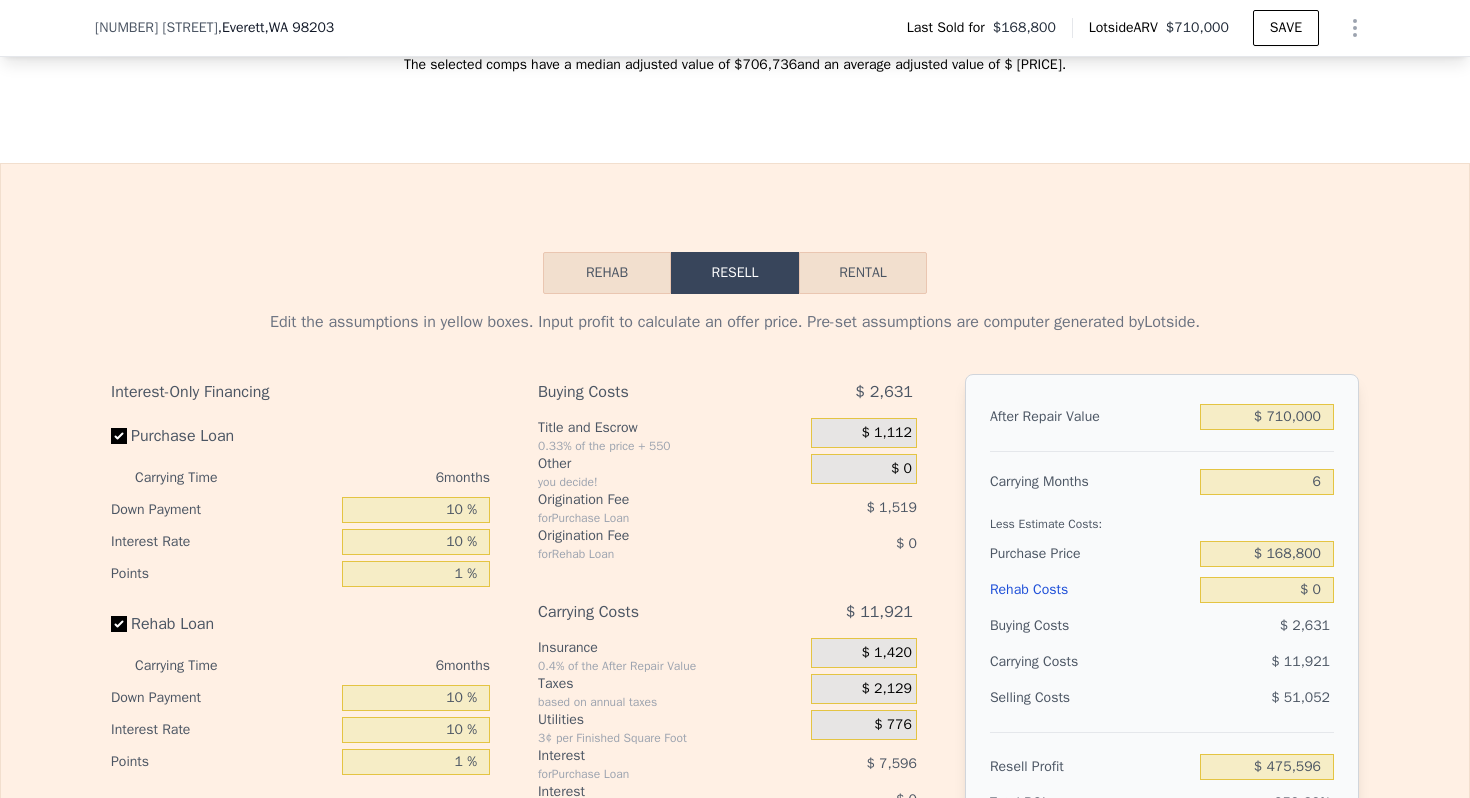 click on "3¢ per Finished Square Foot" at bounding box center (670, 738) 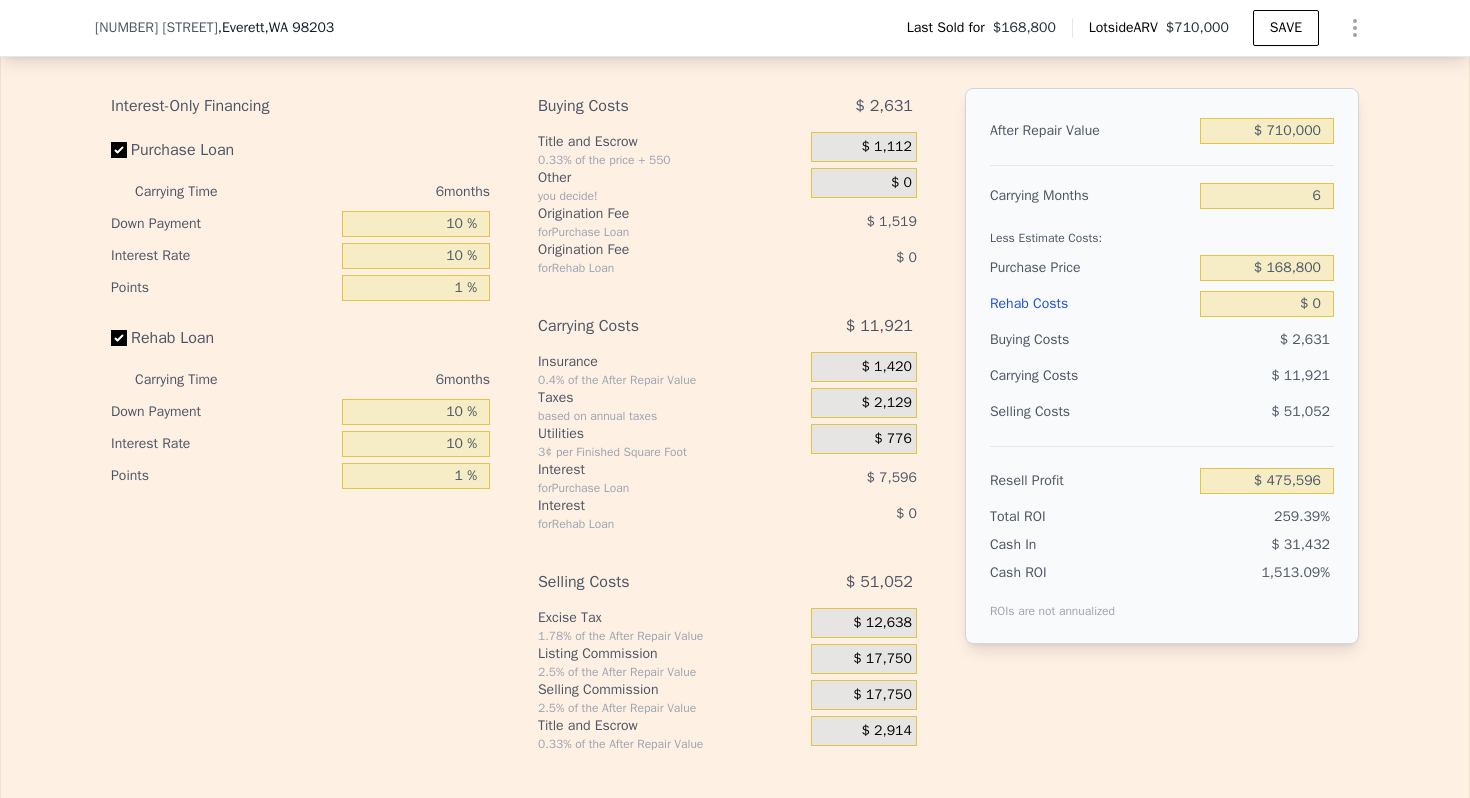 scroll, scrollTop: 2957, scrollLeft: 0, axis: vertical 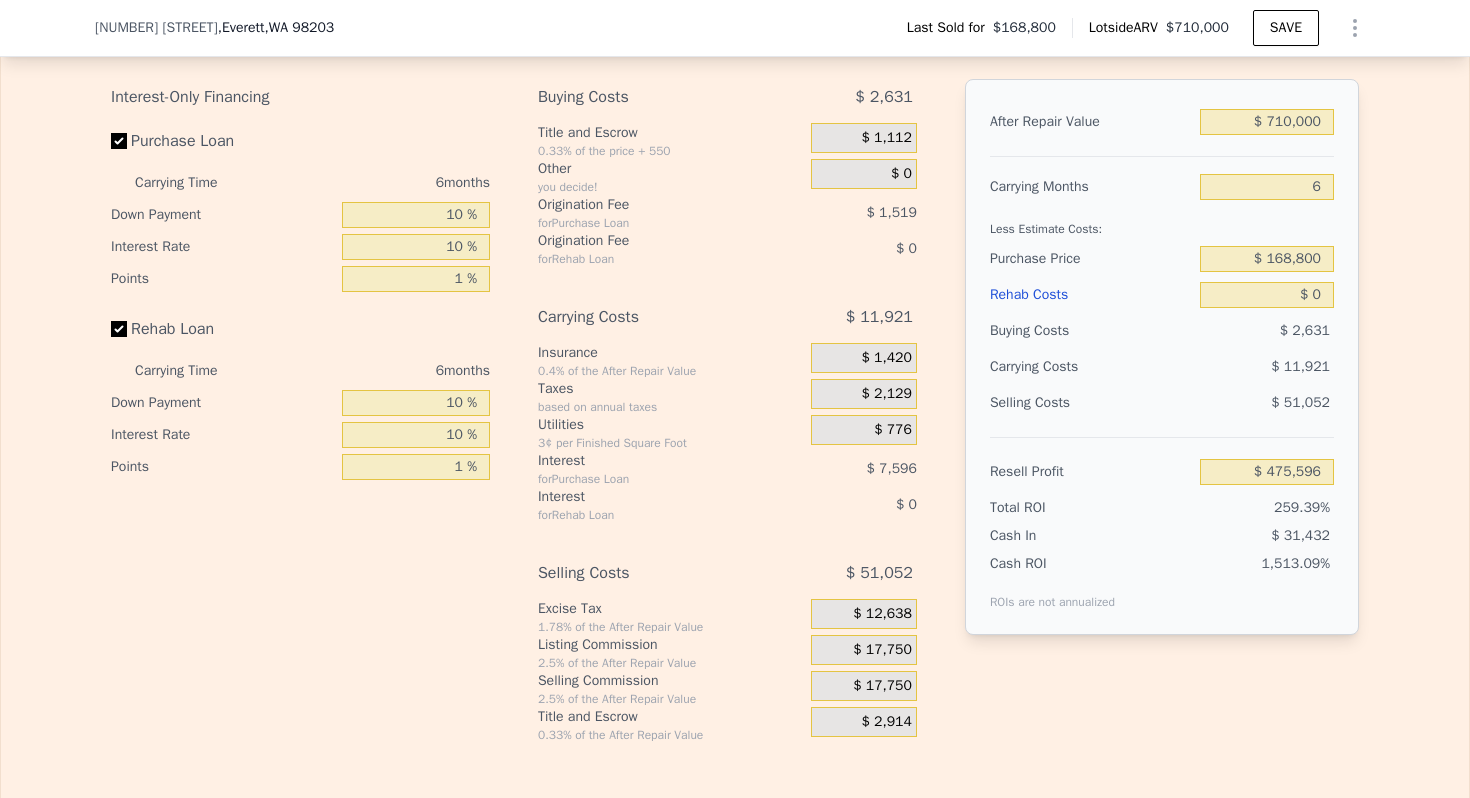 click on "$ 17,750" at bounding box center (882, 650) 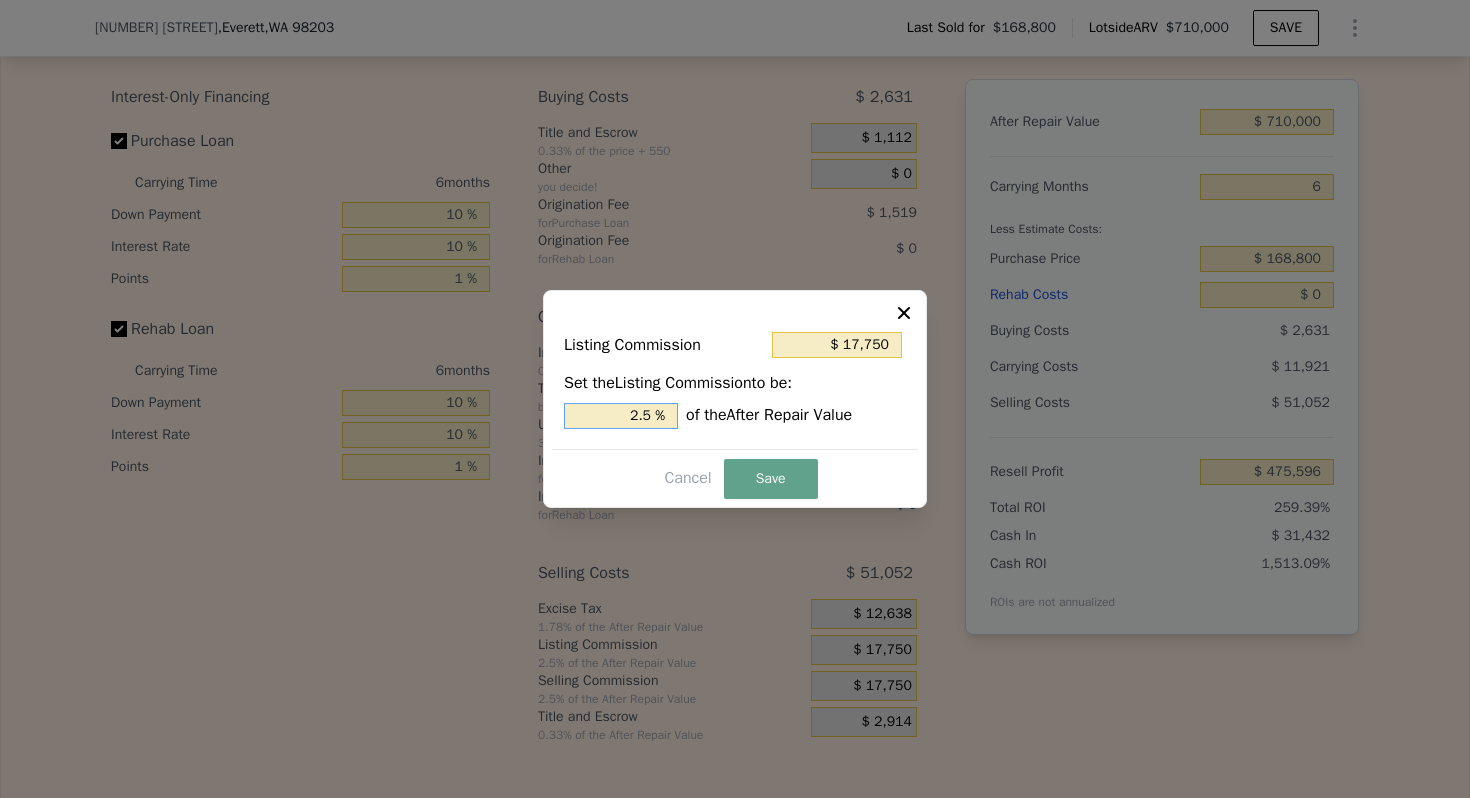 click on "2.5 %" at bounding box center [621, 416] 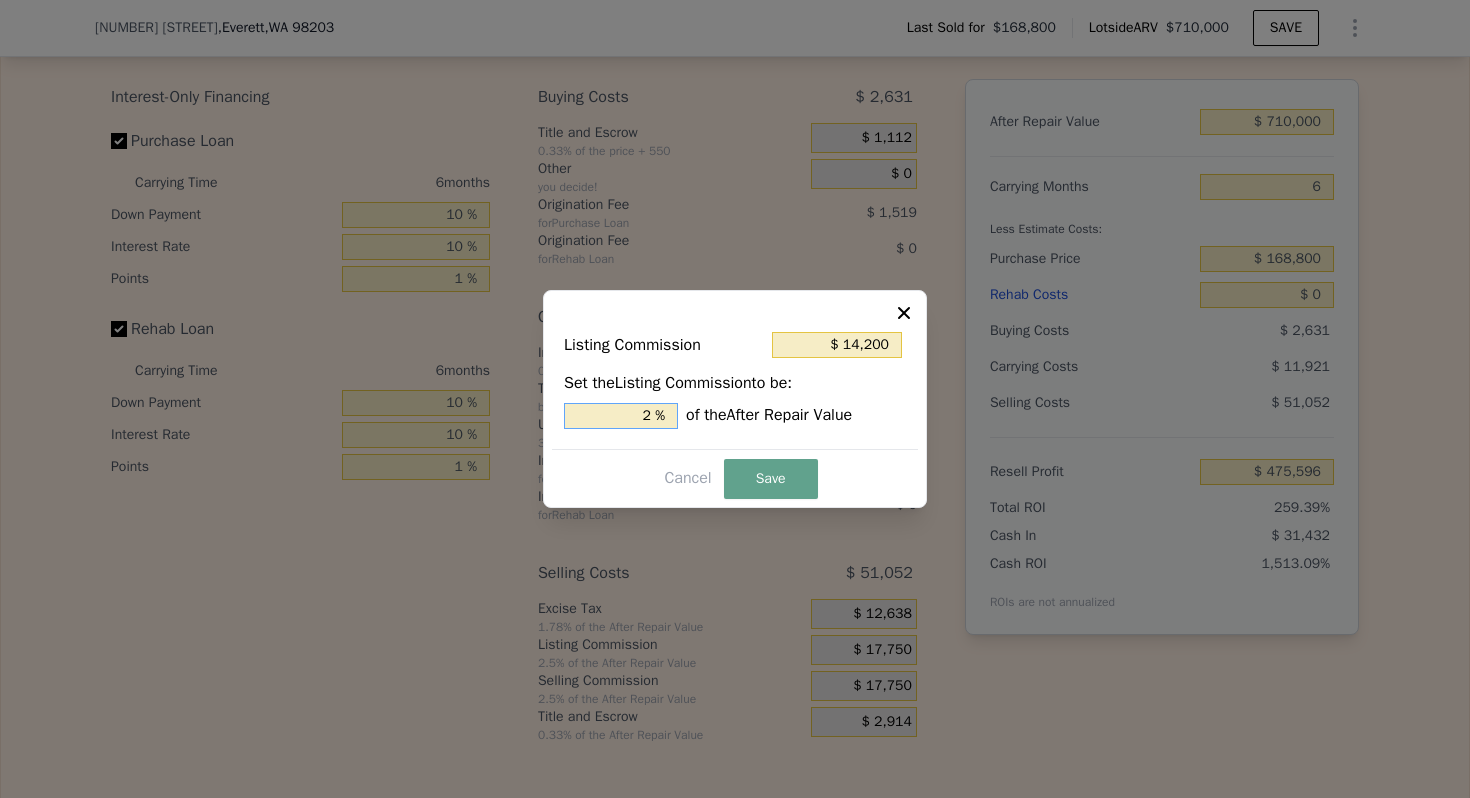type on "2. %" 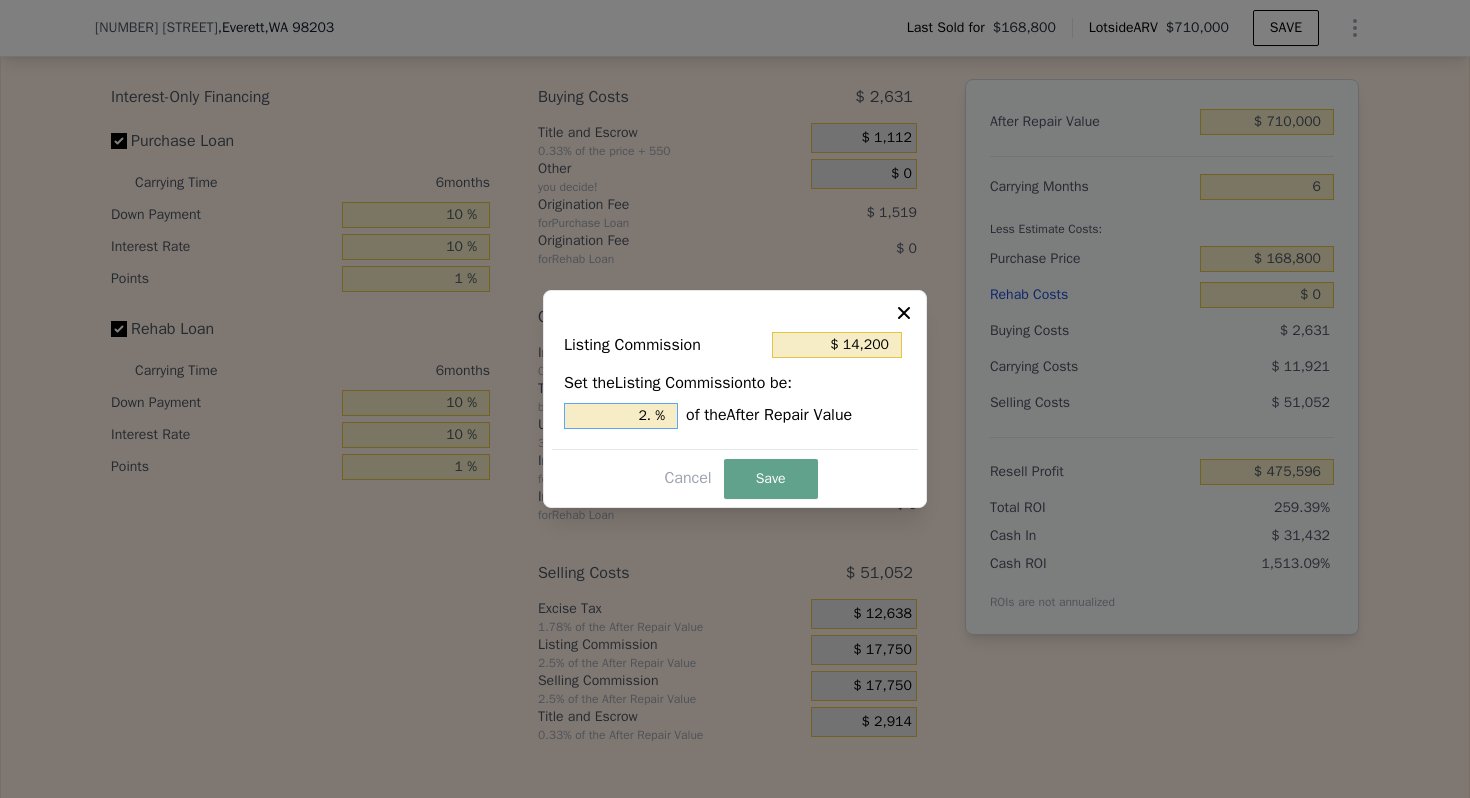 type on "$ 17,750" 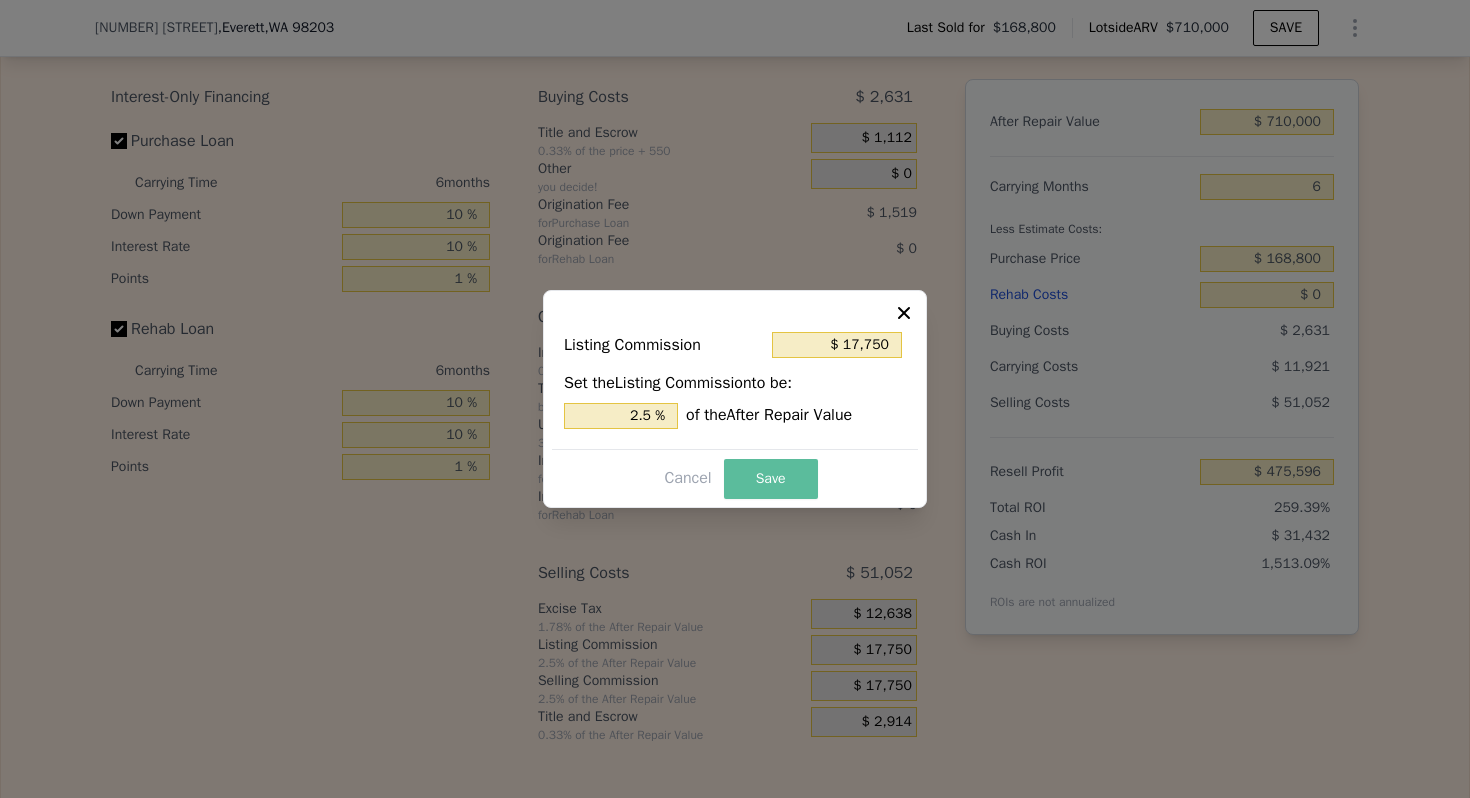 click on "Save" at bounding box center [771, 479] 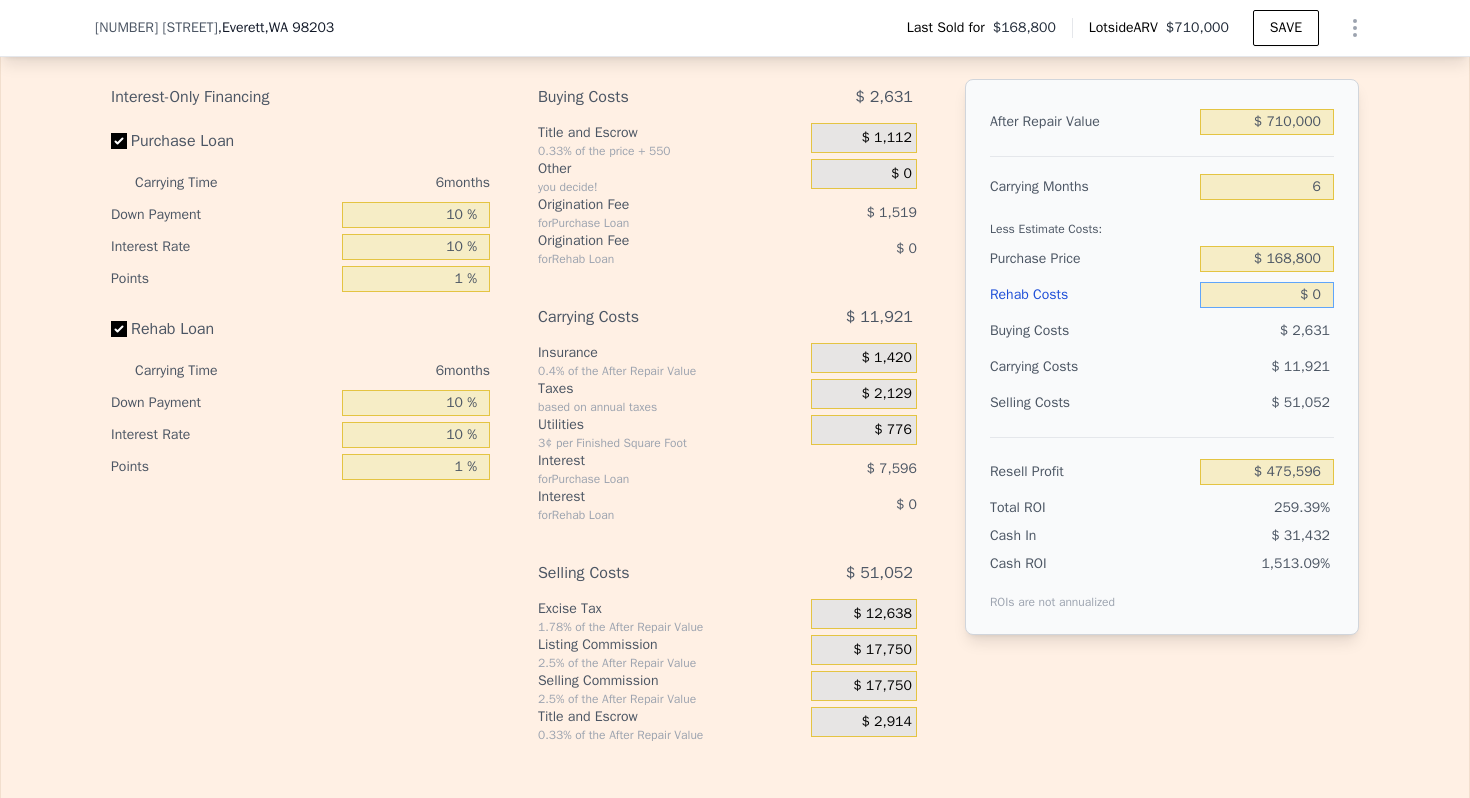click on "$ 0" at bounding box center [1267, 295] 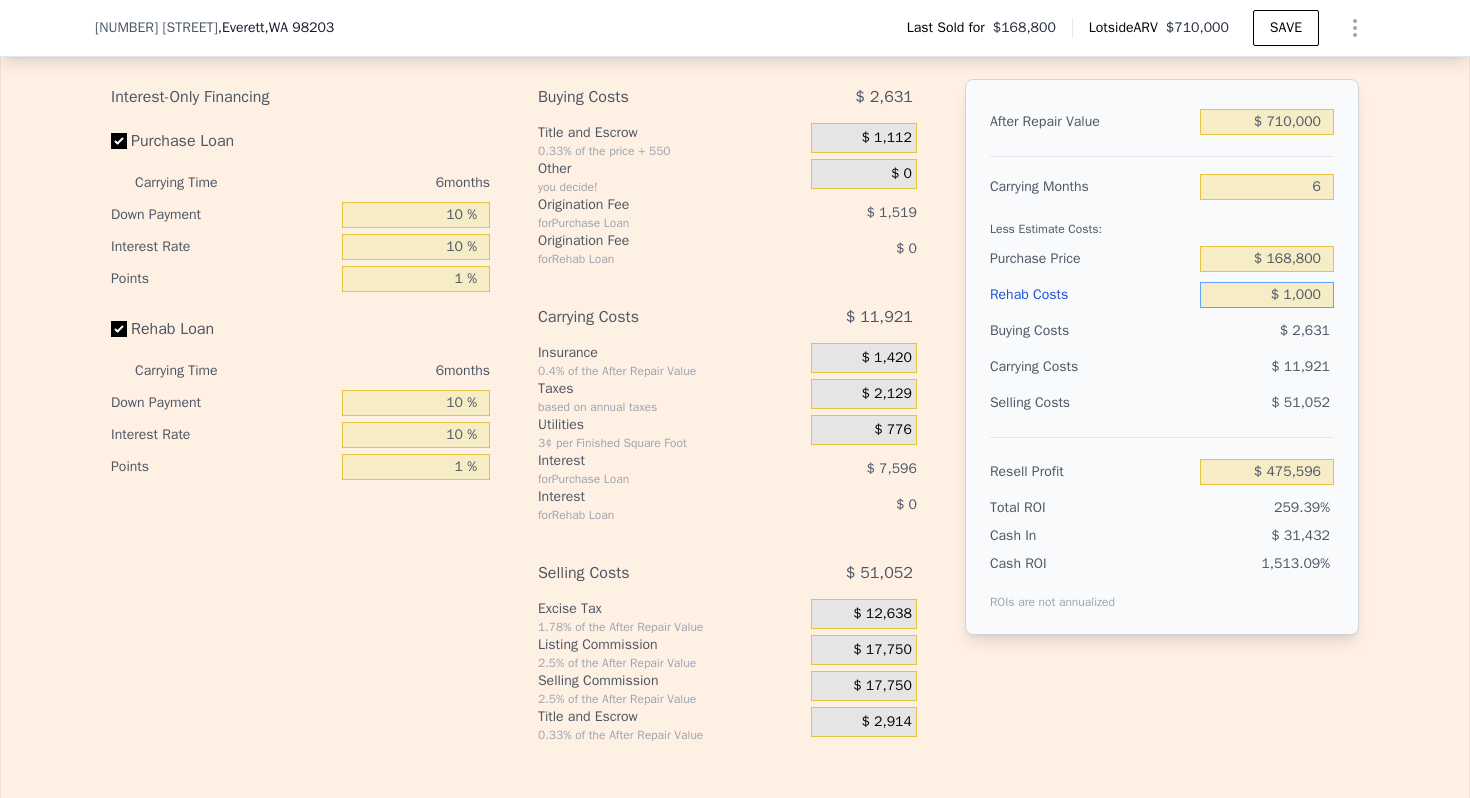 type on "$ 10,000" 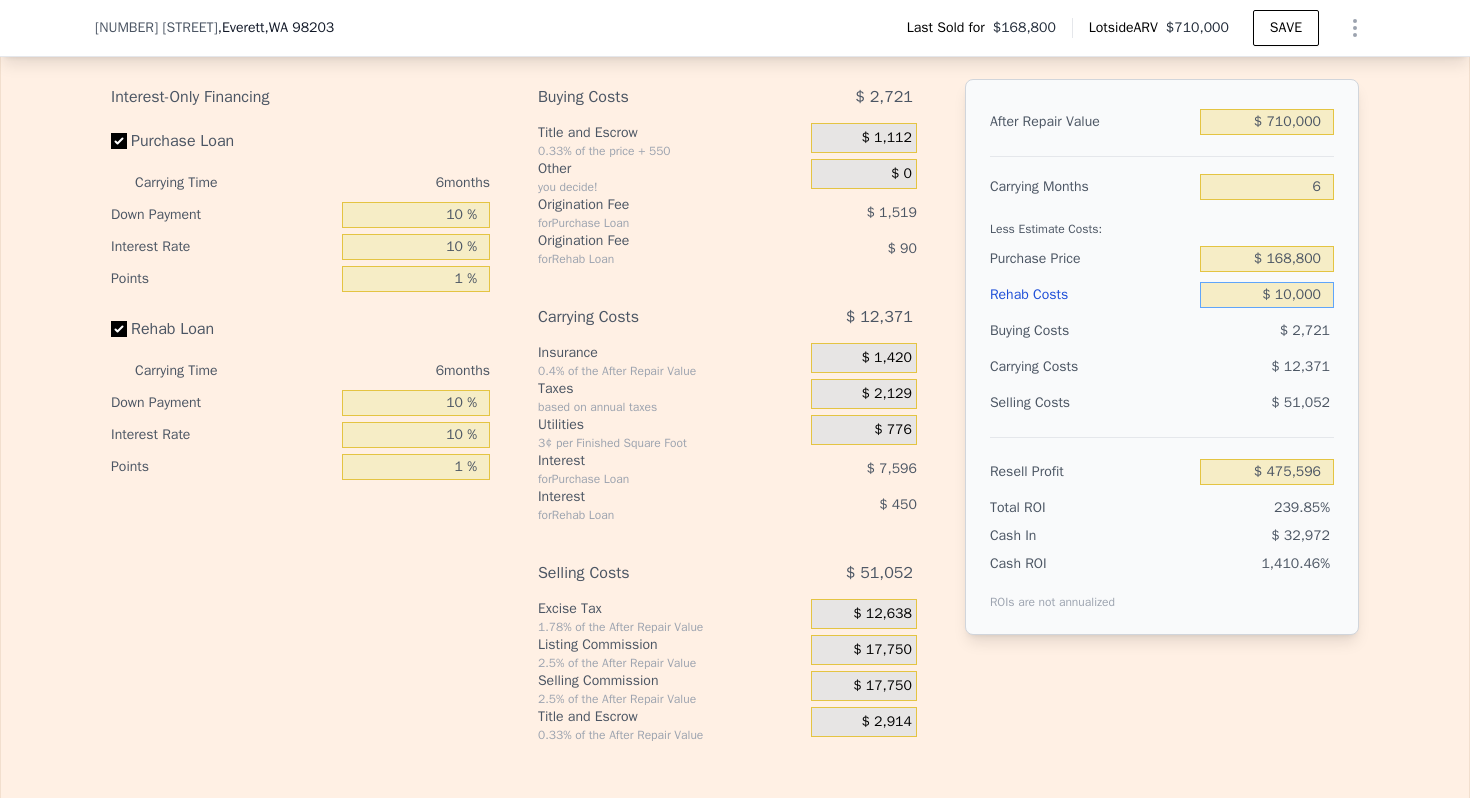 type on "$ 465,056" 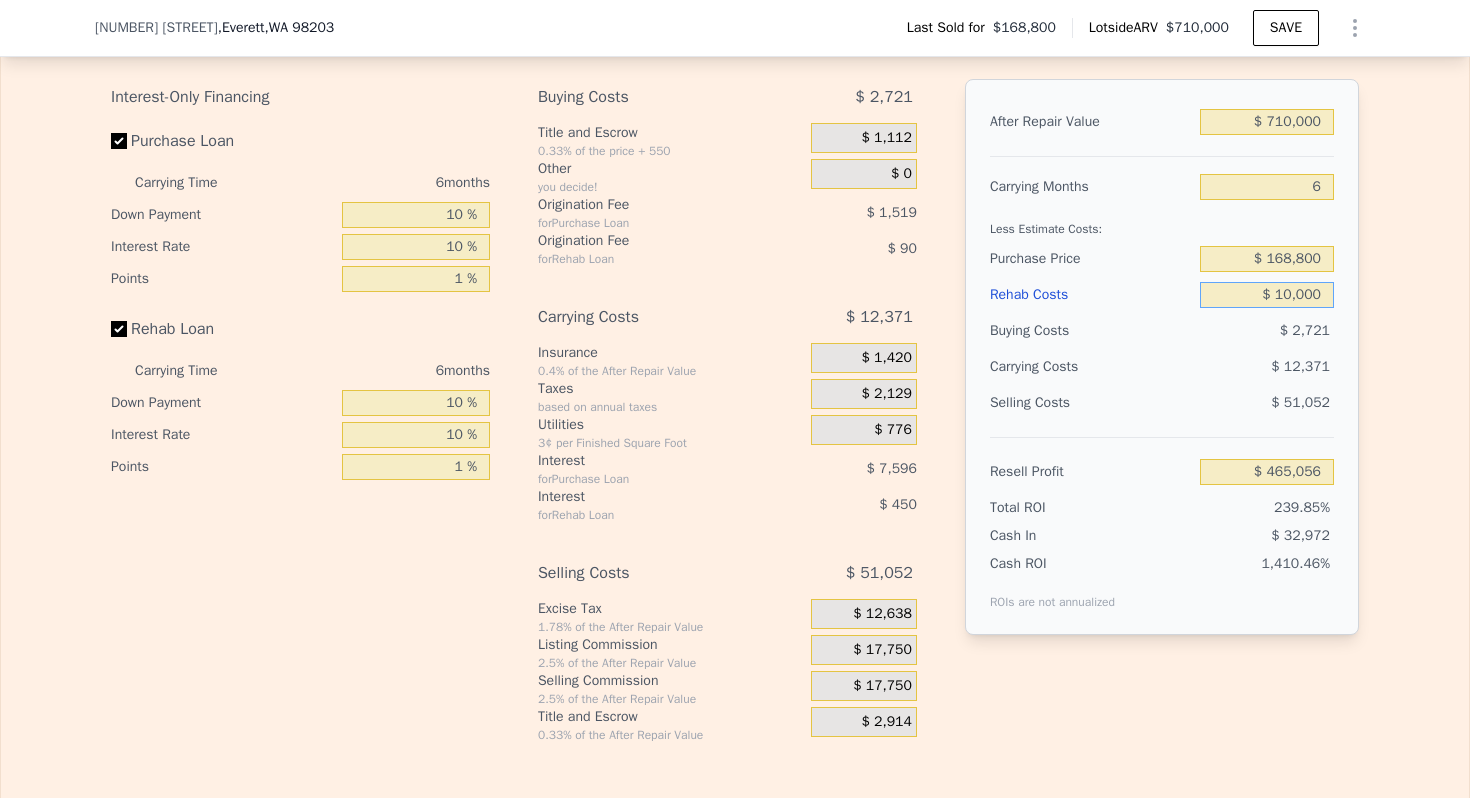 type on "$ 100,000" 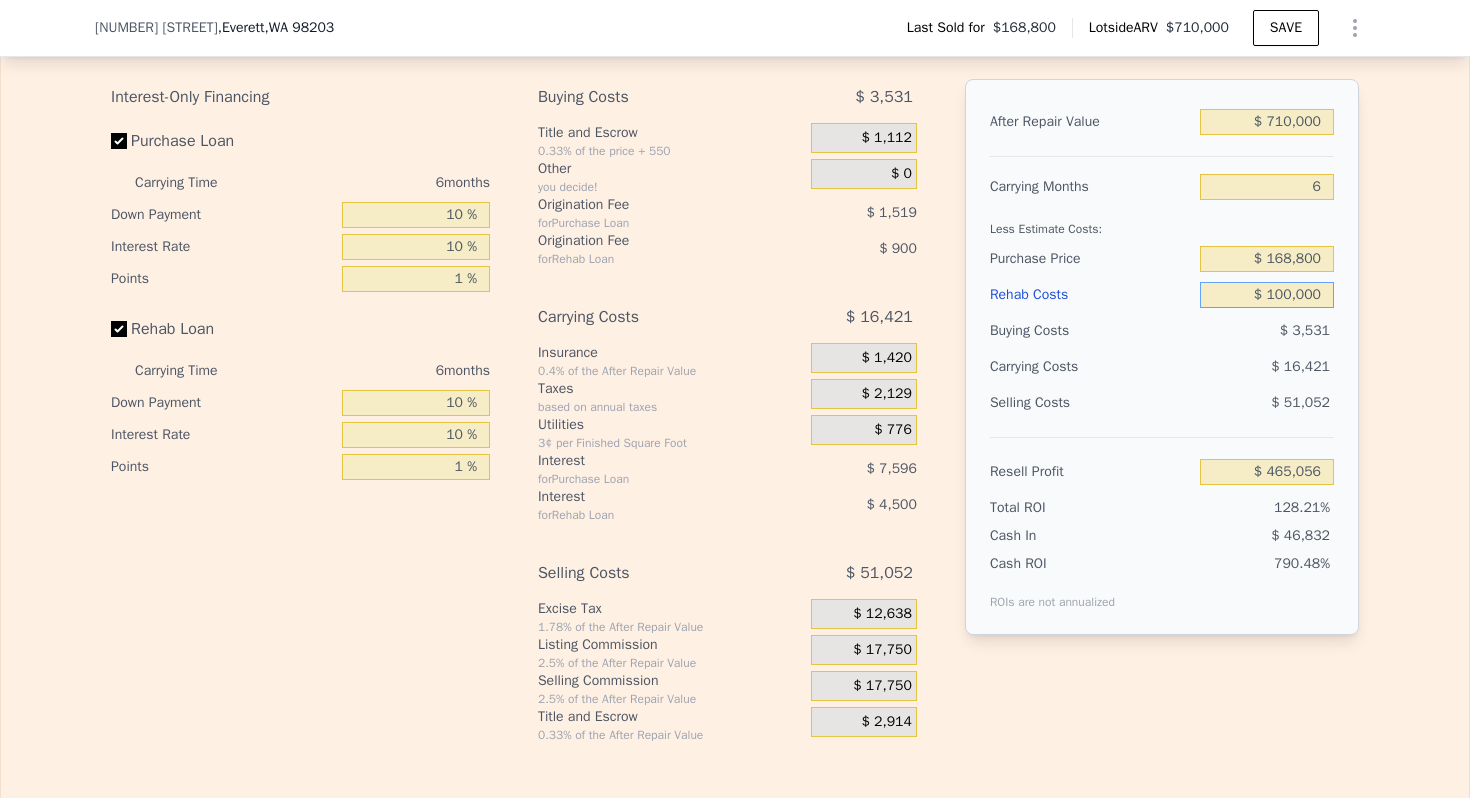 type on "$ 370,196" 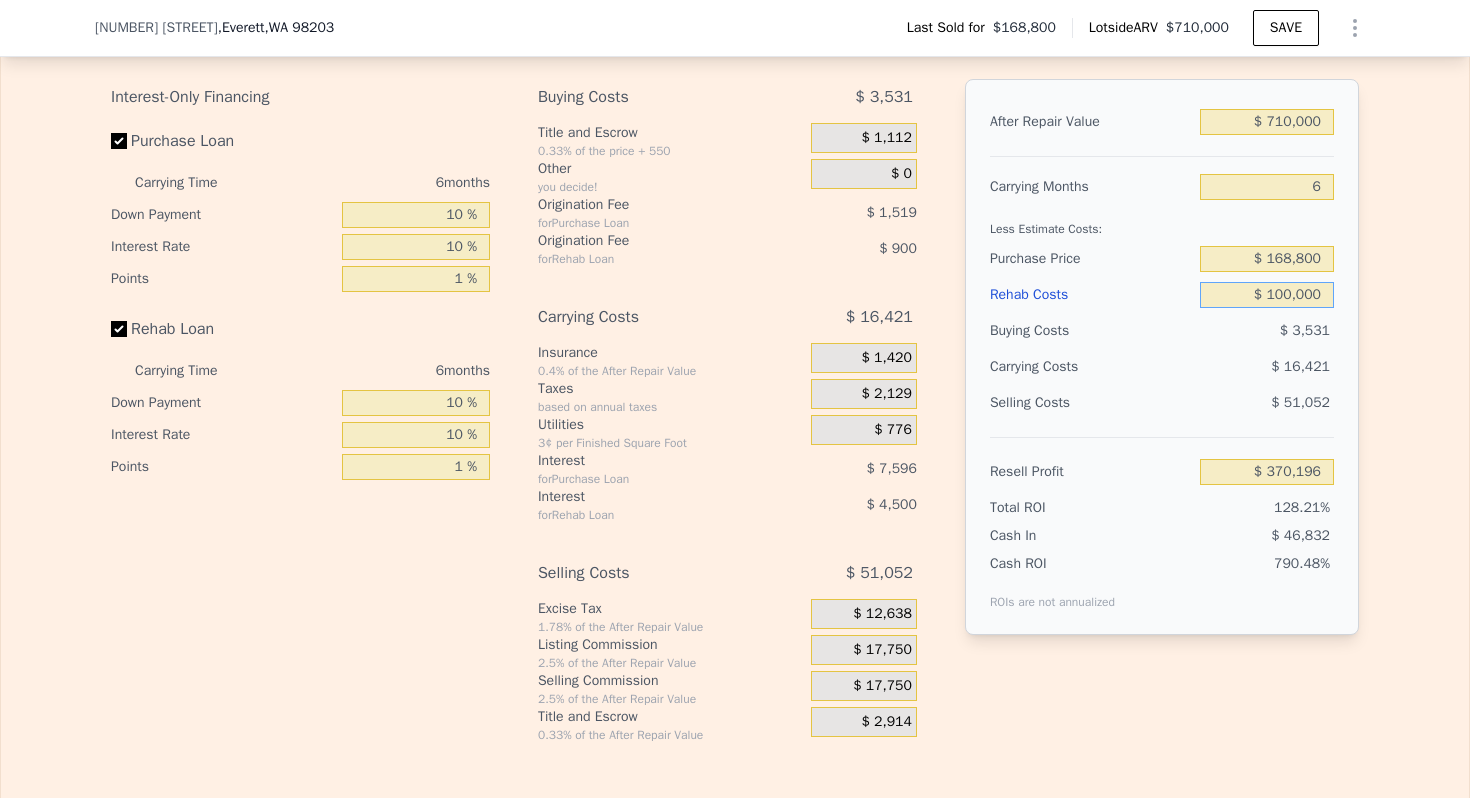type on "$ 100,000" 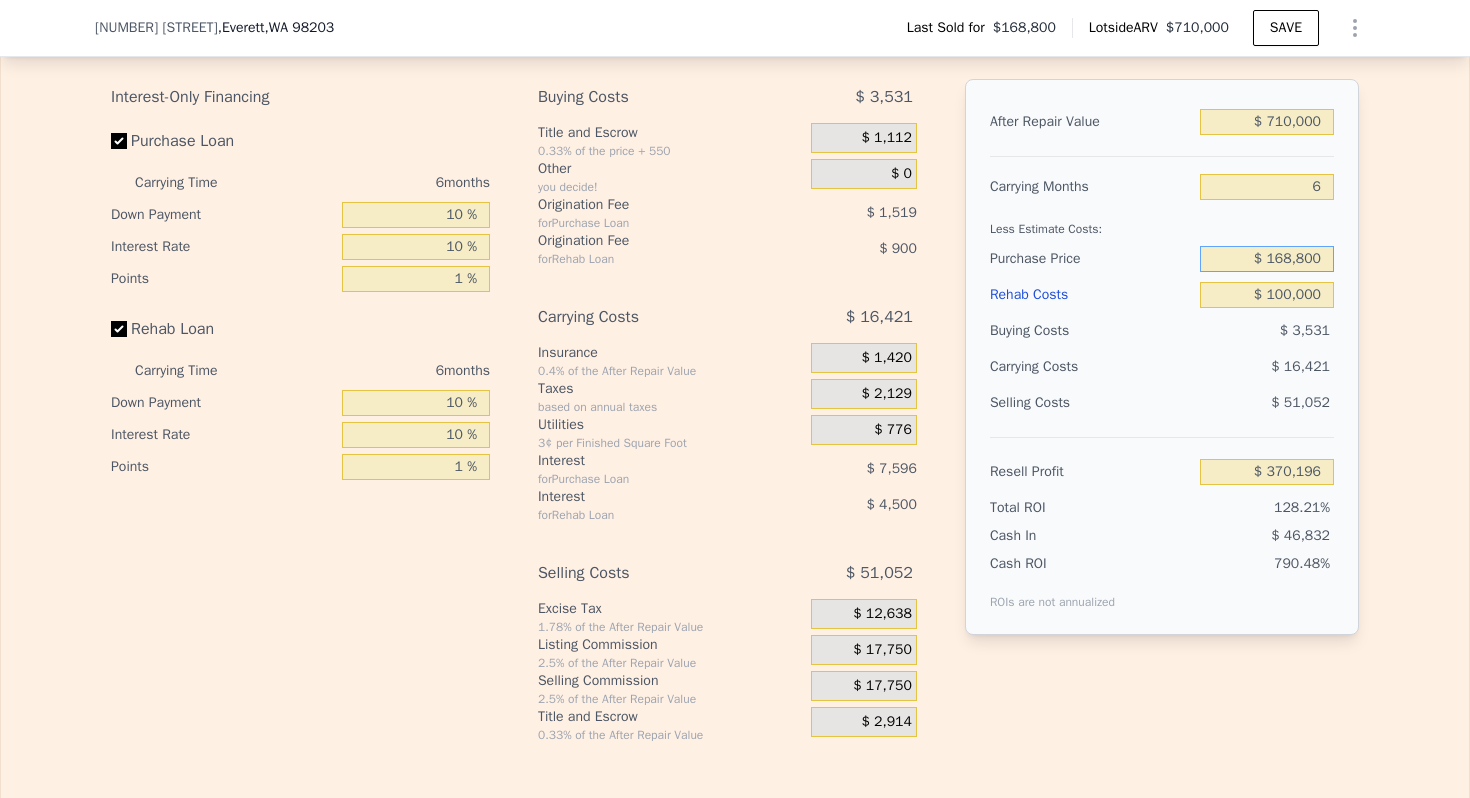 click on "$ 168,800" at bounding box center (1267, 259) 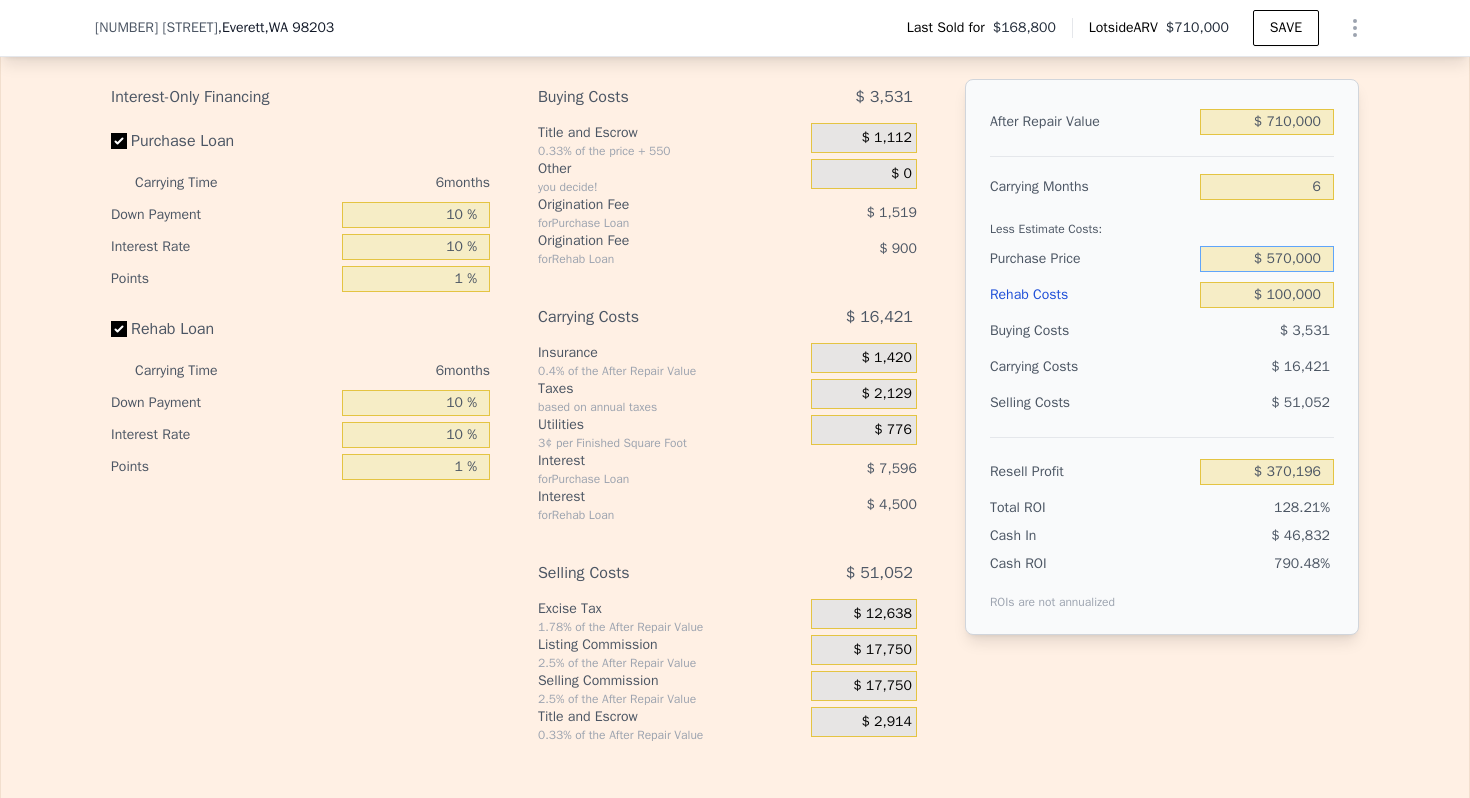 type on "$ 570,000" 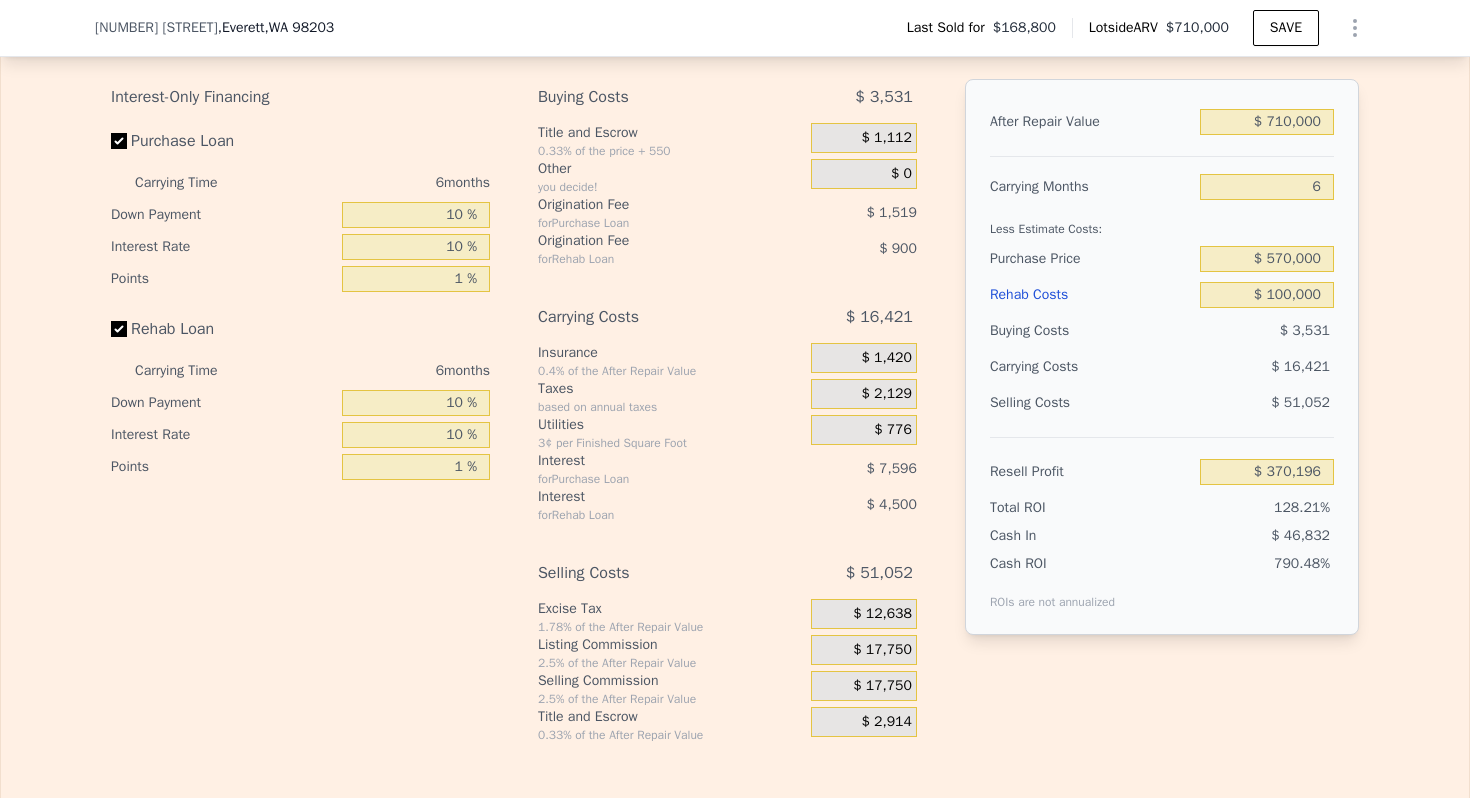 click on "Less Estimate Costs:" at bounding box center (1162, 223) 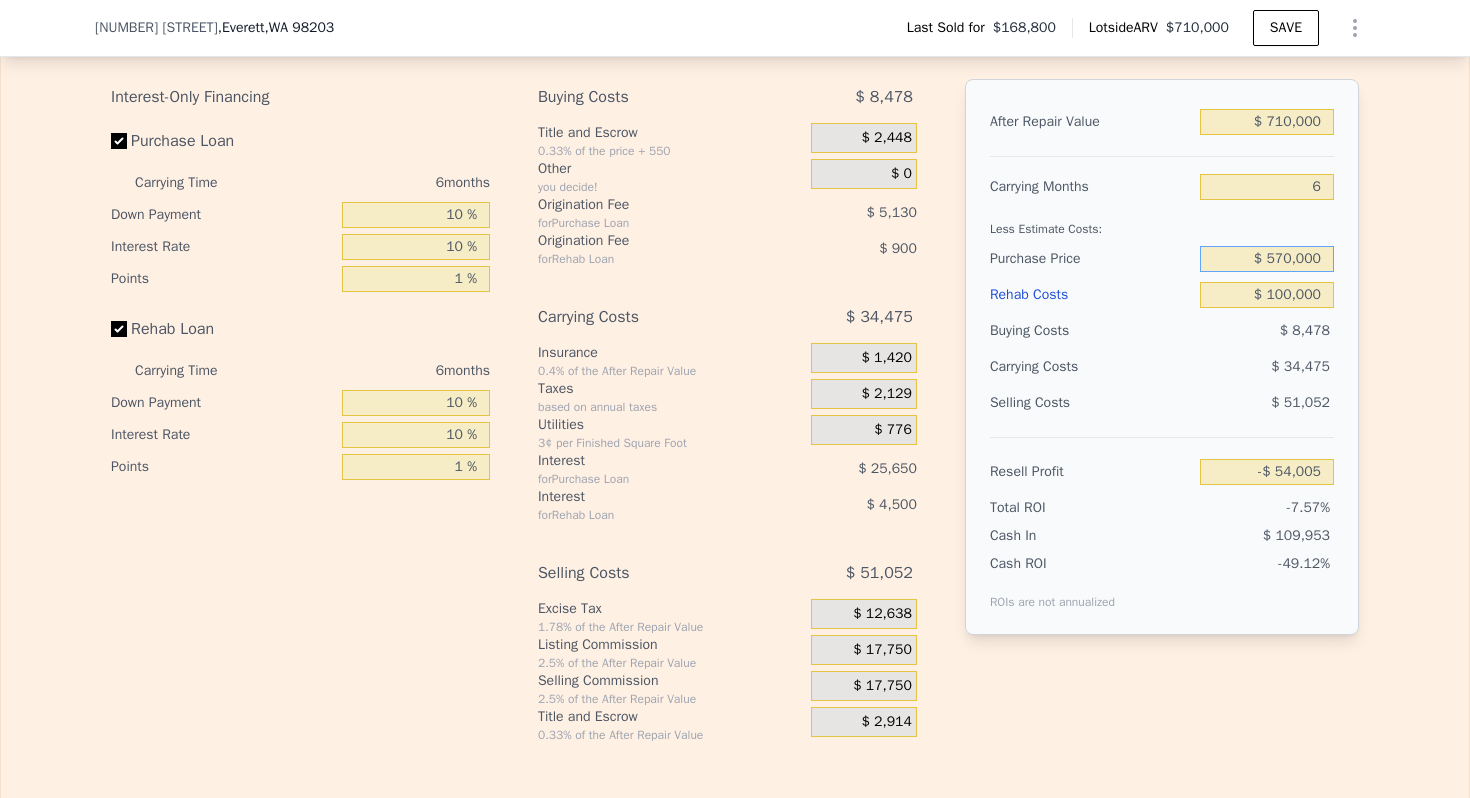 click on "$ 570,000" at bounding box center (1267, 259) 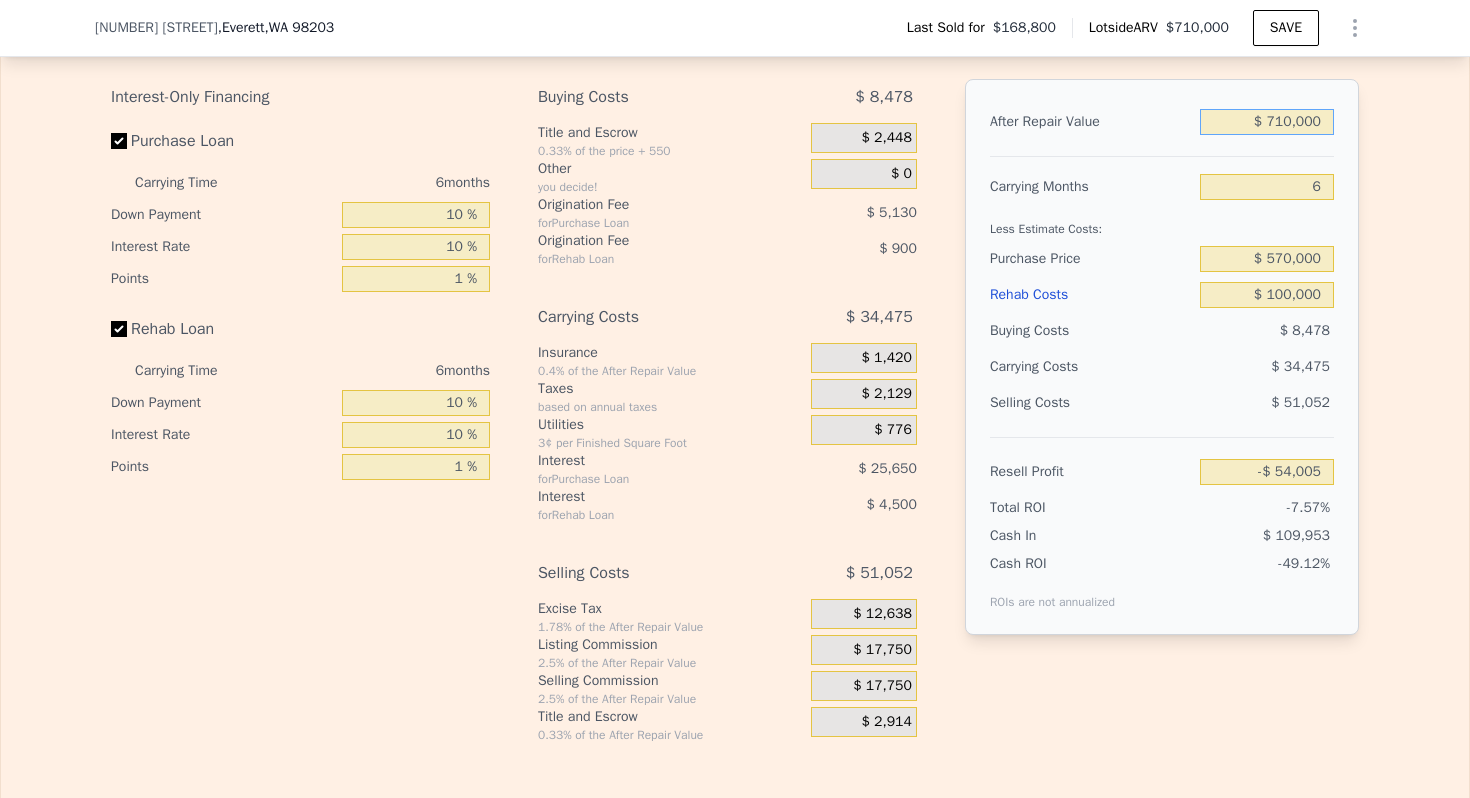click on "$ 710,000" at bounding box center (1267, 122) 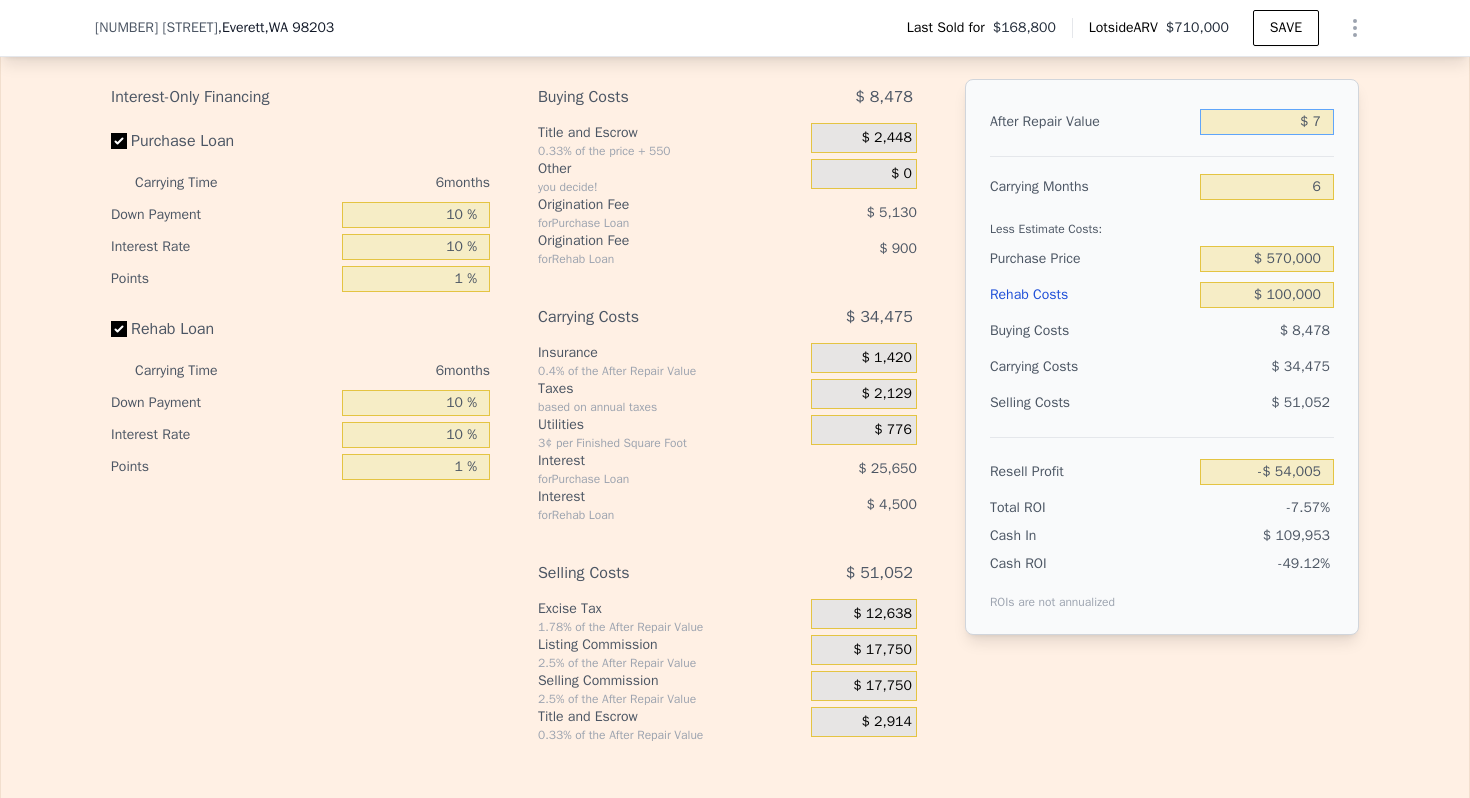 type on "$ 77" 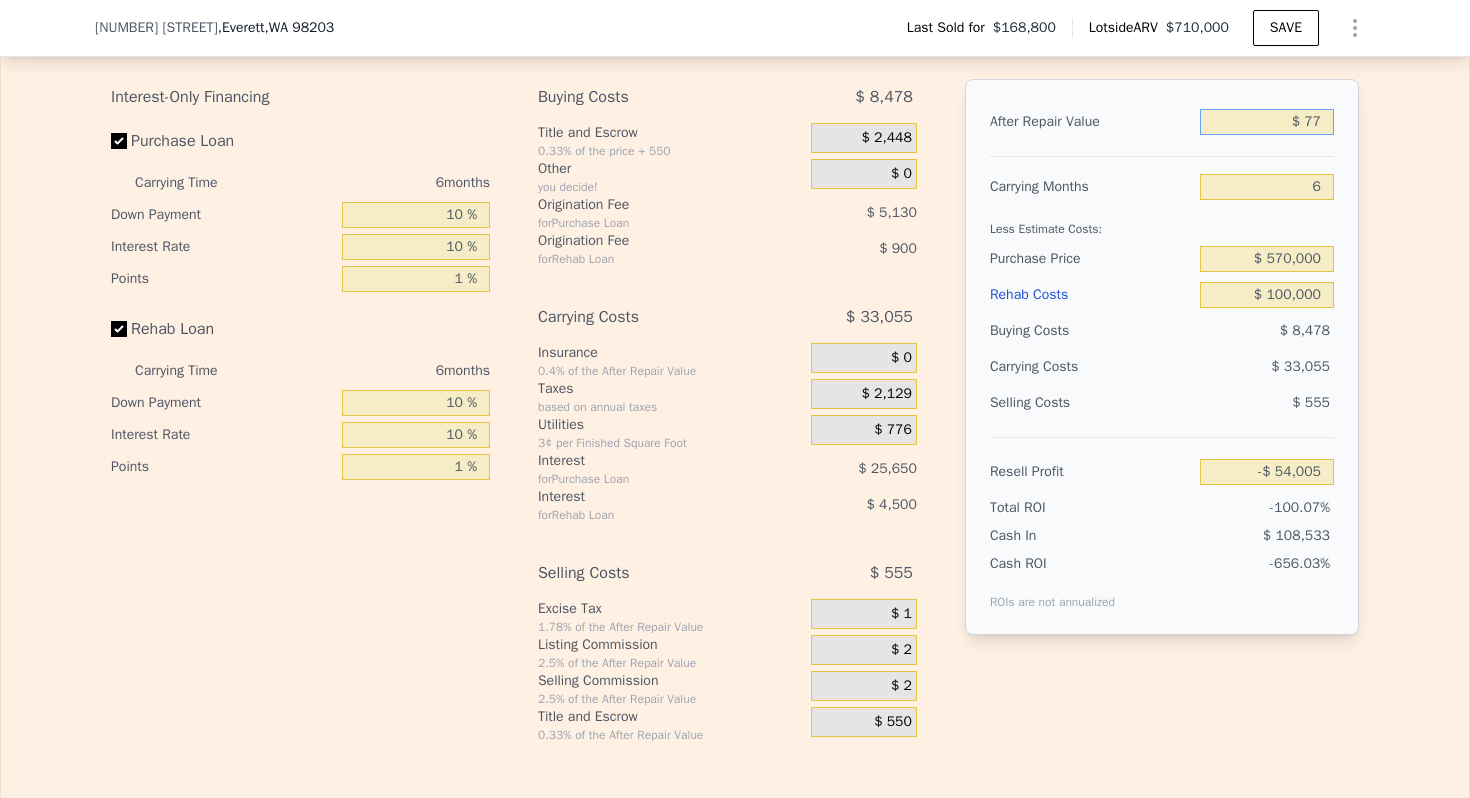 type on "-$ 712,011" 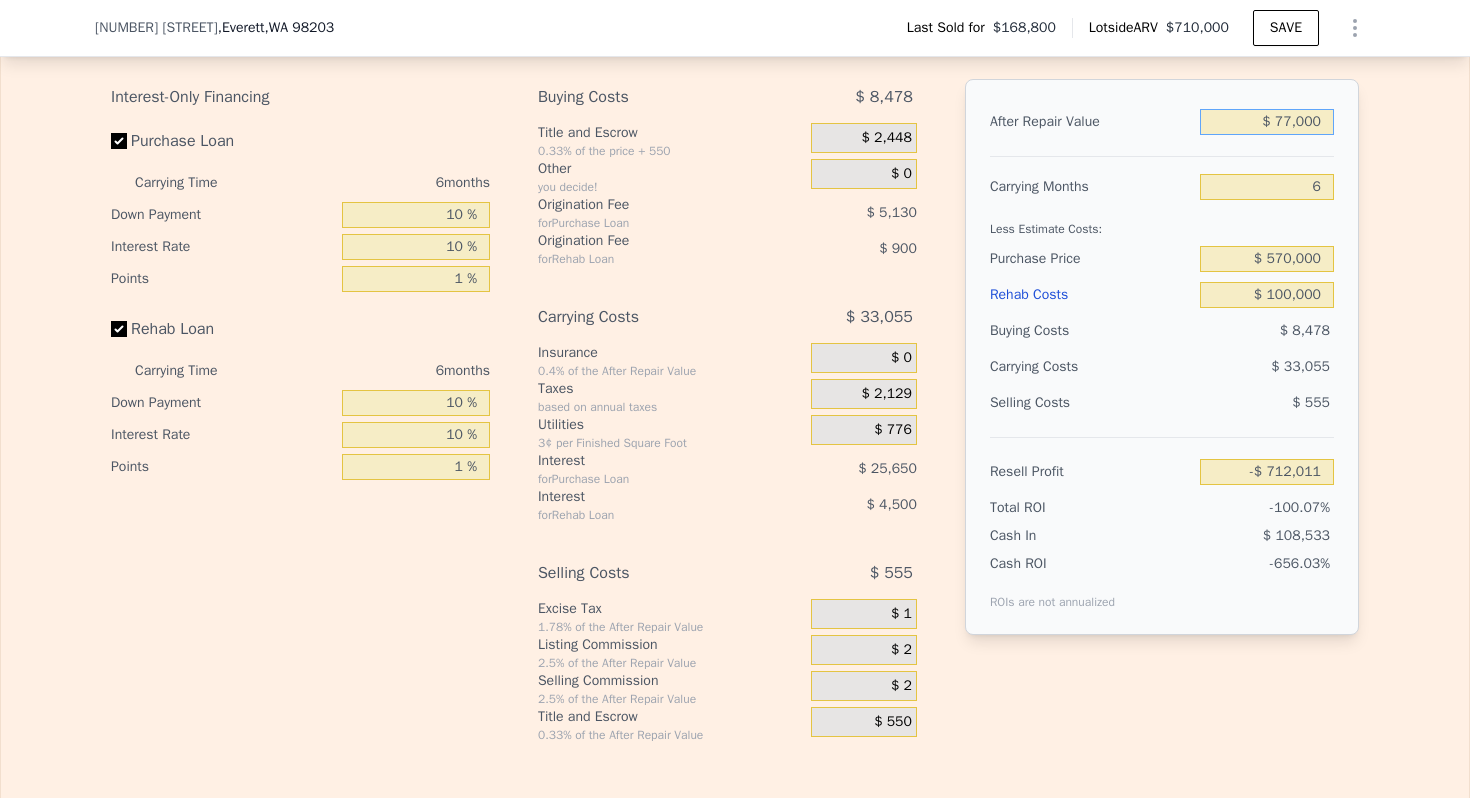 type on "$ 770,000" 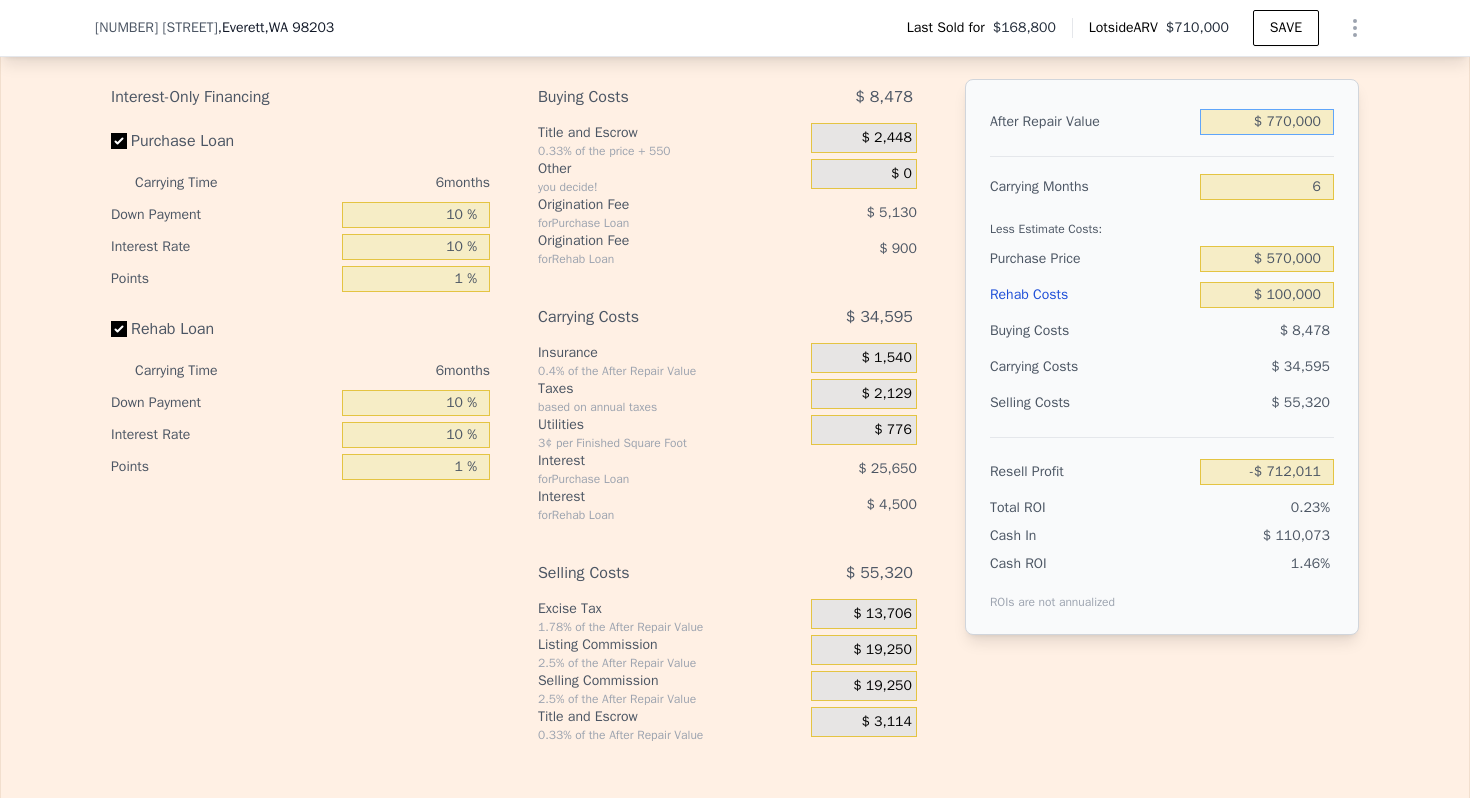 type on "$ 1,607" 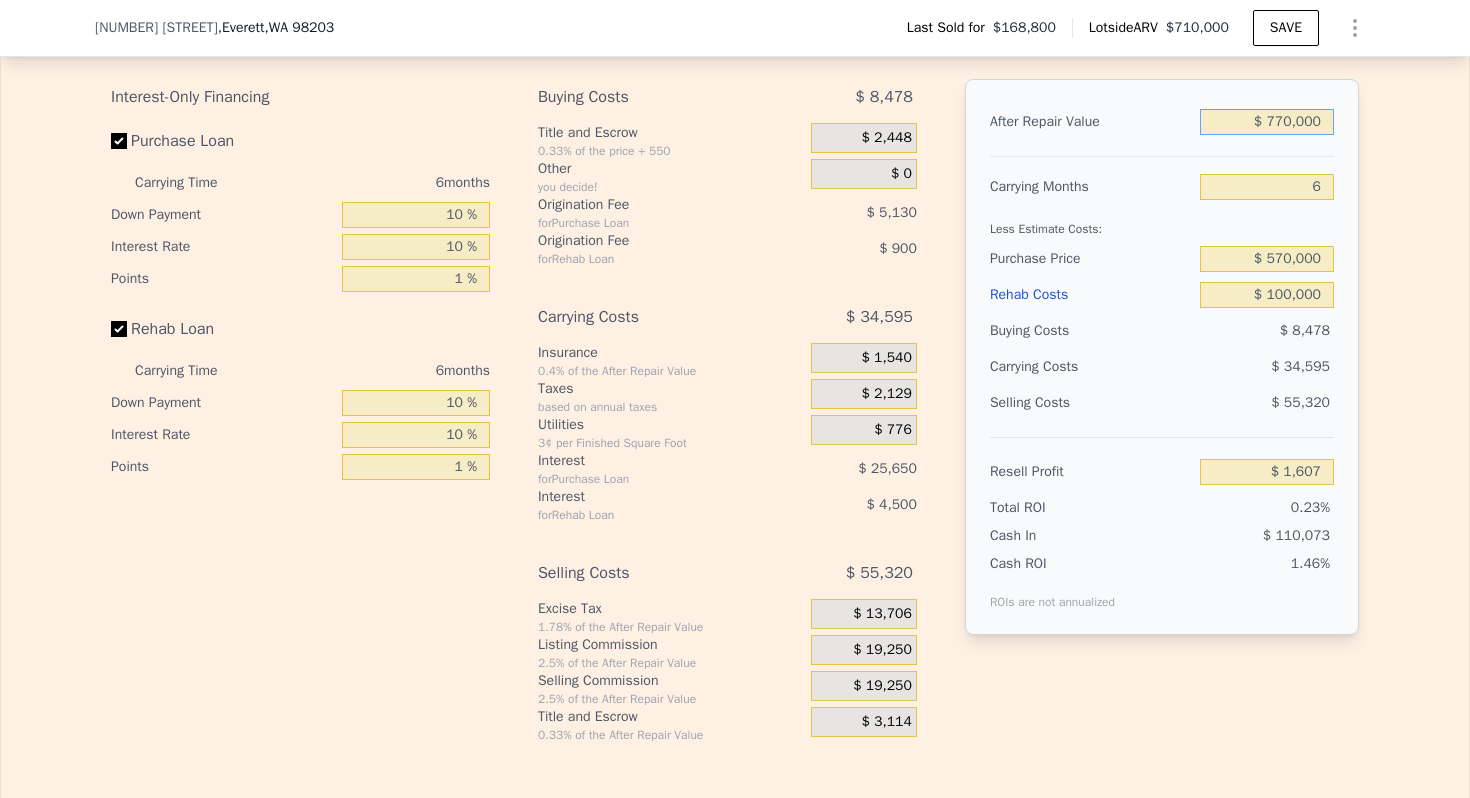 type on "$ 770,000" 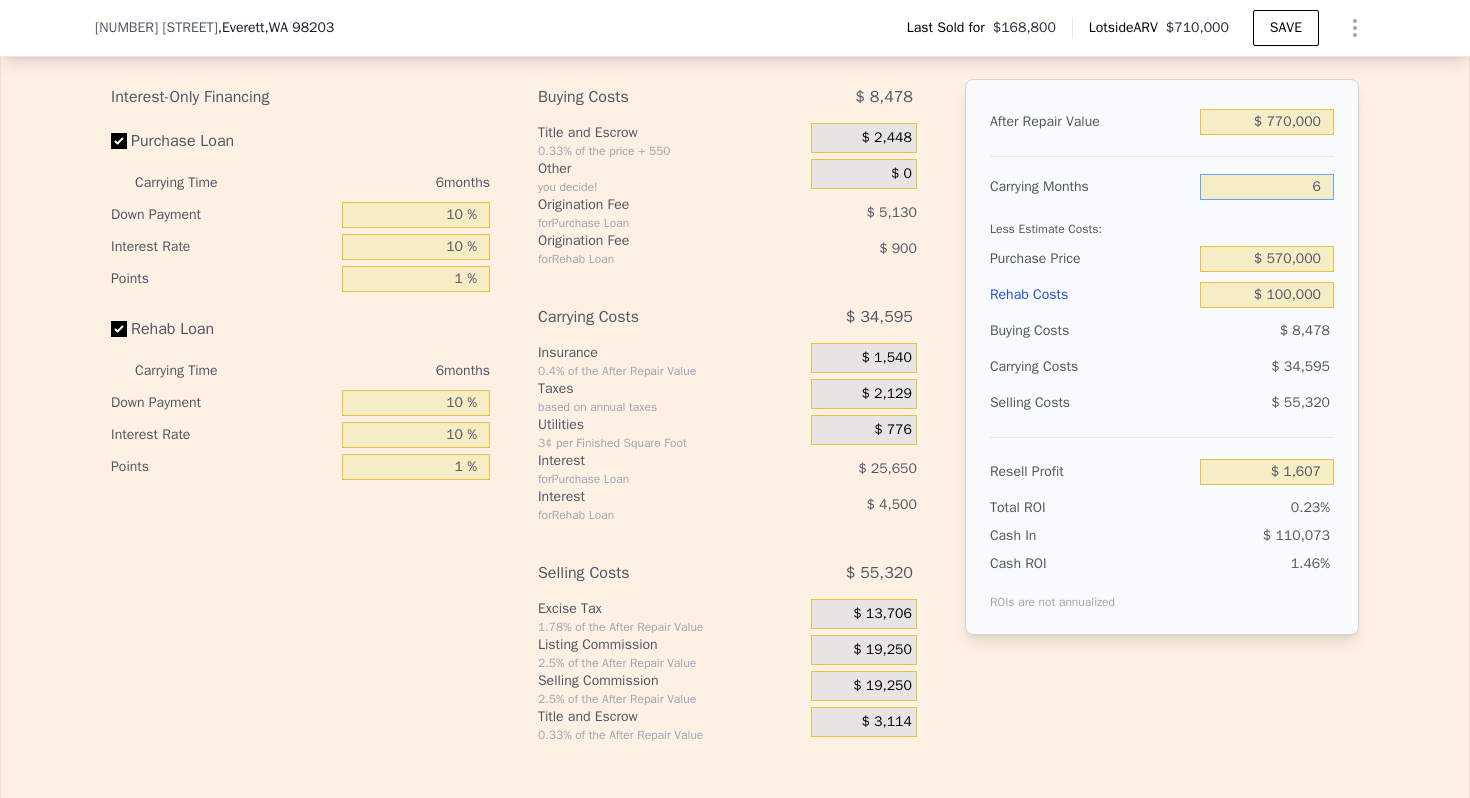 click on "6" at bounding box center (1267, 187) 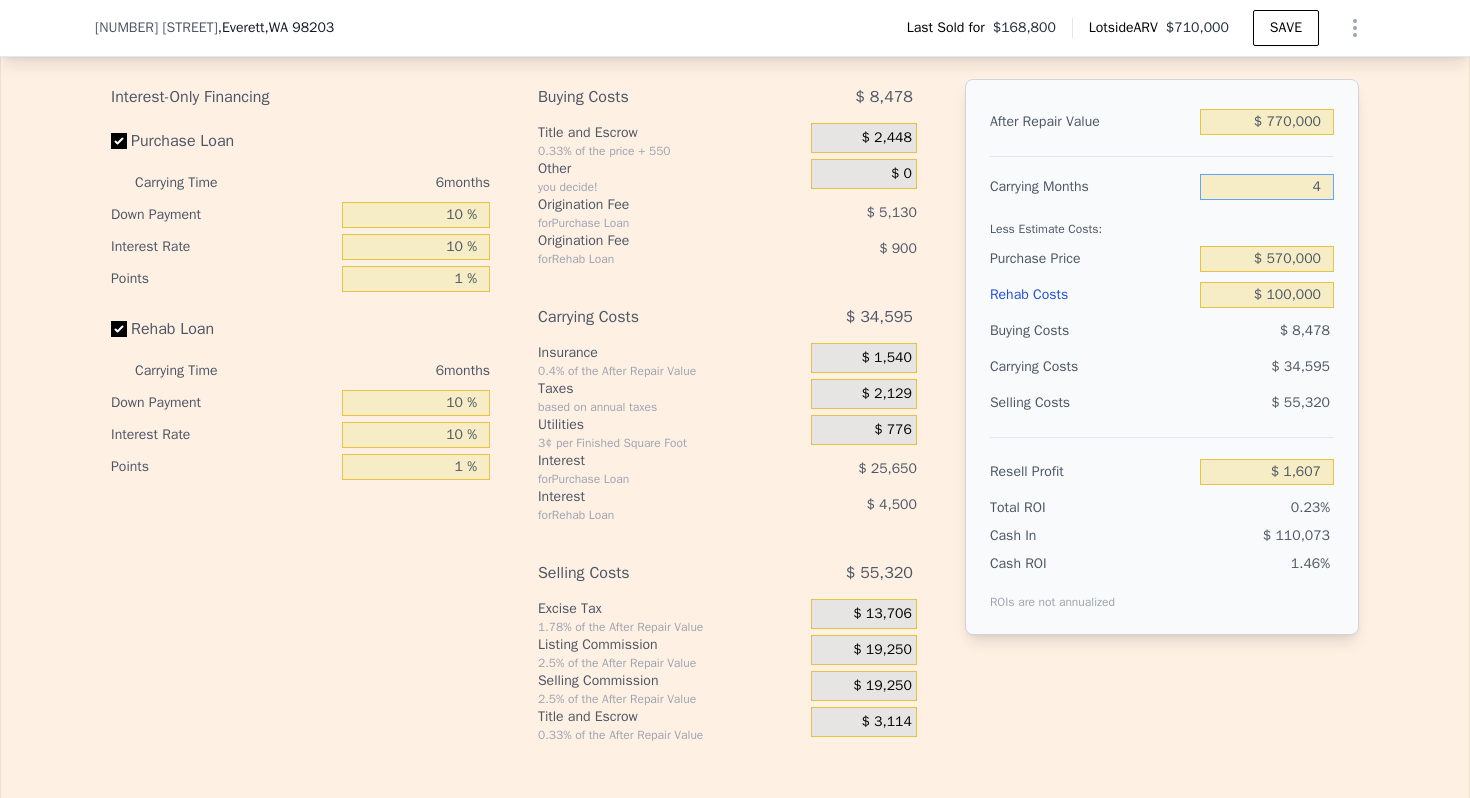 type on "$ 13,138" 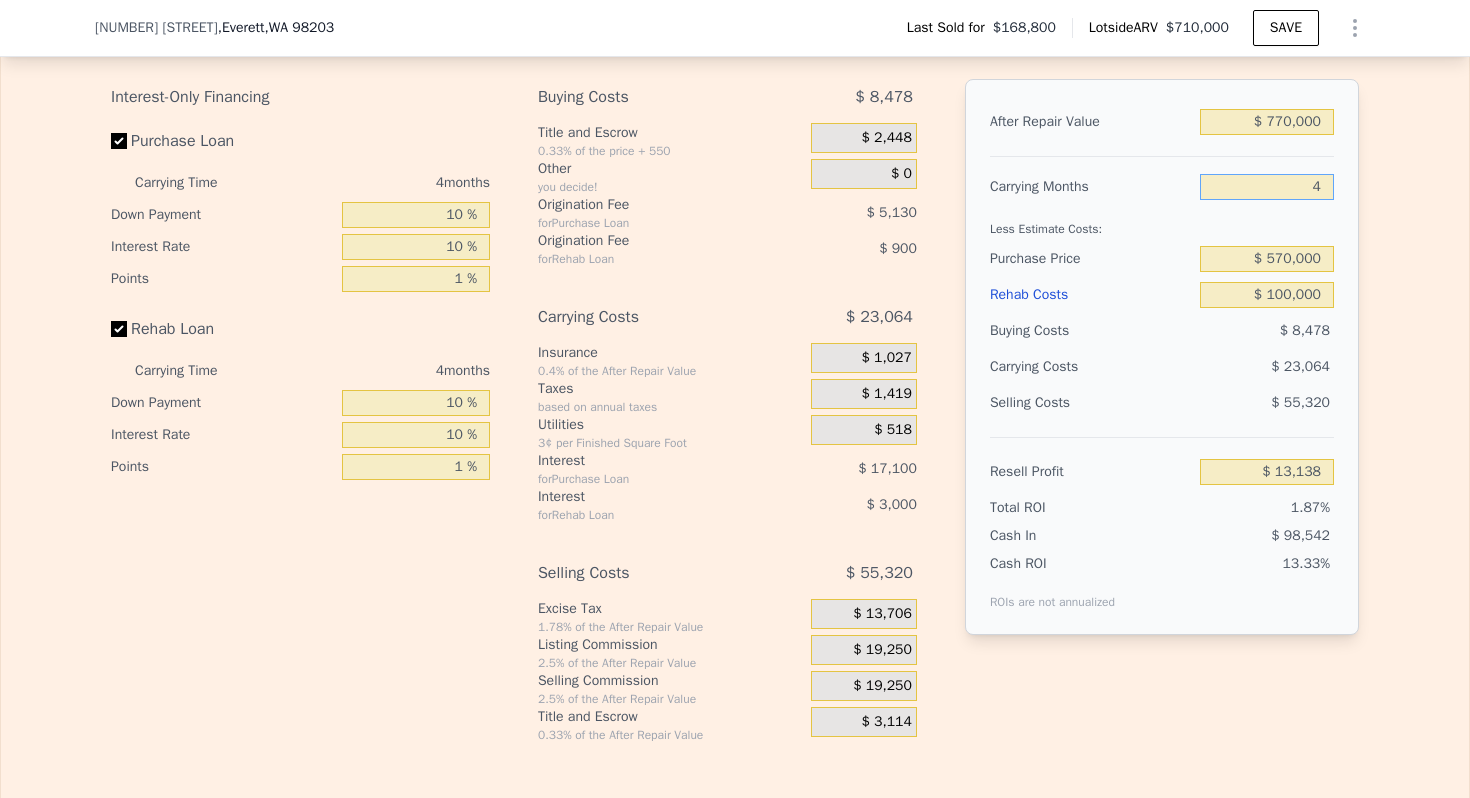 type on "4" 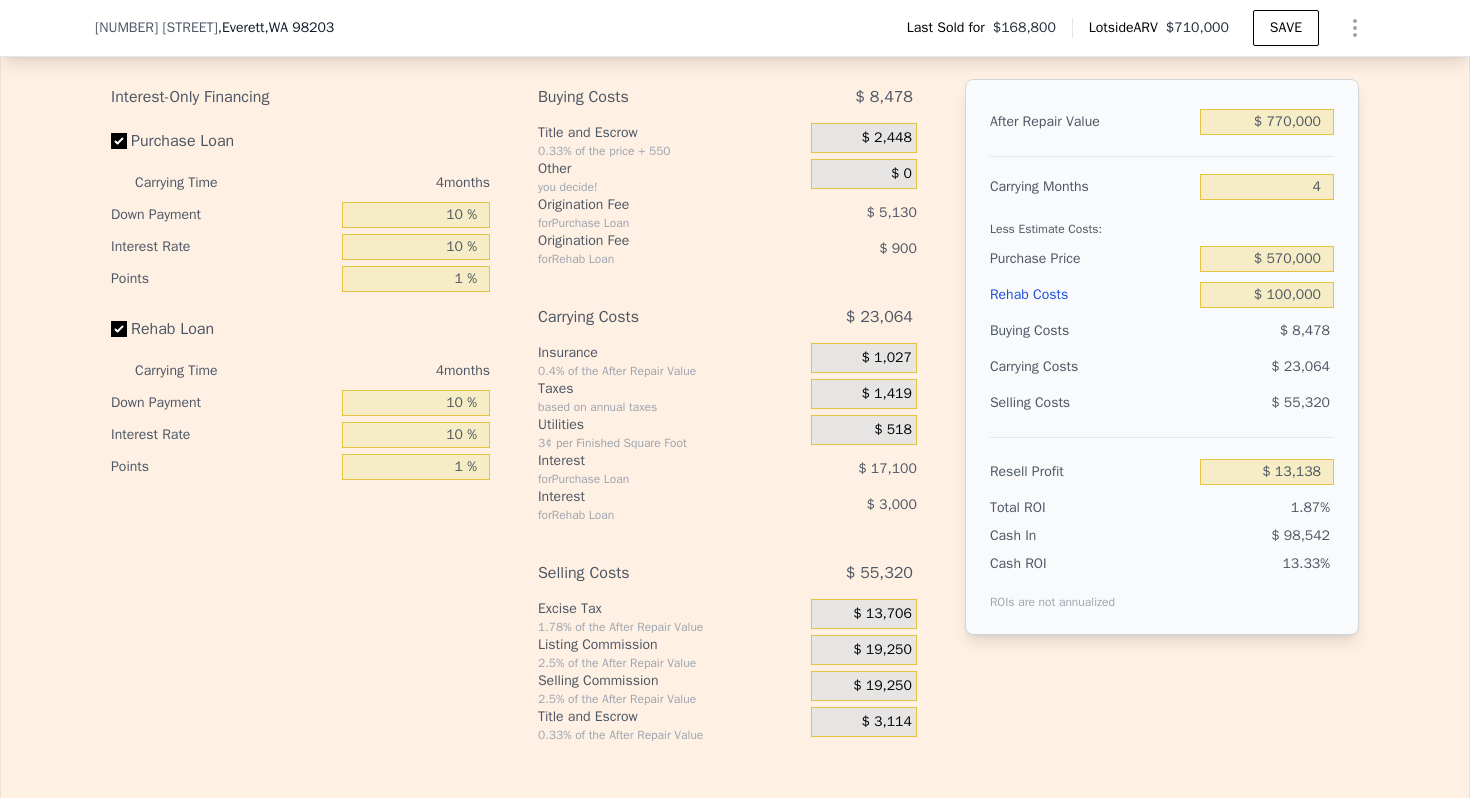 click on "Less Estimate Costs:" at bounding box center [1162, 223] 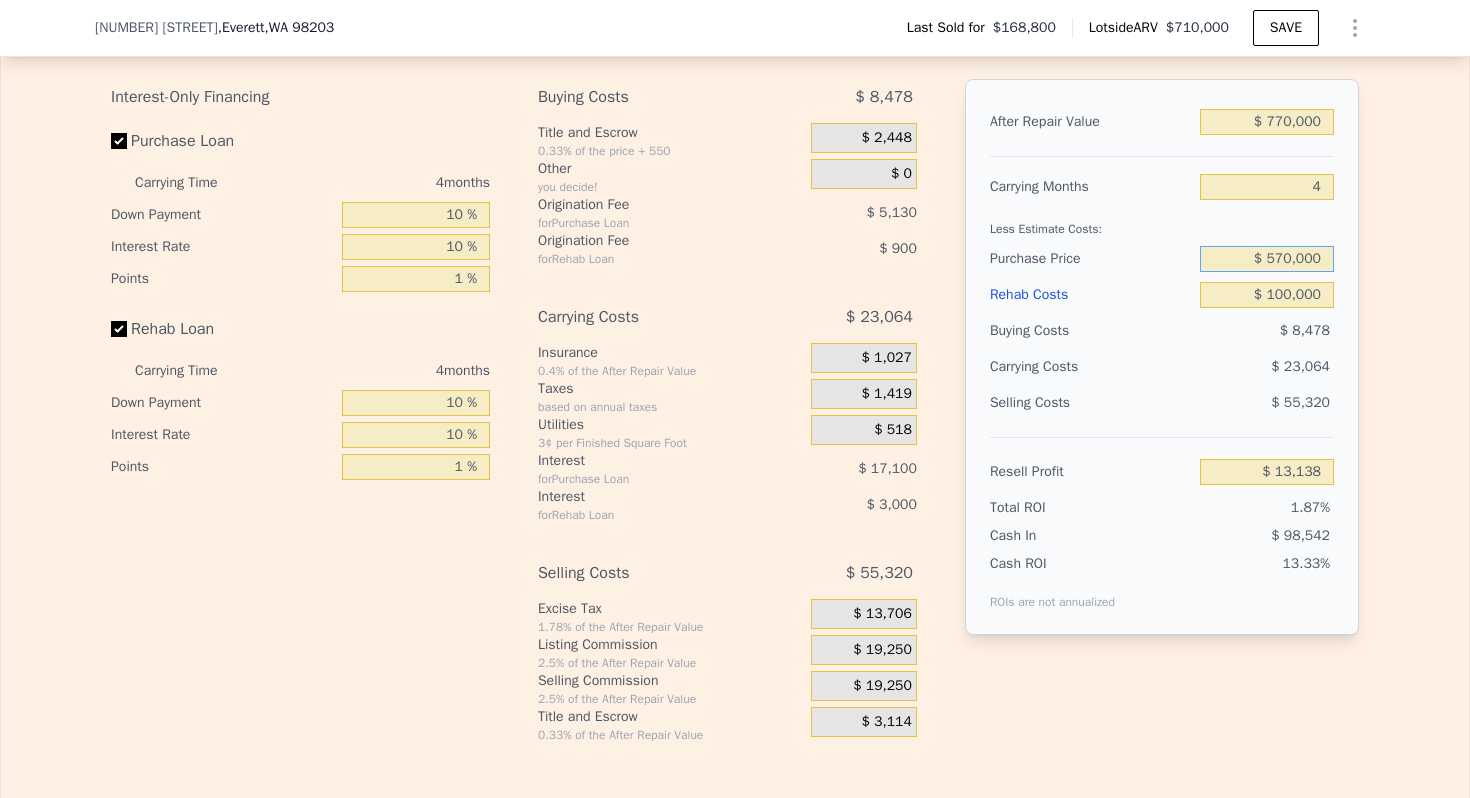 click on "$ 570,000" at bounding box center (1267, 259) 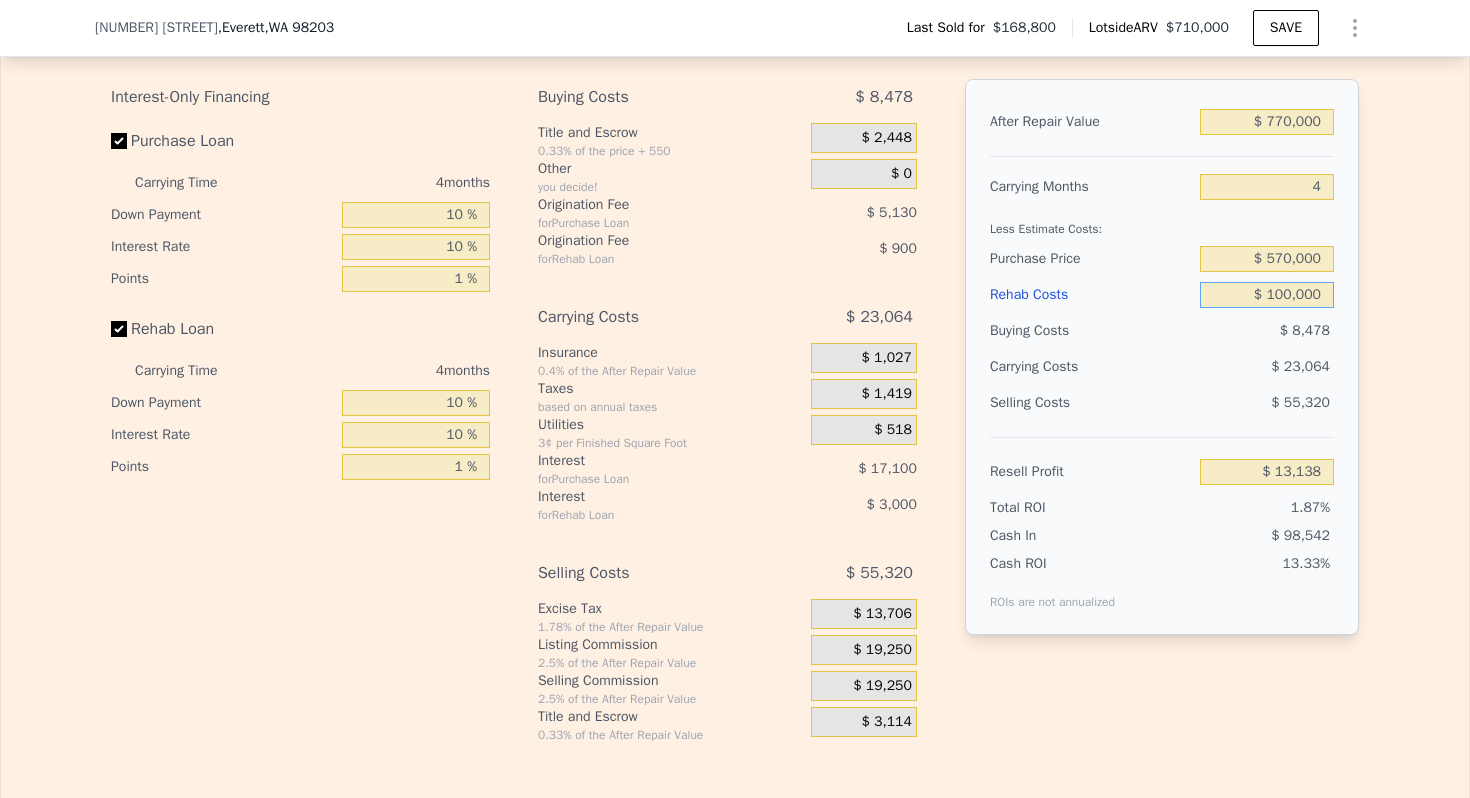 click on "$ 100,000" at bounding box center [1267, 295] 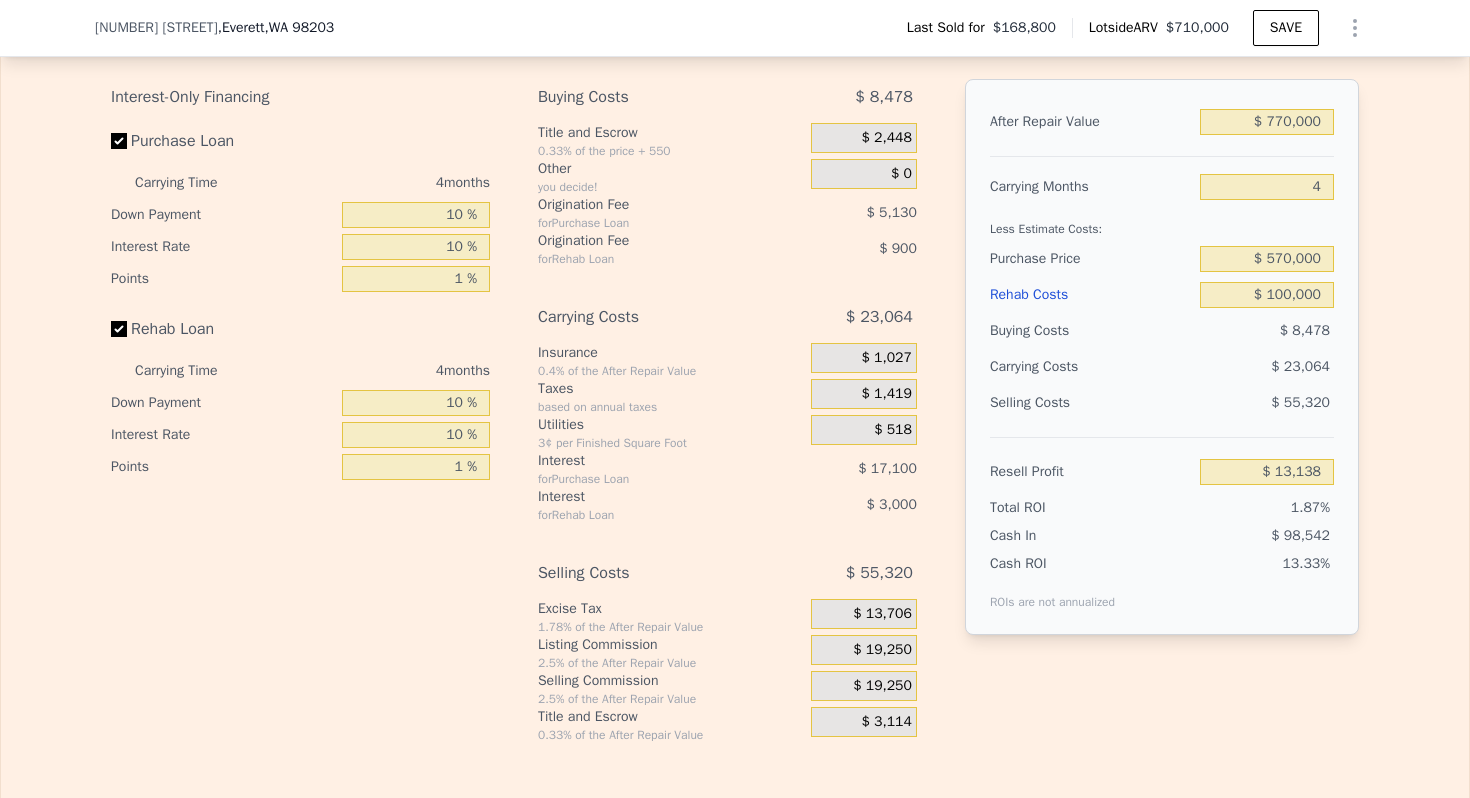 click on "$ 570,000" at bounding box center (1267, 259) 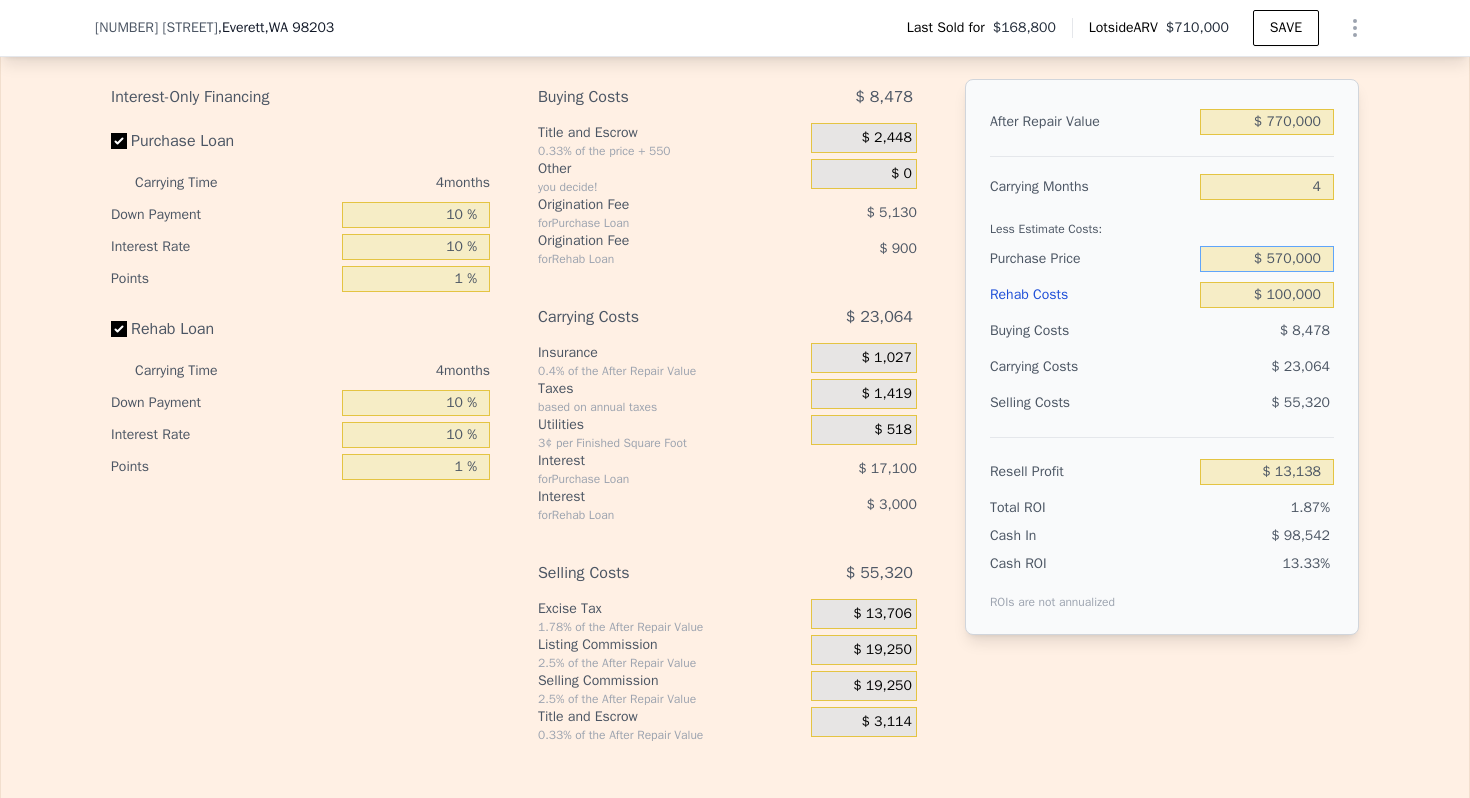 click on "$ 570,000" at bounding box center [1267, 259] 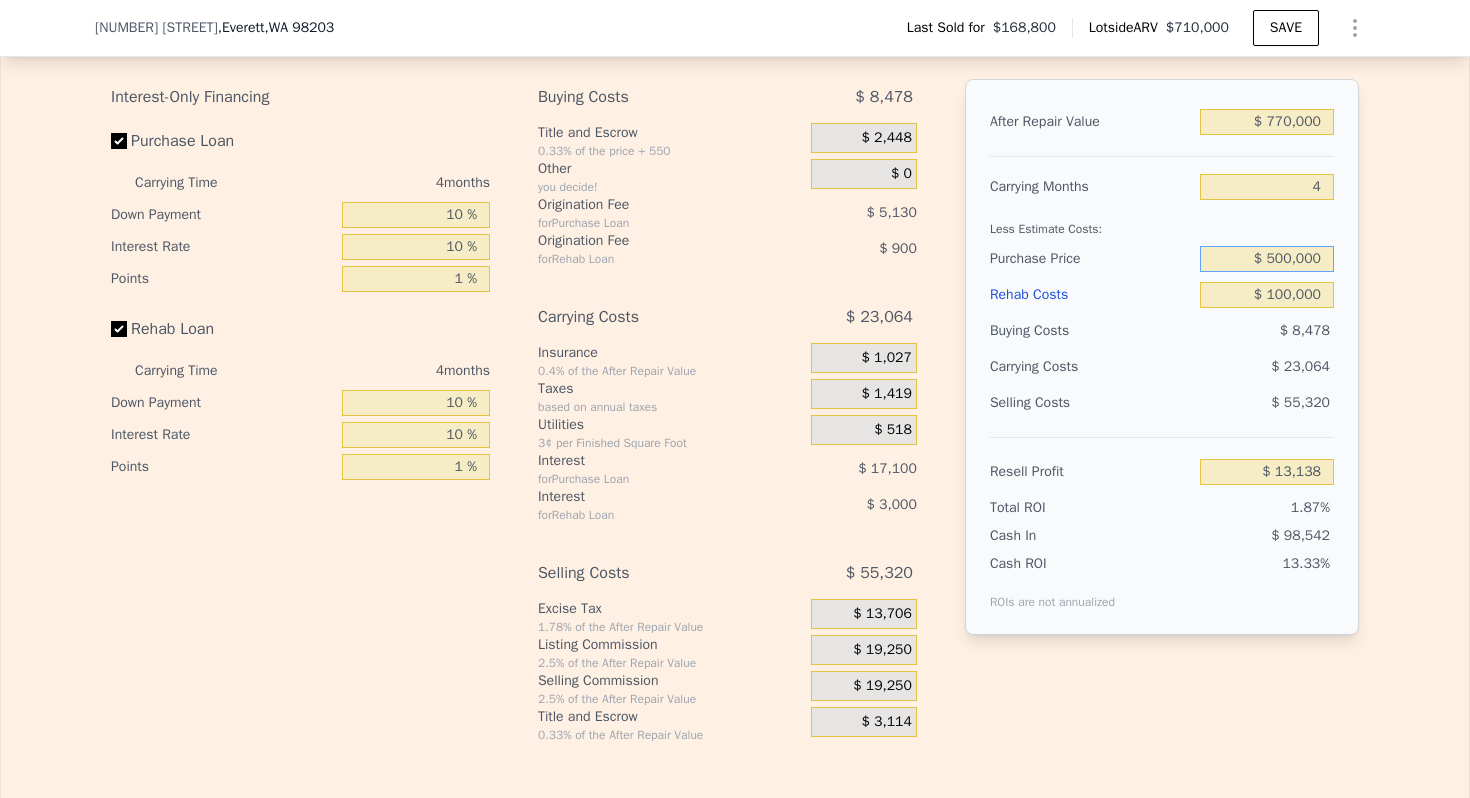 type on "$ 500,000" 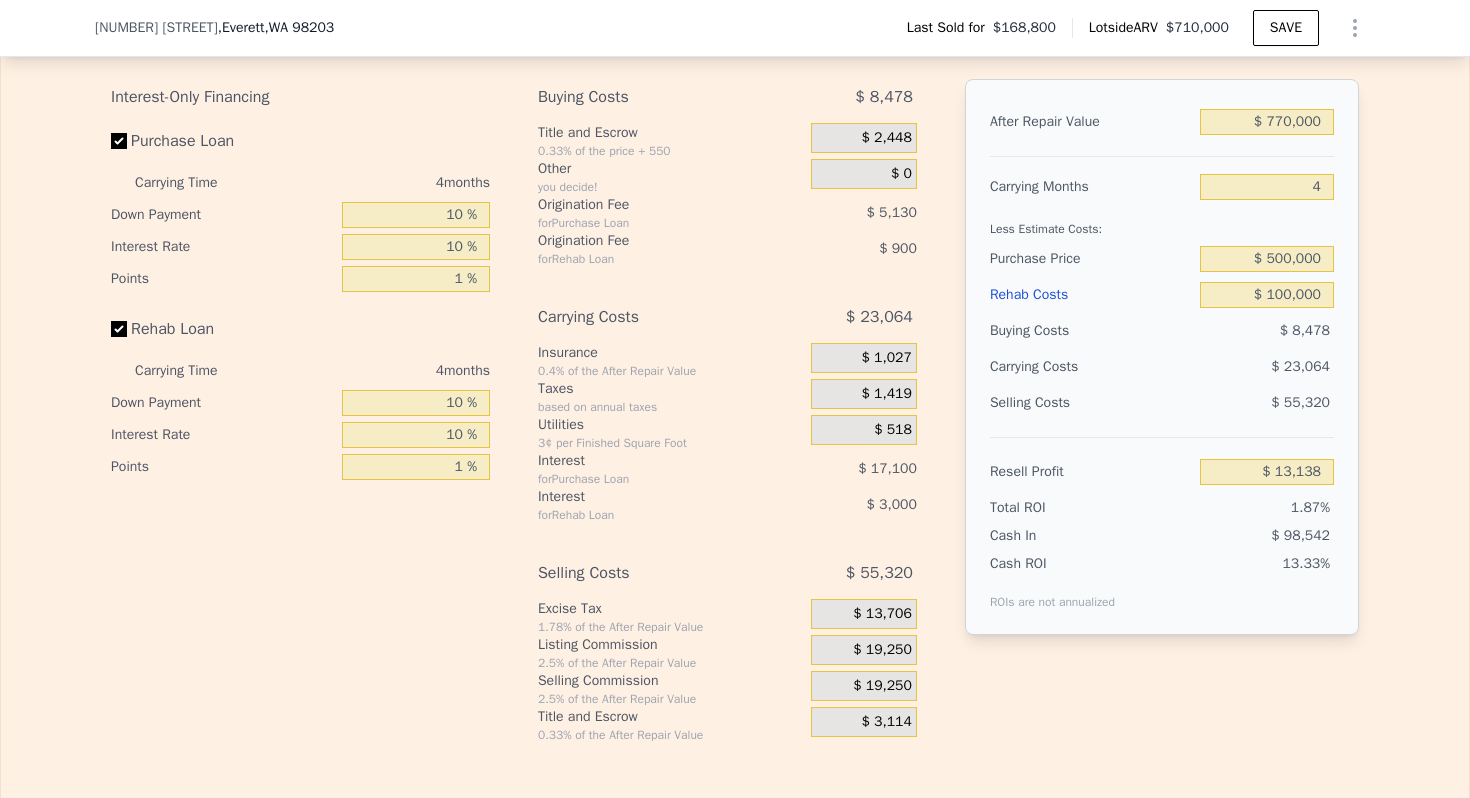 click on "Less Estimate Costs:" at bounding box center [1162, 223] 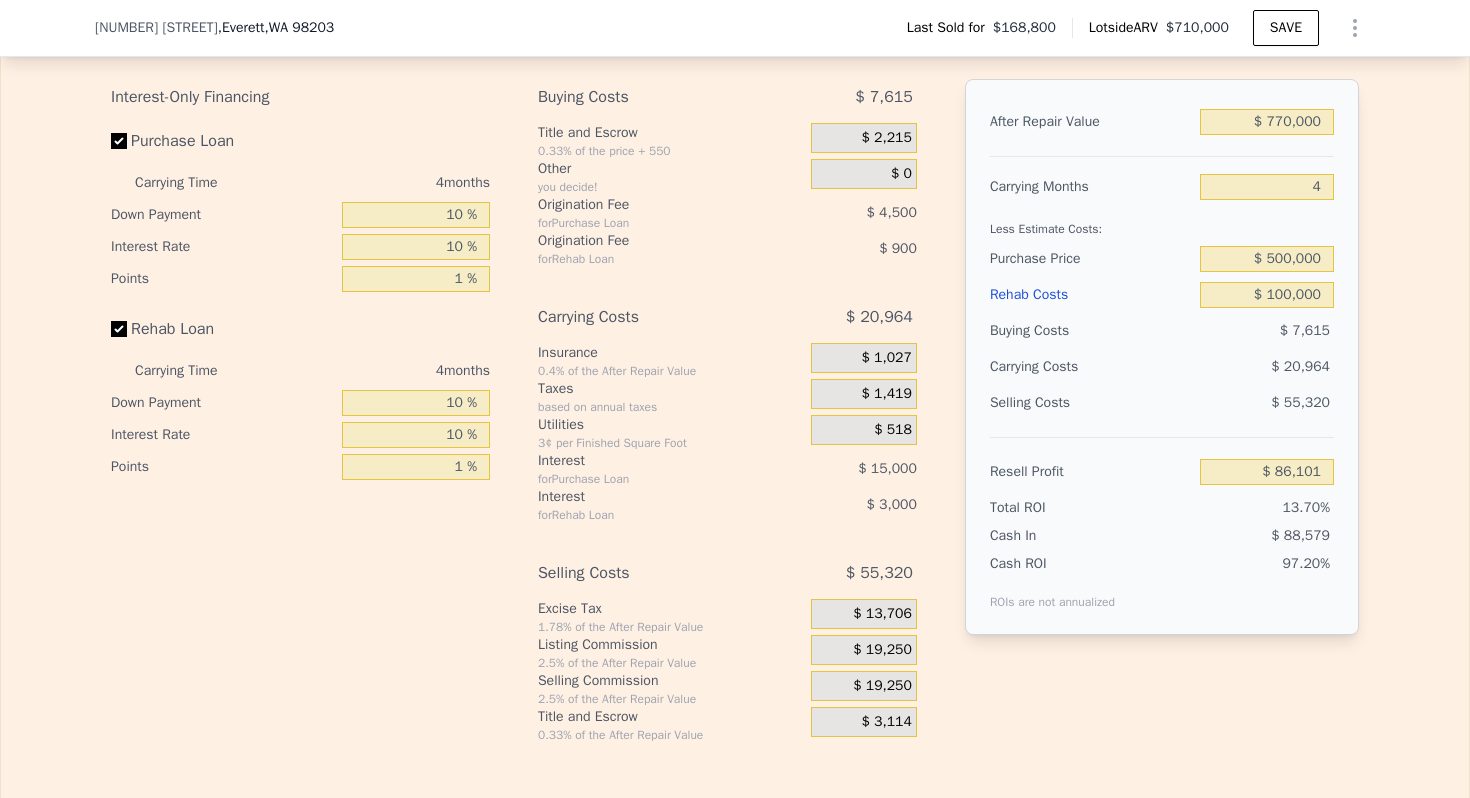click on "$ 500,000" at bounding box center [1267, 259] 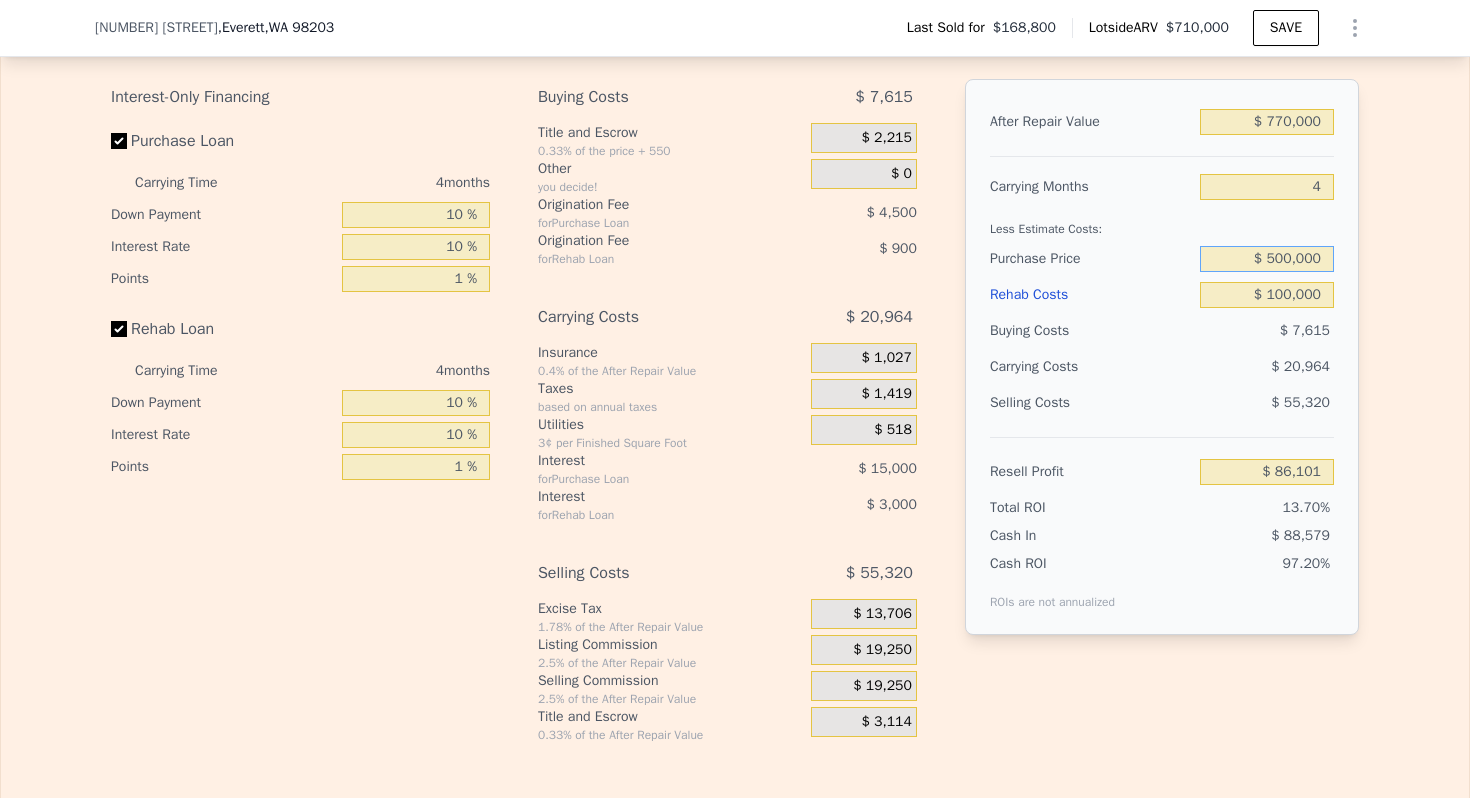 click on "$ 500,000" at bounding box center (1267, 259) 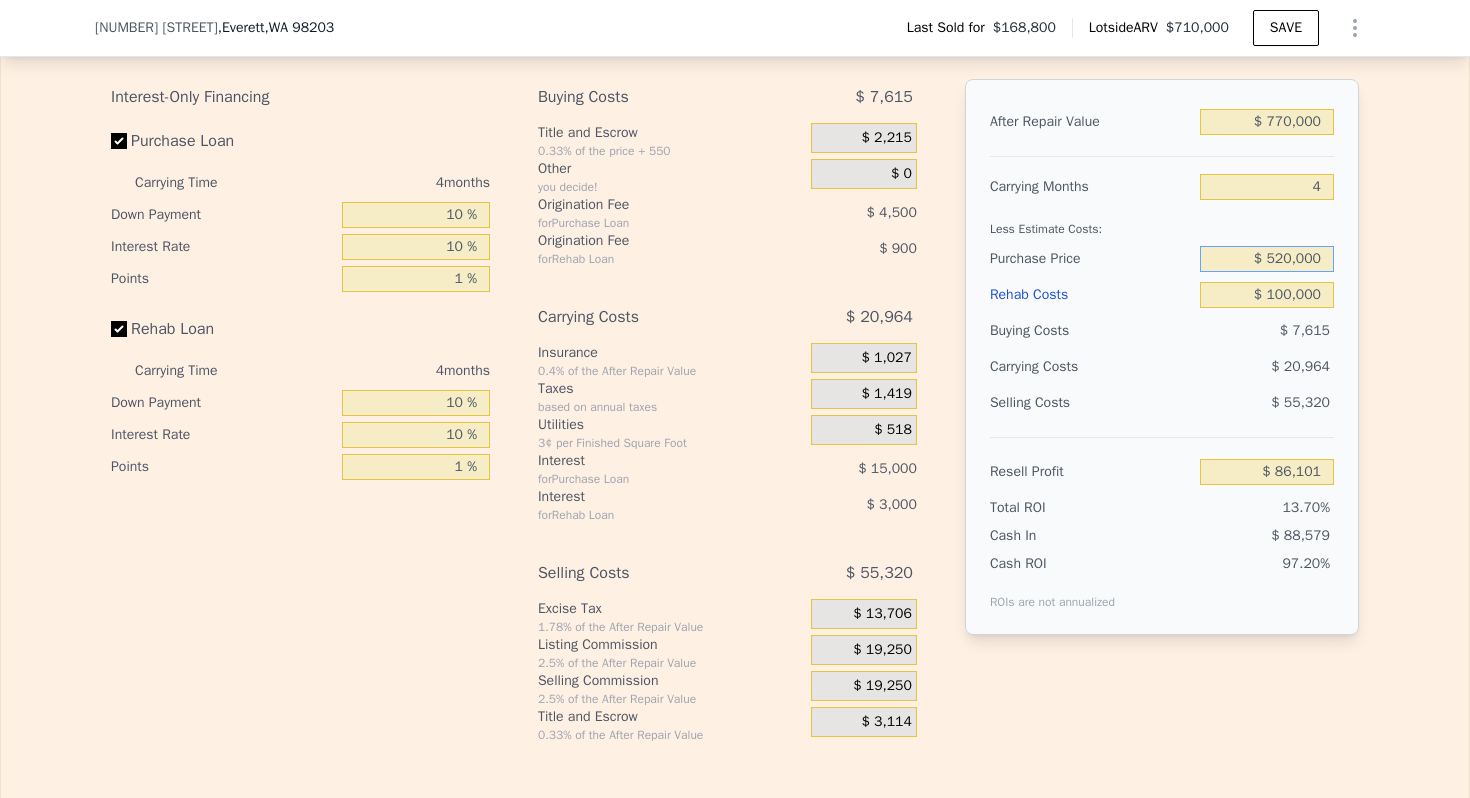 type on "$ 520,000" 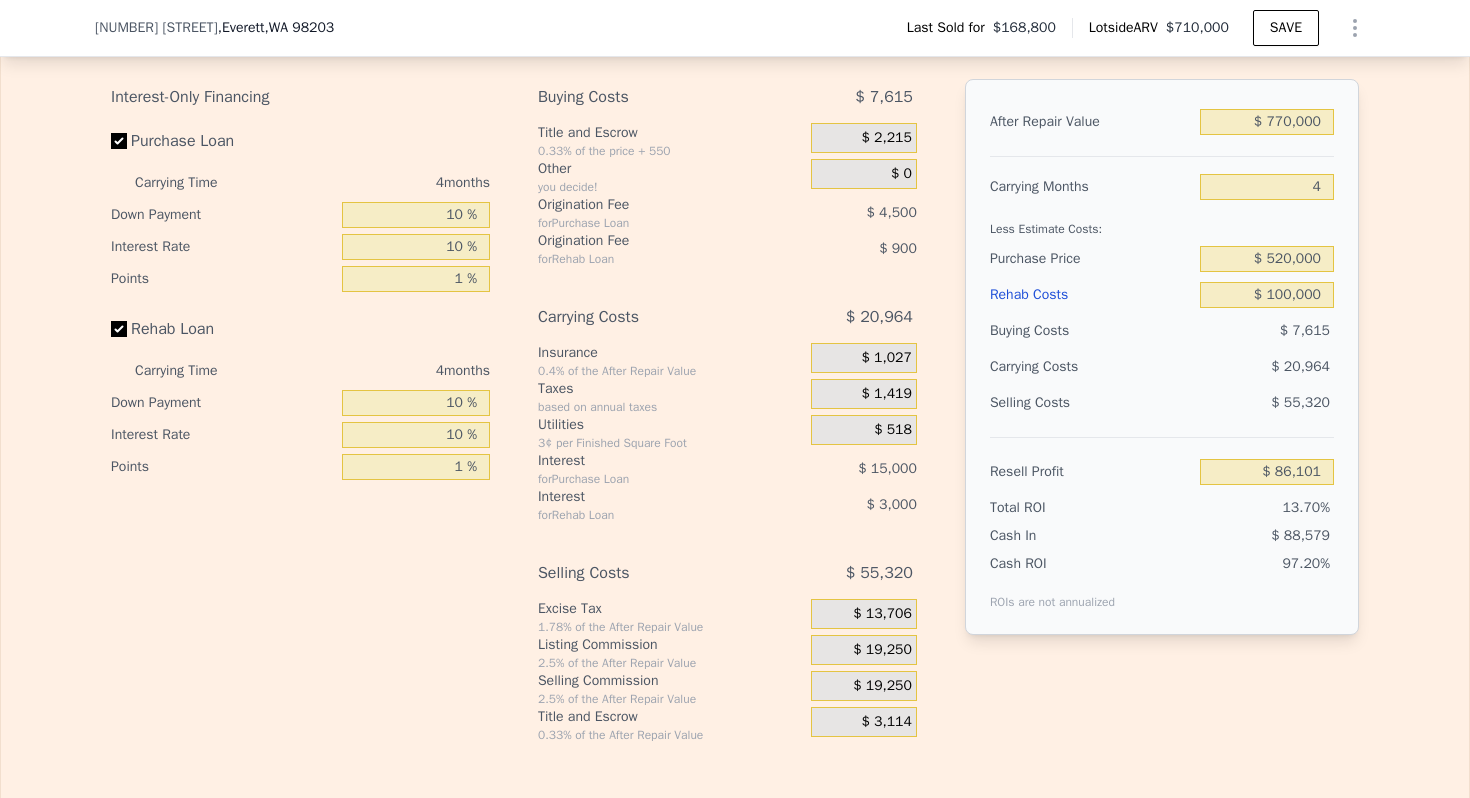 click on "Purchase Price" at bounding box center [1091, 259] 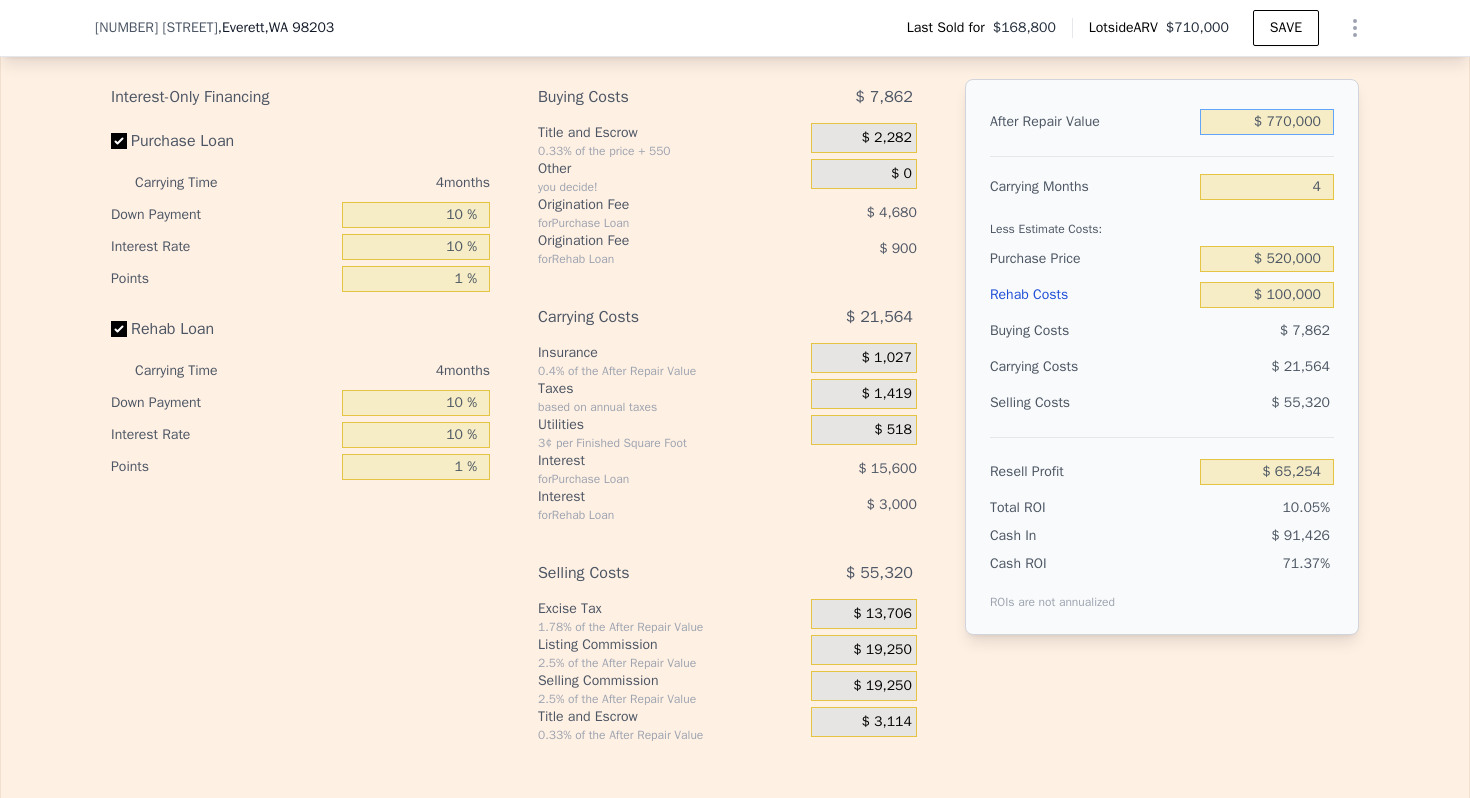click on "$ 770,000" at bounding box center (1267, 122) 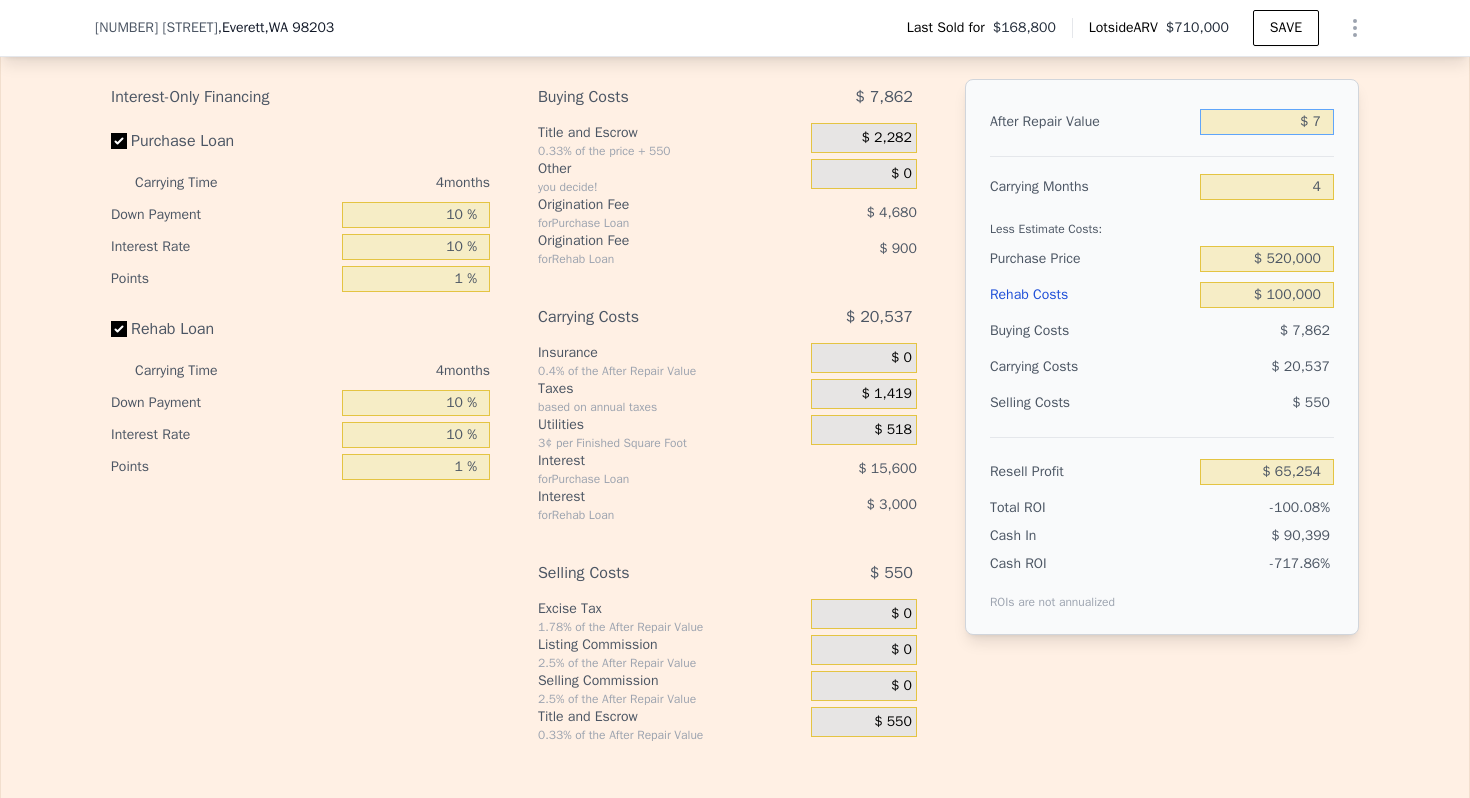 type on "-$ 648,942" 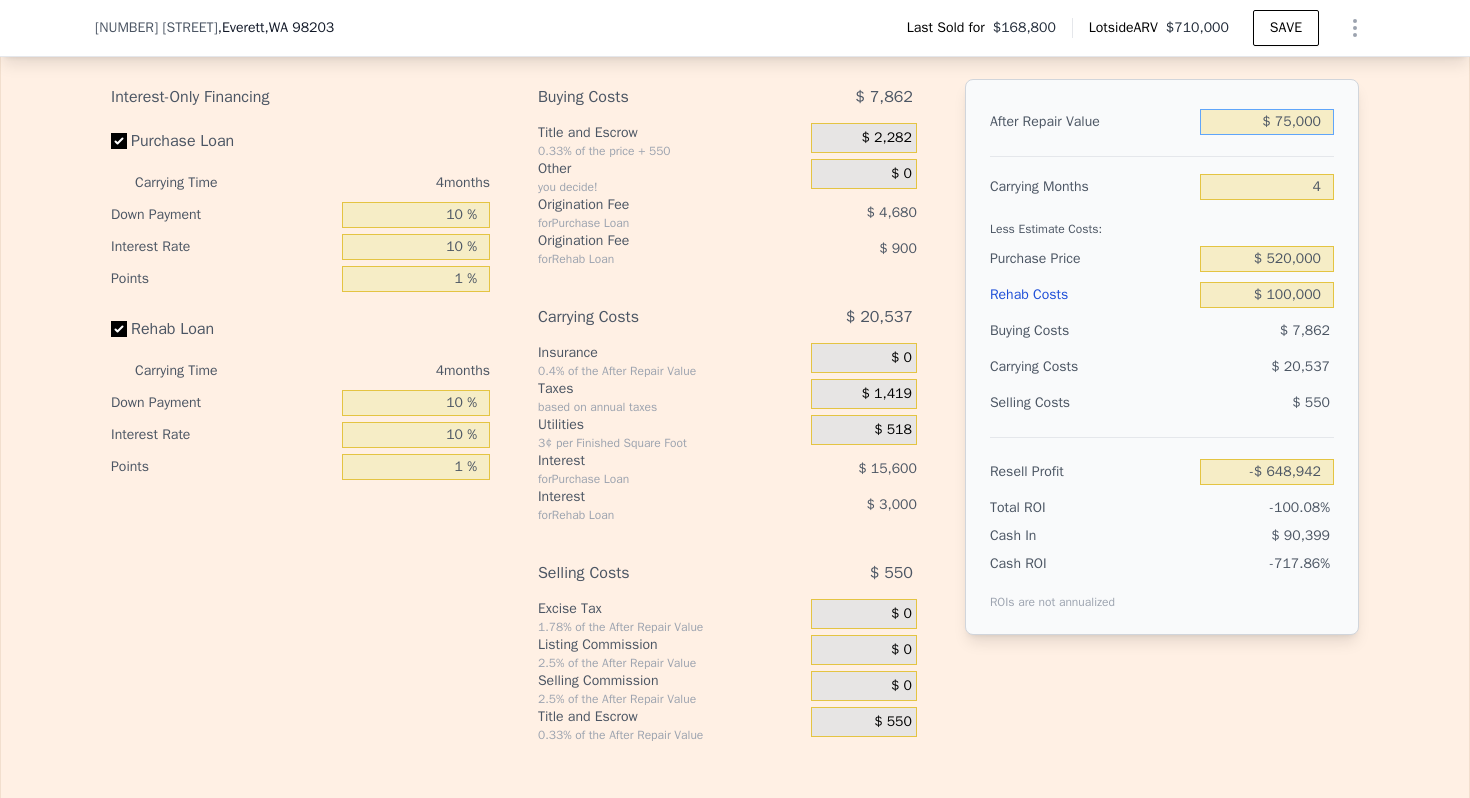 type on "$ 750,000" 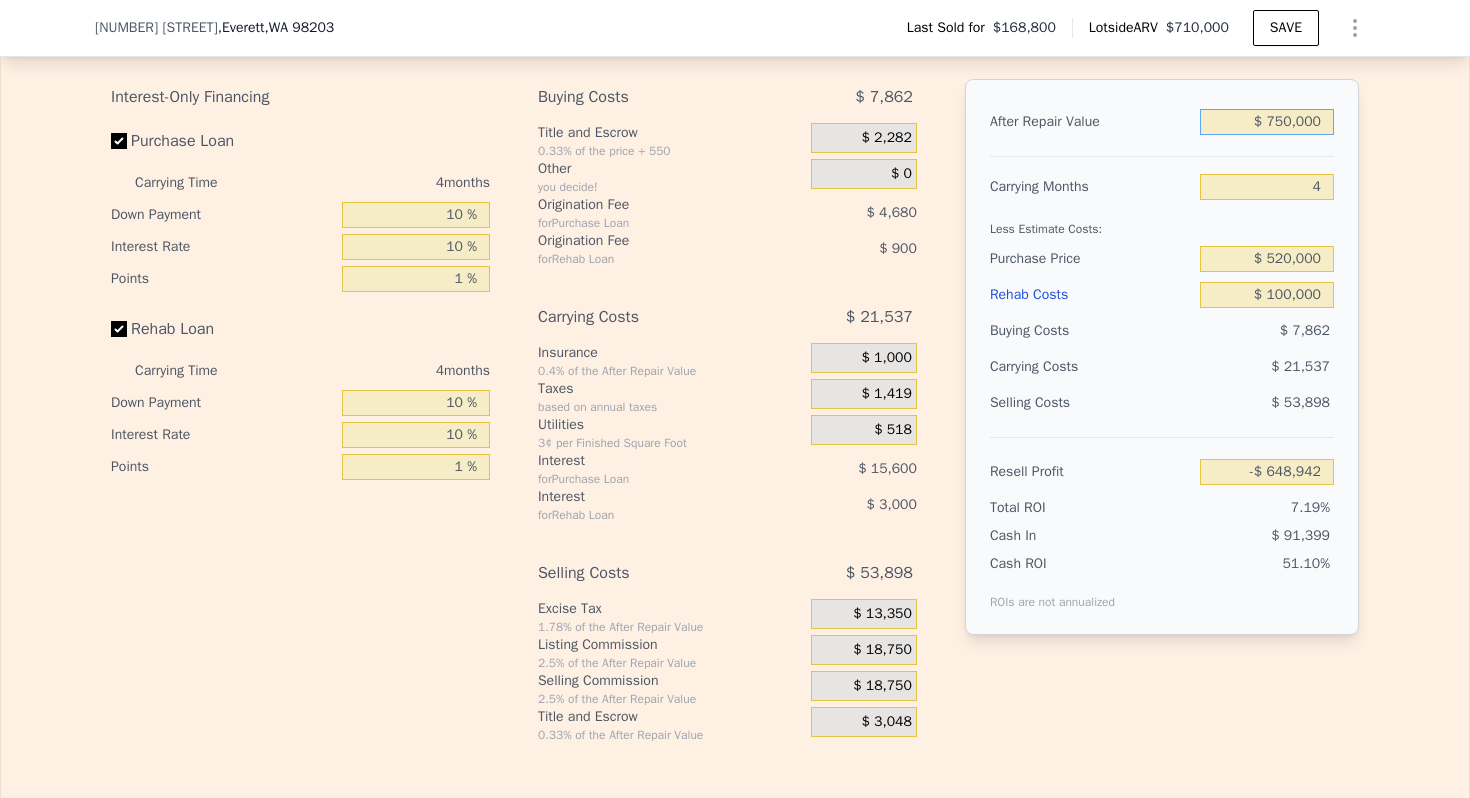 type on "$ 46,703" 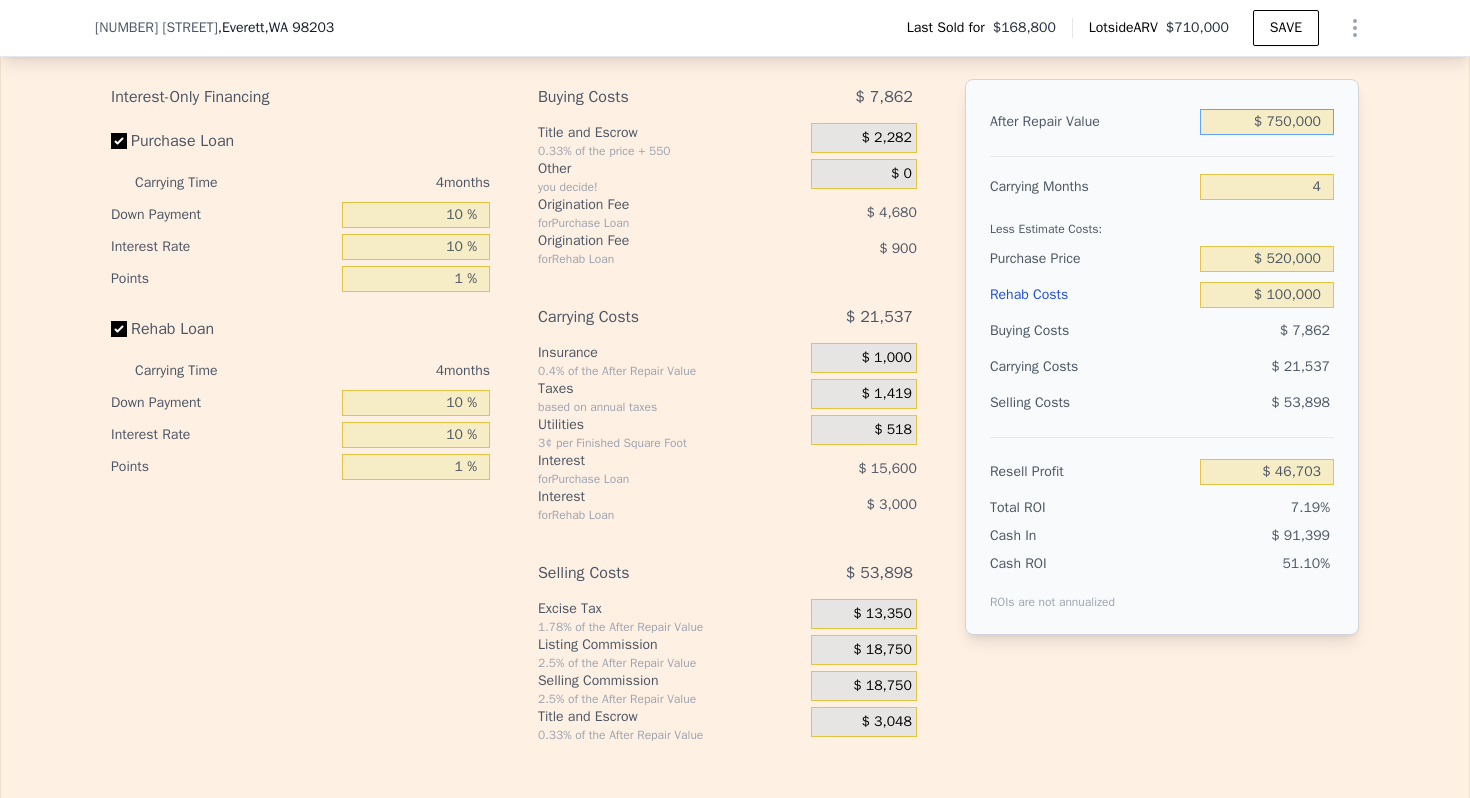 type on "$ 750,000" 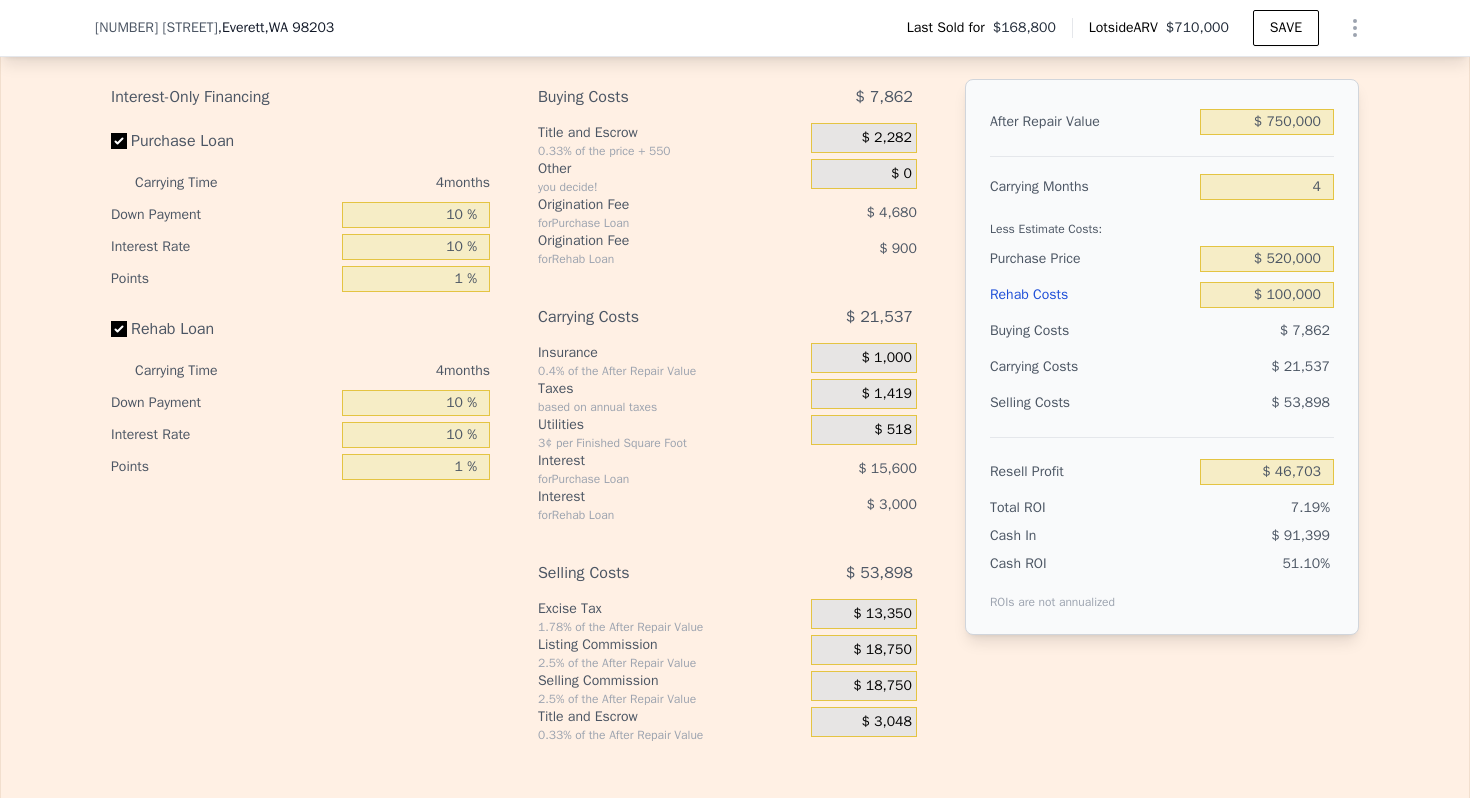 click on "Less Estimate Costs:" at bounding box center (1162, 223) 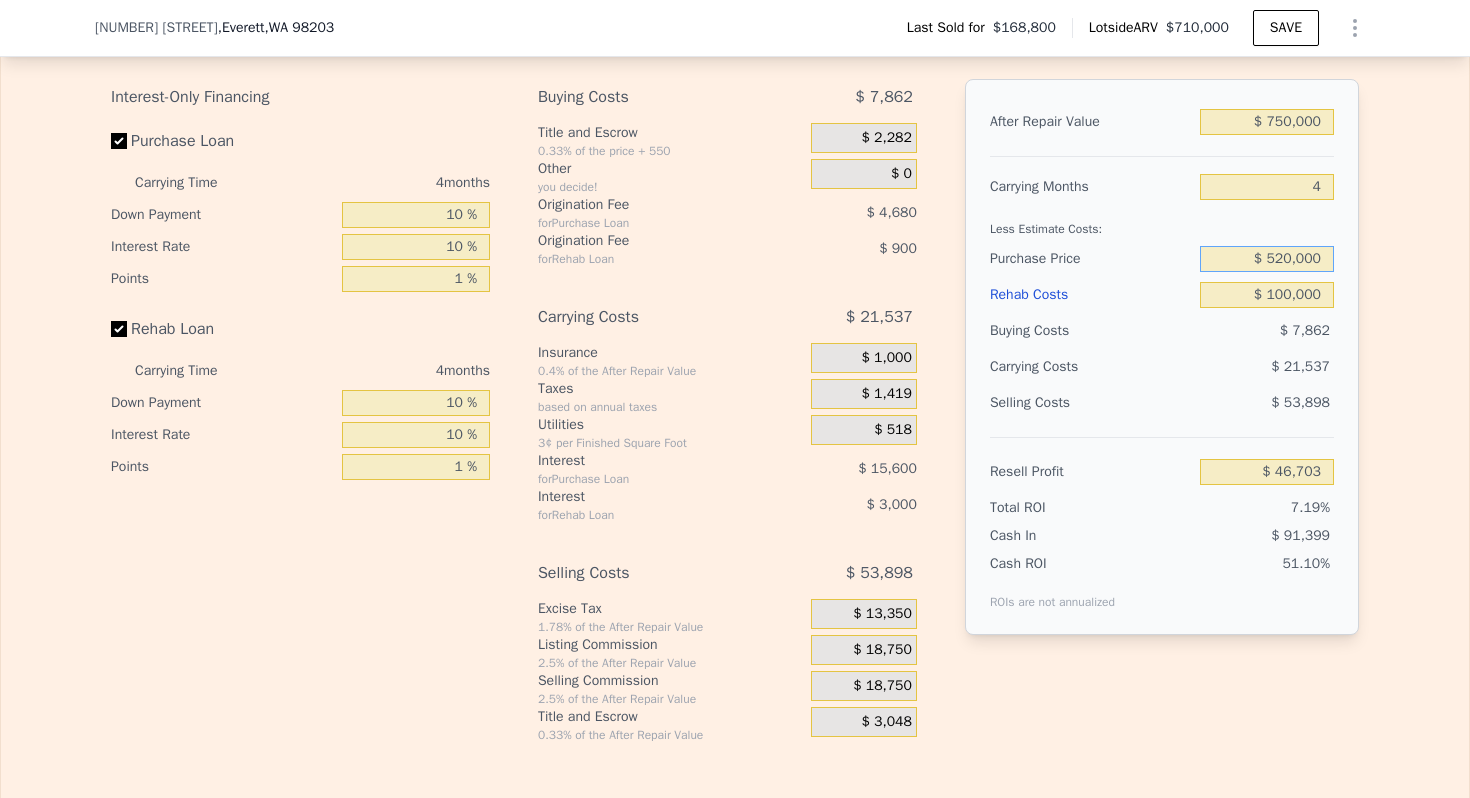 click on "$ 520,000" at bounding box center (1267, 259) 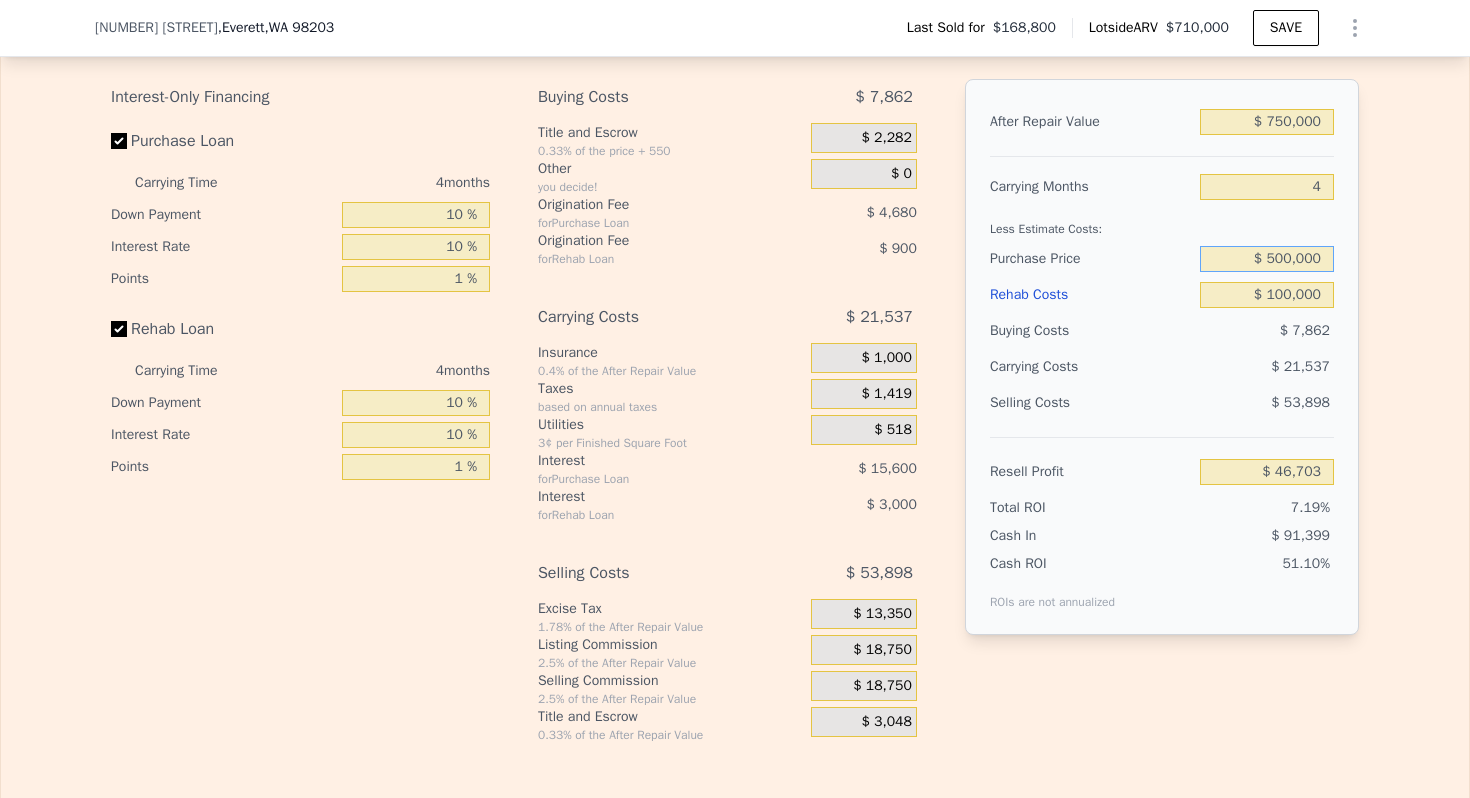 type on "$ 500,000" 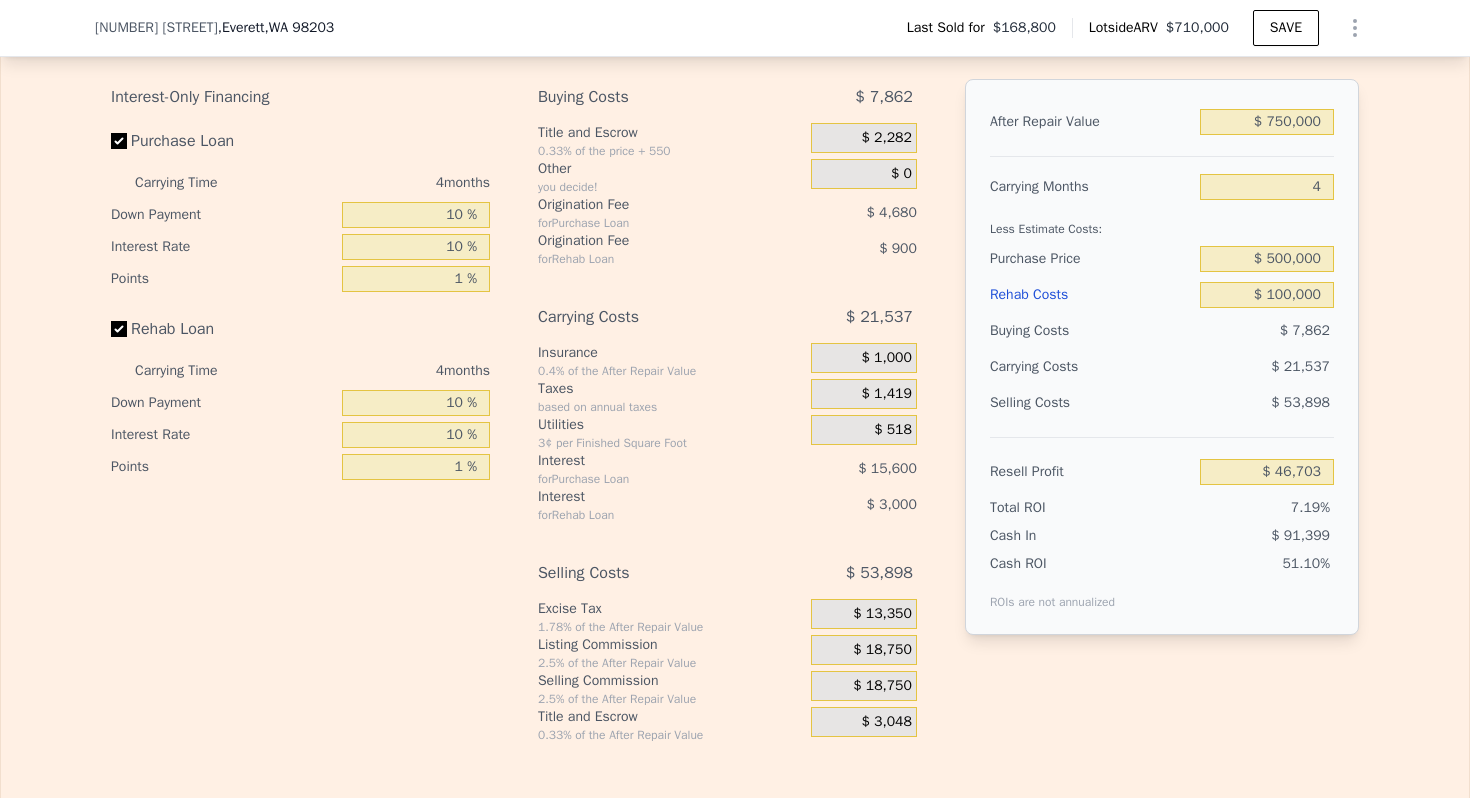 click on "Purchase Price" at bounding box center (1091, 259) 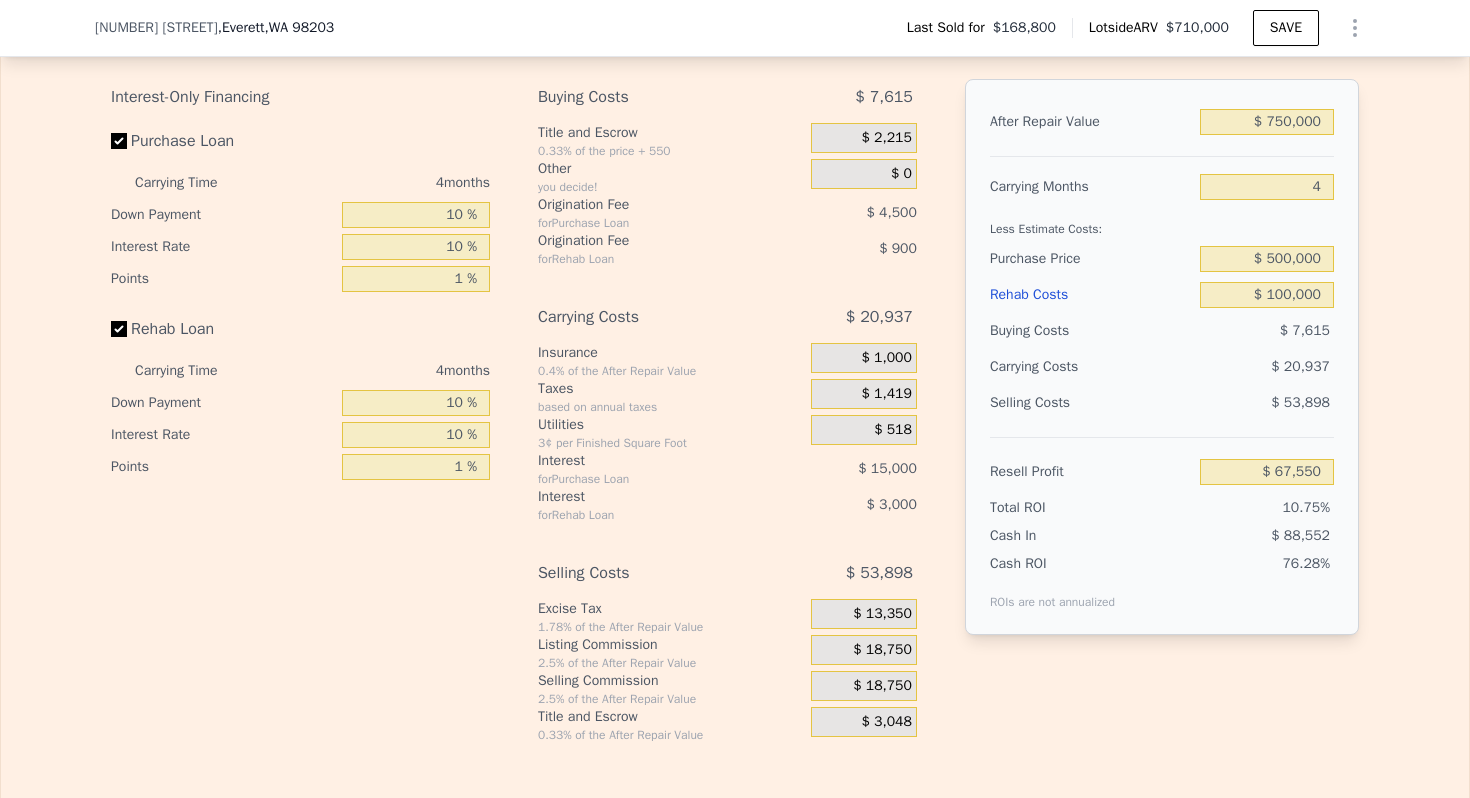 click on "Purchase Price" at bounding box center (1091, 259) 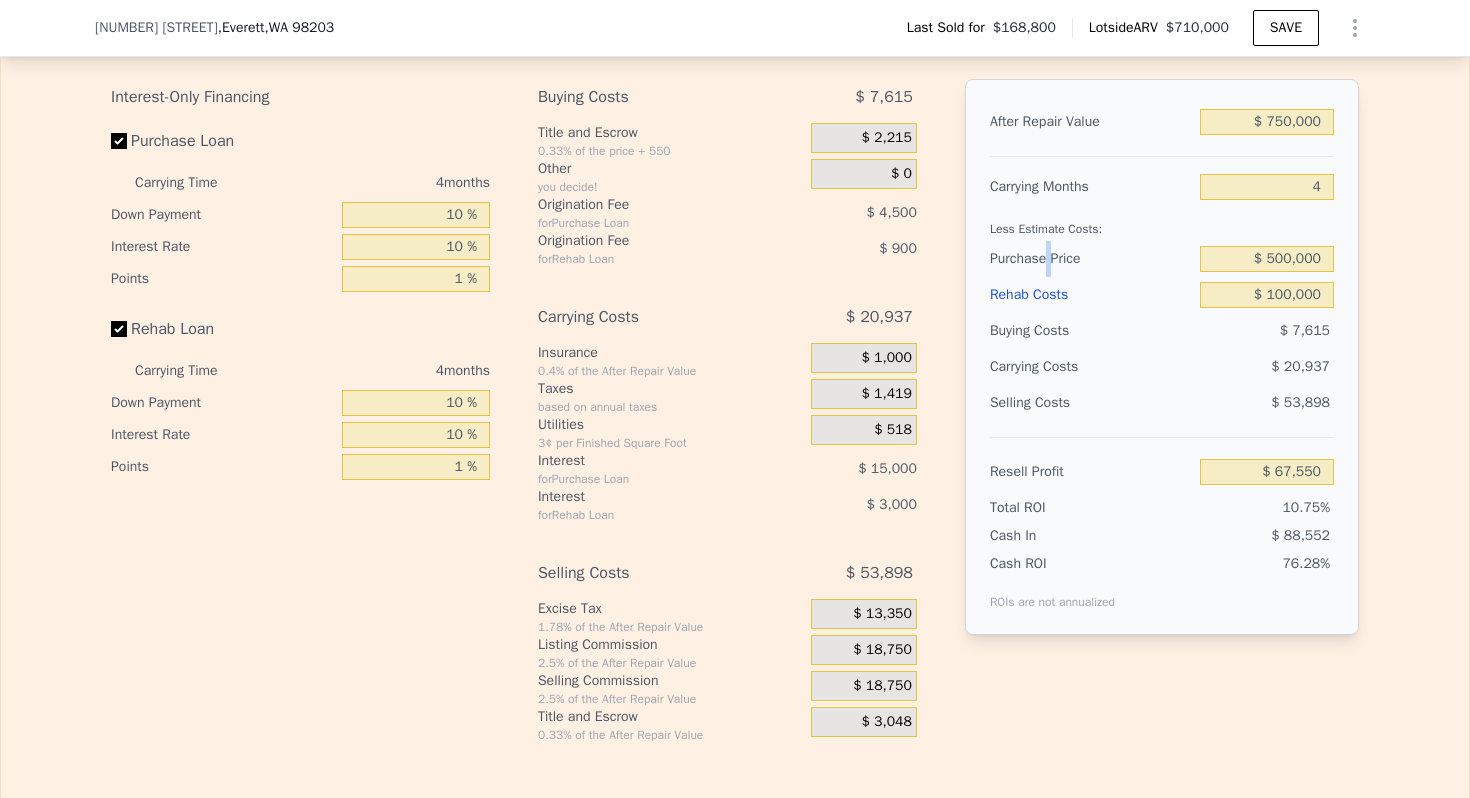 click on "Purchase Price" at bounding box center (1091, 259) 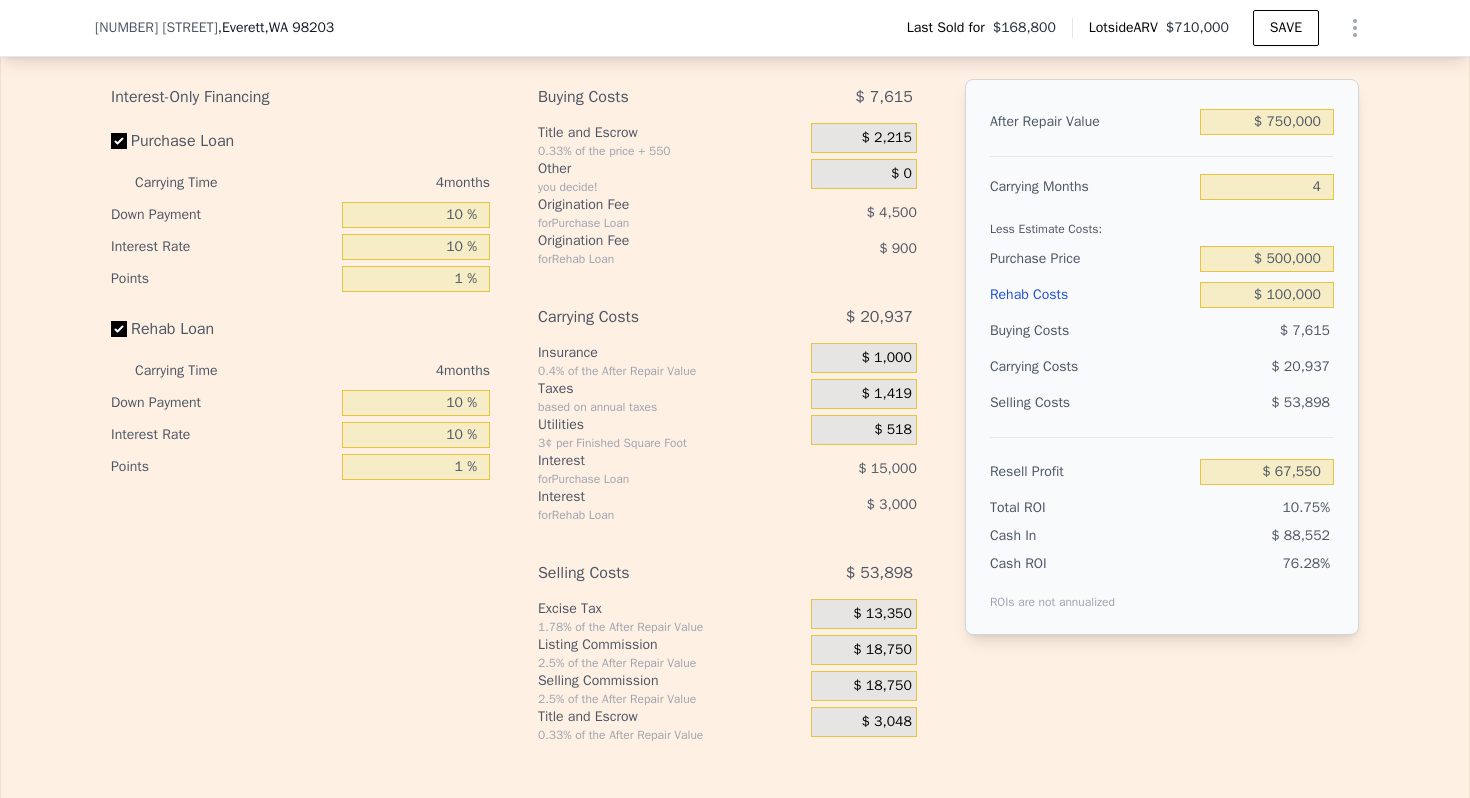 click on "Less Estimate Costs:" at bounding box center [1162, 223] 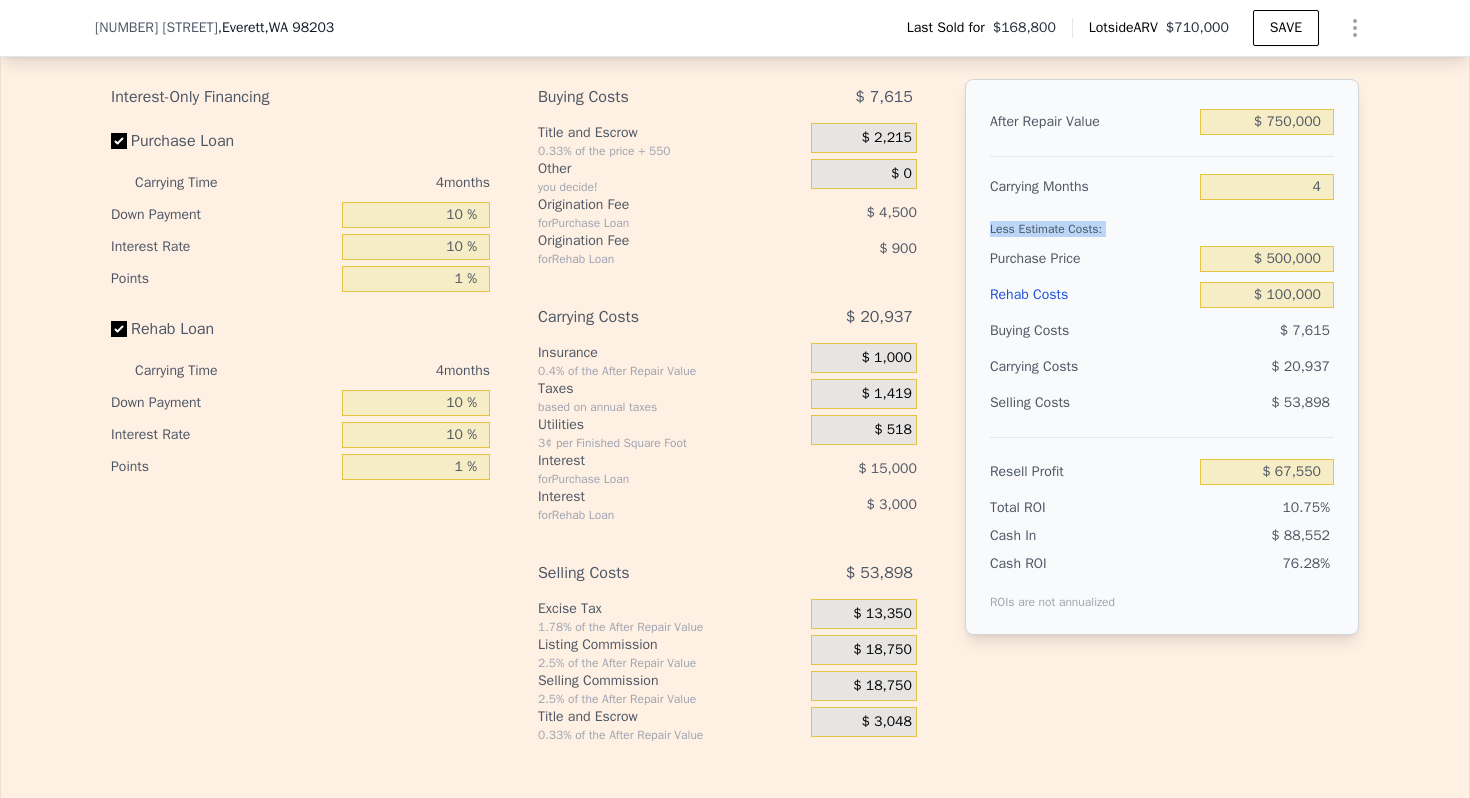click on "Less Estimate Costs:" at bounding box center [1162, 223] 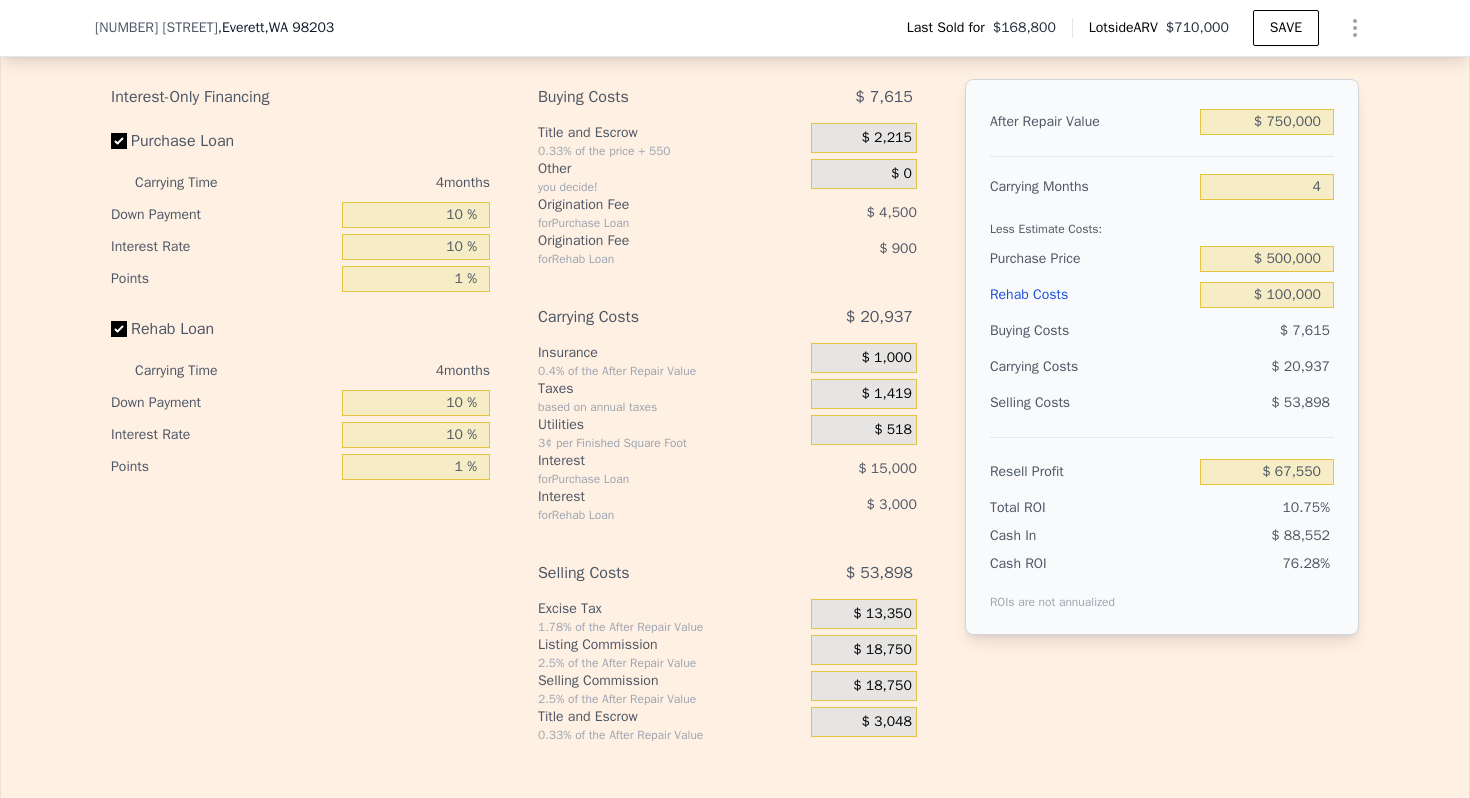 click on "Purchase Price" at bounding box center [1091, 259] 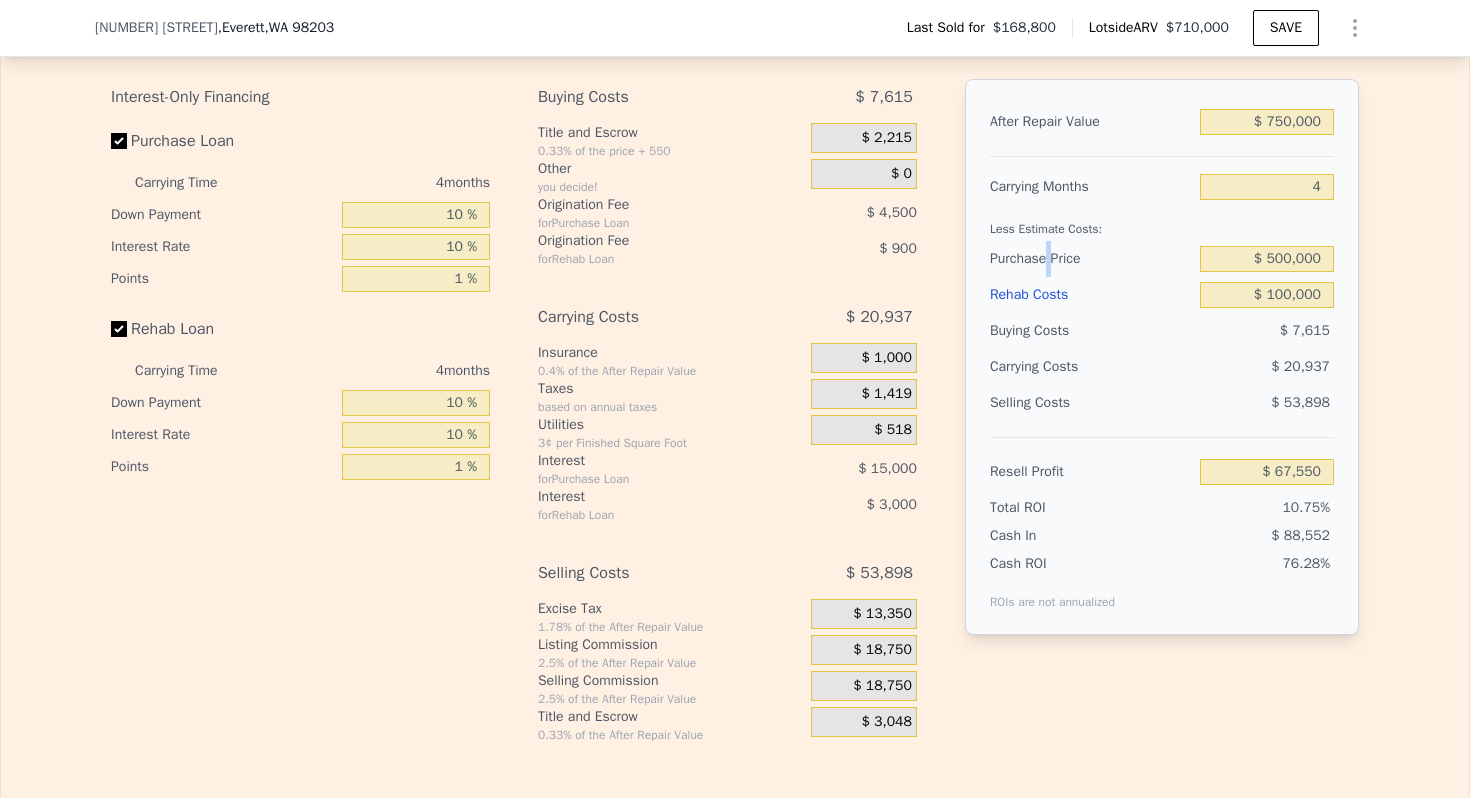 click on "Purchase Price" at bounding box center (1091, 259) 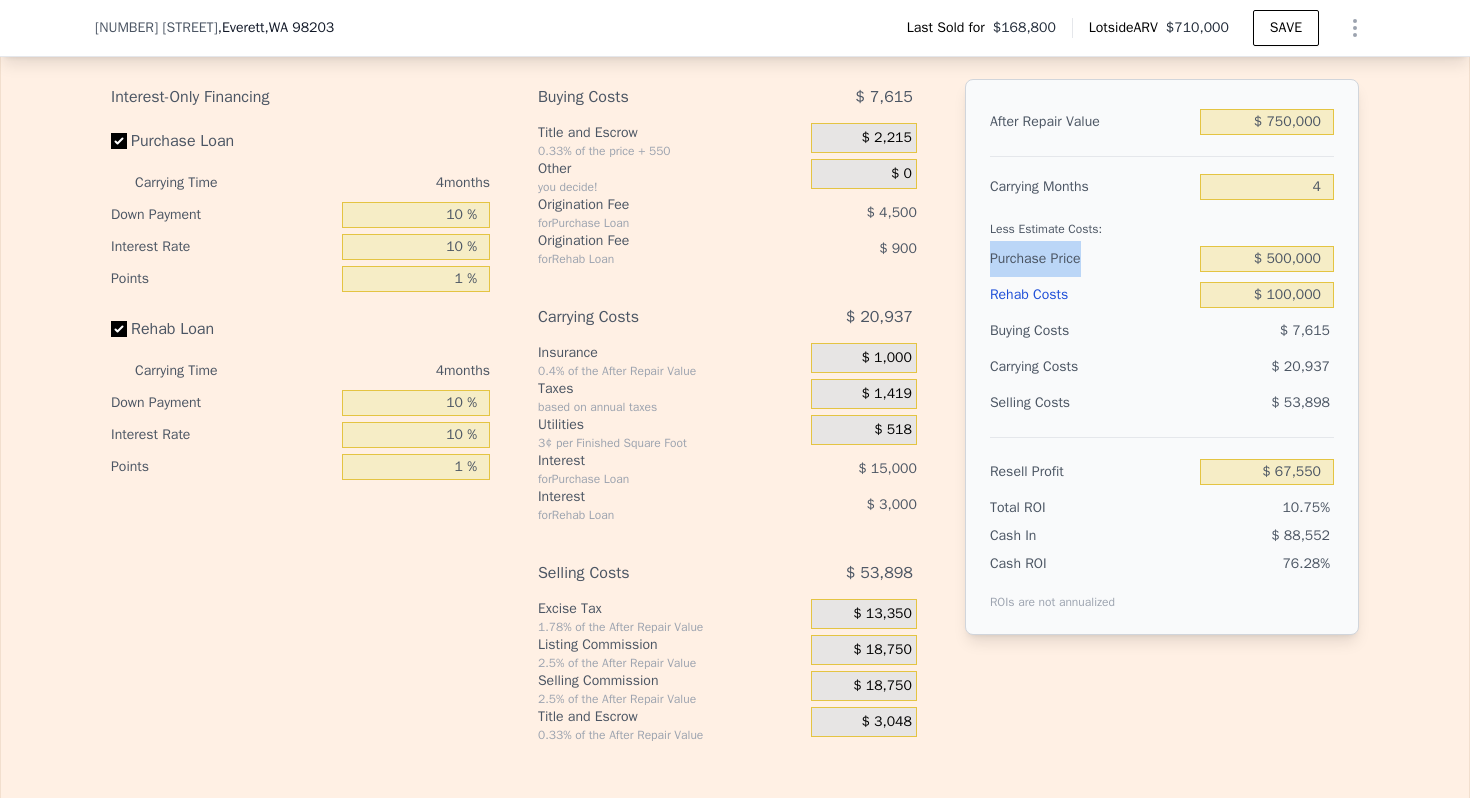 click on "Purchase Price" at bounding box center [1091, 259] 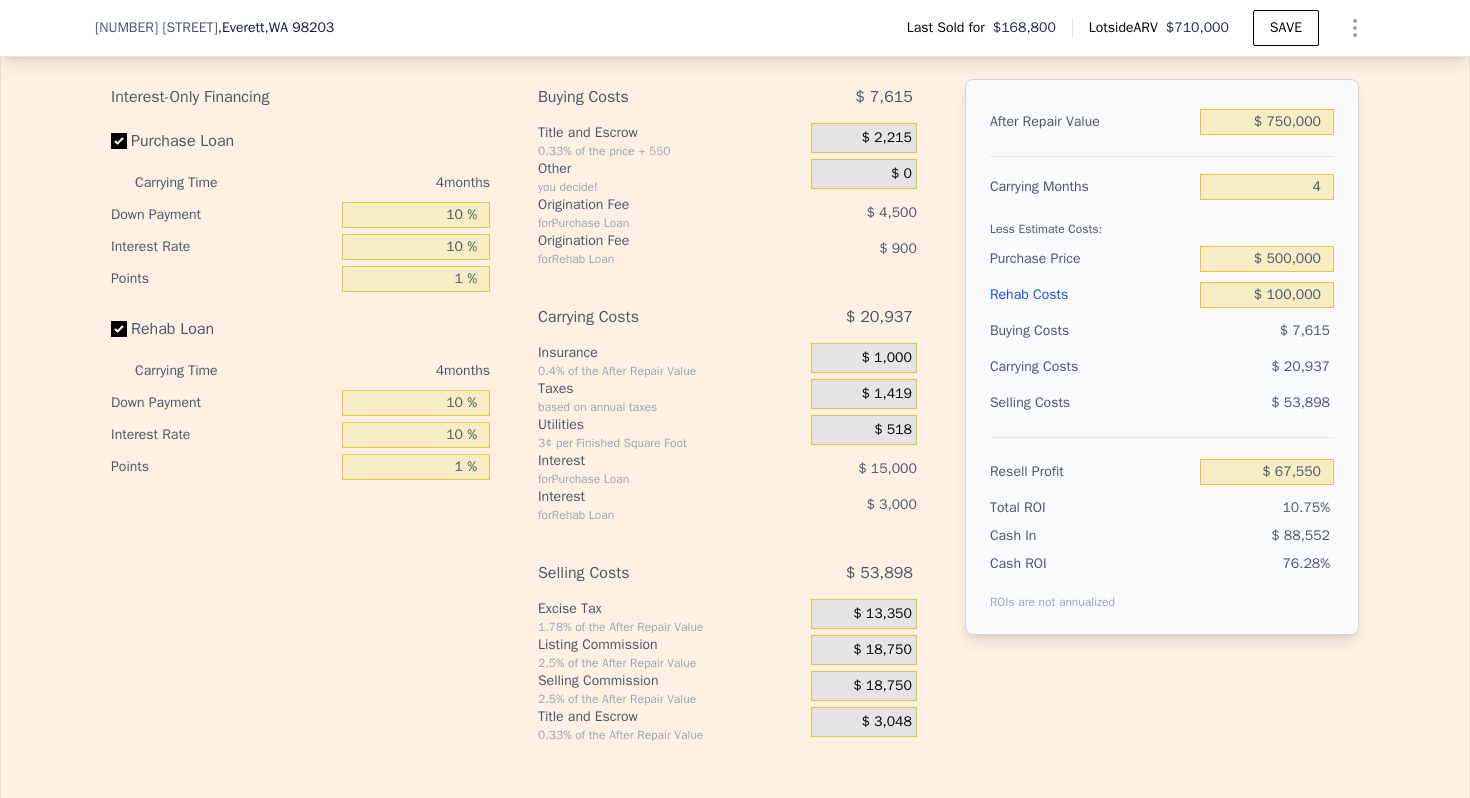 click on "Less Estimate Costs:" at bounding box center [1162, 223] 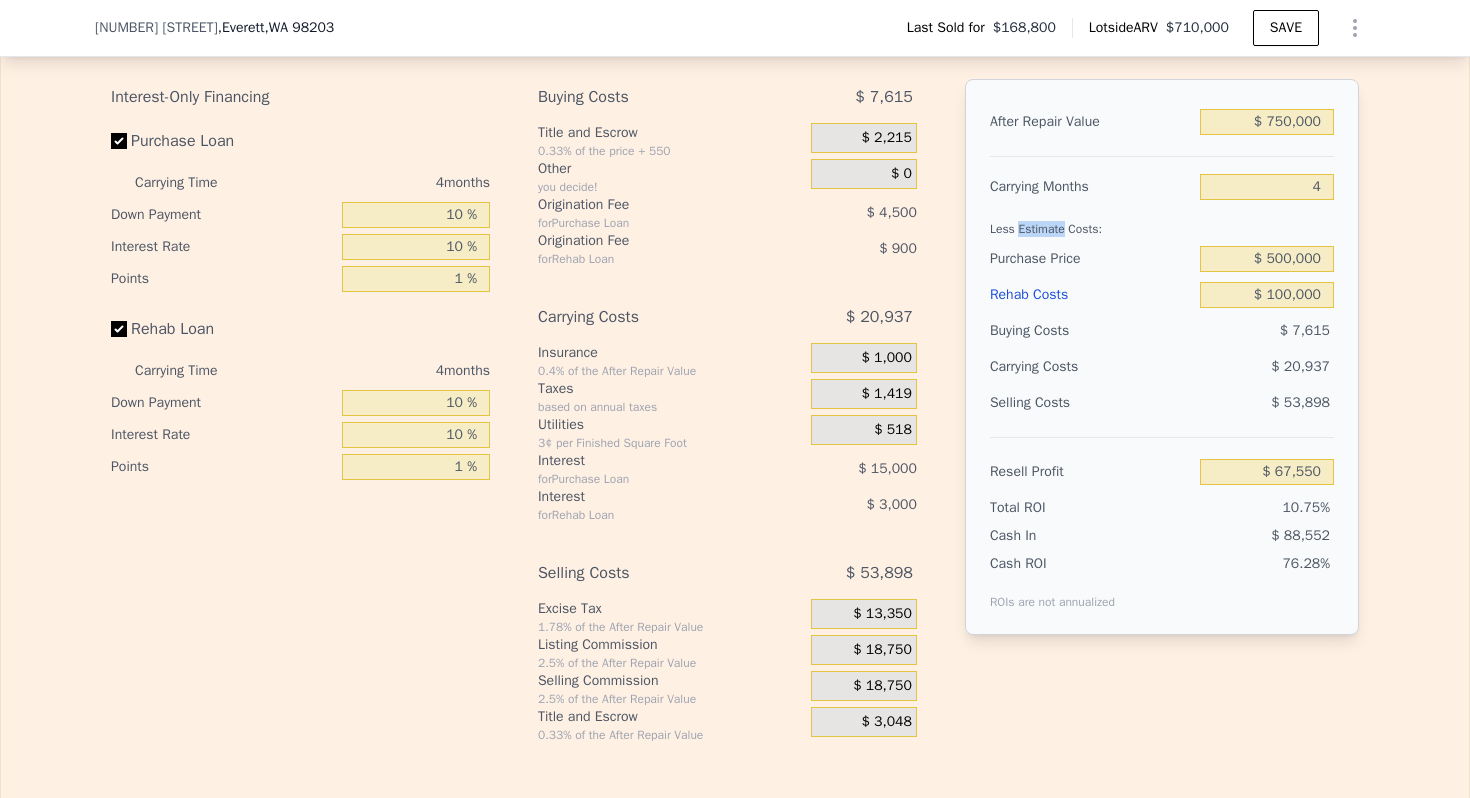 click on "Less Estimate Costs:" at bounding box center [1162, 223] 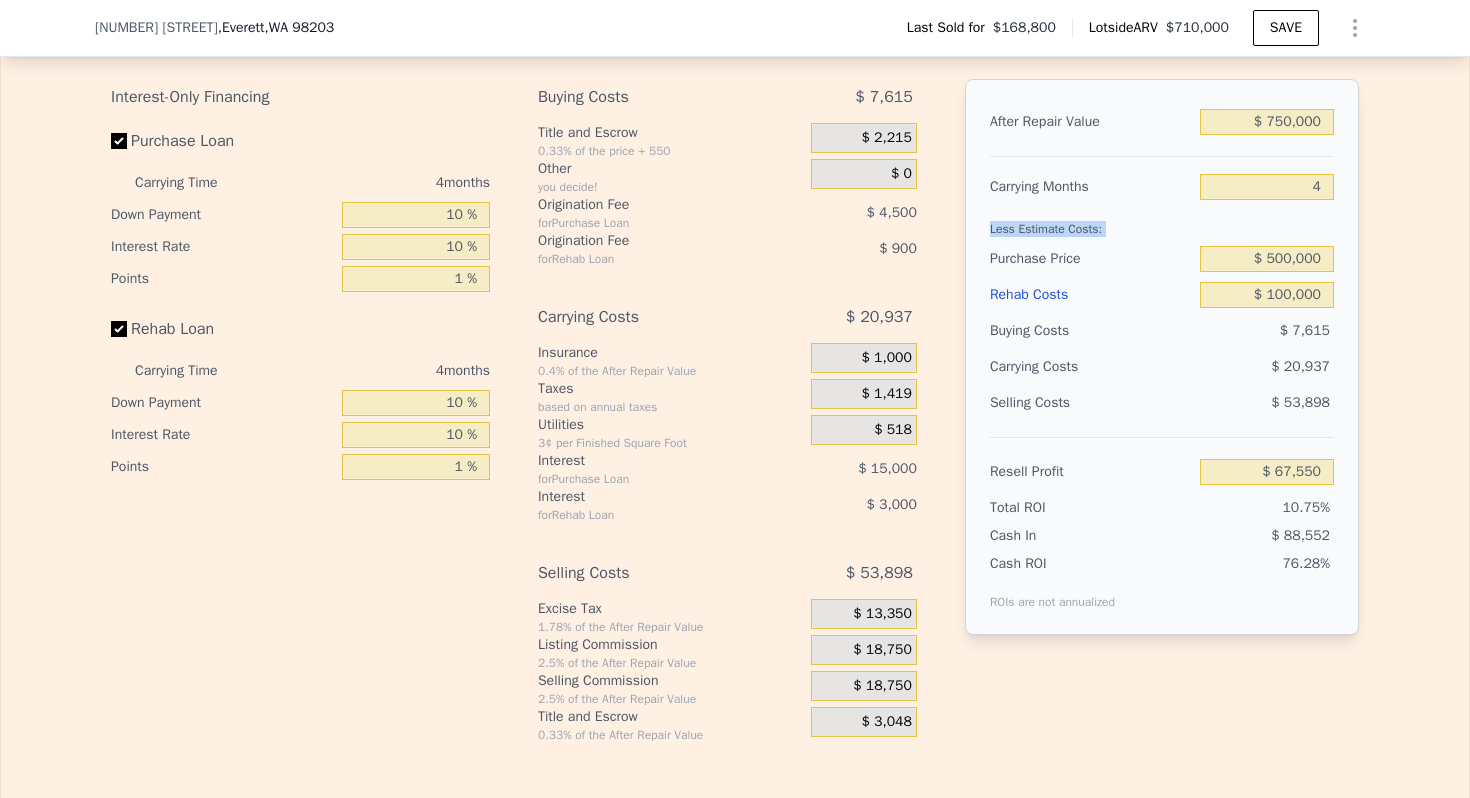 click on "Less Estimate Costs:" at bounding box center (1162, 223) 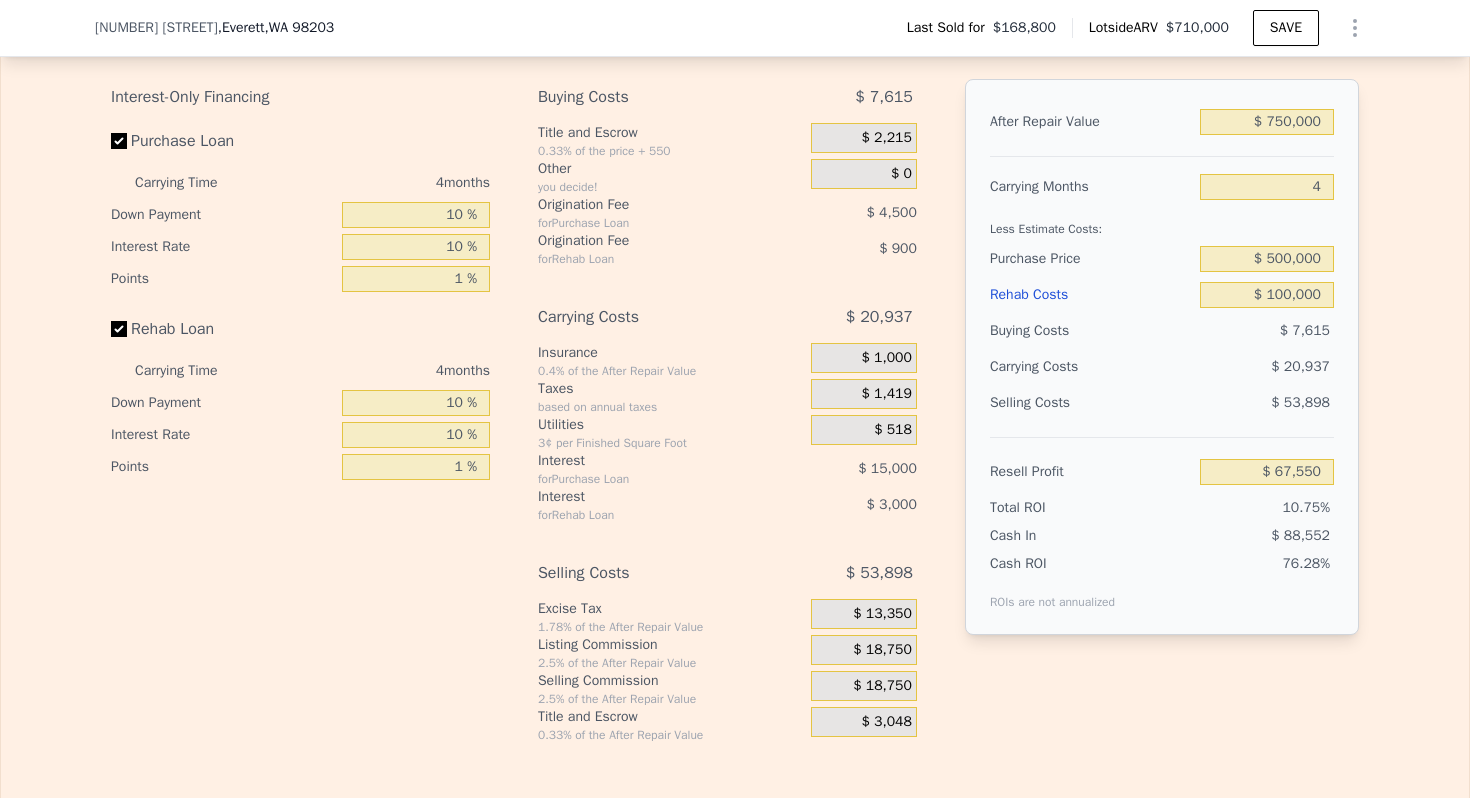 click on "Purchase Price" at bounding box center (1091, 259) 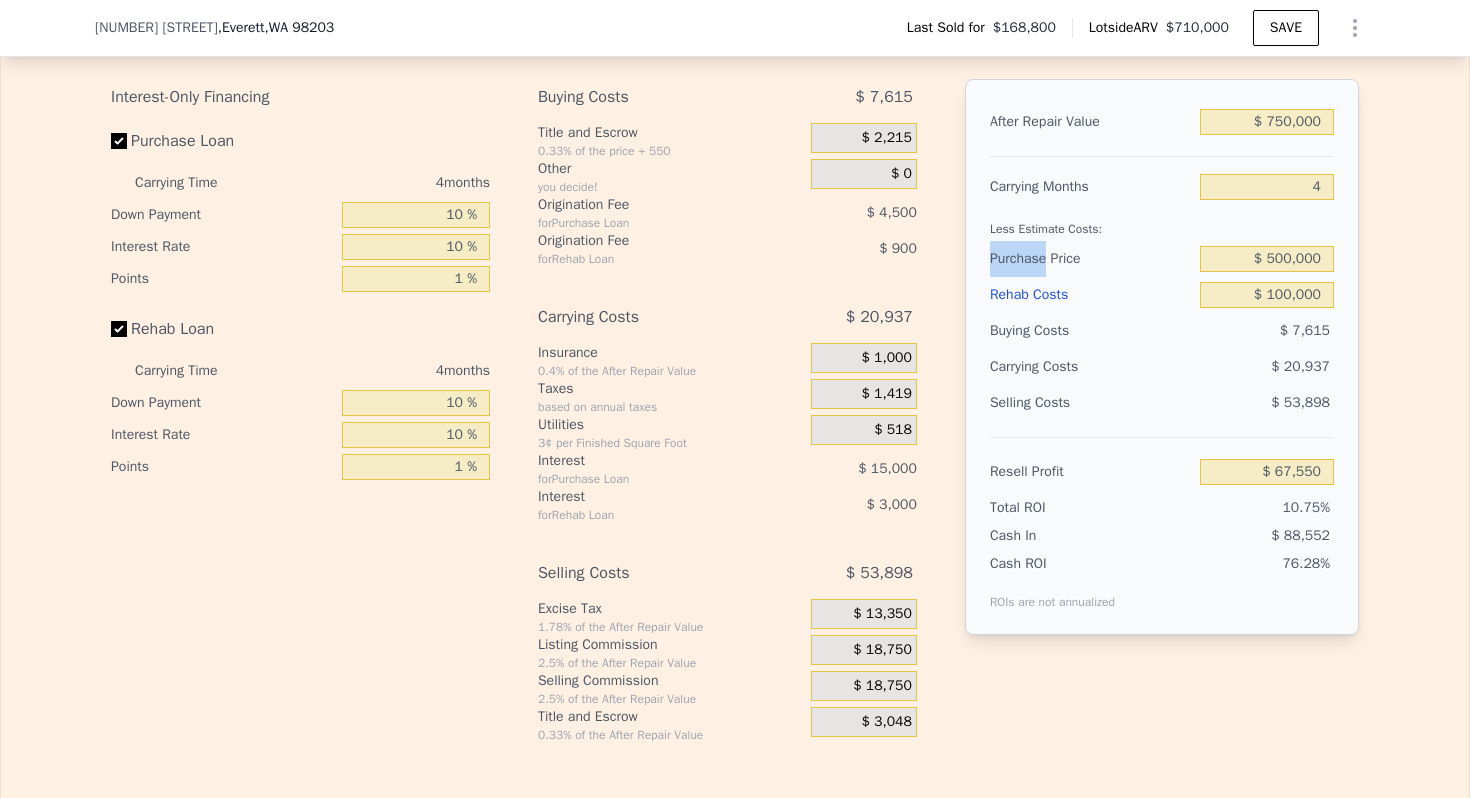 click on "Purchase Price" at bounding box center (1091, 259) 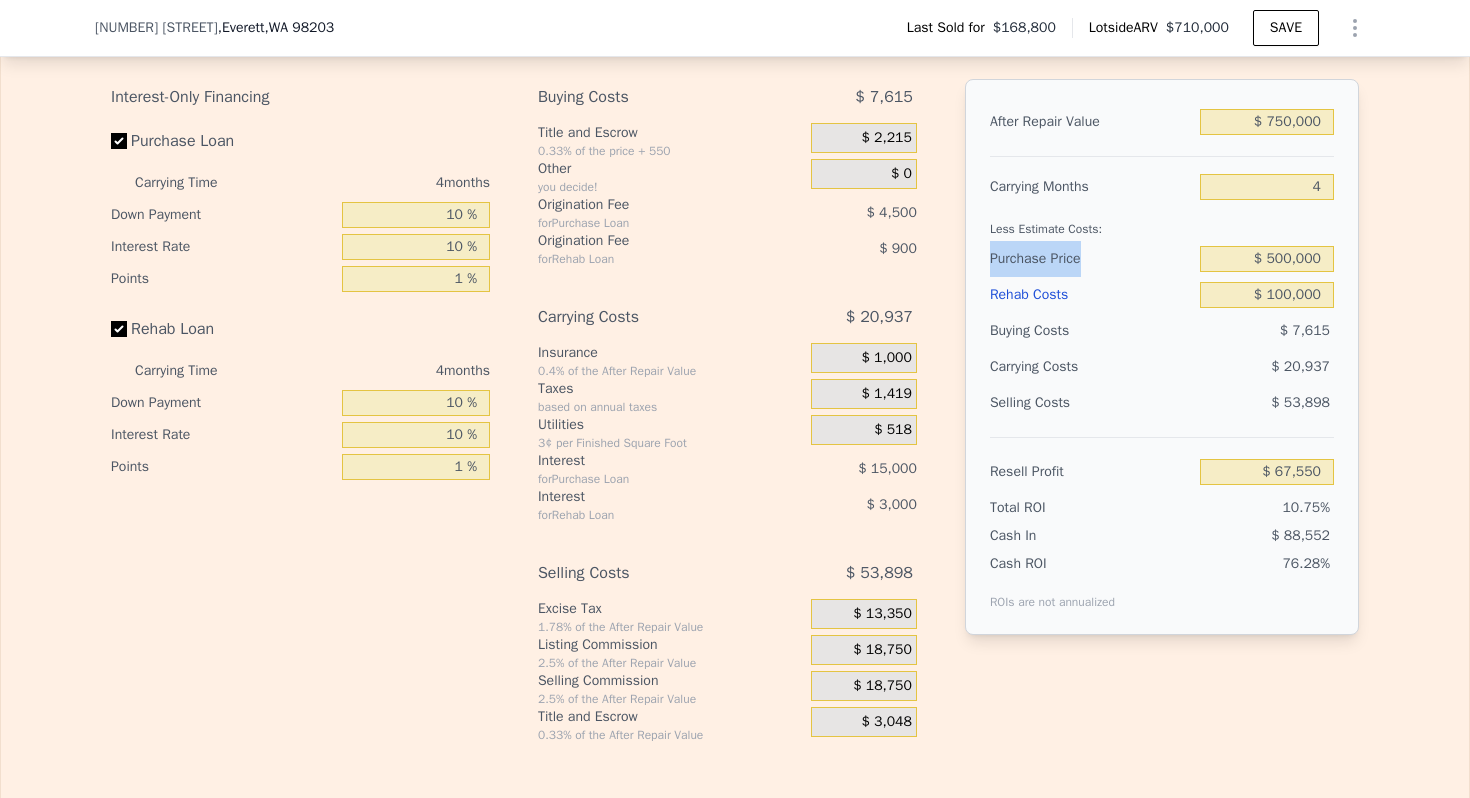 click on "Purchase Price" at bounding box center [1091, 259] 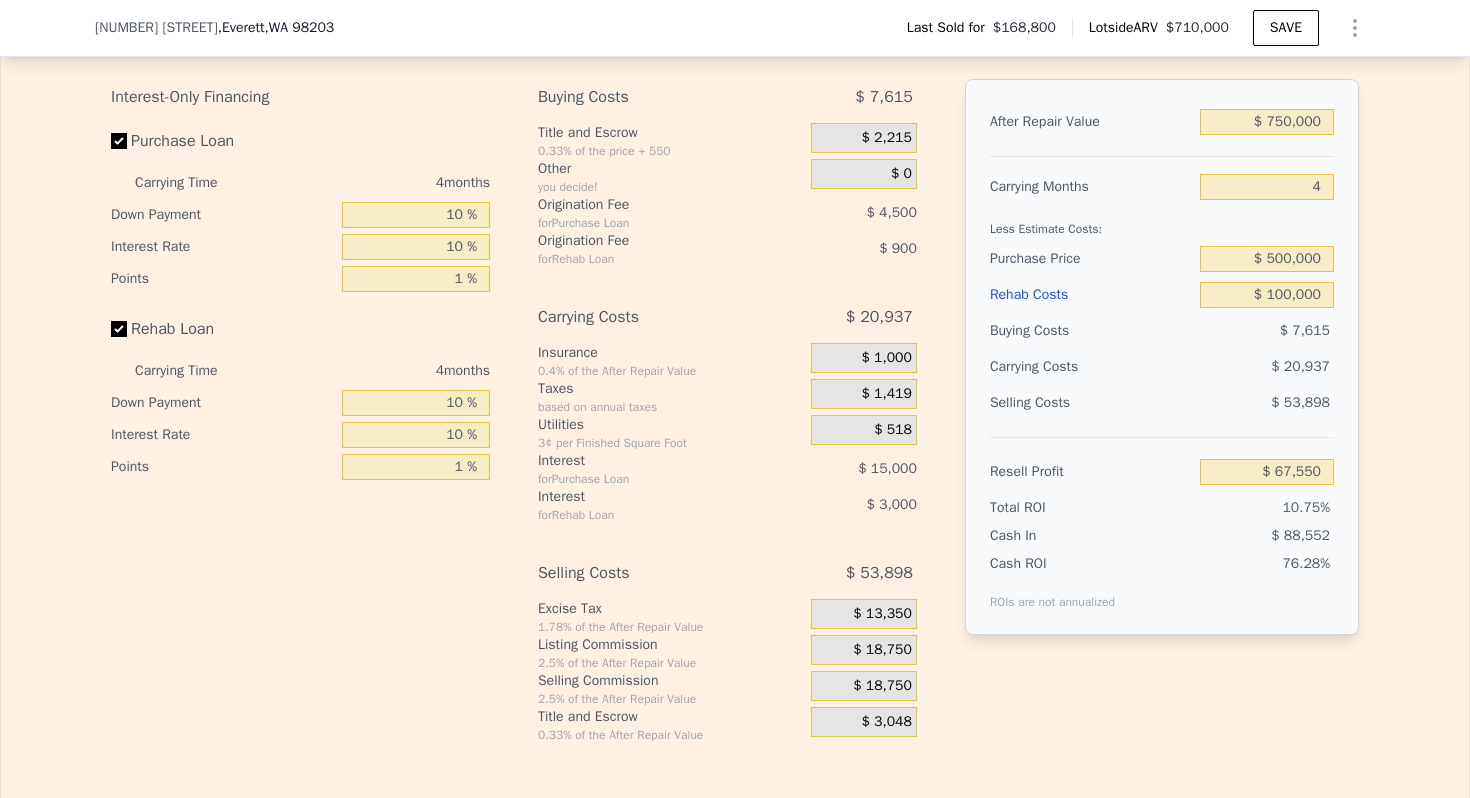 click on "Selling Costs" at bounding box center [1091, 403] 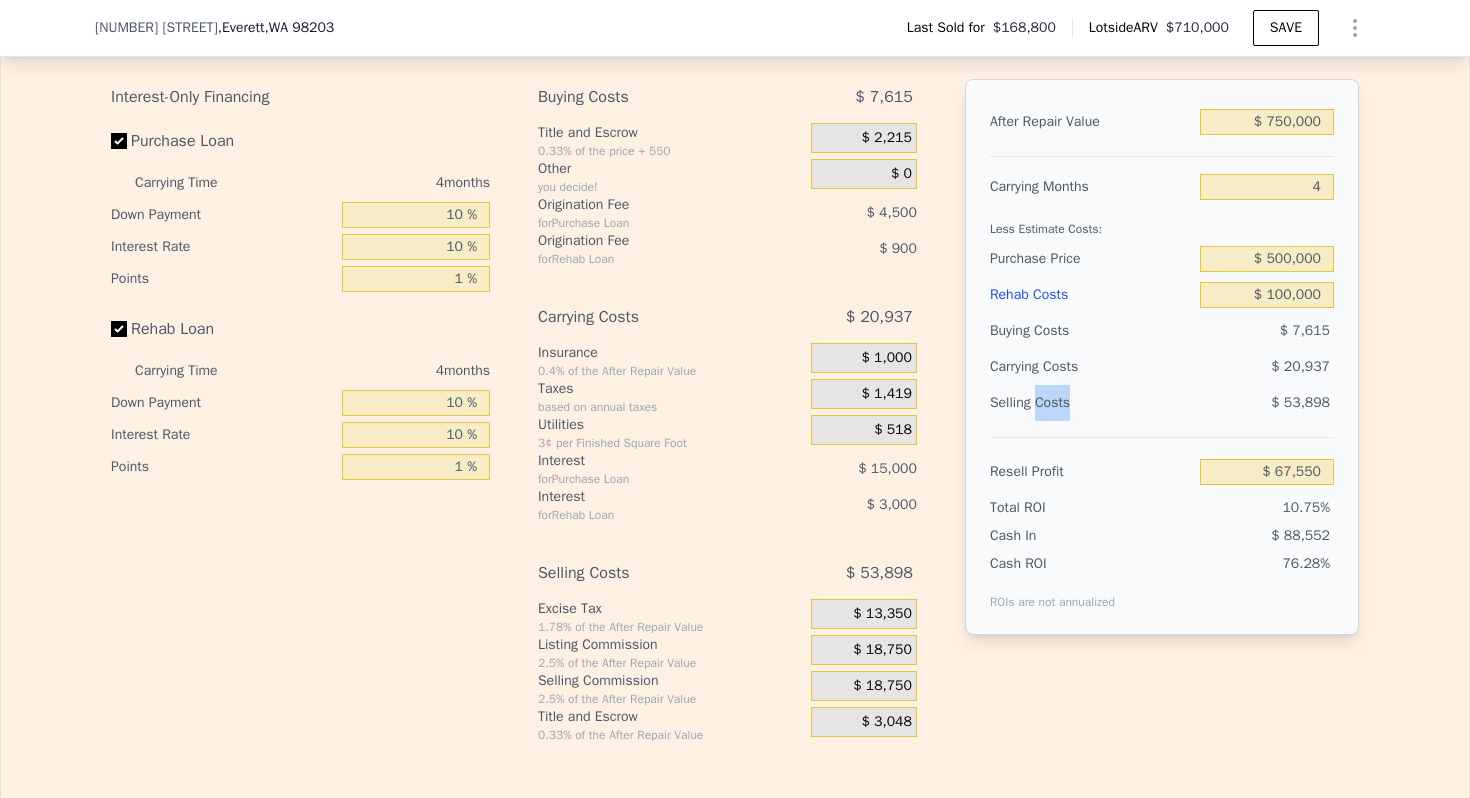 click on "Selling Costs" at bounding box center [1091, 403] 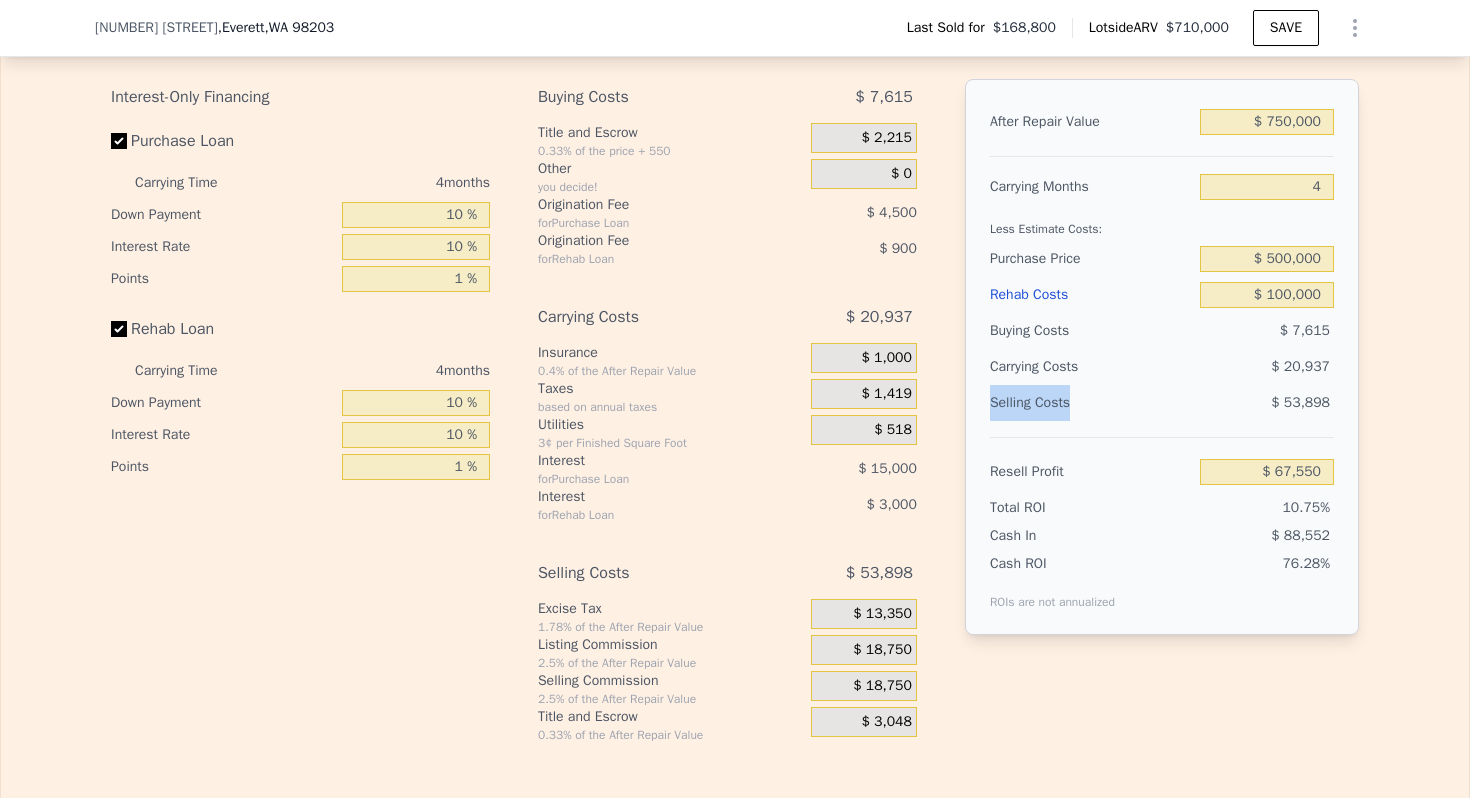 click on "Selling Costs" at bounding box center [1091, 403] 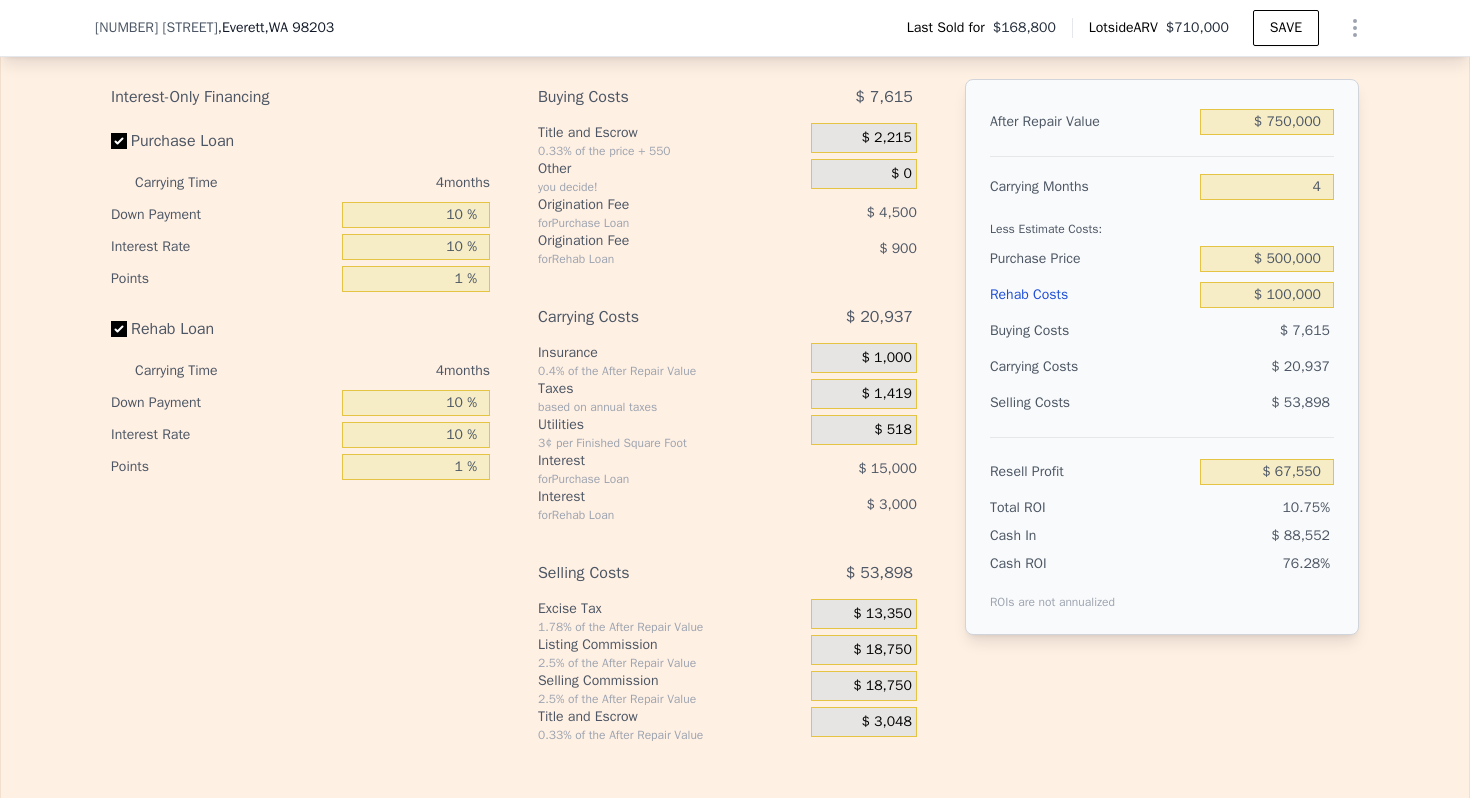 click on "Carrying Costs" at bounding box center [1052, 367] 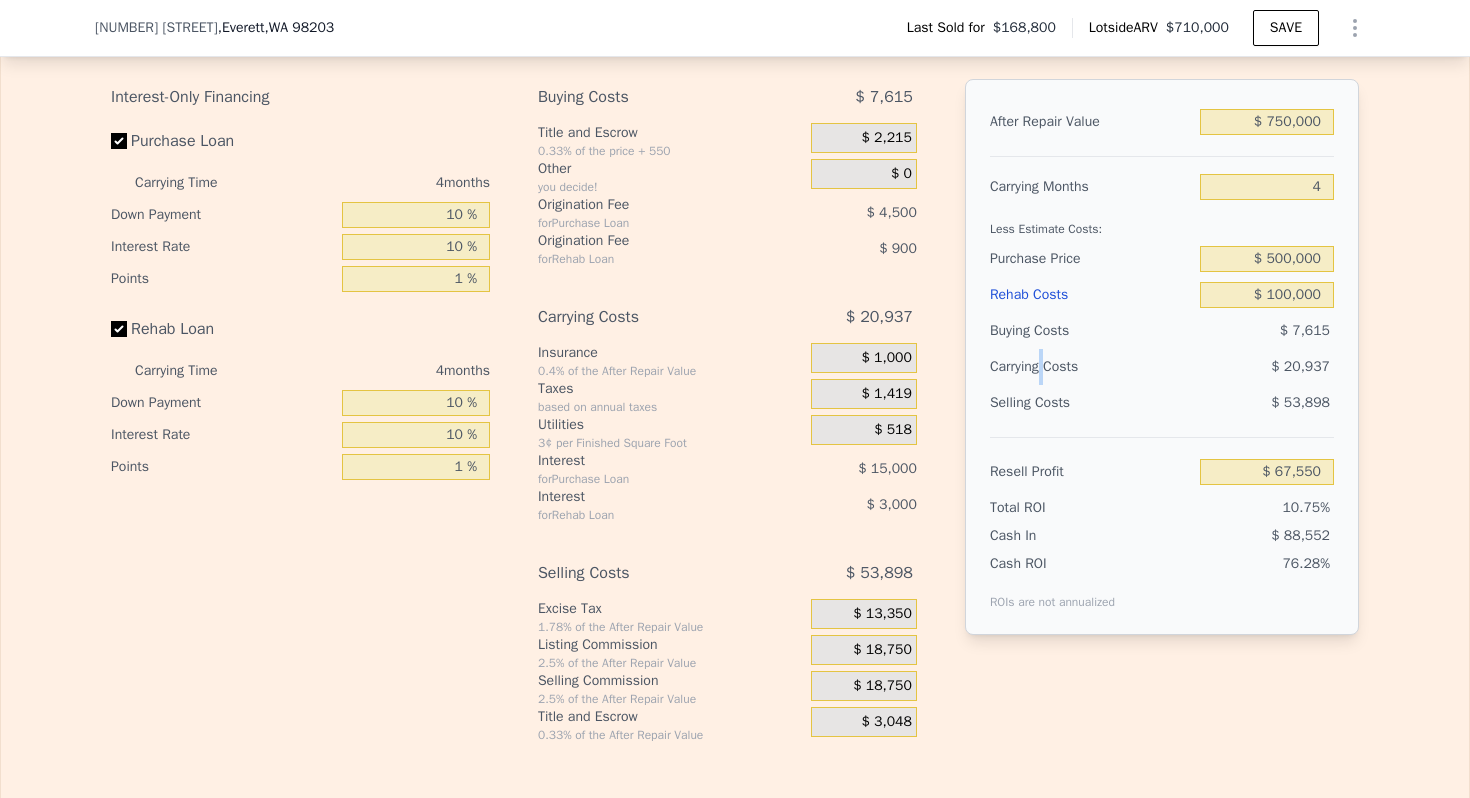 click on "Carrying Costs" at bounding box center [1052, 367] 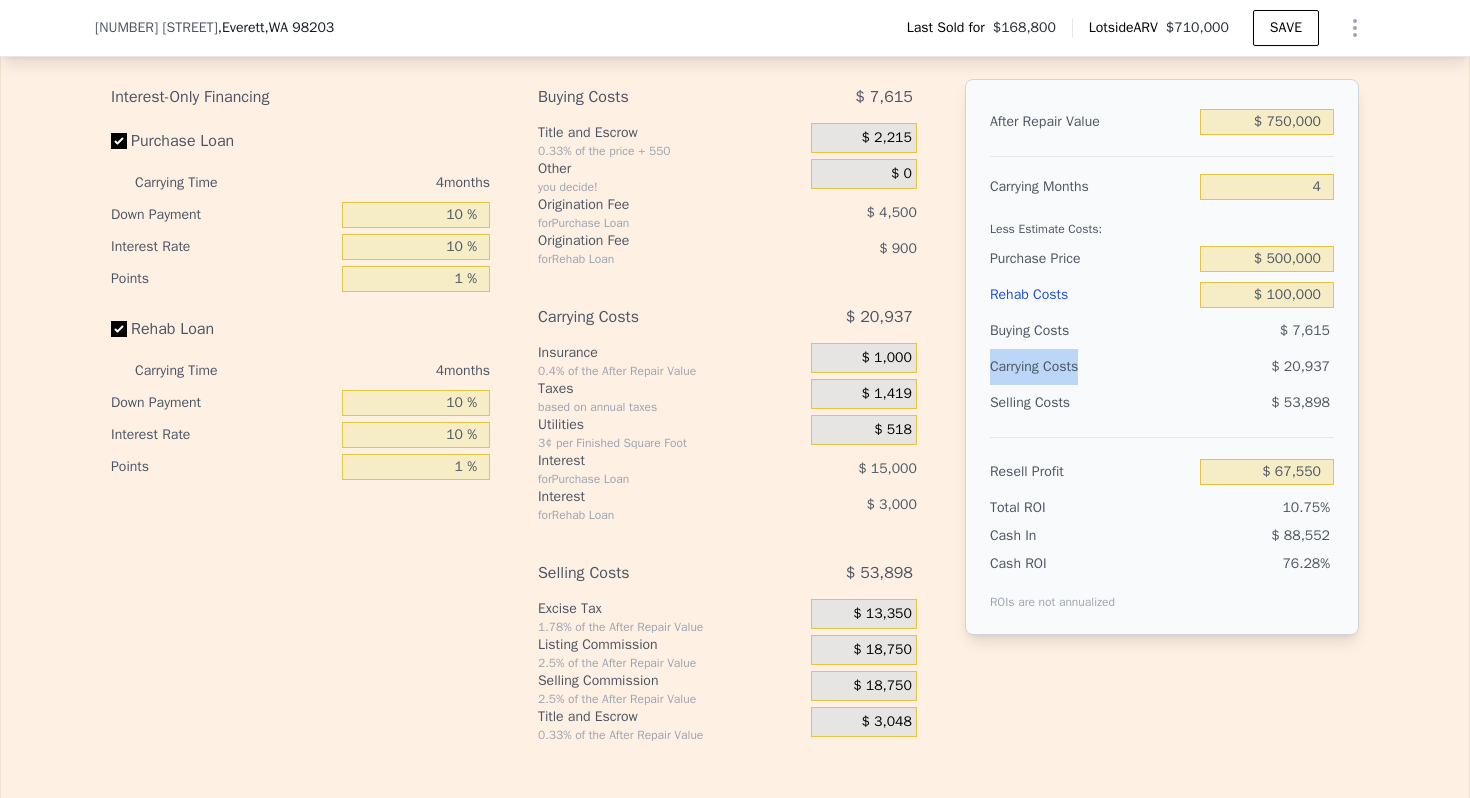 click on "Carrying Costs" at bounding box center [1052, 367] 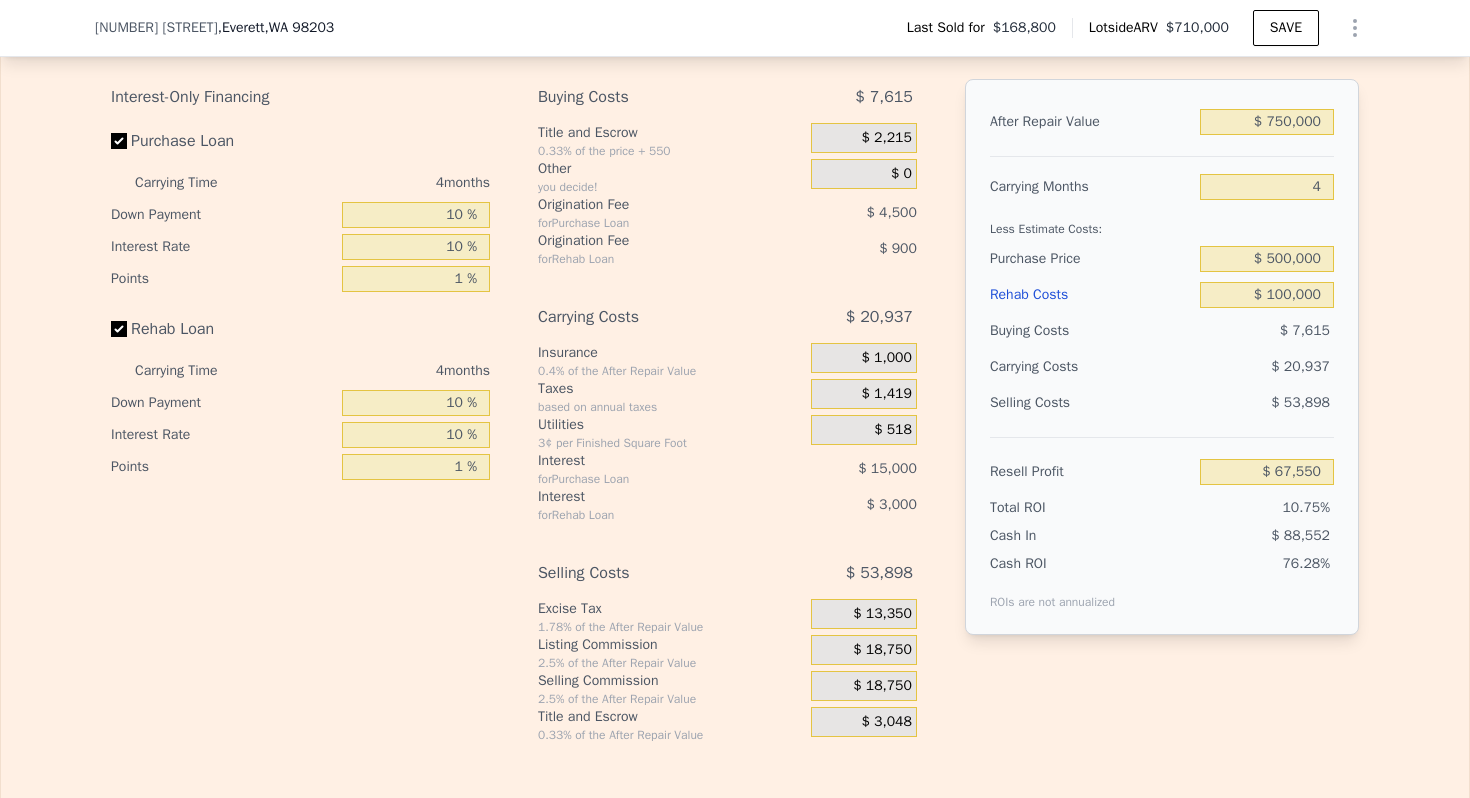 click on "Buying Costs" at bounding box center [1091, 331] 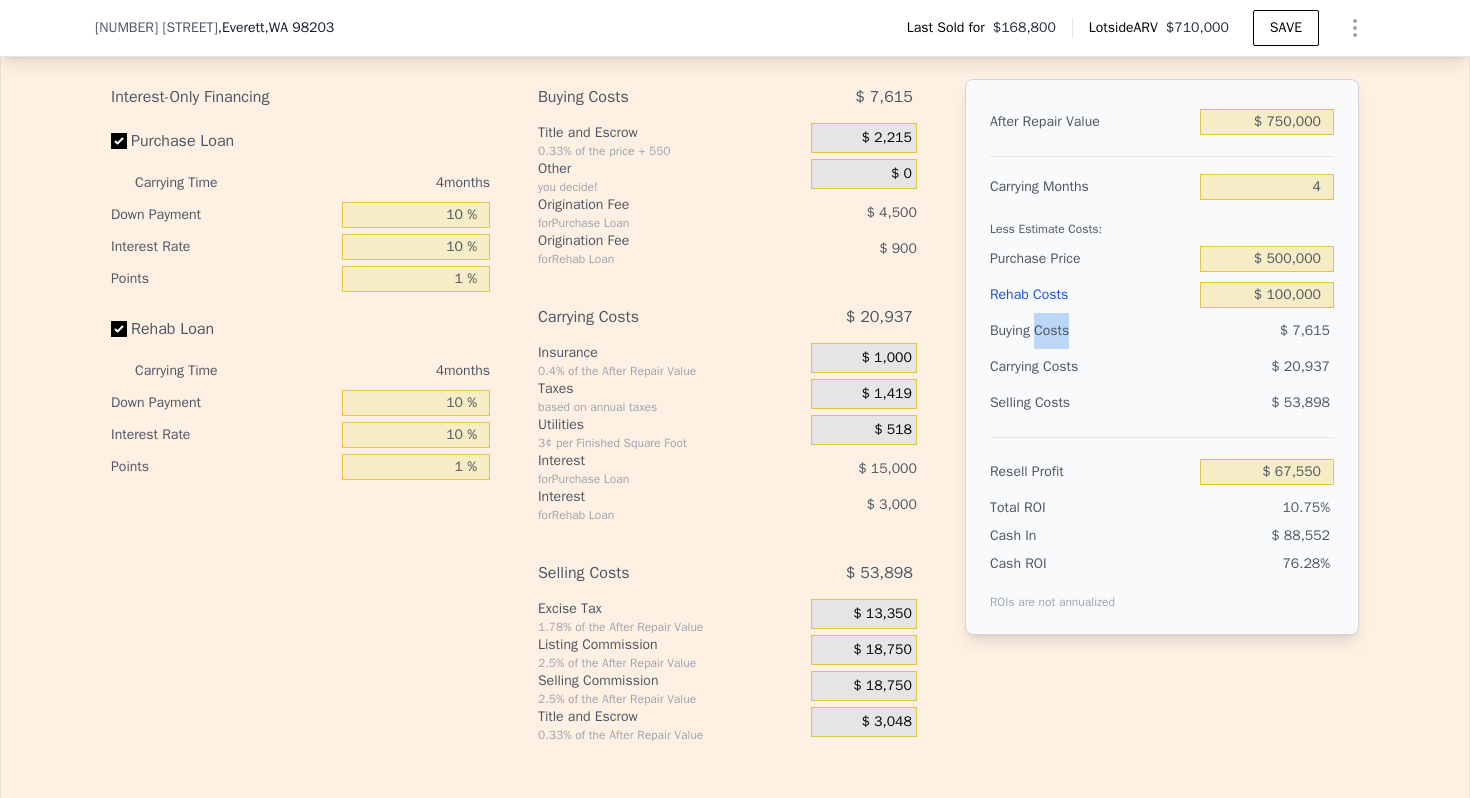 click on "Buying Costs" at bounding box center (1091, 331) 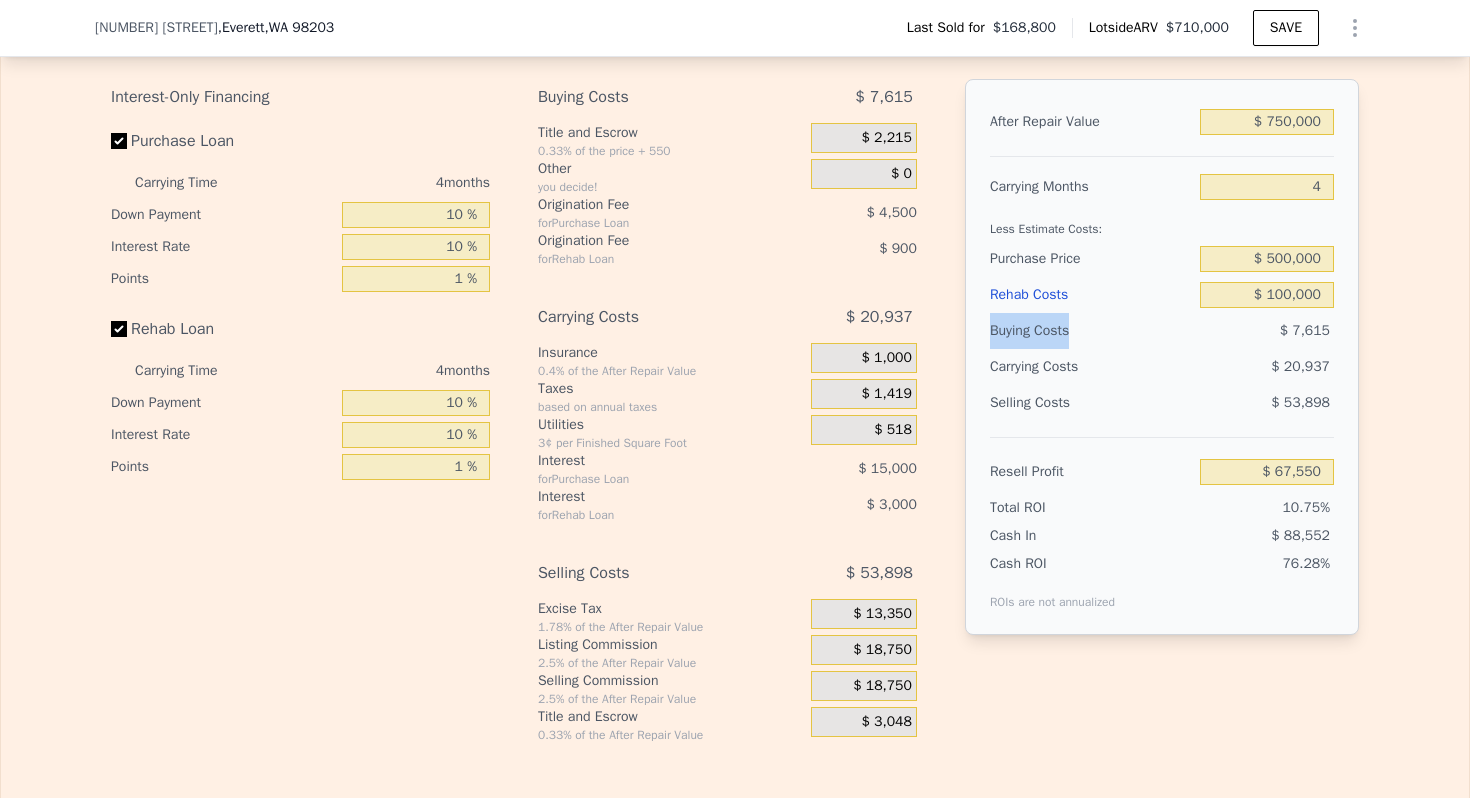 click on "Buying Costs" at bounding box center (1091, 331) 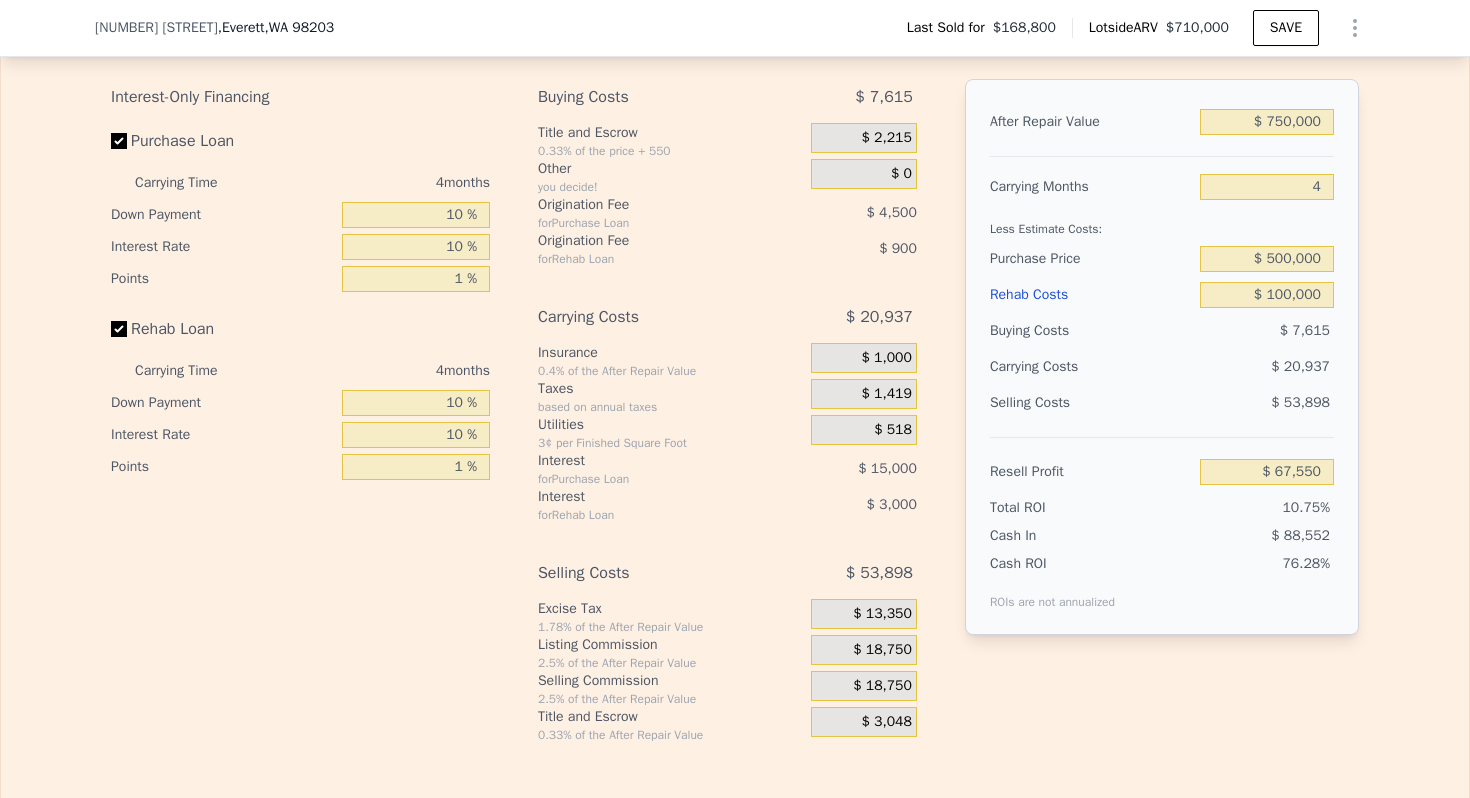 click on "Carrying Costs" at bounding box center (1052, 367) 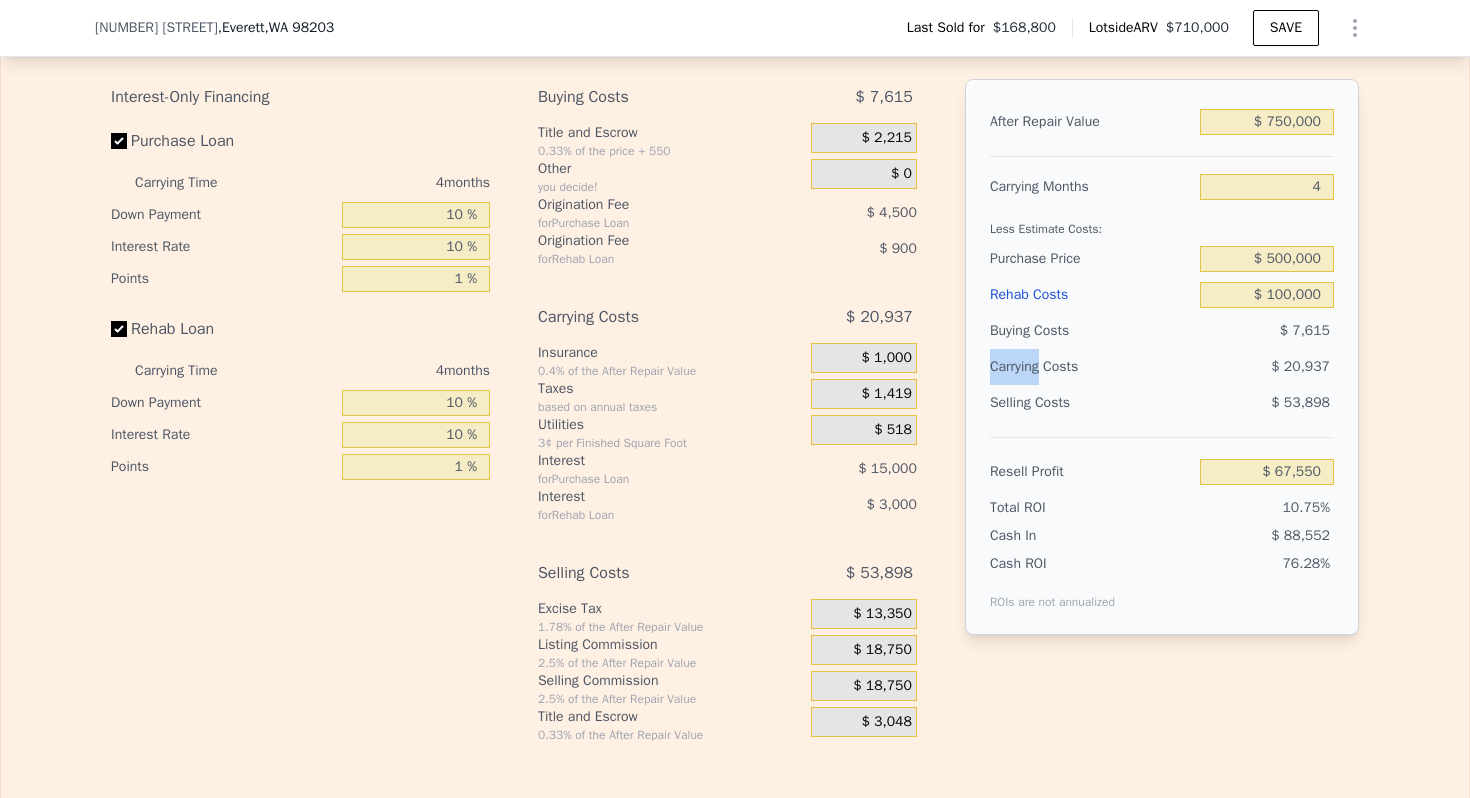 click on "Carrying Costs" at bounding box center [1052, 367] 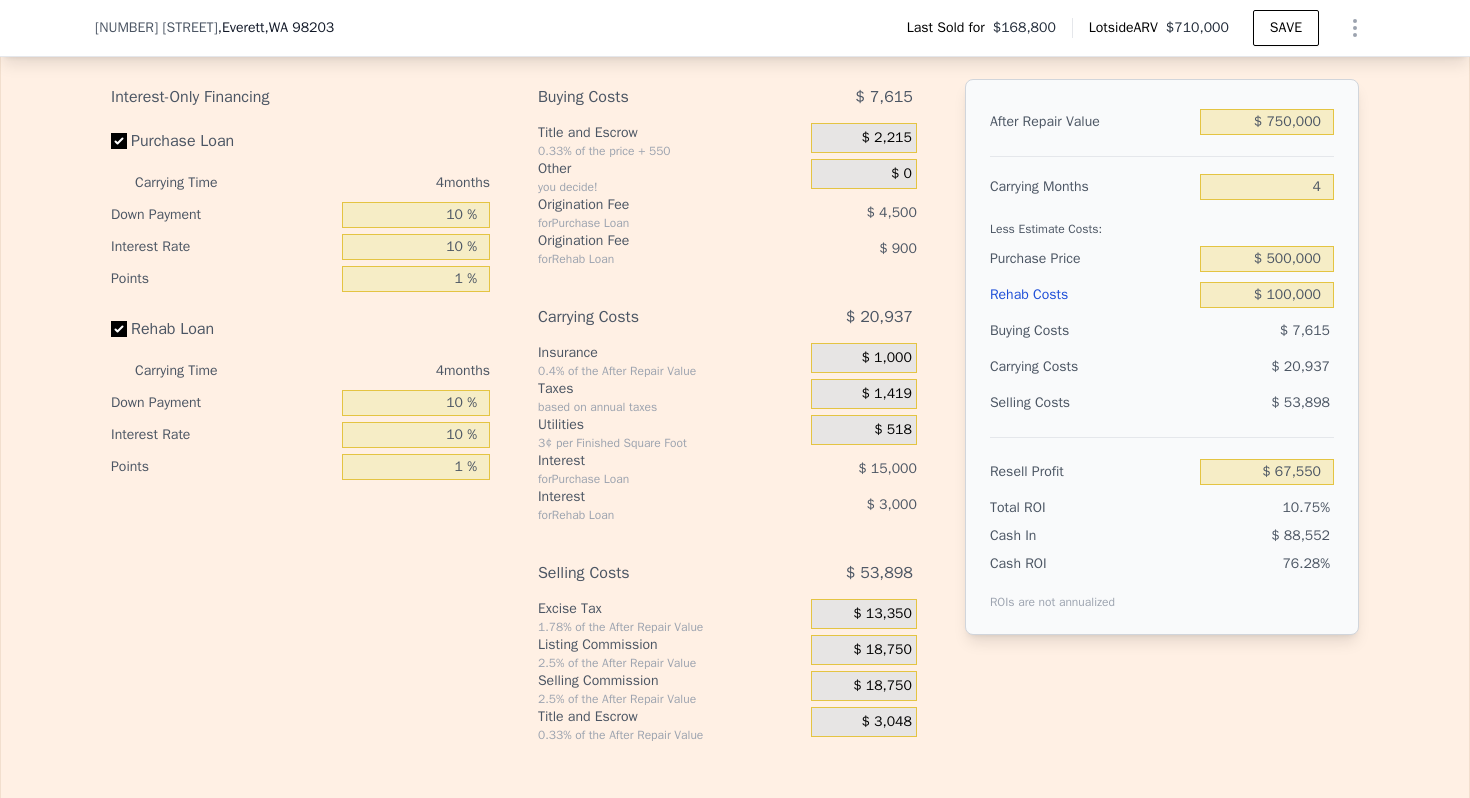 click on "Selling Costs" at bounding box center (1091, 403) 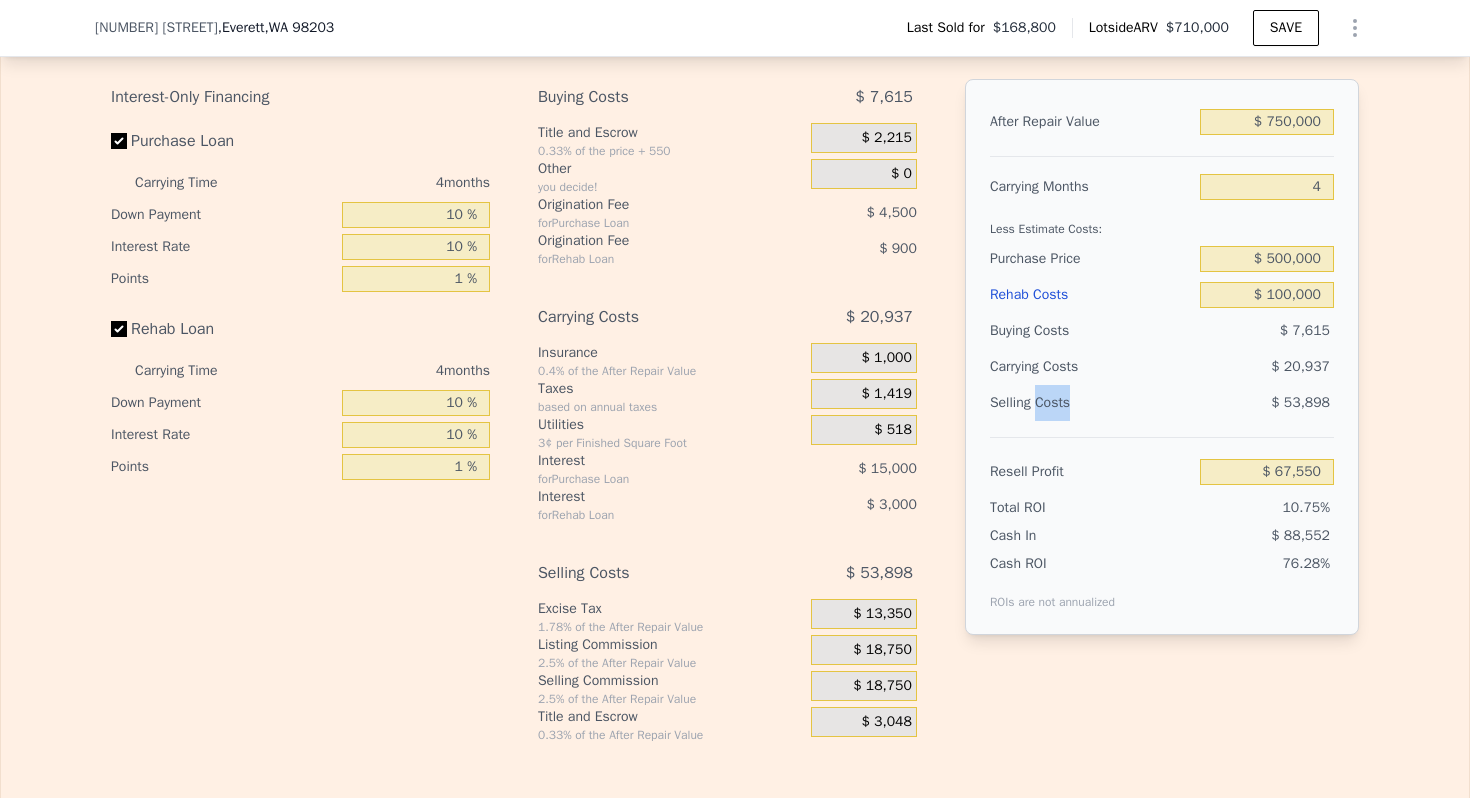 click on "Selling Costs" at bounding box center (1091, 403) 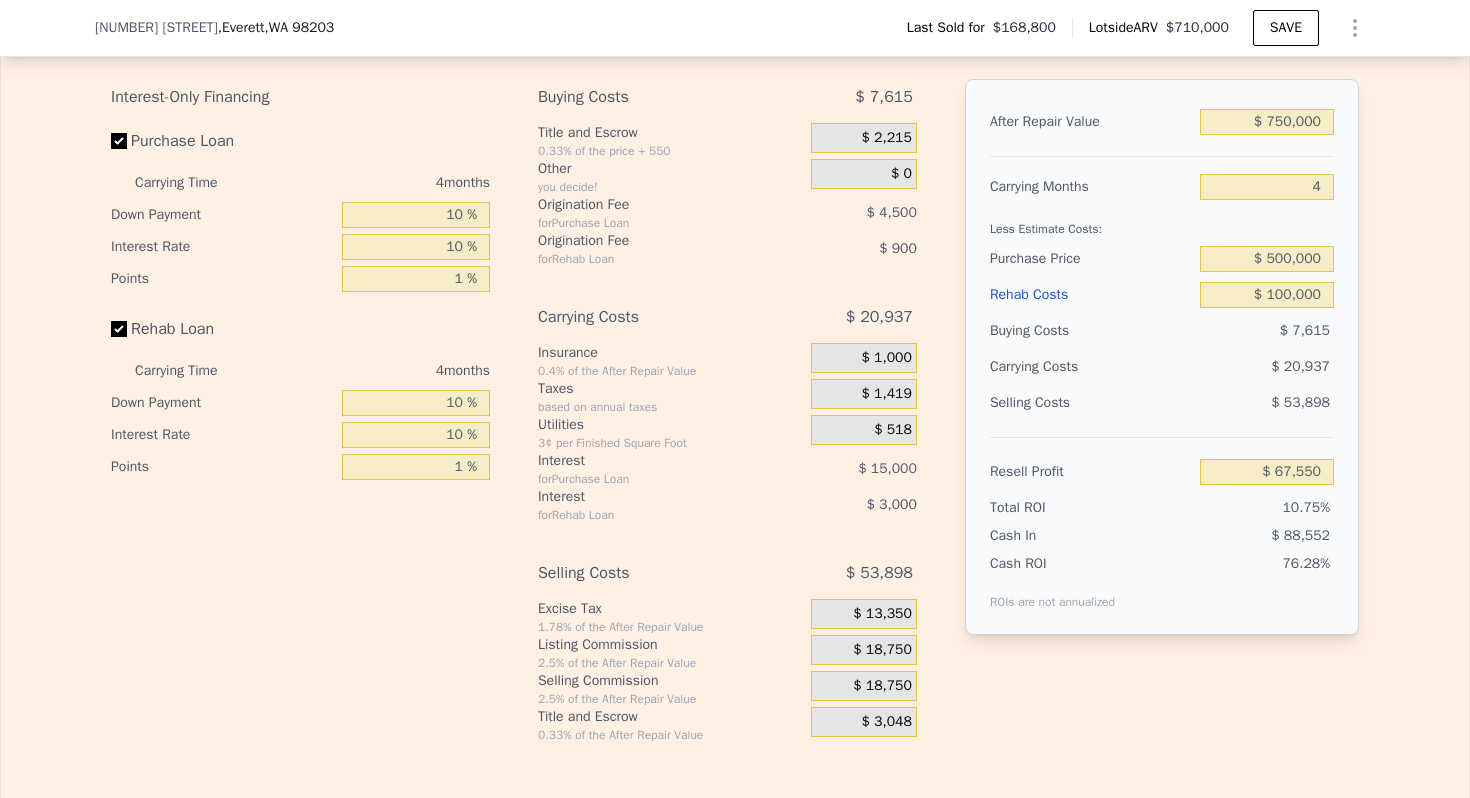 click on "Selling Costs" at bounding box center [1091, 403] 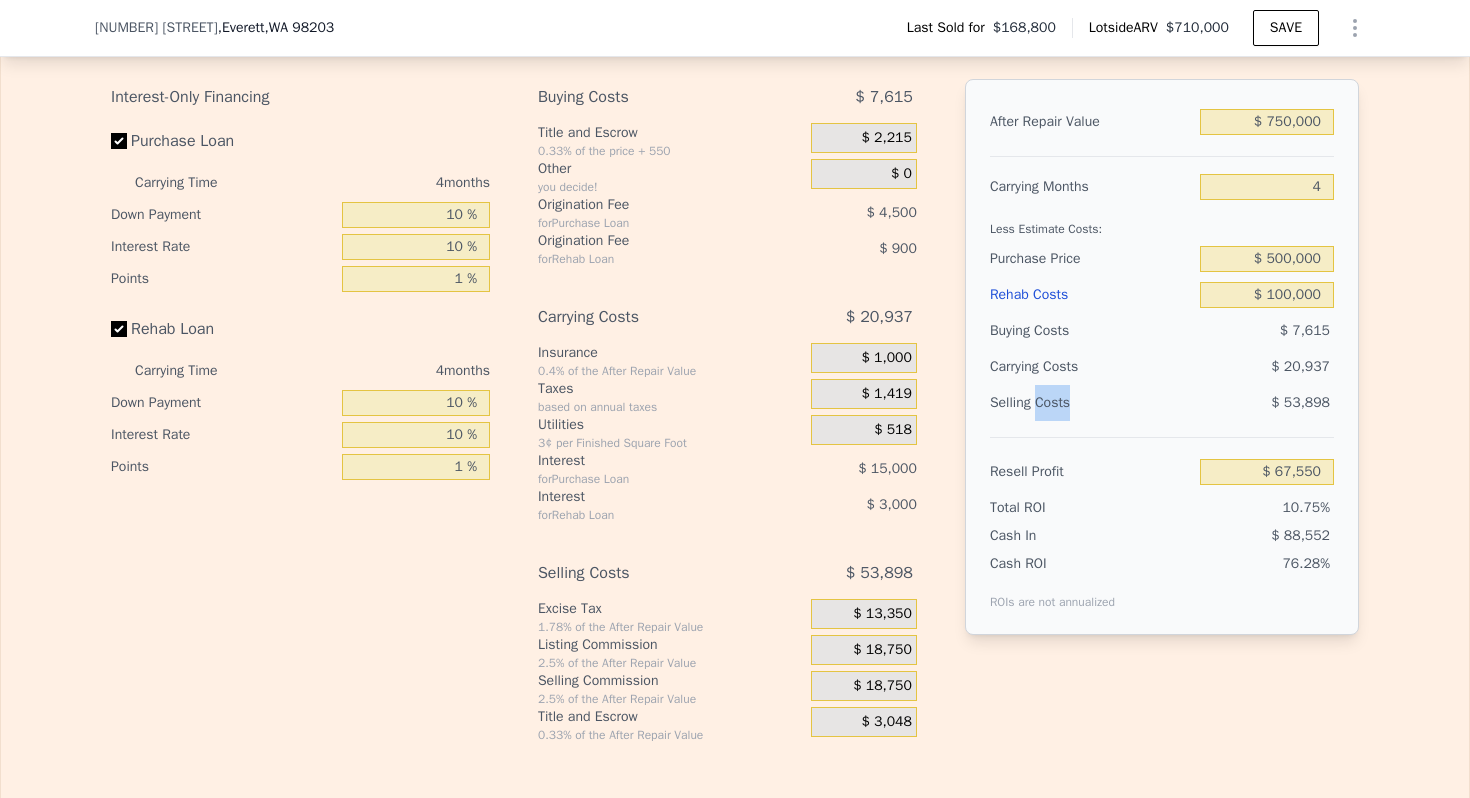 click on "Selling Costs" at bounding box center [1091, 403] 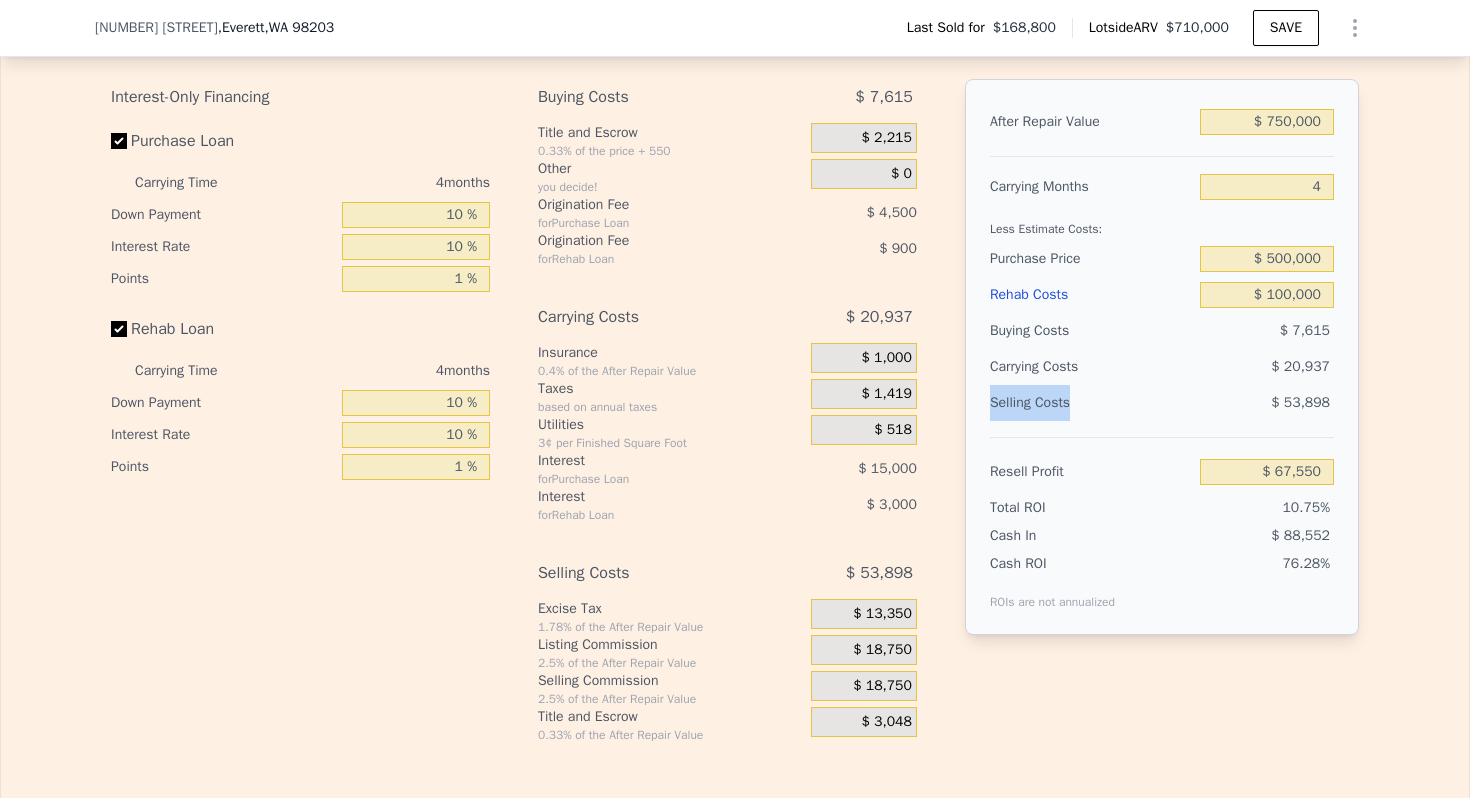 click on "Selling Costs" at bounding box center (1091, 403) 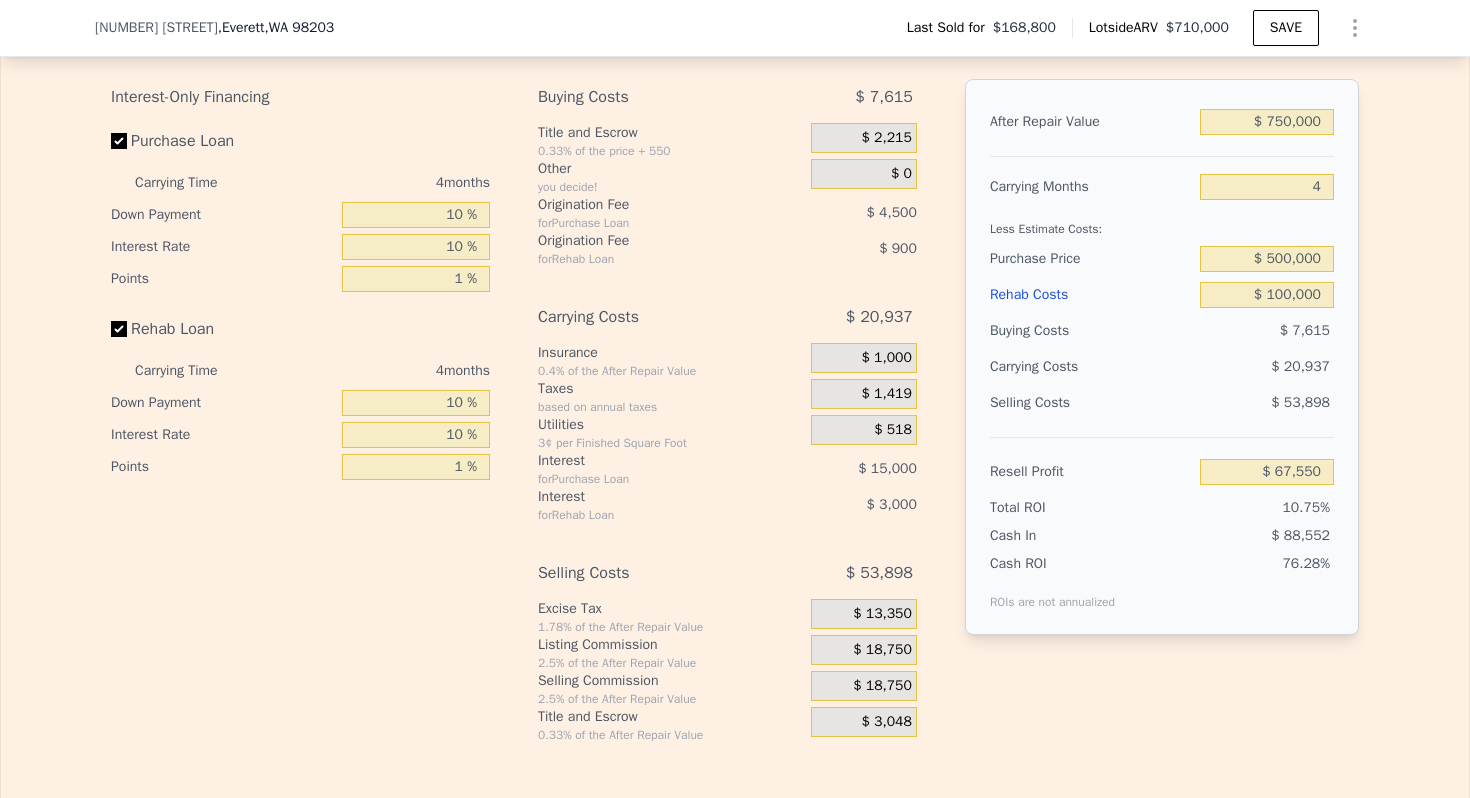 click on "Carrying Costs" at bounding box center [1052, 367] 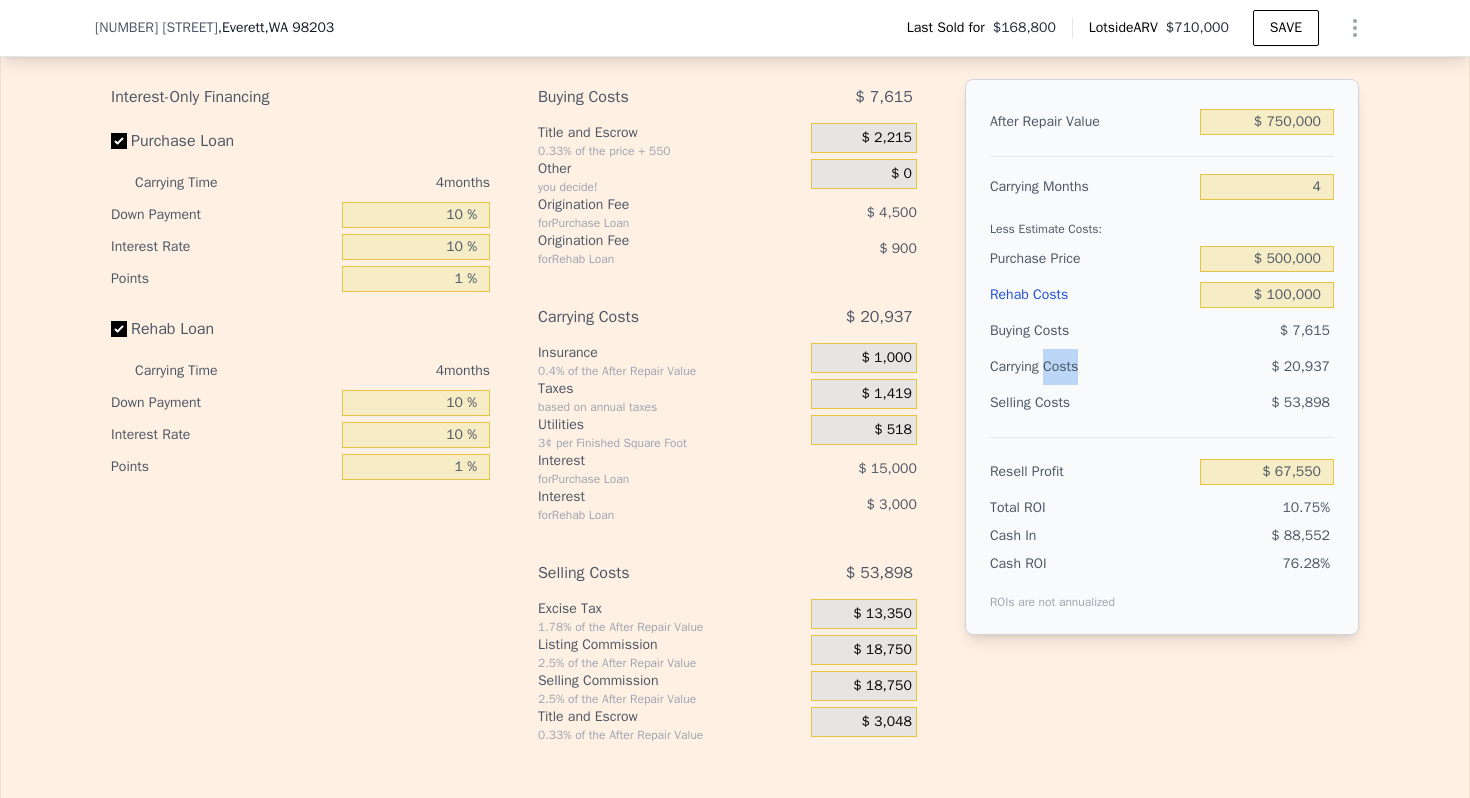 click on "Carrying Costs" at bounding box center (1052, 367) 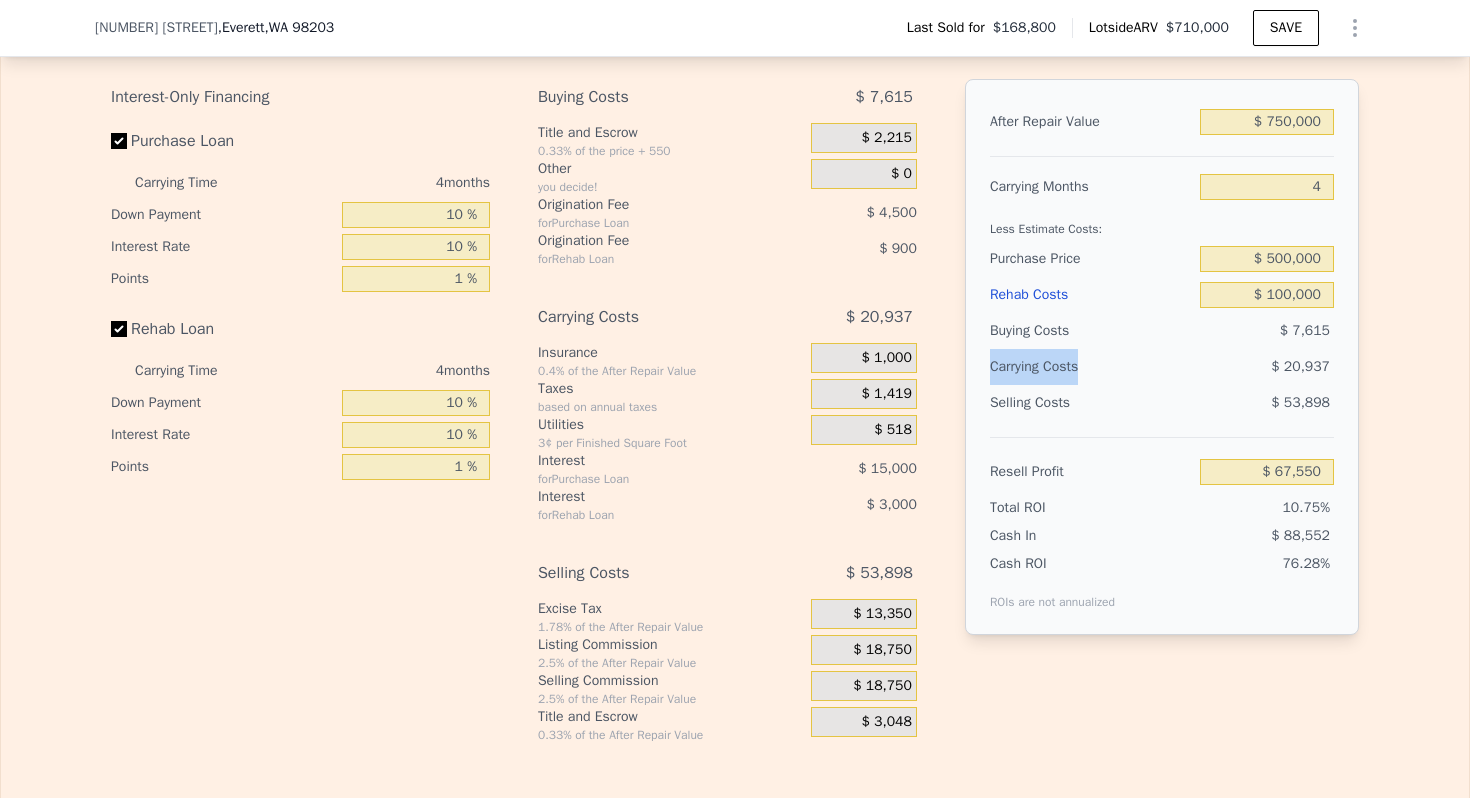 click on "Carrying Costs" at bounding box center (1052, 367) 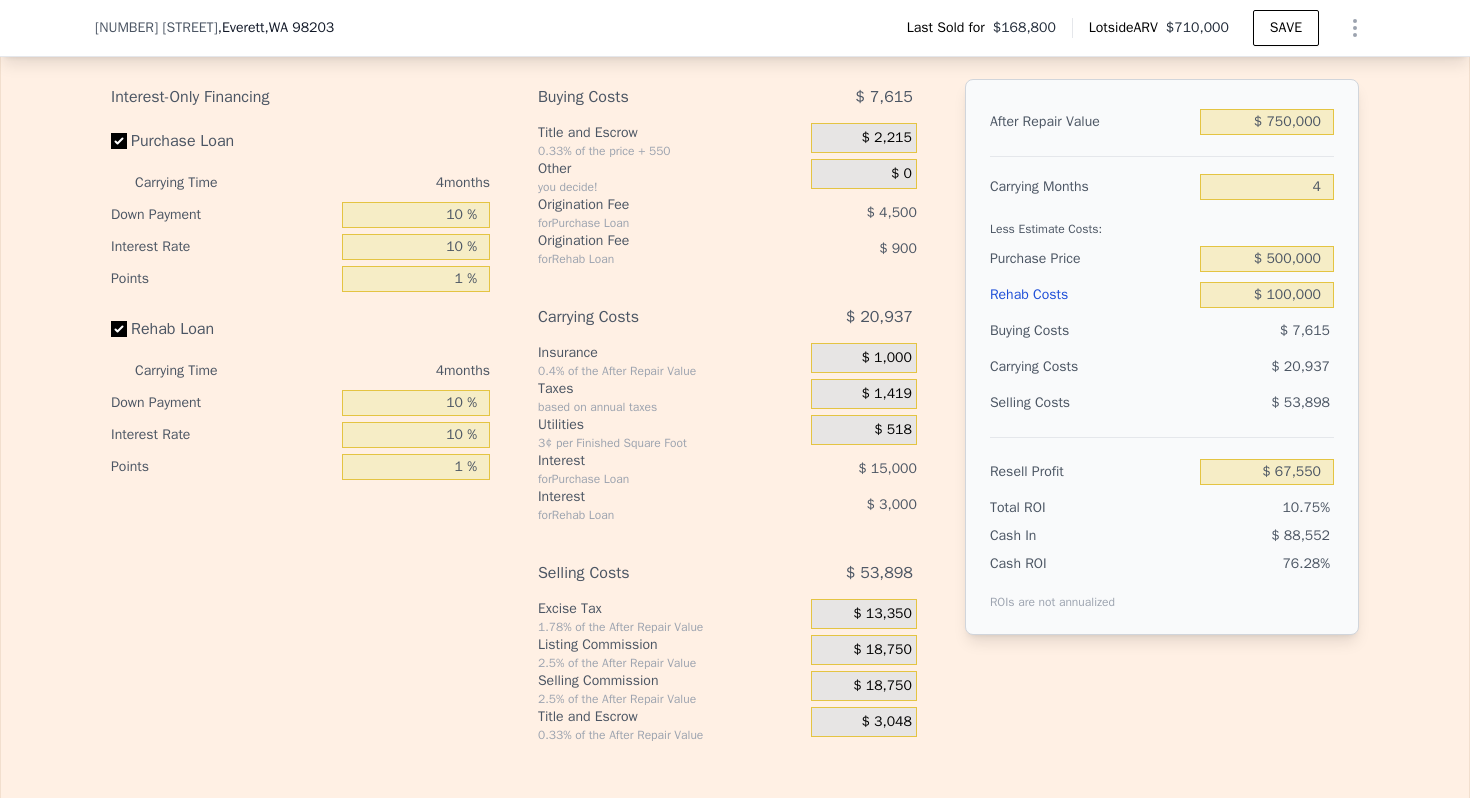 click on "Buying Costs" at bounding box center (1091, 331) 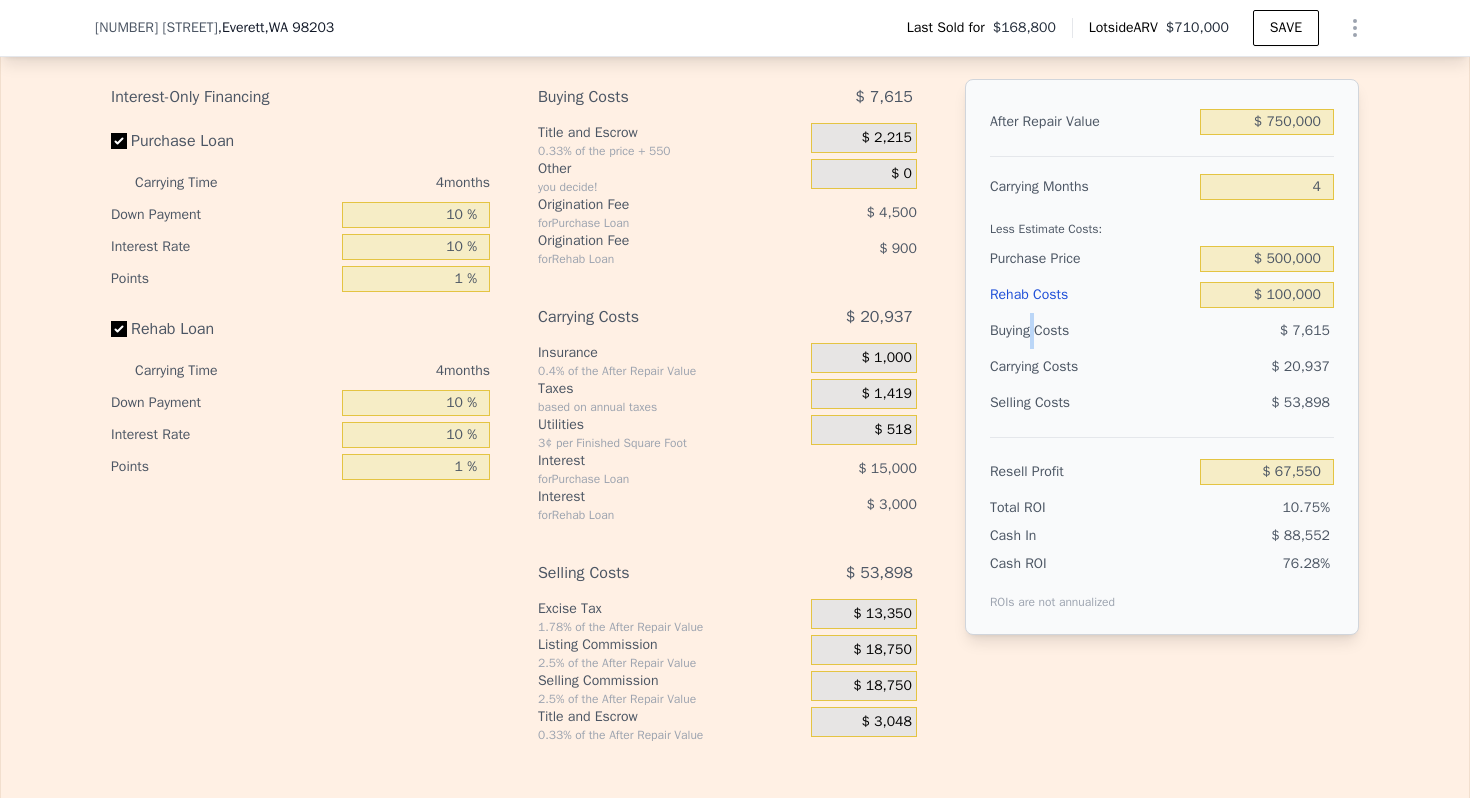 click on "Buying Costs" at bounding box center [1091, 331] 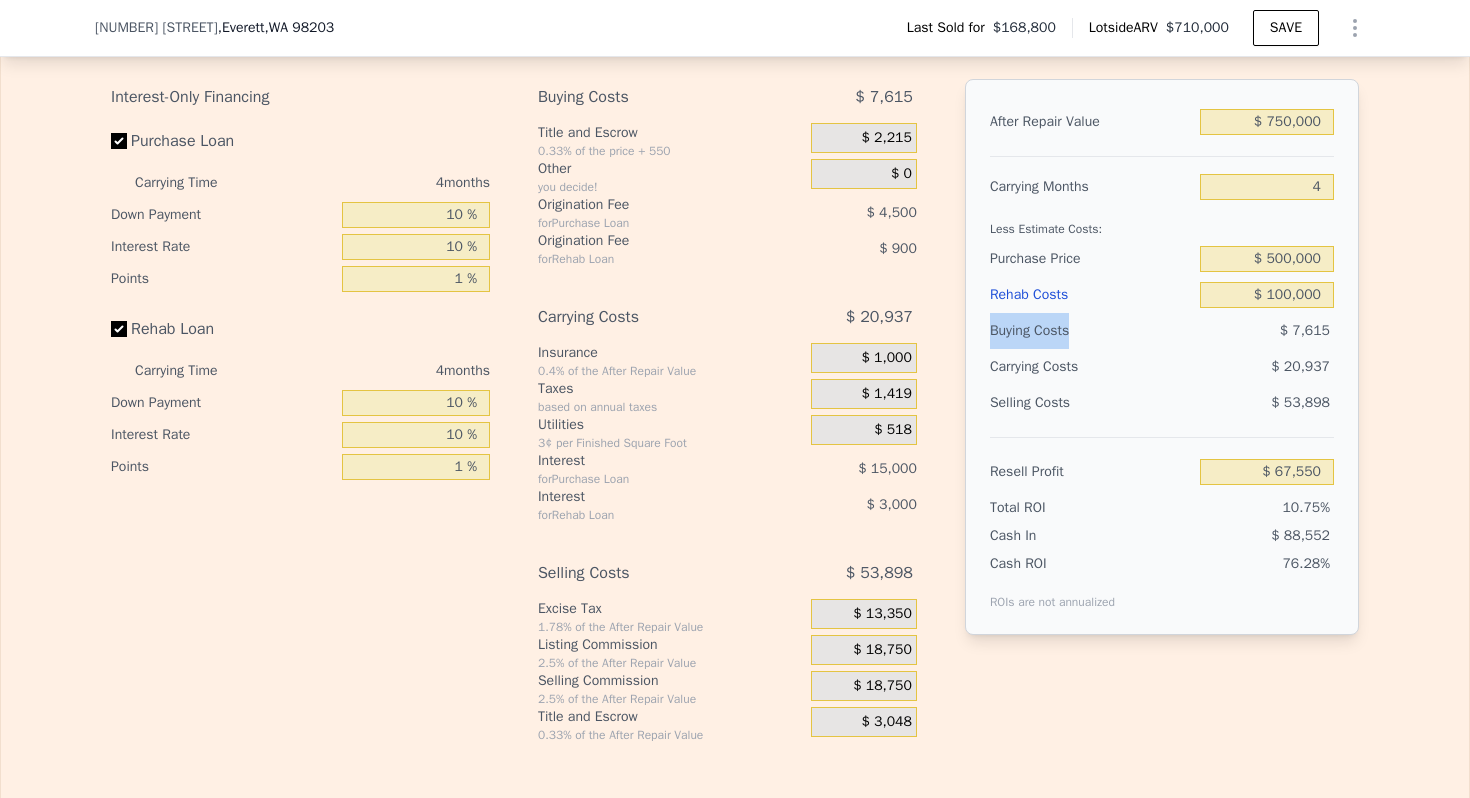 click on "Buying Costs" at bounding box center (1091, 331) 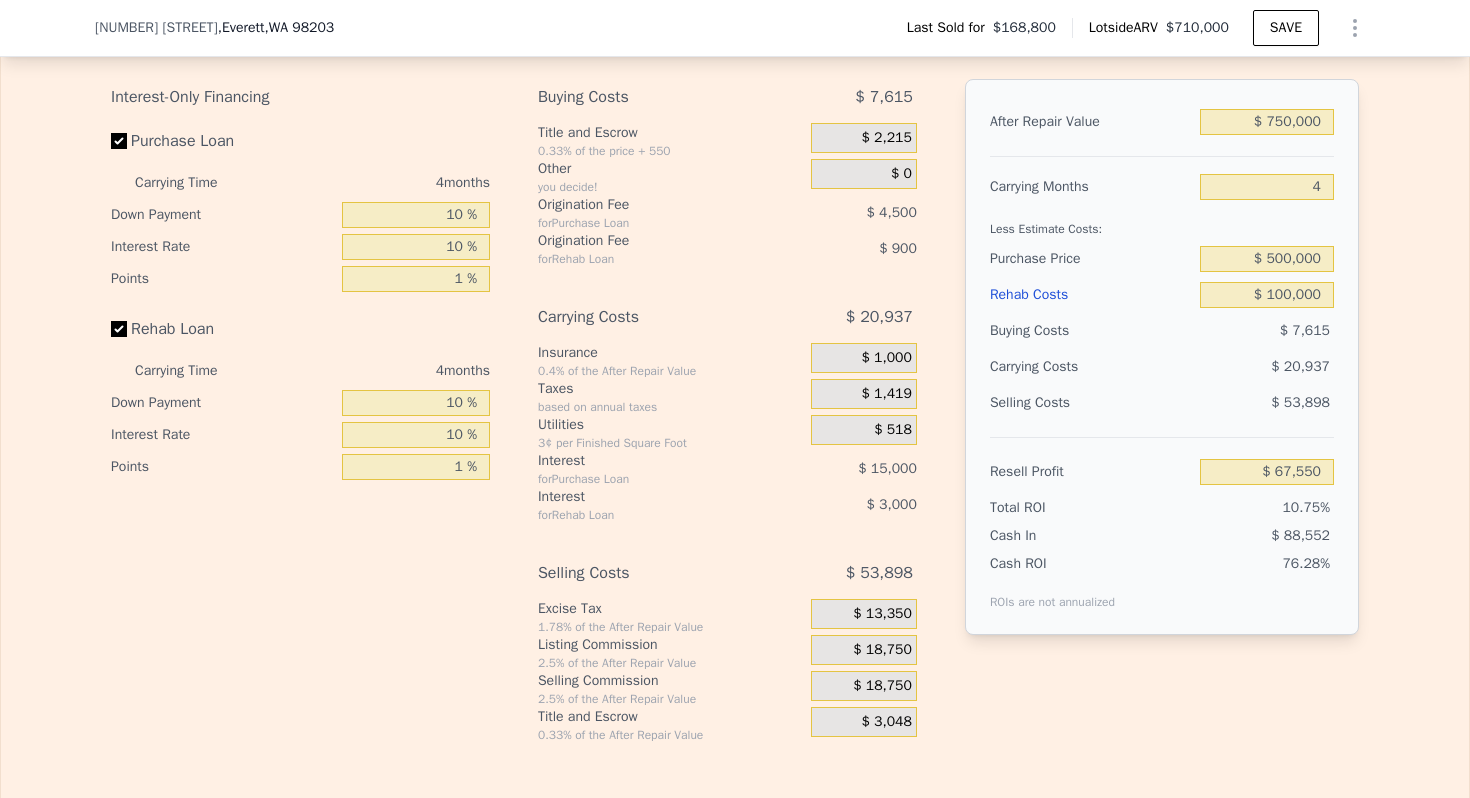 click on "Selling Costs" at bounding box center (1091, 403) 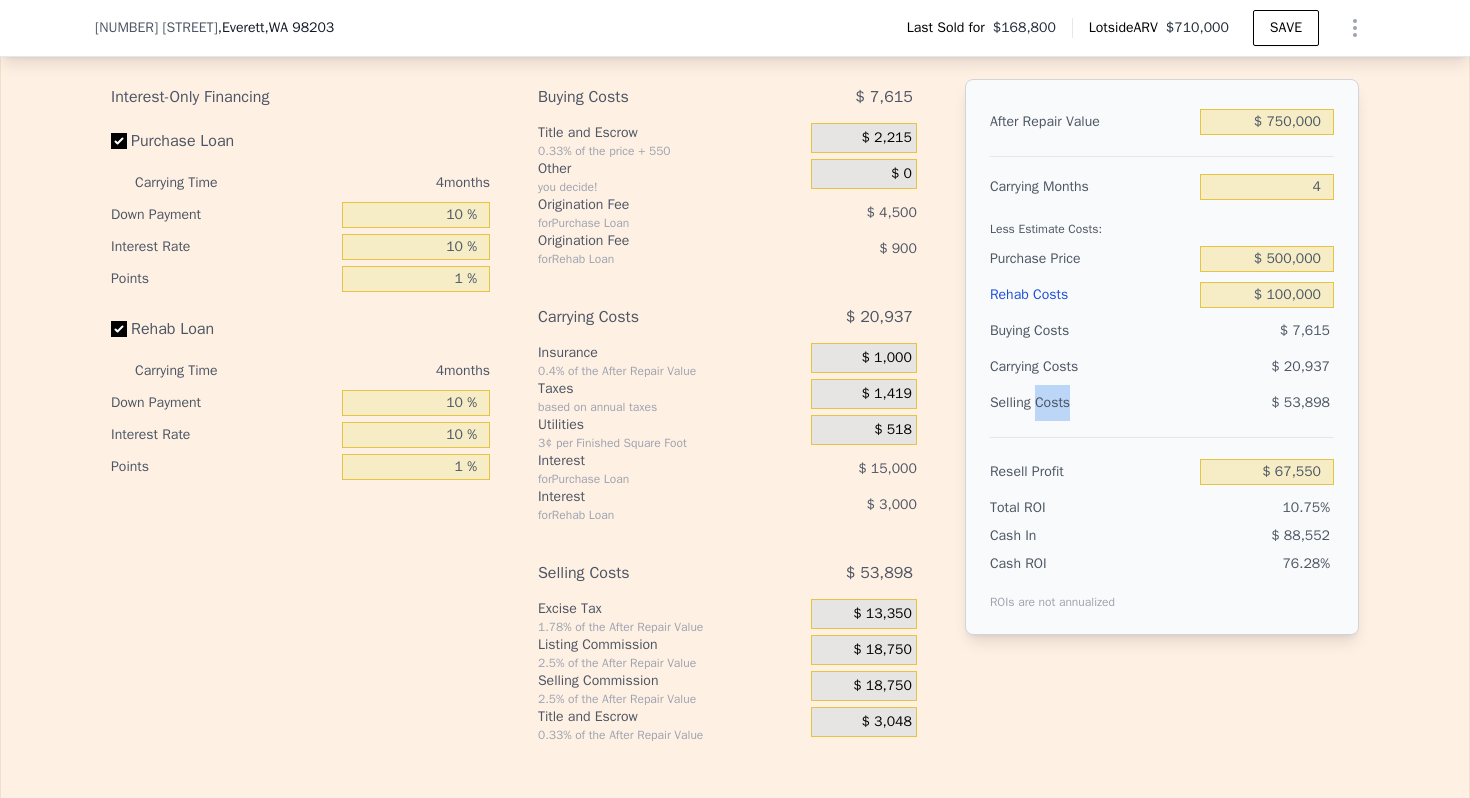 click on "Selling Costs" at bounding box center [1091, 403] 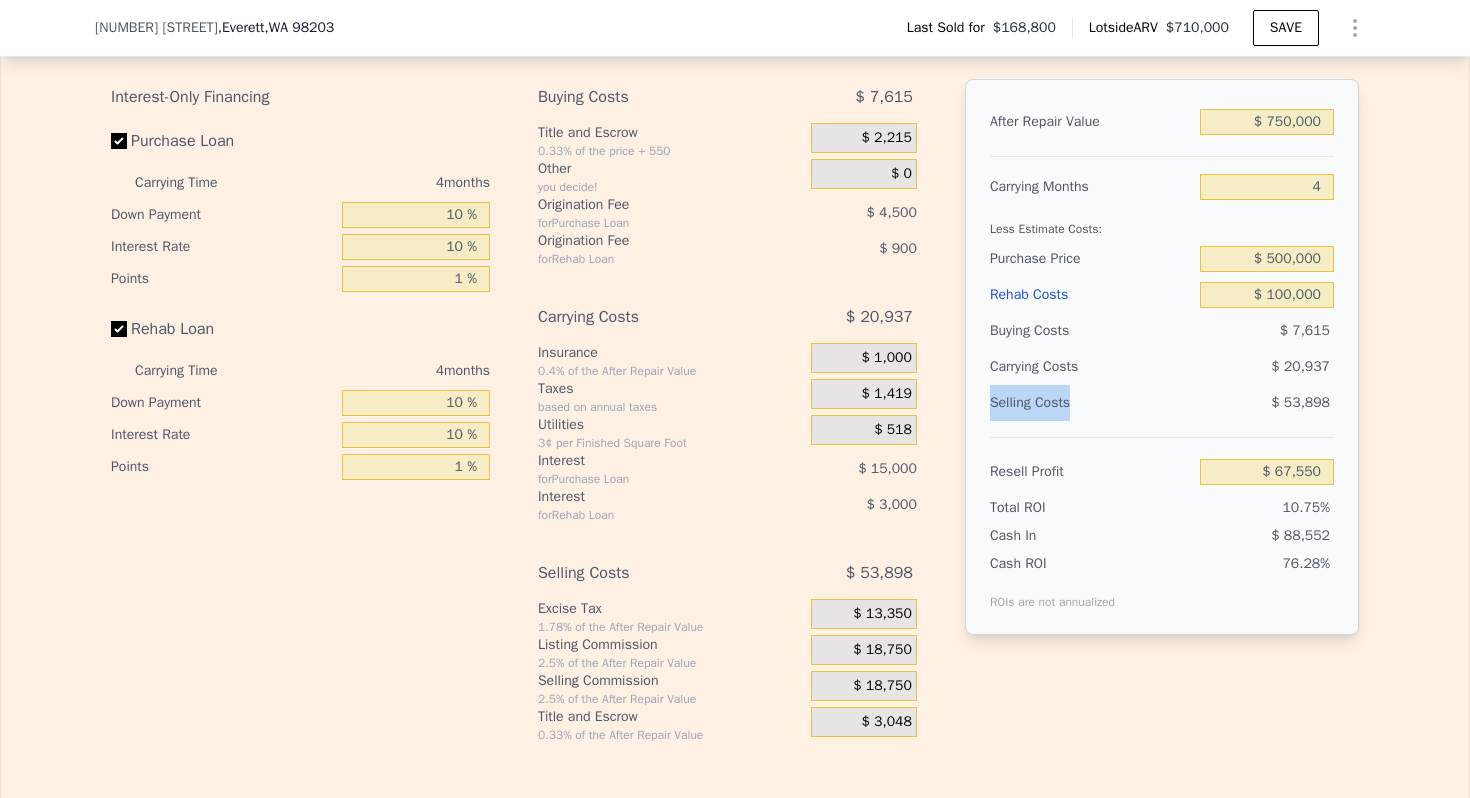 click on "Selling Costs" at bounding box center [1091, 403] 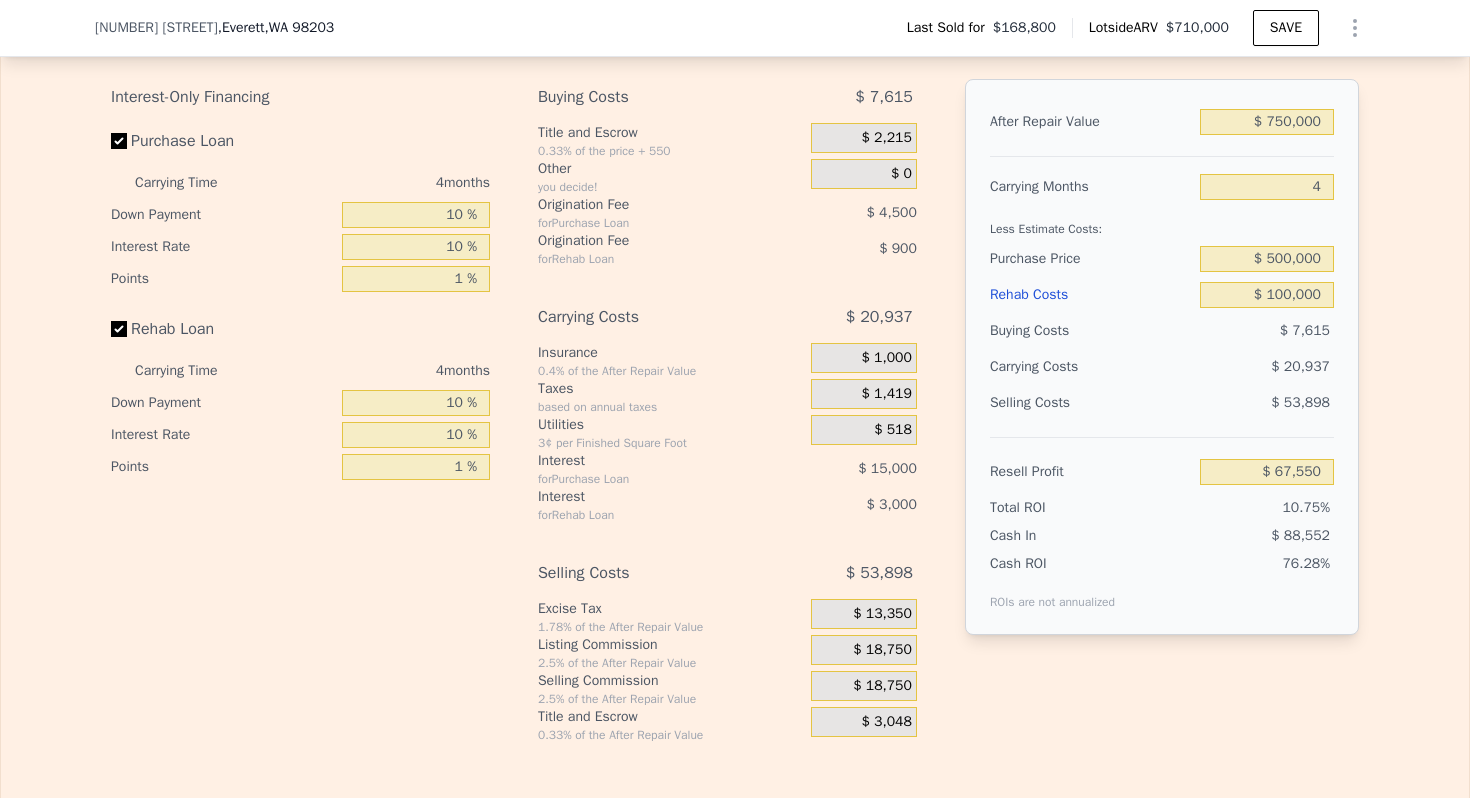 click on "Carrying Costs" at bounding box center [1052, 367] 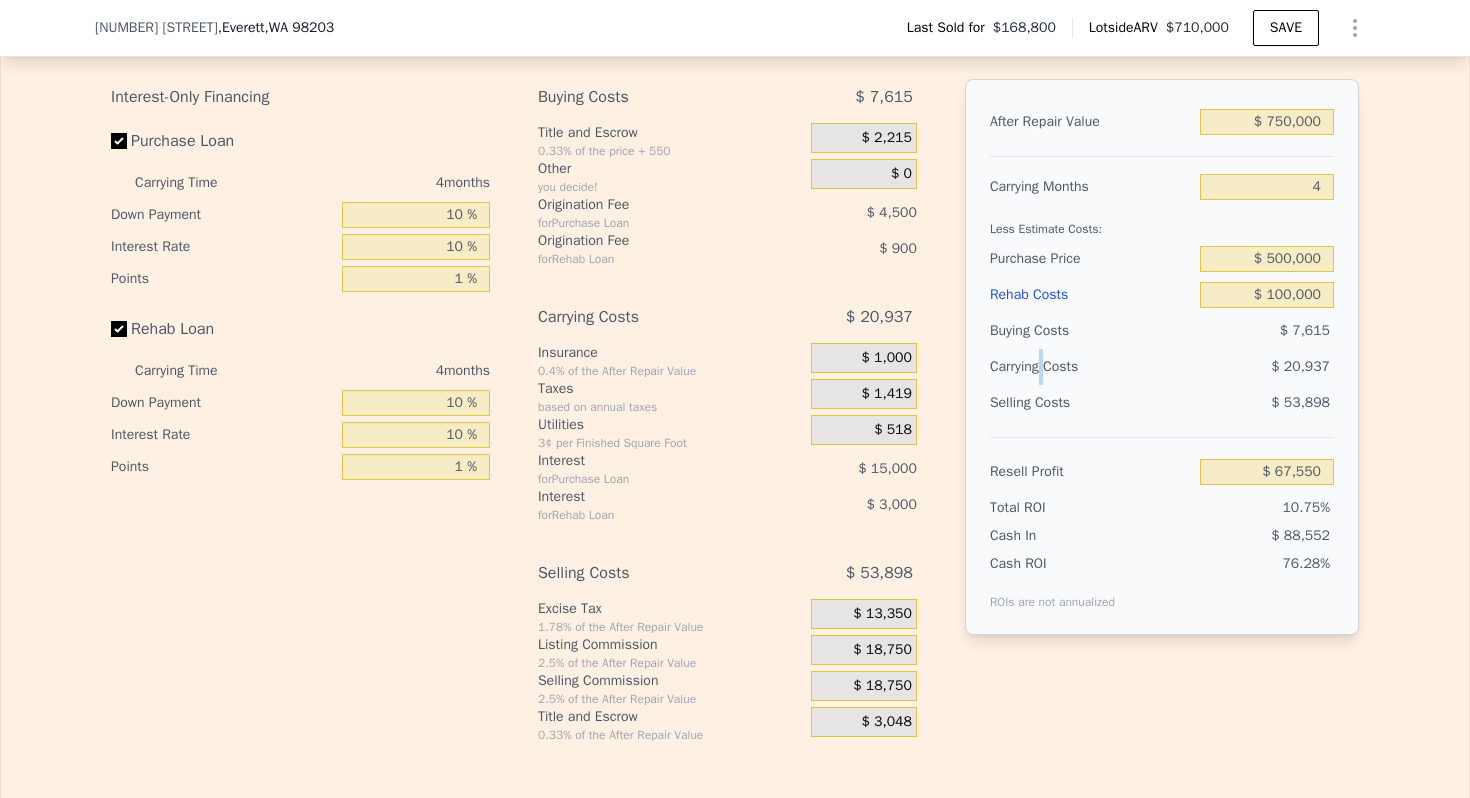 click on "Carrying Costs" at bounding box center (1052, 367) 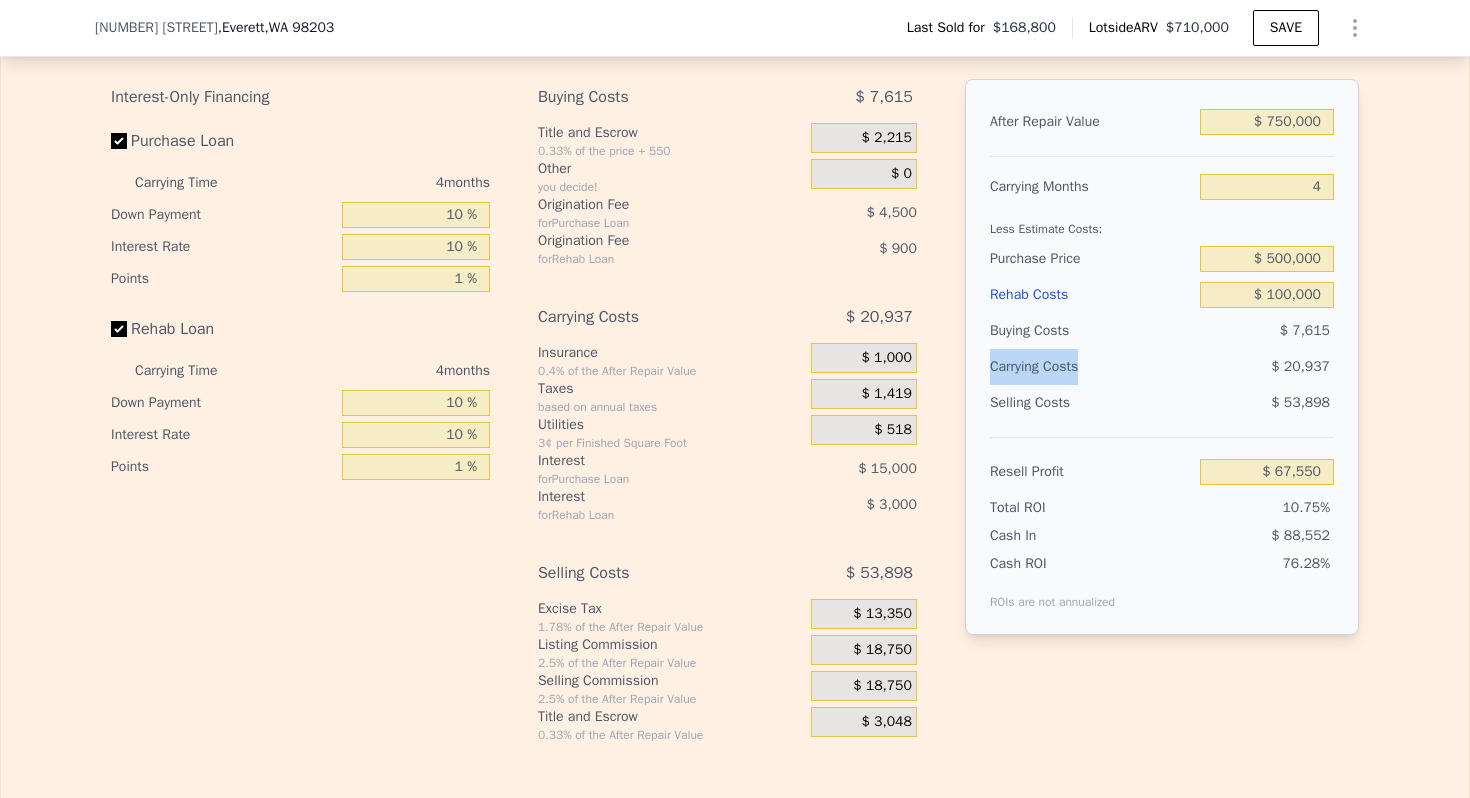 click on "Carrying Costs" at bounding box center (1052, 367) 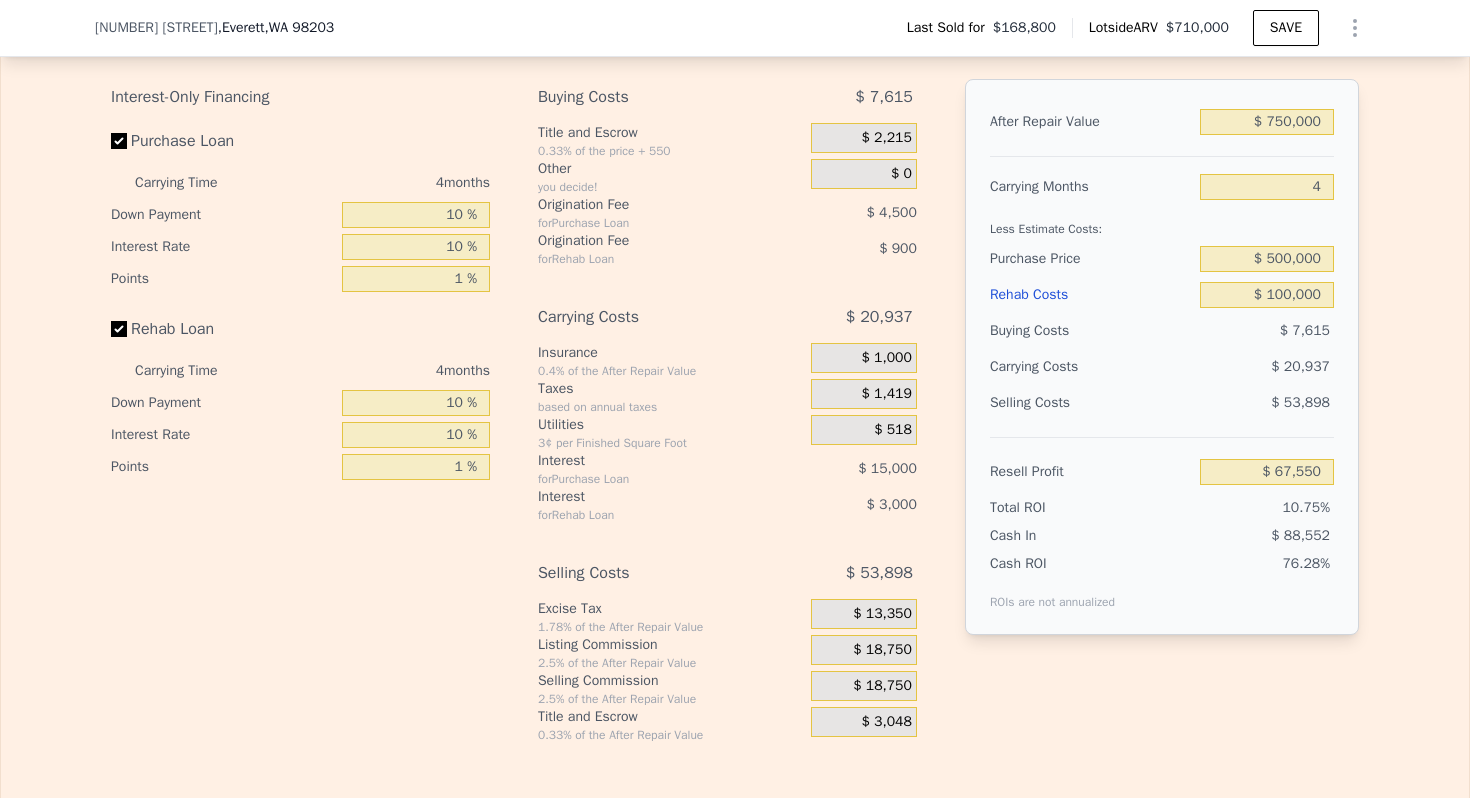 click on "Buying Costs" at bounding box center (1091, 331) 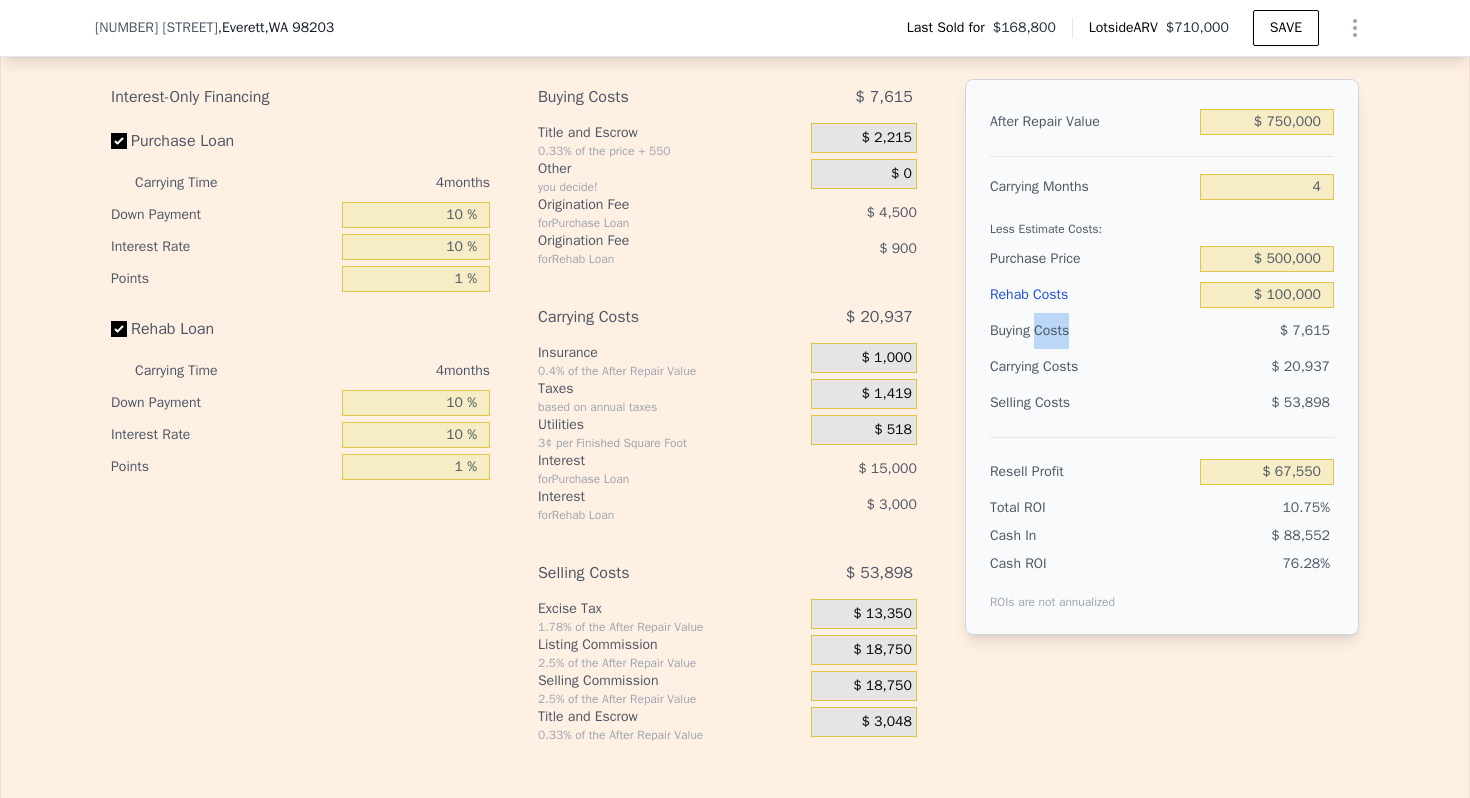 click on "Buying Costs" at bounding box center (1091, 331) 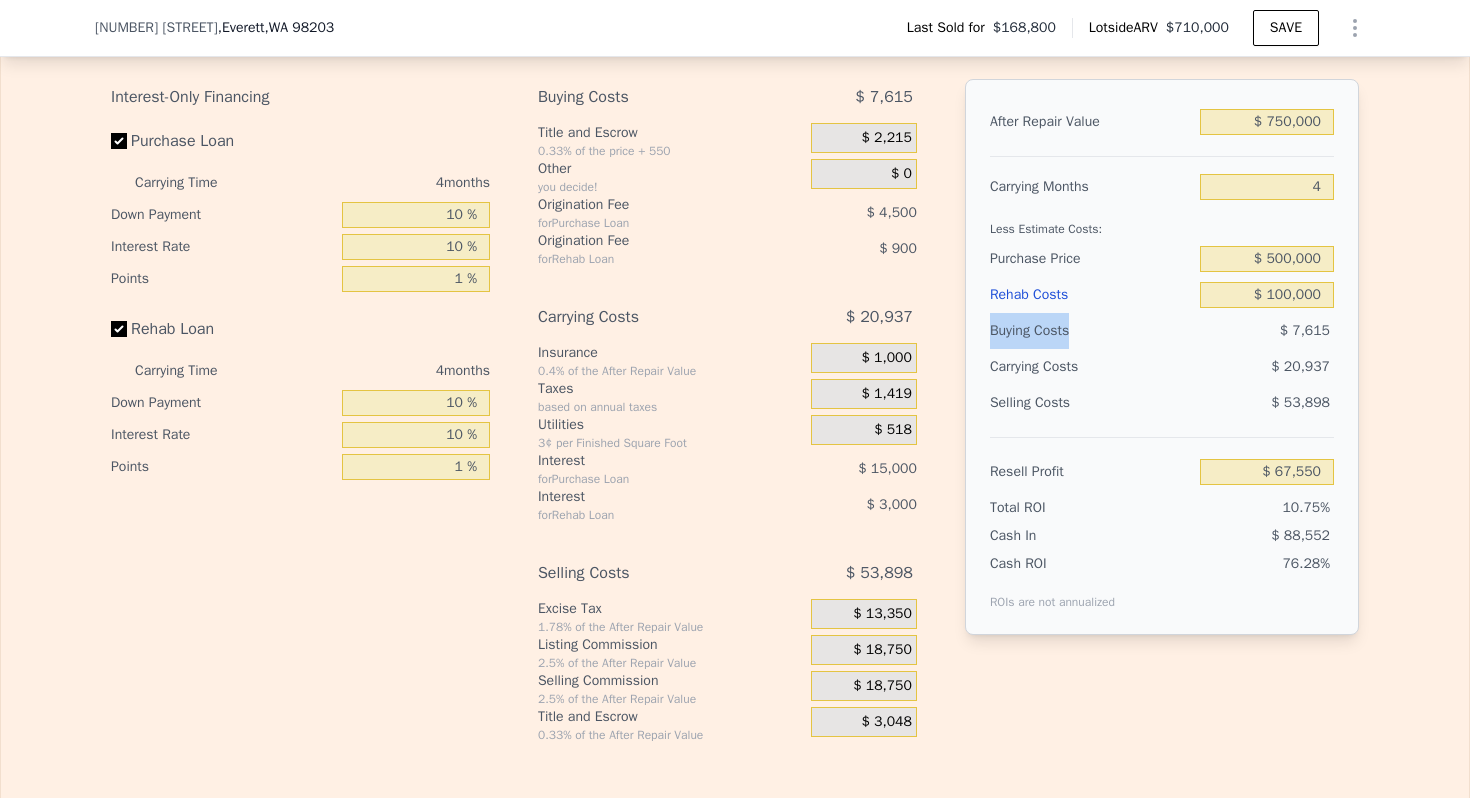 click on "Buying Costs" at bounding box center (1091, 331) 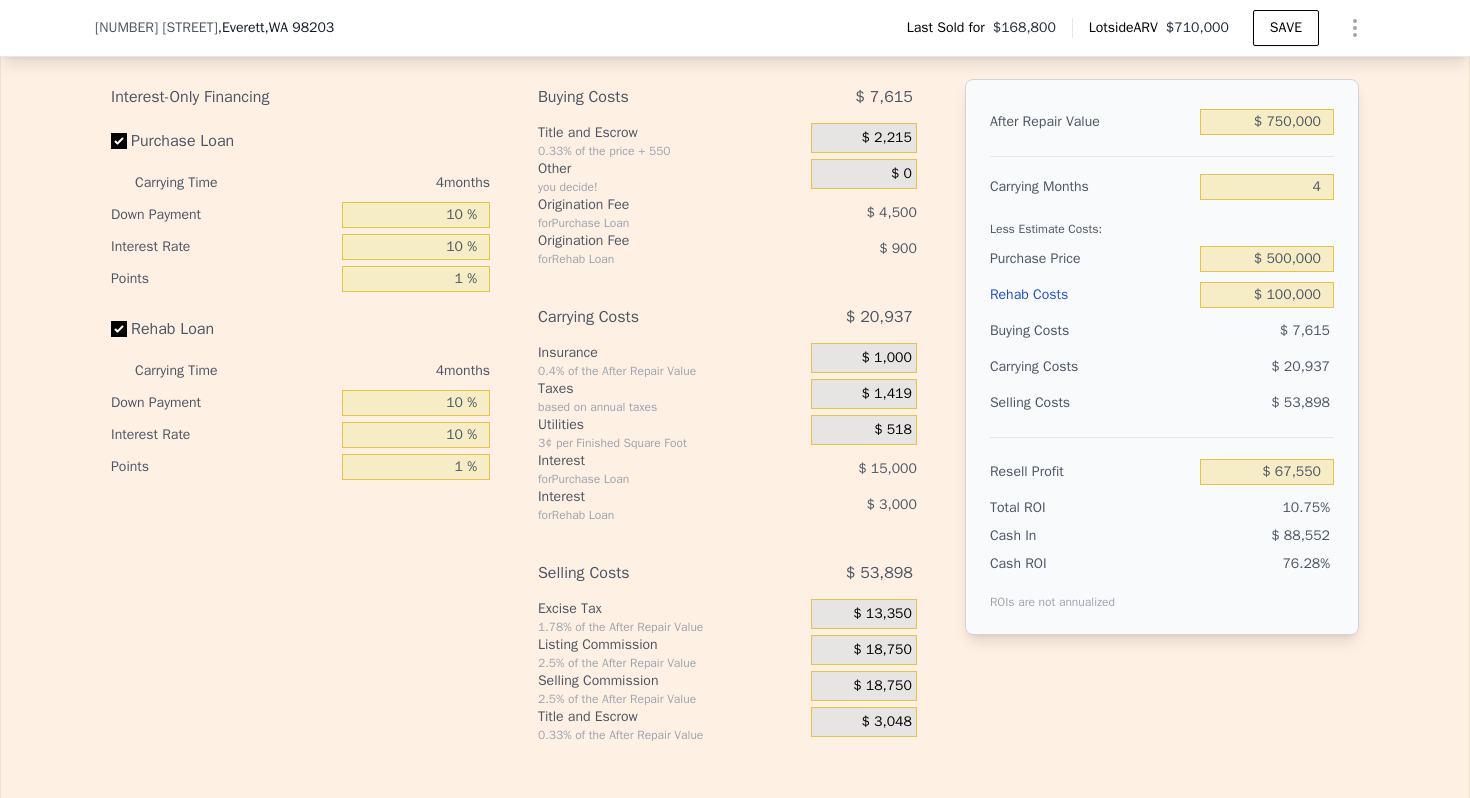 click on "Carrying Costs" at bounding box center [1052, 367] 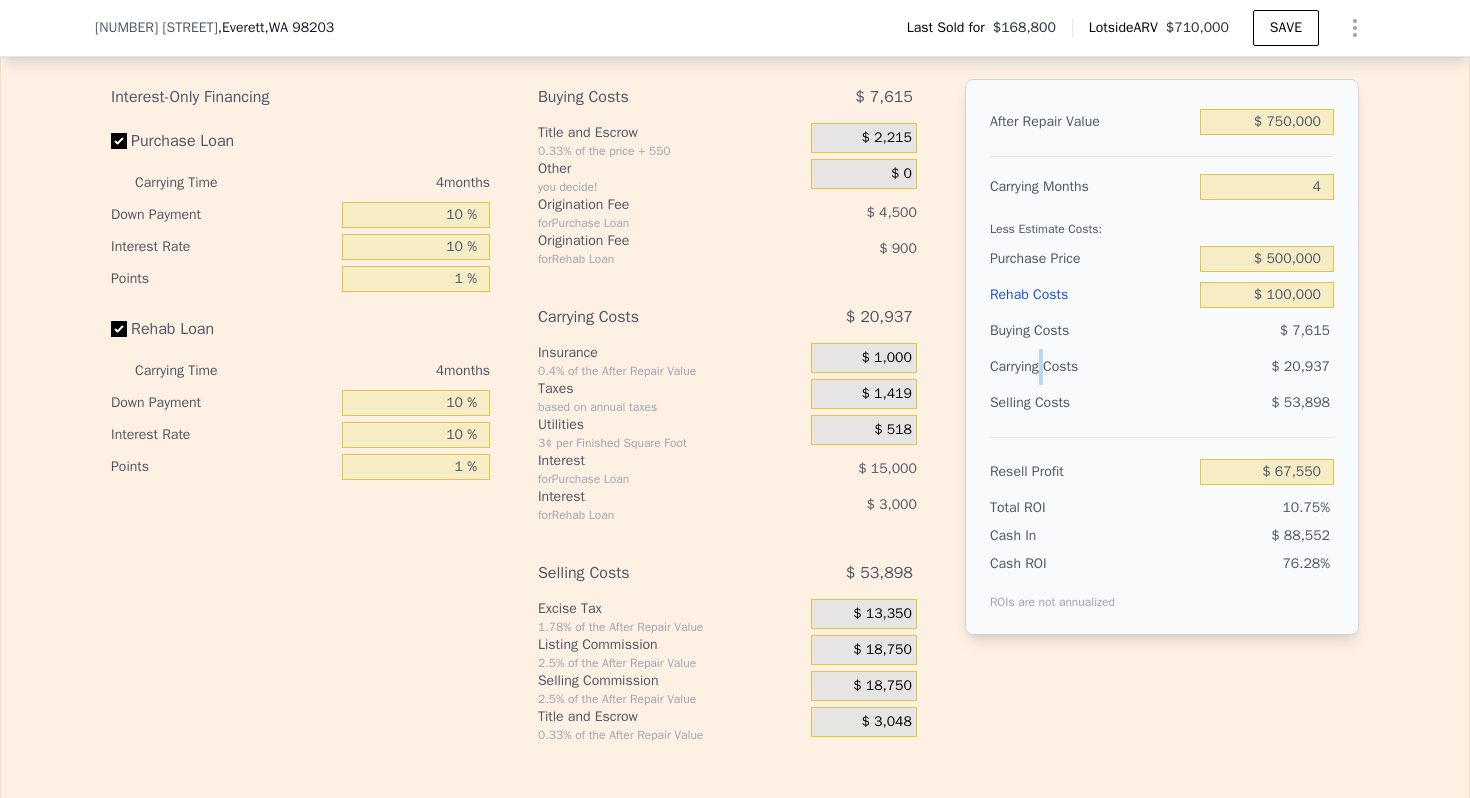click on "Carrying Costs" at bounding box center [1052, 367] 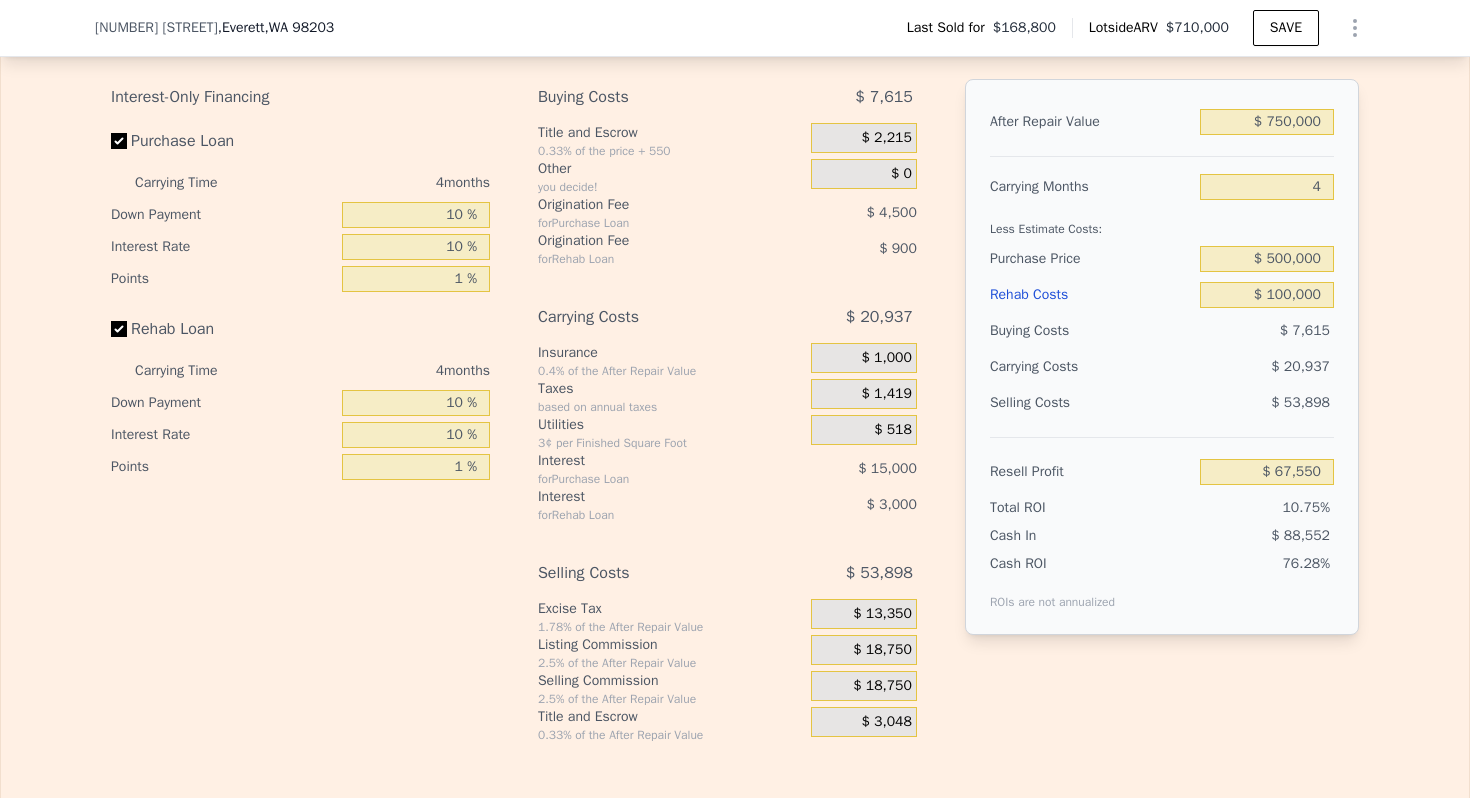 click on "Carrying Costs" at bounding box center (1052, 367) 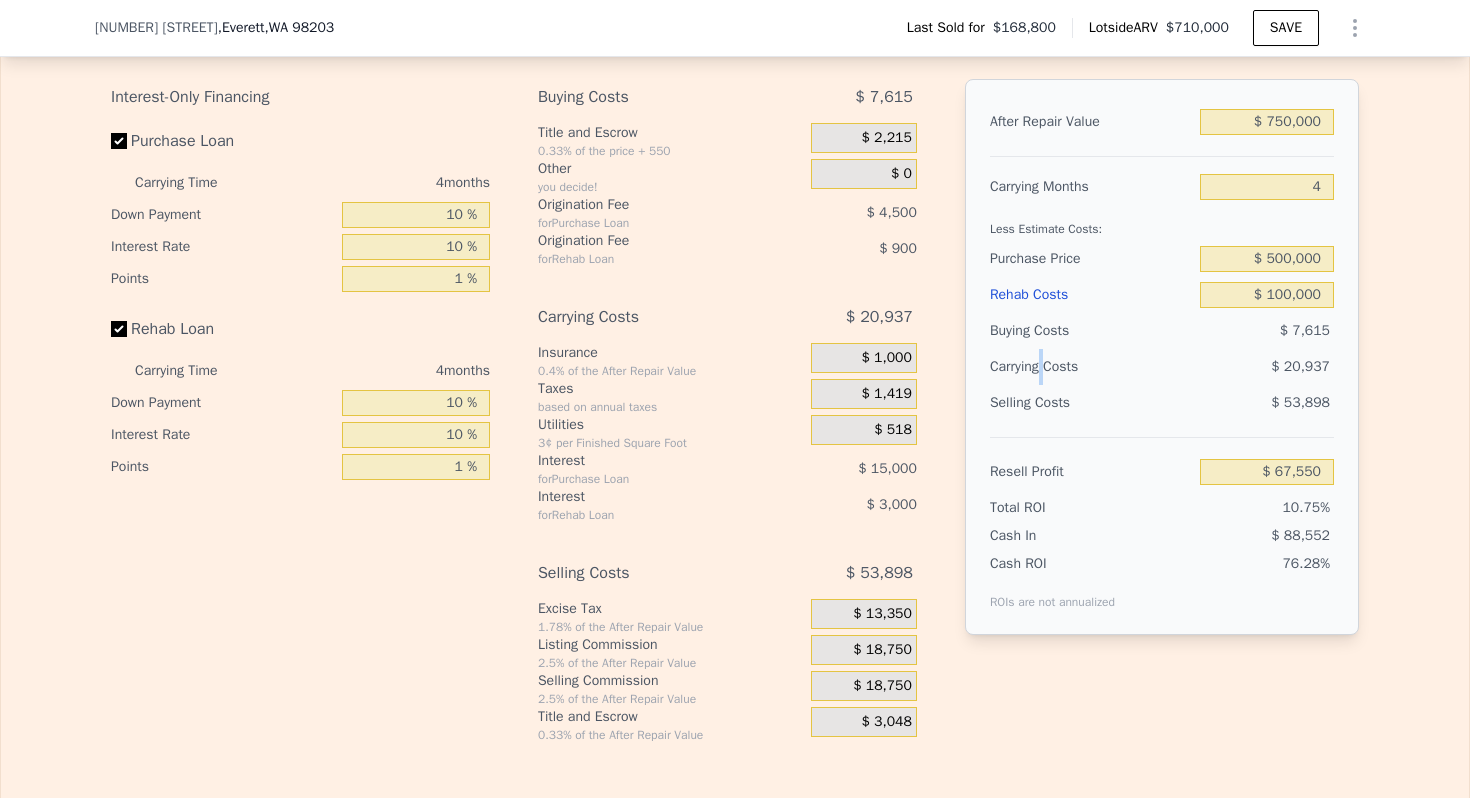 click on "Carrying Costs" at bounding box center (1052, 367) 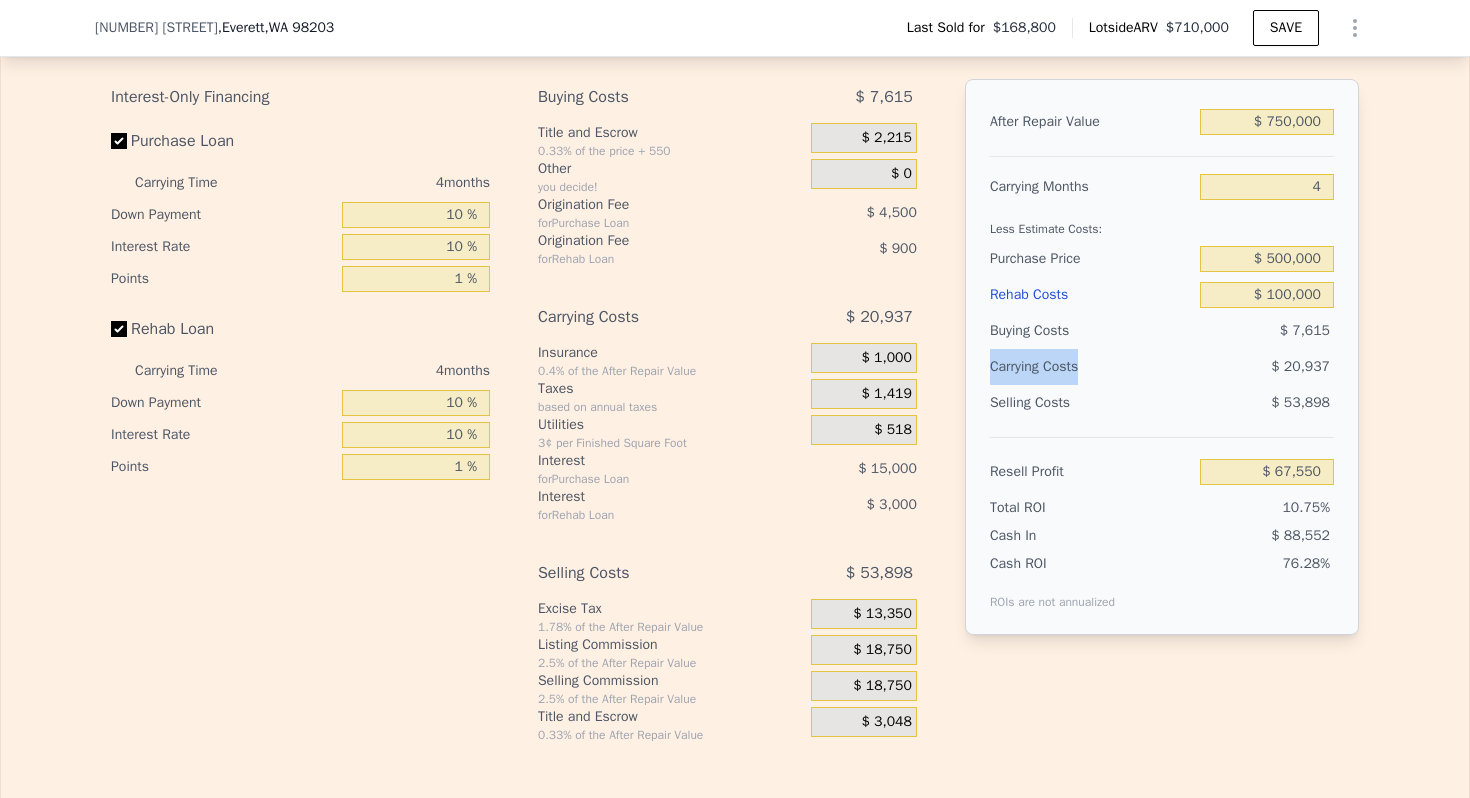 click on "Carrying Costs" at bounding box center [1052, 367] 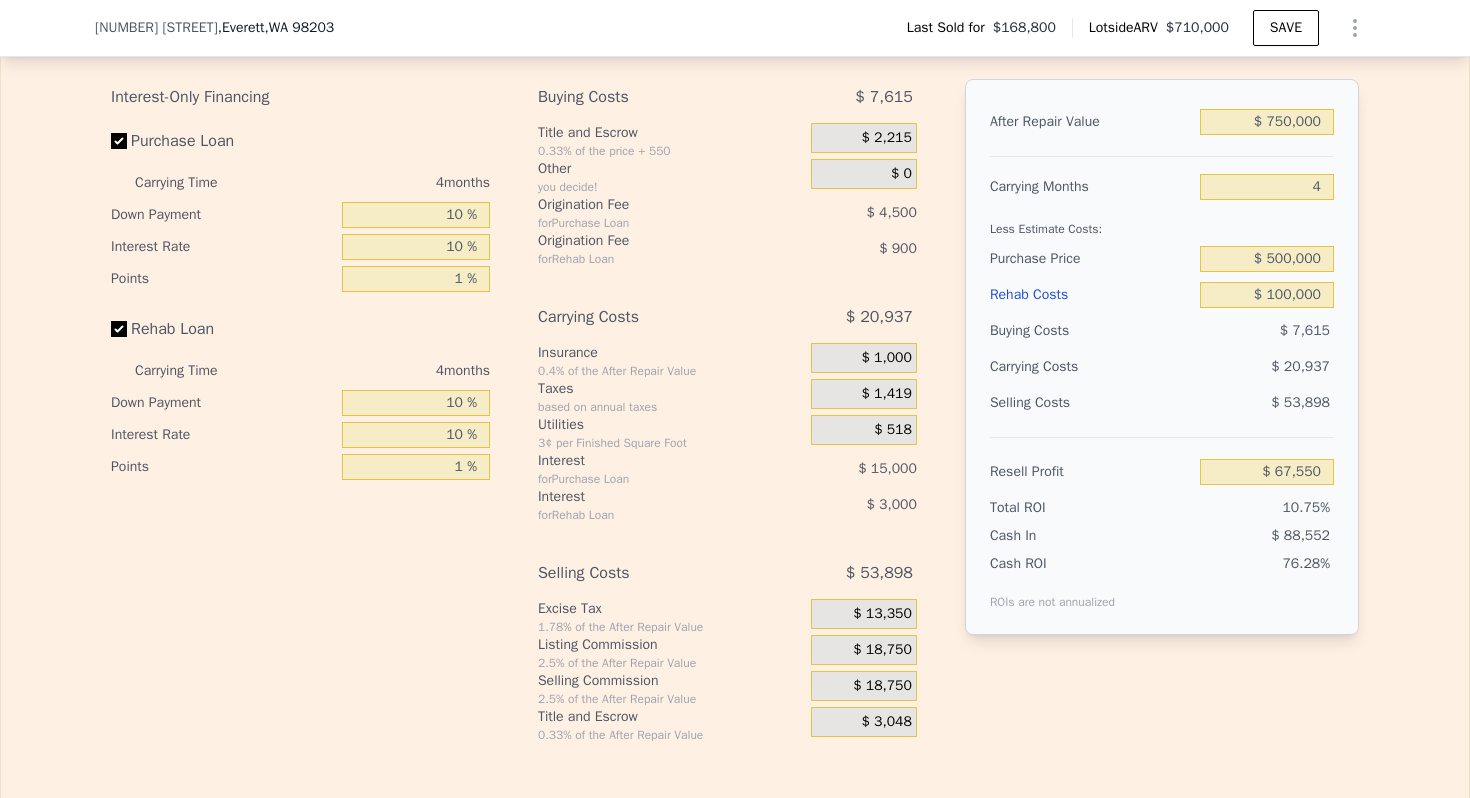 click on "Selling Costs" at bounding box center [1091, 403] 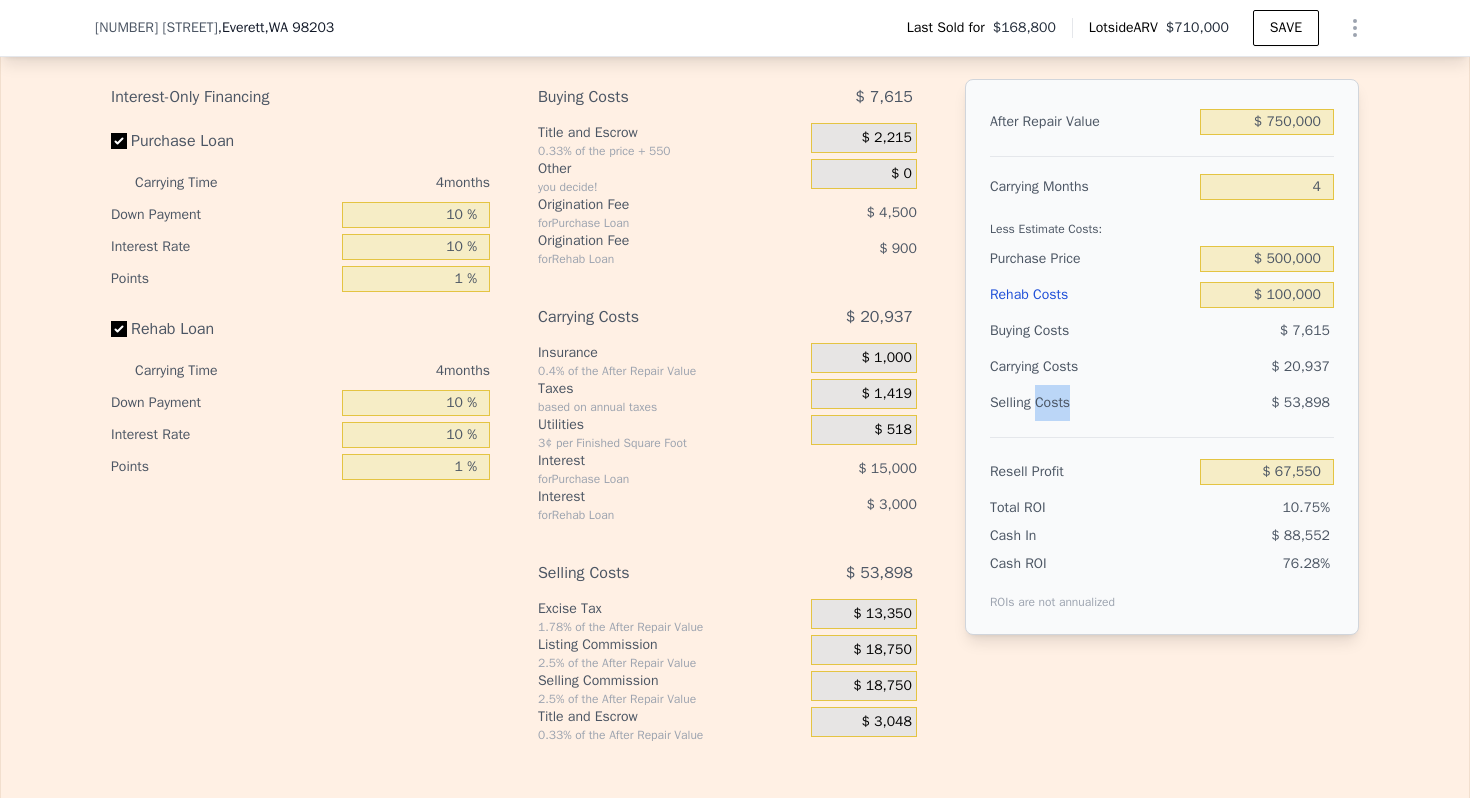 click on "Selling Costs" at bounding box center (1091, 403) 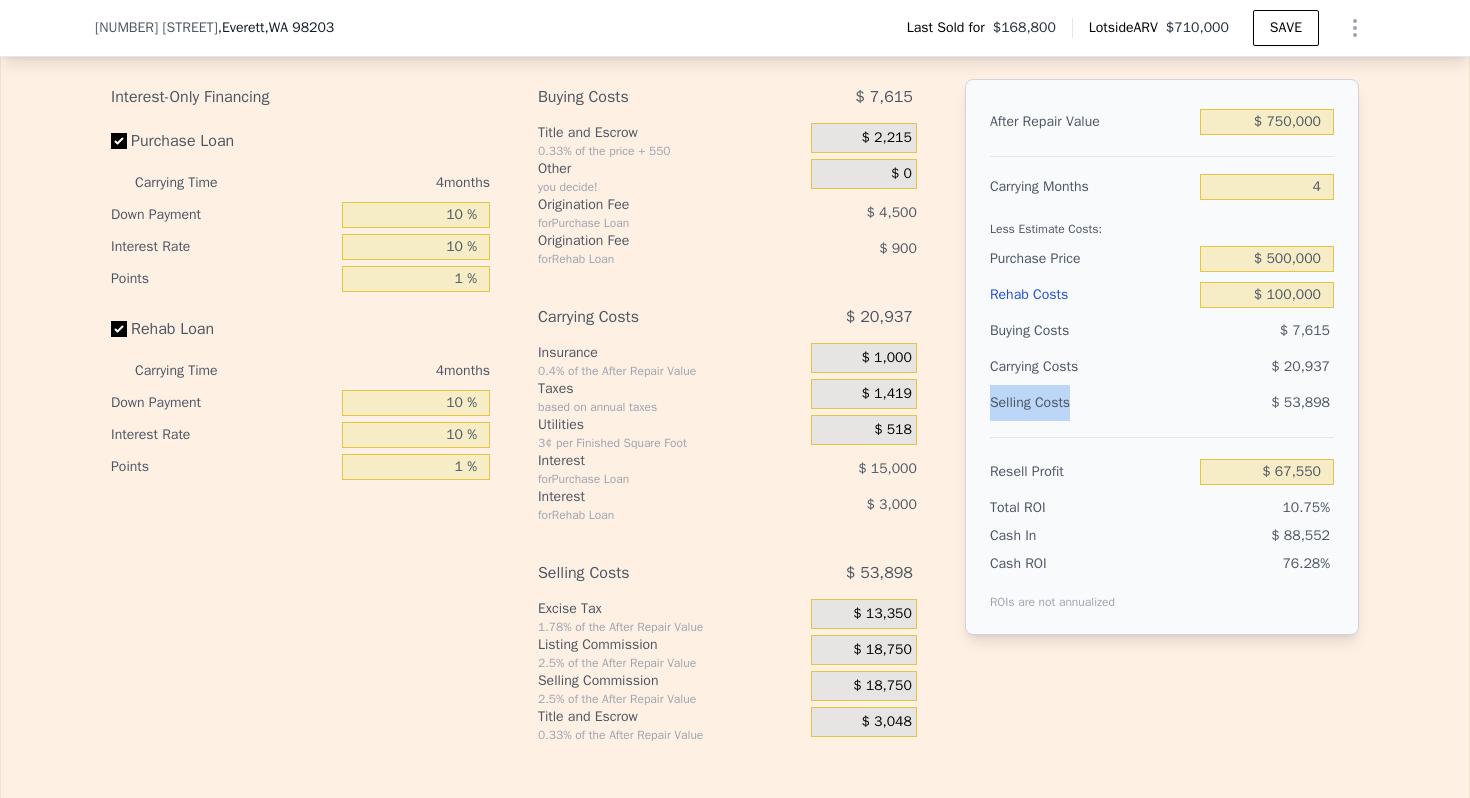 click on "Selling Costs" at bounding box center [1091, 403] 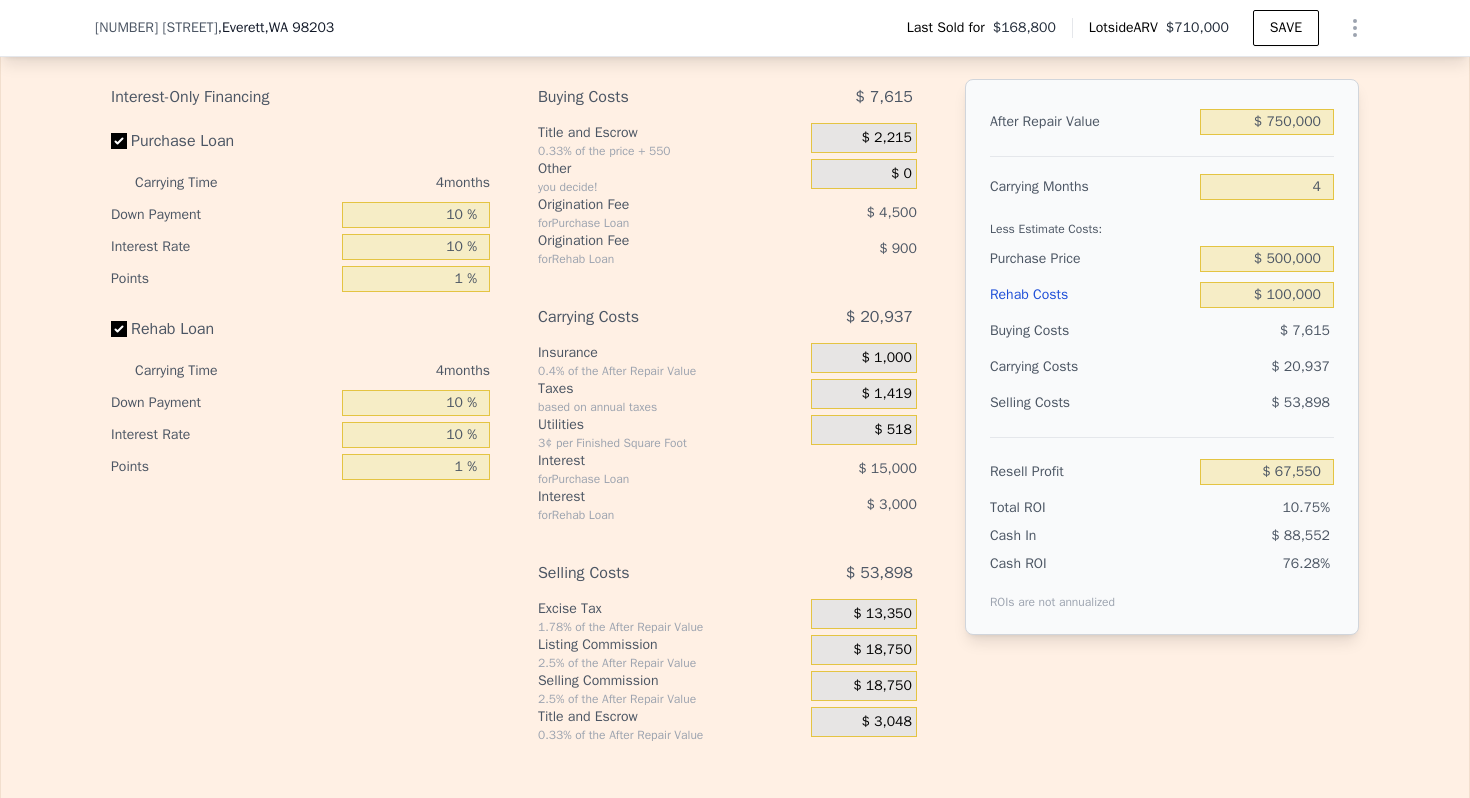 click on "Carrying Costs" at bounding box center (1052, 367) 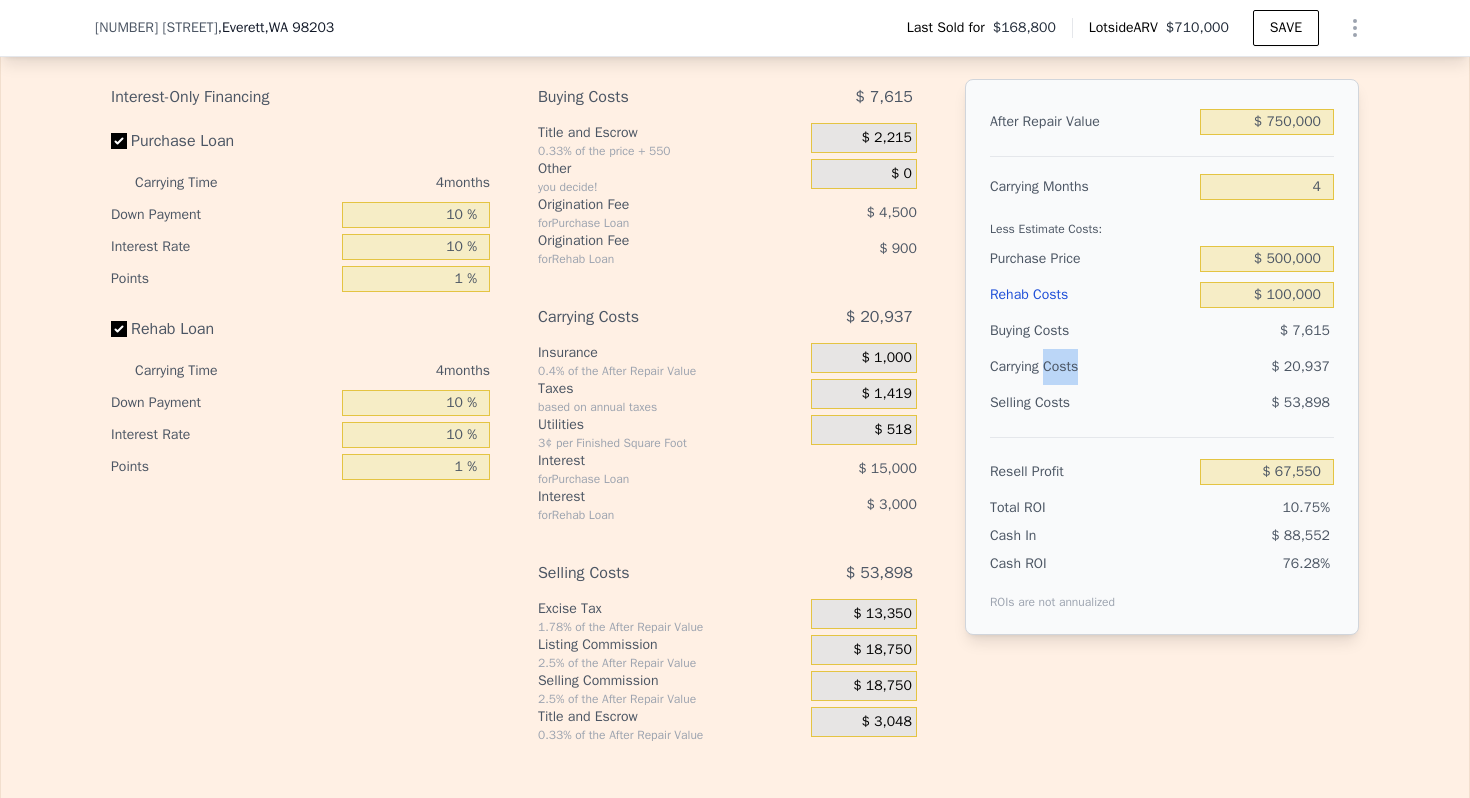click on "Carrying Costs" at bounding box center (1052, 367) 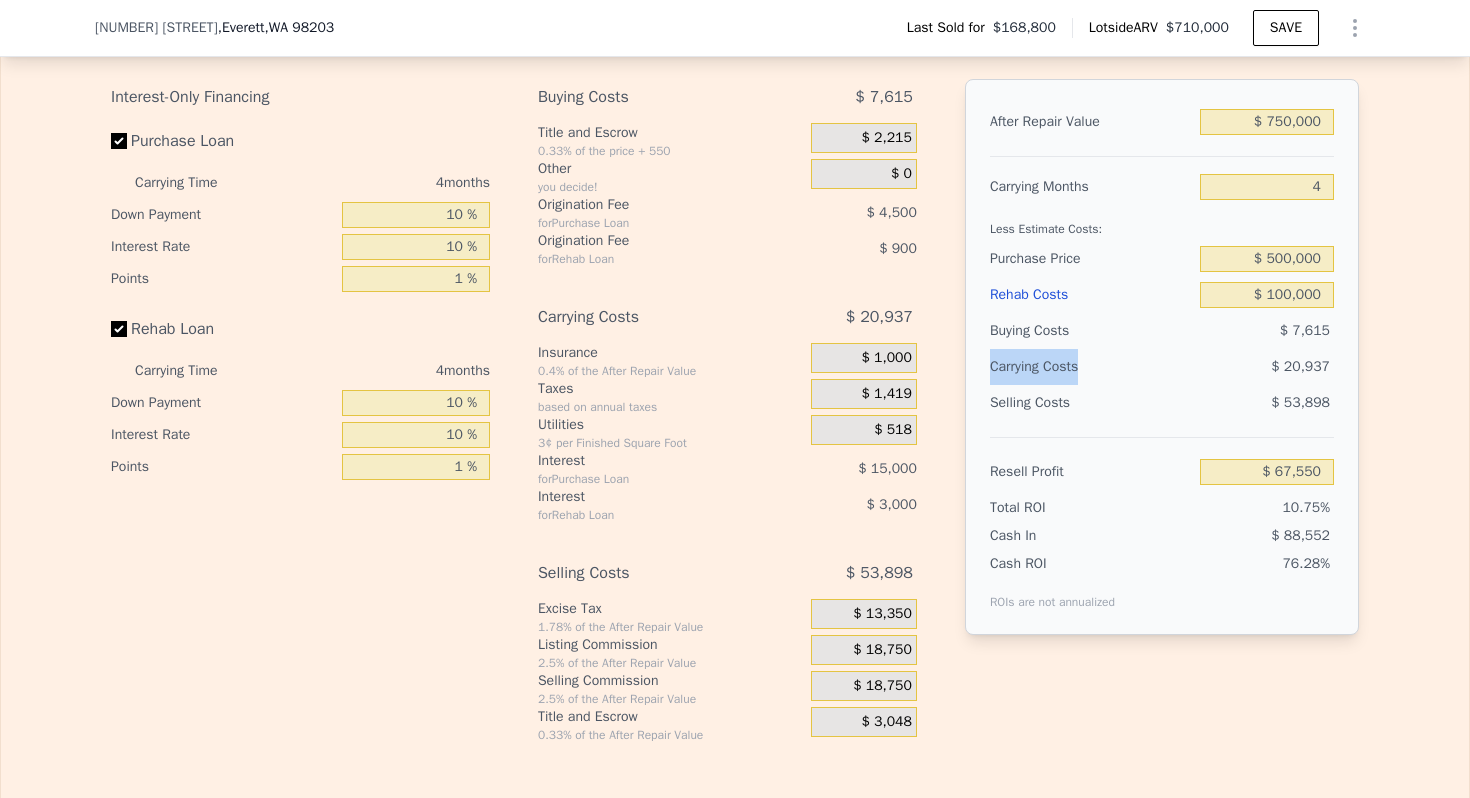 click on "Carrying Costs" at bounding box center [1052, 367] 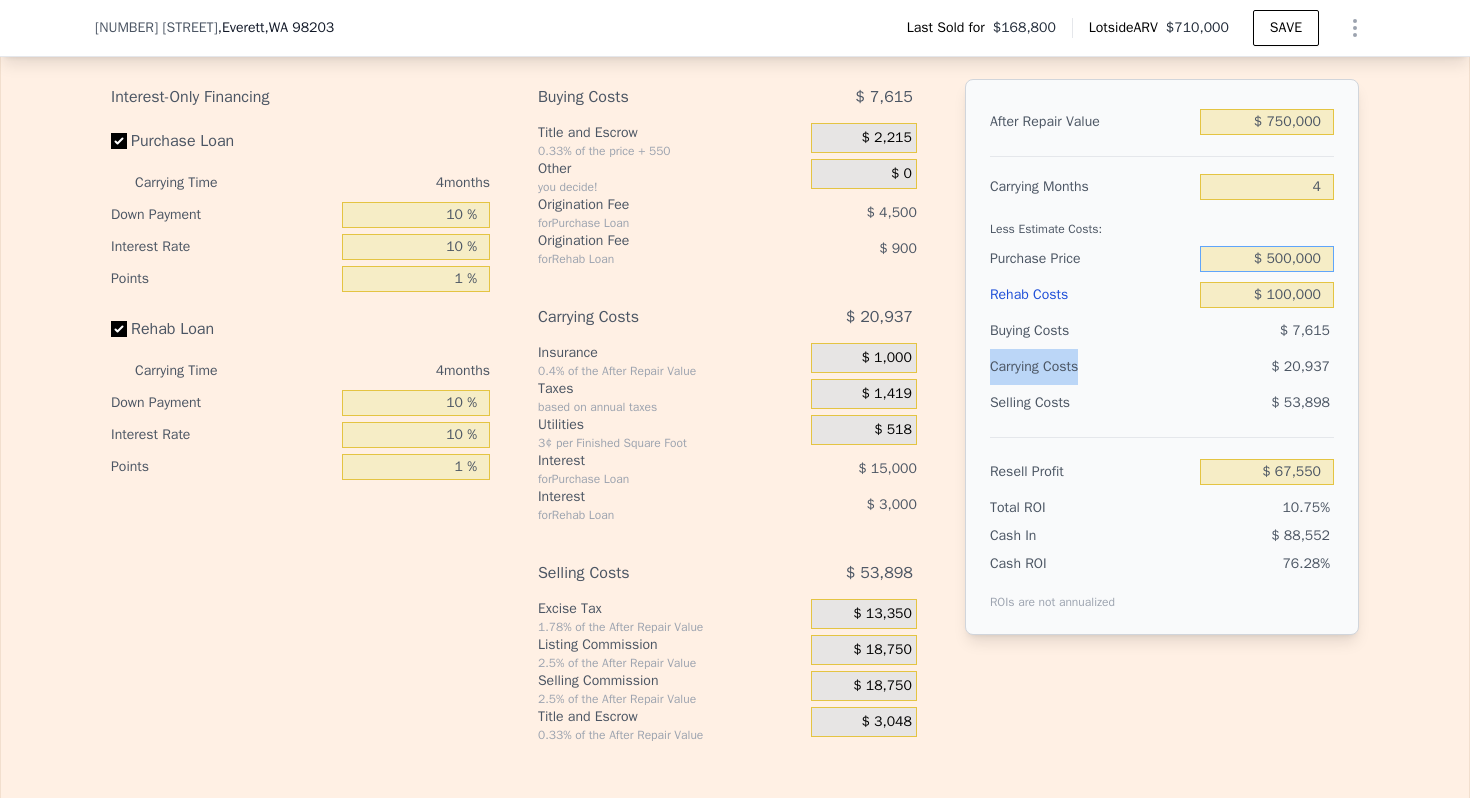 click on "$ 500,000" at bounding box center [1267, 259] 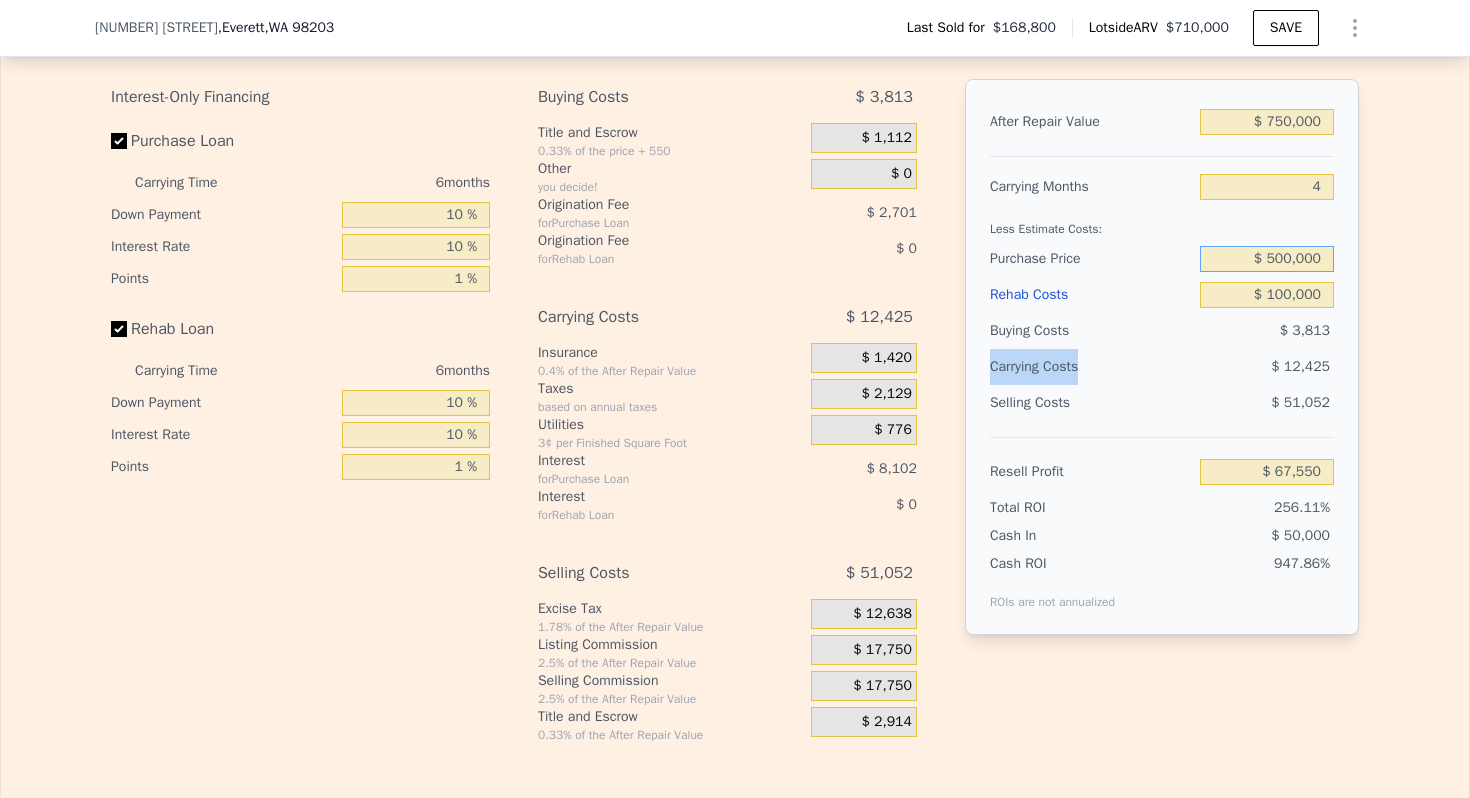 type on "$ 710,000" 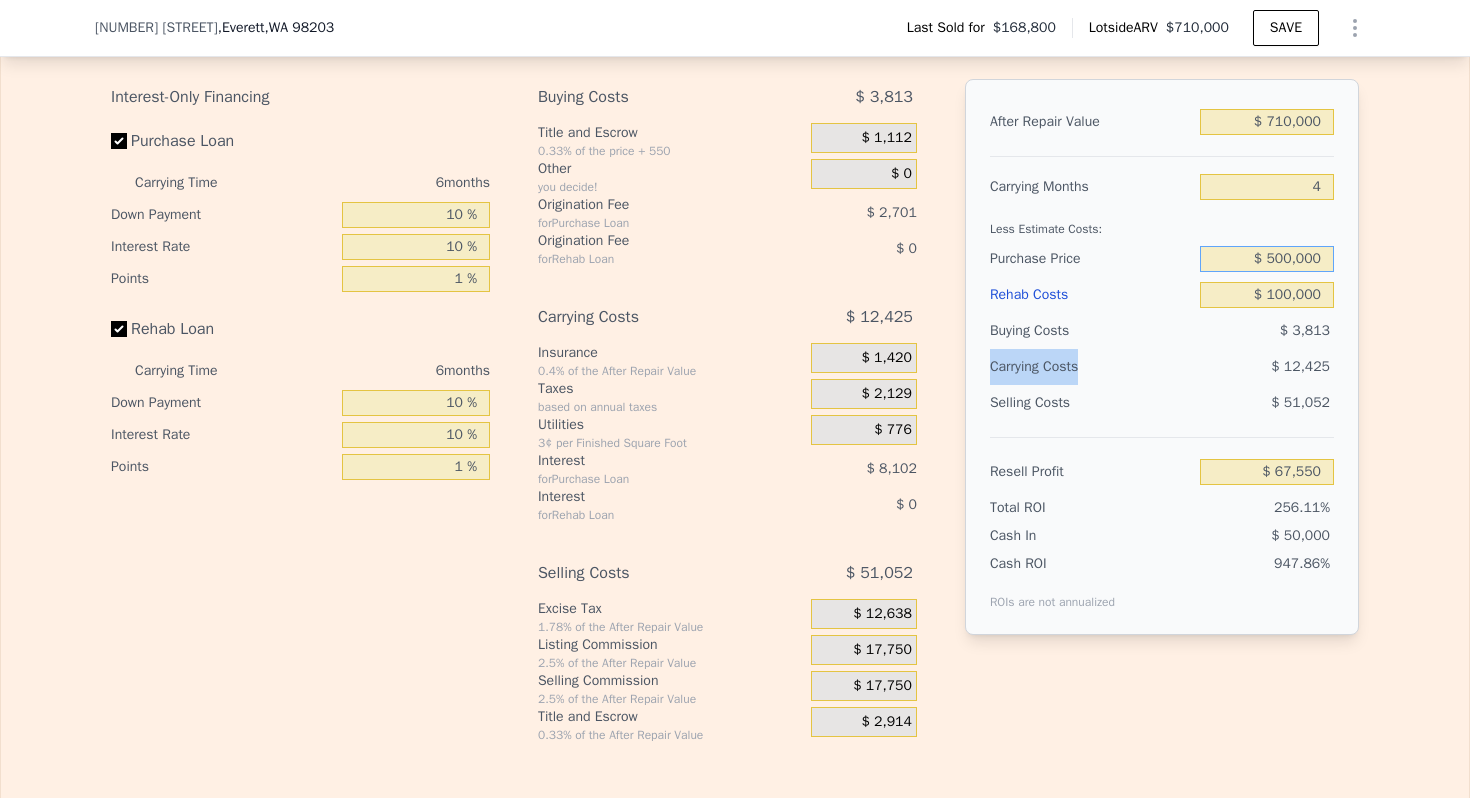 type on "6" 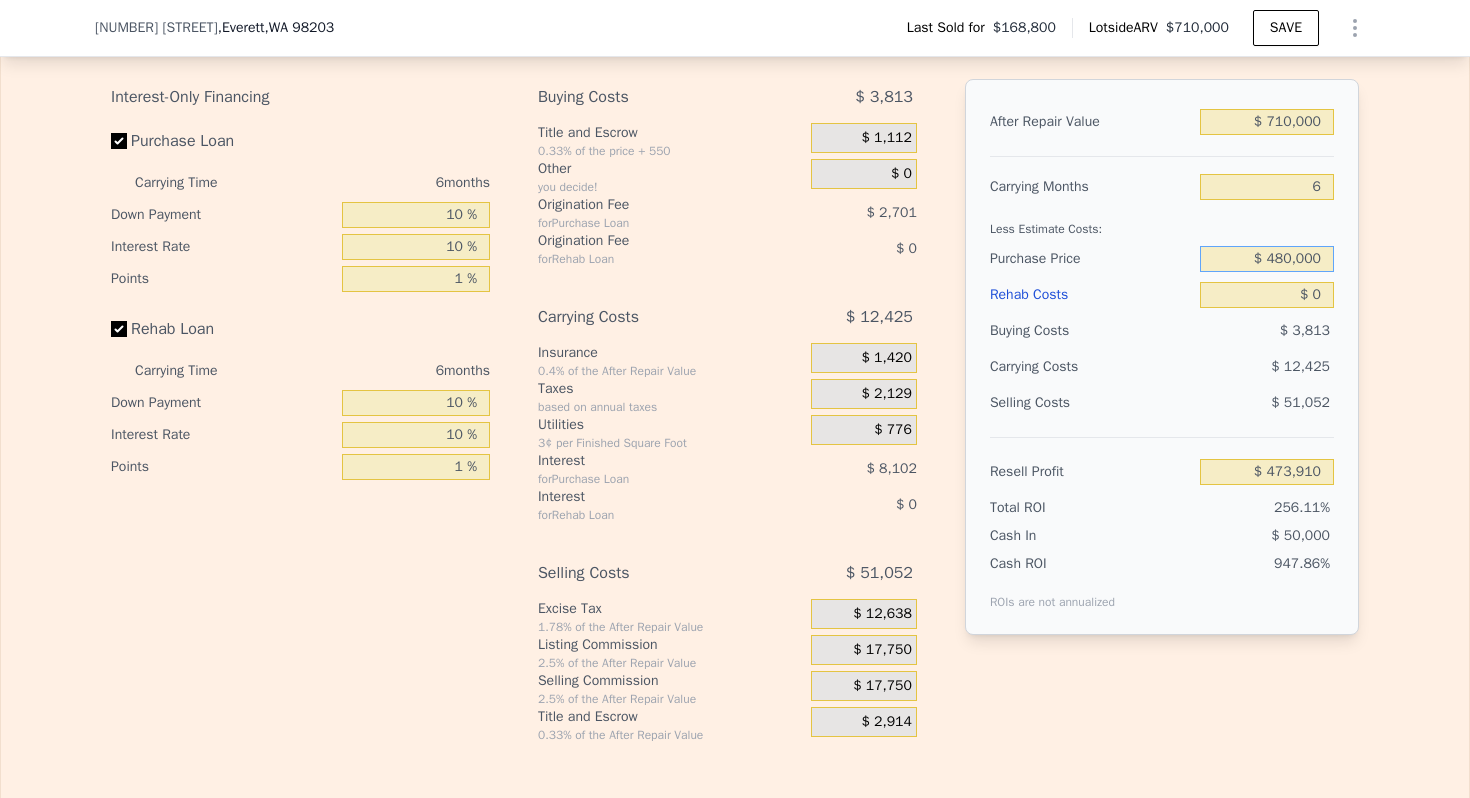 type on "$ 480,000" 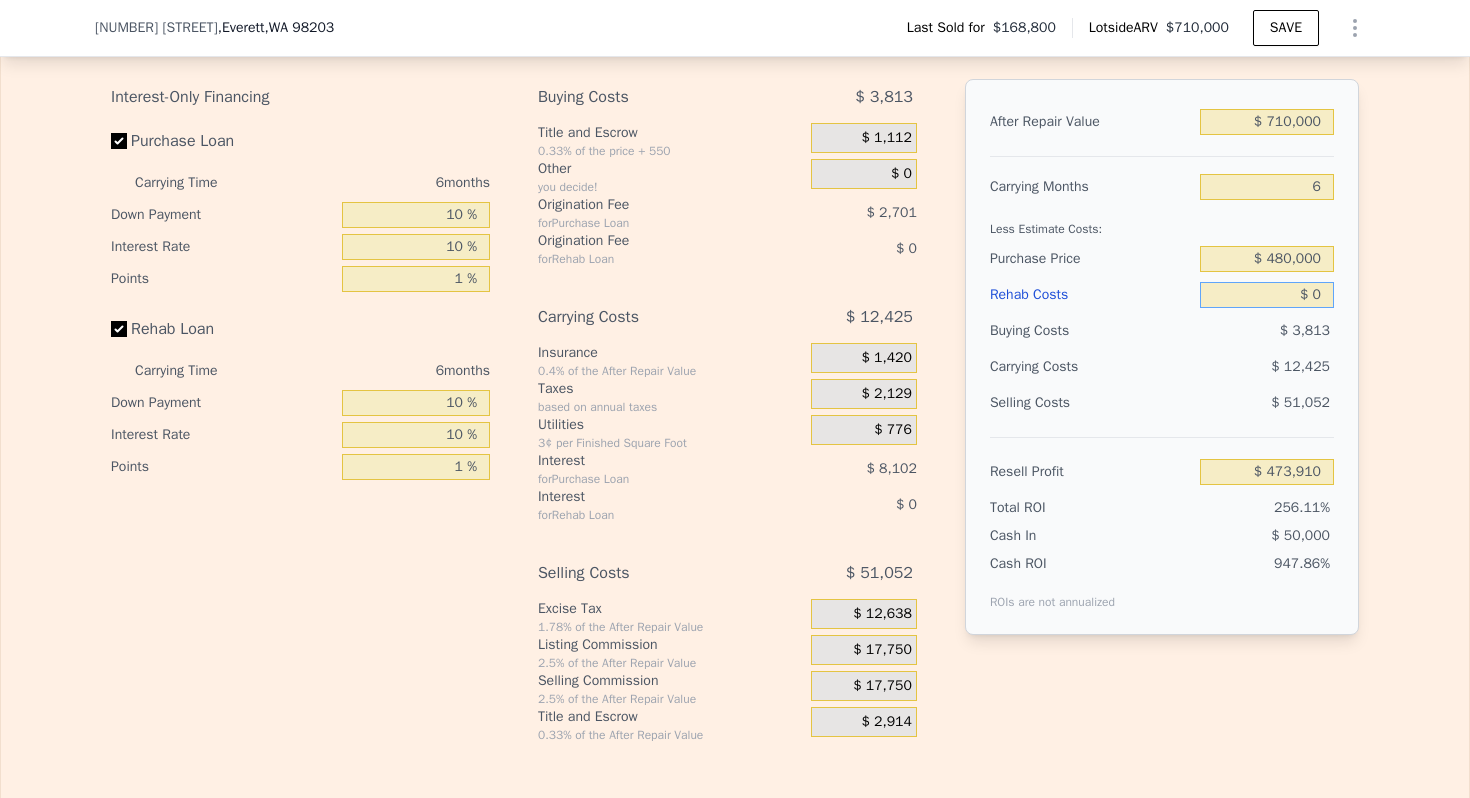 click on "$ 0" at bounding box center [1267, 295] 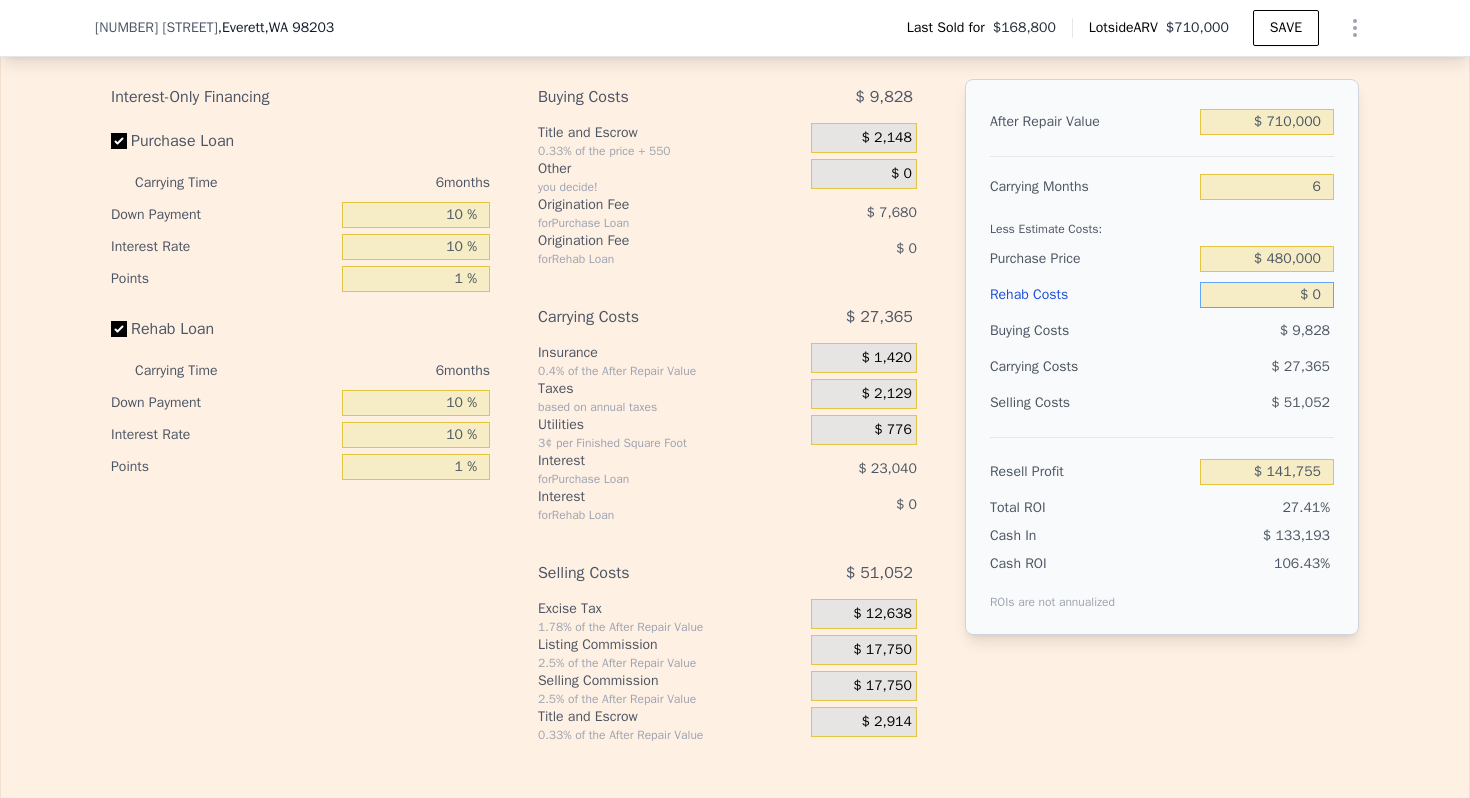 click on "$ 0" at bounding box center (1267, 295) 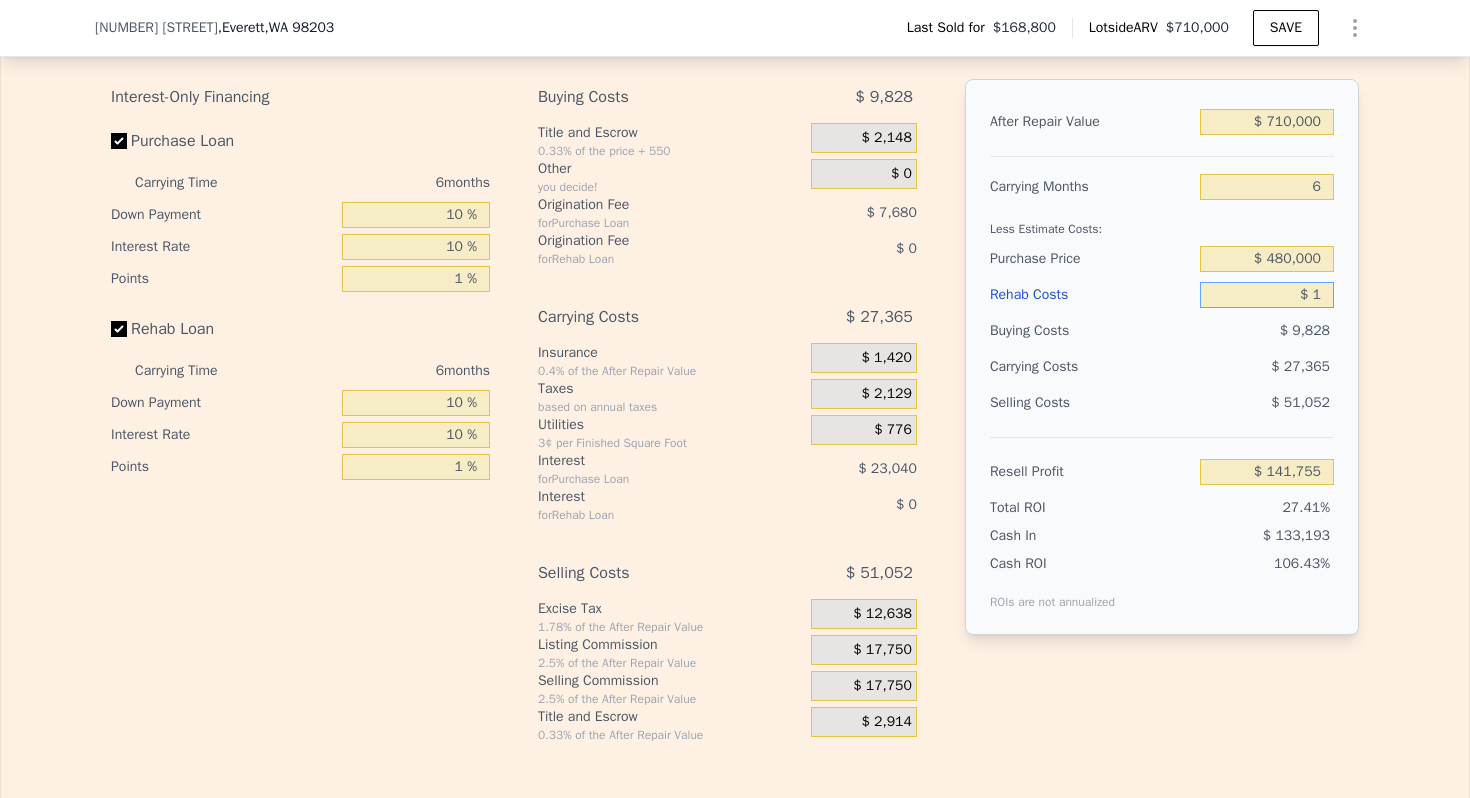 type on "$ 141,754" 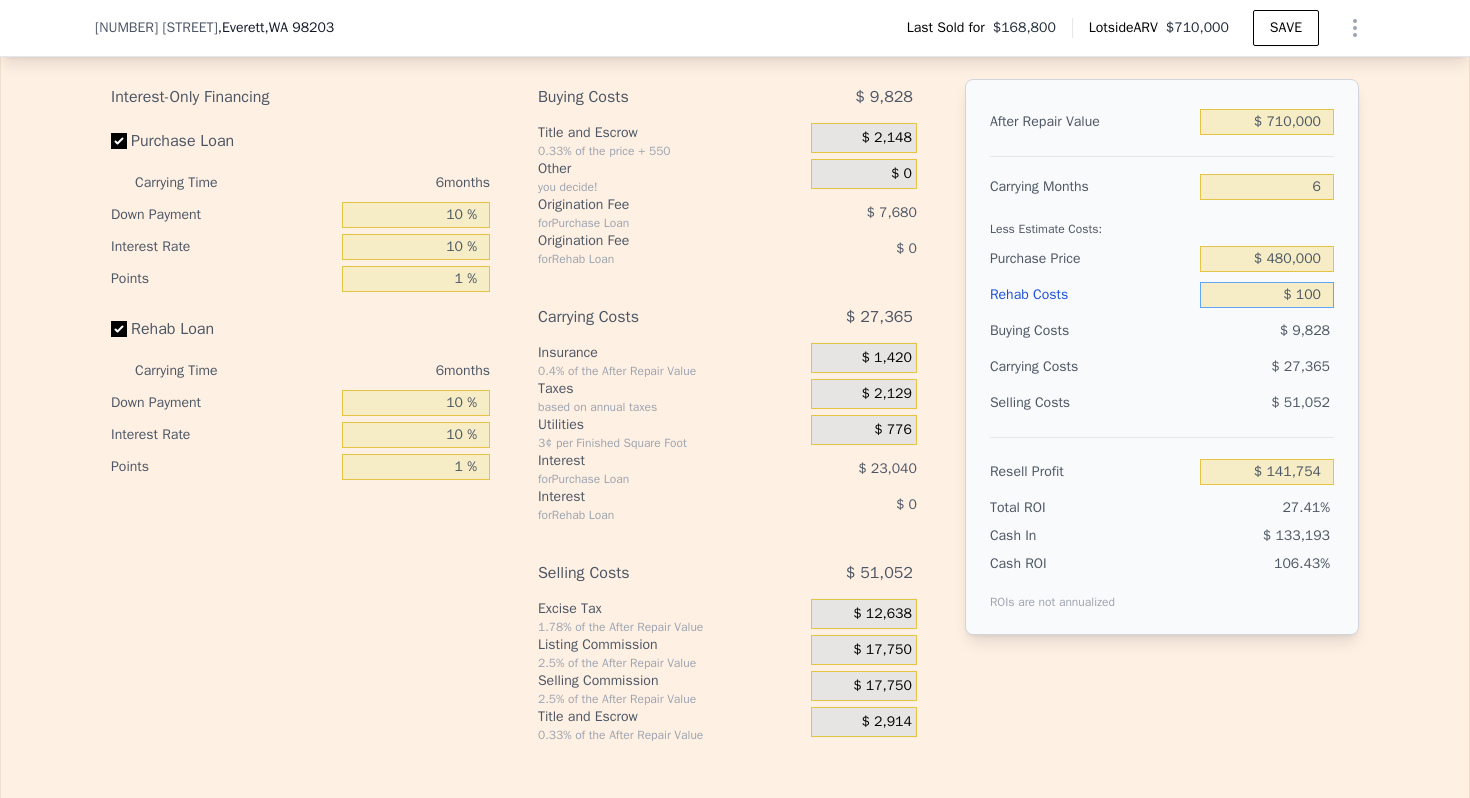 type on "$ 1,000" 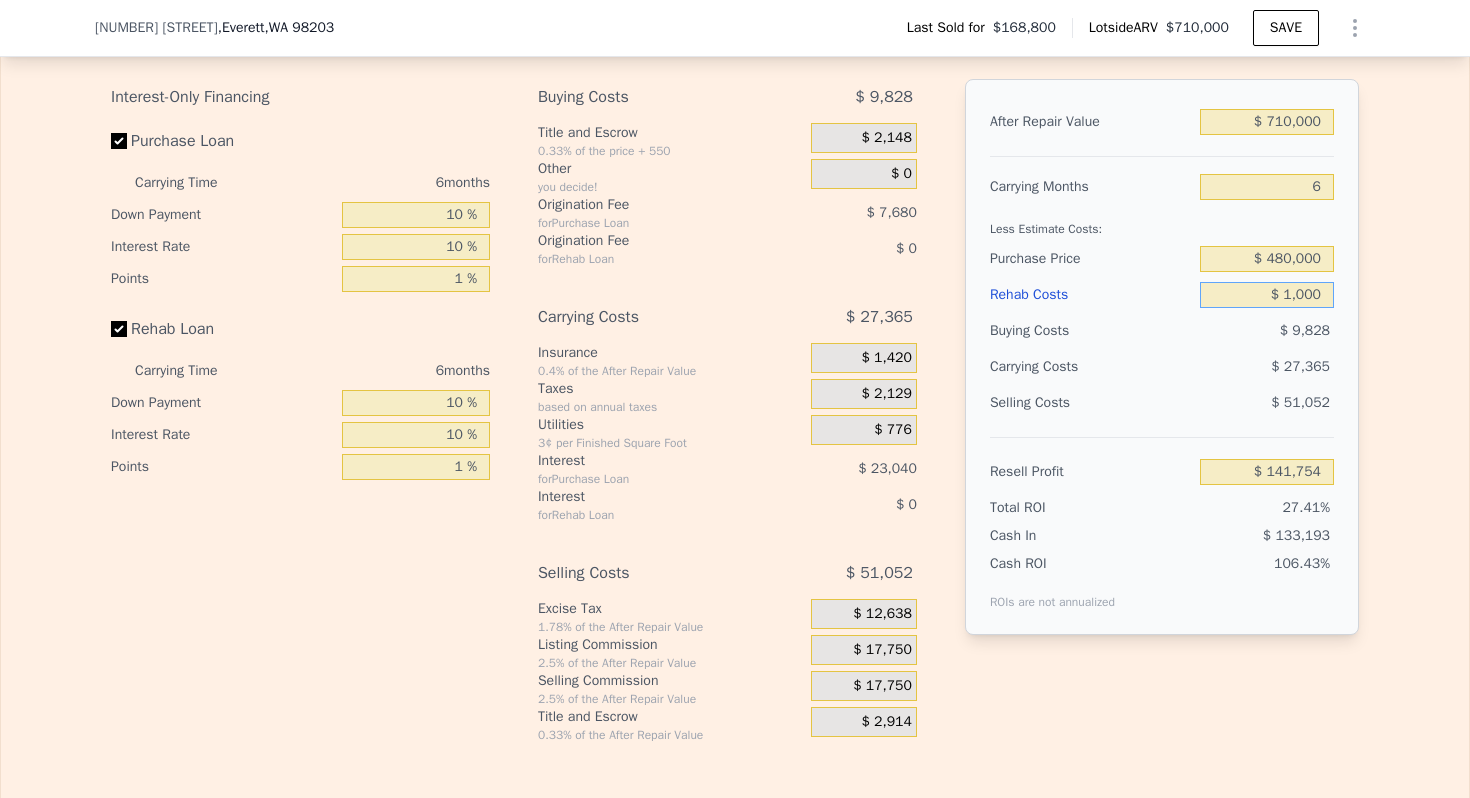 type on "$ 140,691" 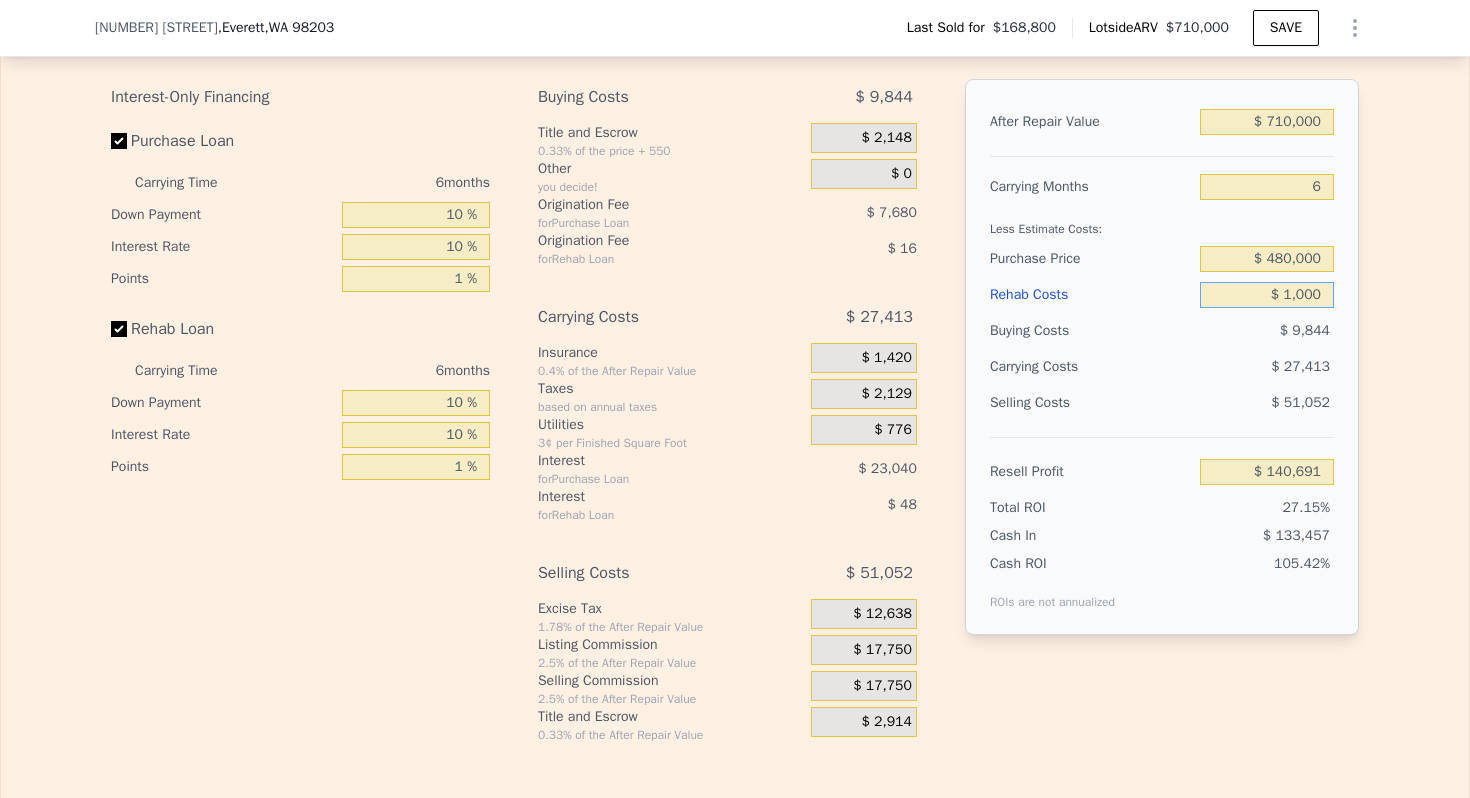 type on "$ 10,000" 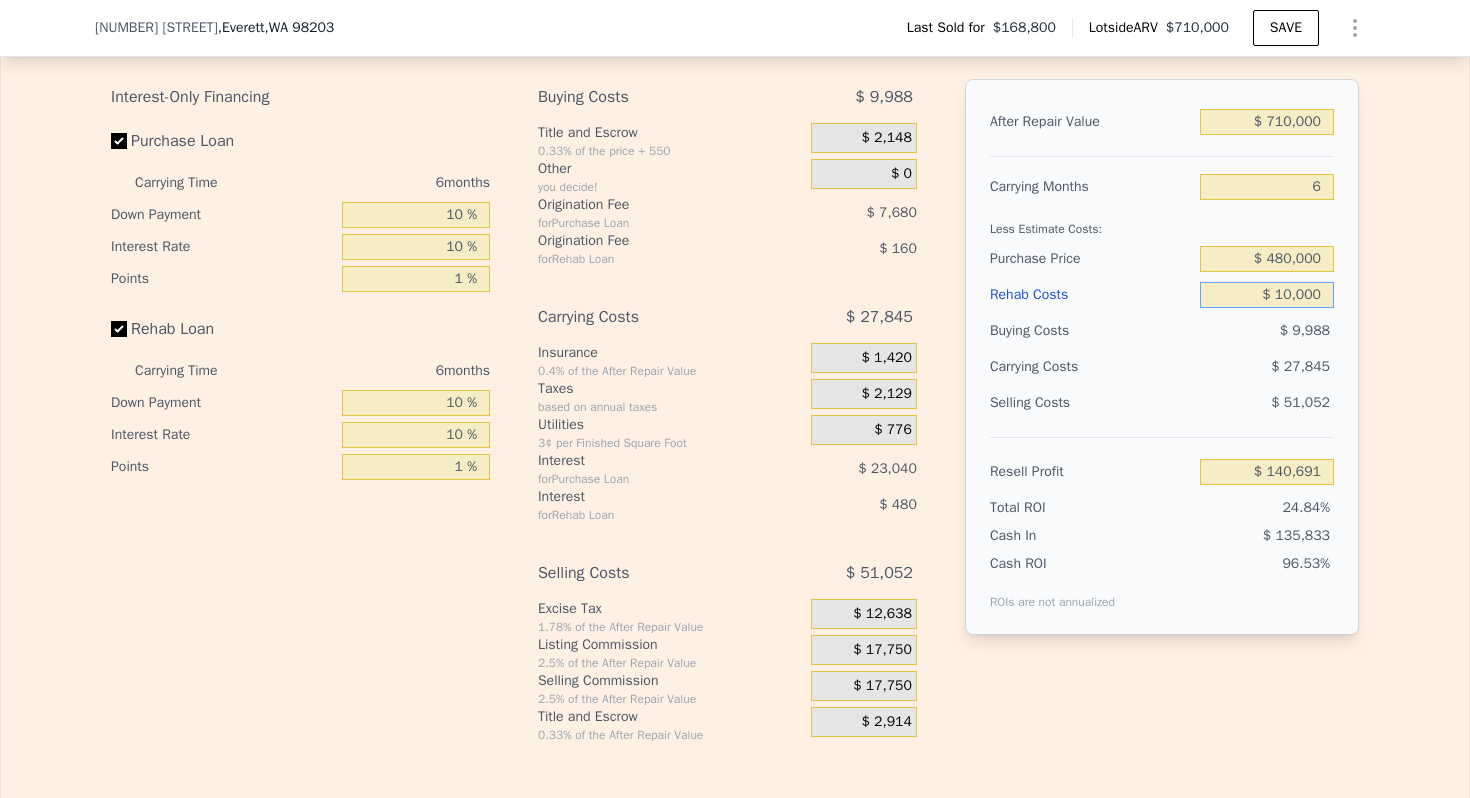 type on "$ 131,115" 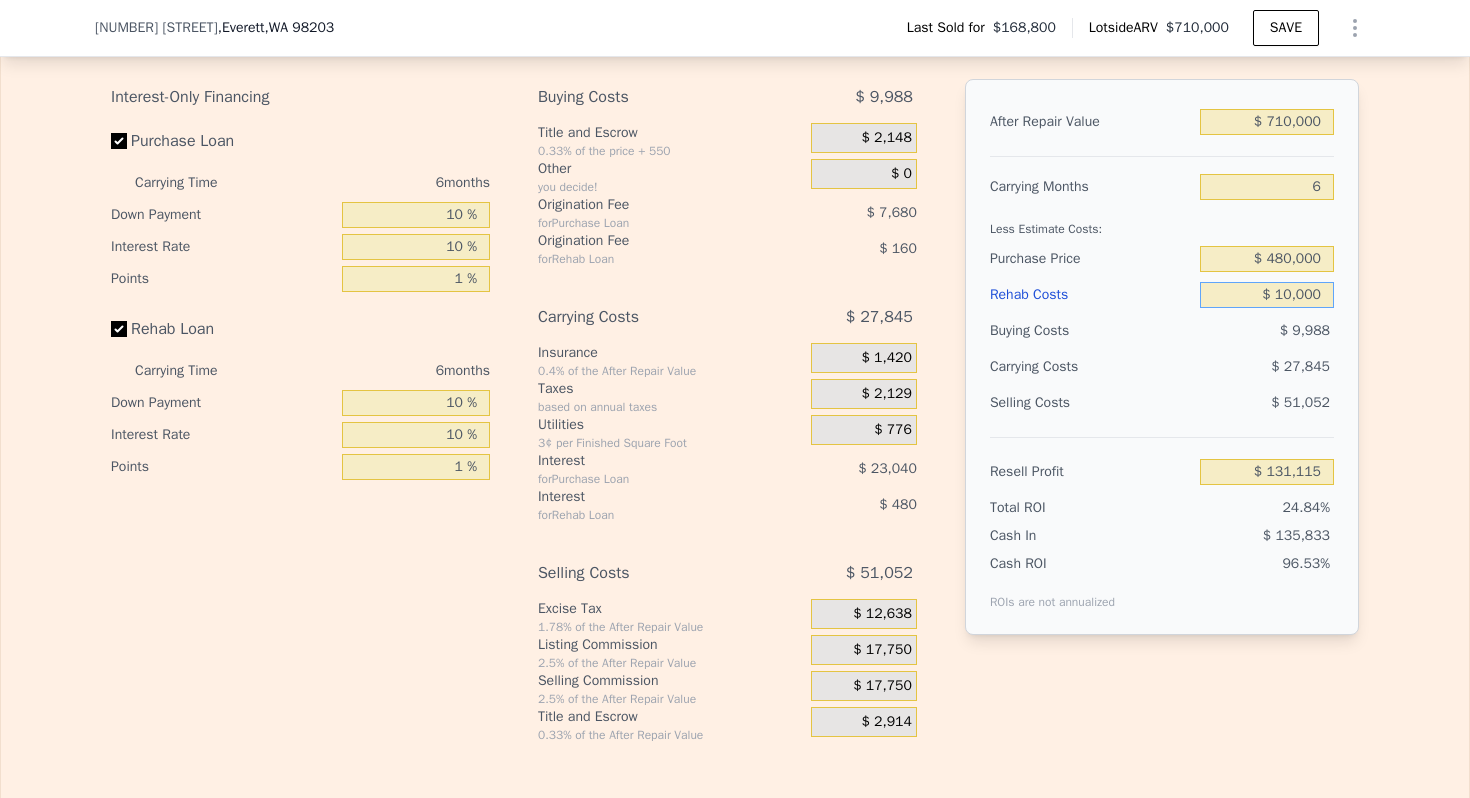 type on "$ 100,000" 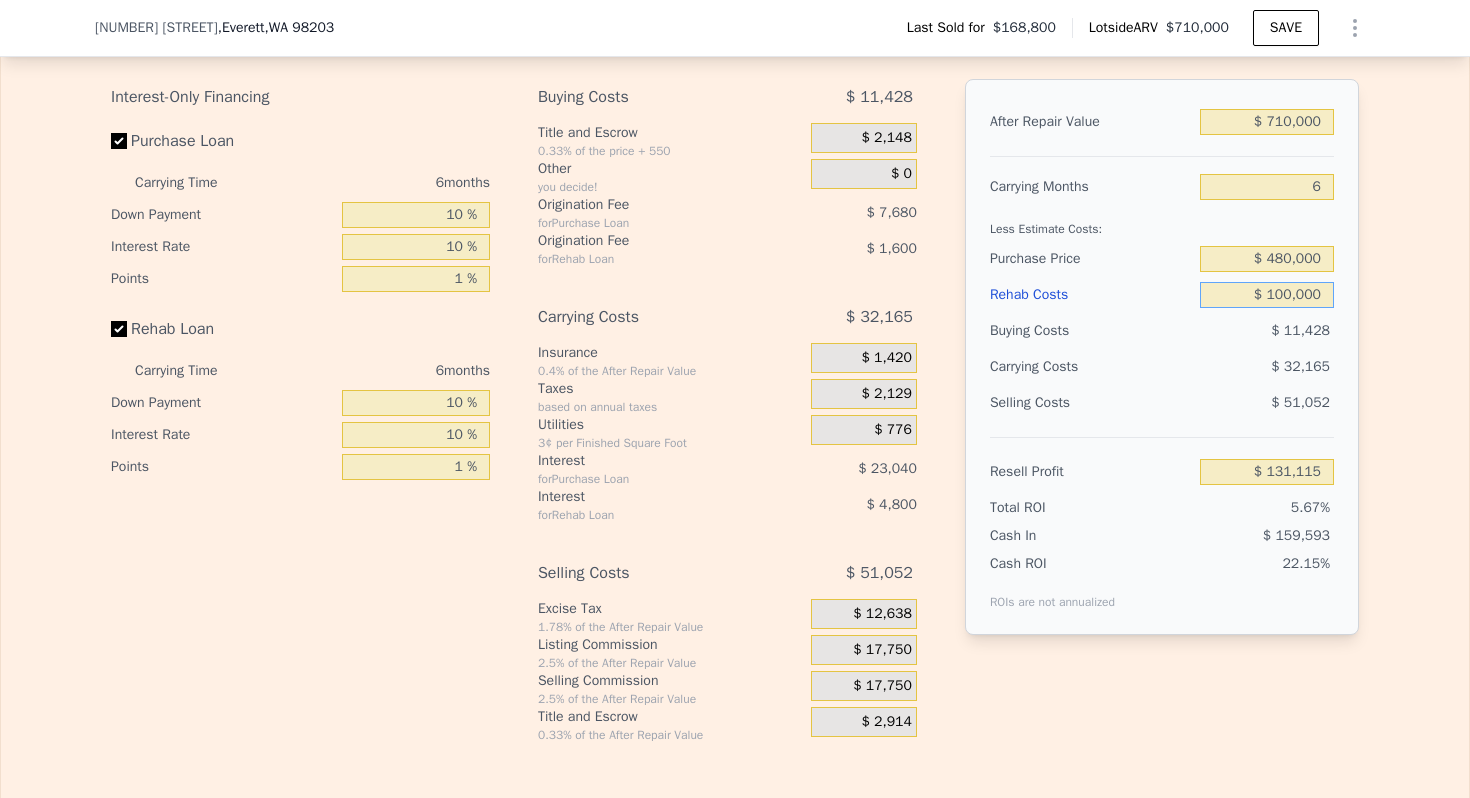type on "$ 35,355" 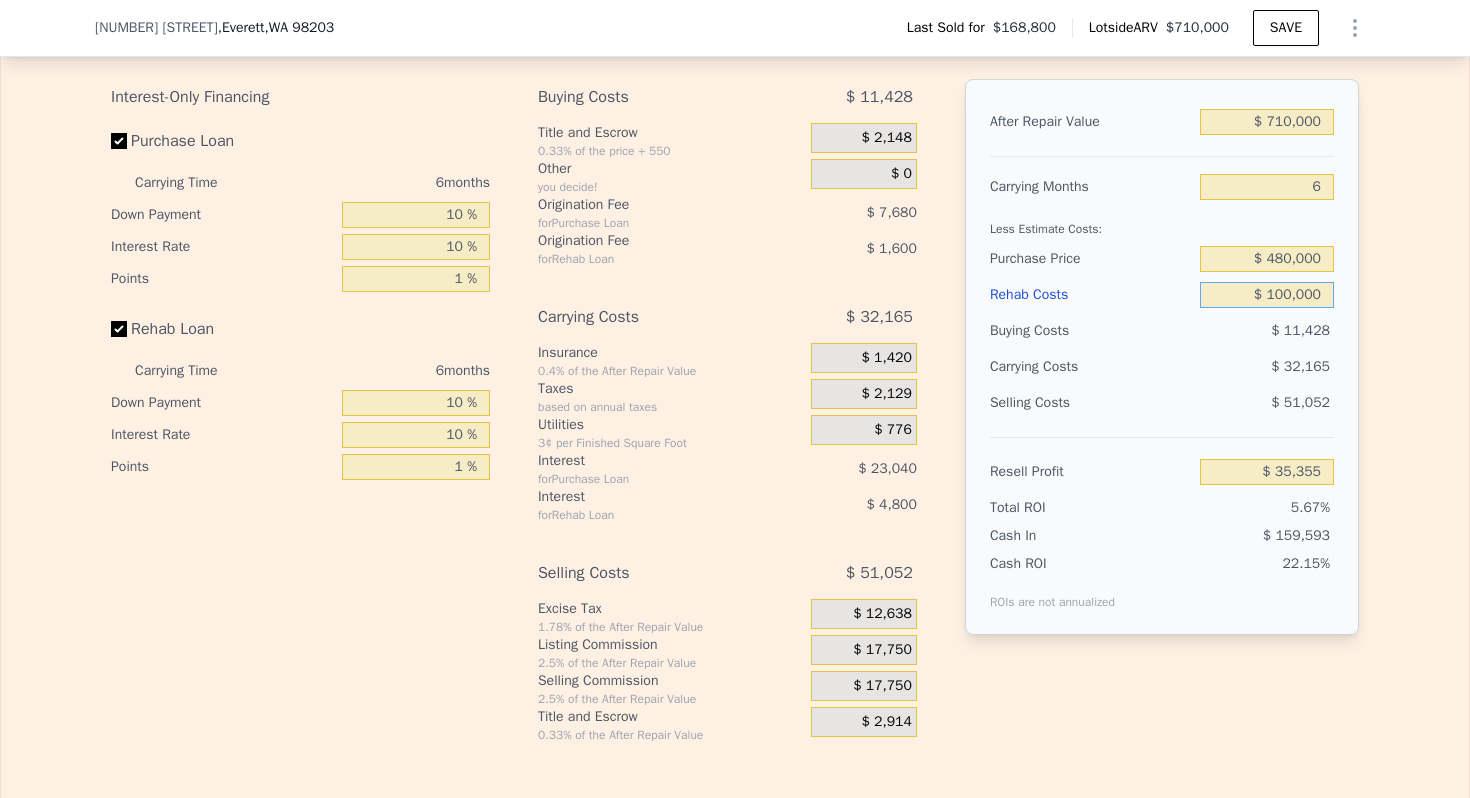 type on "$ 100,000" 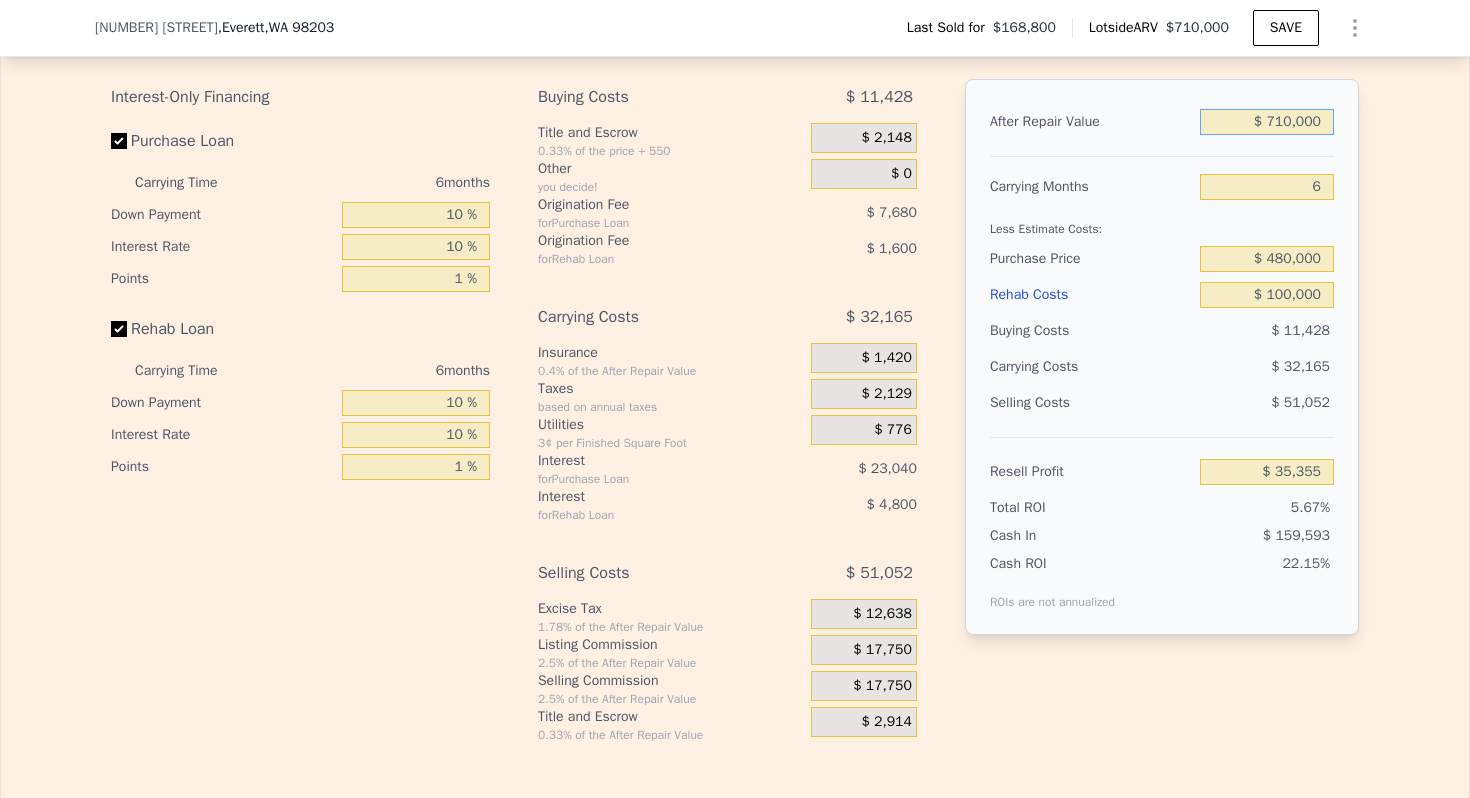 click on "$ 710,000" at bounding box center (1267, 122) 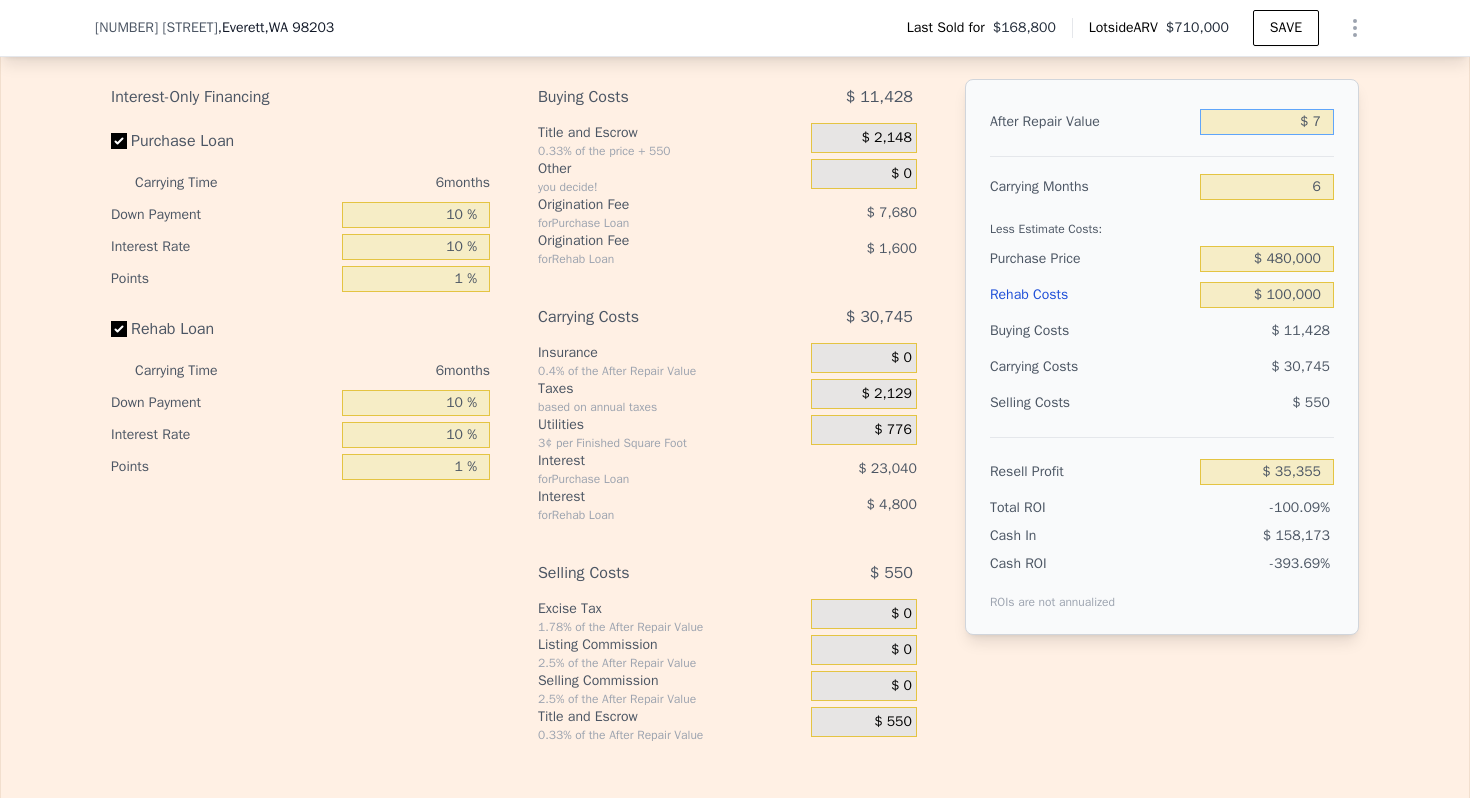 type on "-$ 622,716" 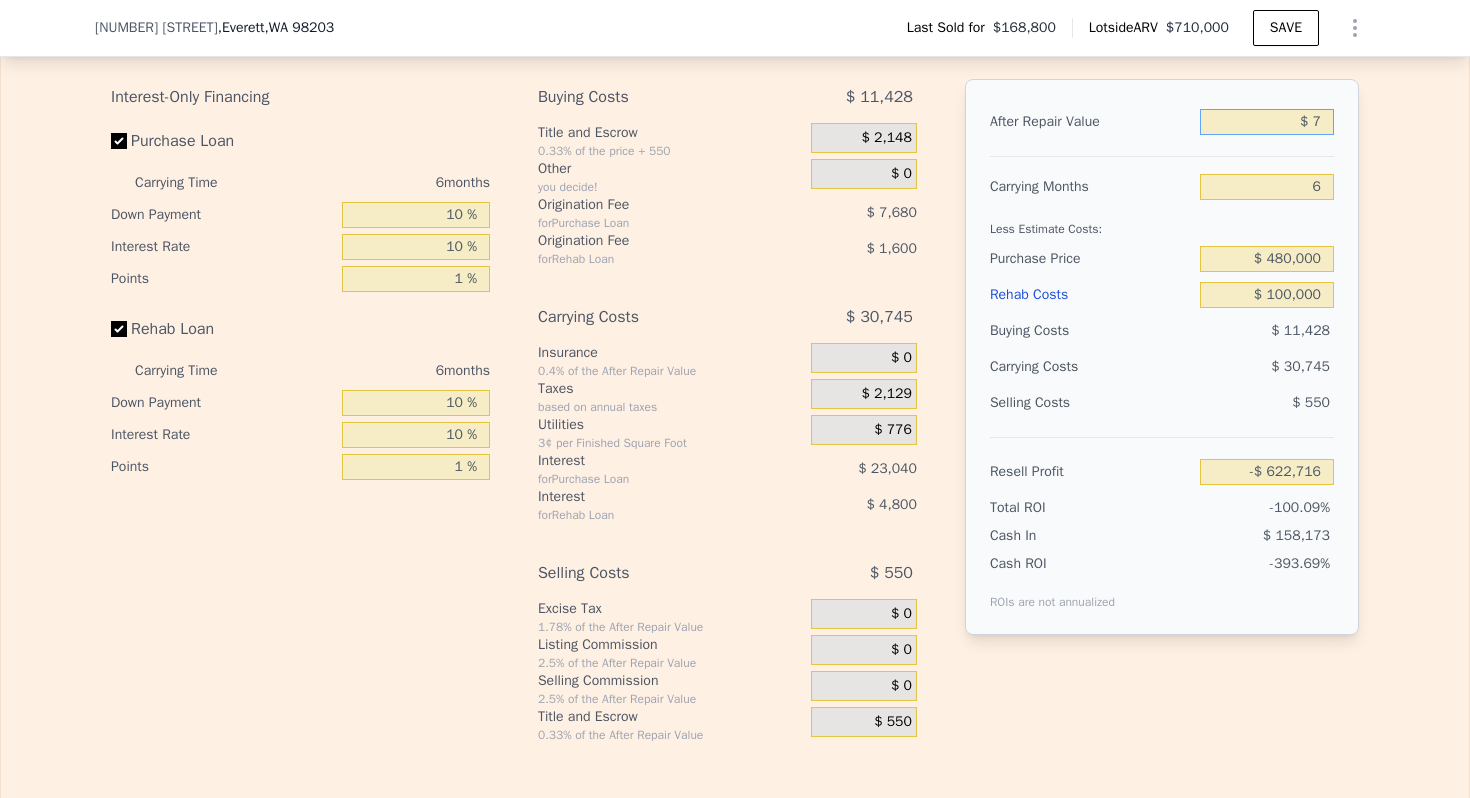 type on "$ 73" 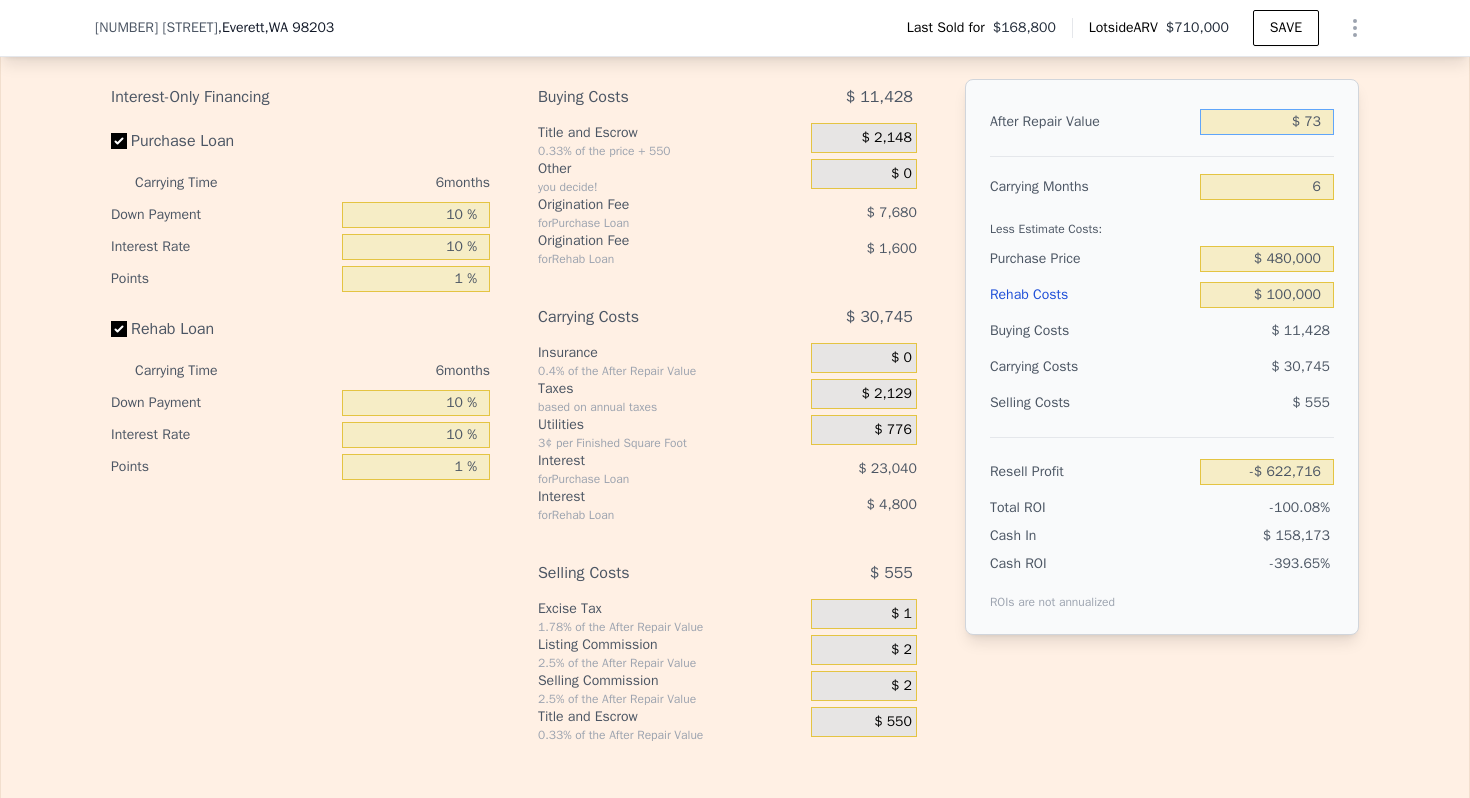 type on "-$ 622,655" 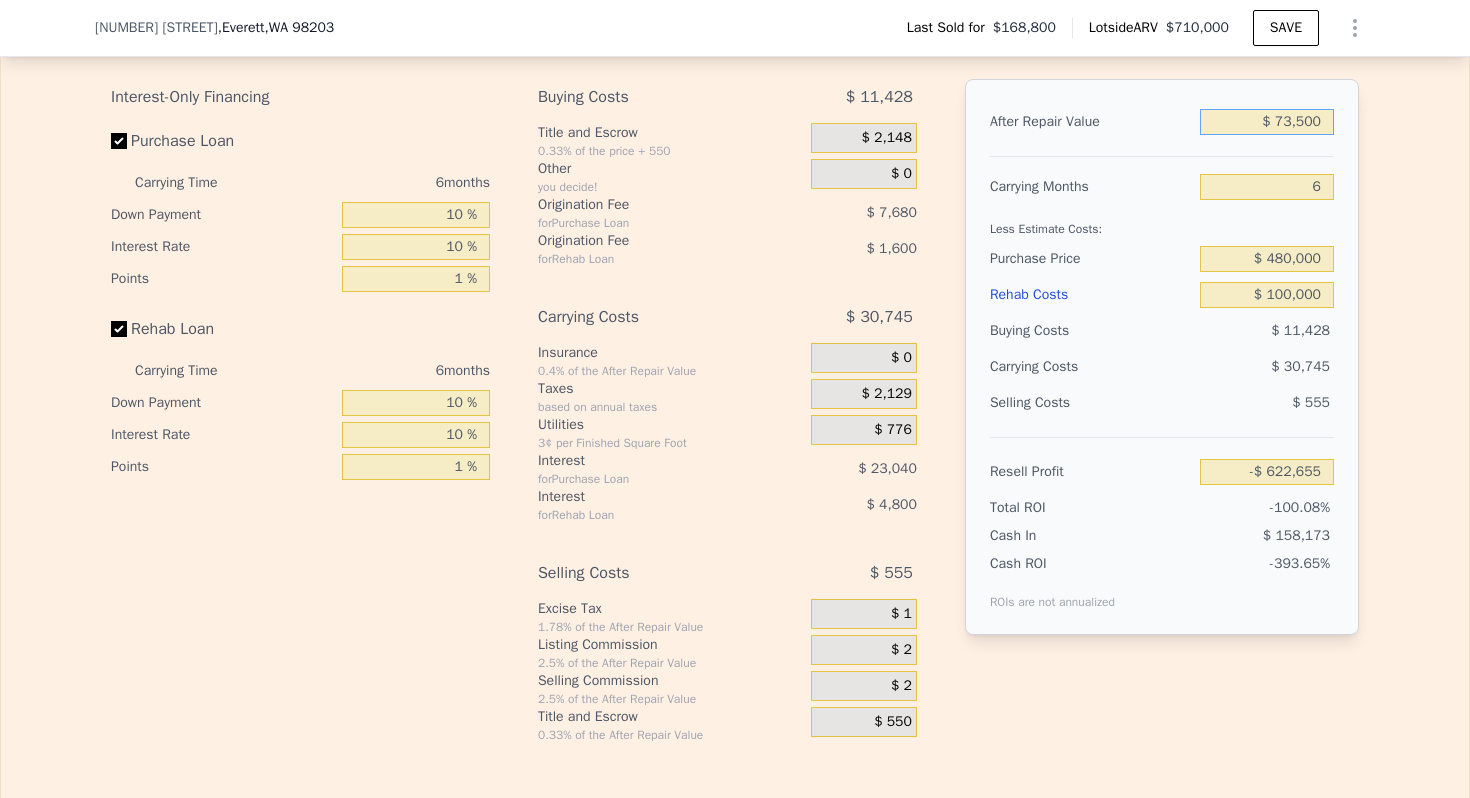 type on "$ 735,000" 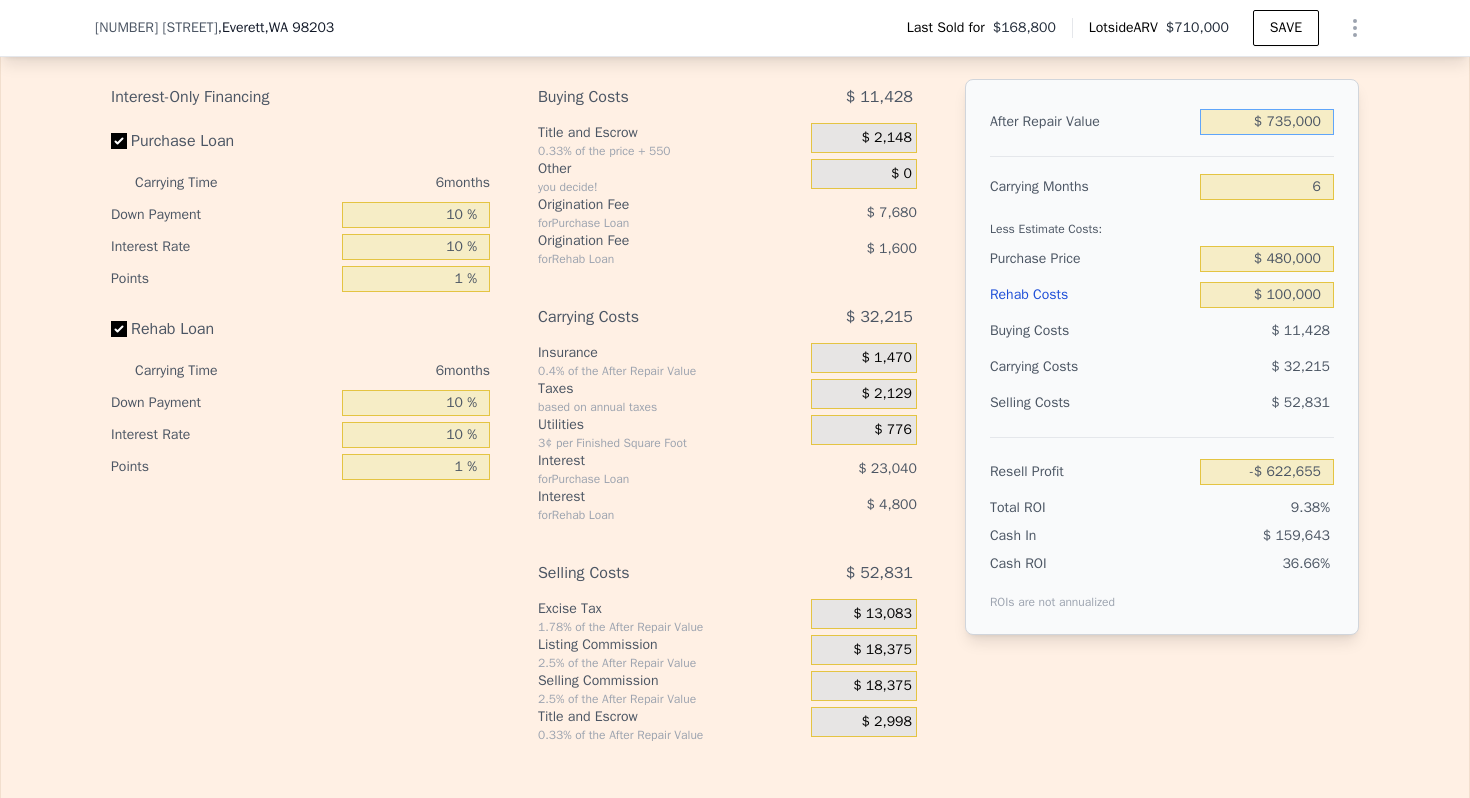 type on "$ 58,526" 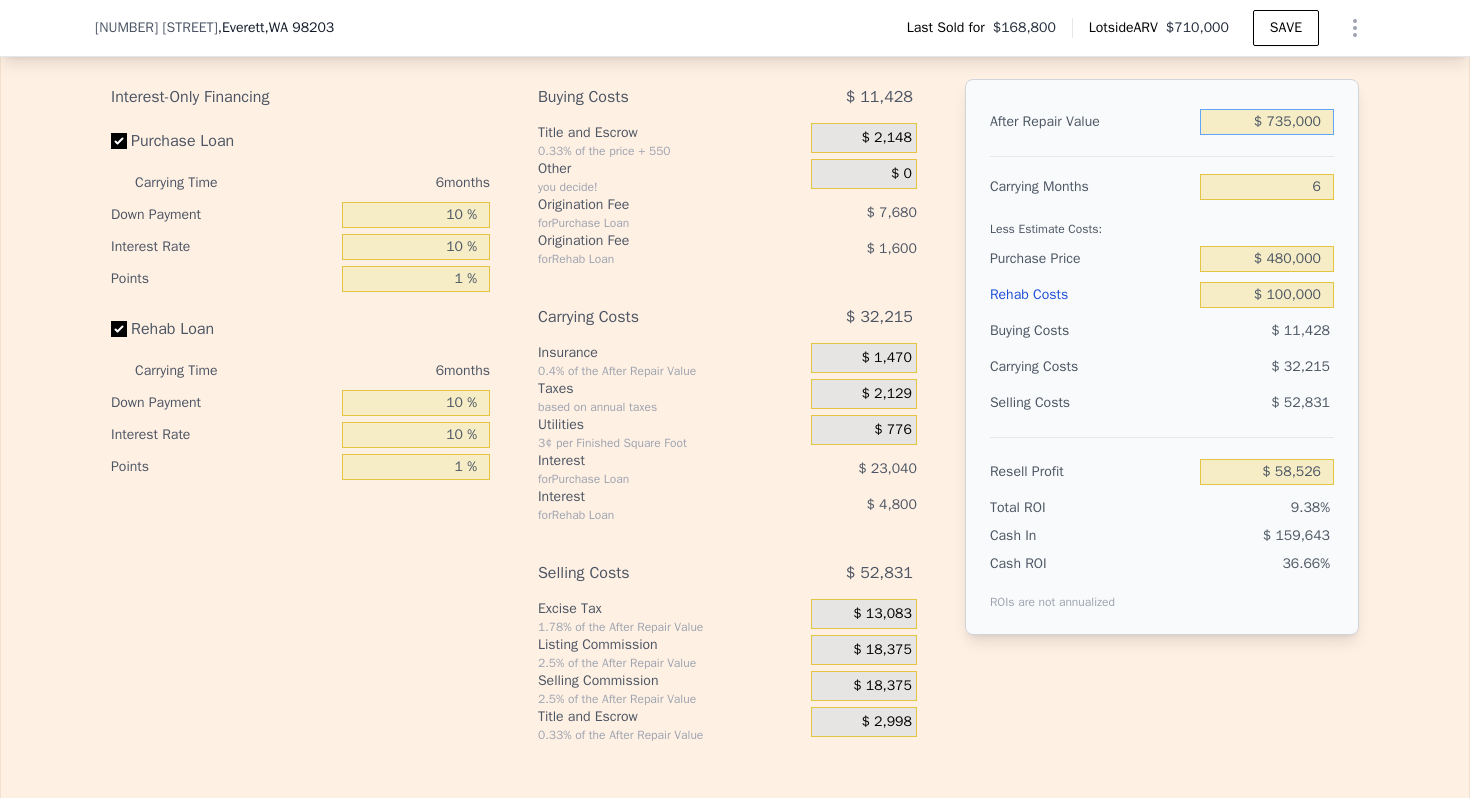 type on "$ 735,000" 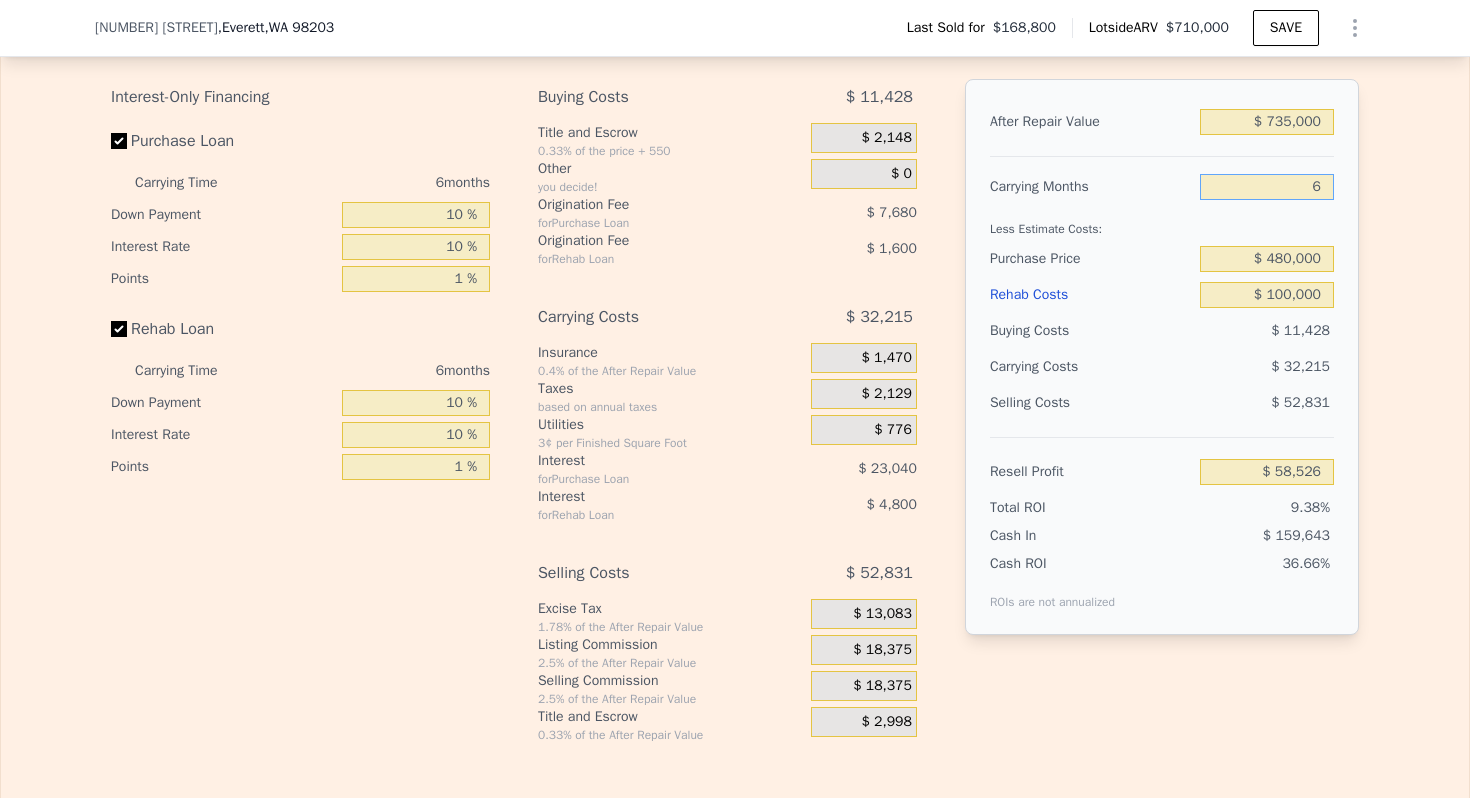click on "6" at bounding box center [1267, 187] 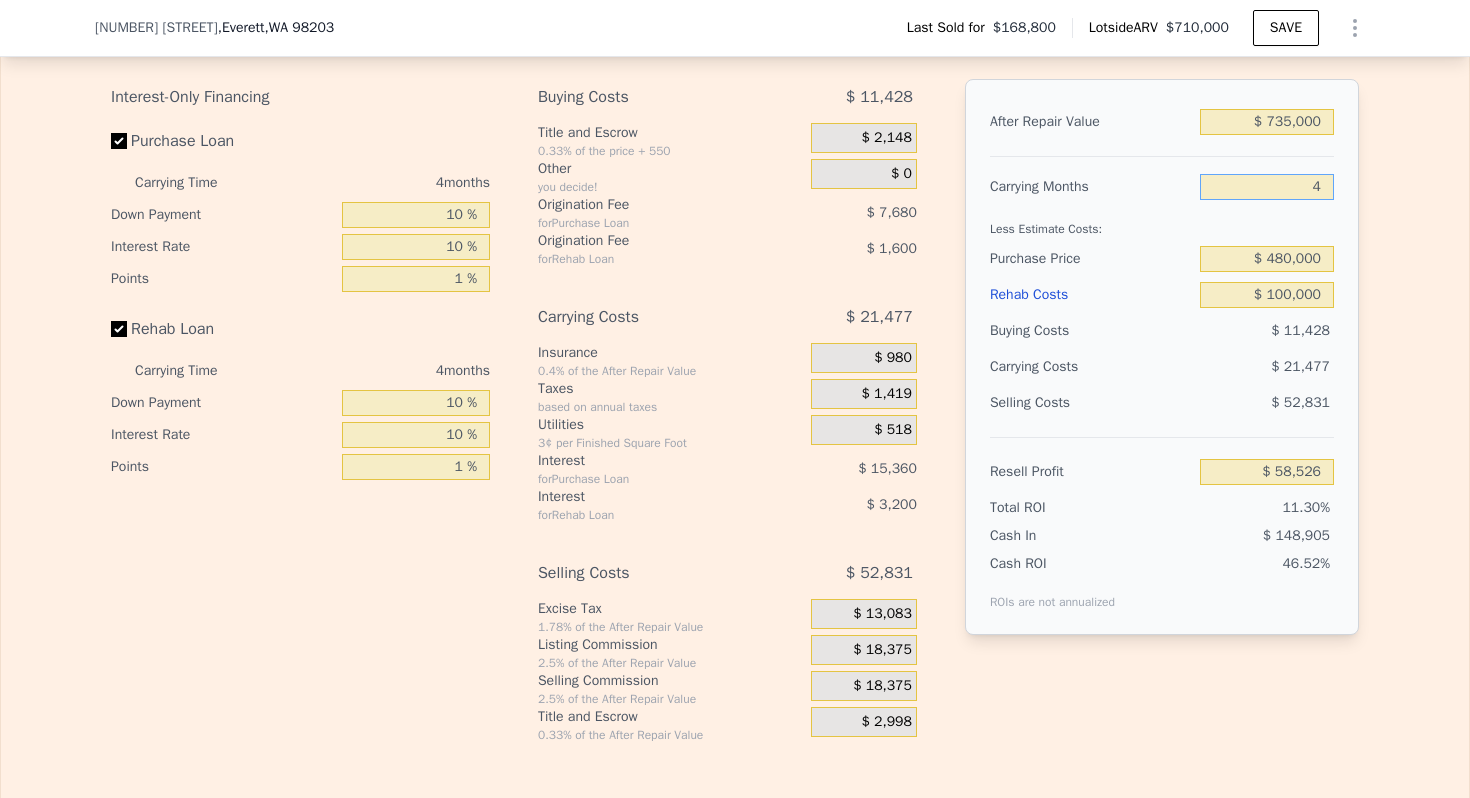 type on "$ 69,264" 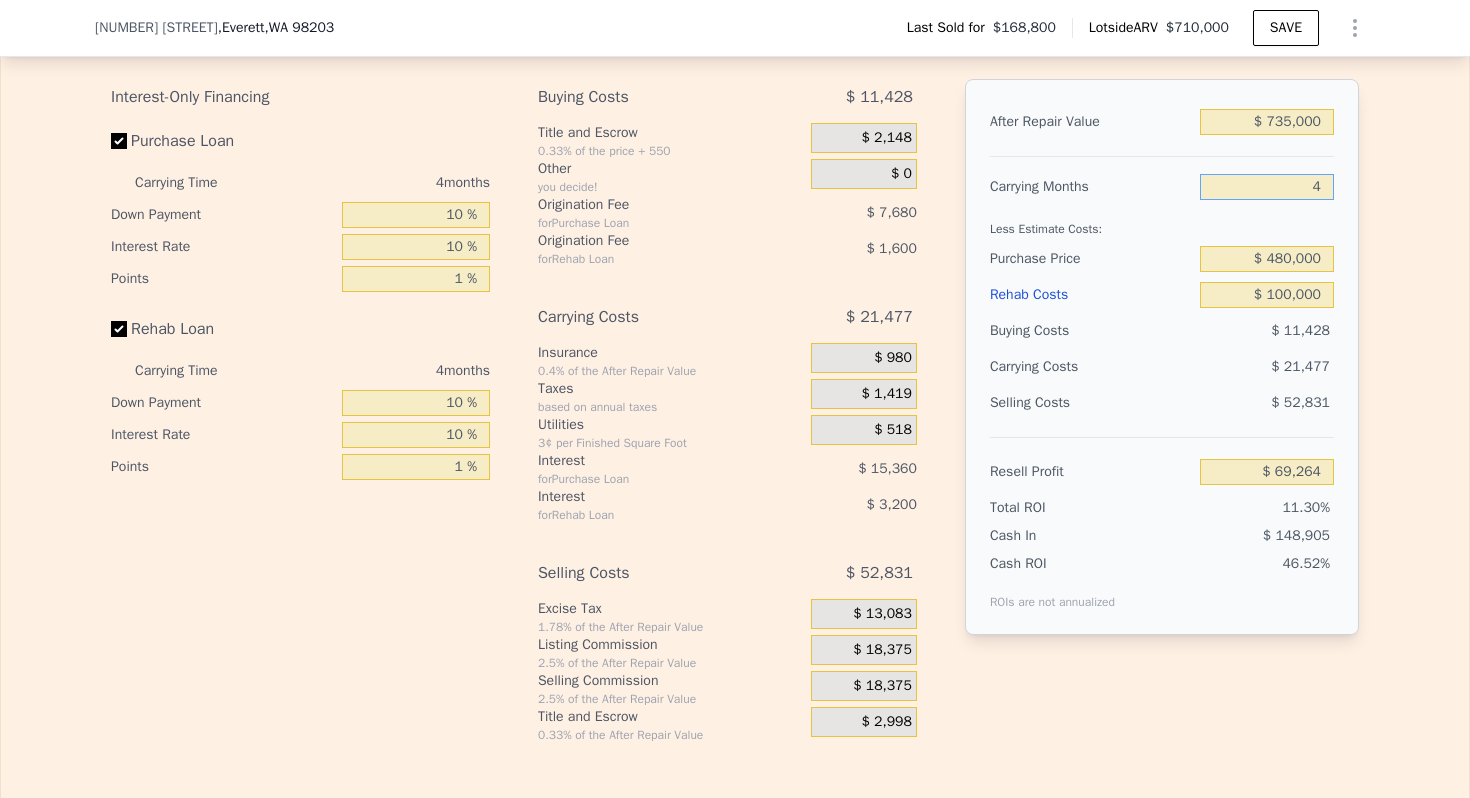 type on "4" 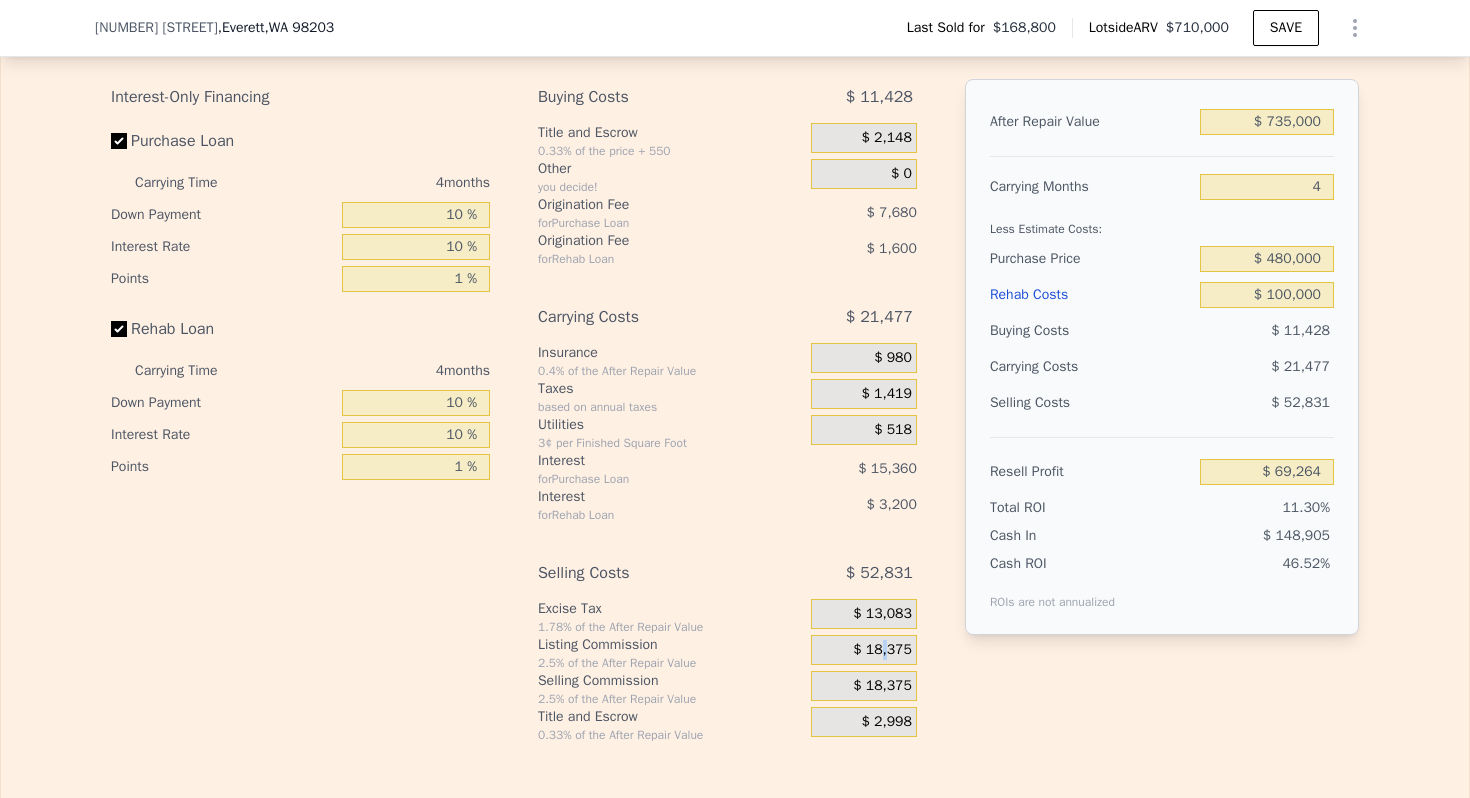 click on "$ 18,375" at bounding box center [882, 650] 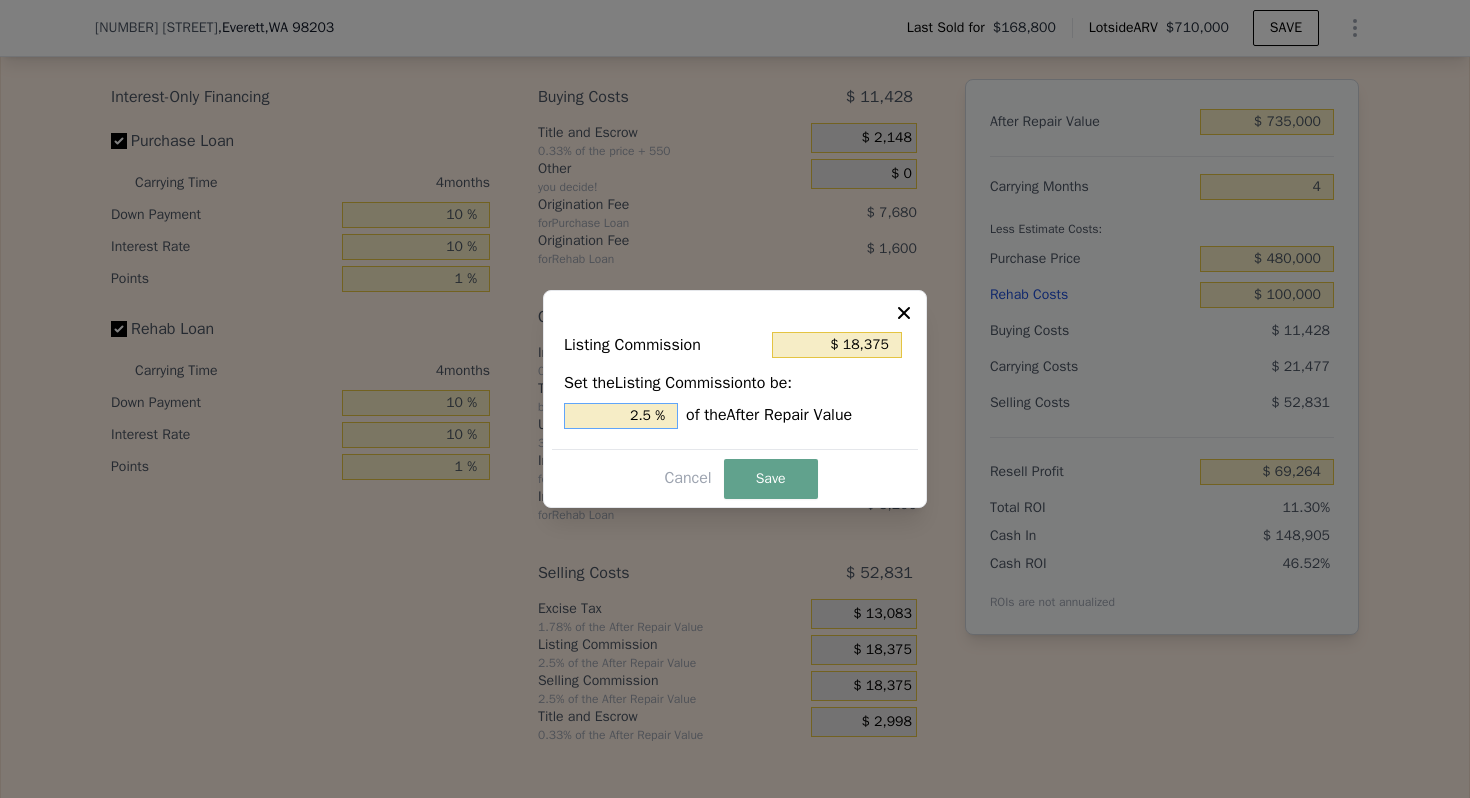 click on "2.5 %" at bounding box center [621, 416] 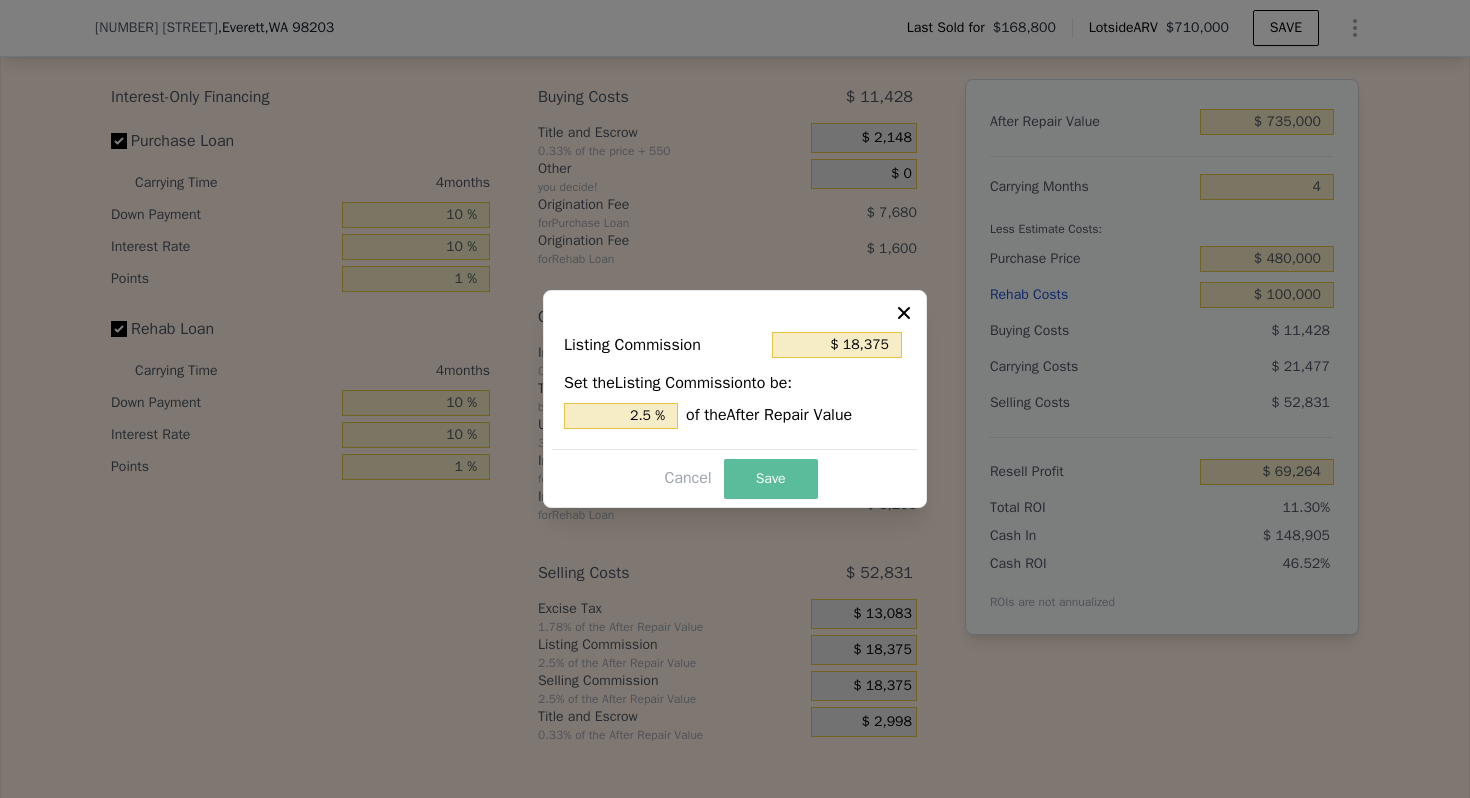 click on "Save" at bounding box center [771, 479] 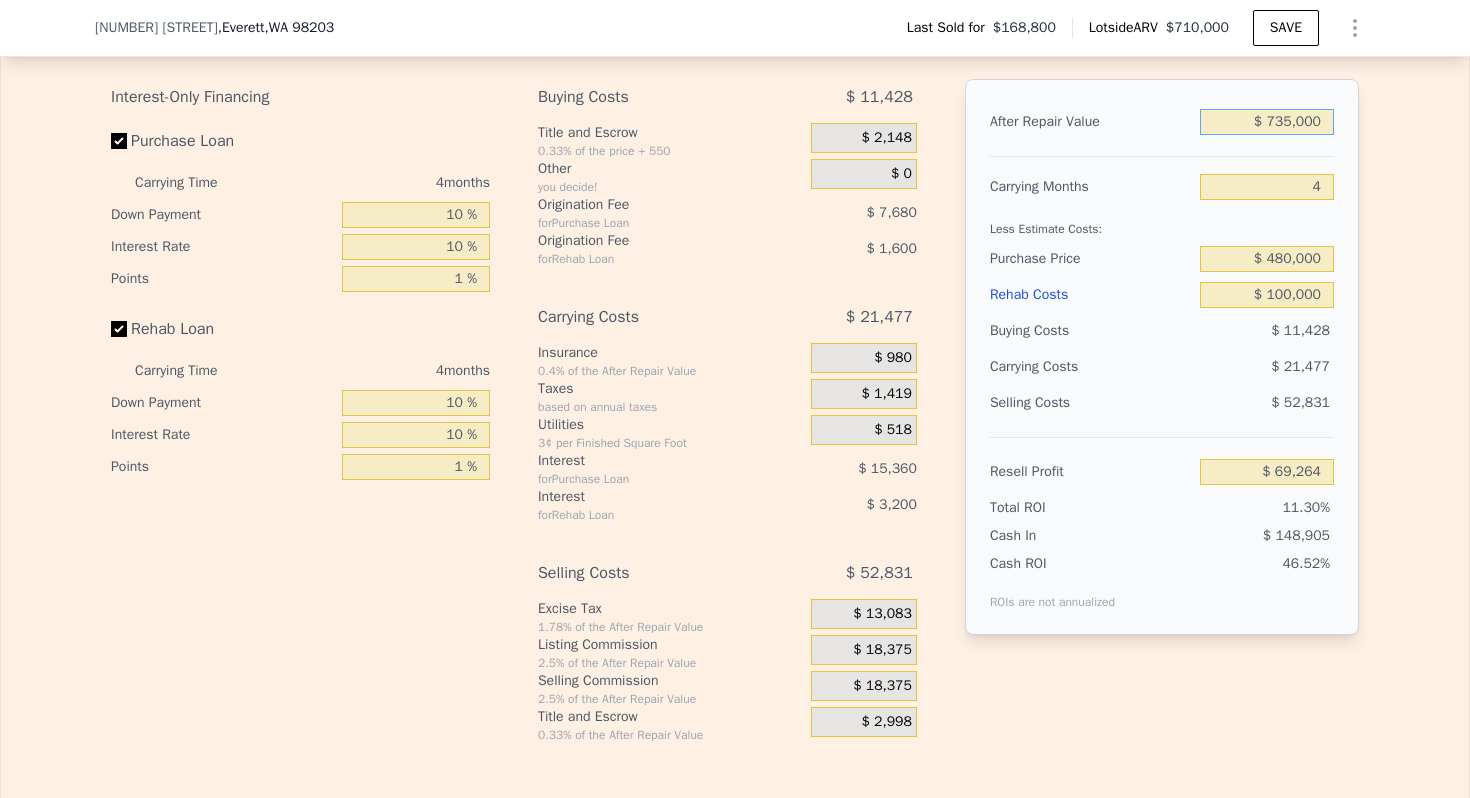 click on "$ 735,000" at bounding box center [1267, 122] 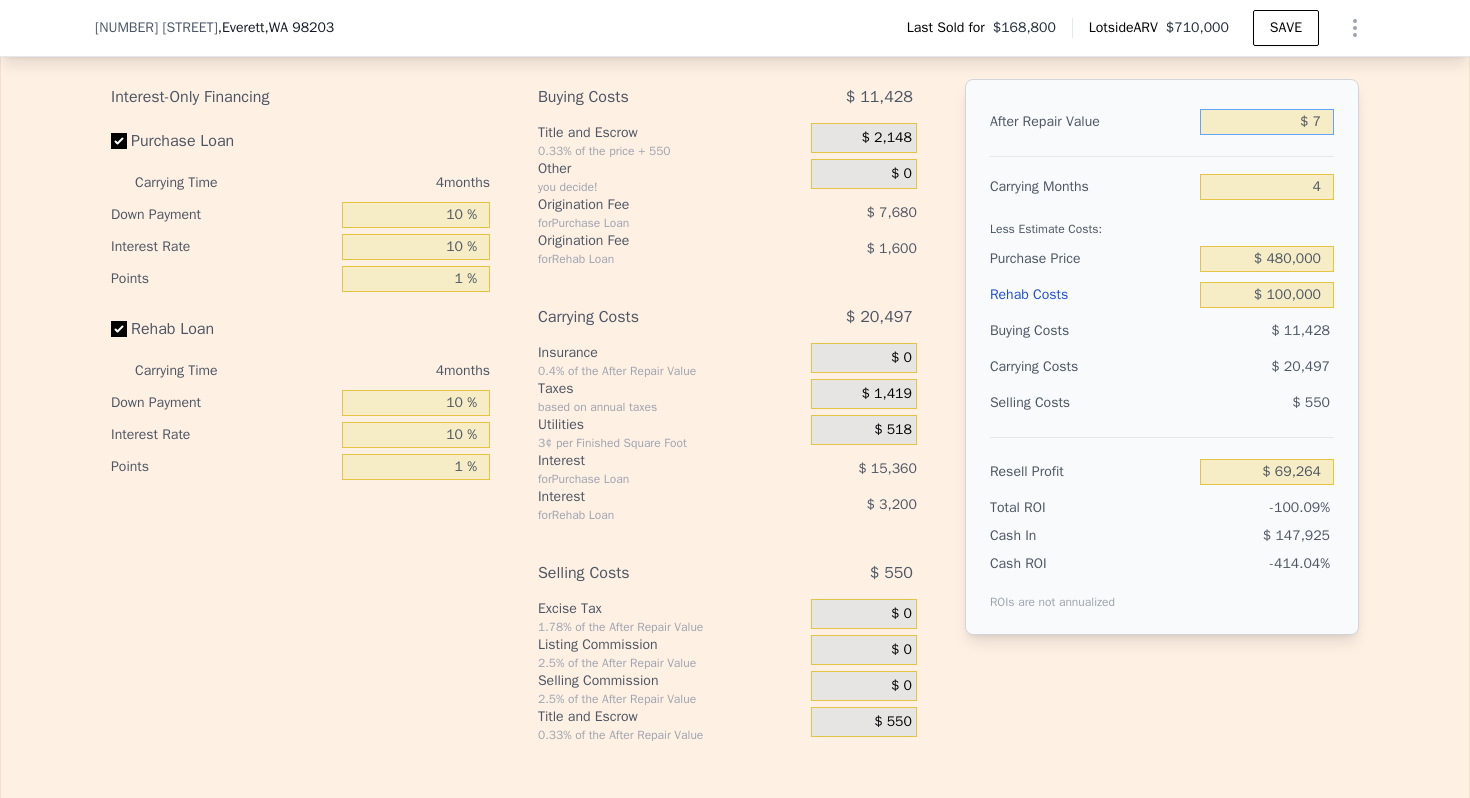 type on "-$ 612,468" 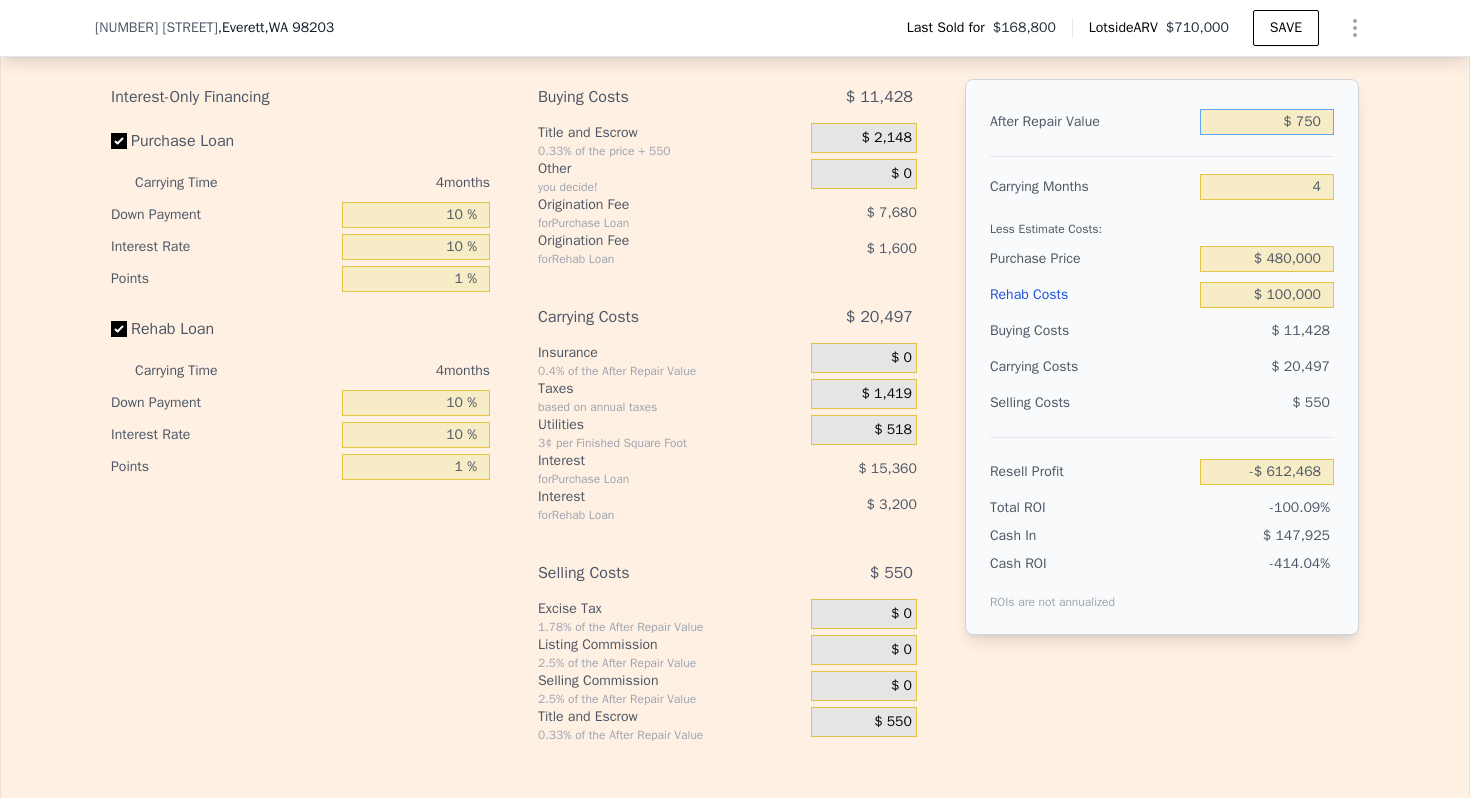 type on "$ 7,500" 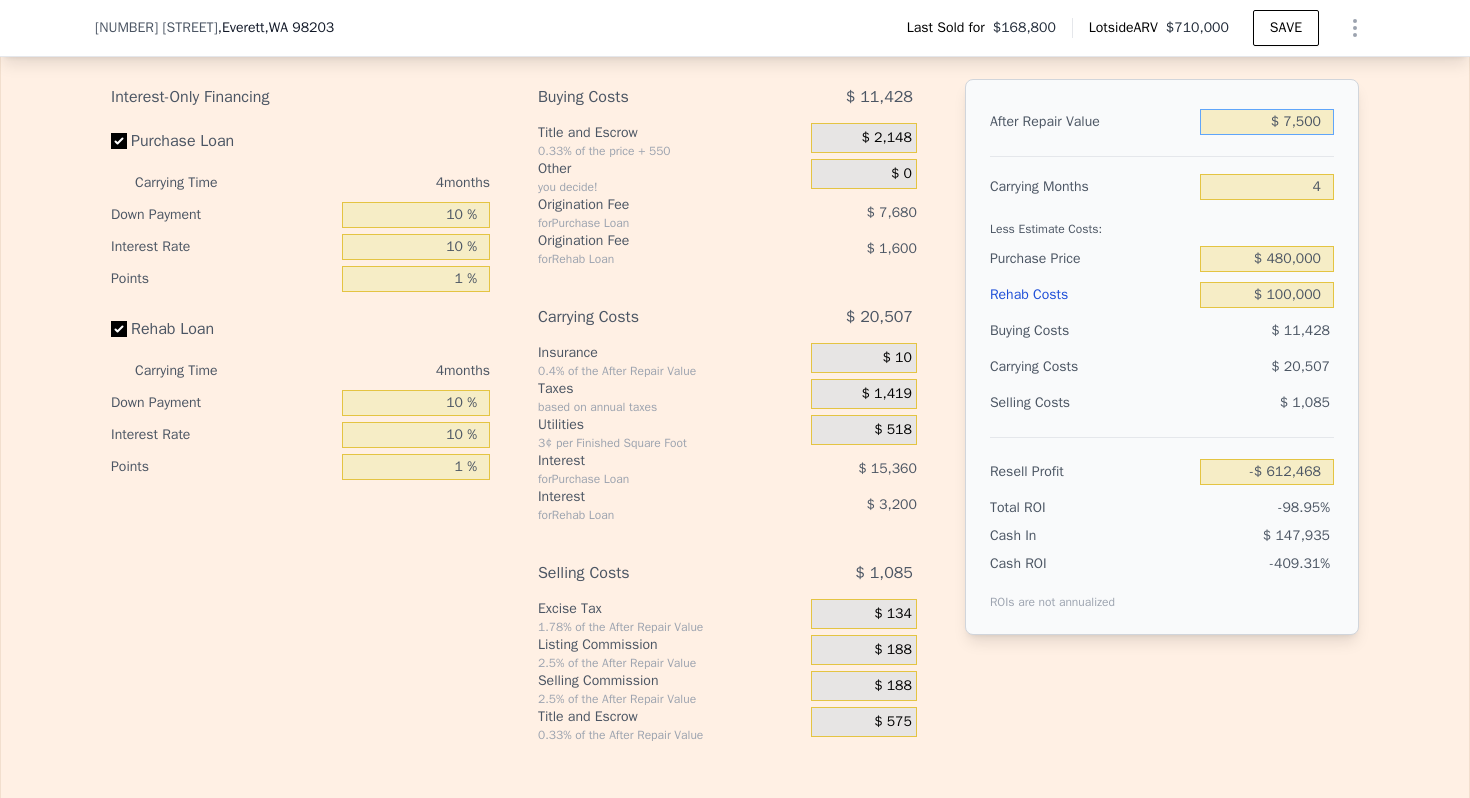 type on "-$ 611,779" 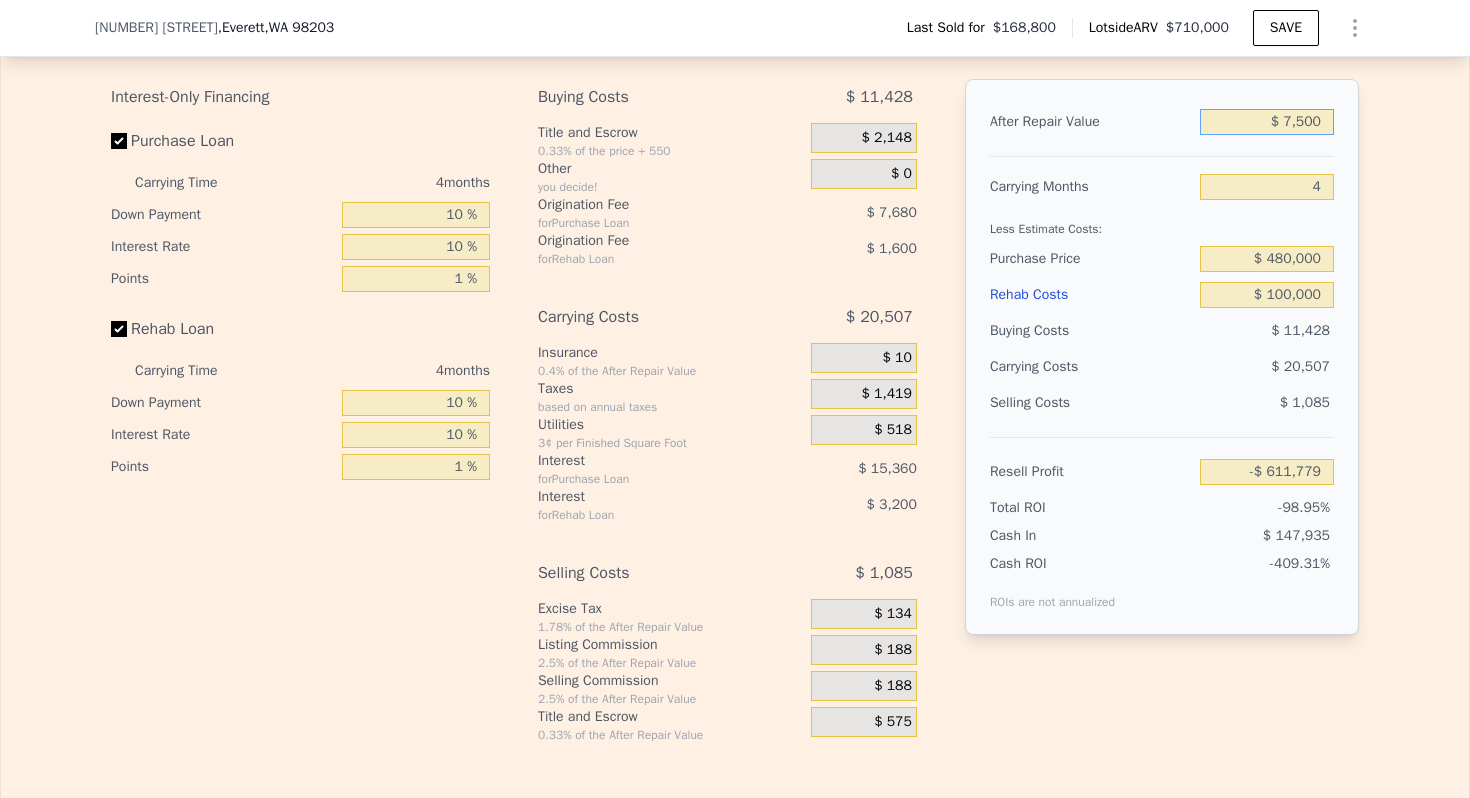 type on "$ 75,000" 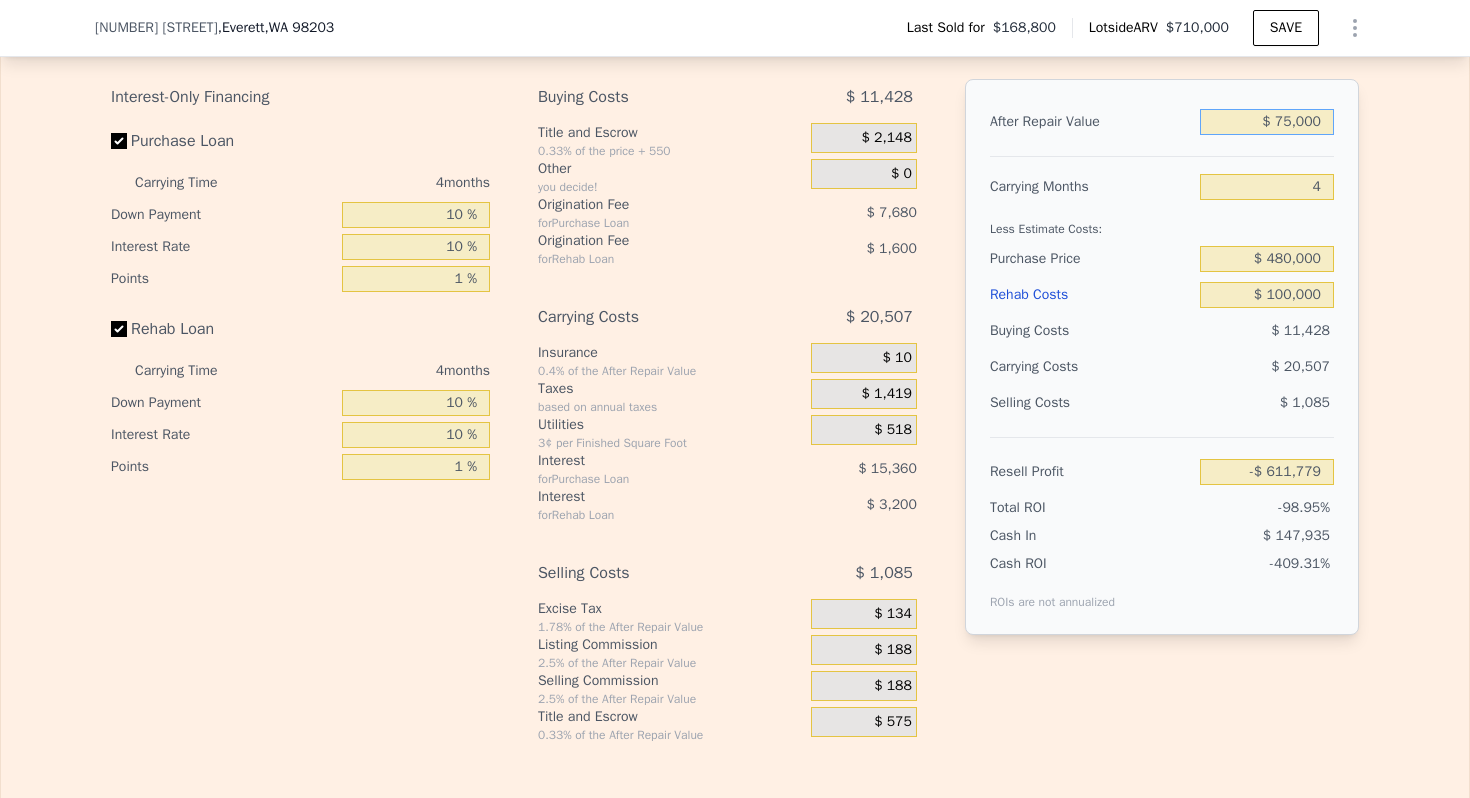 type on "-$ 542,910" 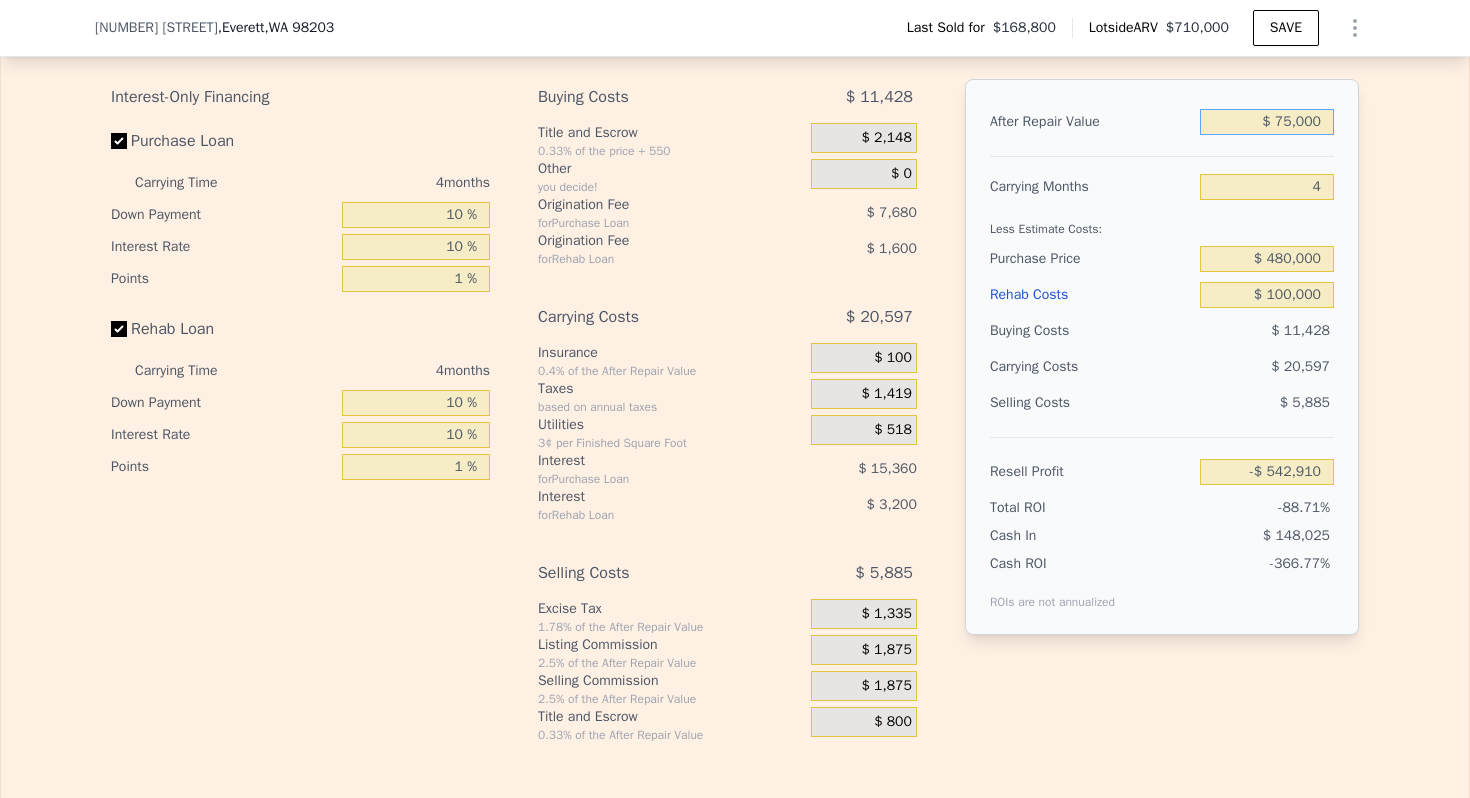 type on "$ 750,000" 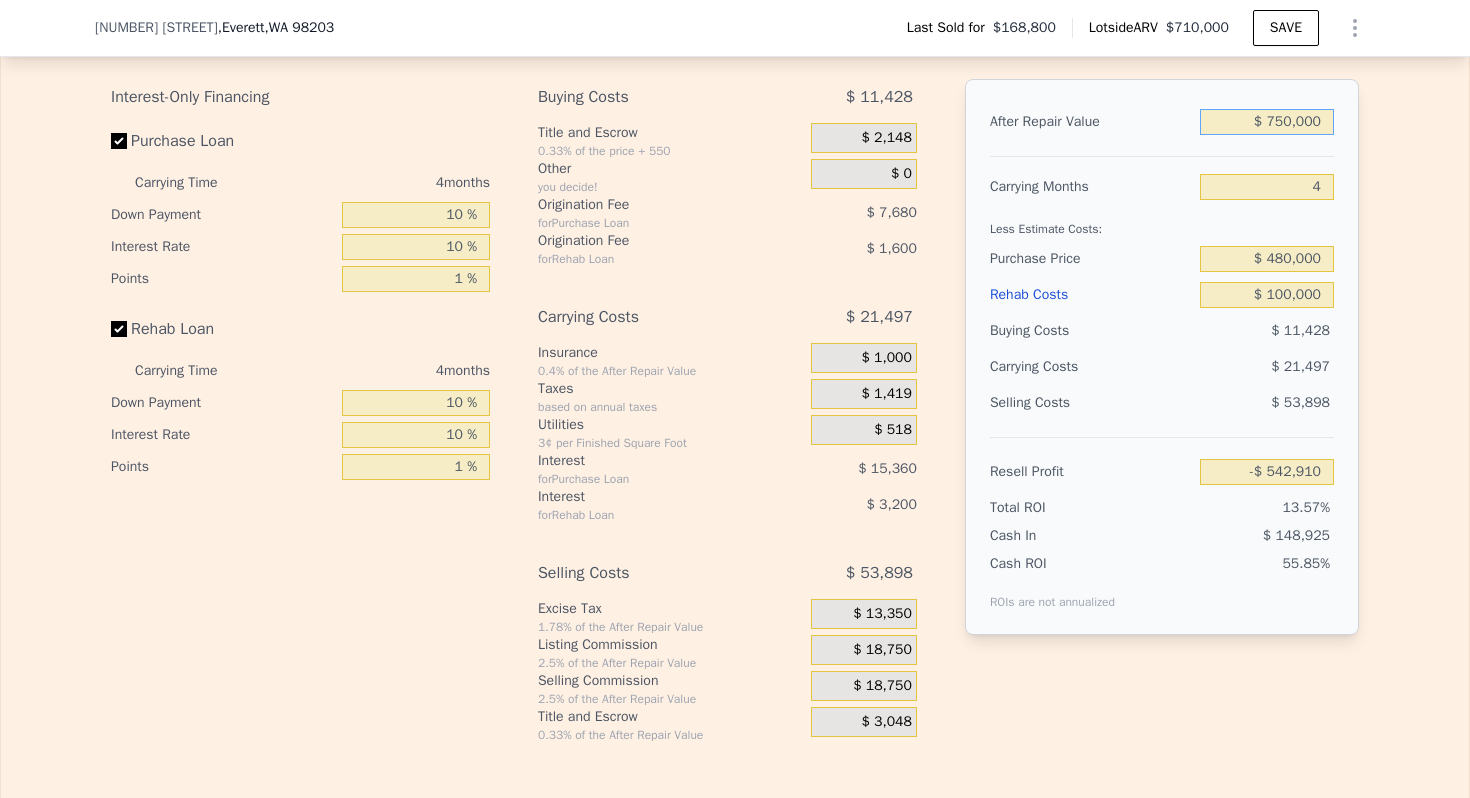 type on "$ 83,177" 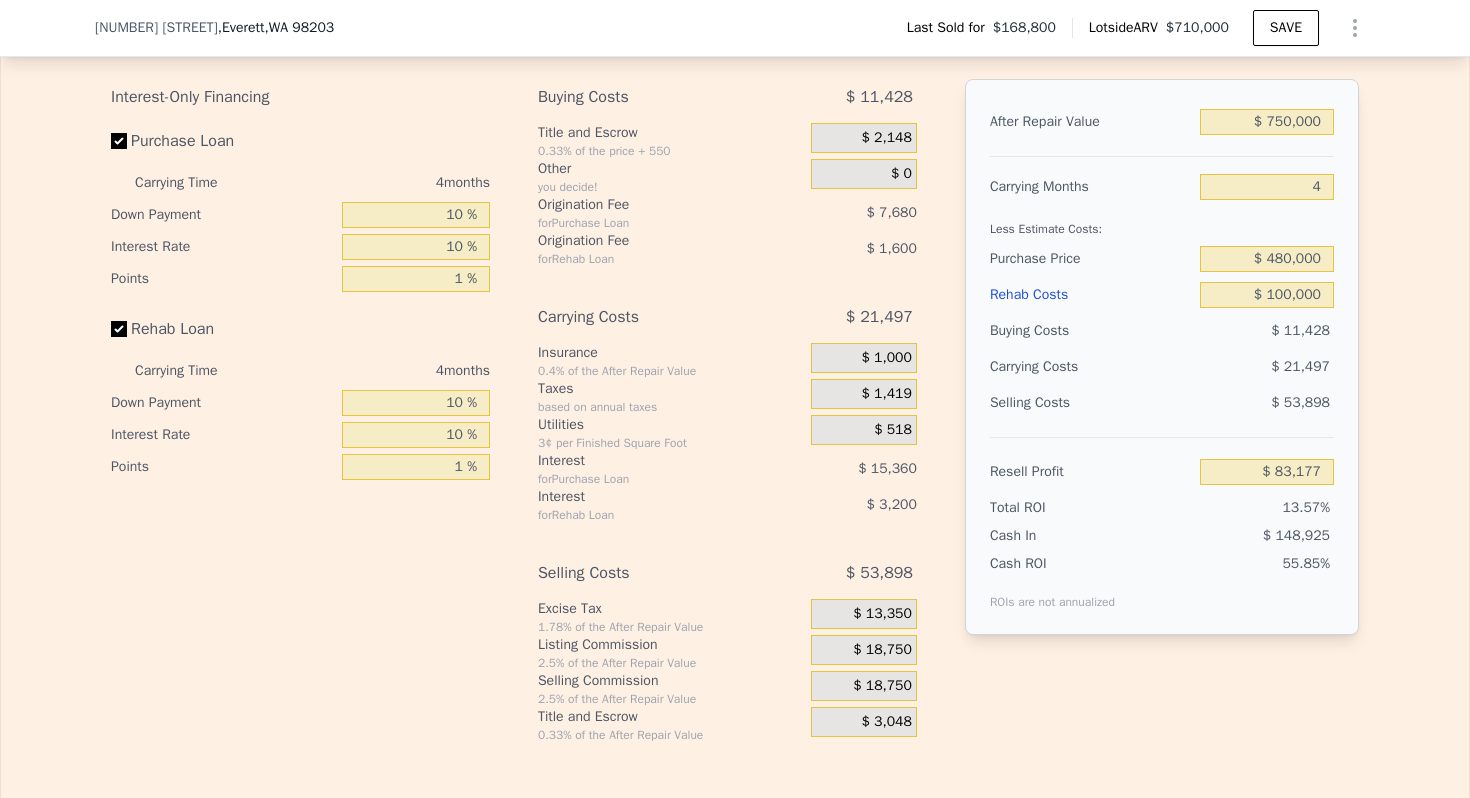 click on "Less Estimate Costs:" at bounding box center (1162, 223) 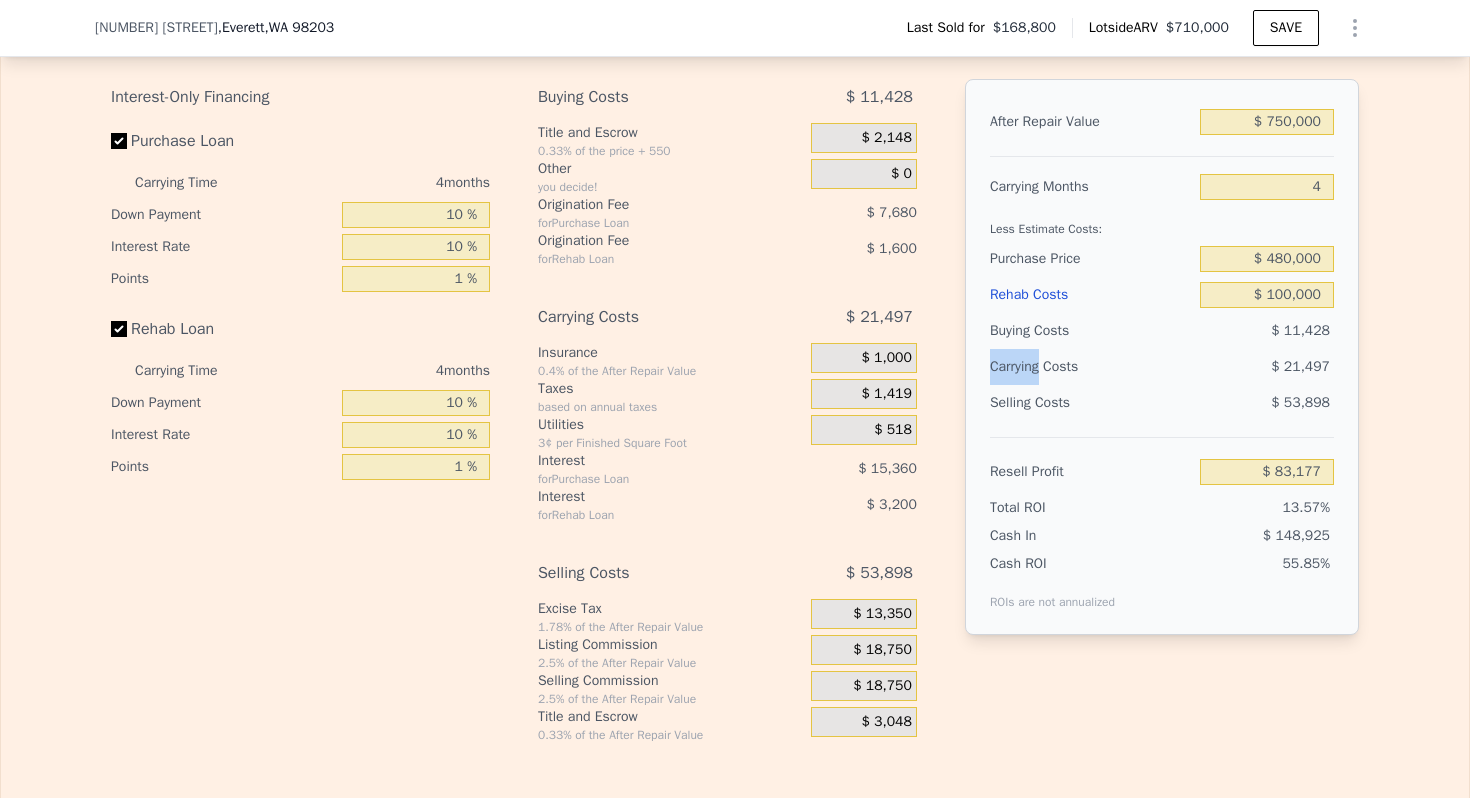 click on "Carrying Costs" at bounding box center (1052, 367) 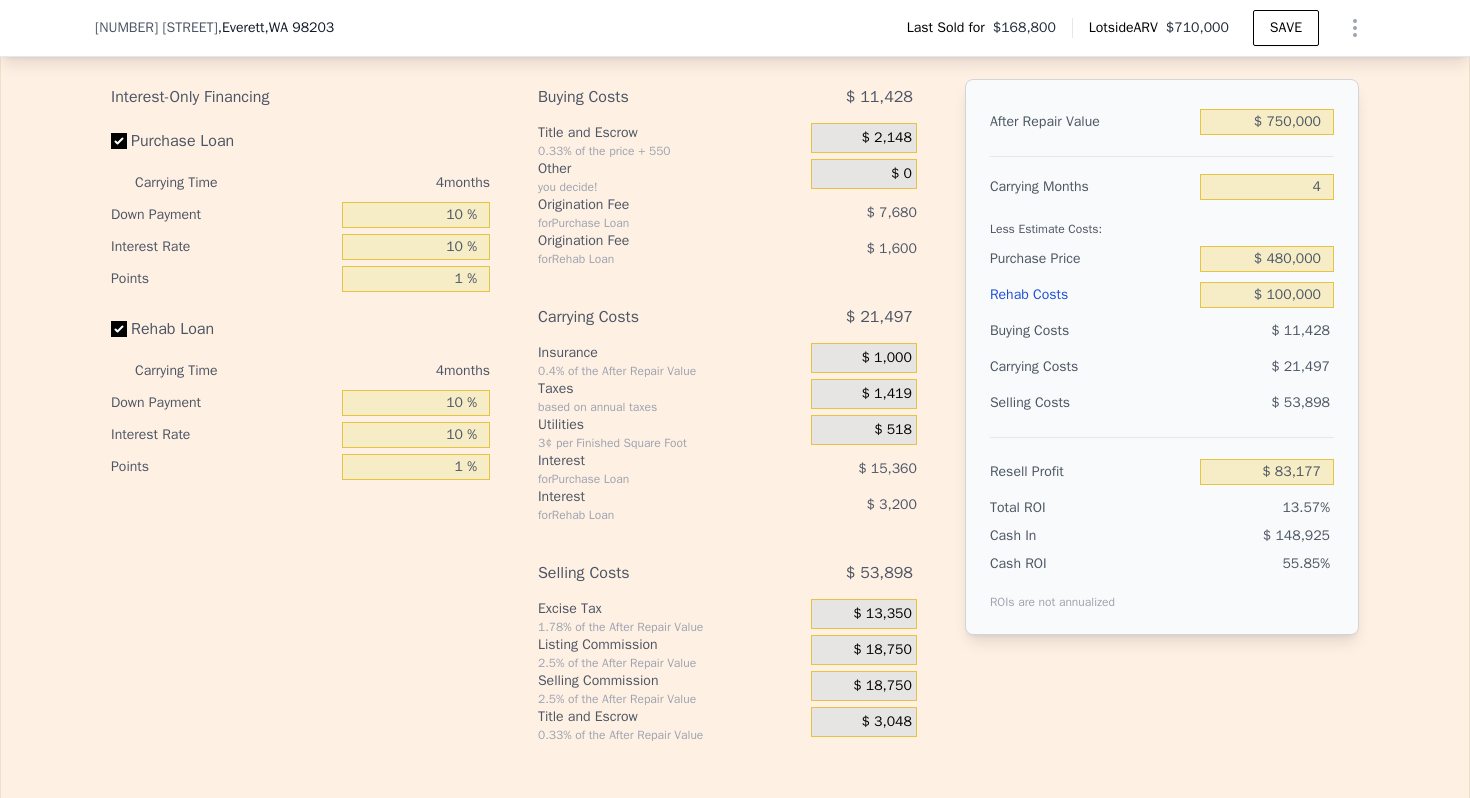 click on "Carrying Costs" at bounding box center (1052, 367) 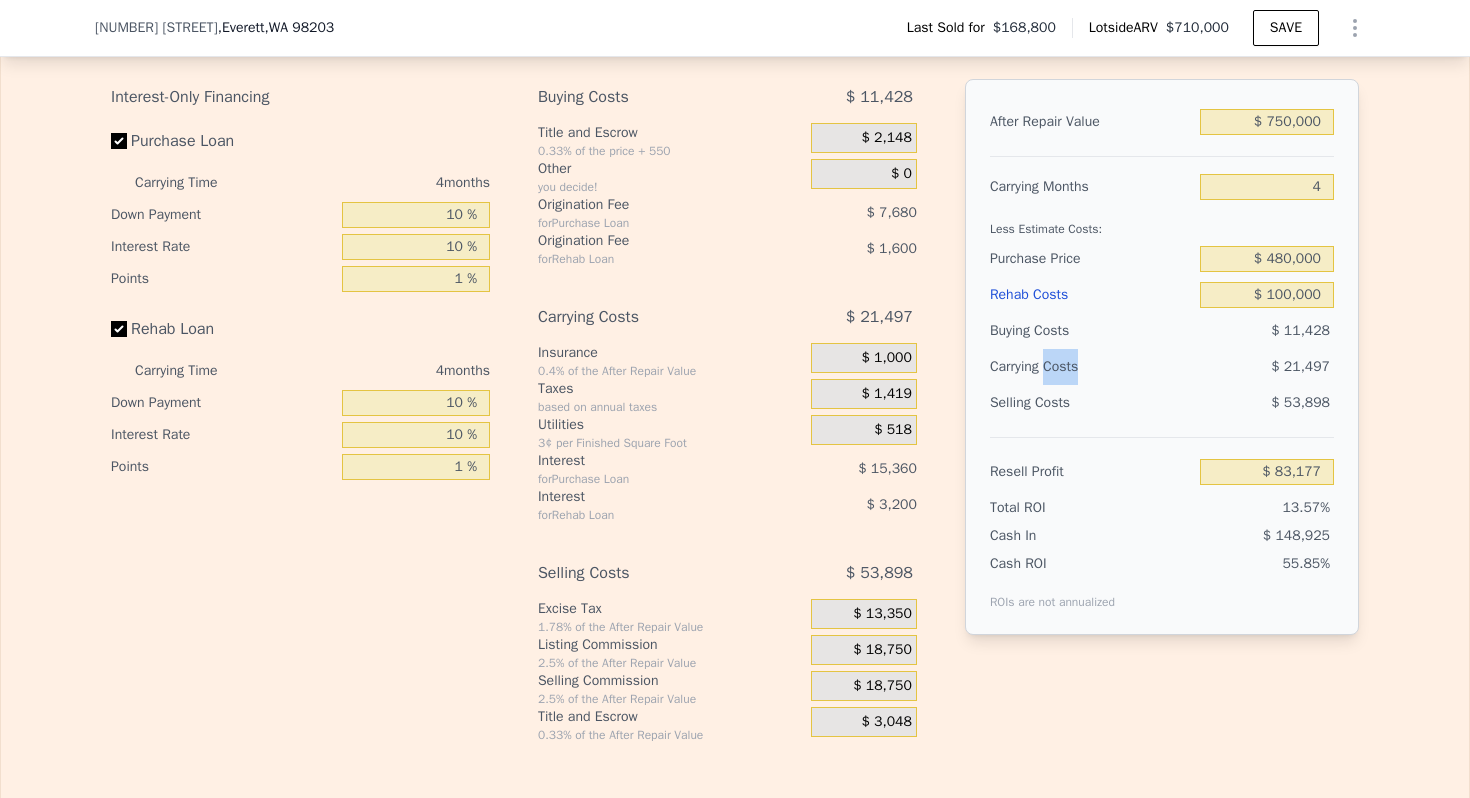 click on "Carrying Costs" at bounding box center [1052, 367] 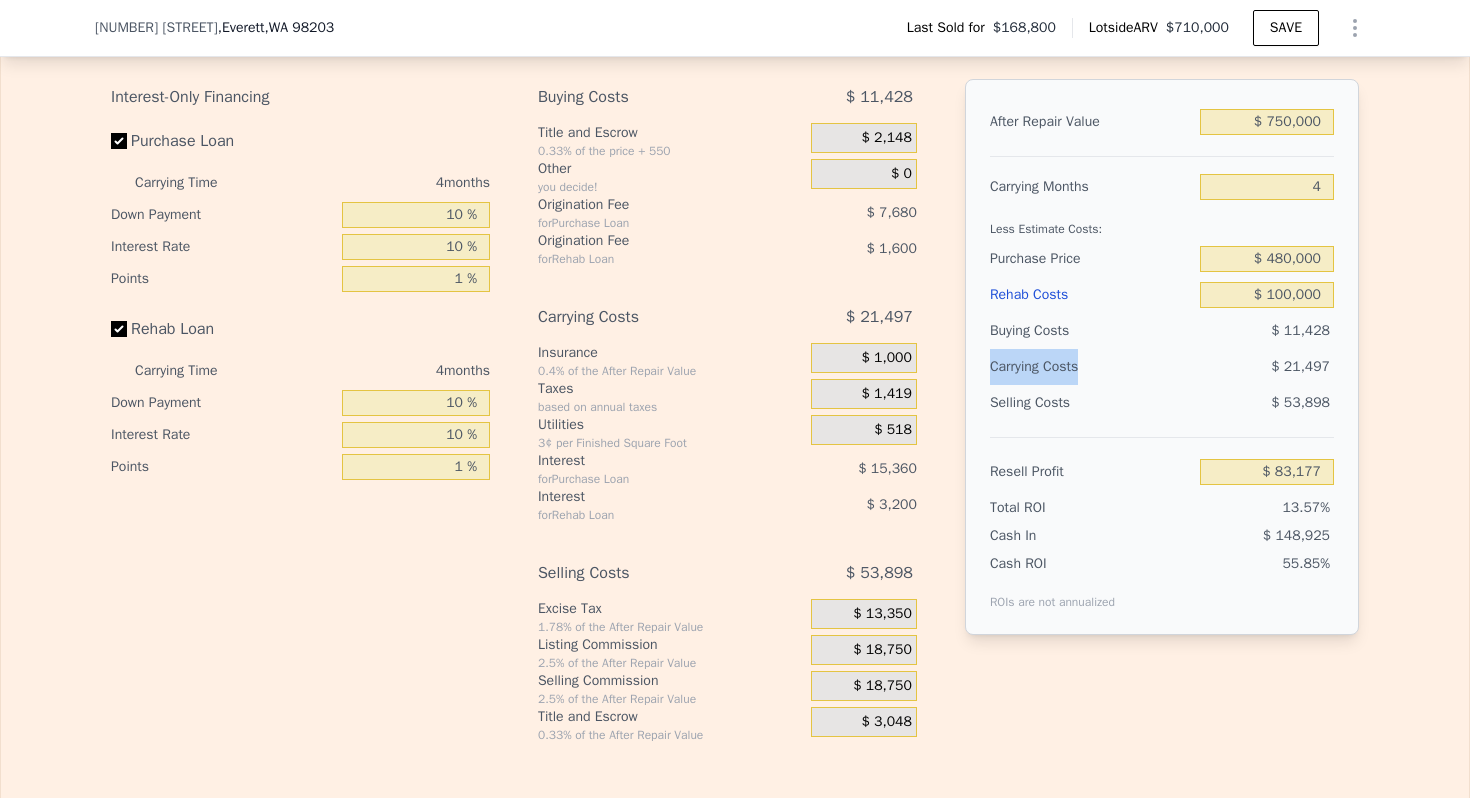 click on "Carrying Costs" at bounding box center (1052, 367) 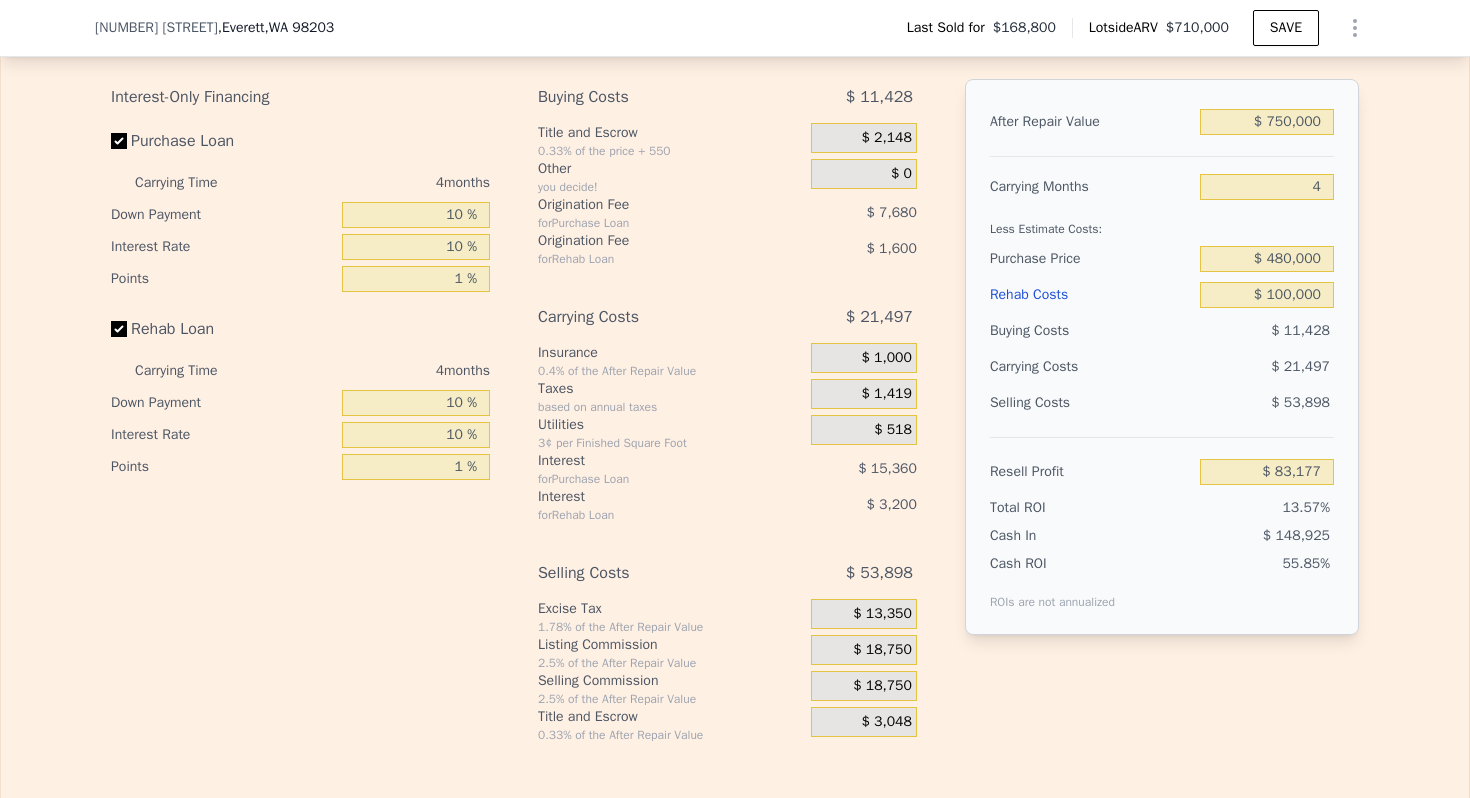 click on "Selling Costs" at bounding box center [1091, 403] 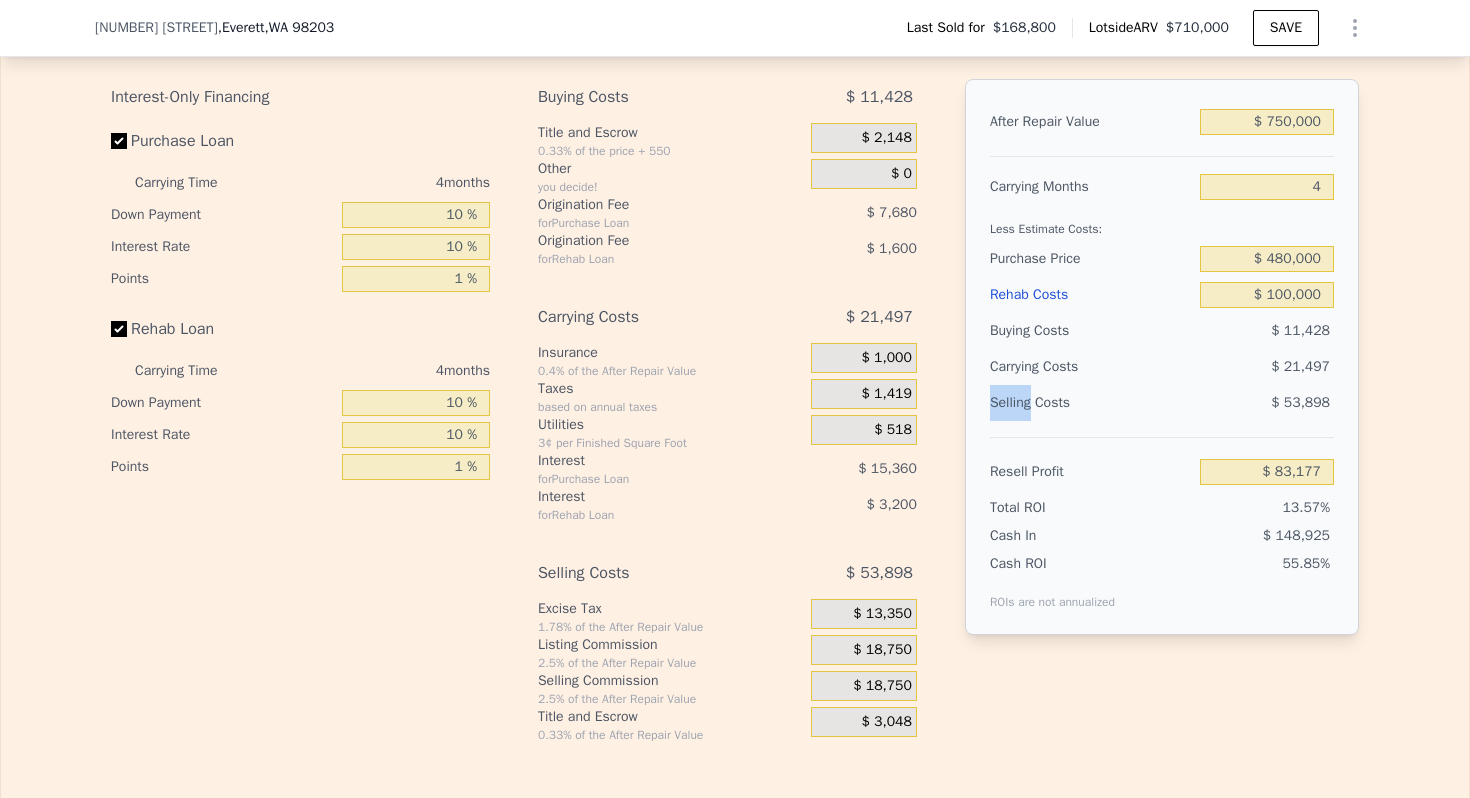 click on "Selling Costs" at bounding box center (1091, 403) 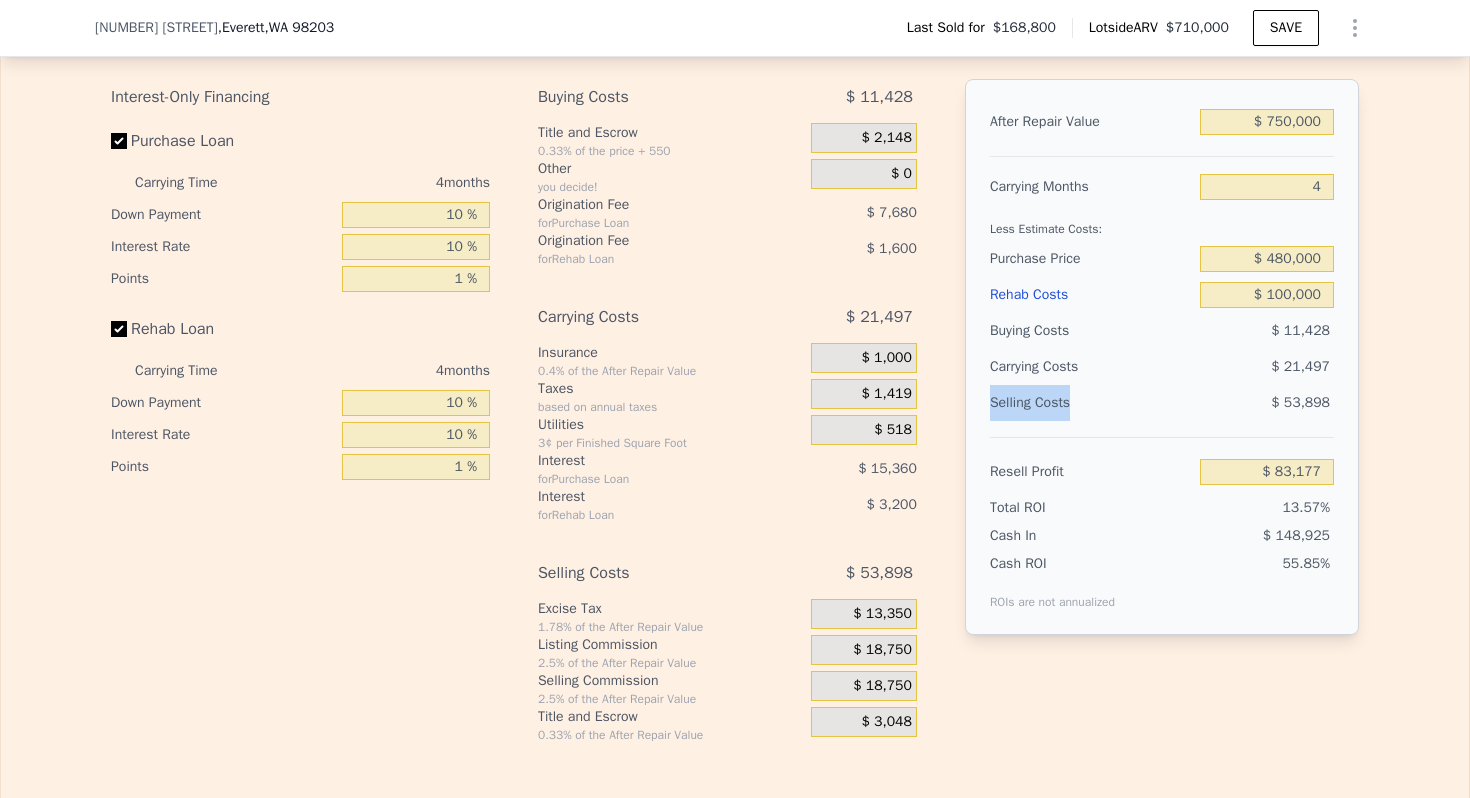 click on "Selling Costs" at bounding box center (1091, 403) 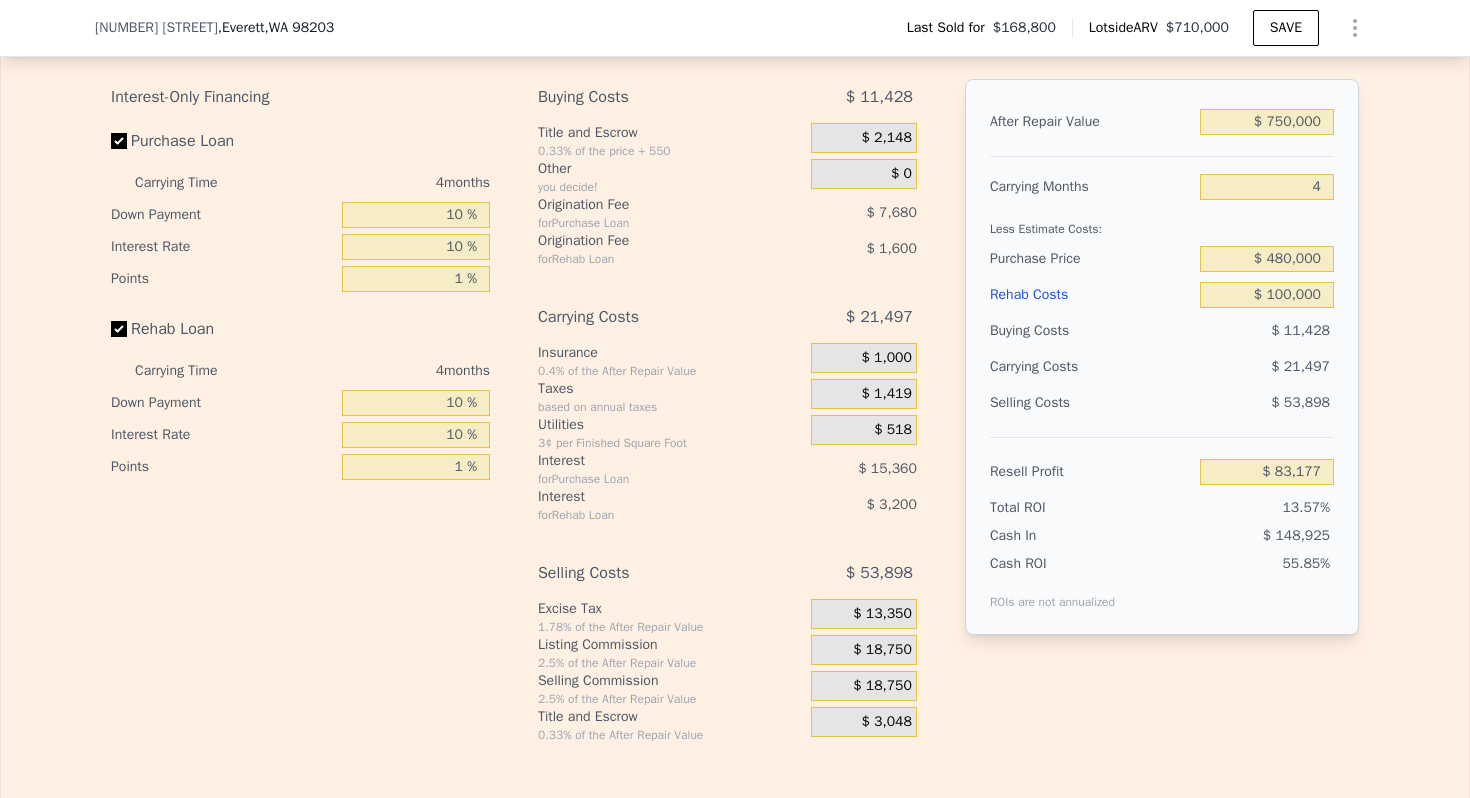 click on "Carrying Costs" at bounding box center [1052, 367] 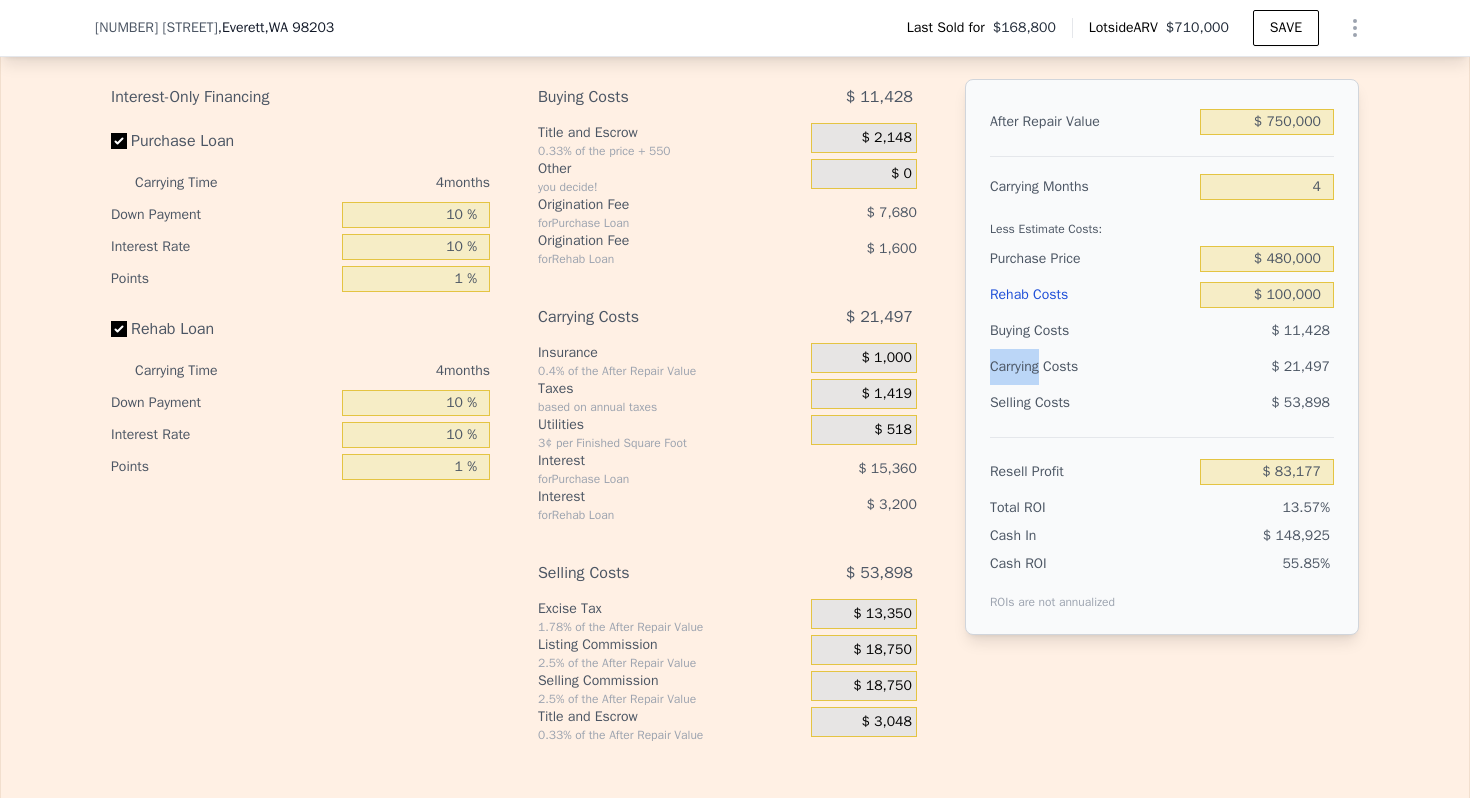 click on "Carrying Costs" at bounding box center (1052, 367) 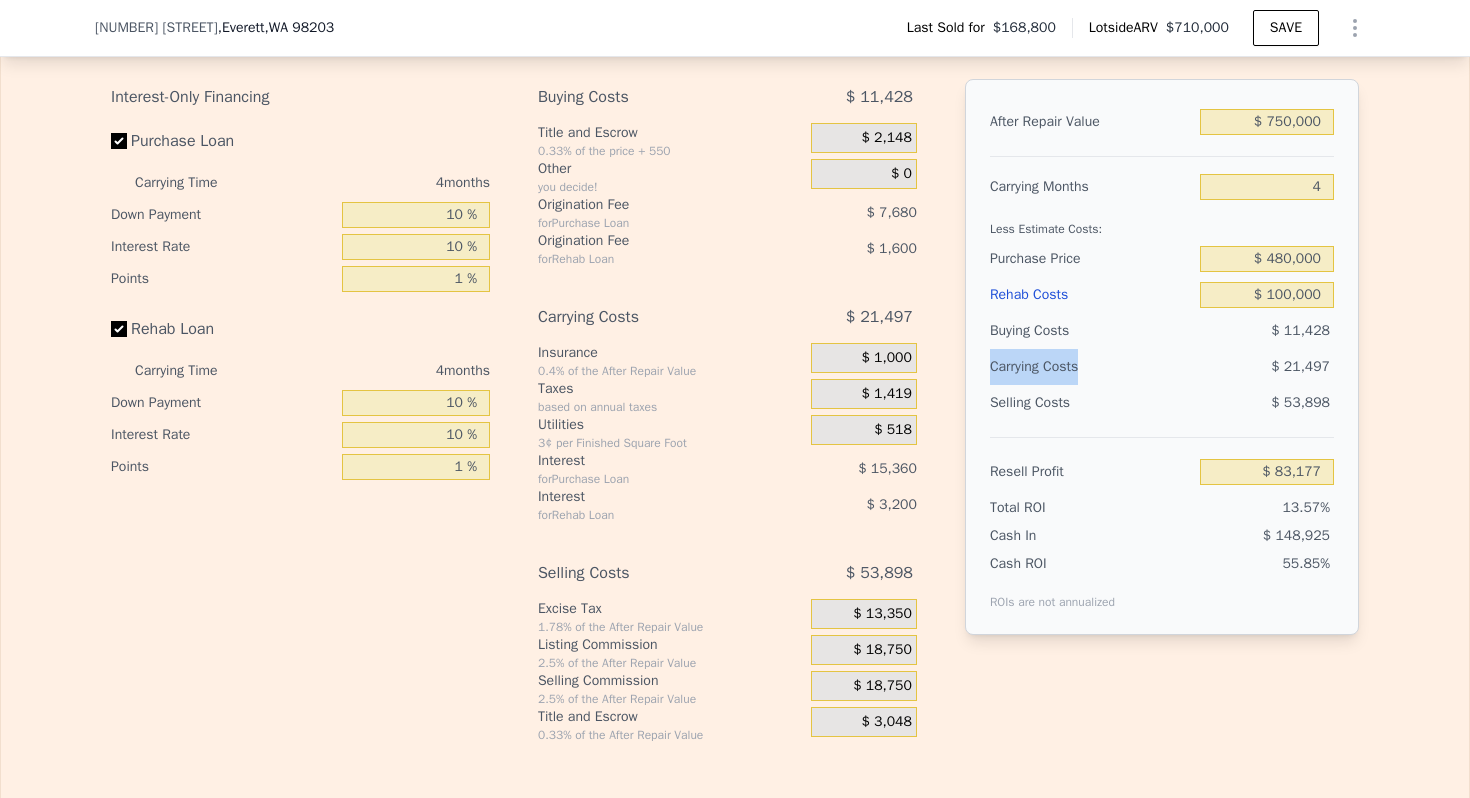 click on "Carrying Costs" at bounding box center (1052, 367) 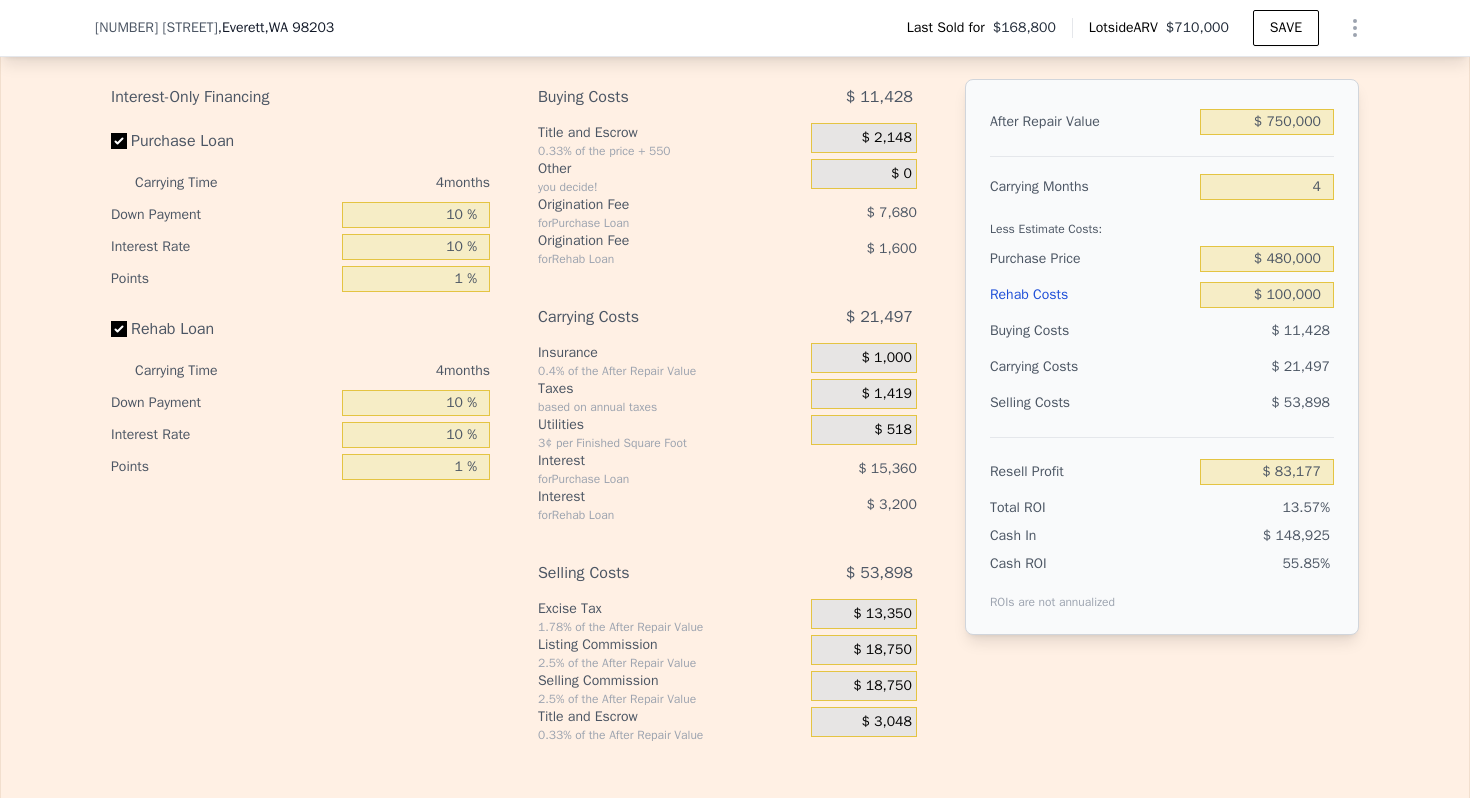 click on "Selling Costs" at bounding box center [1091, 403] 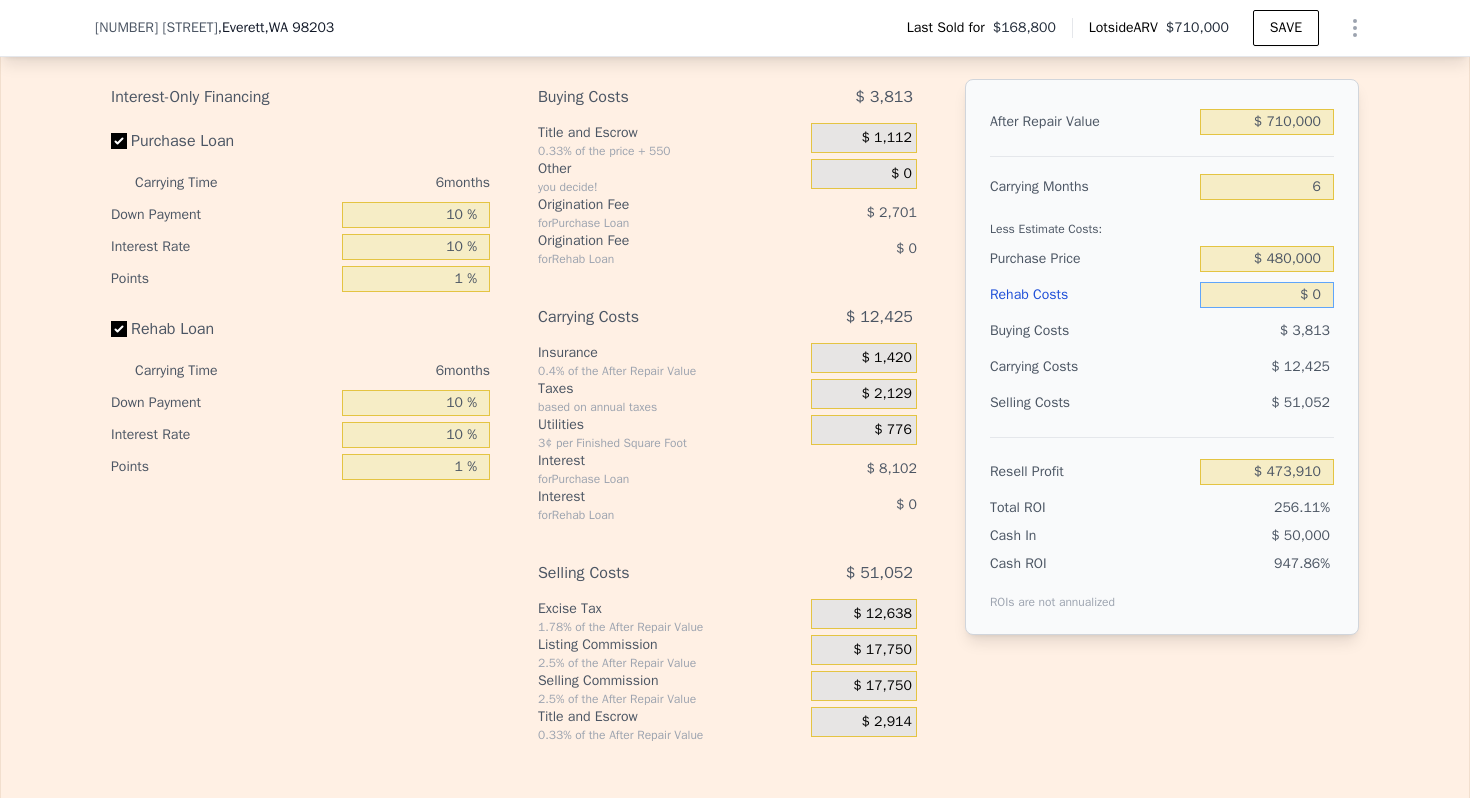 click on "$ 0" at bounding box center (1267, 295) 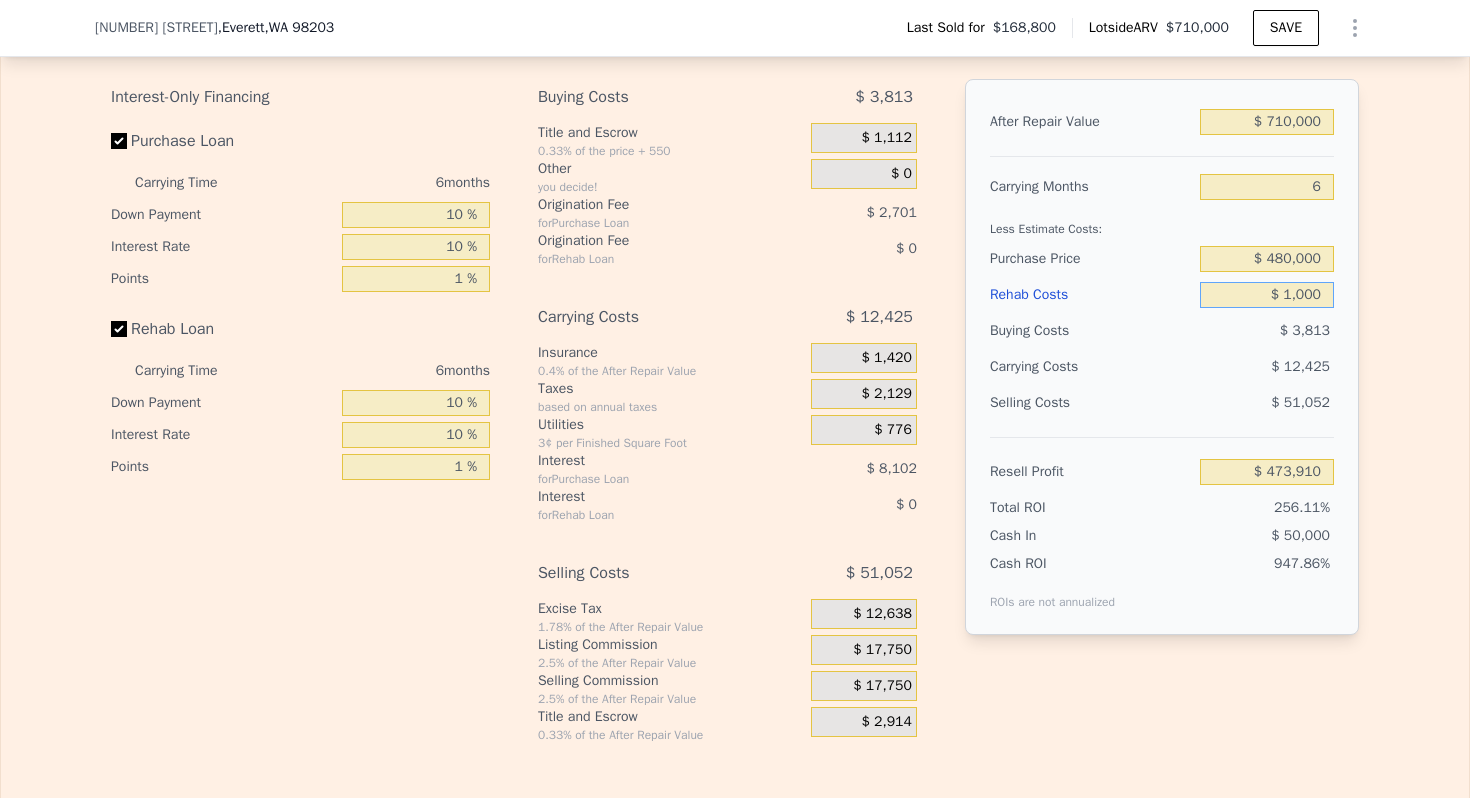 type on "$ 10,000" 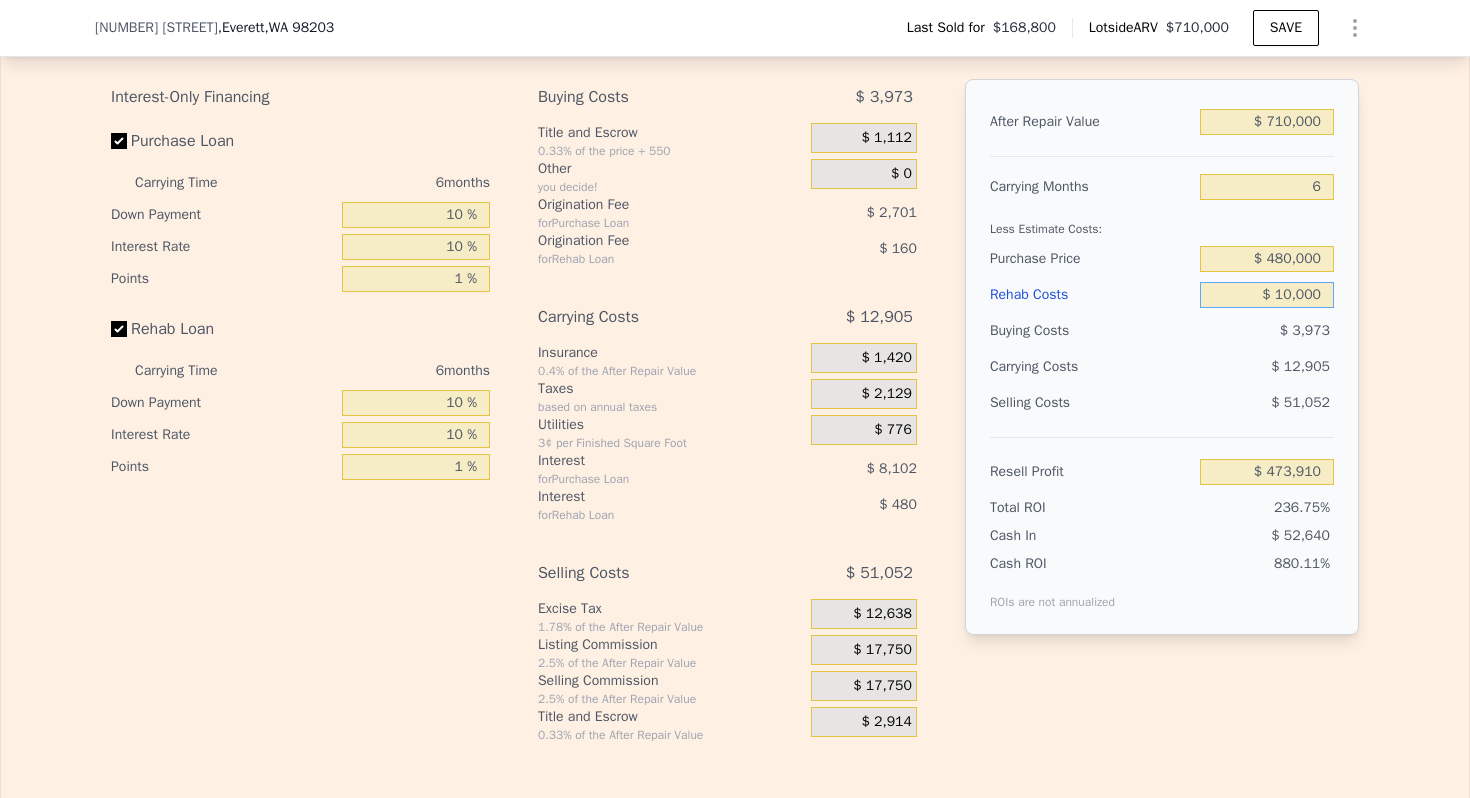 type on "$ 463,270" 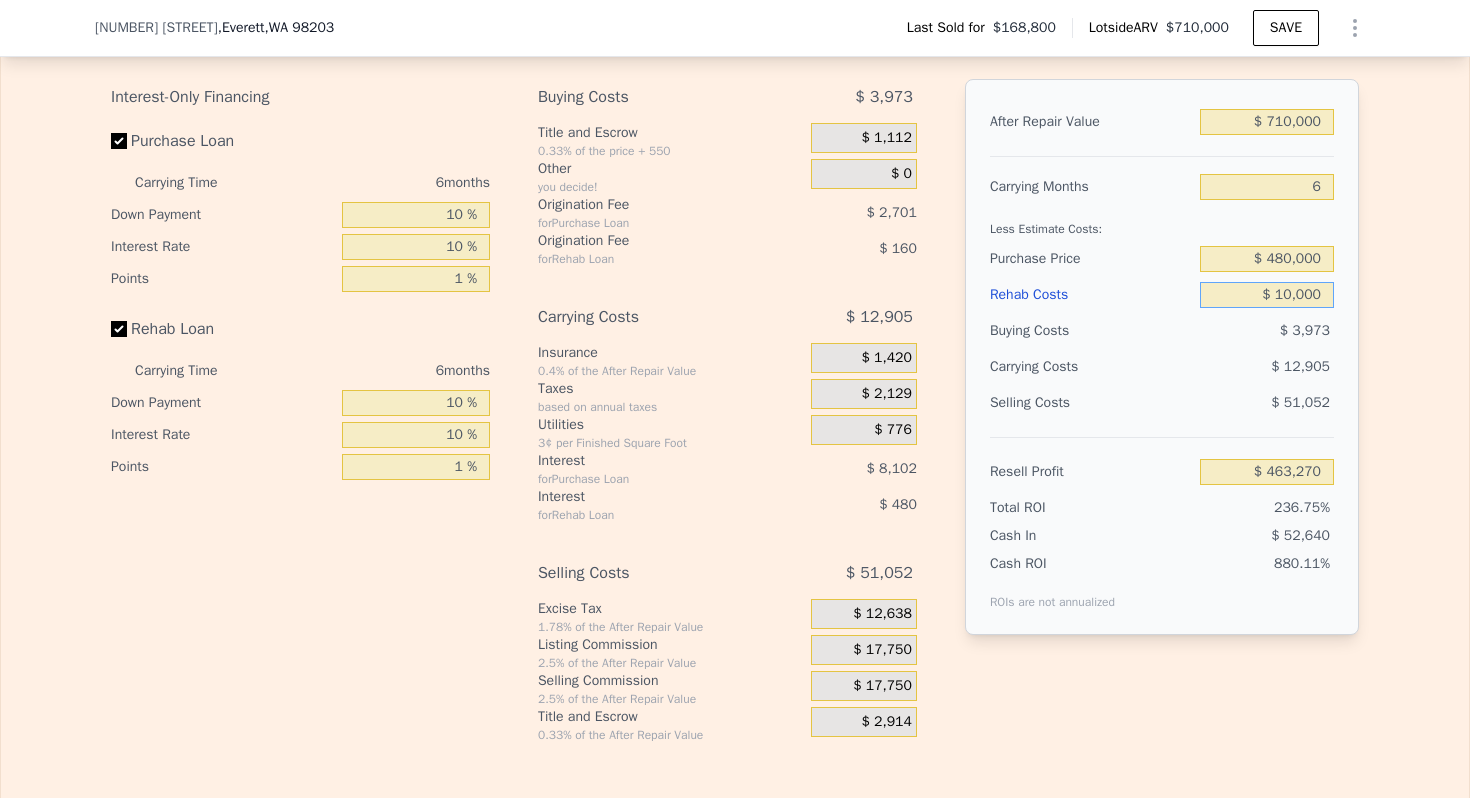 type on "$ 100,000" 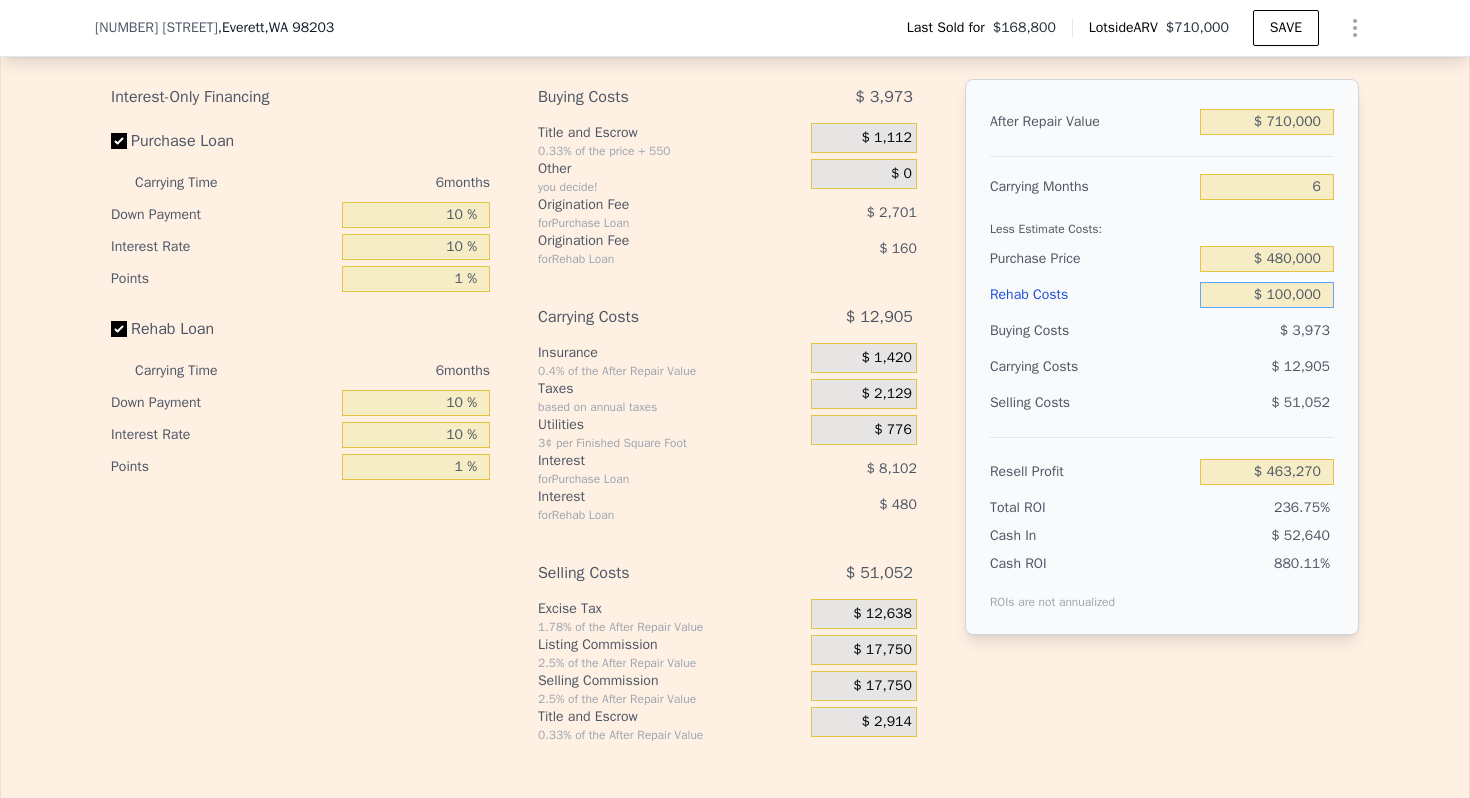 type on "$ 367,510" 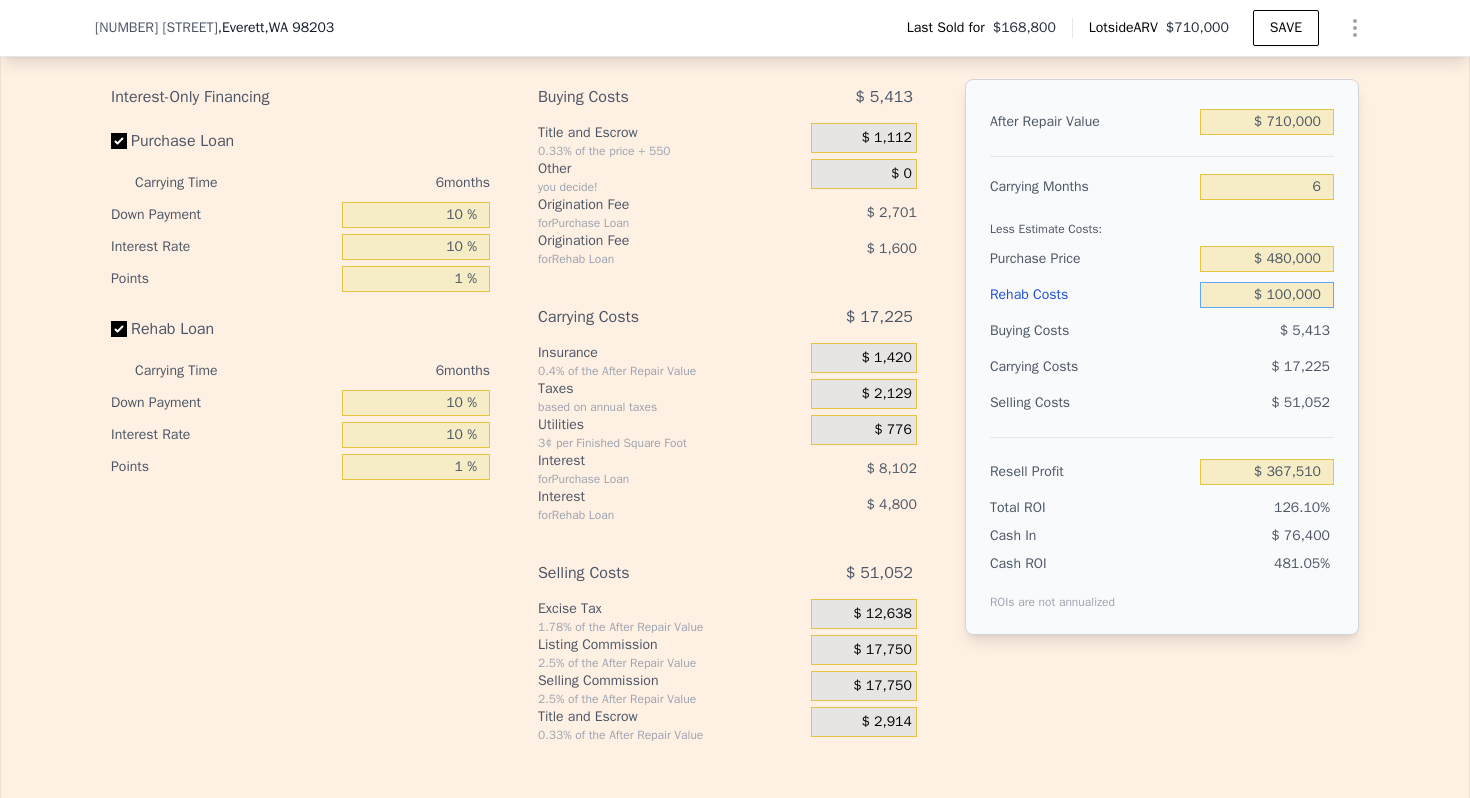 type on "$ 100,000" 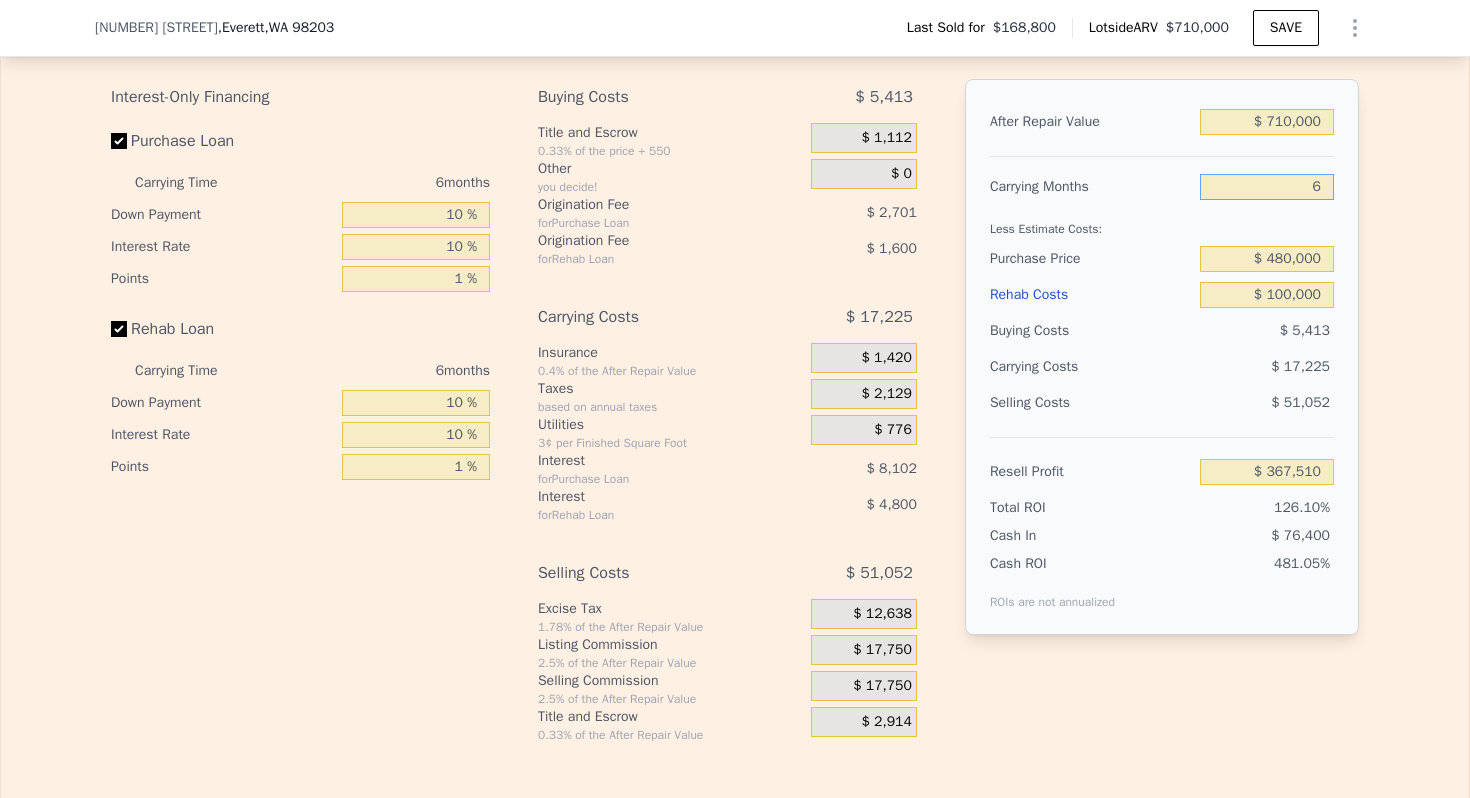 click on "6" at bounding box center [1267, 187] 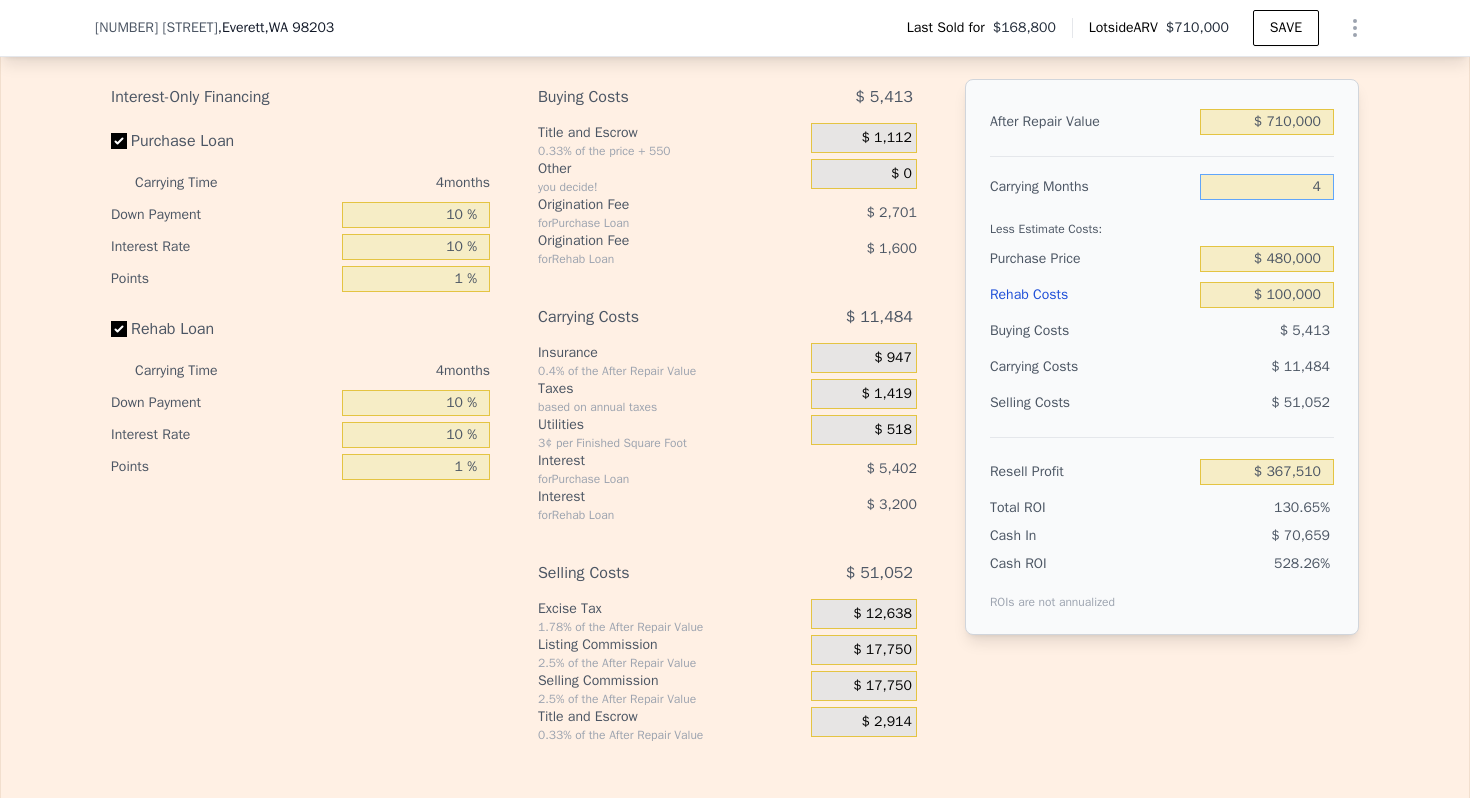 type on "$ 373,251" 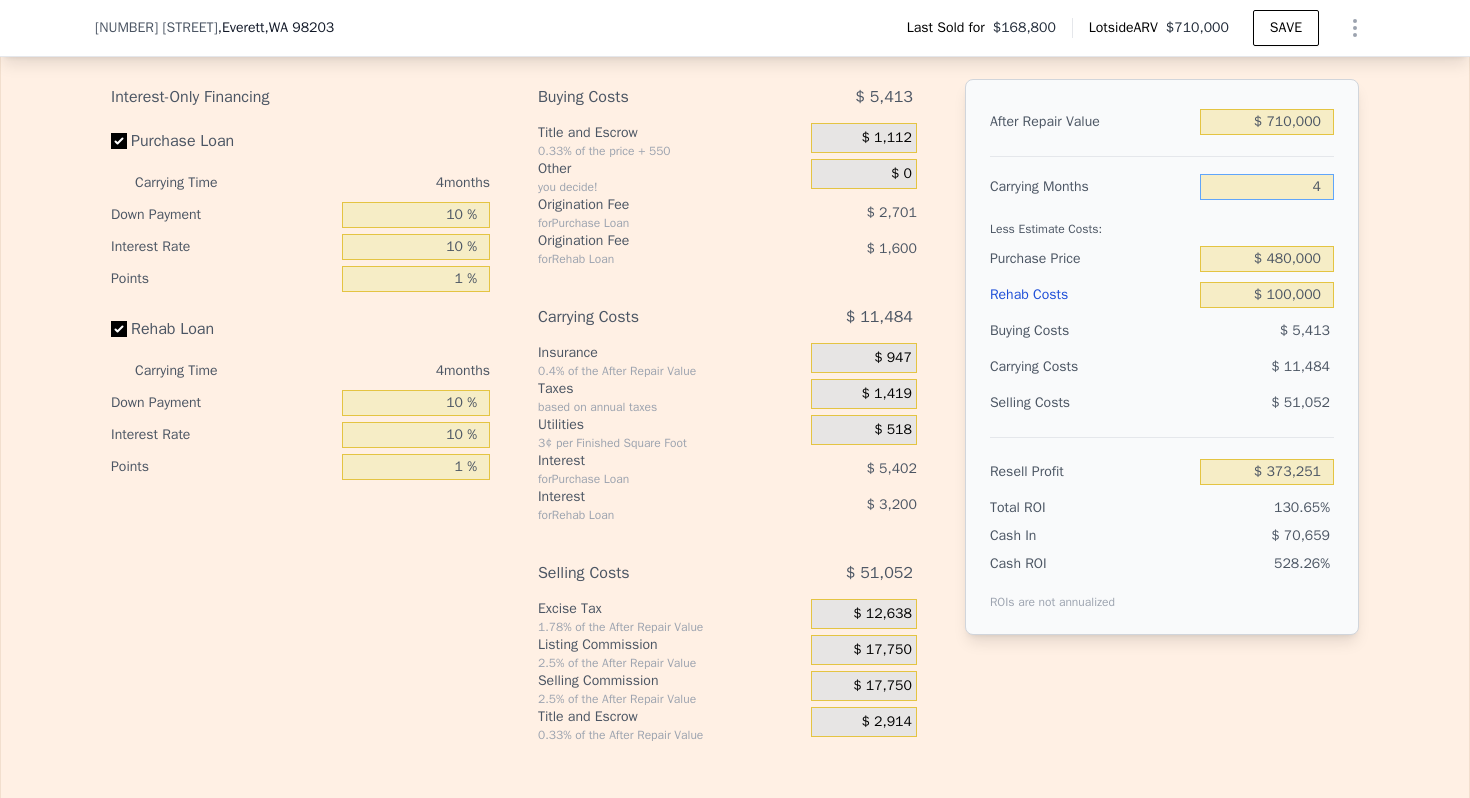 type on "4" 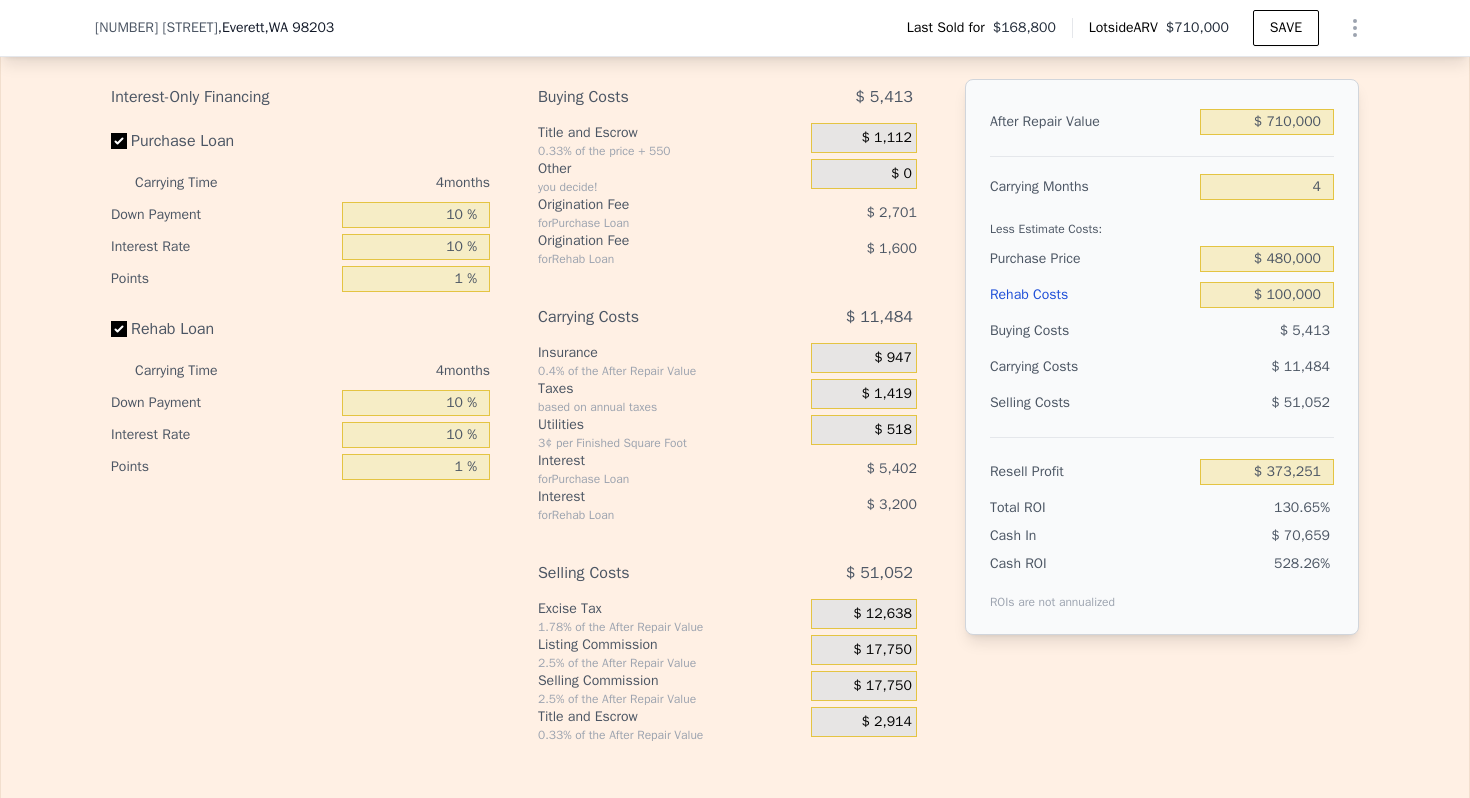 click on "Carrying Costs" at bounding box center [1052, 367] 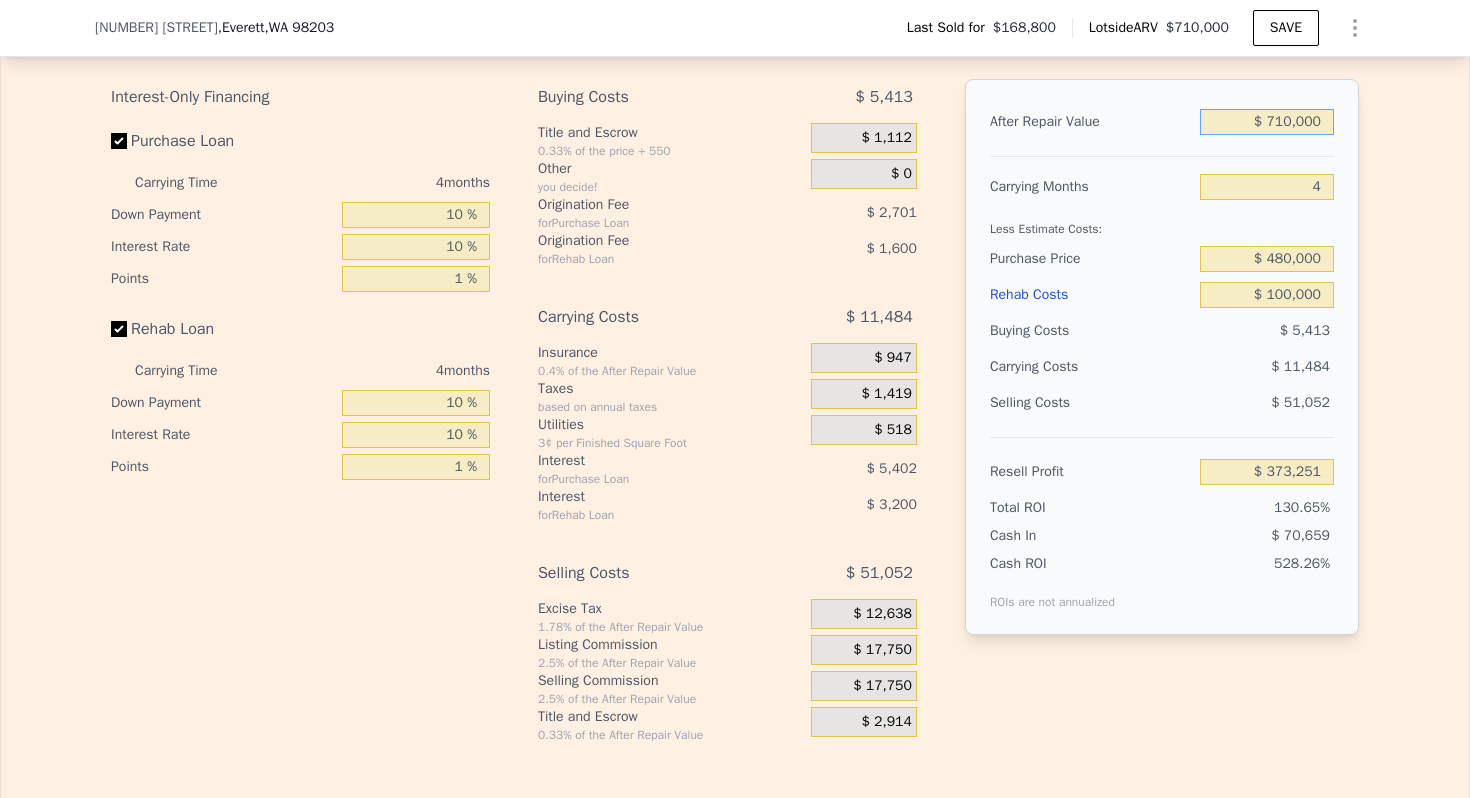 click on "$ 710,000" at bounding box center [1267, 122] 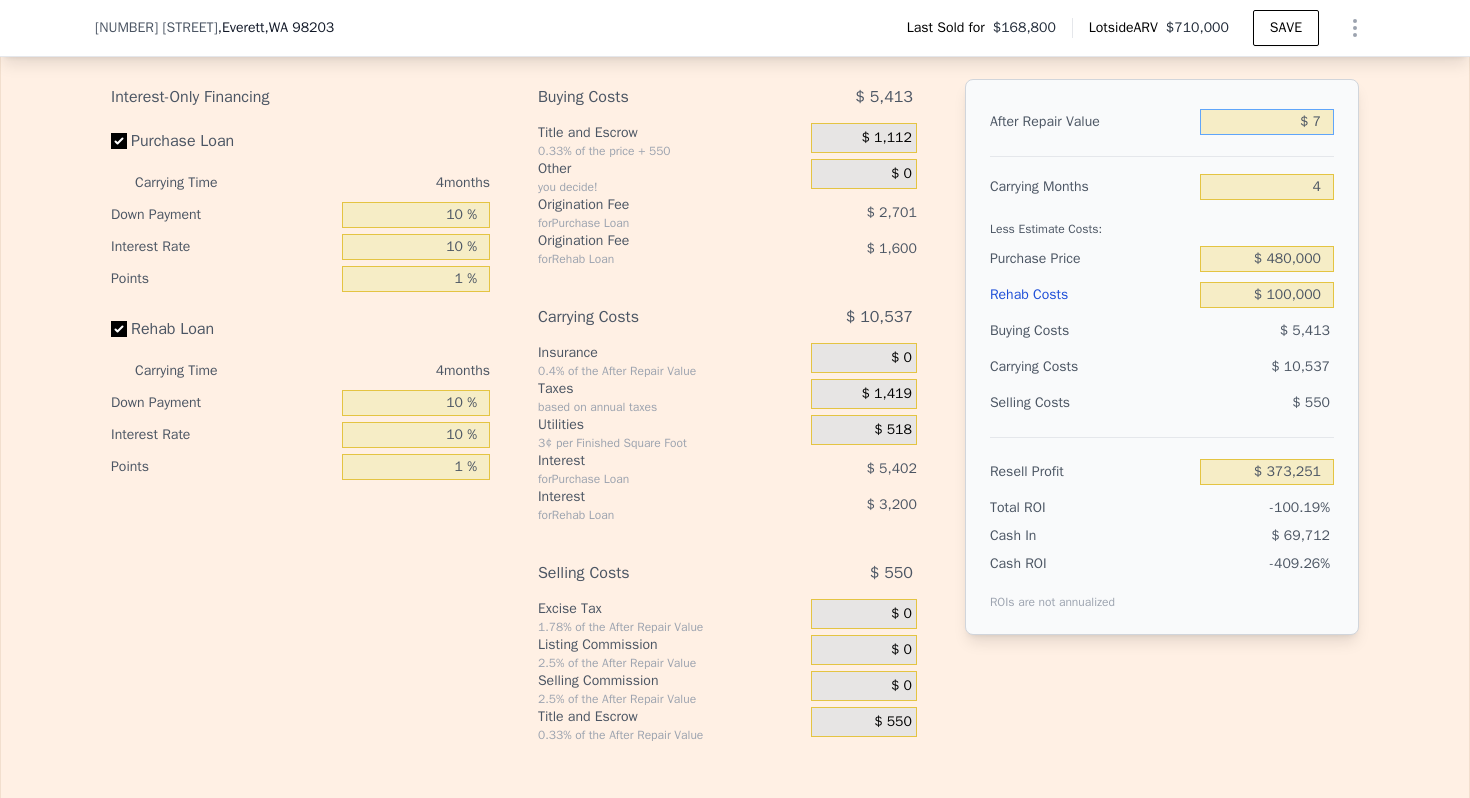 type on "-$ 285,293" 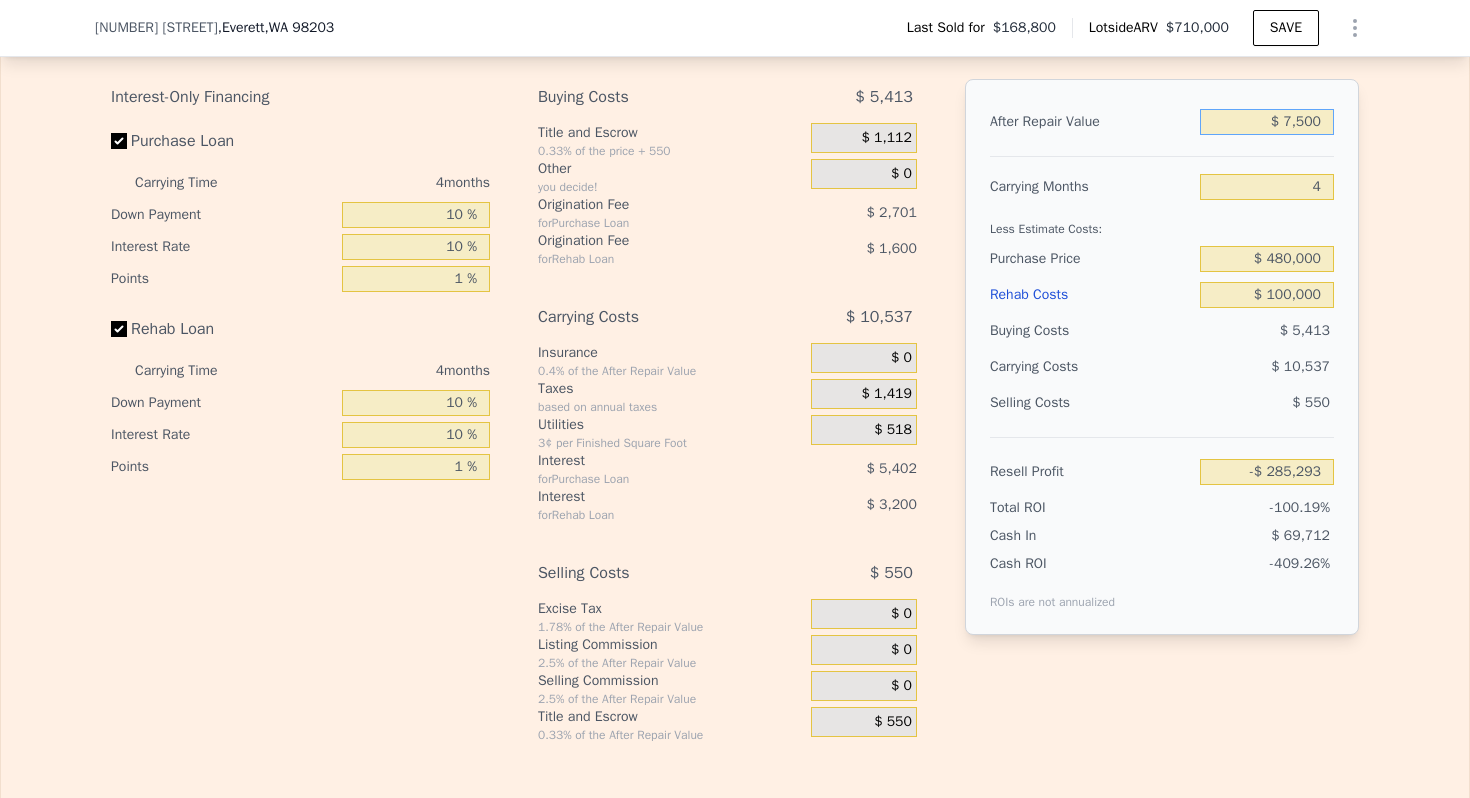 type on "$ 75,000" 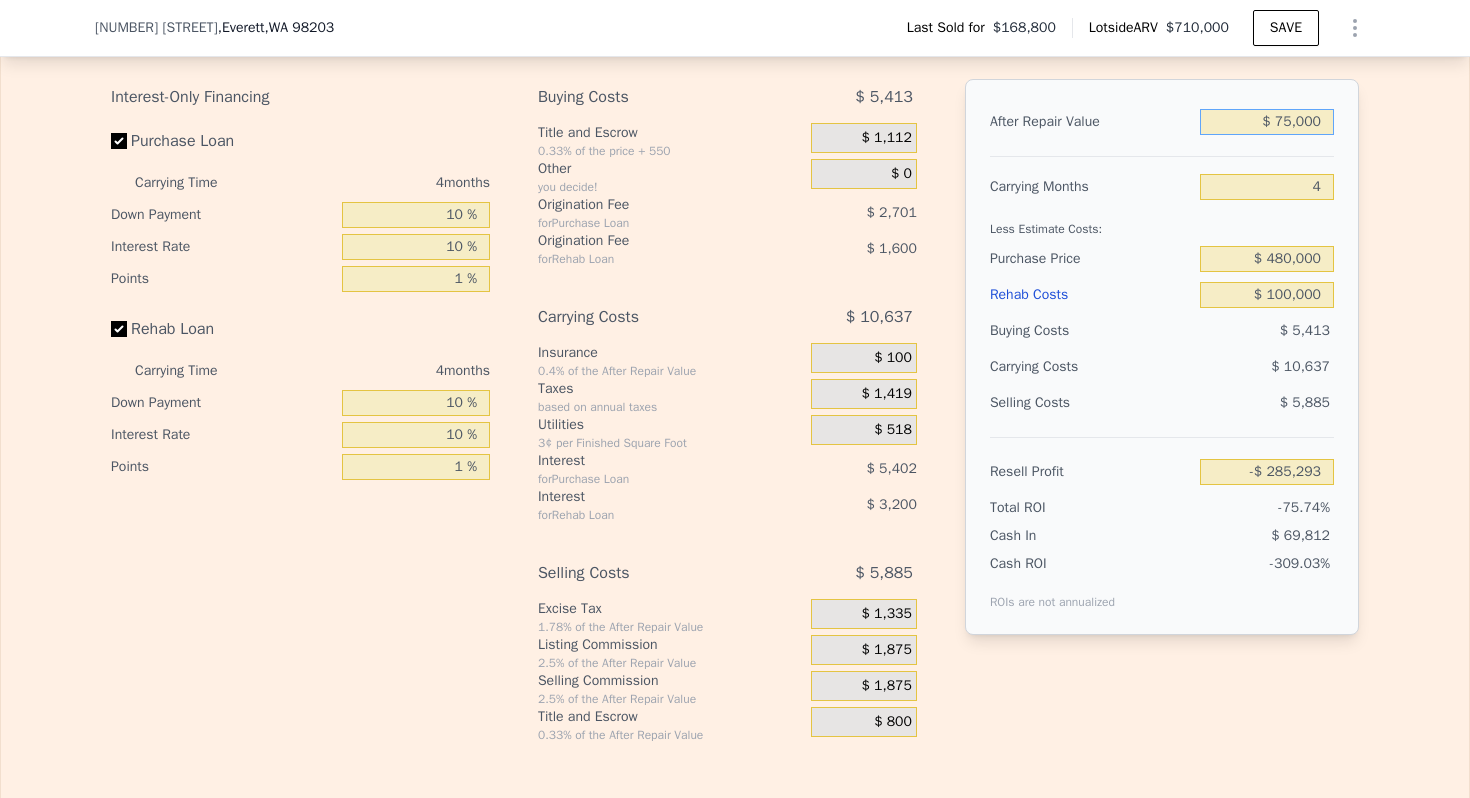 type on "-$ 215,735" 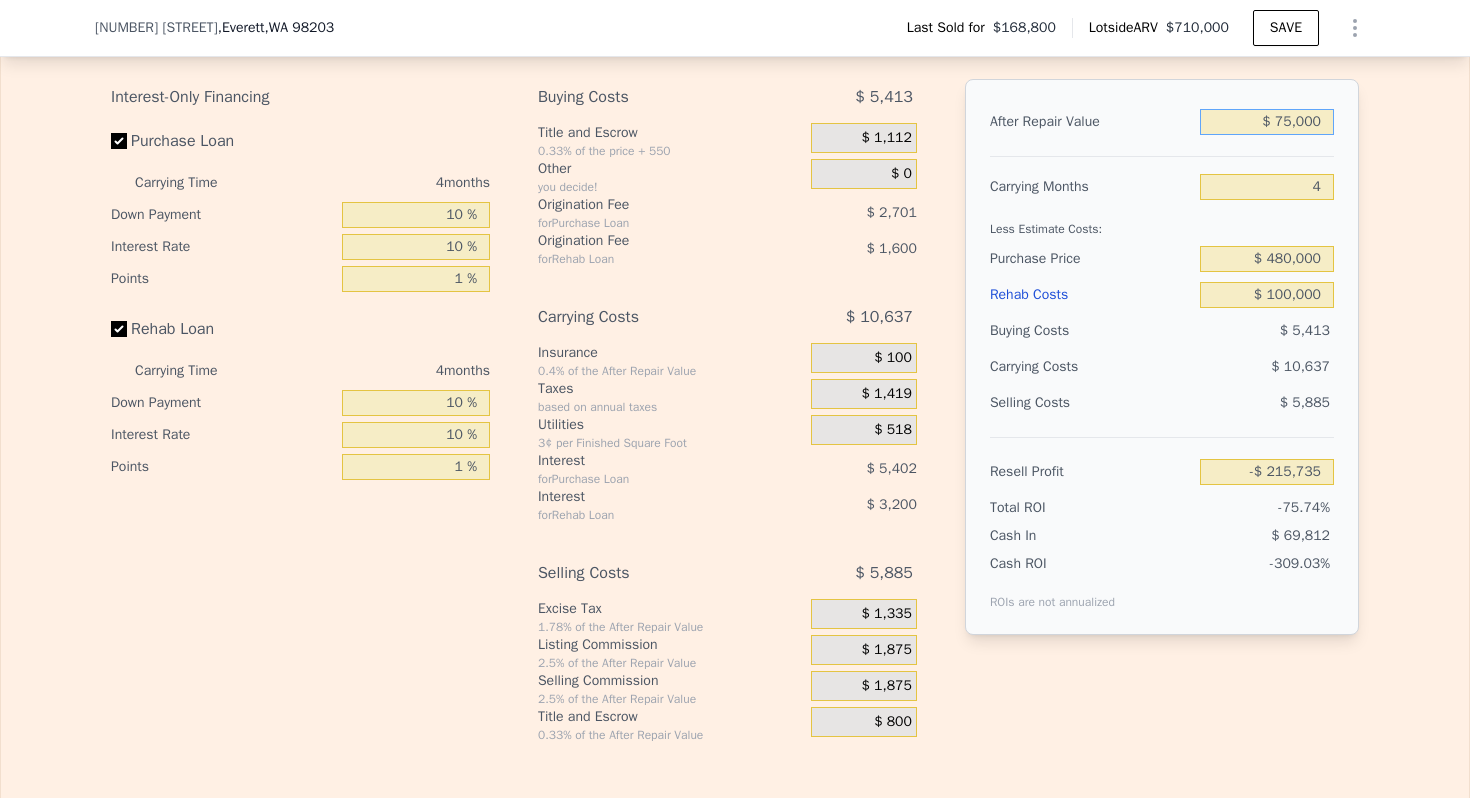 type on "$ 750,000" 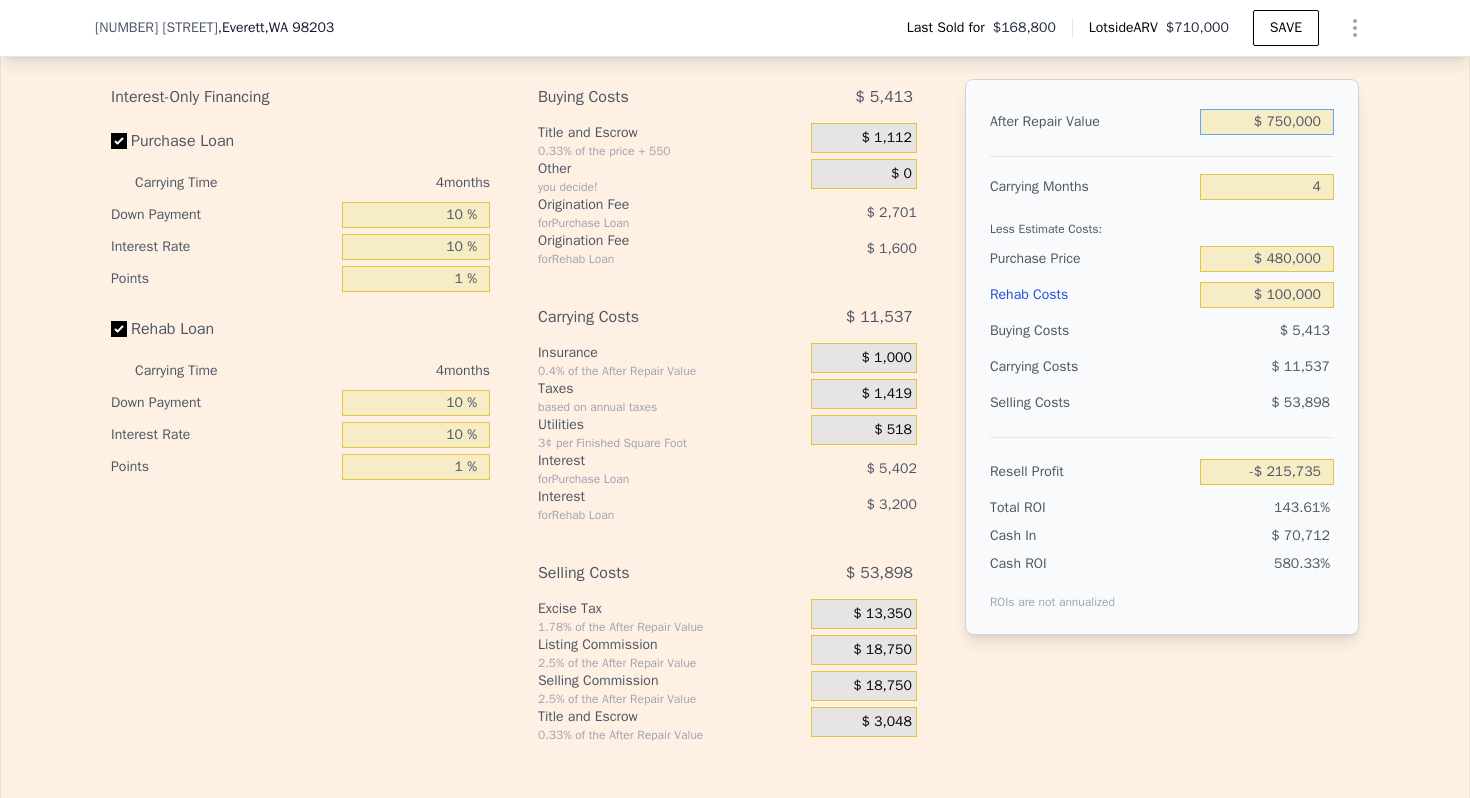 type on "$ 410,352" 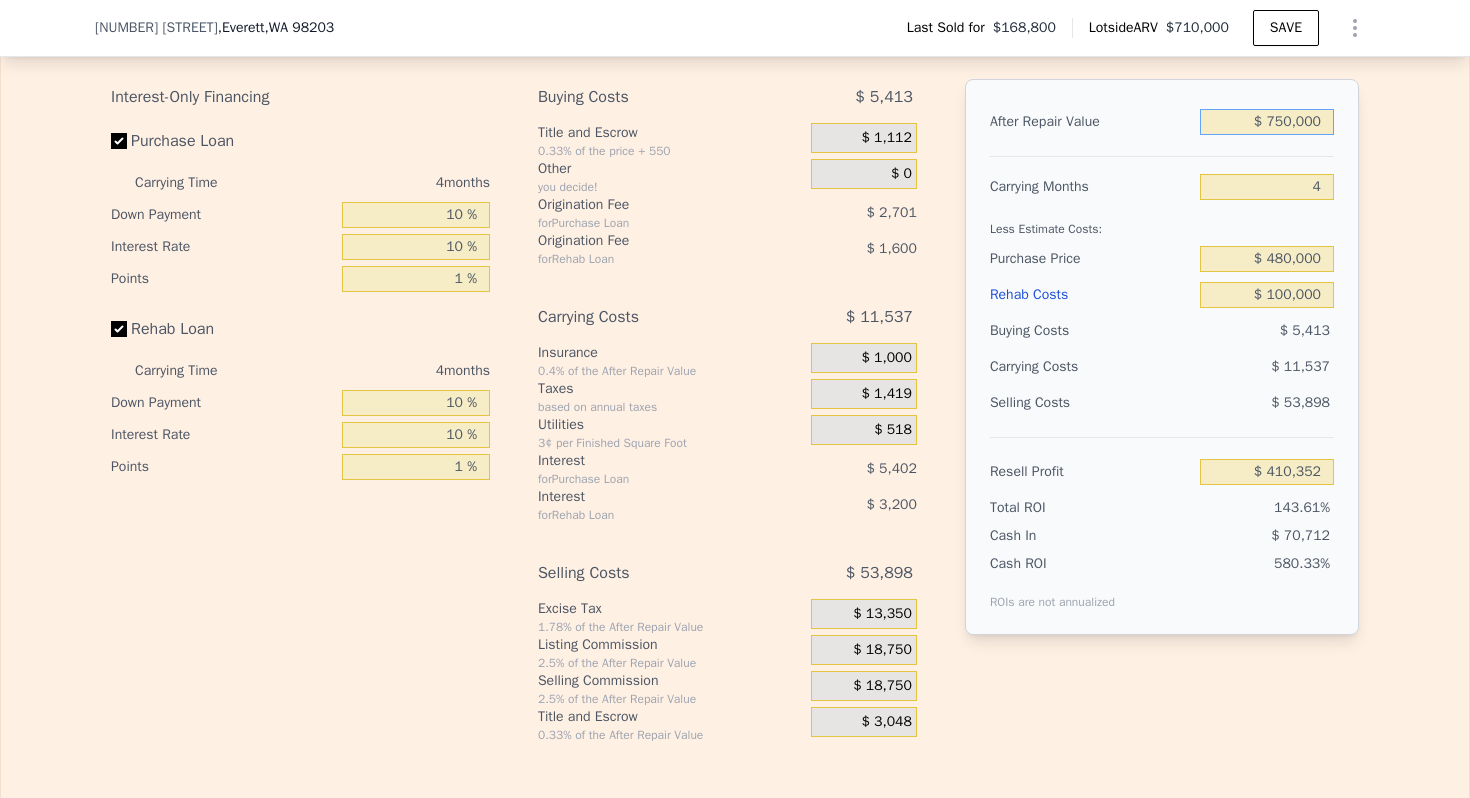 type on "$ 750,000" 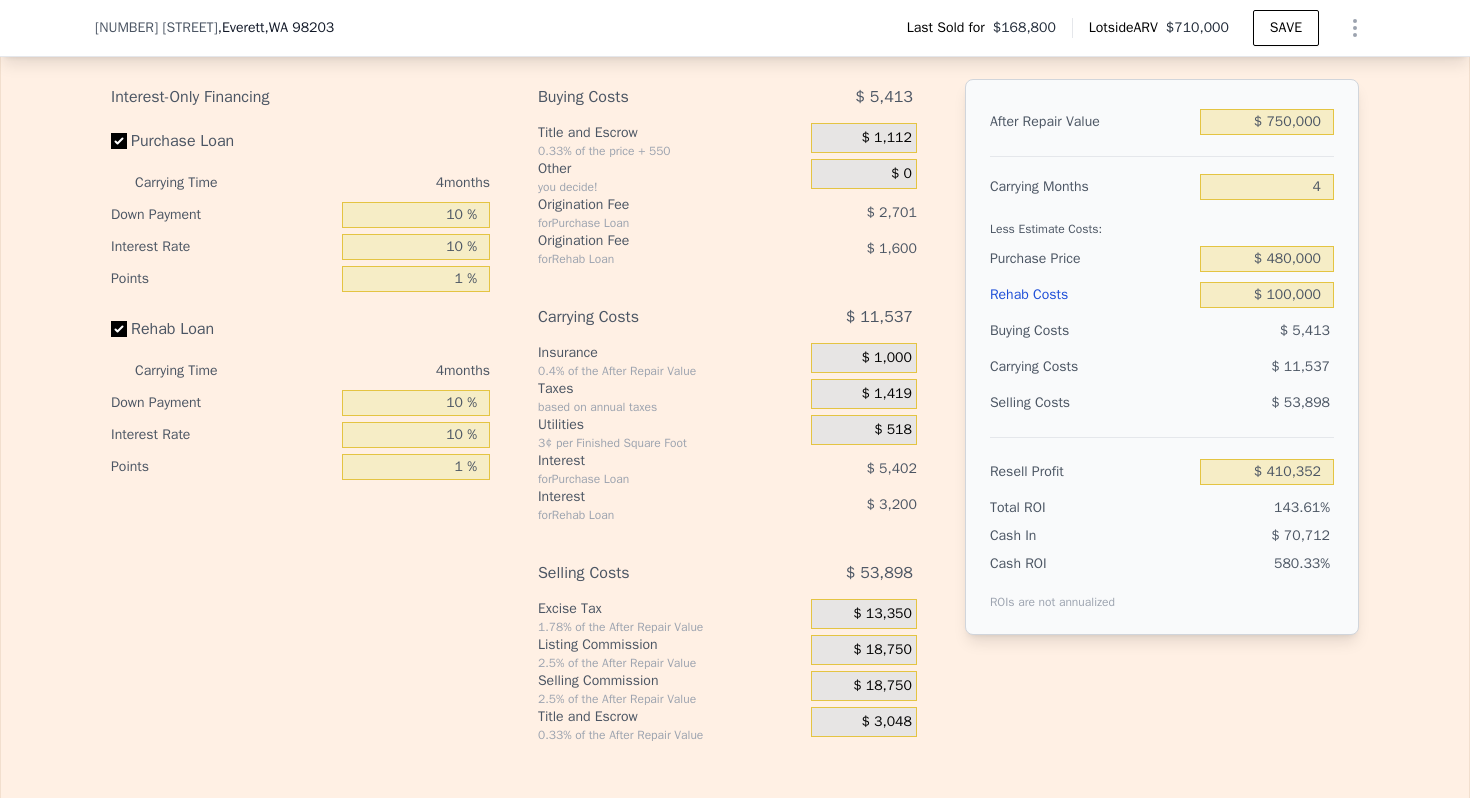 click on "Carrying Costs" at bounding box center (1052, 367) 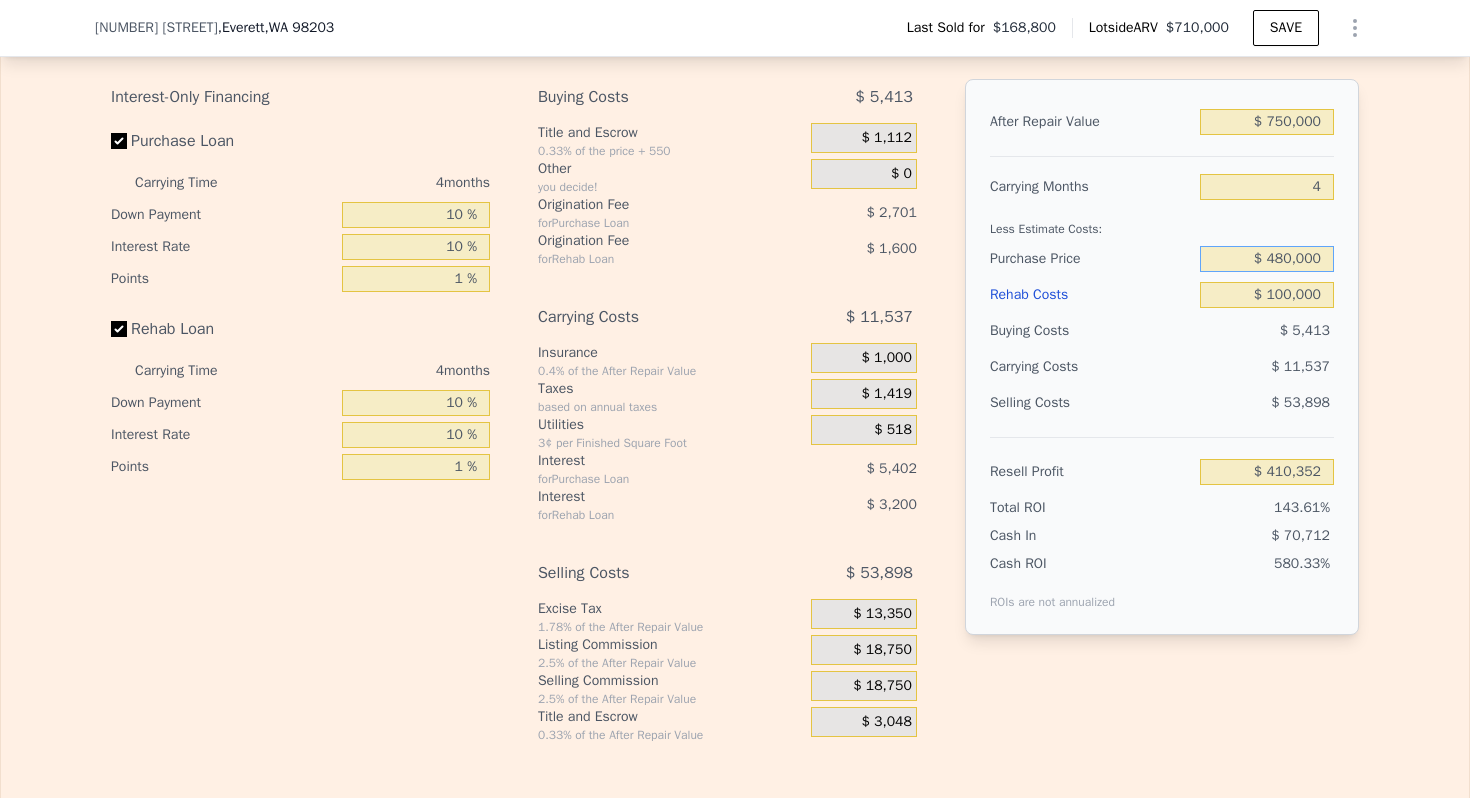 click on "$ 480,000" at bounding box center (1267, 259) 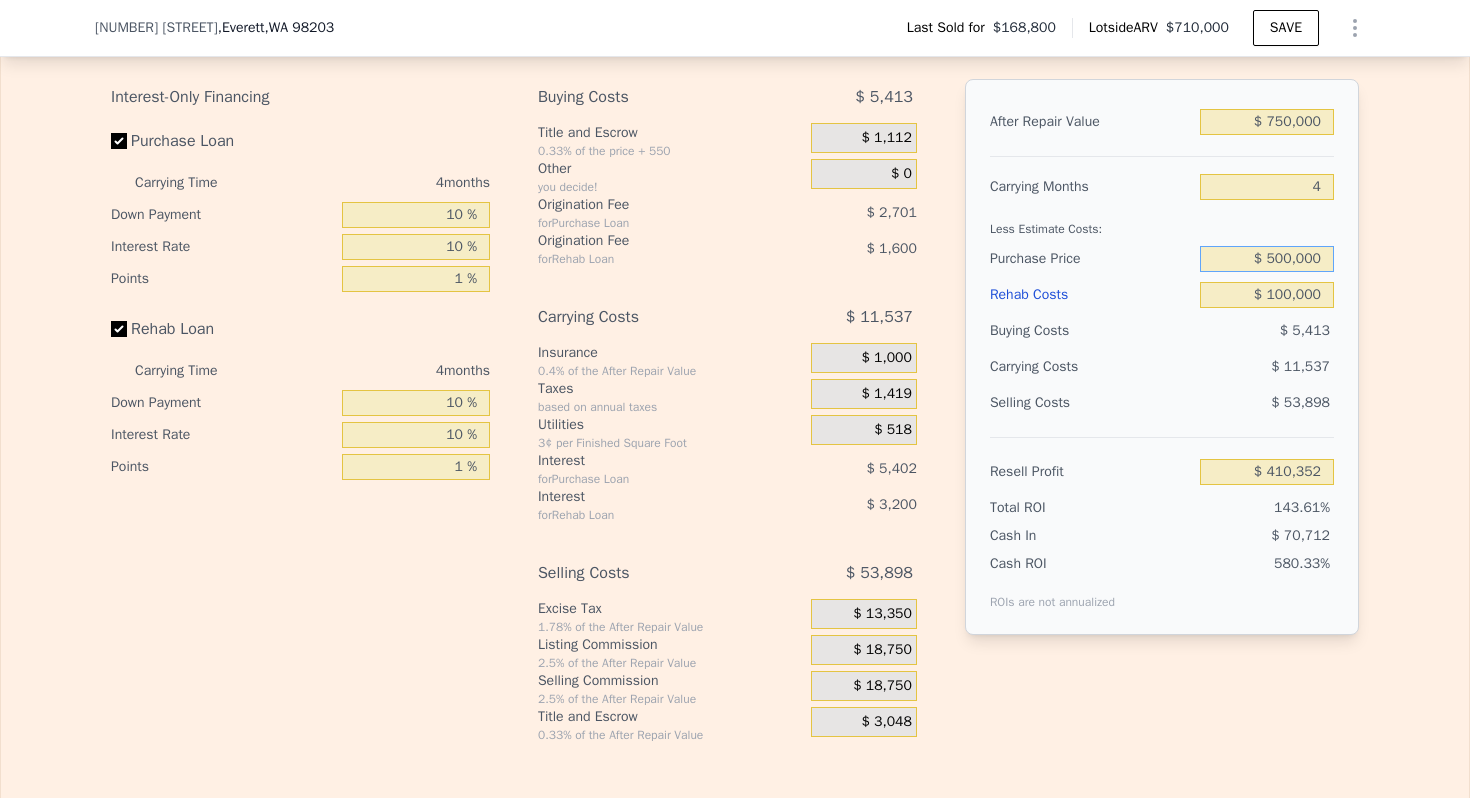 type on "$ 500,000" 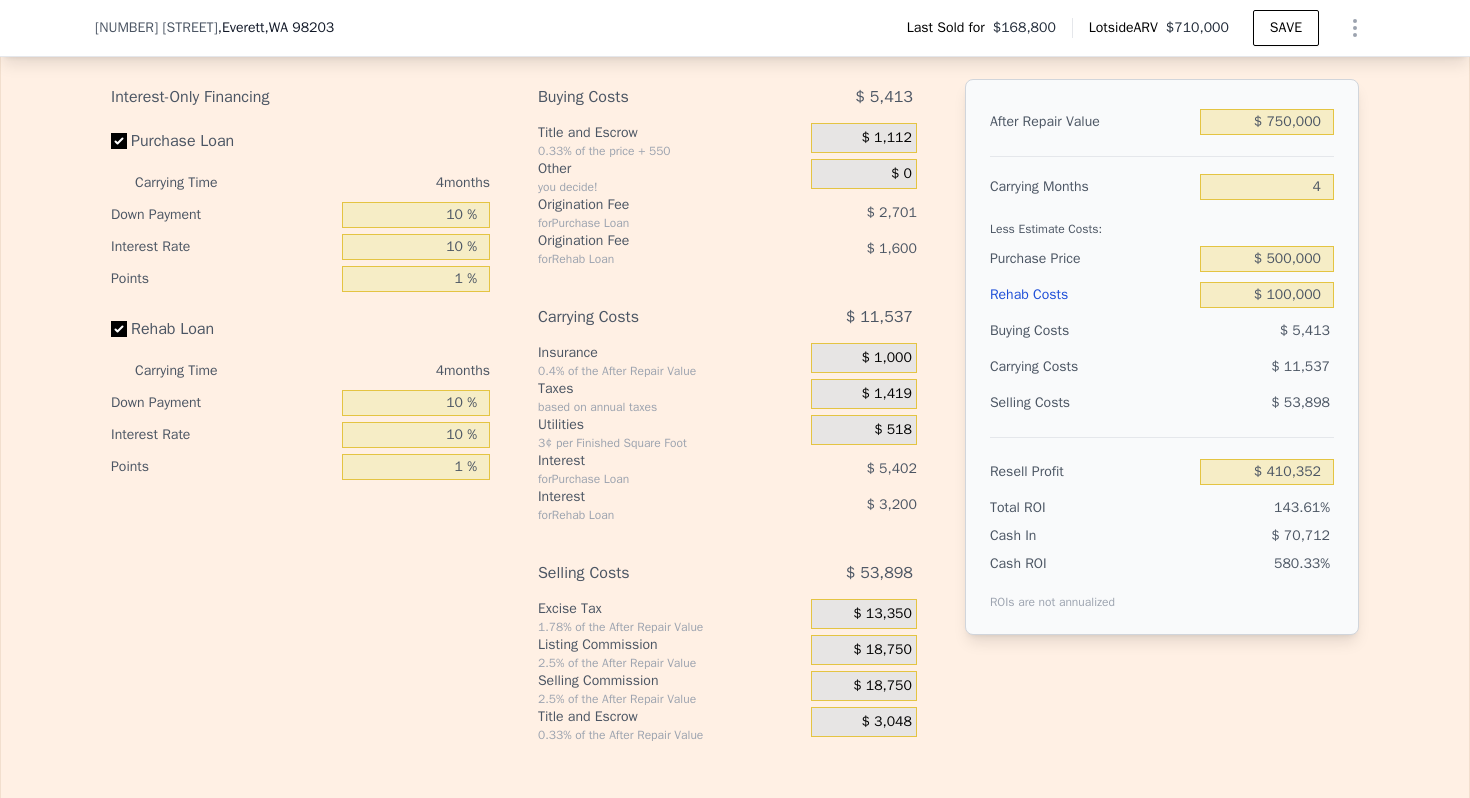 click on "Purchase Price" at bounding box center [1091, 259] 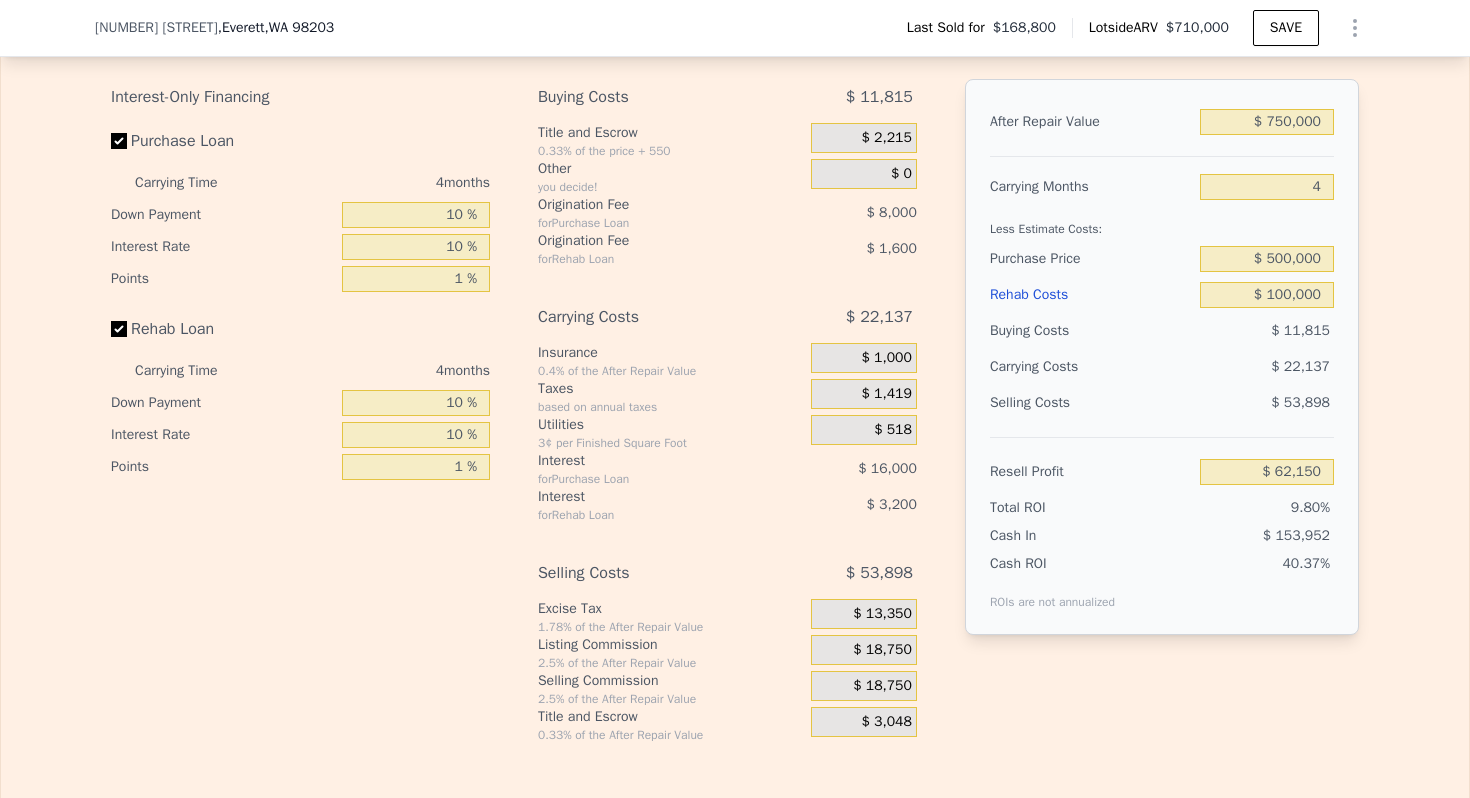 click on "Total ROI" at bounding box center [1052, 508] 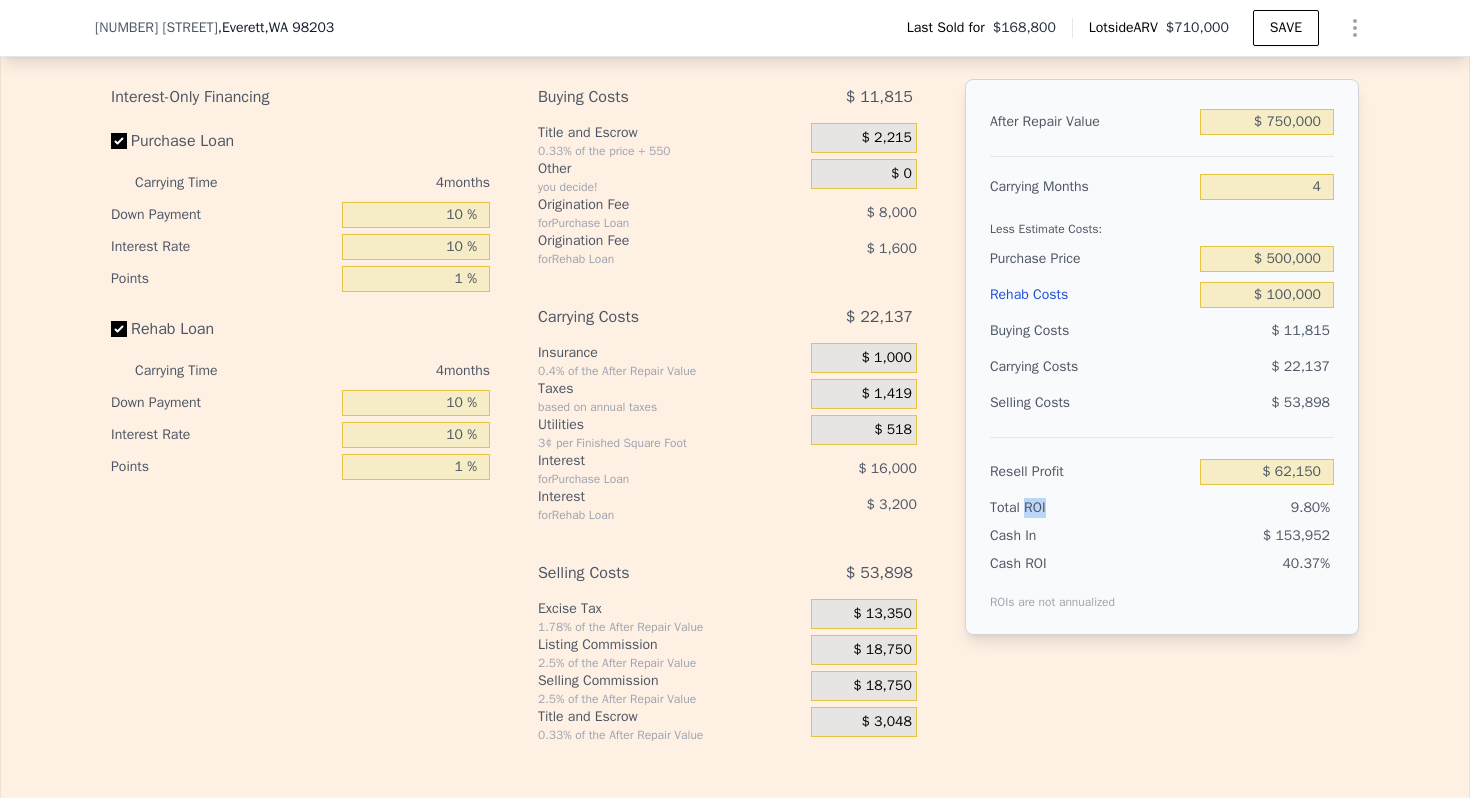 click on "Total ROI" at bounding box center [1052, 508] 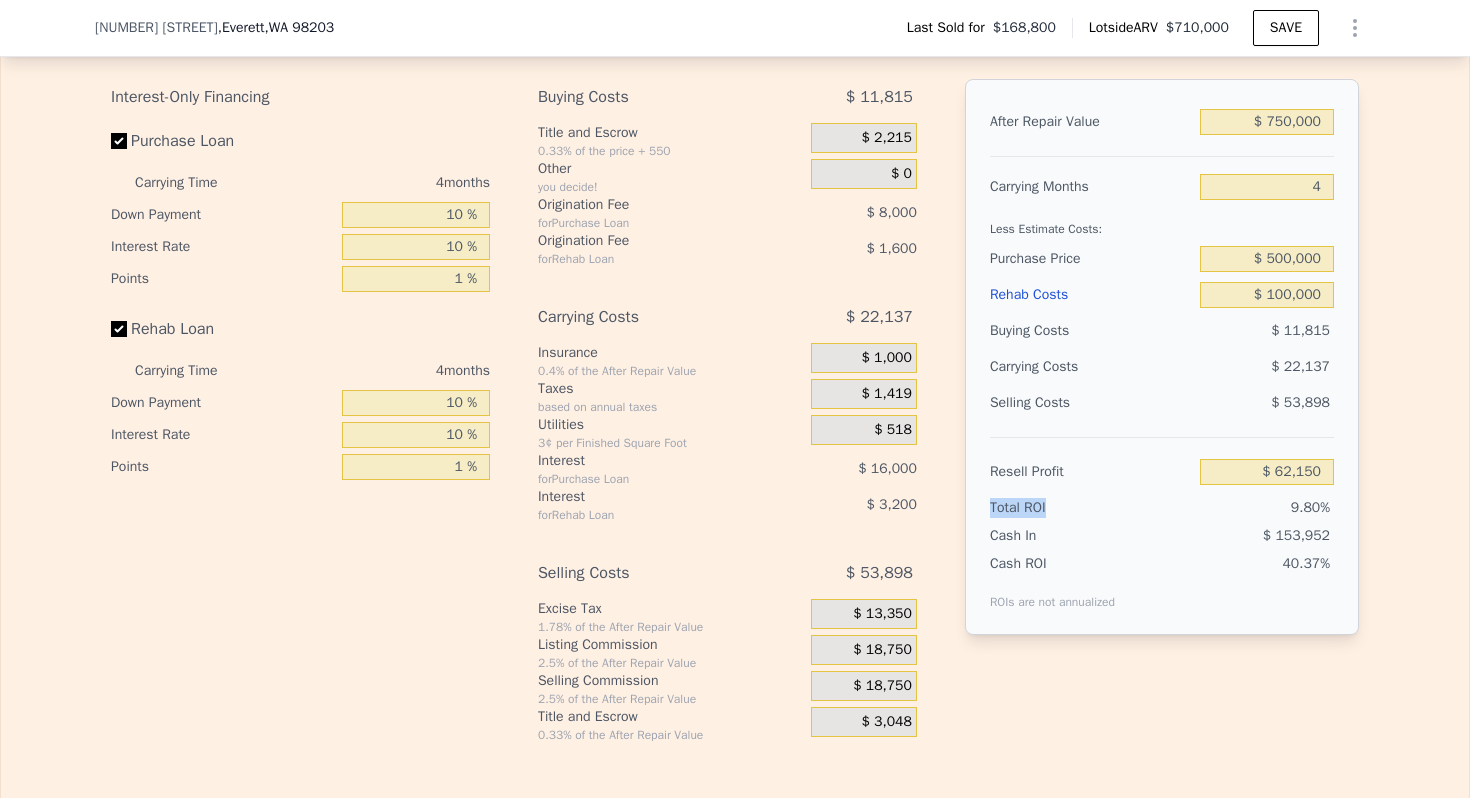 click on "Total ROI" at bounding box center [1052, 508] 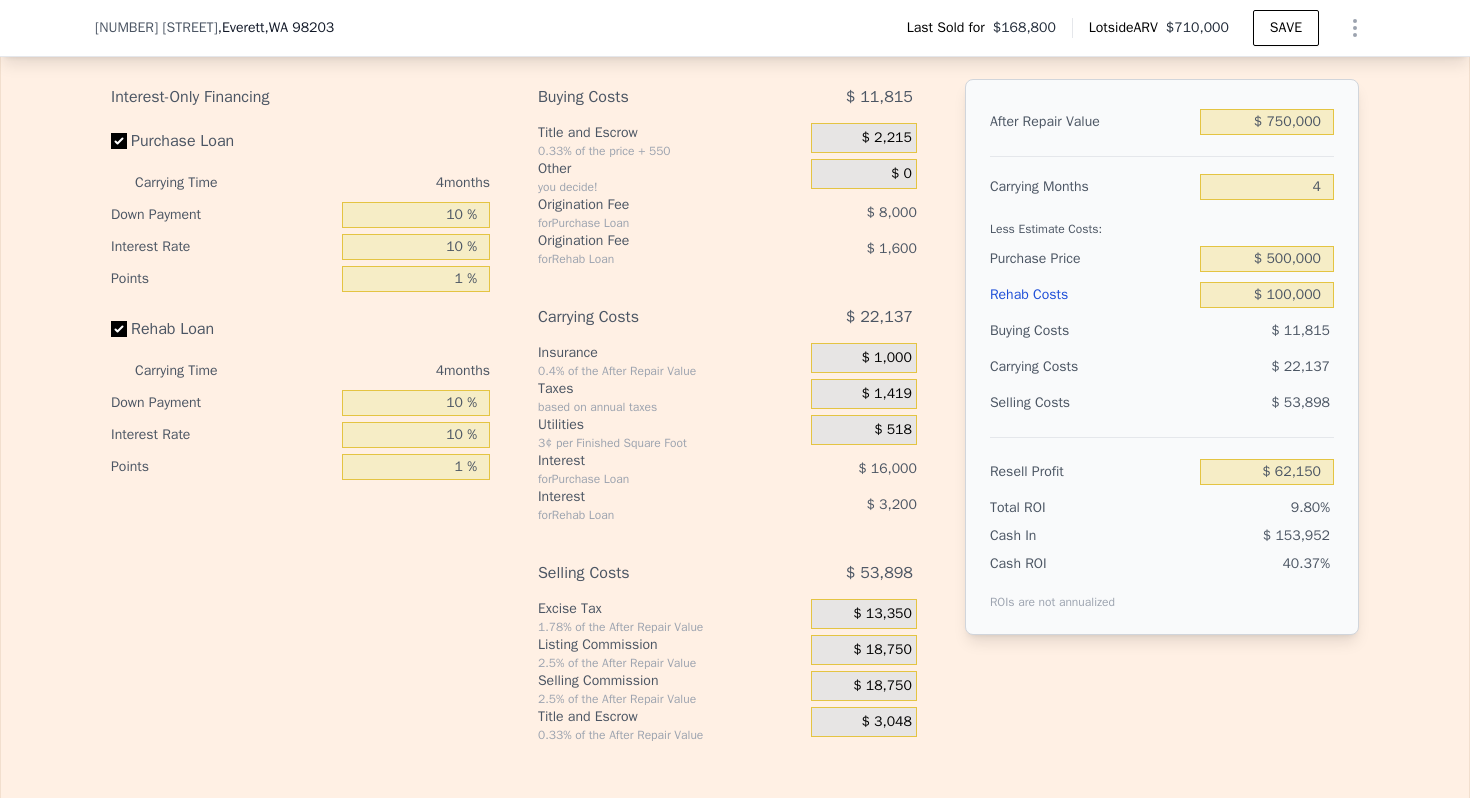 click on "Resell Profit" at bounding box center [1091, 472] 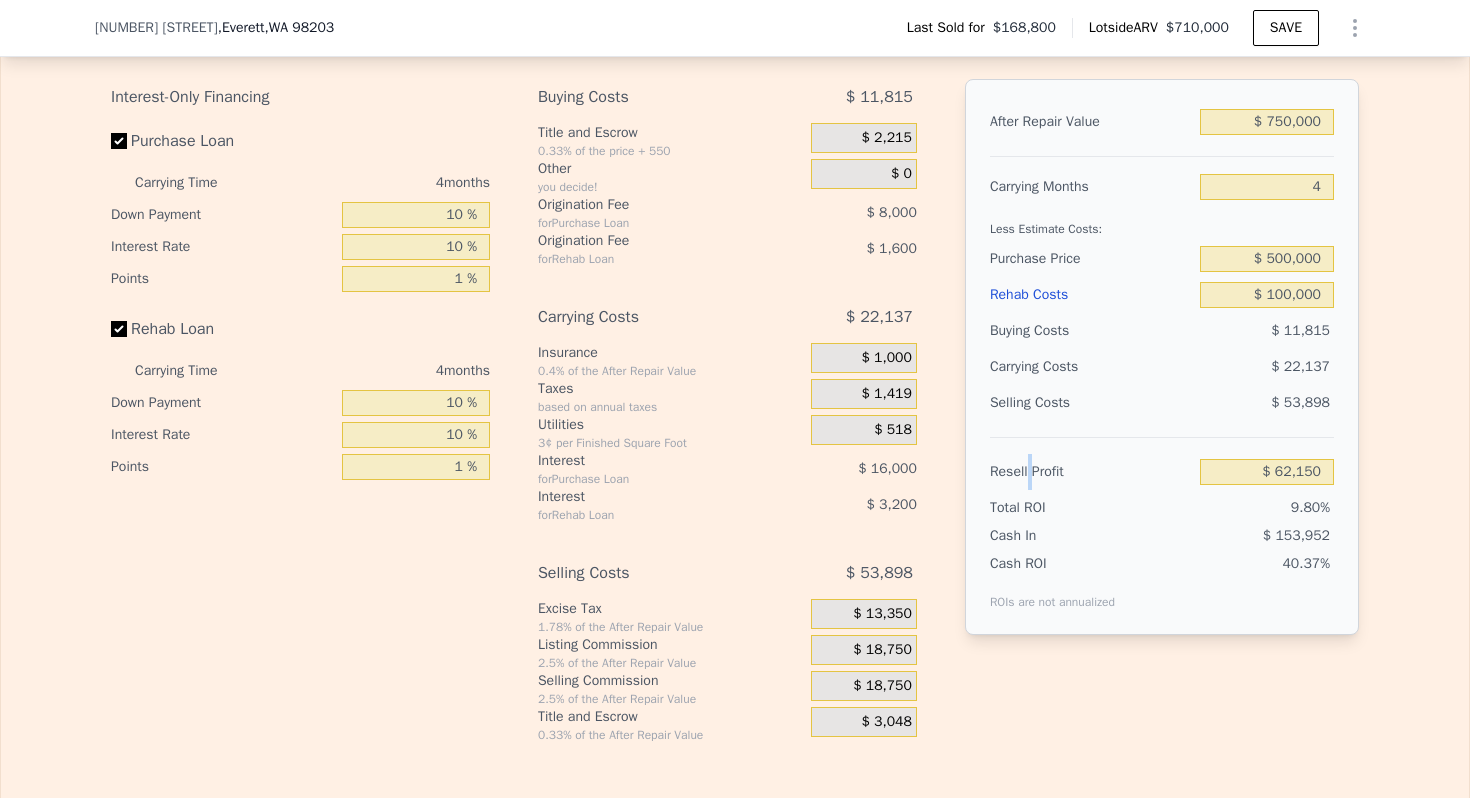 click on "Resell Profit" at bounding box center [1091, 472] 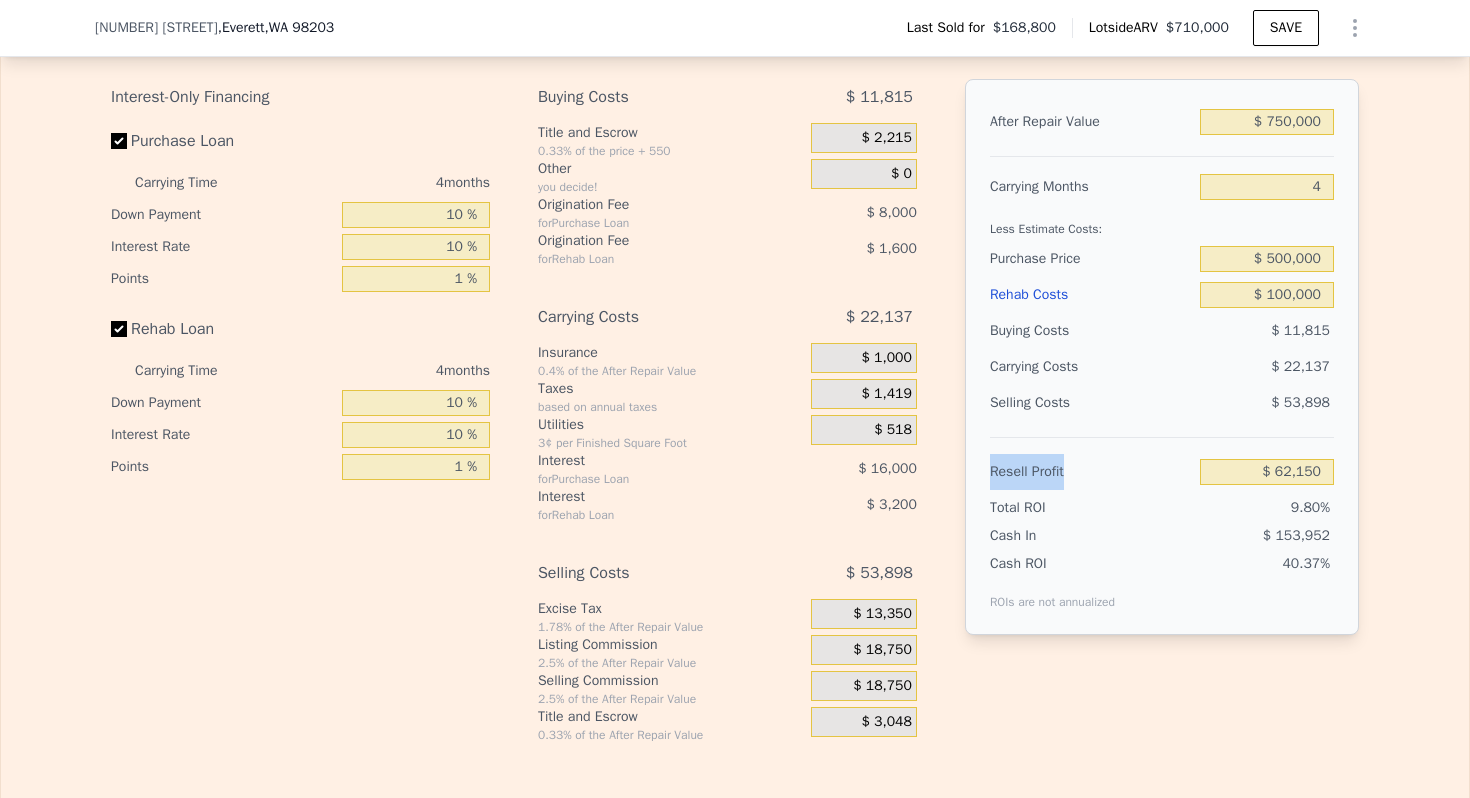 click on "Resell Profit" at bounding box center [1091, 472] 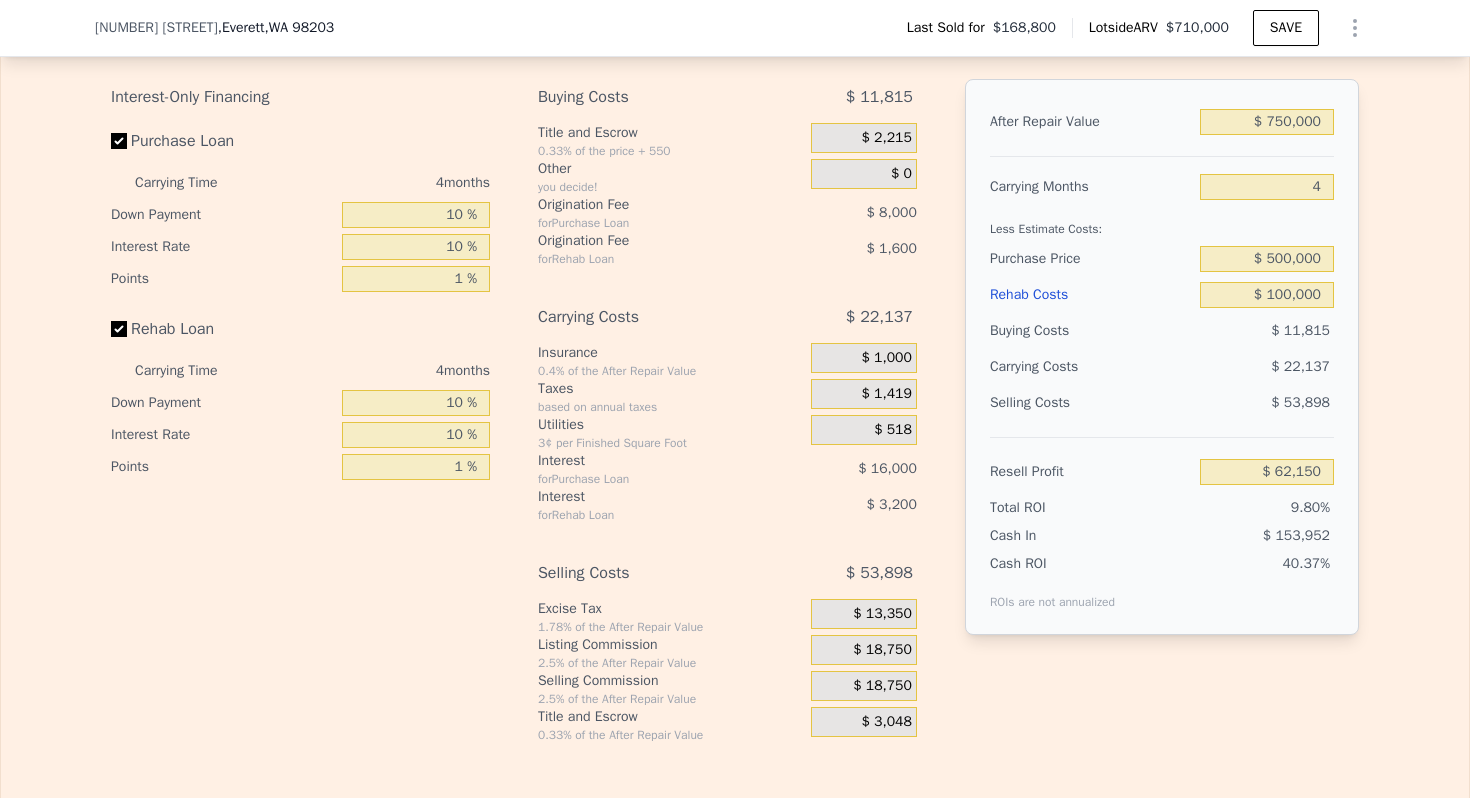 click on "Total ROI" at bounding box center (1052, 508) 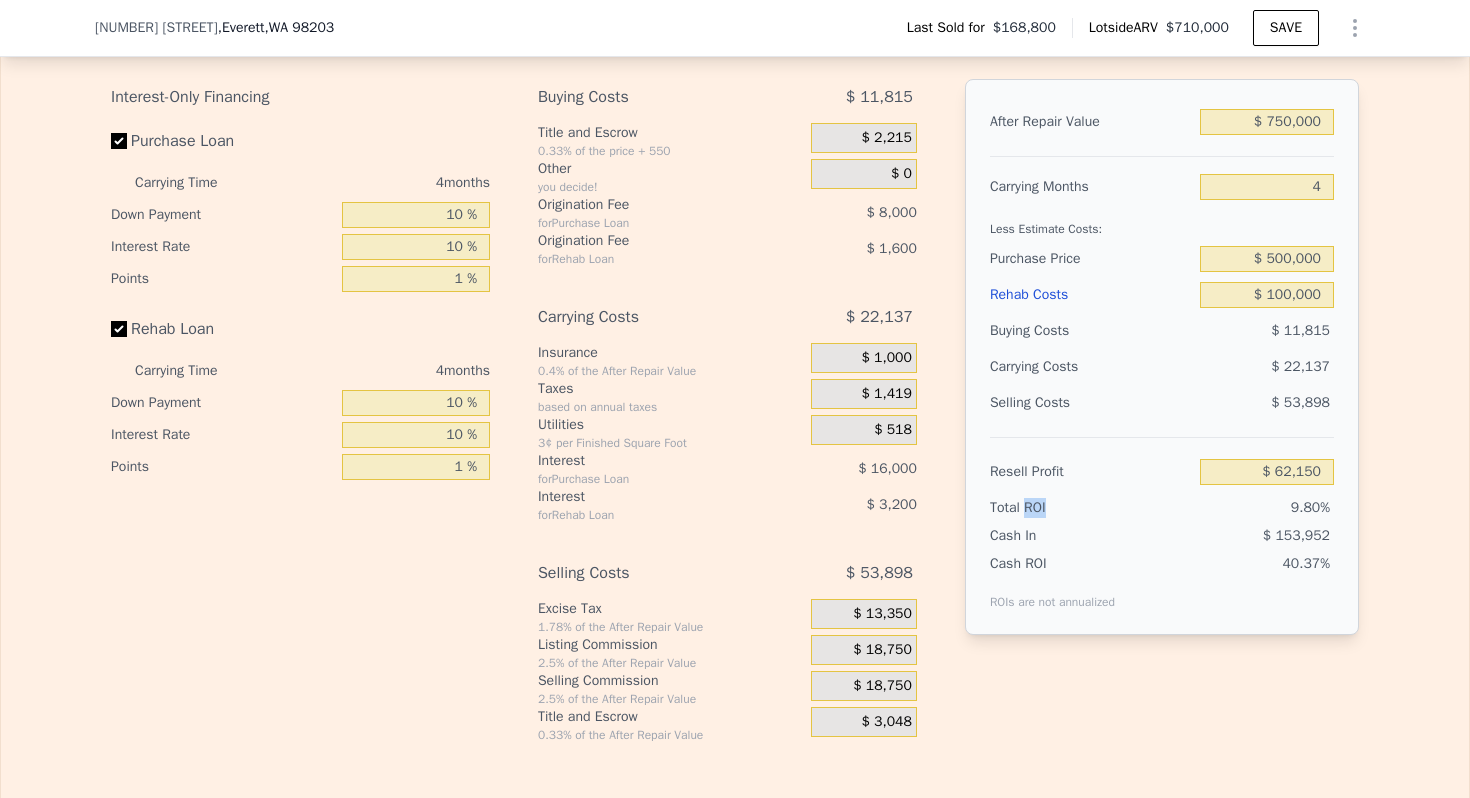 click on "Total ROI" at bounding box center [1052, 508] 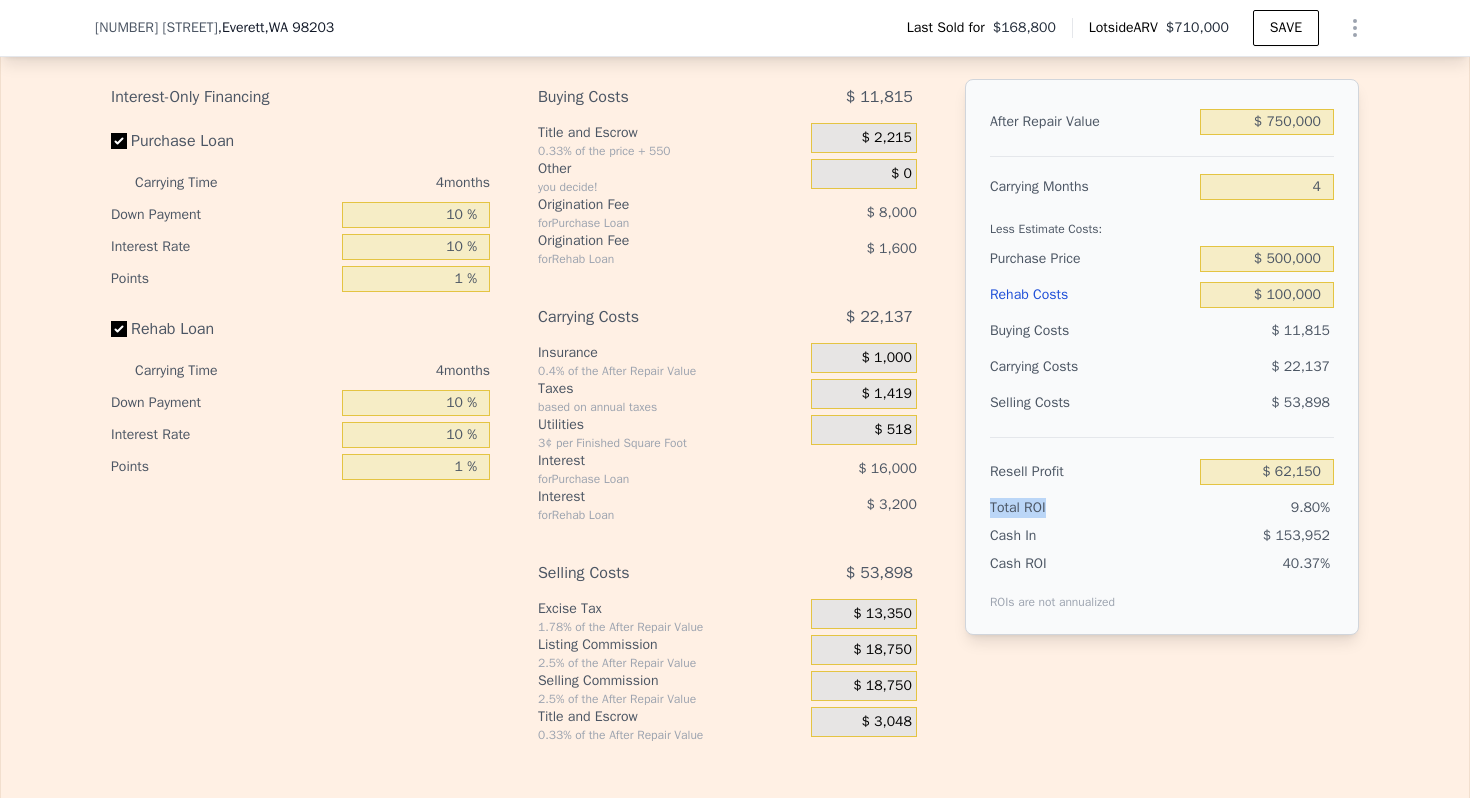click on "Total ROI" at bounding box center [1052, 508] 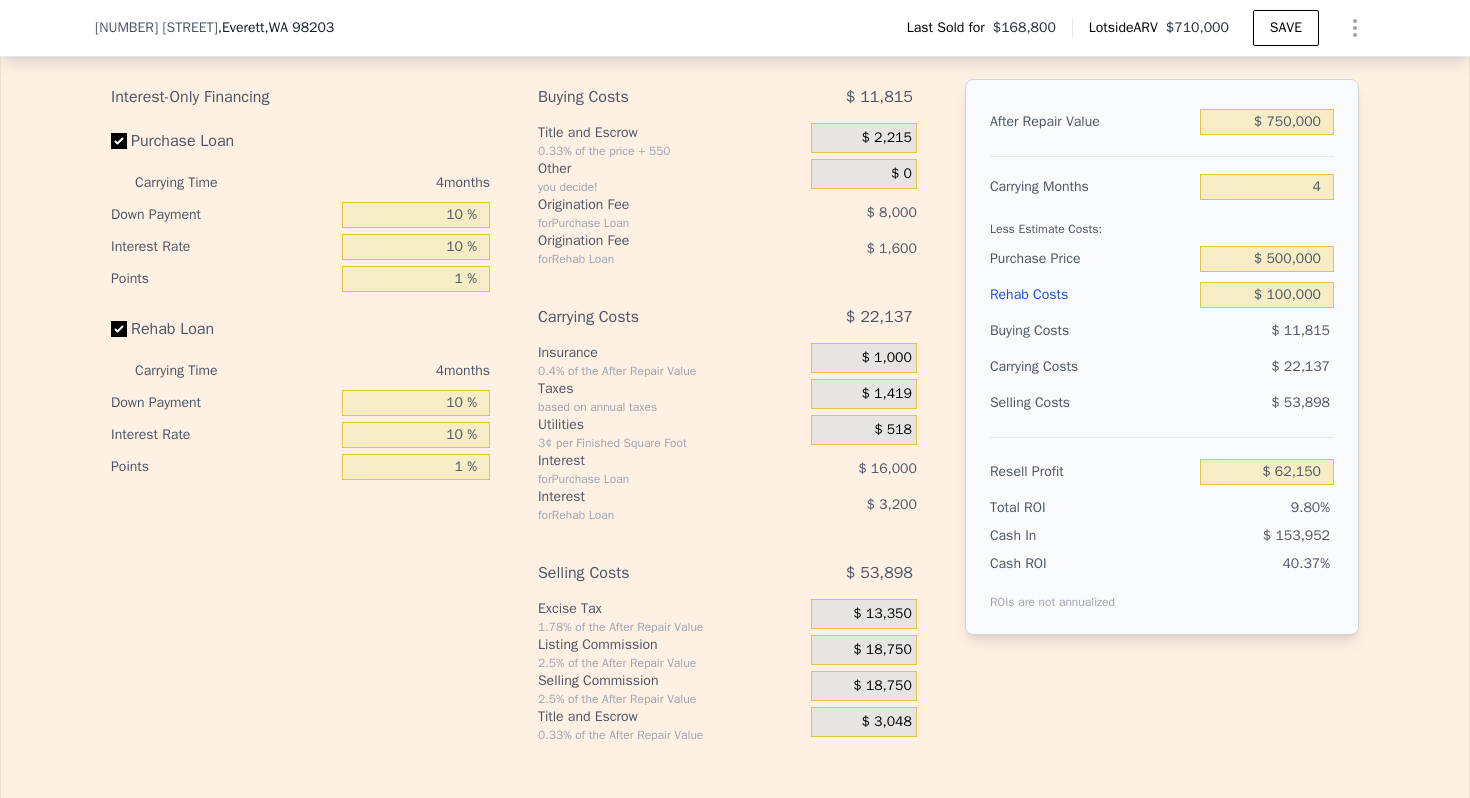 click on "Cash In" at bounding box center [1052, 536] 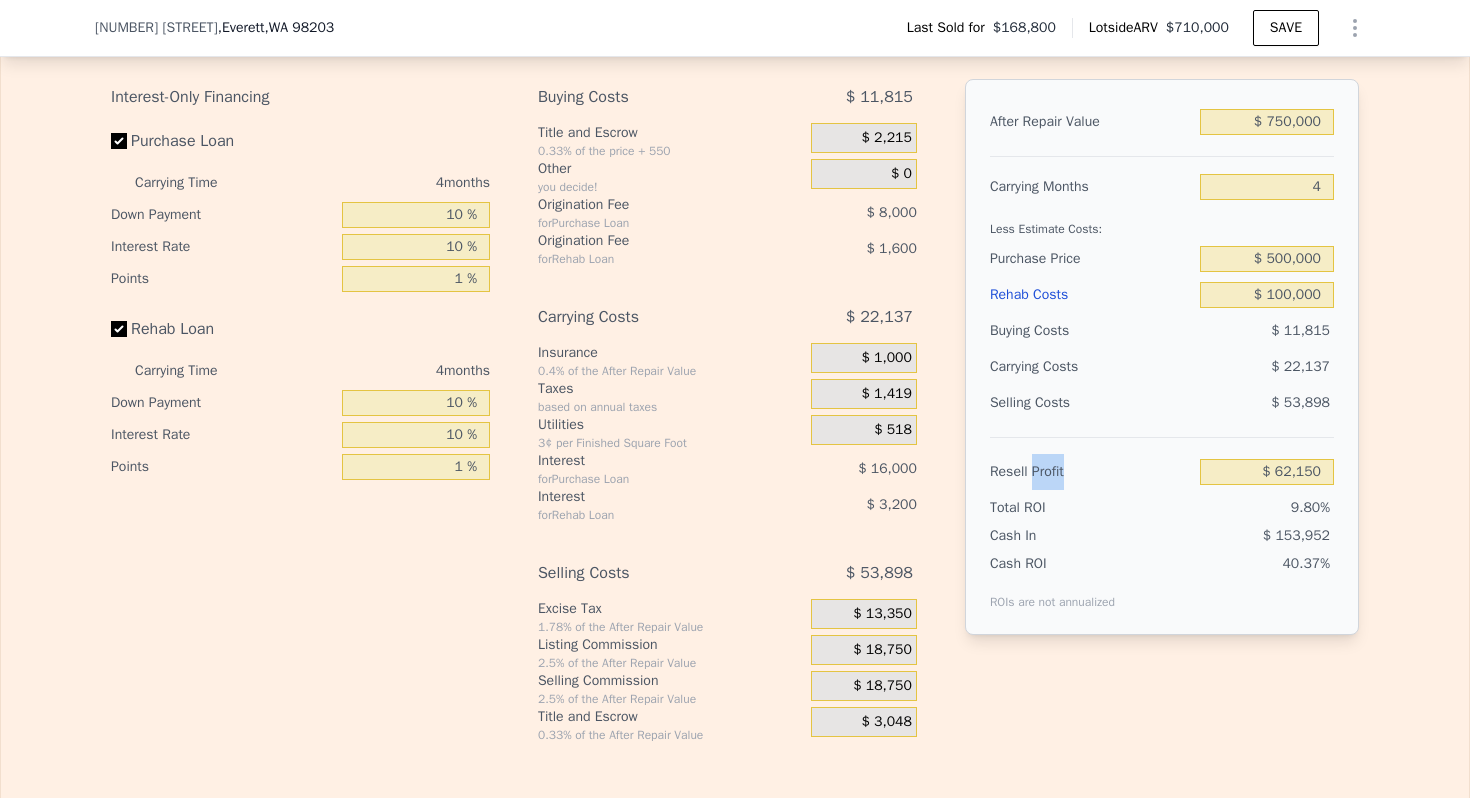 click on "Resell Profit" at bounding box center (1091, 472) 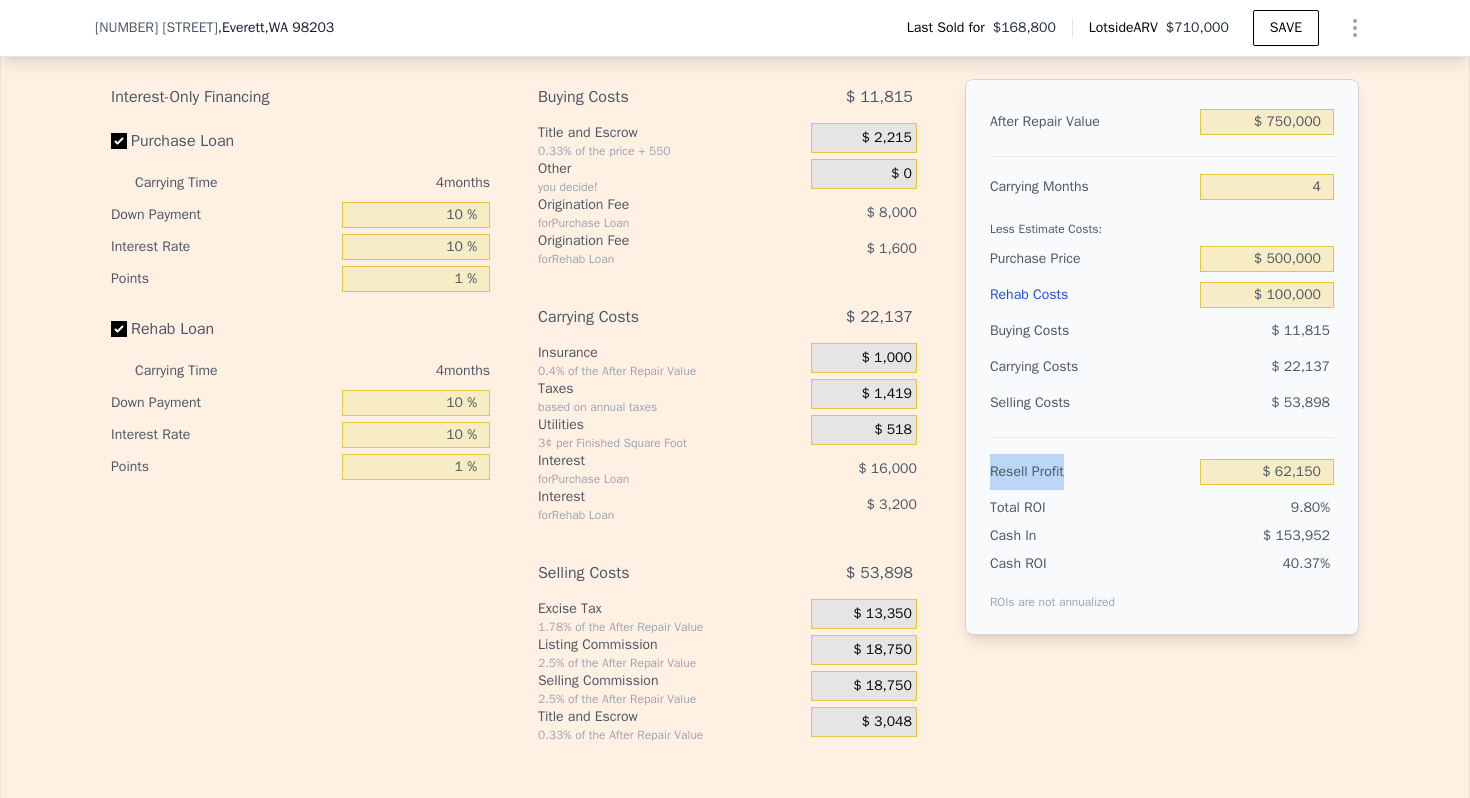 click on "Resell Profit" at bounding box center [1091, 472] 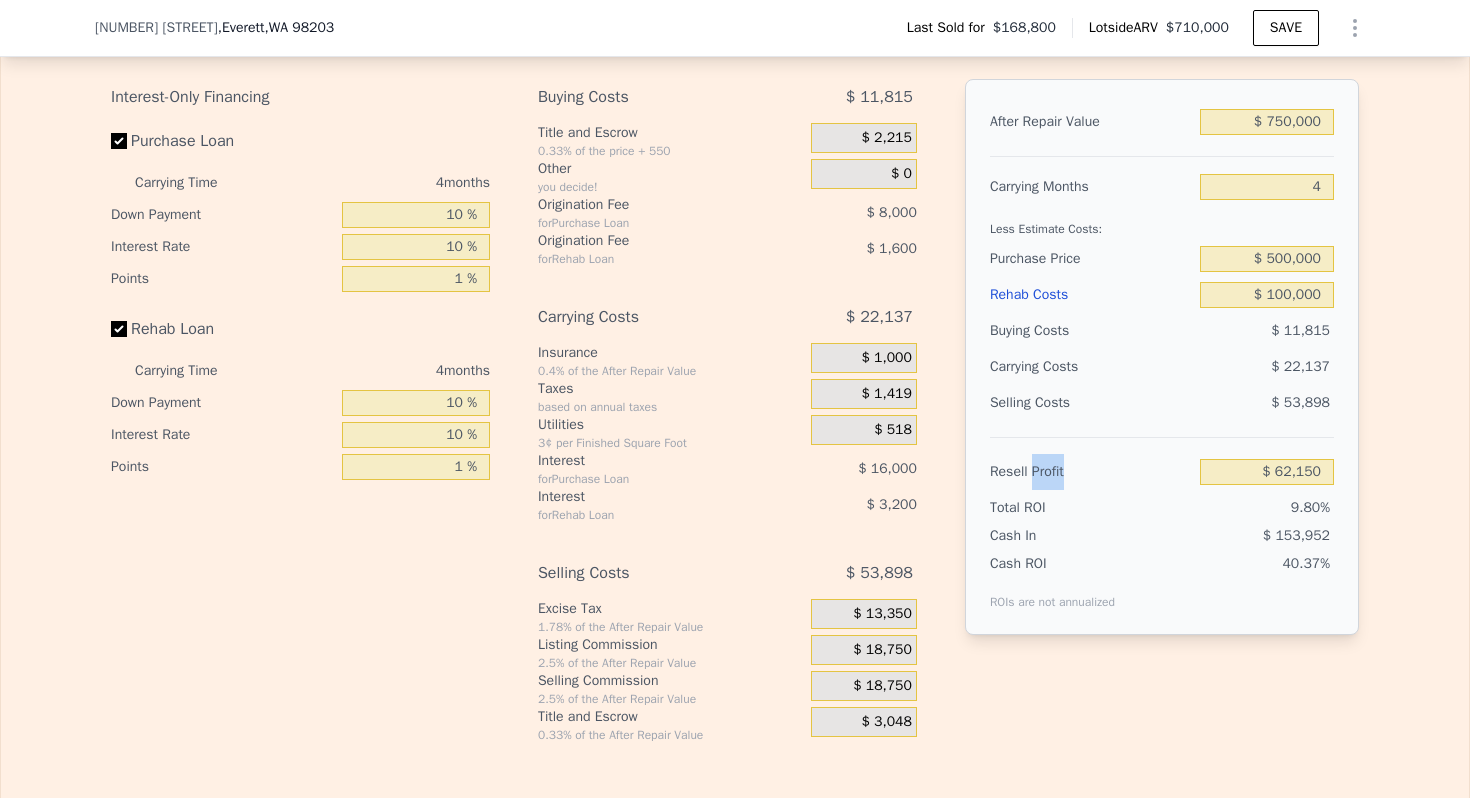 click on "Resell Profit" at bounding box center [1091, 472] 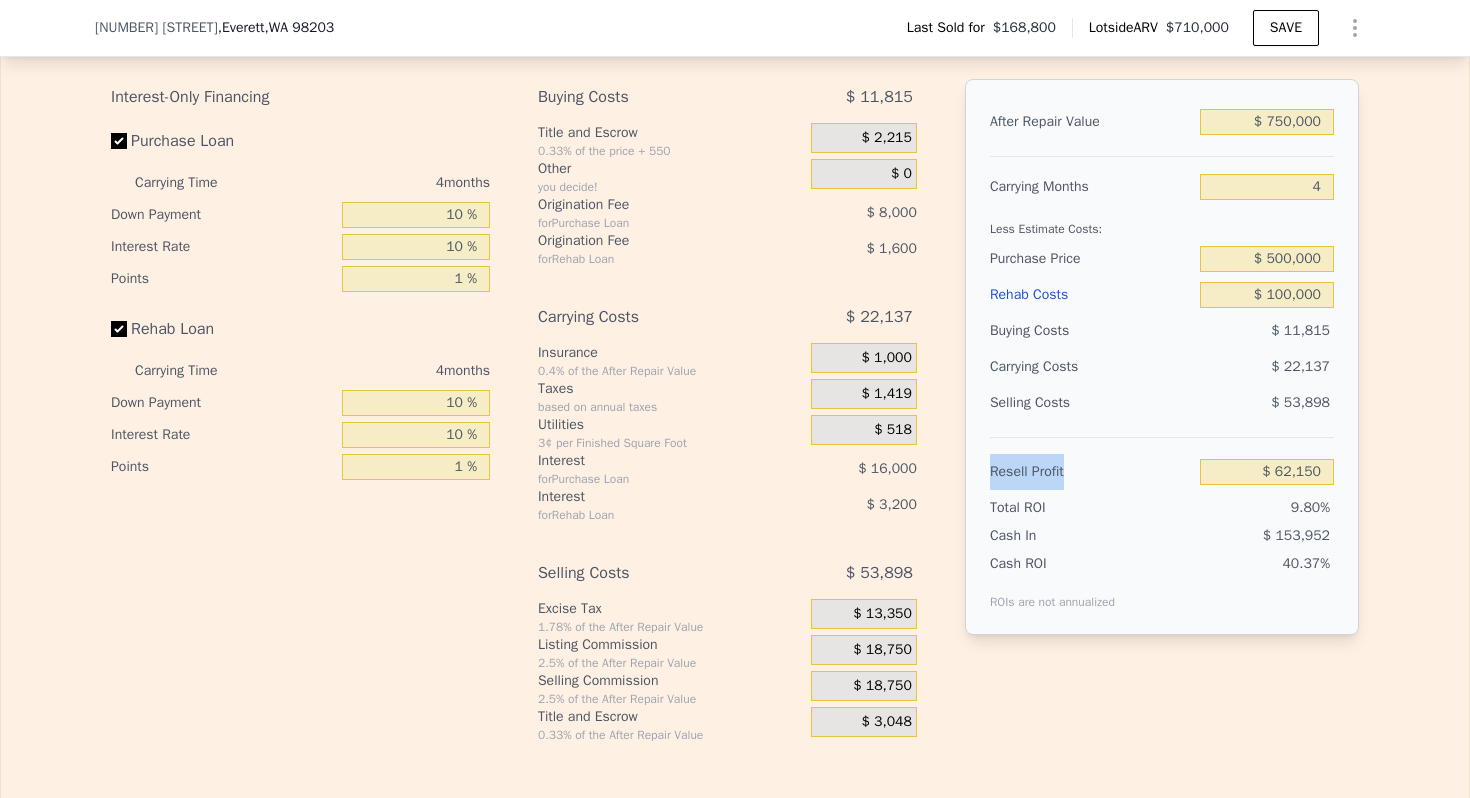 click on "Resell Profit" at bounding box center (1091, 472) 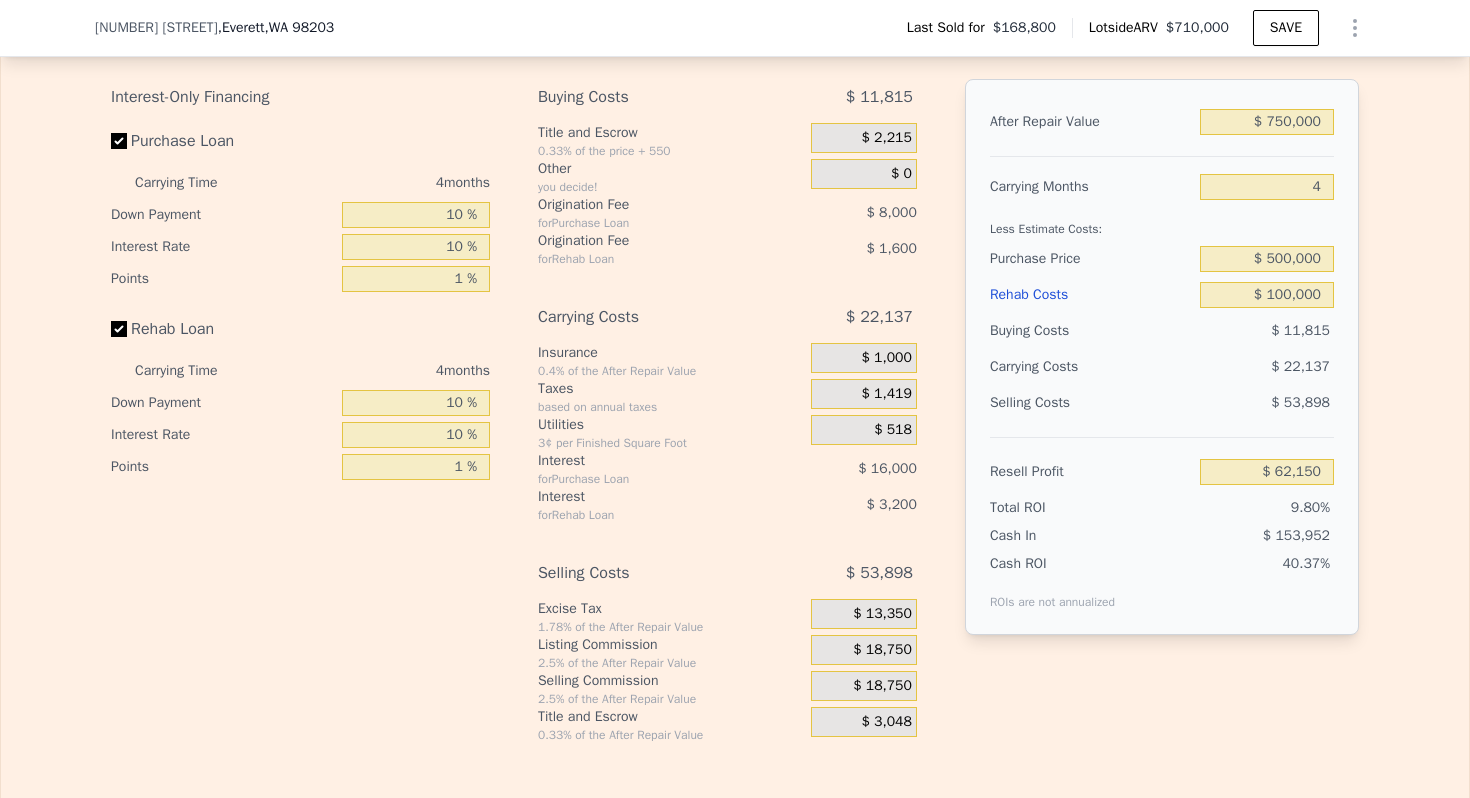 click on "Total ROI" at bounding box center (1052, 508) 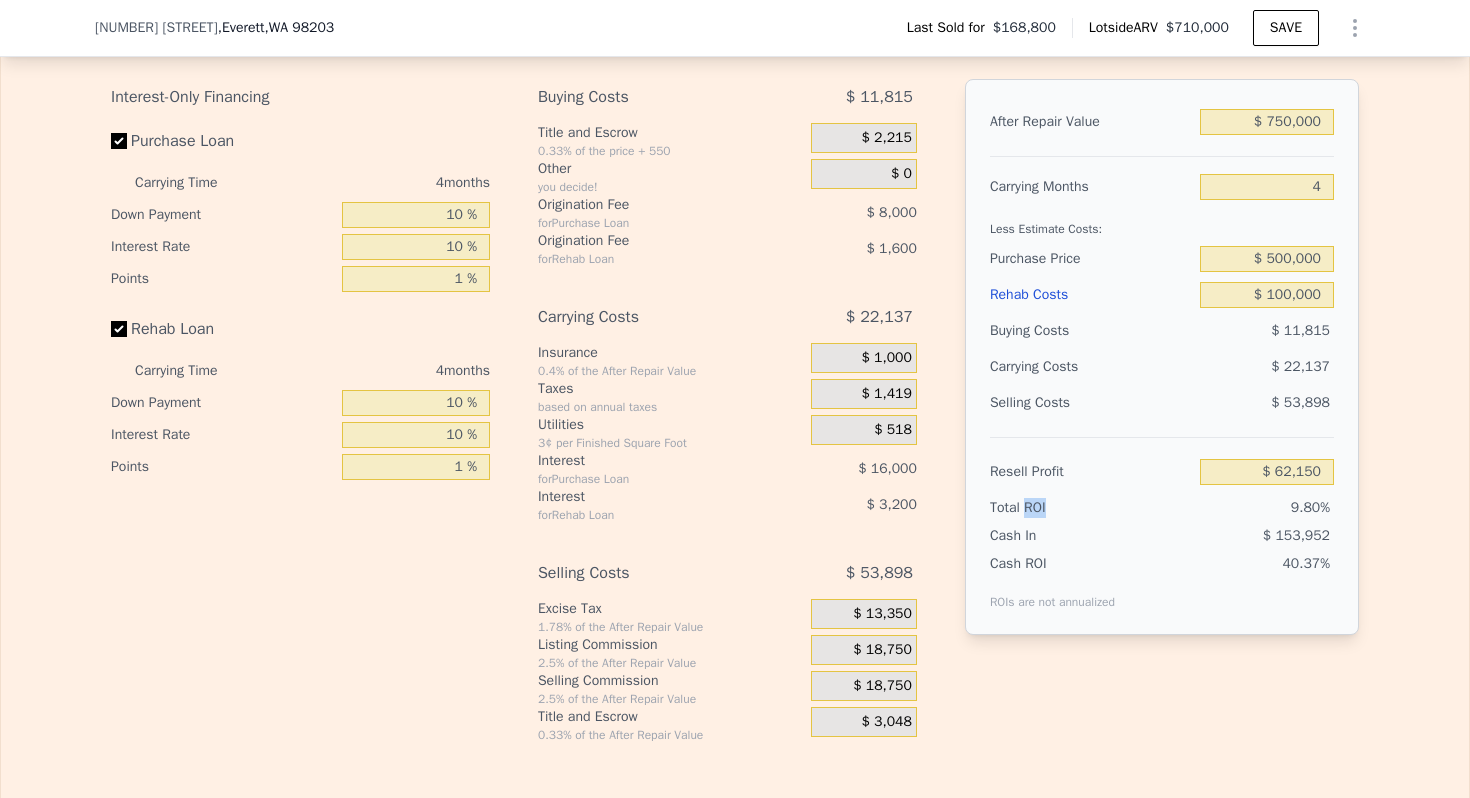click on "Total ROI" at bounding box center (1052, 508) 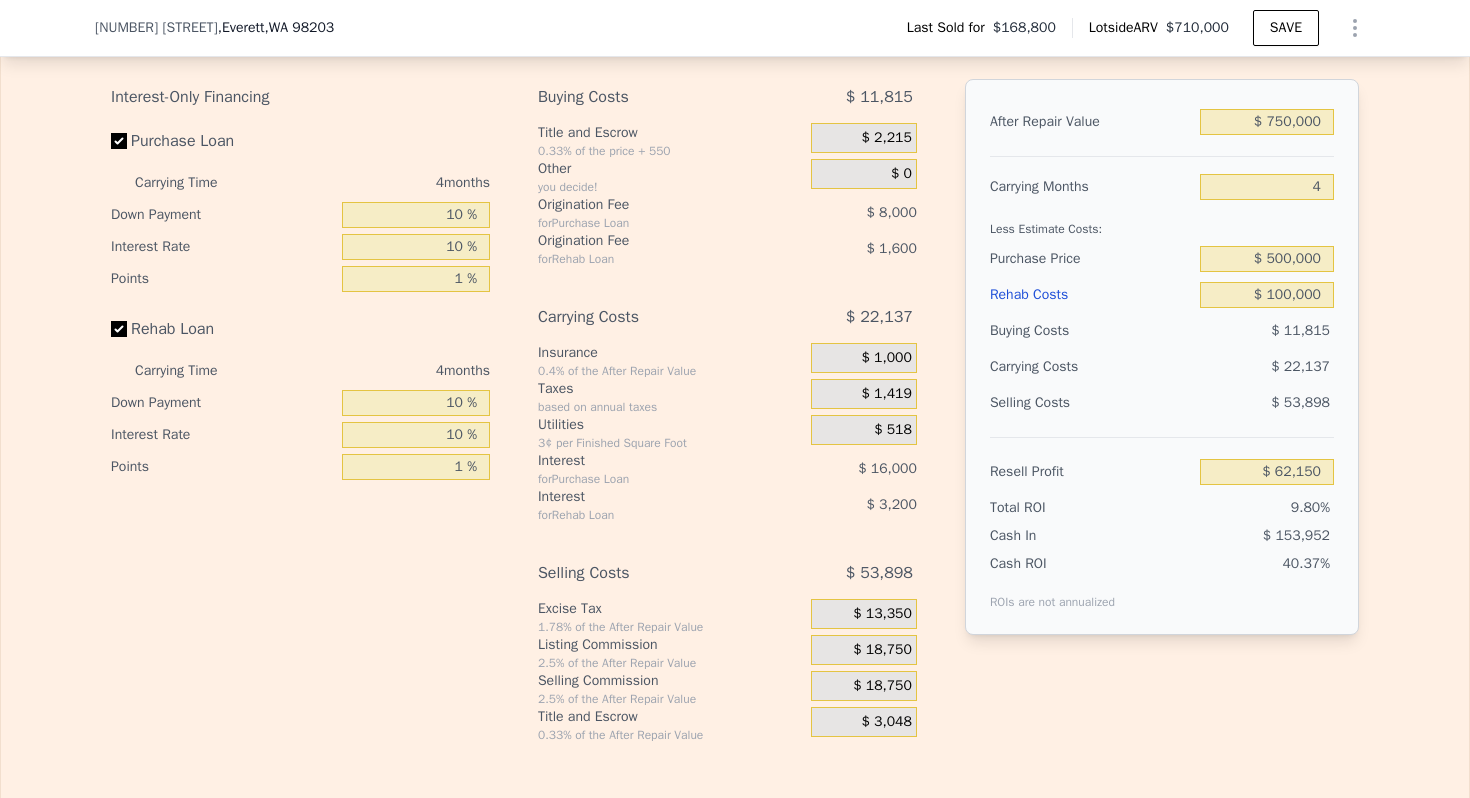 click on "Resell Profit" at bounding box center (1091, 472) 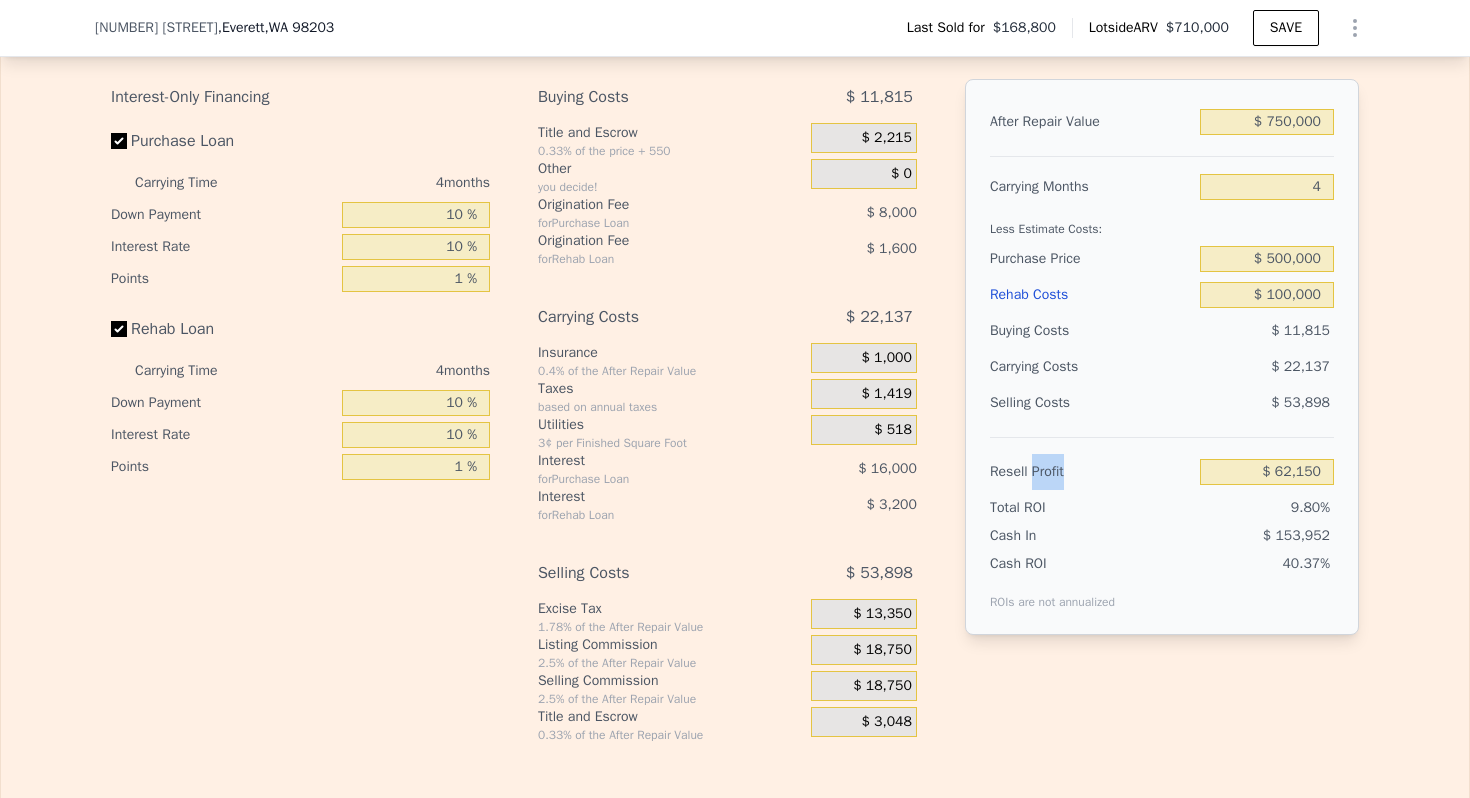 click on "Resell Profit" at bounding box center (1091, 472) 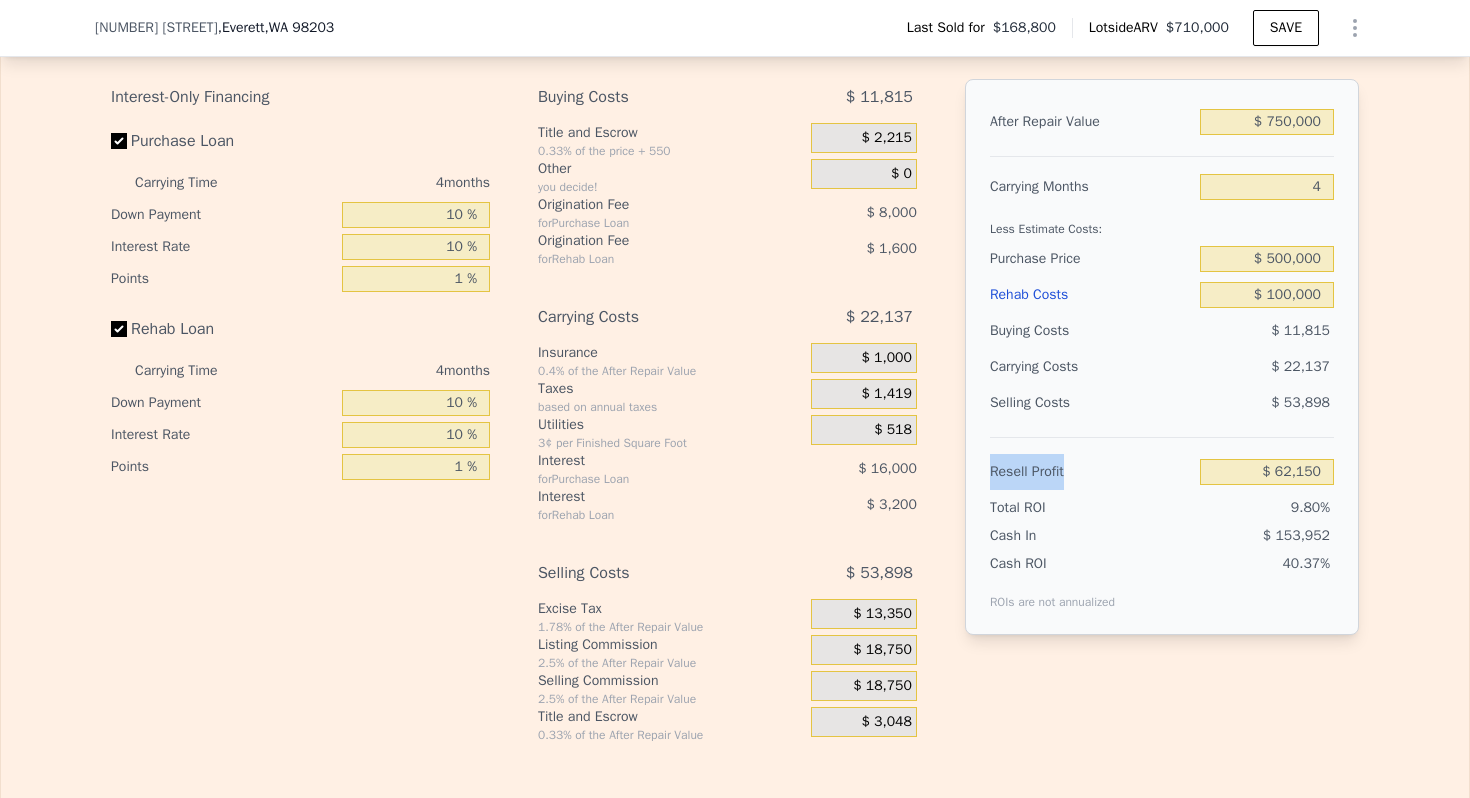 click on "Resell Profit" at bounding box center (1091, 472) 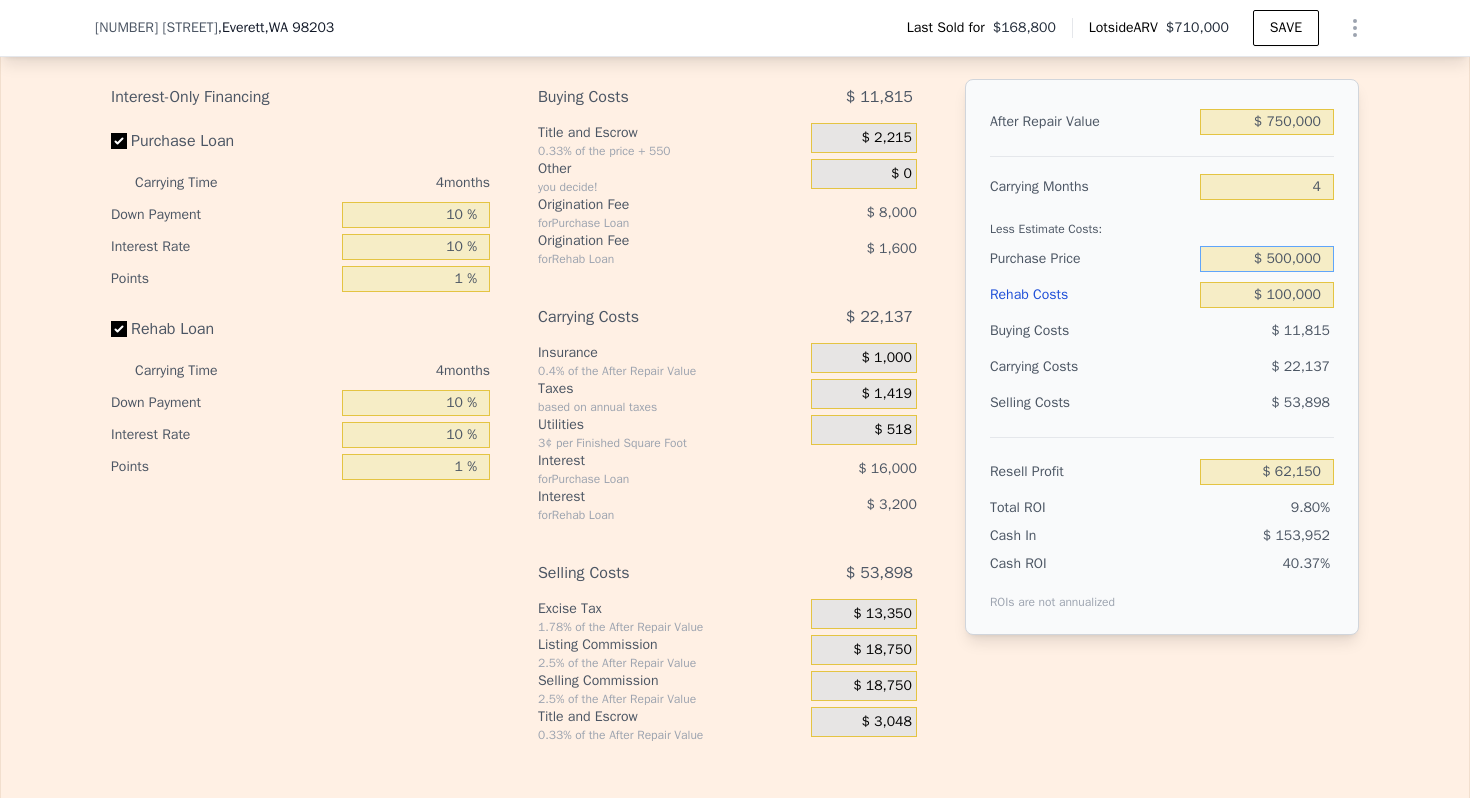 click on "$ 500,000" at bounding box center (1267, 259) 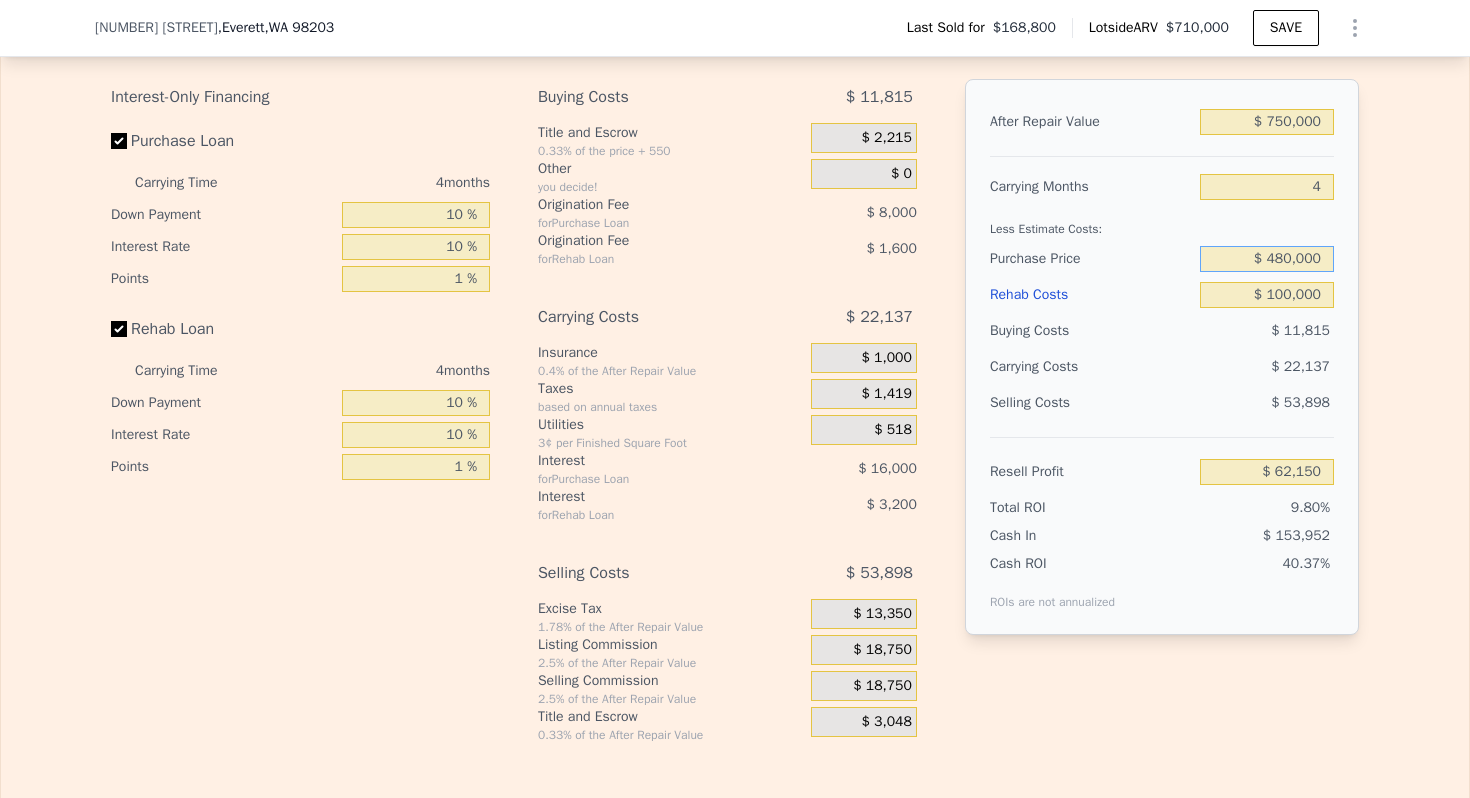 type on "$ 480,000" 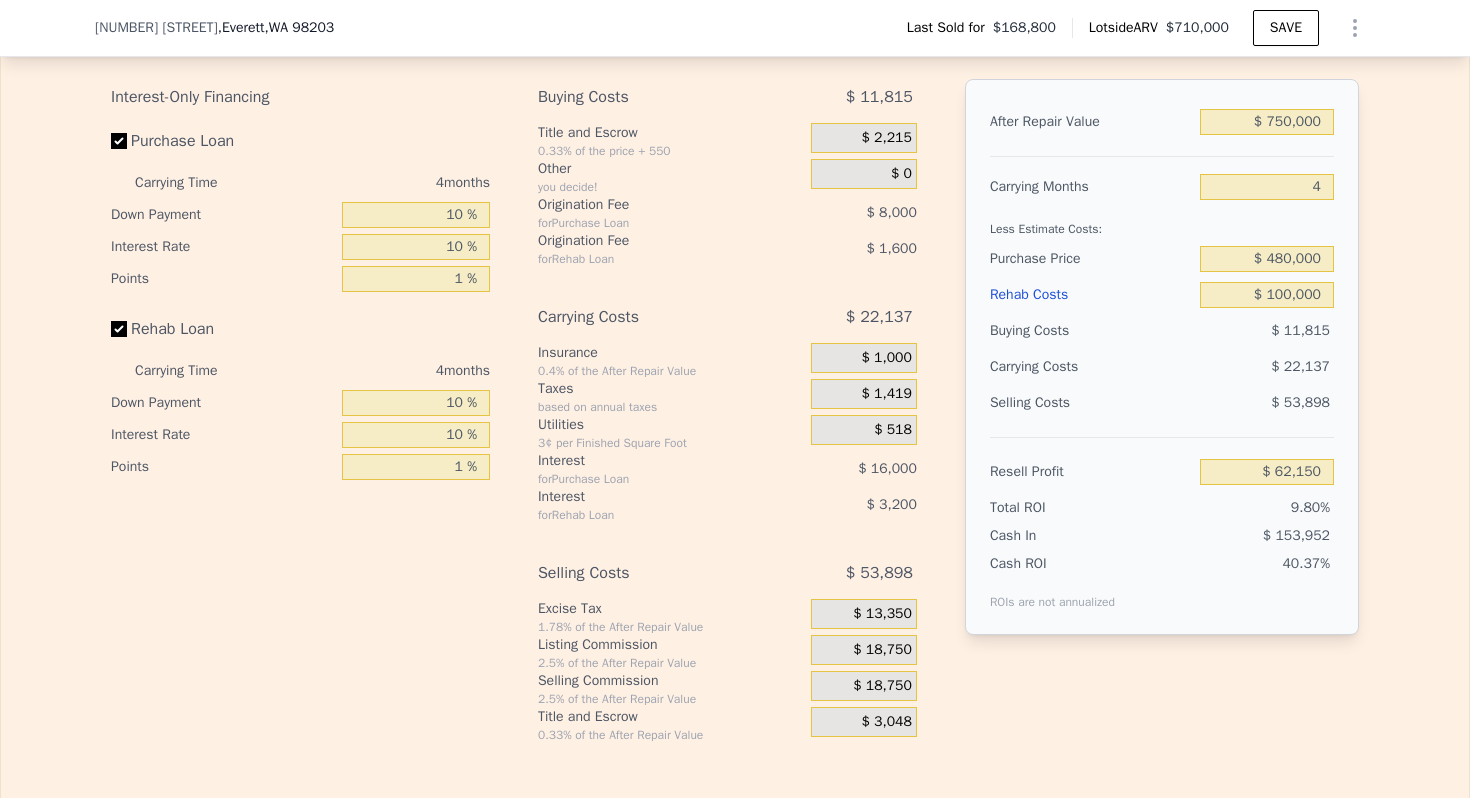 click on "Carrying Costs" at bounding box center (1052, 367) 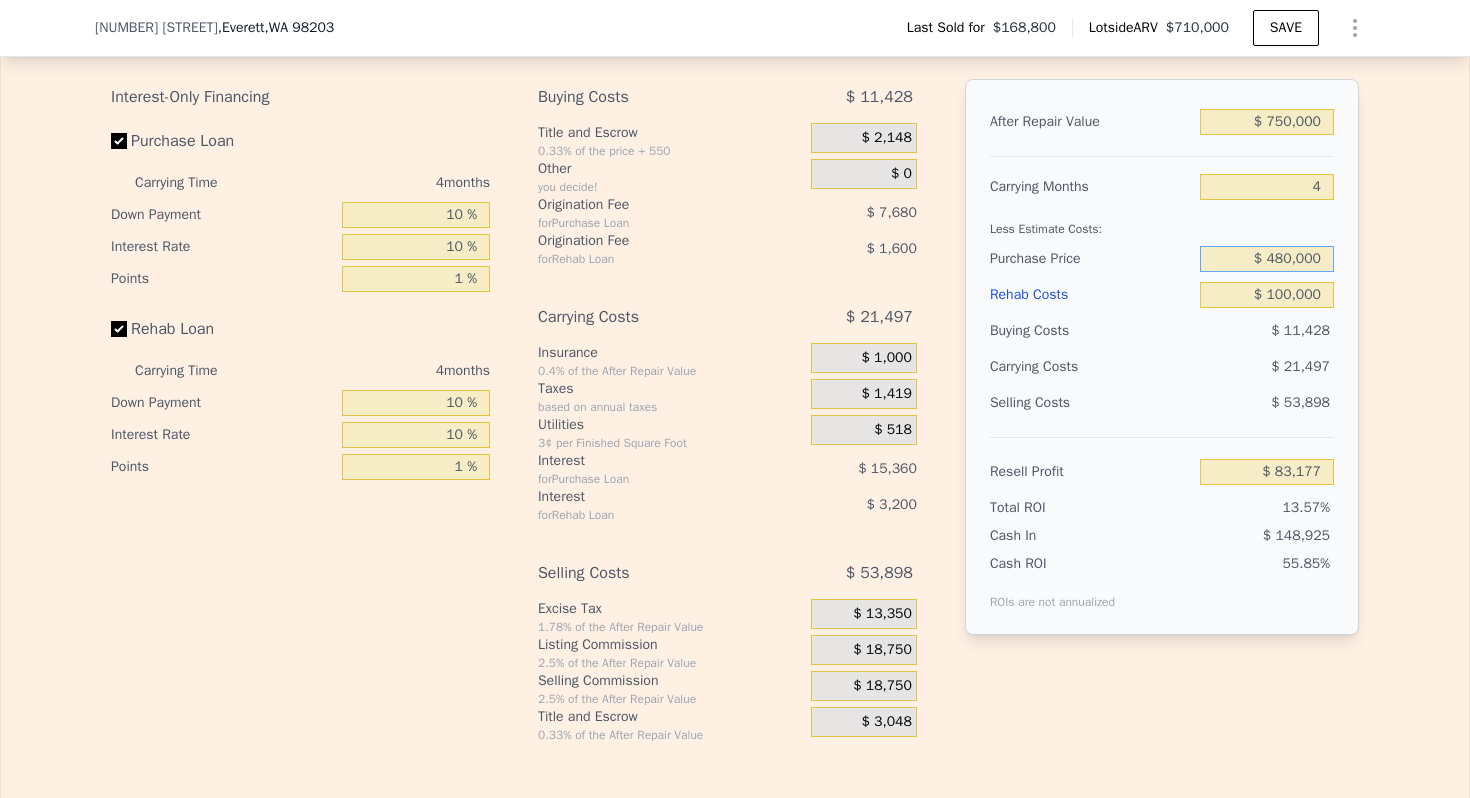 click on "$ 480,000" at bounding box center (1267, 259) 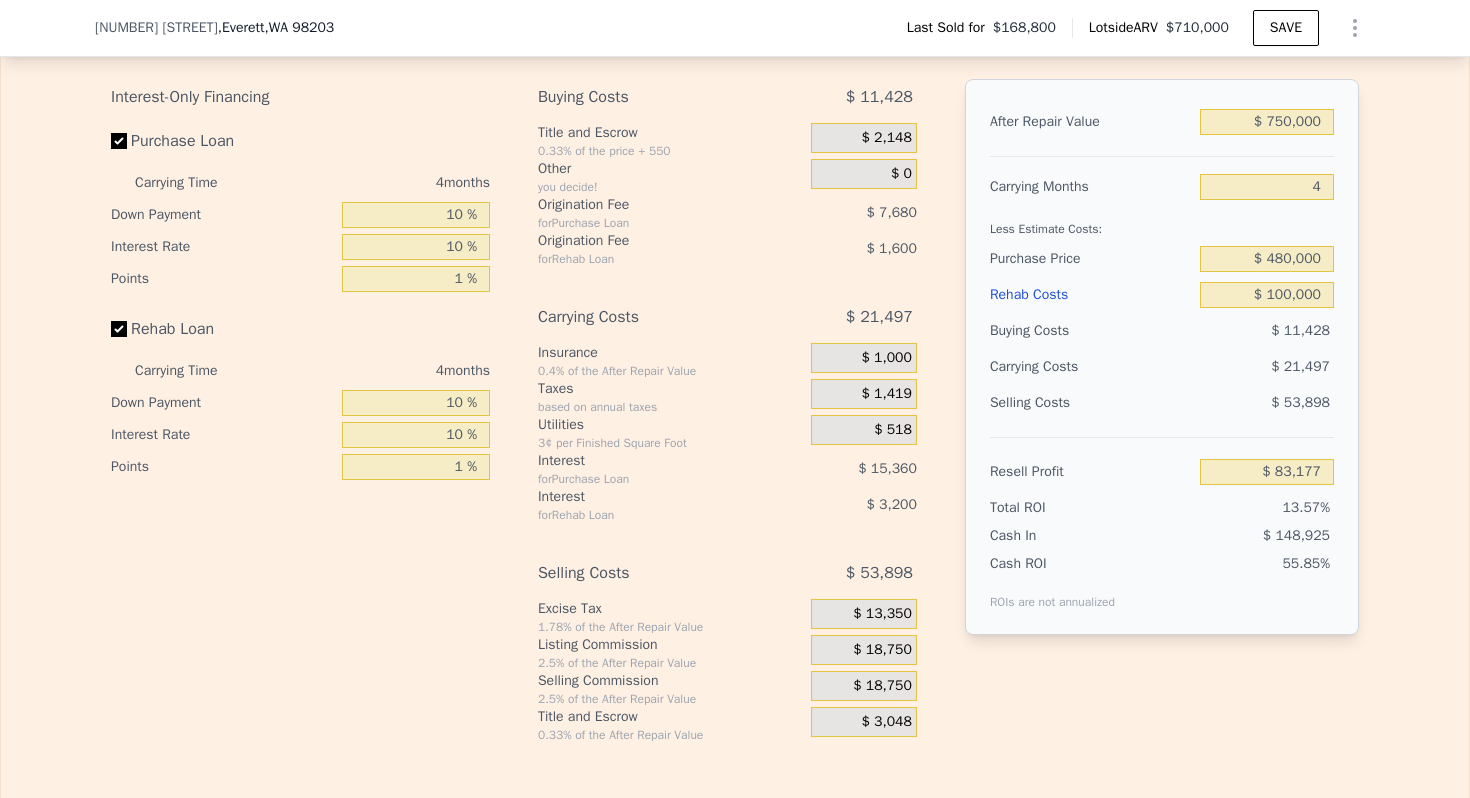 click on "Buying Costs" at bounding box center [1091, 331] 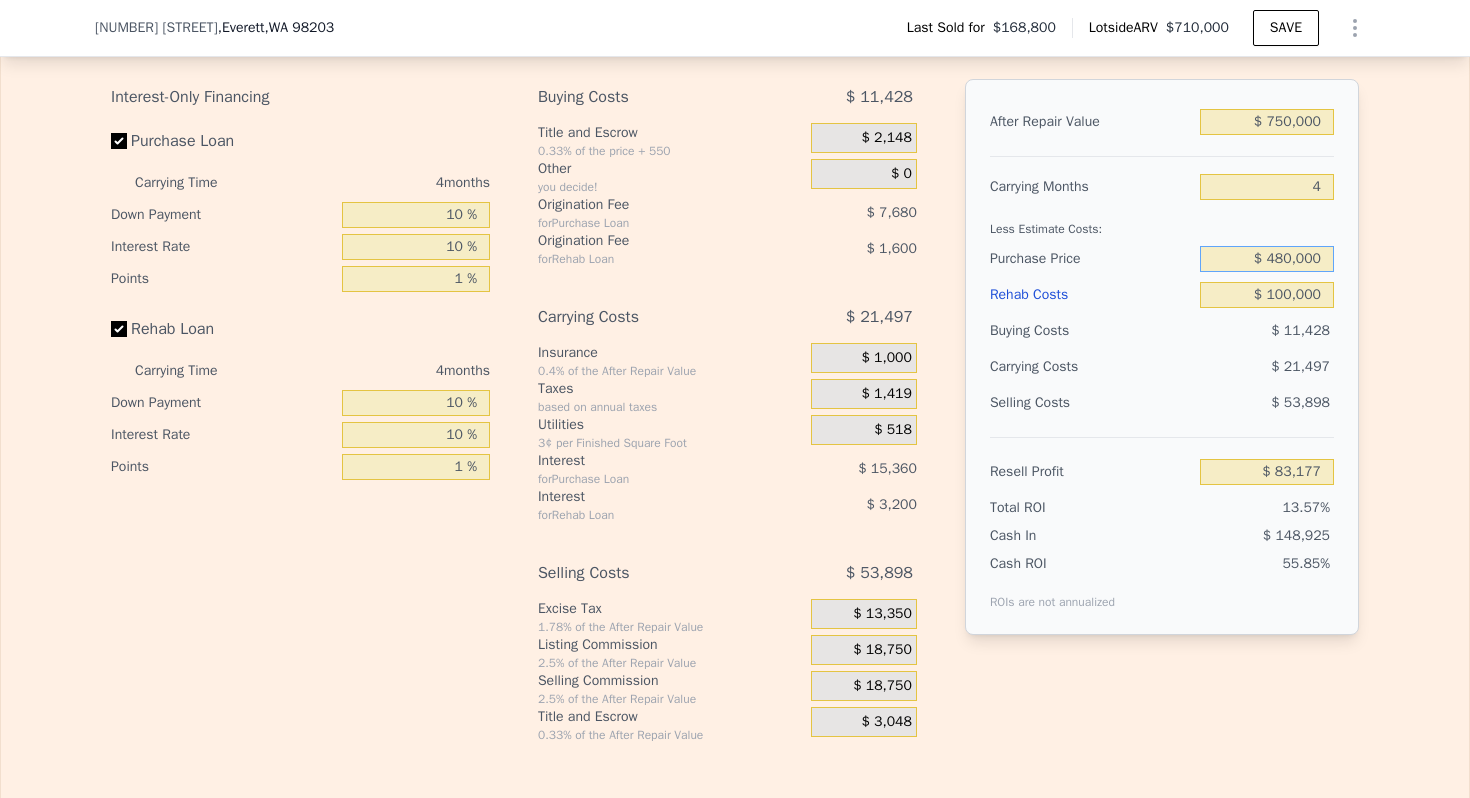 click on "$ 480,000" at bounding box center (1267, 259) 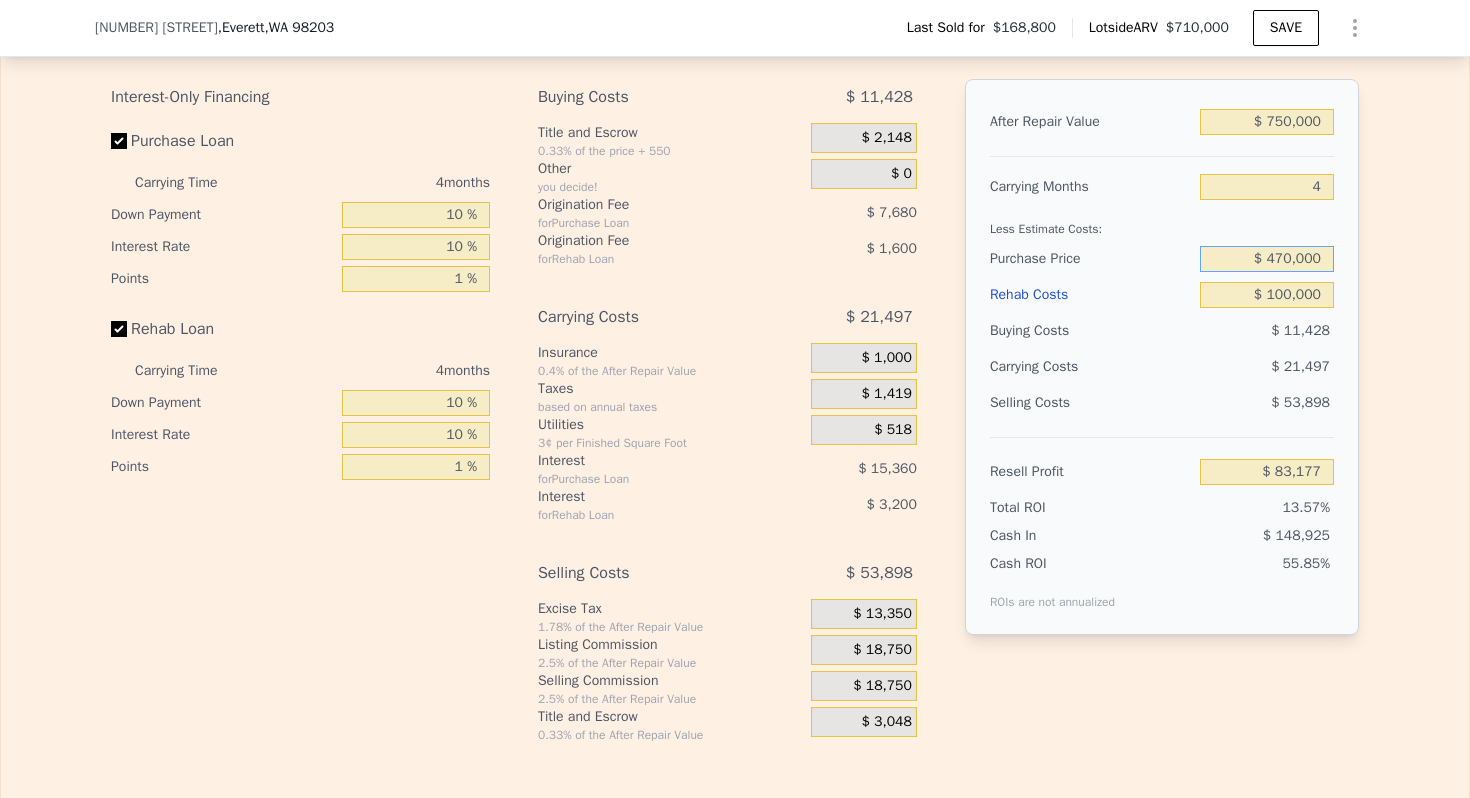 type on "$ 470,000" 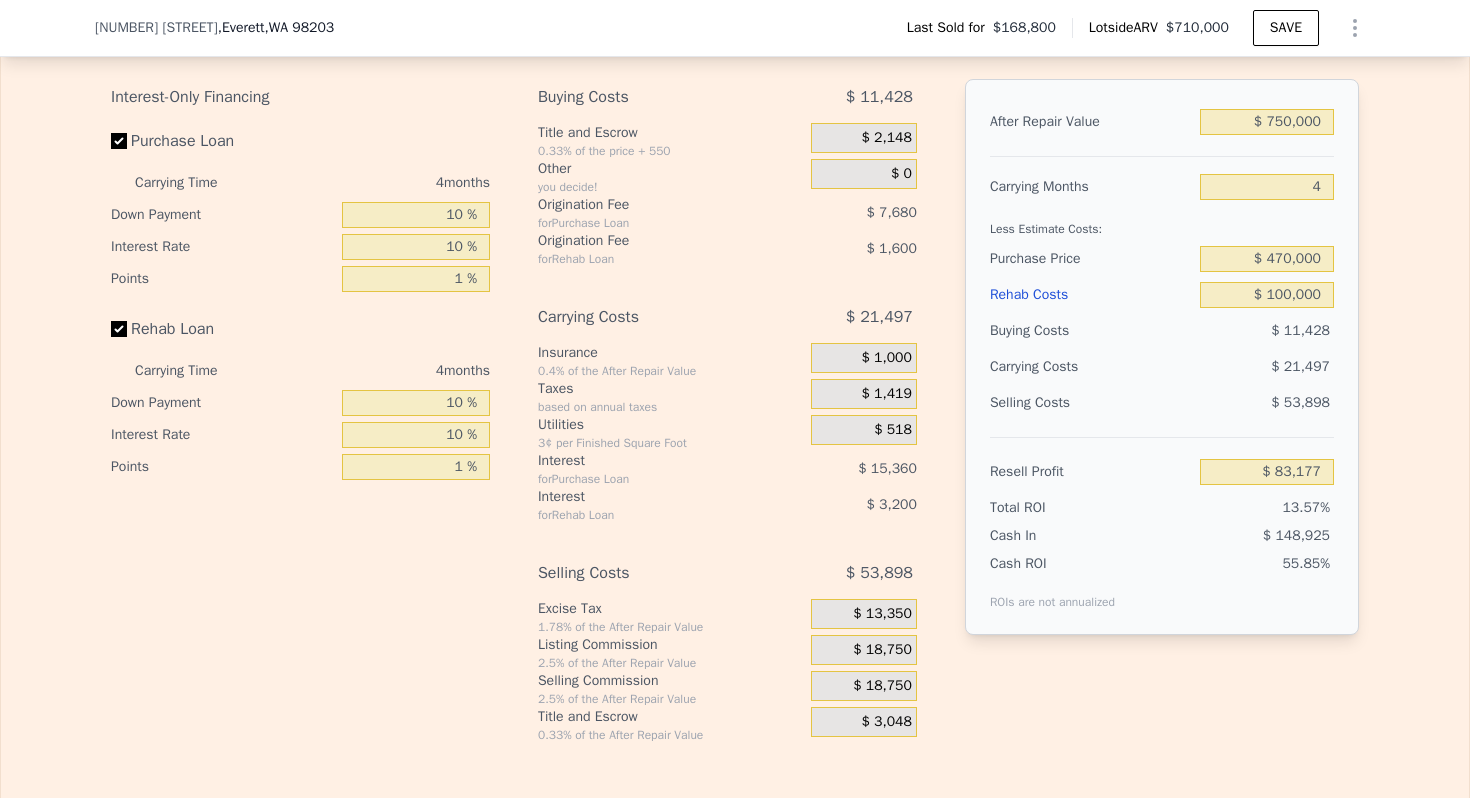 click on "Carrying Costs" at bounding box center [1052, 367] 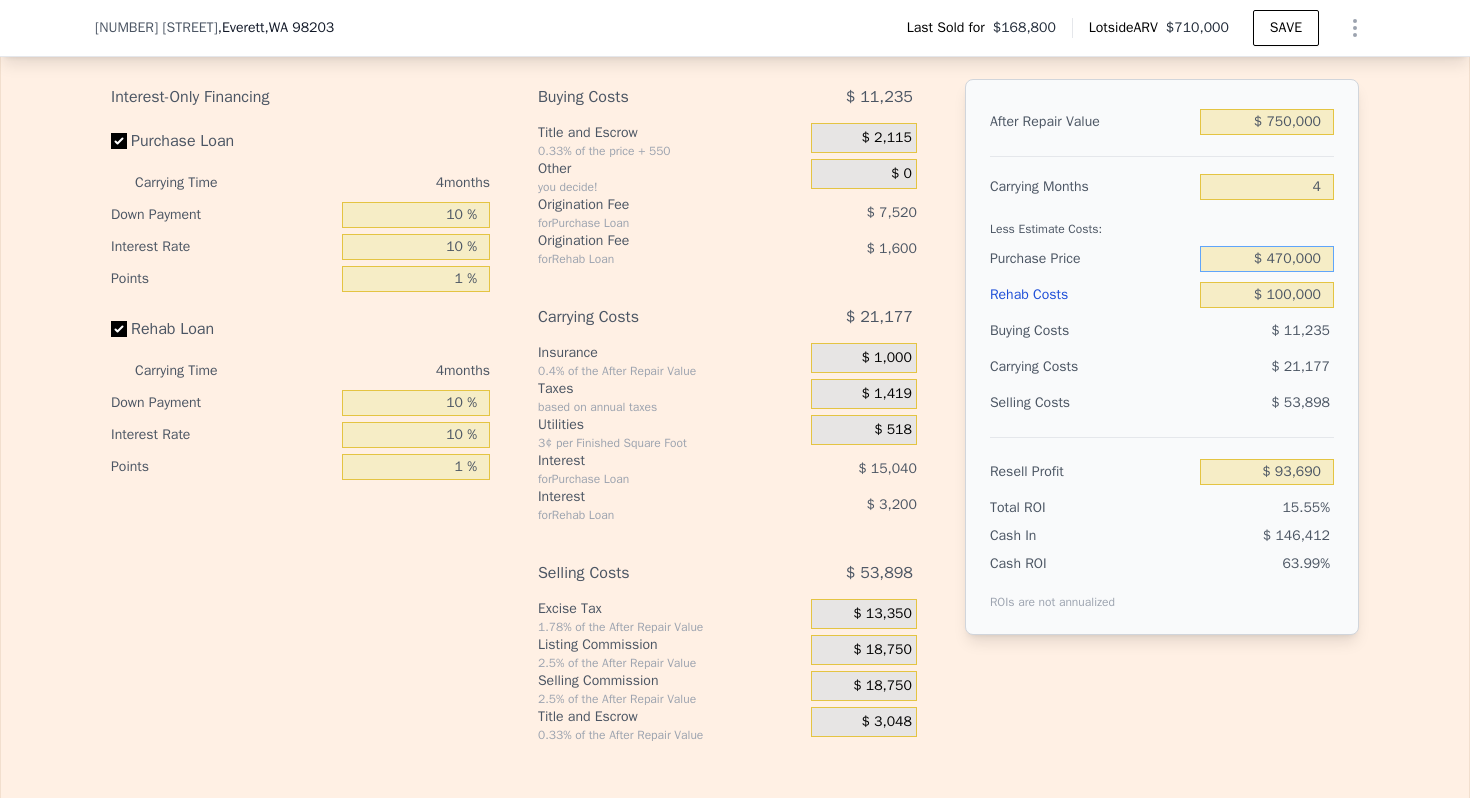 click on "$ 470,000" at bounding box center [1267, 259] 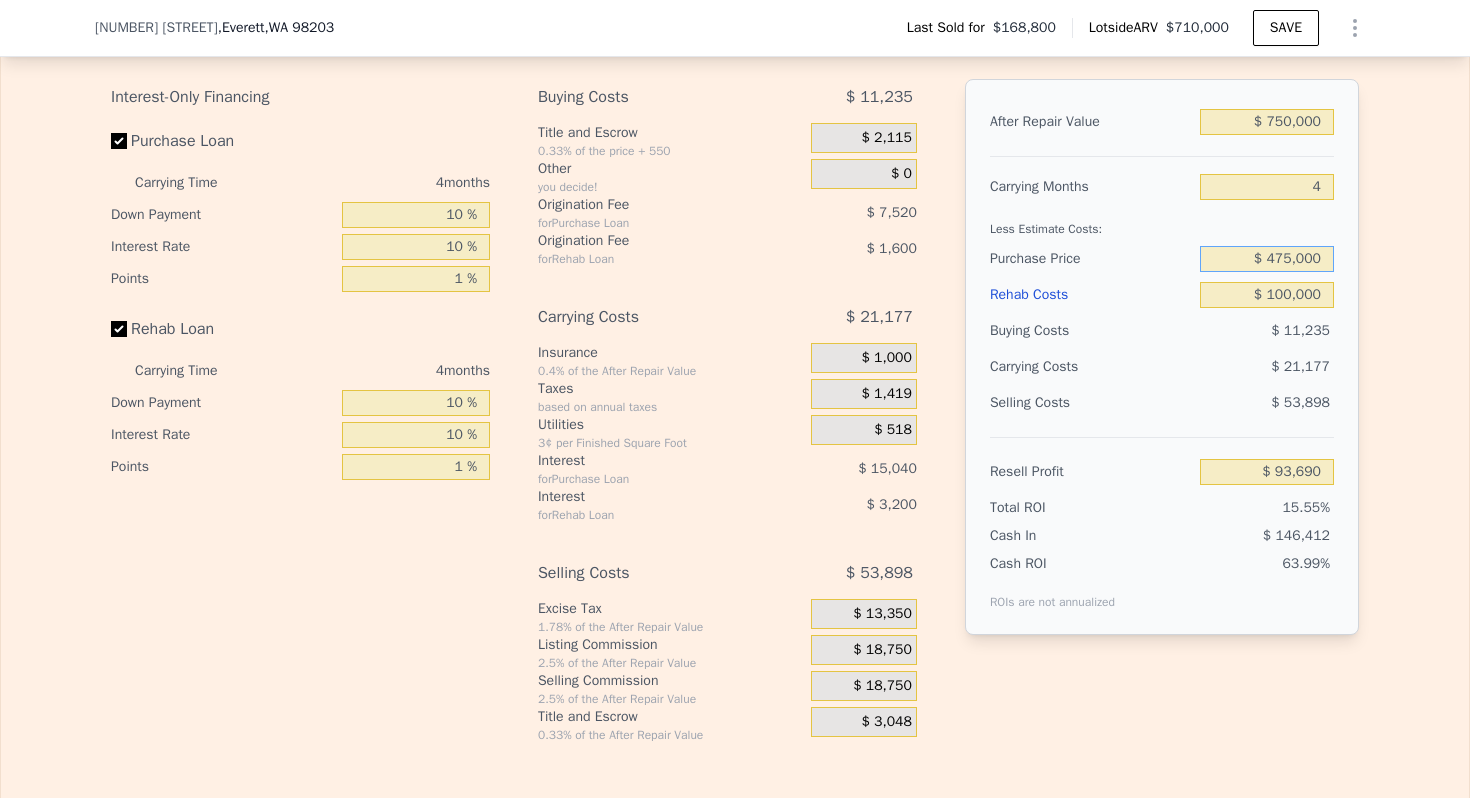 type on "$ 475,000" 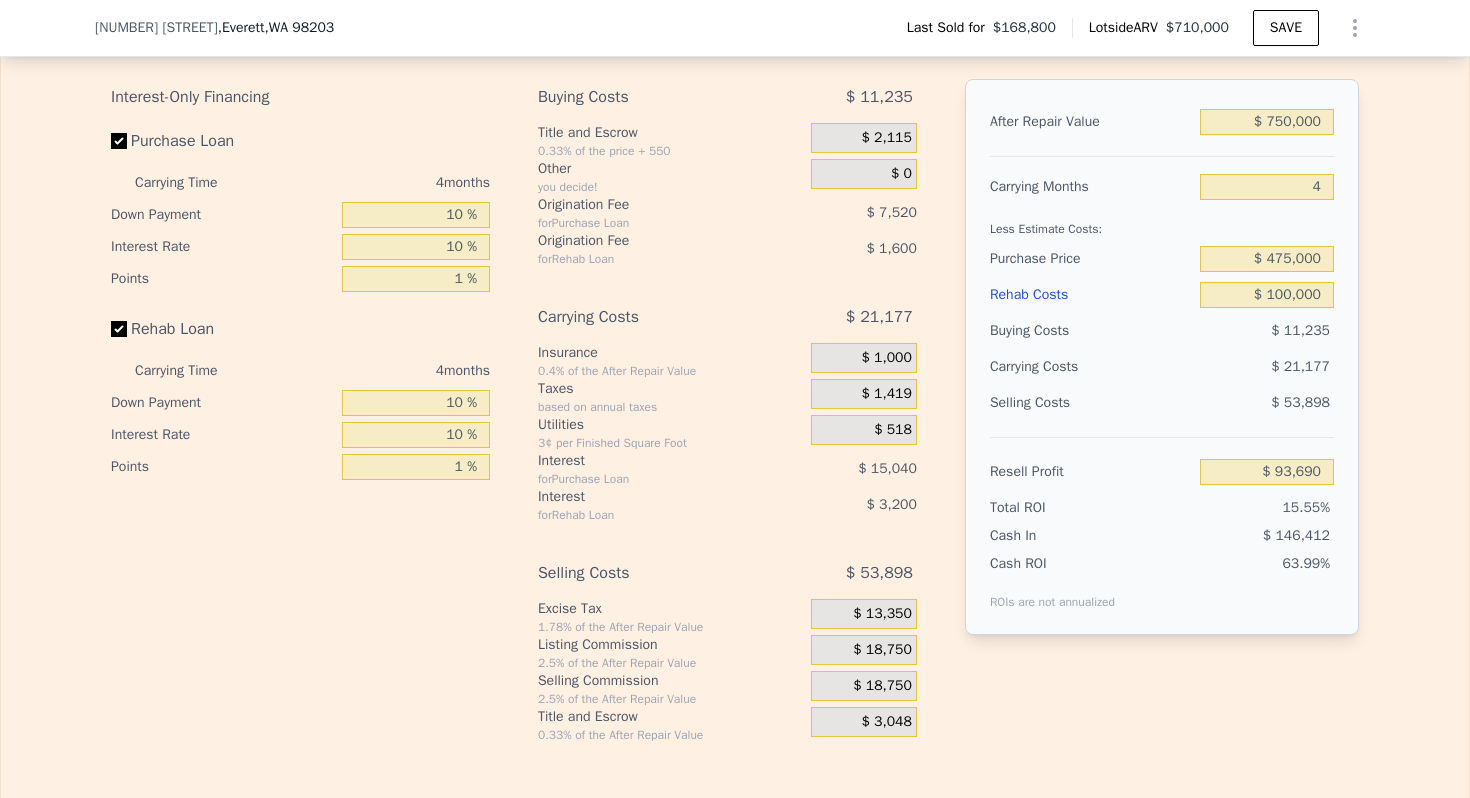 click on "Selling Costs" at bounding box center (1091, 403) 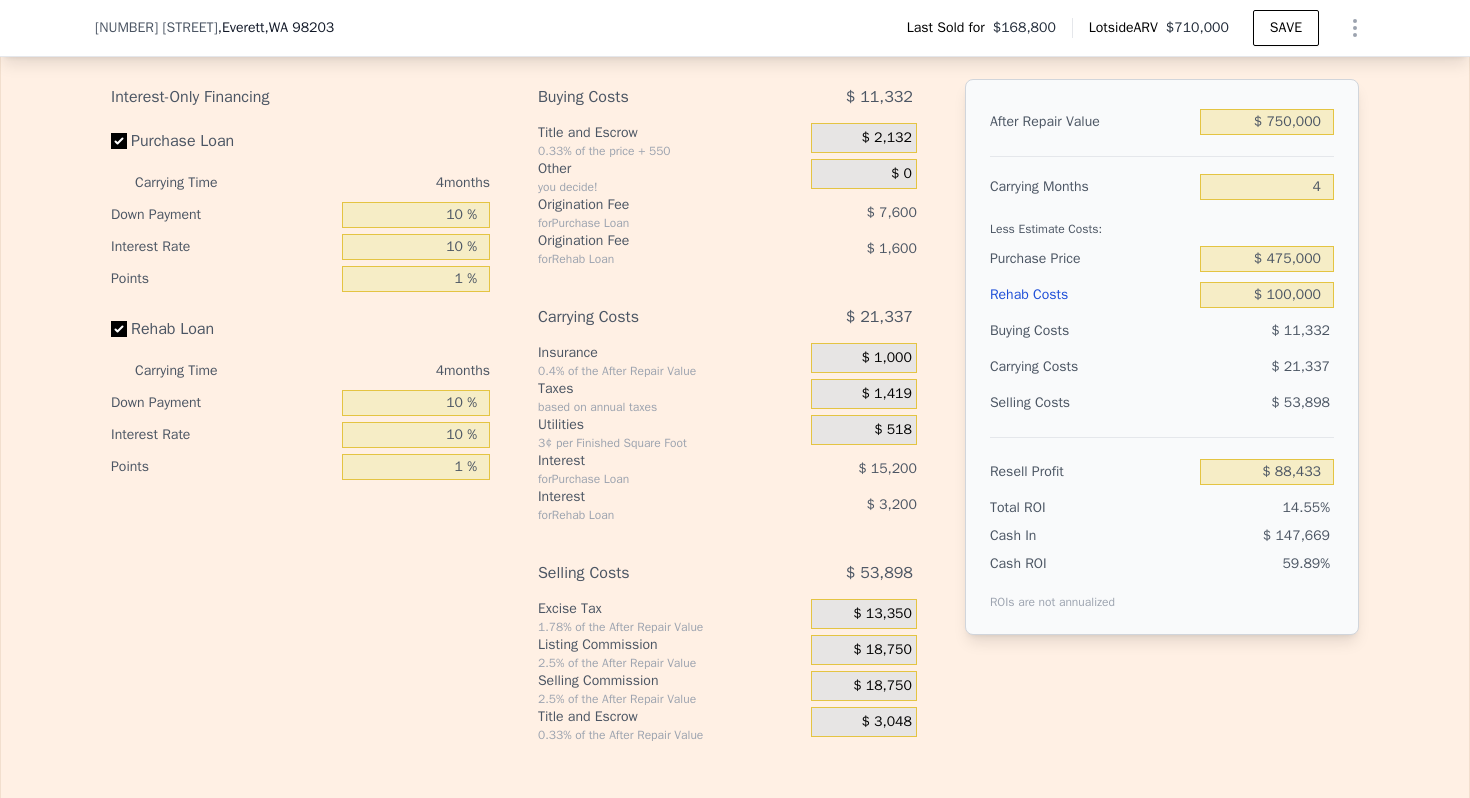 click on "$ 2,132" at bounding box center [887, 138] 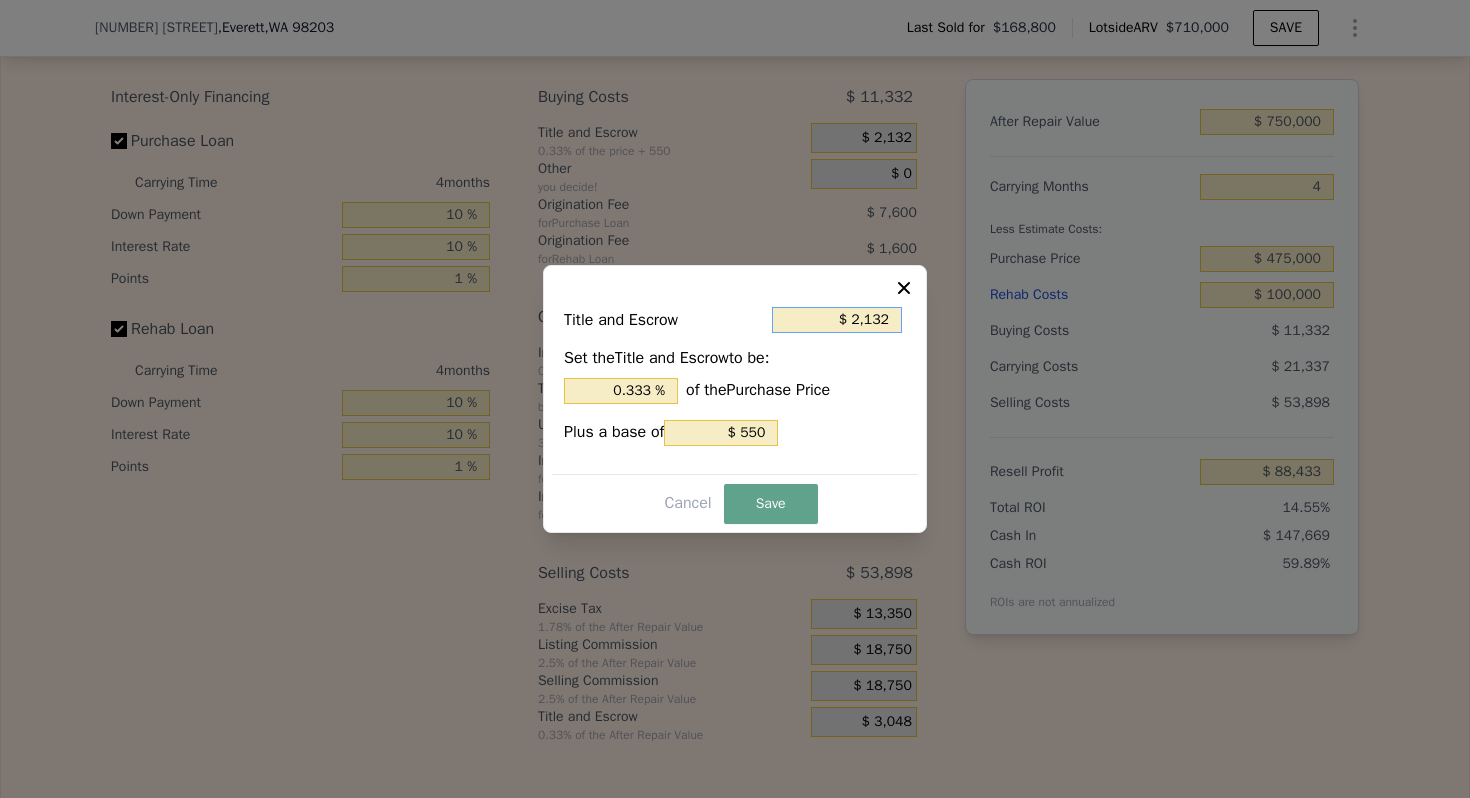 click on "$ 2,132" at bounding box center [837, 320] 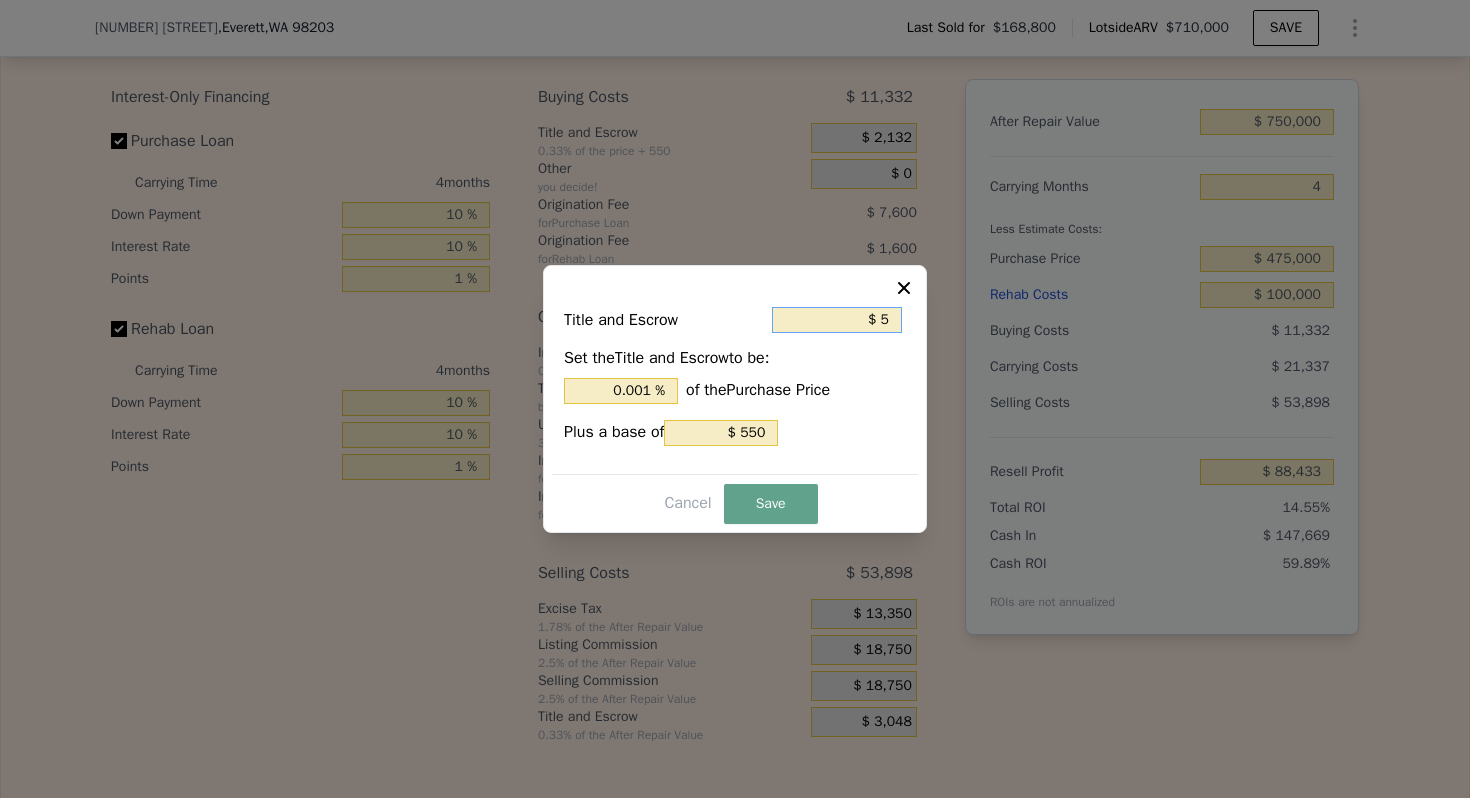 type on "$ 50" 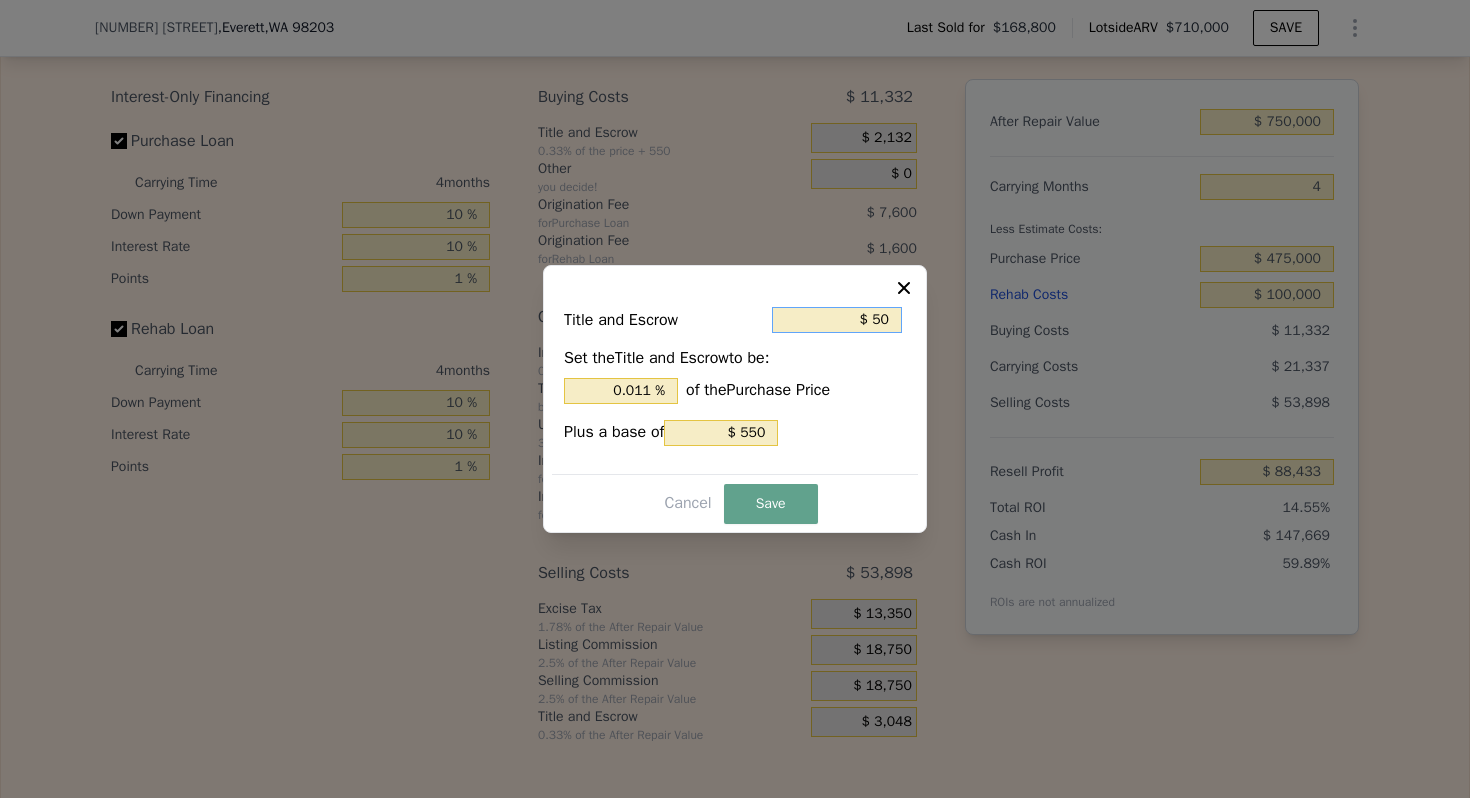type on "$ 500" 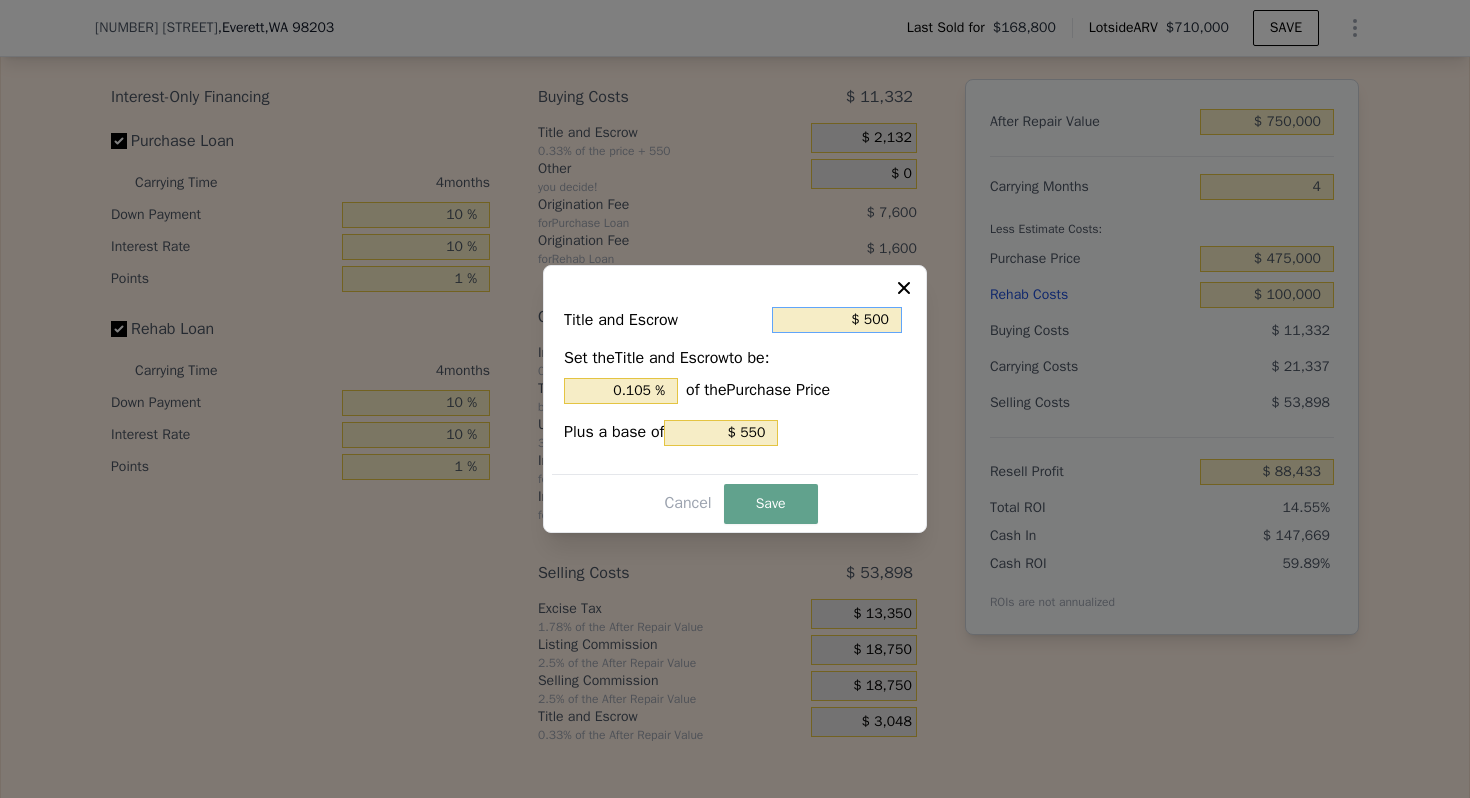 type on "$ 5,000" 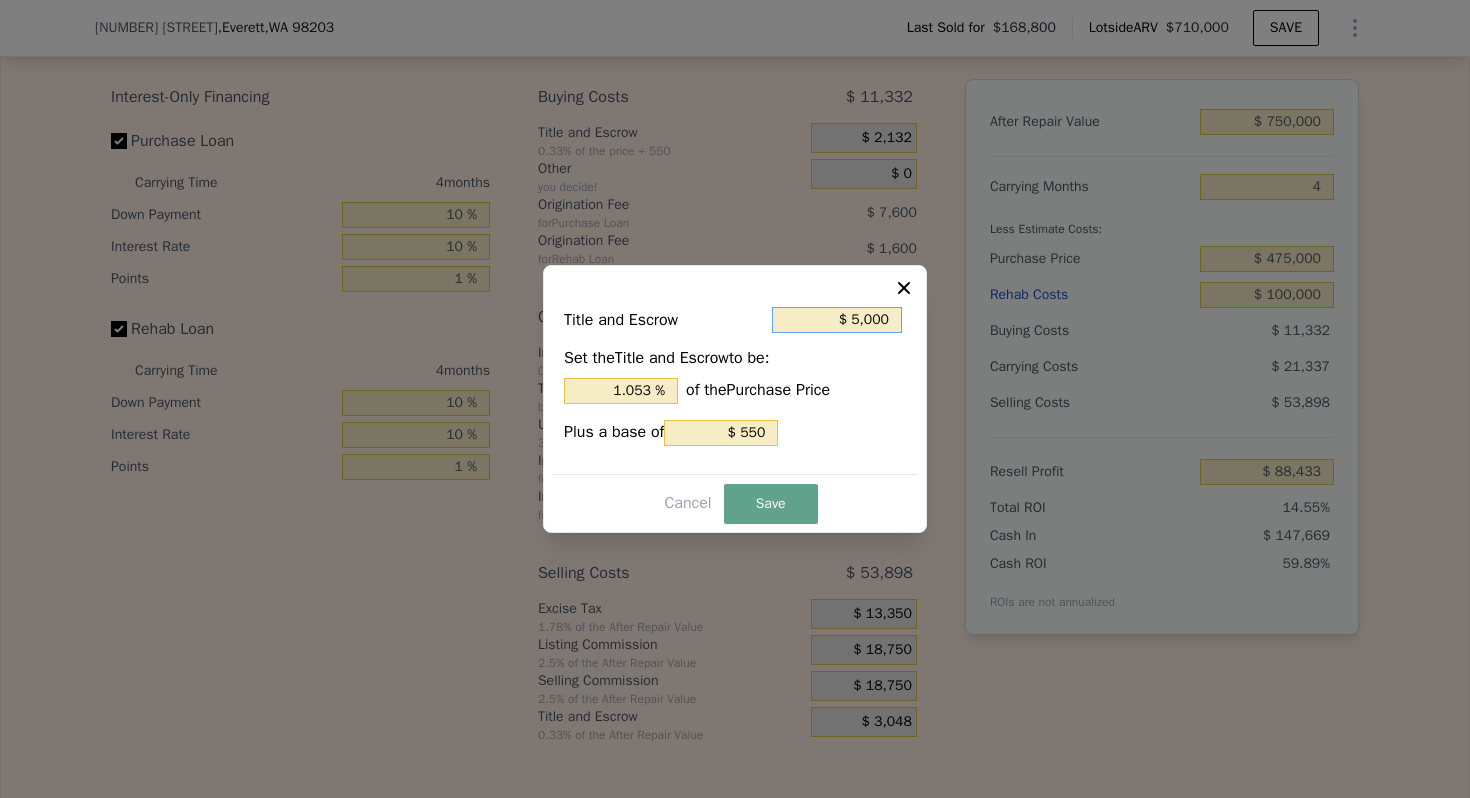 type on "$ 5,000" 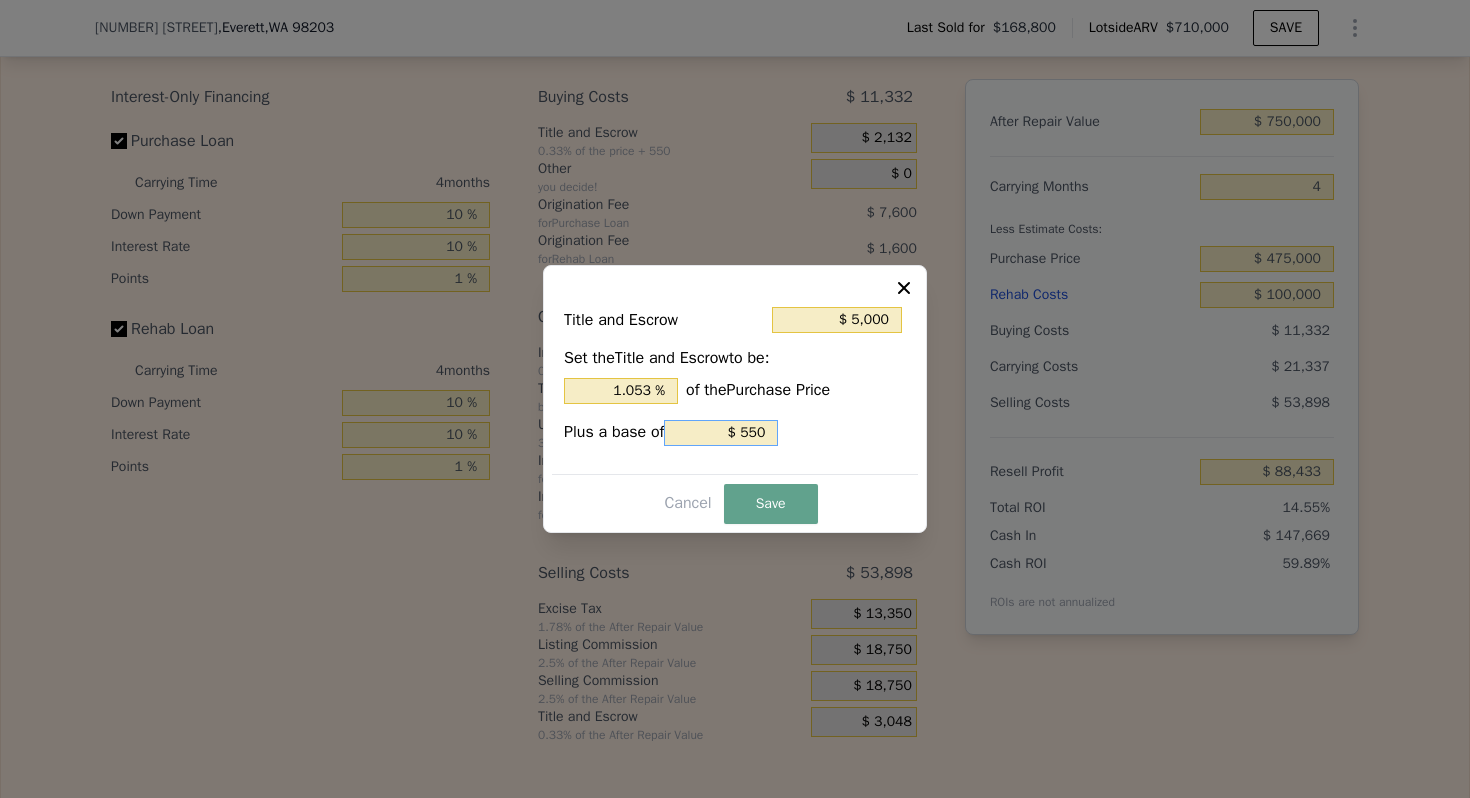 click on "$ 550" at bounding box center [721, 433] 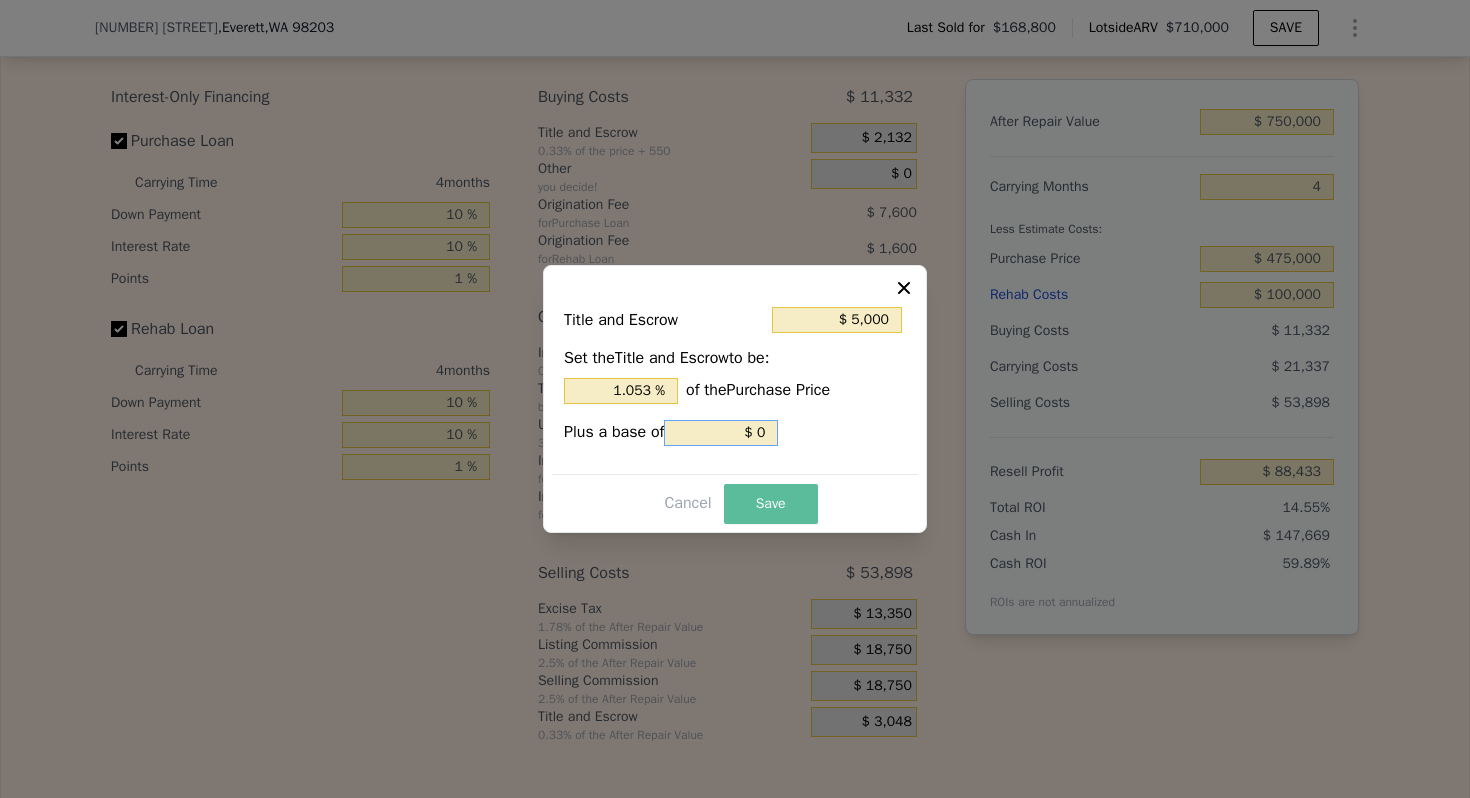 type on "$ 0" 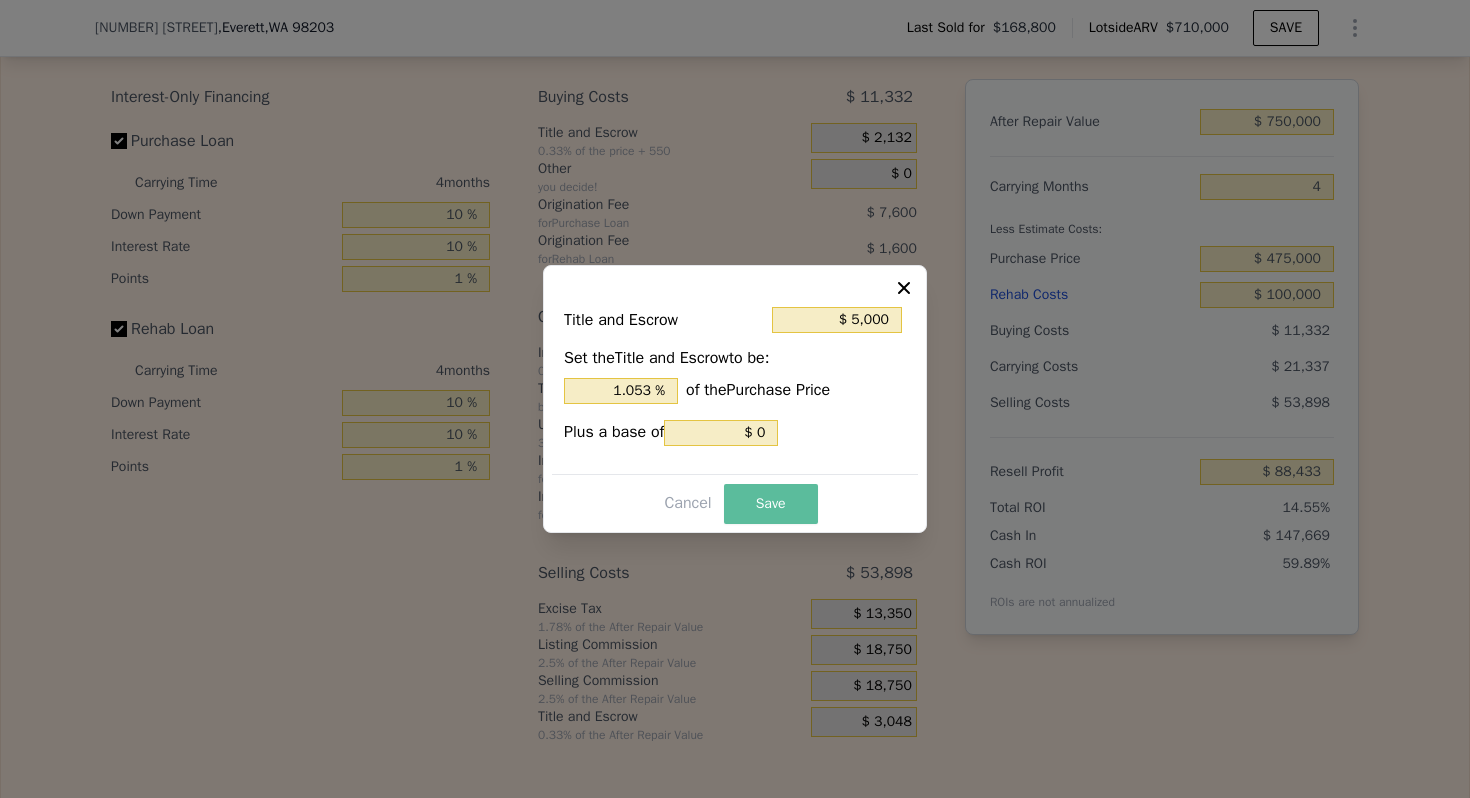 click on "Save" at bounding box center (771, 504) 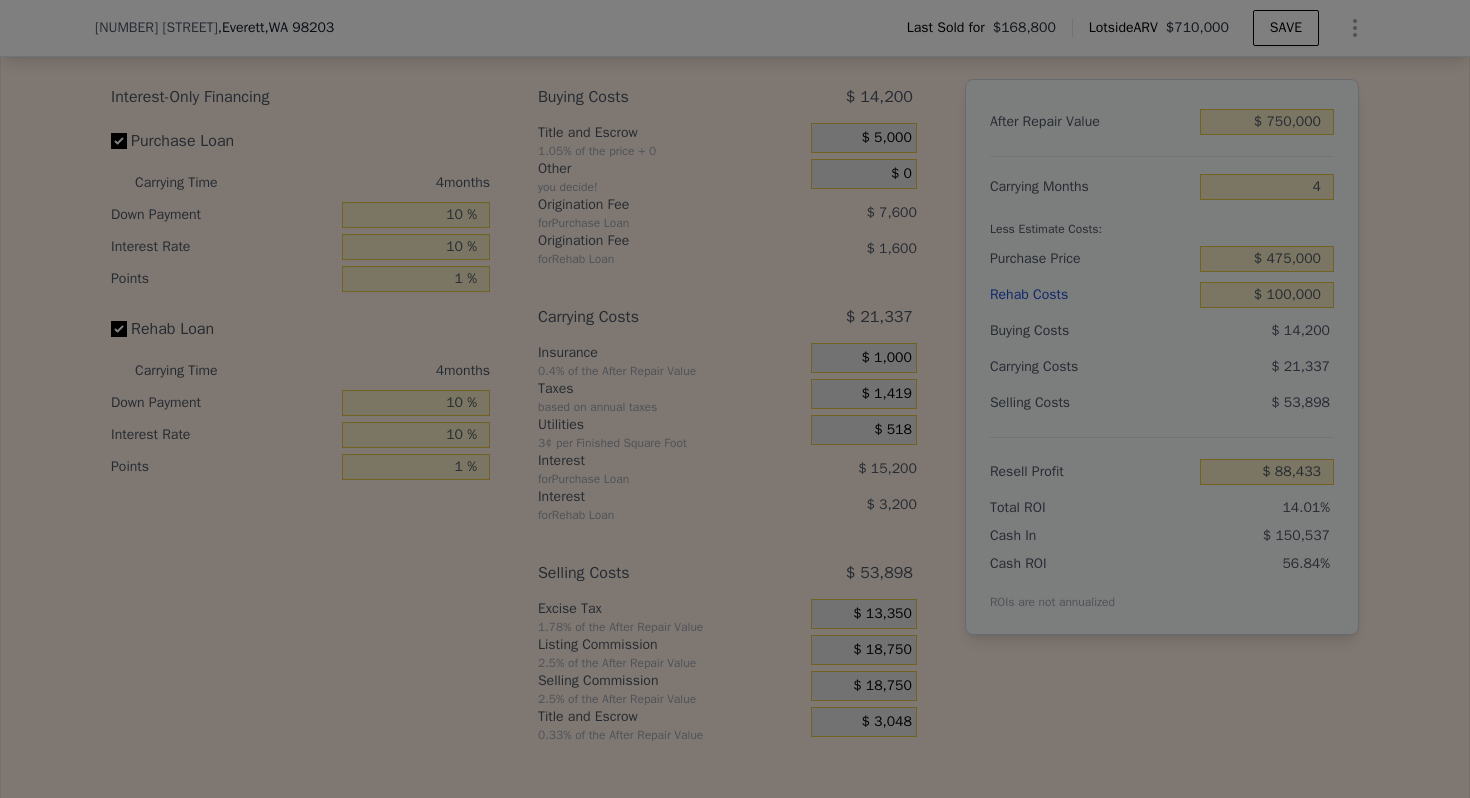 type on "$ 85,565" 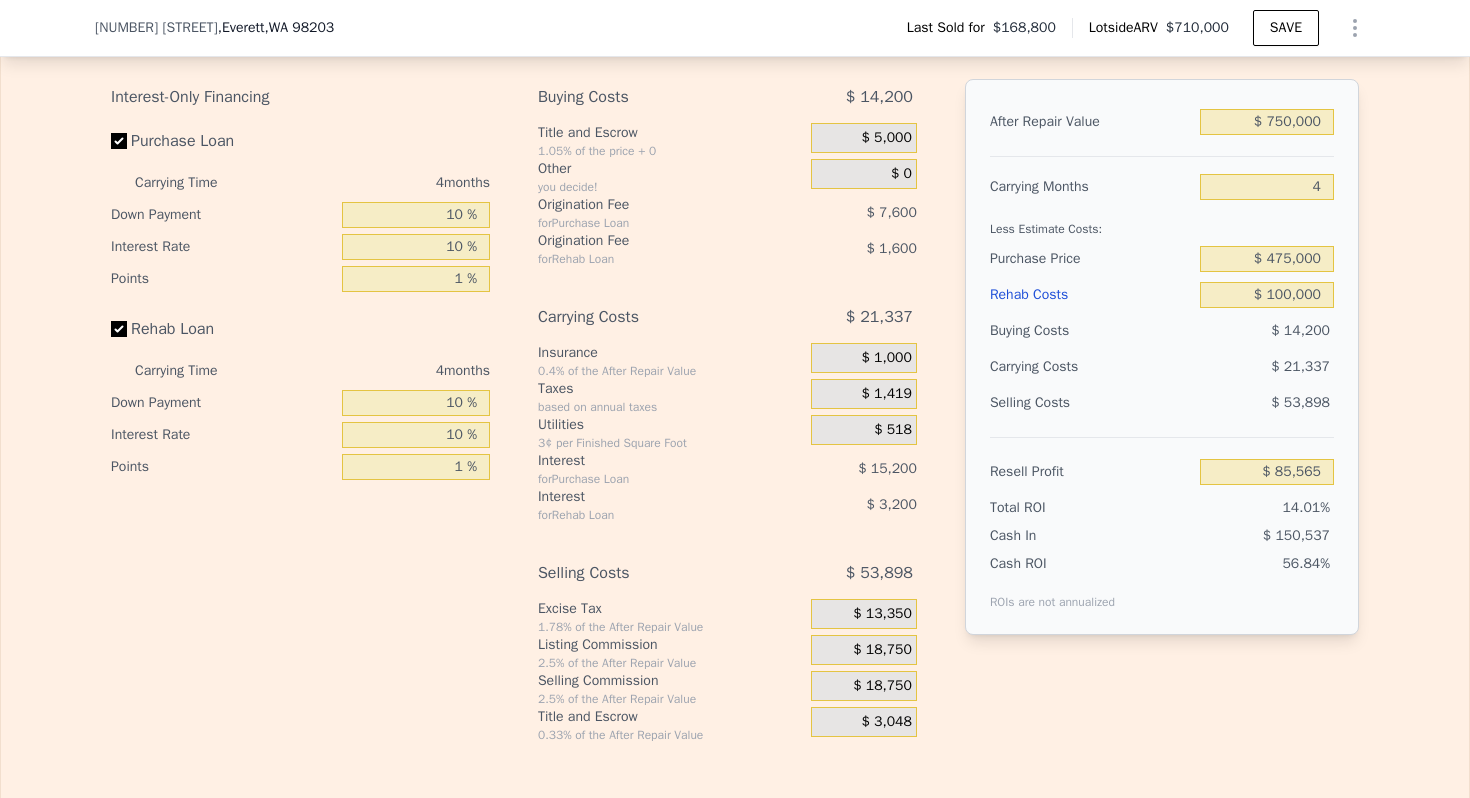 click on "$ 0" at bounding box center [901, 174] 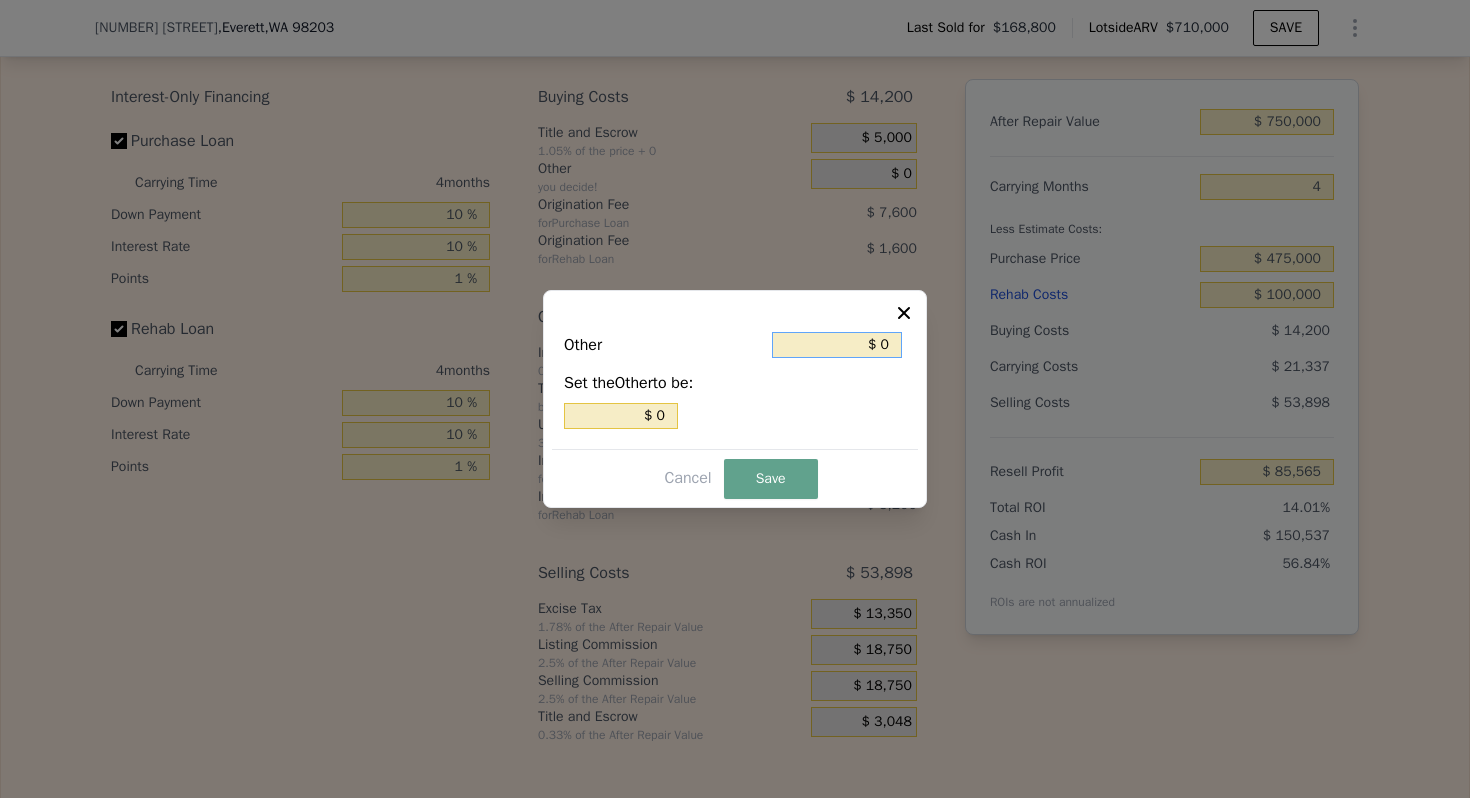 click on "$ 0" at bounding box center (837, 345) 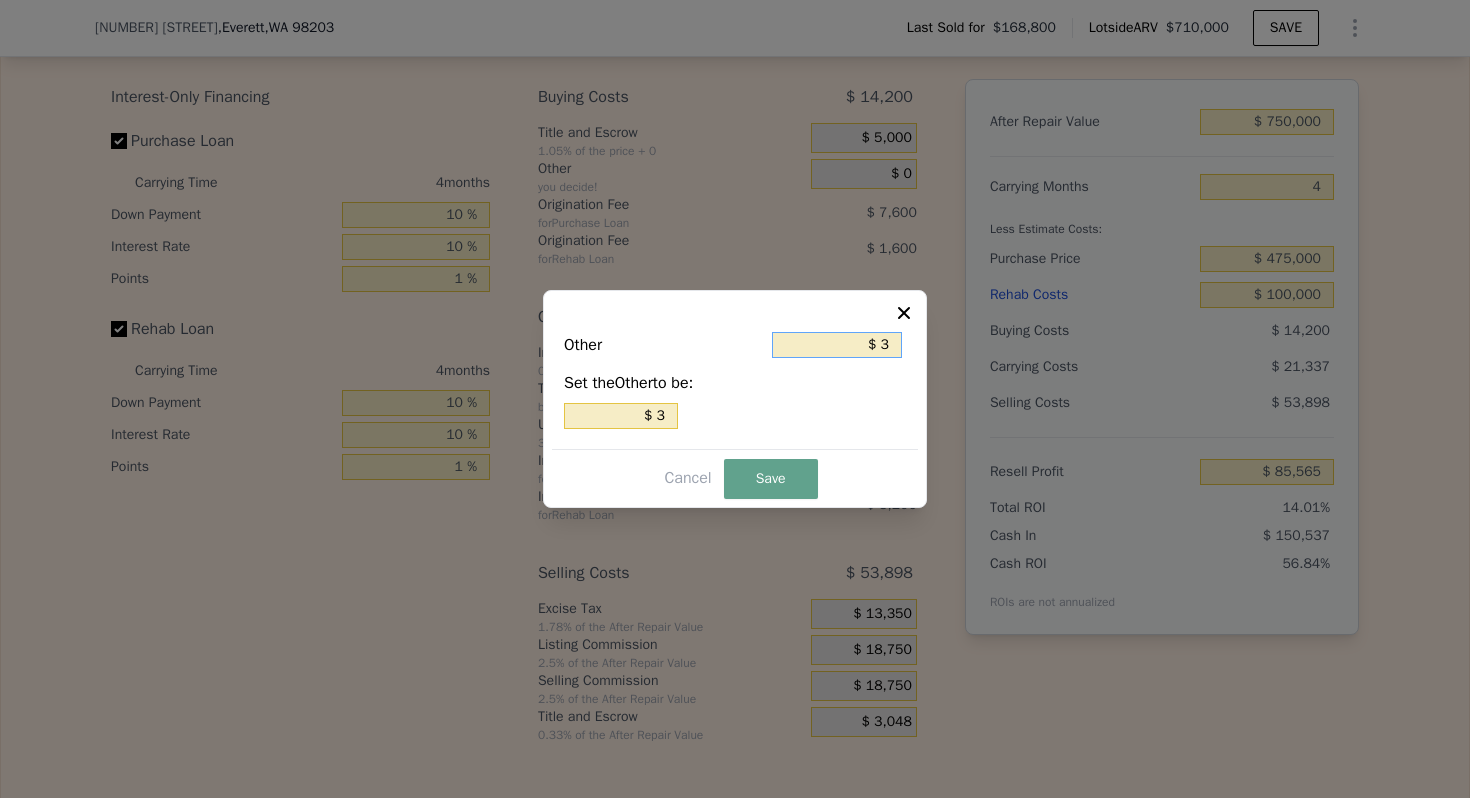 type on "$ 30" 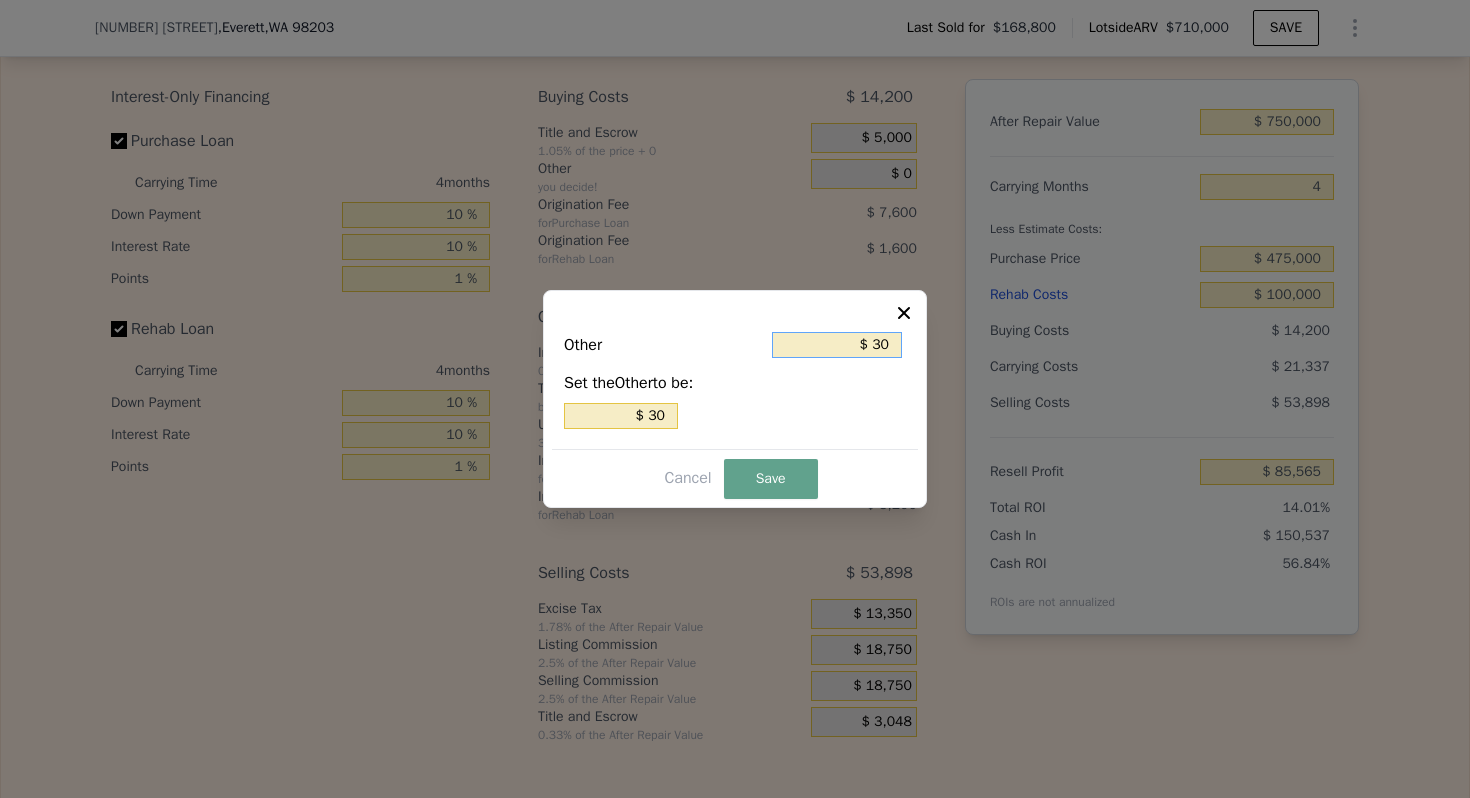 type on "$ 300" 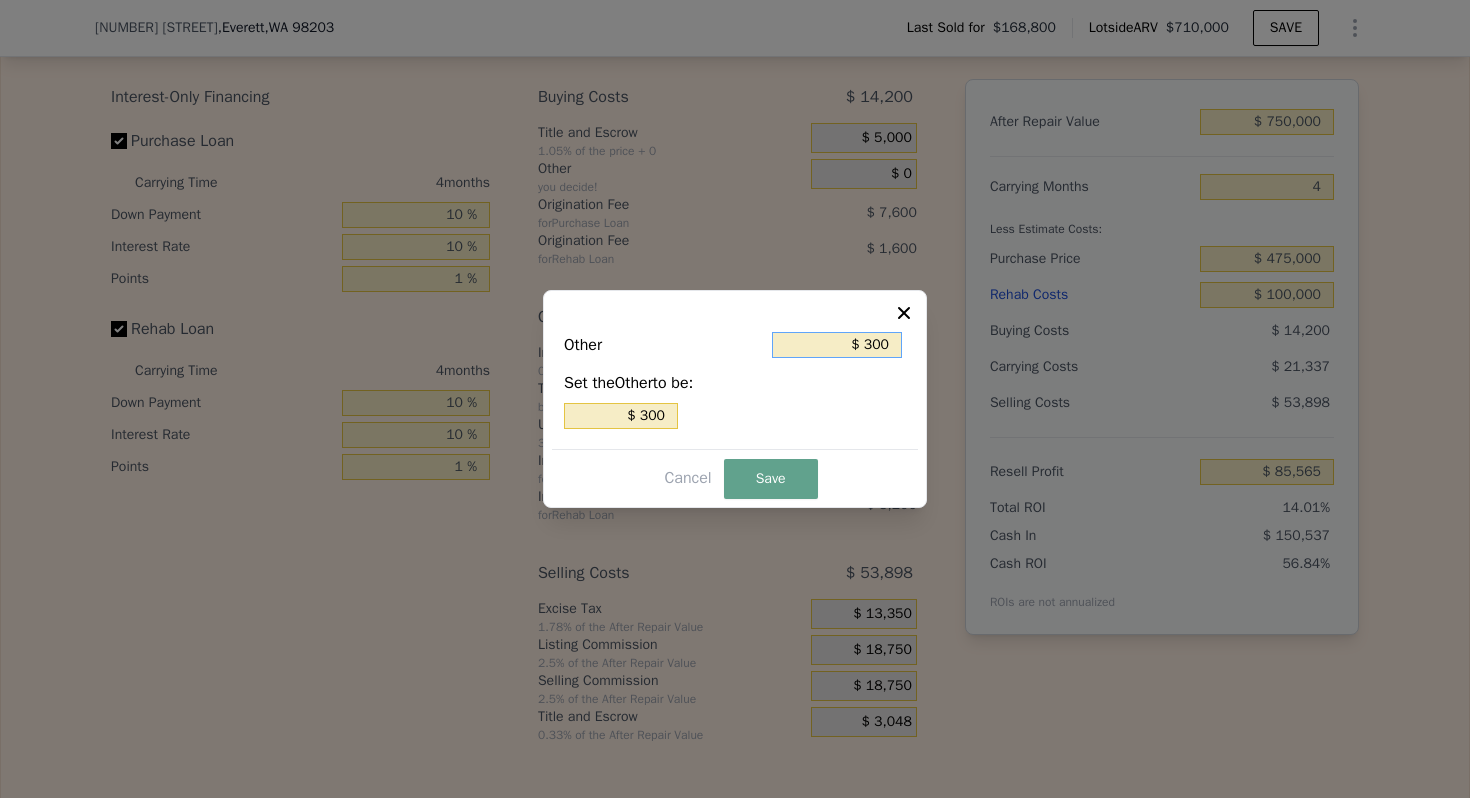 type on "$ 3,000" 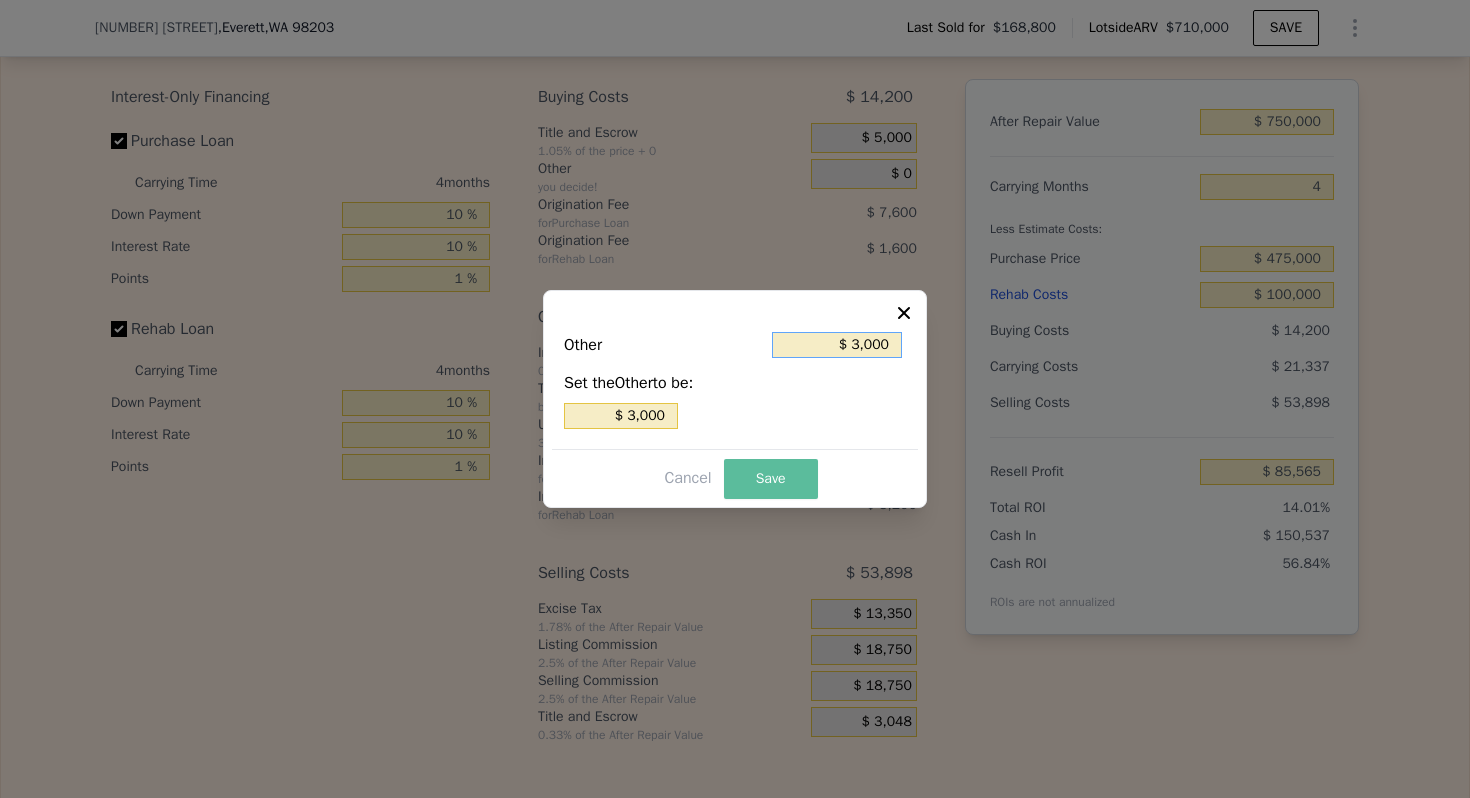 type on "$ 3,000" 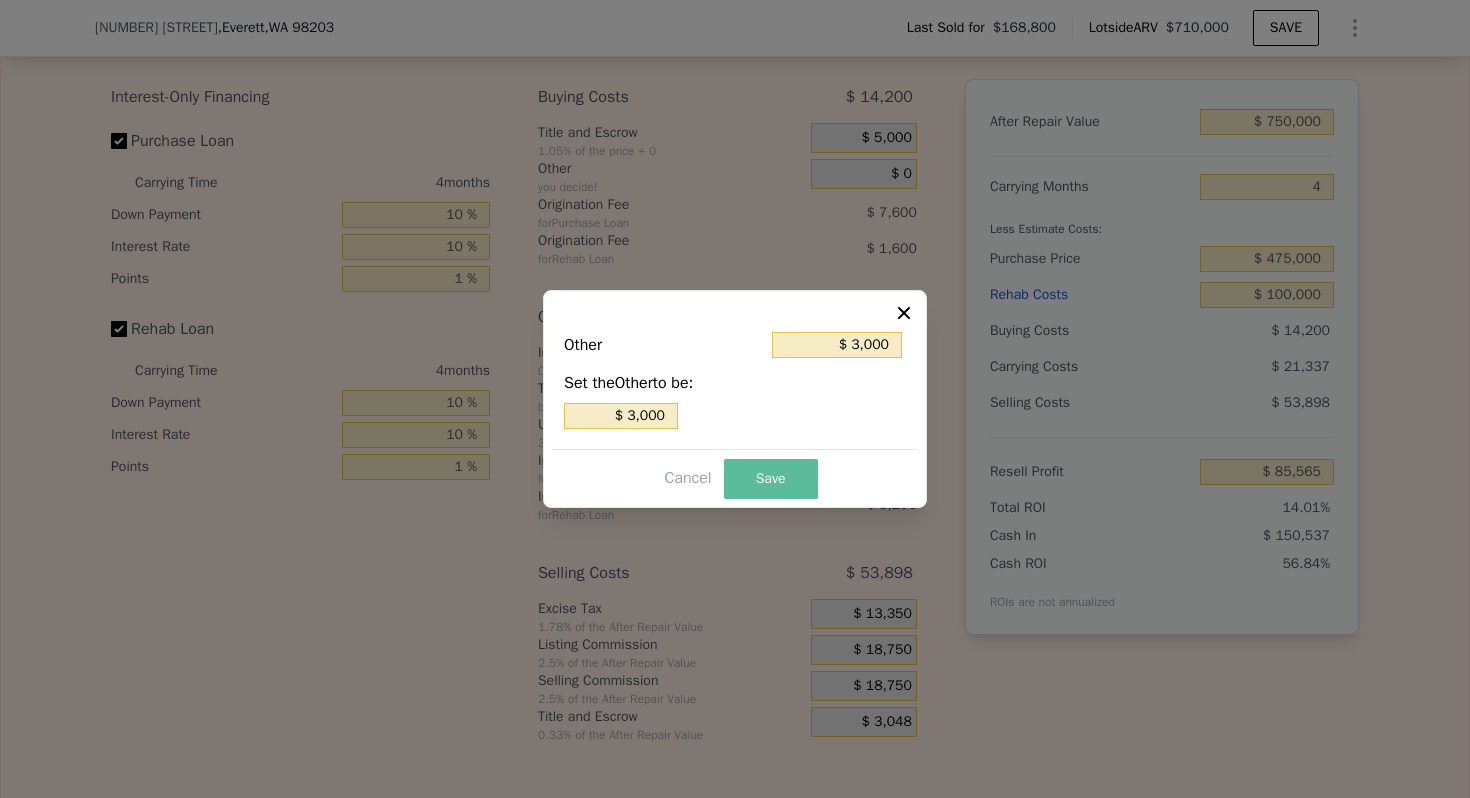 click on "Save" at bounding box center (771, 479) 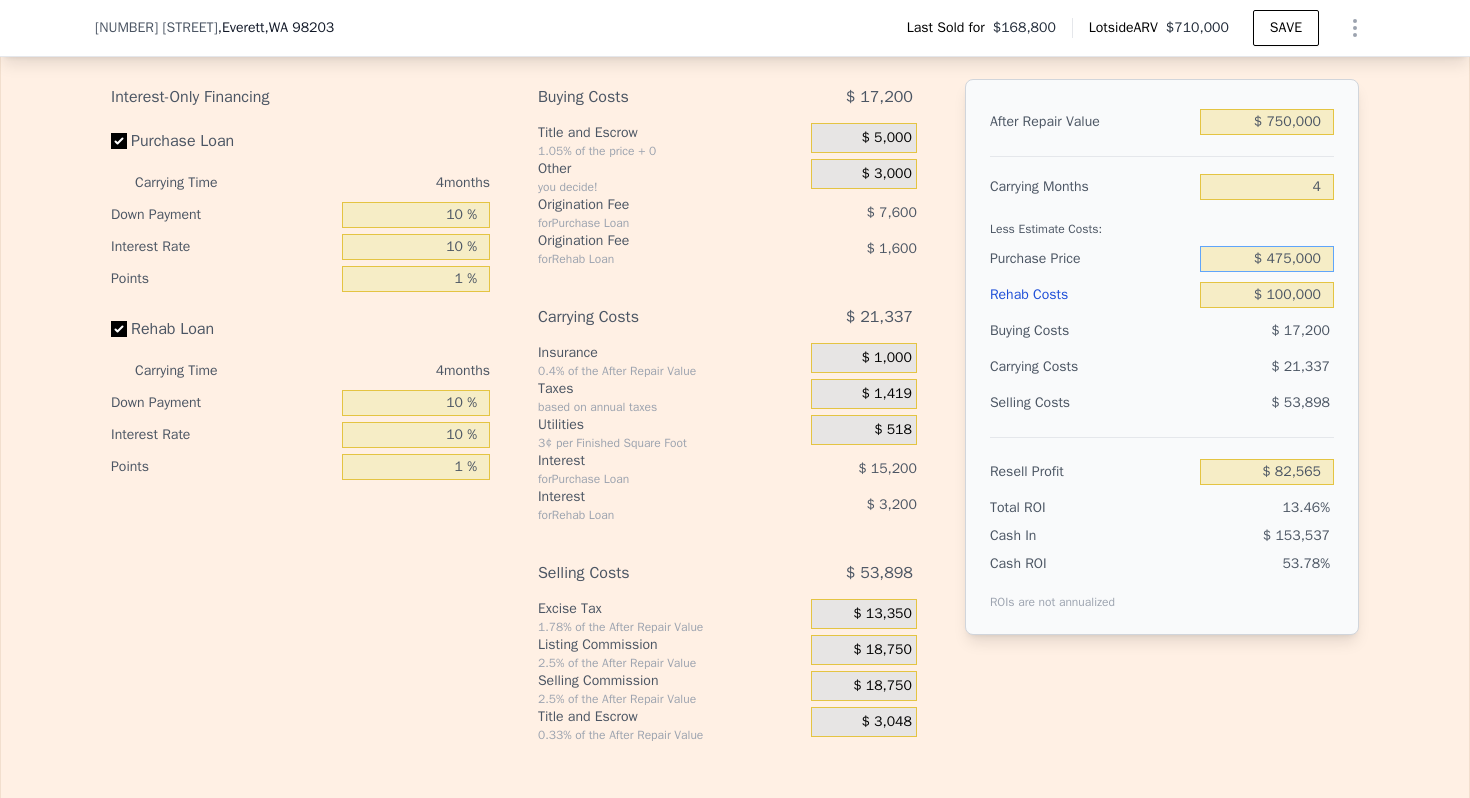 click on "$ 475,000" at bounding box center [1267, 259] 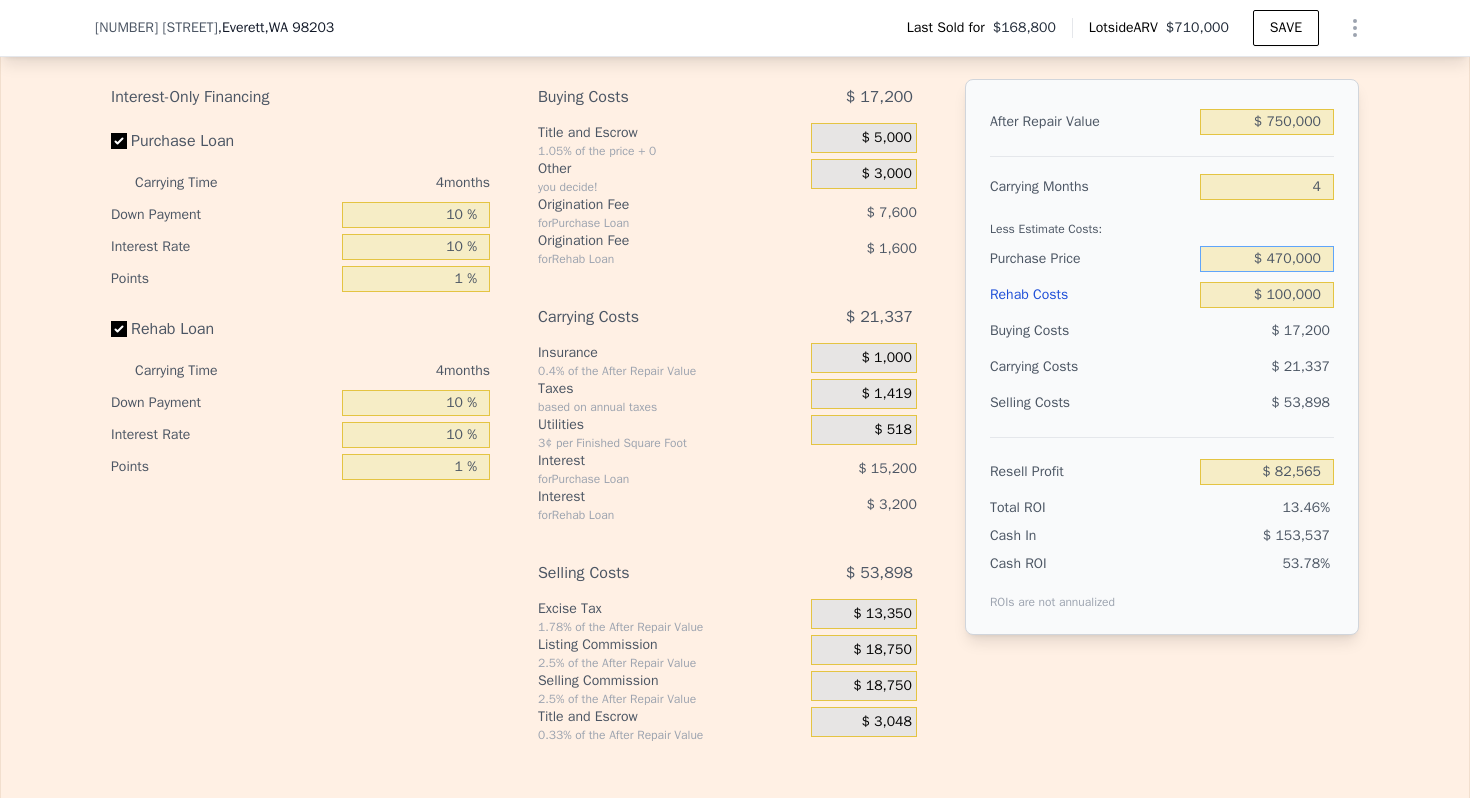 type on "$ 470,000" 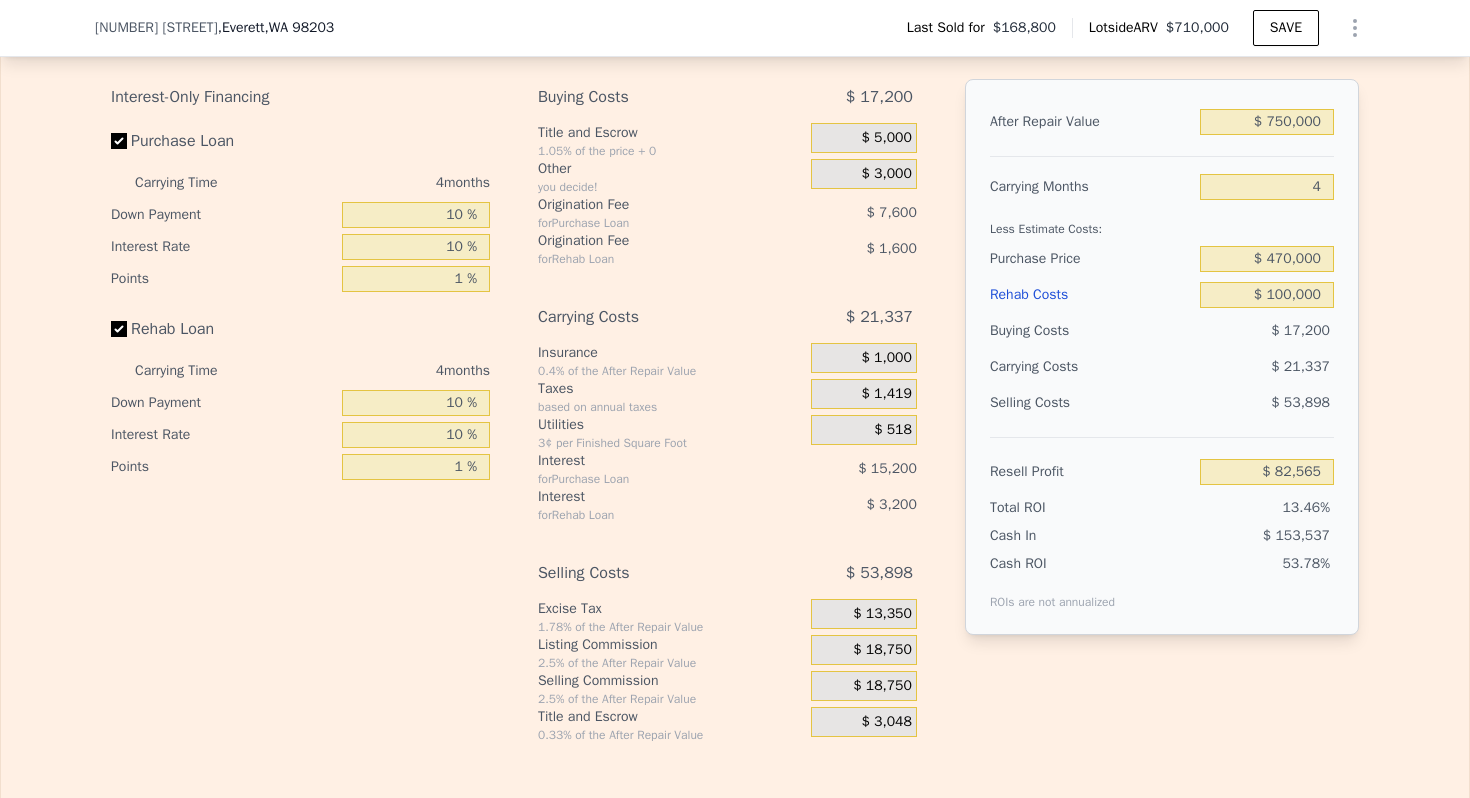 click on "Purchase Price" at bounding box center (1091, 259) 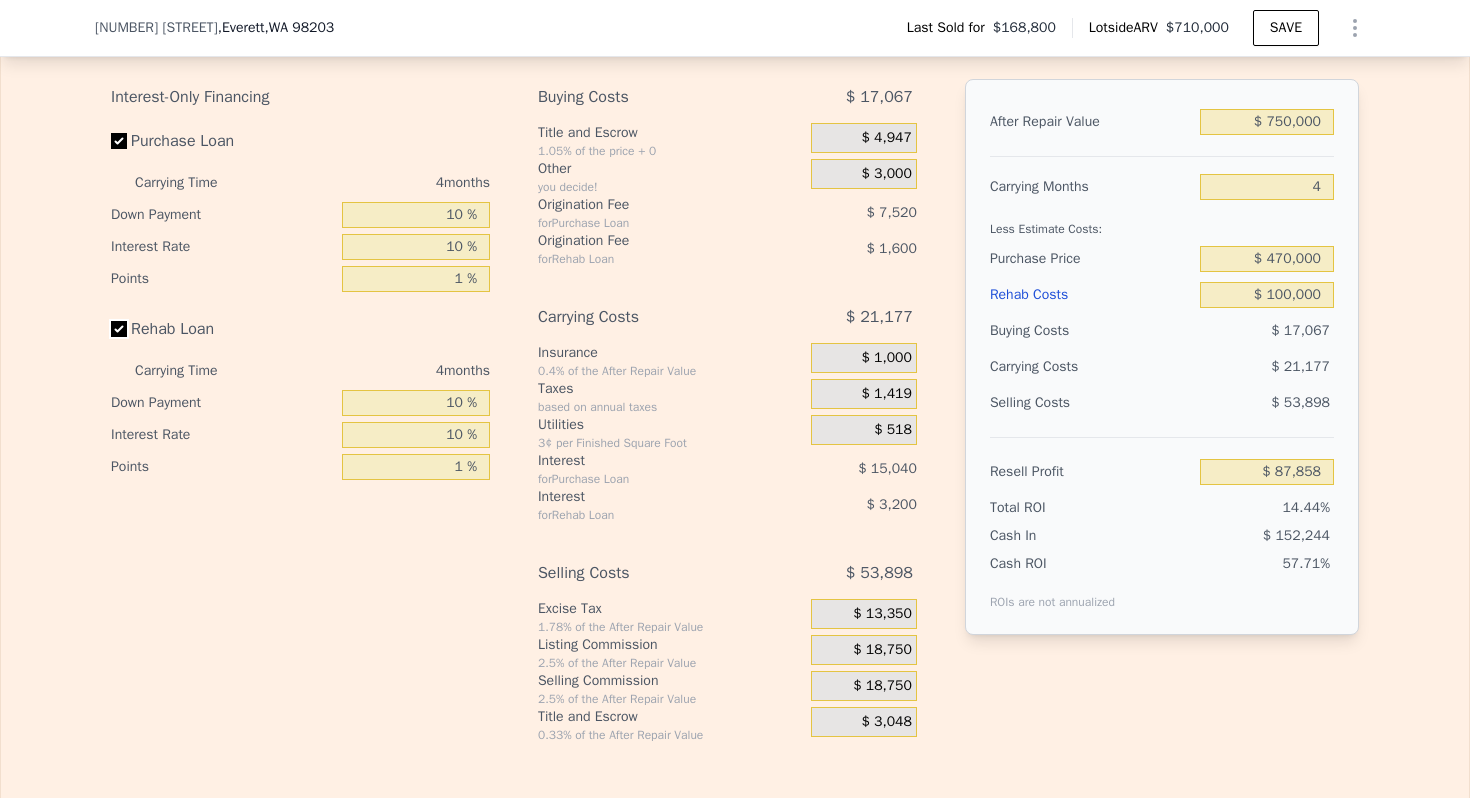 click on "Rehab Loan" at bounding box center [119, 329] 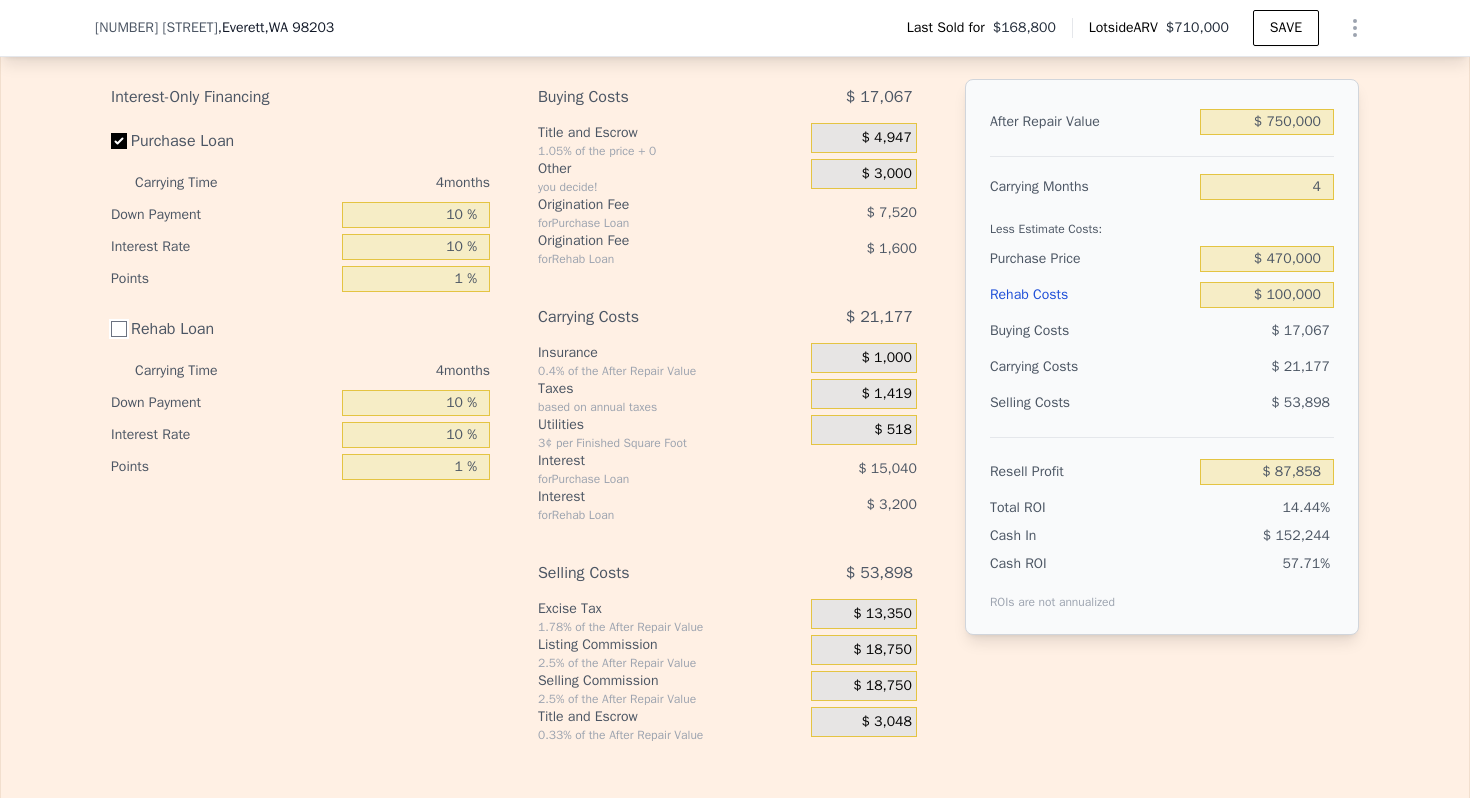checkbox on "false" 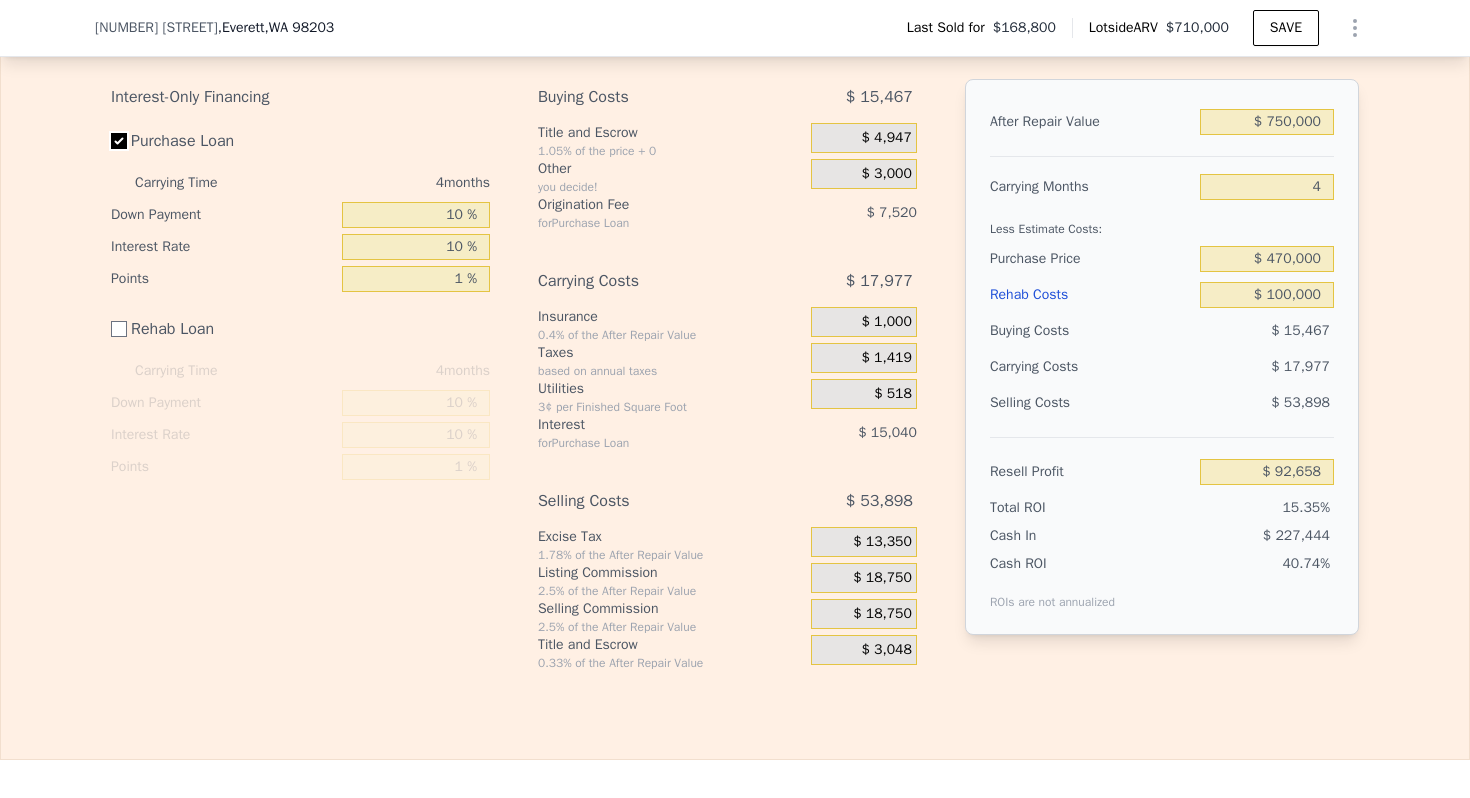 click on "Purchase Loan" at bounding box center [119, 141] 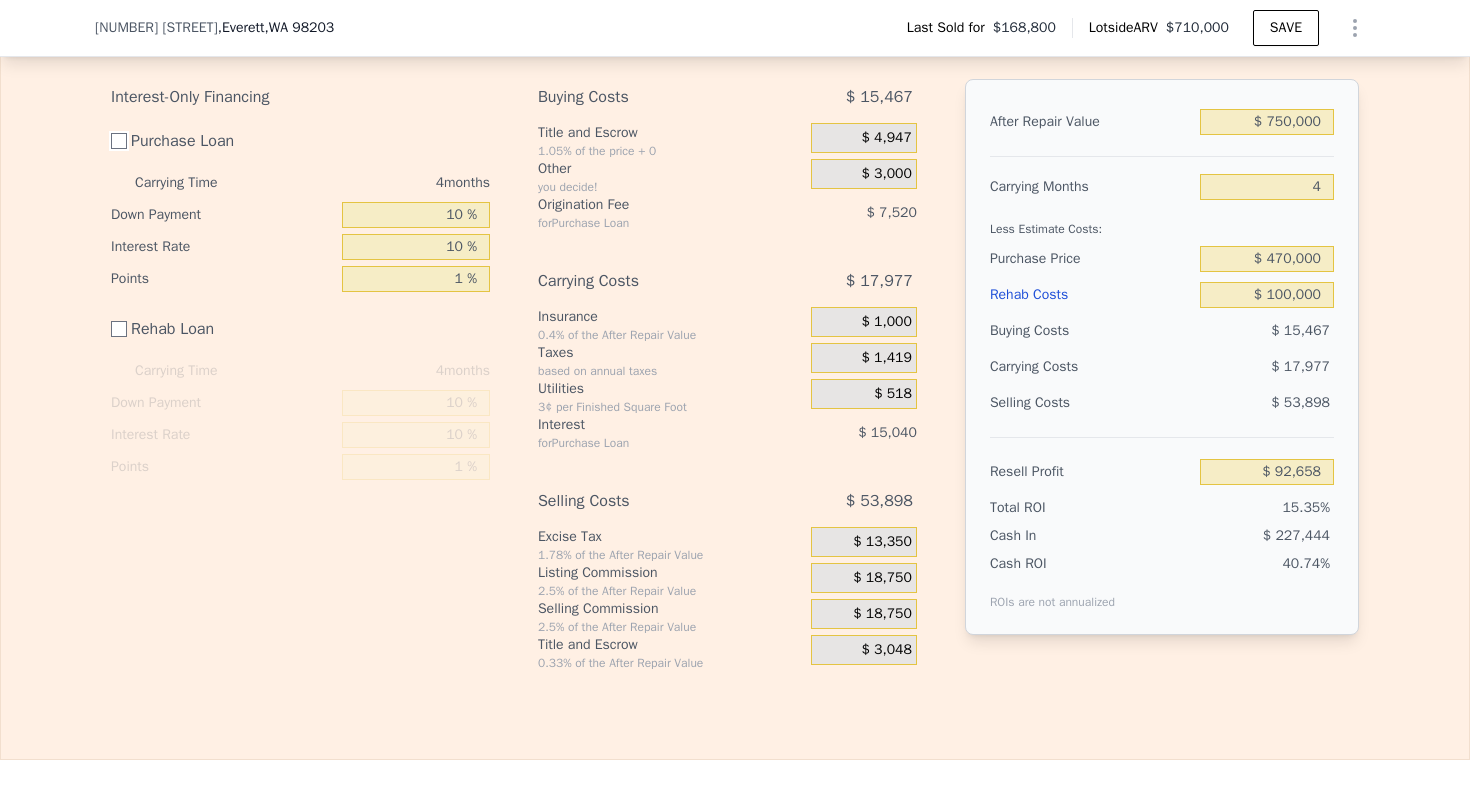 checkbox on "false" 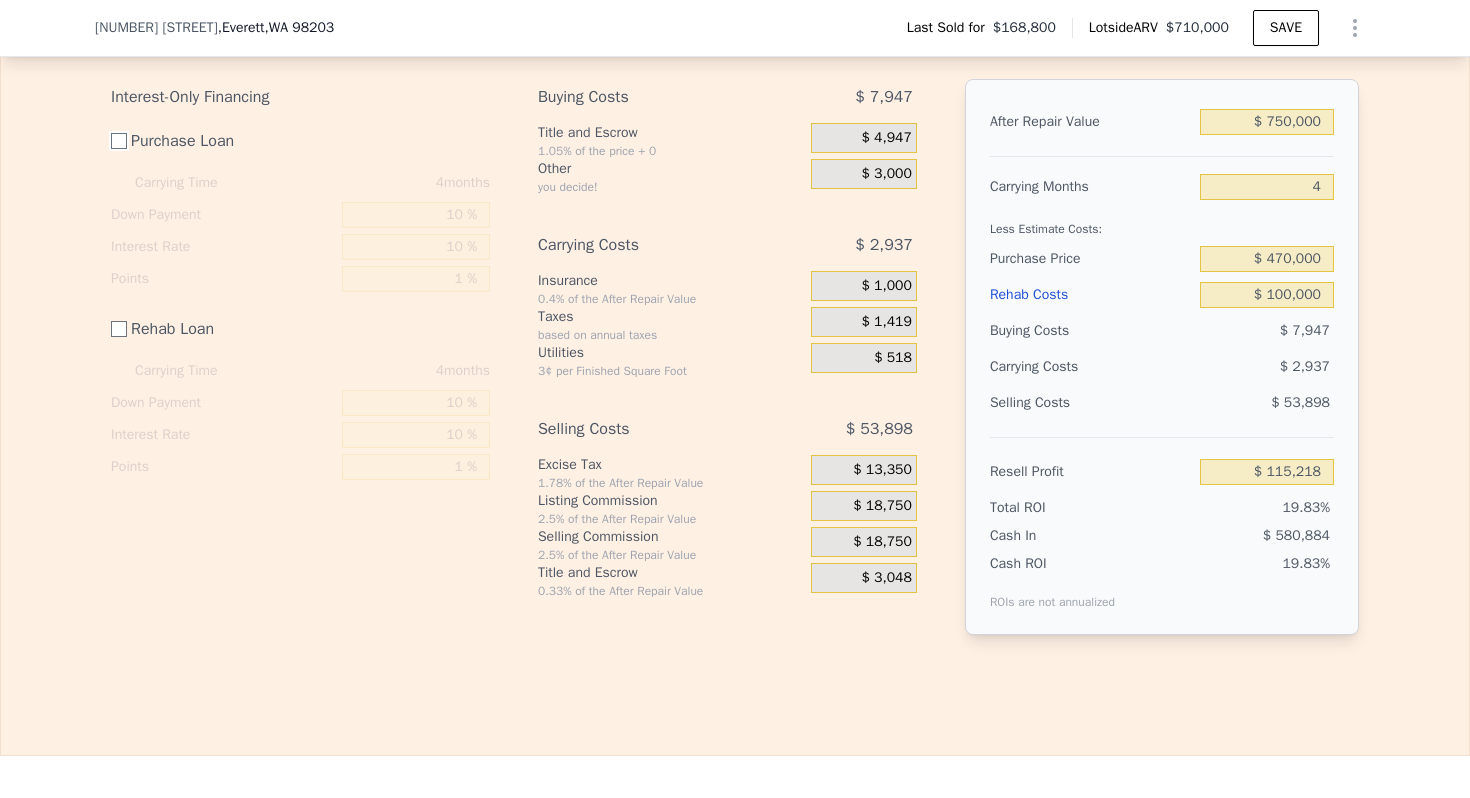 click on "Purchase Loan" at bounding box center [119, 141] 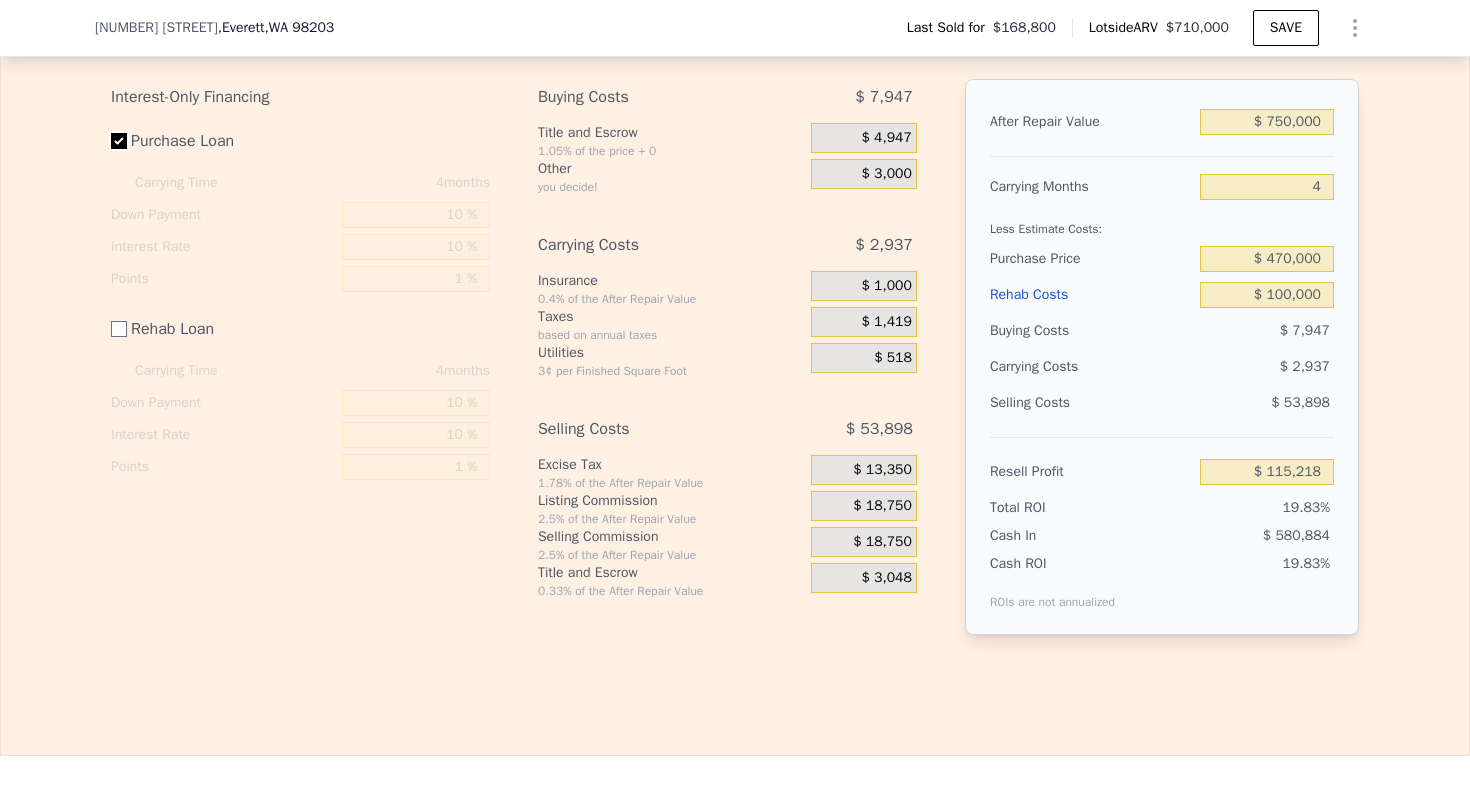 checkbox on "true" 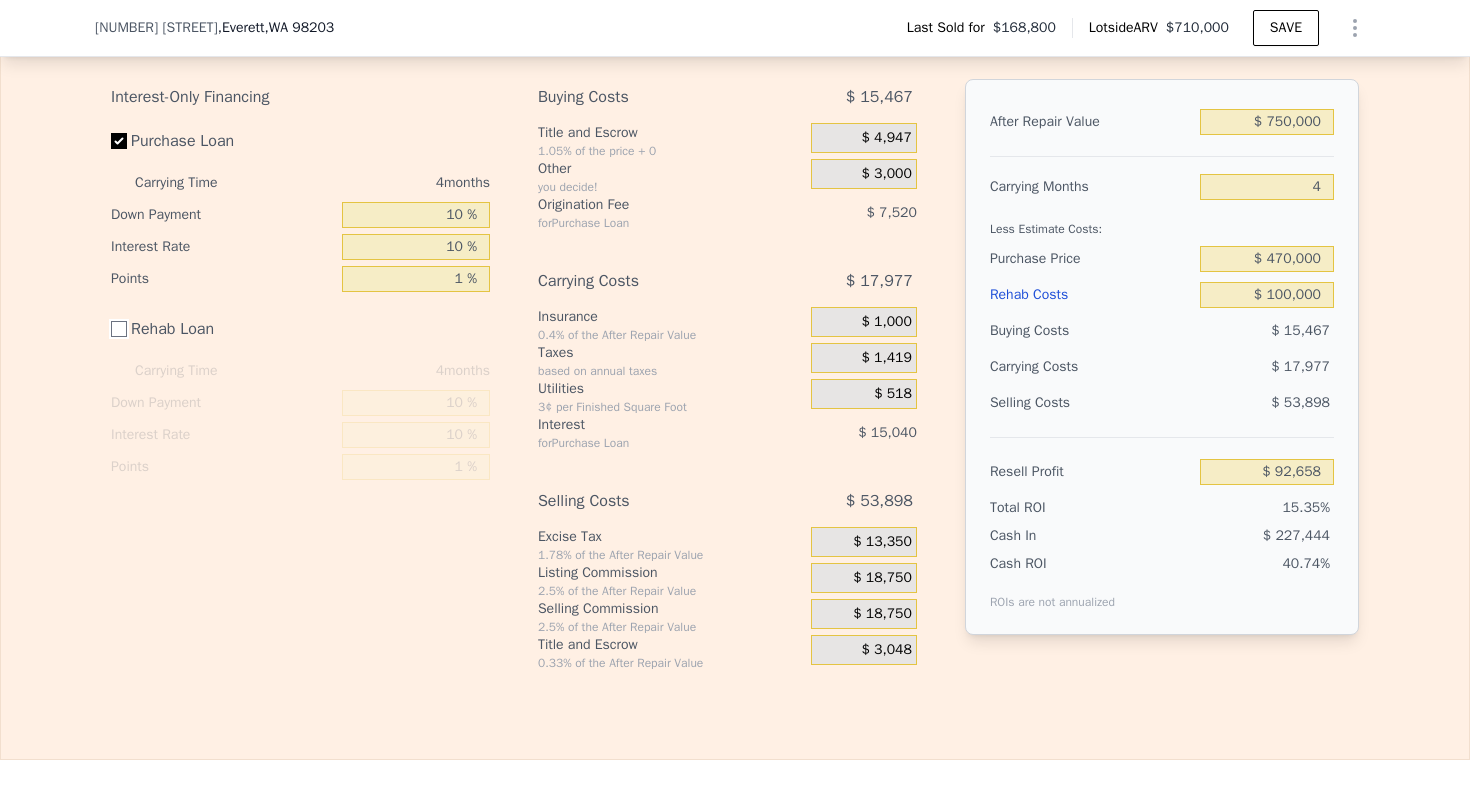 click on "Rehab Loan" at bounding box center [119, 329] 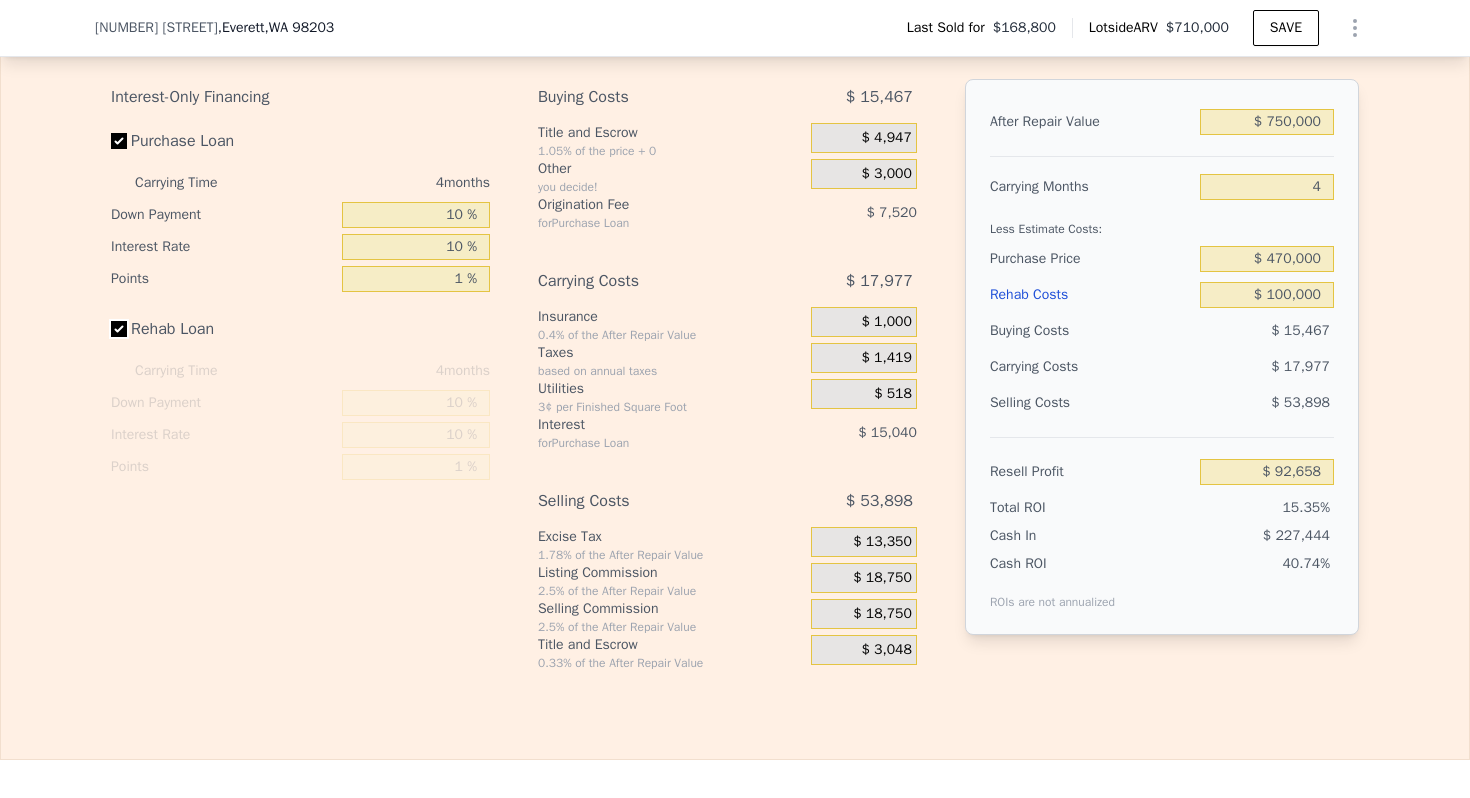 checkbox on "true" 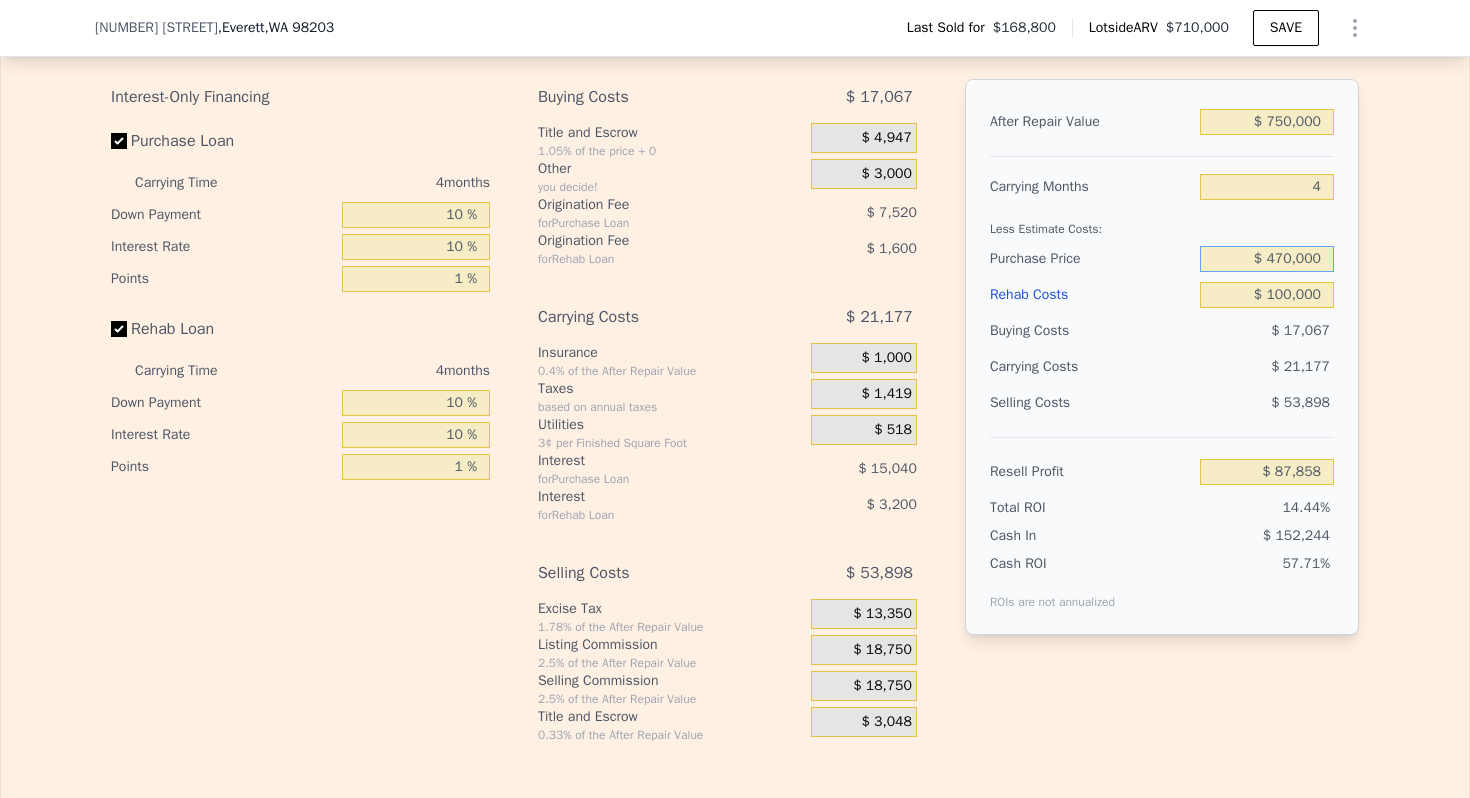click on "$ 470,000" at bounding box center [1267, 259] 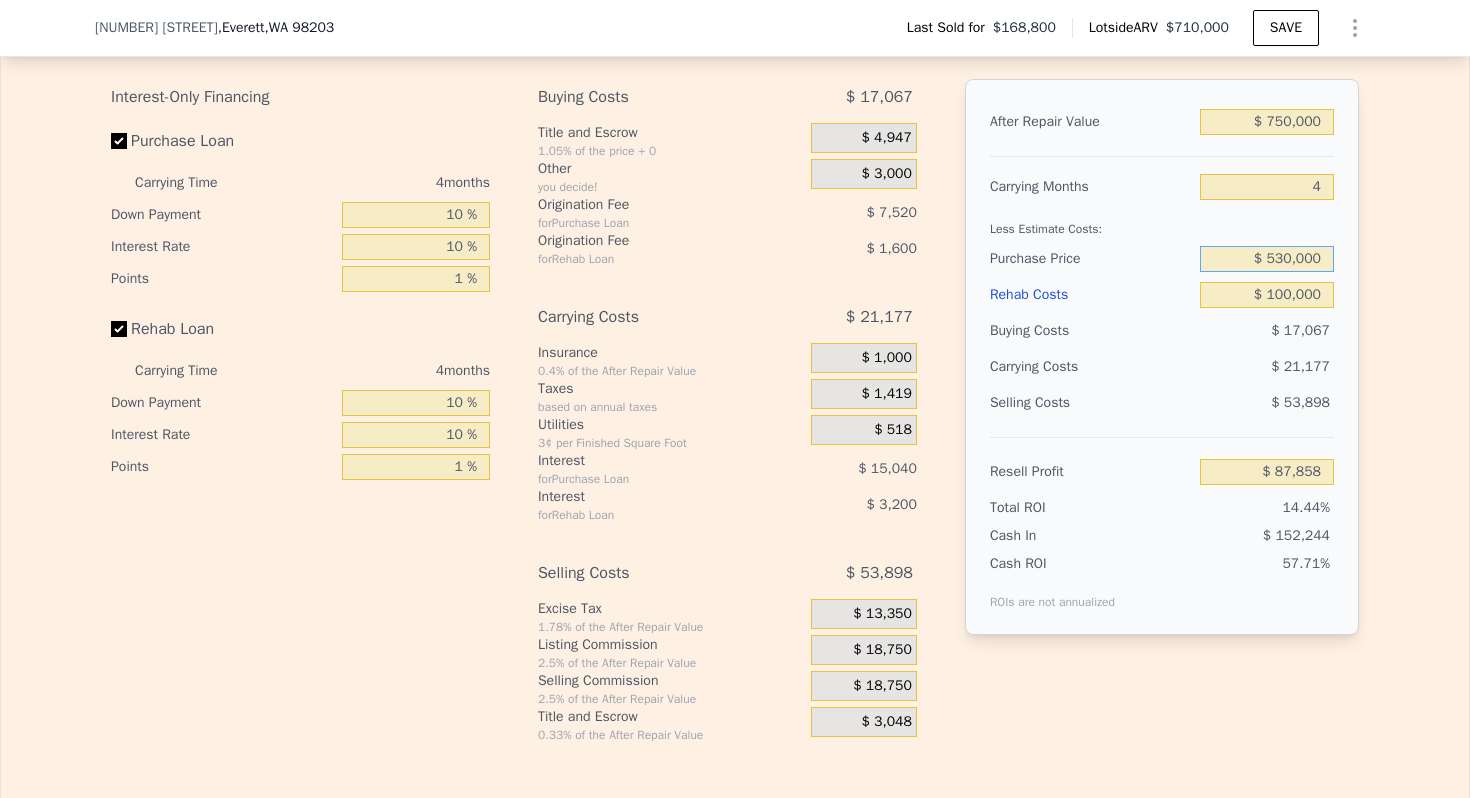 type on "$ 530,000" 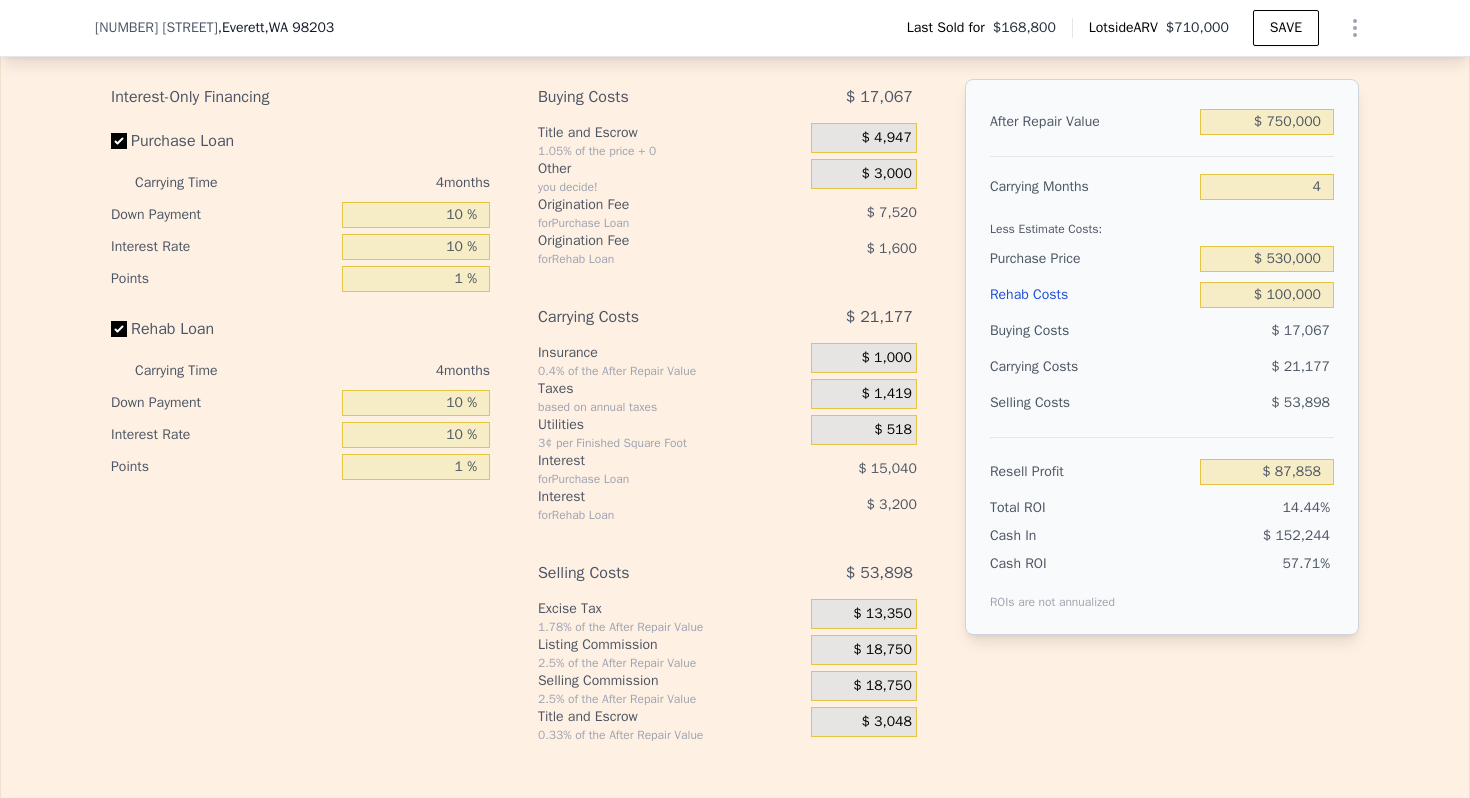 click on "Less Estimate Costs:" at bounding box center (1162, 223) 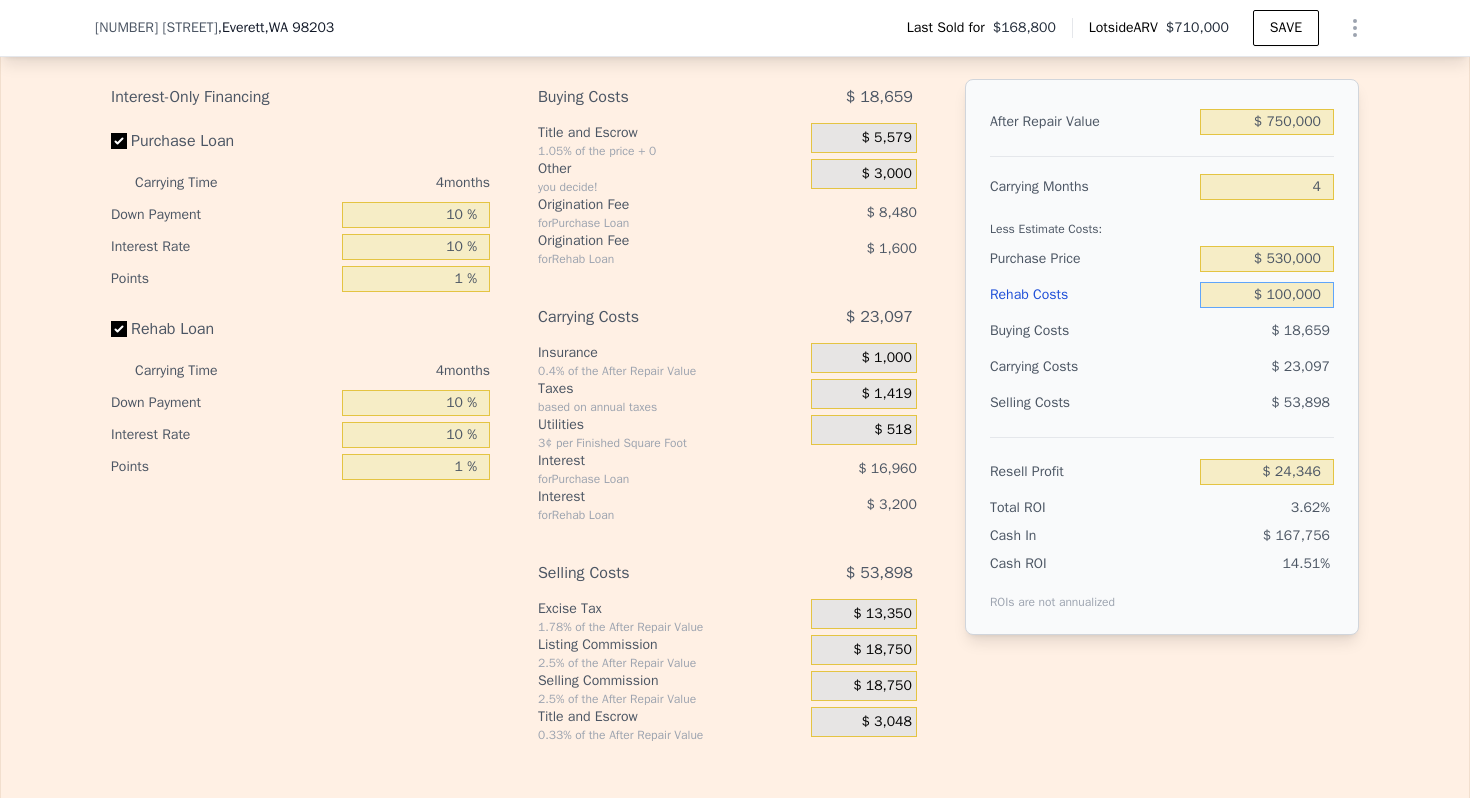 click on "$ 100,000" at bounding box center [1267, 295] 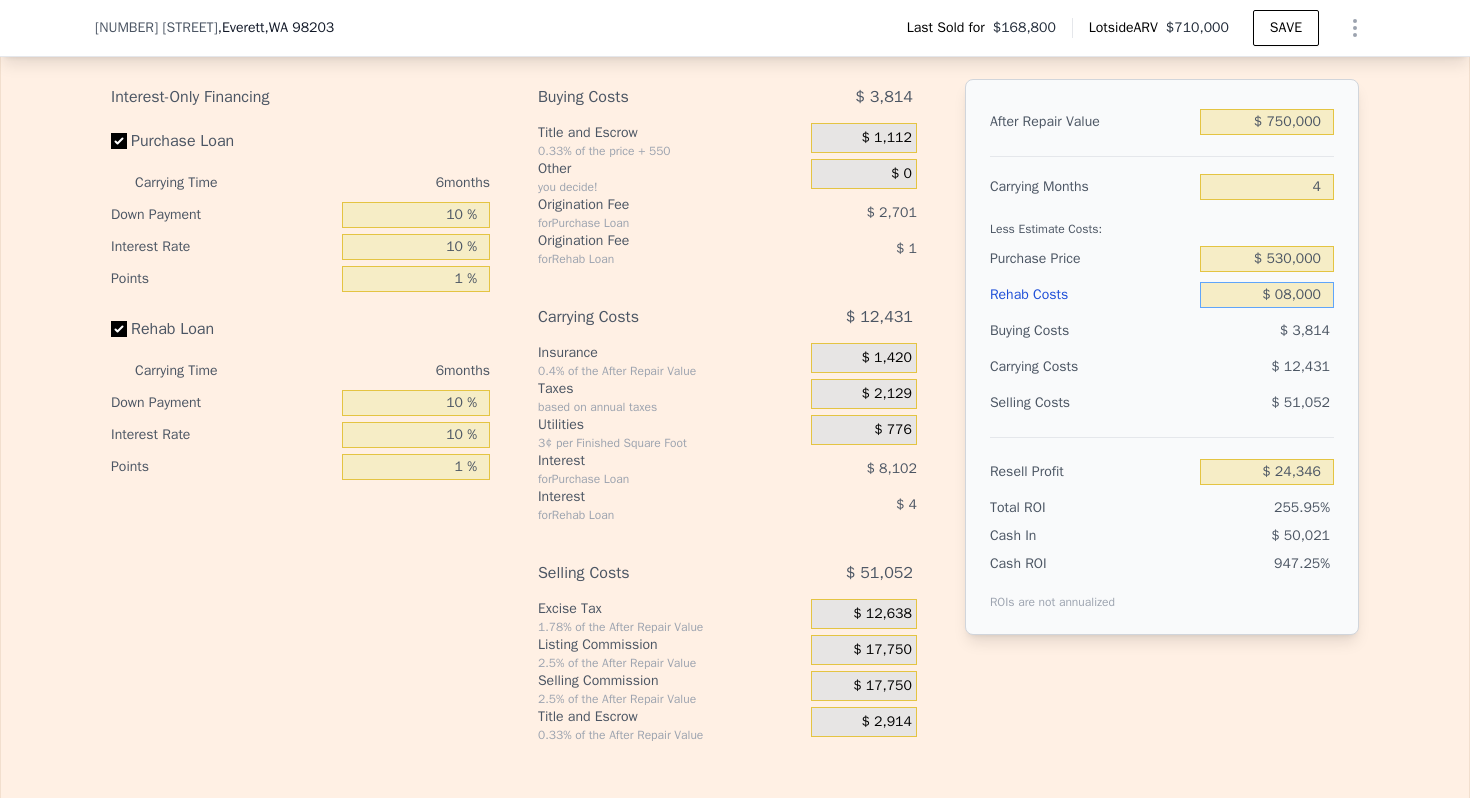 type on "$ 080,000" 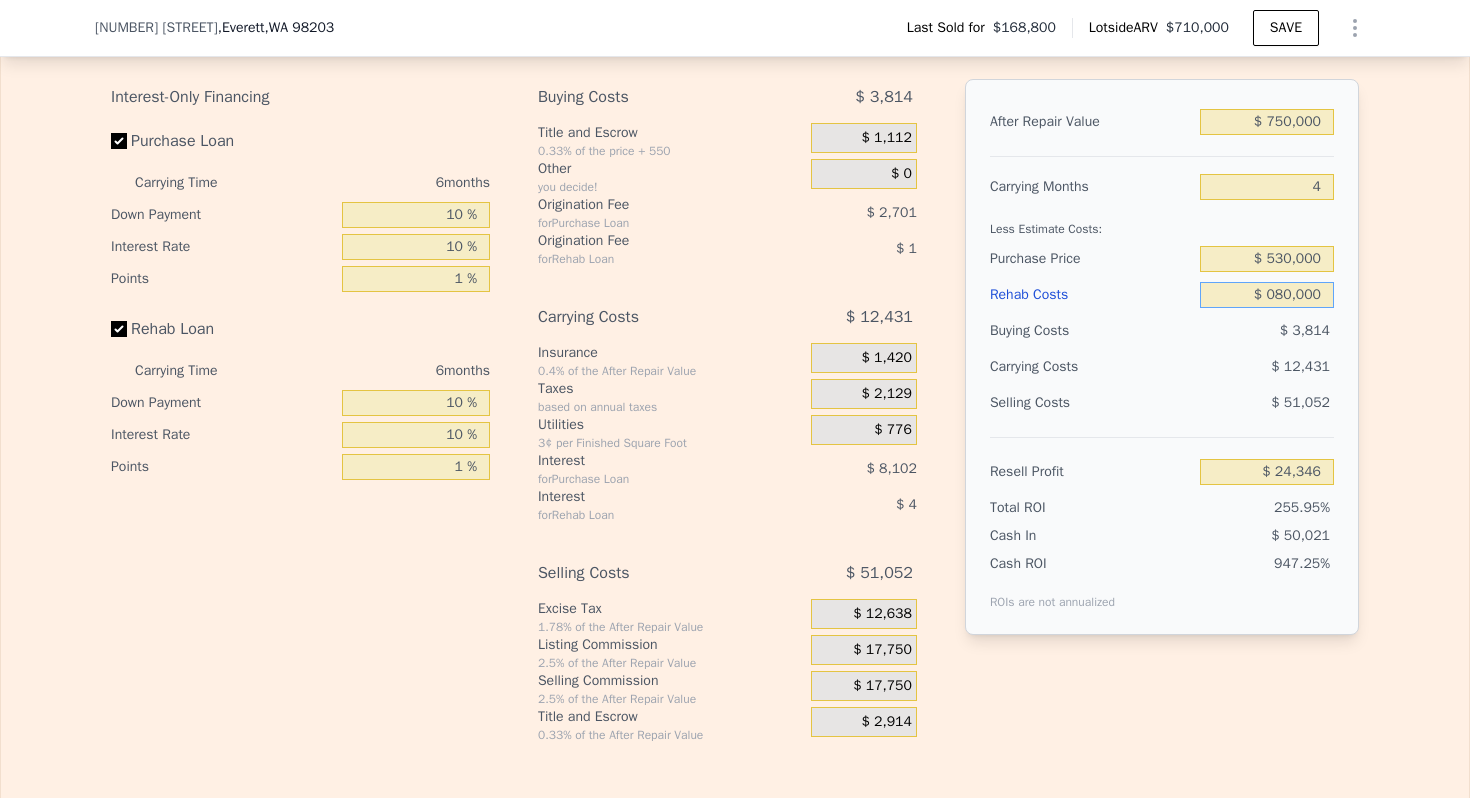 type on "$ 710,000" 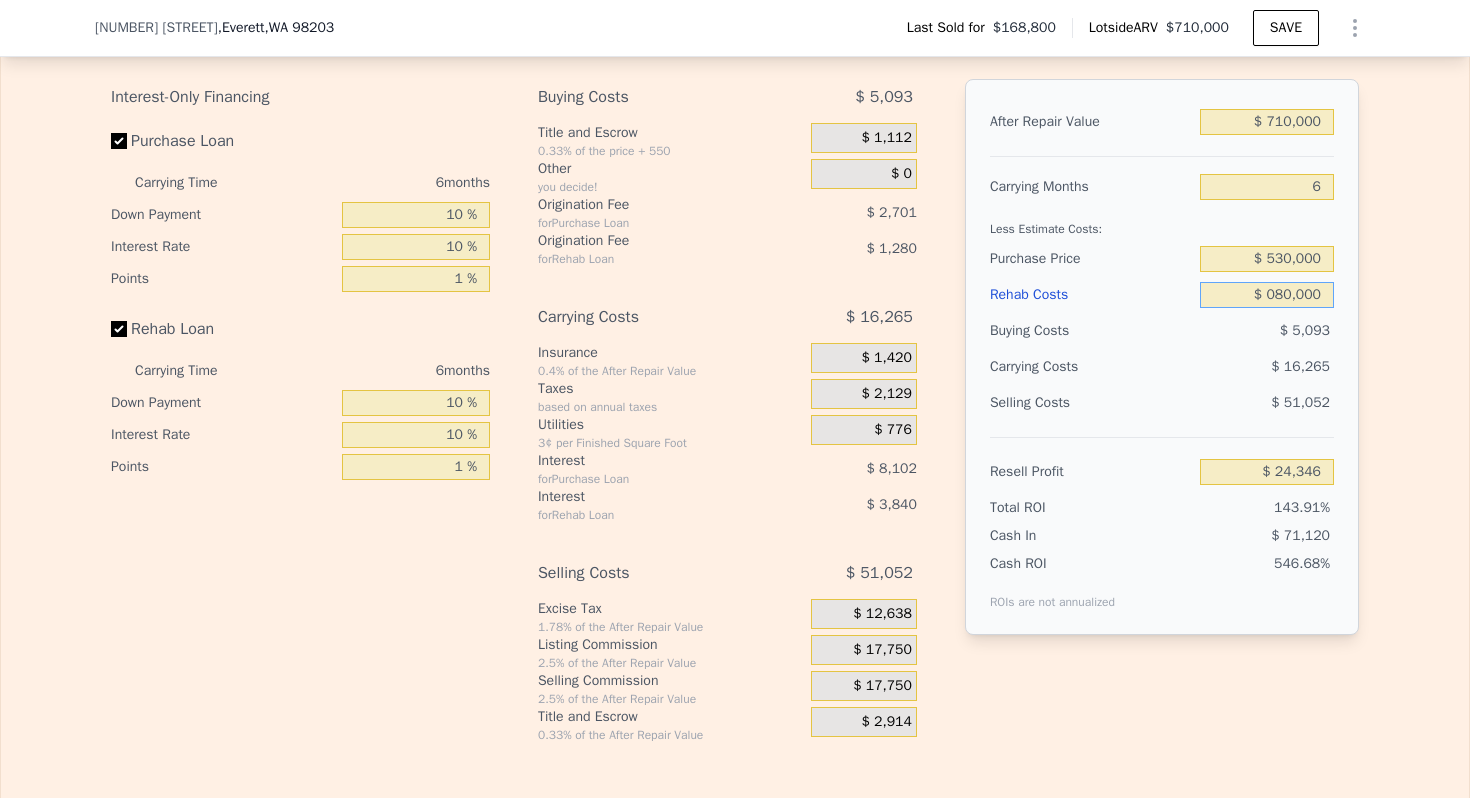 type on "$ 388,790" 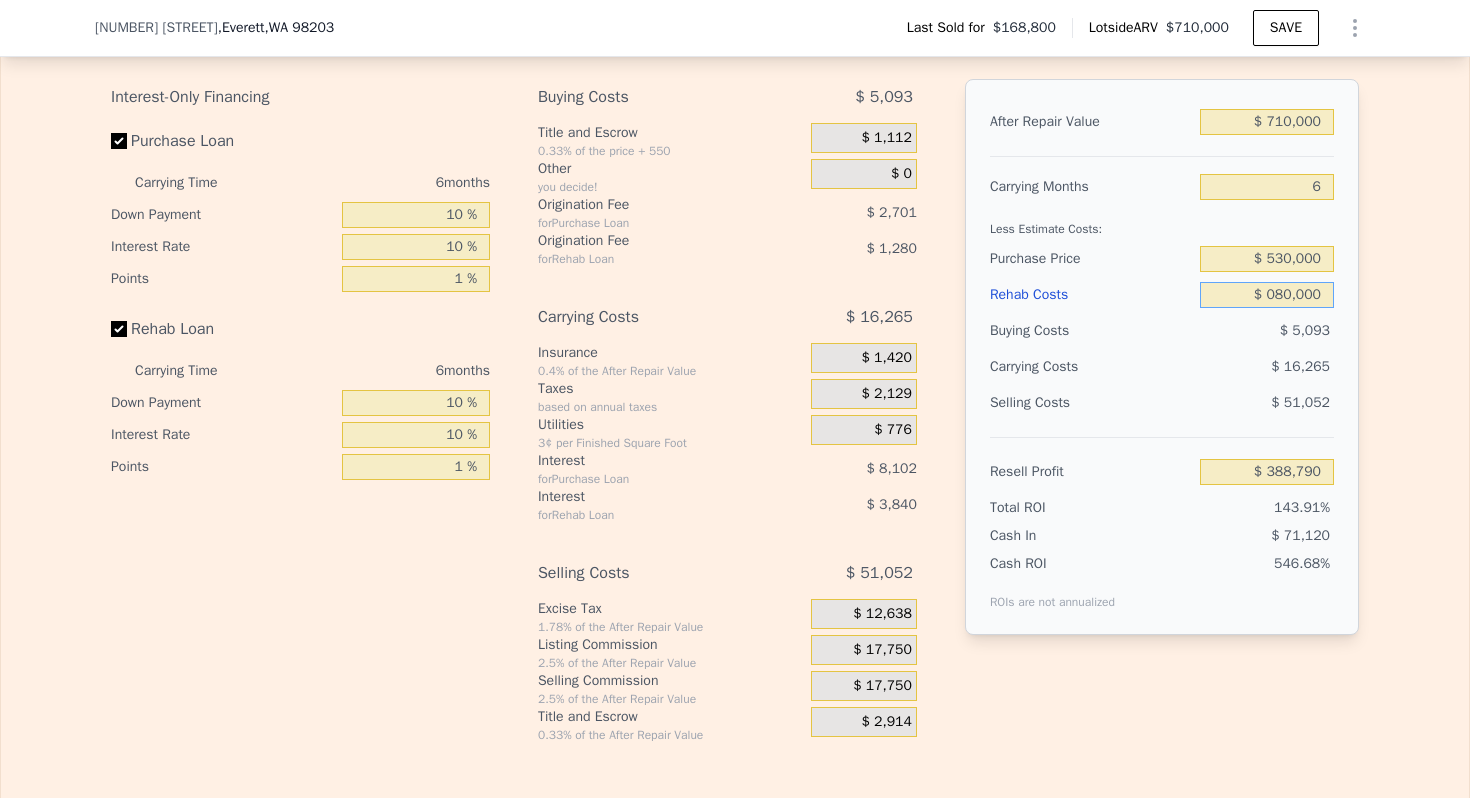 click on "$ 080,000" at bounding box center [1267, 295] 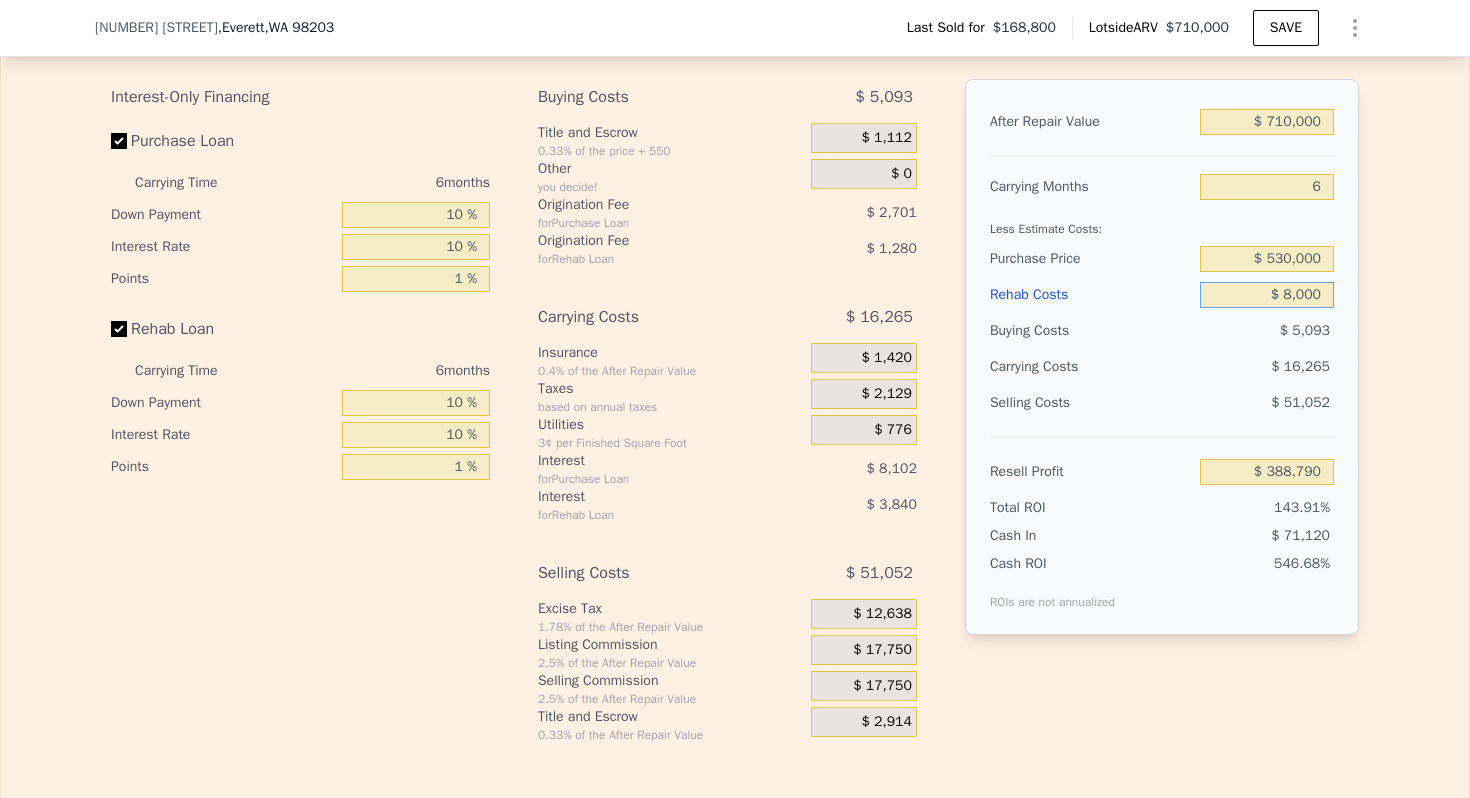 type on "$ 80,000" 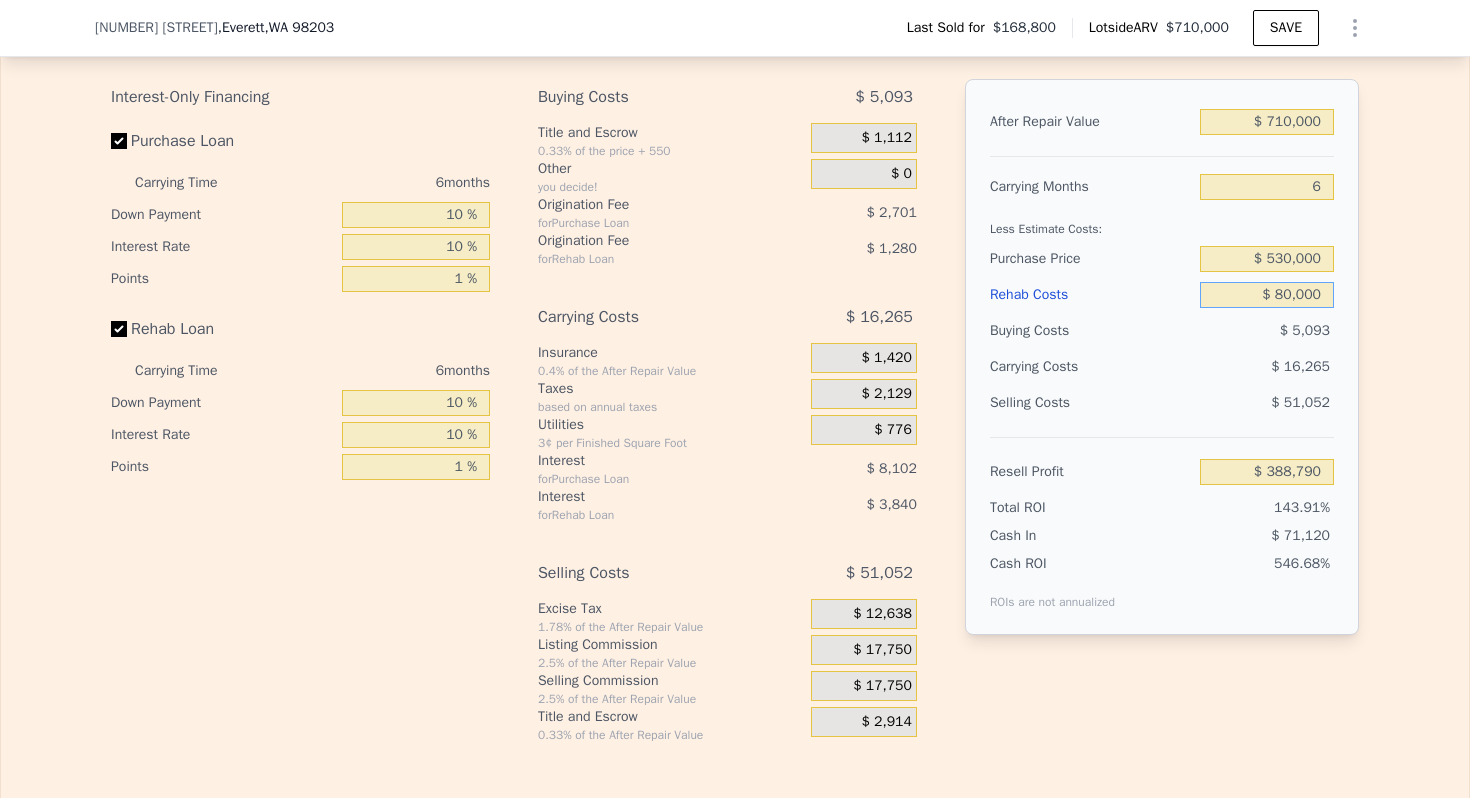 type on "$ 388,790" 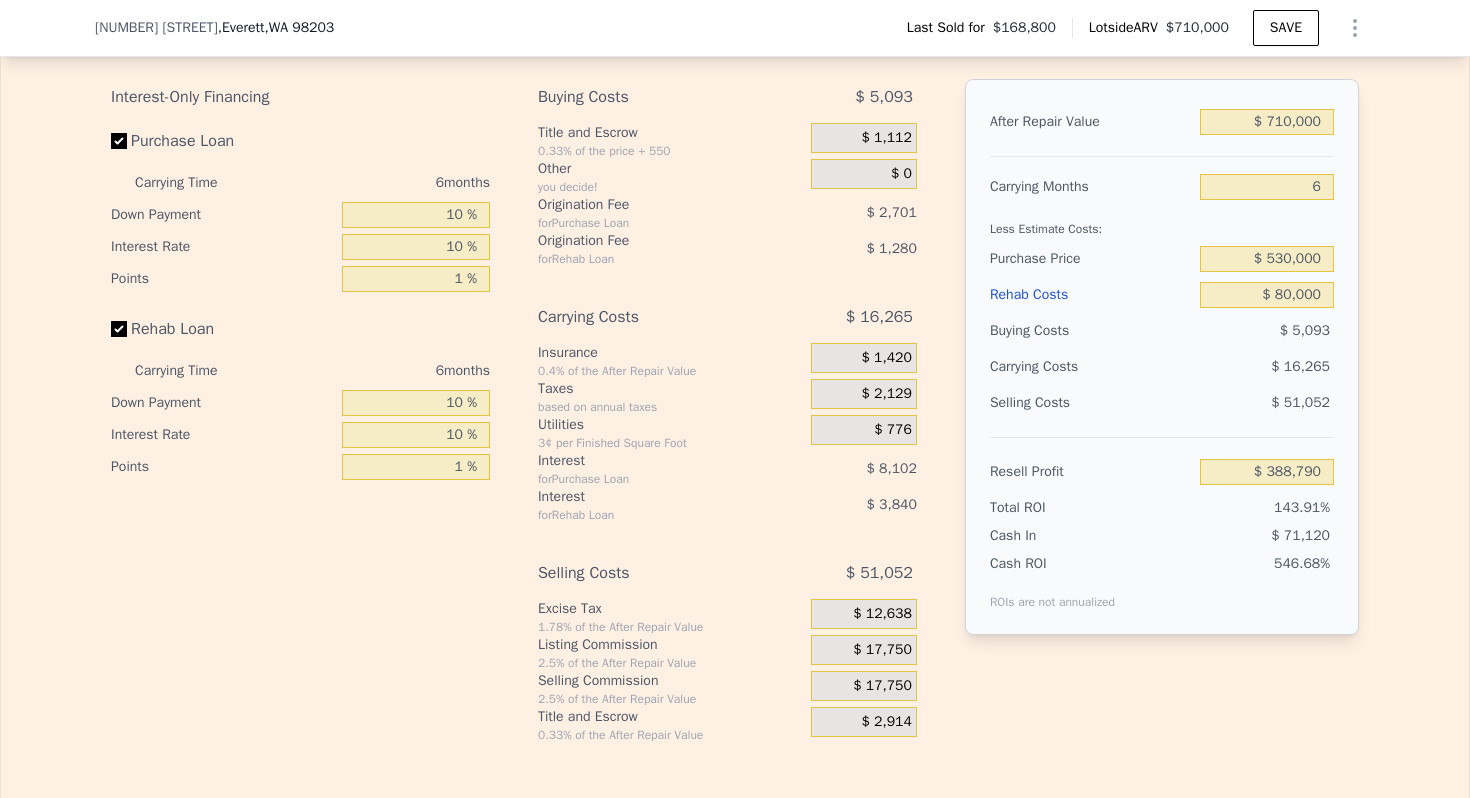 click on "Buying Costs" at bounding box center [1091, 331] 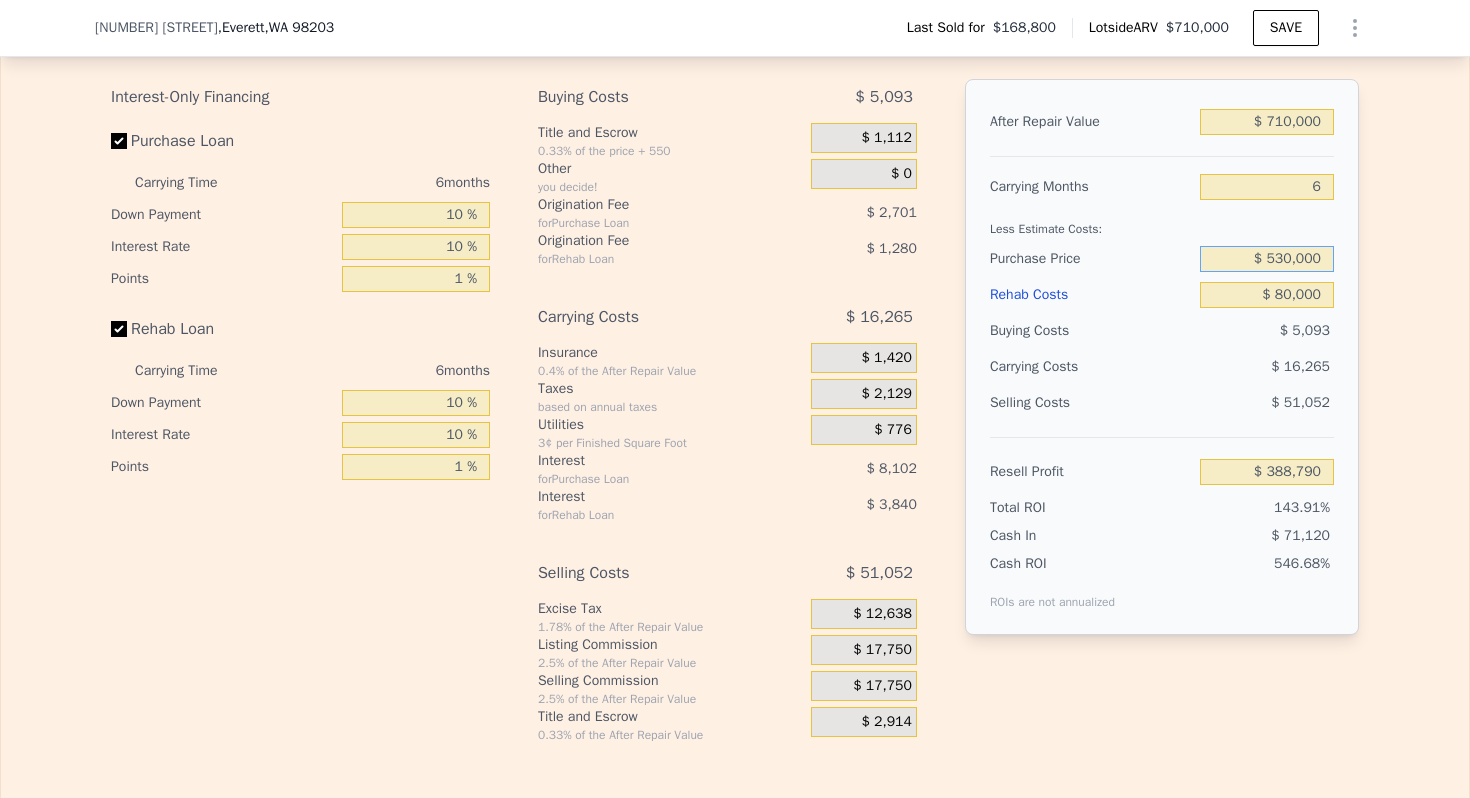 click on "$ 530,000" at bounding box center (1267, 259) 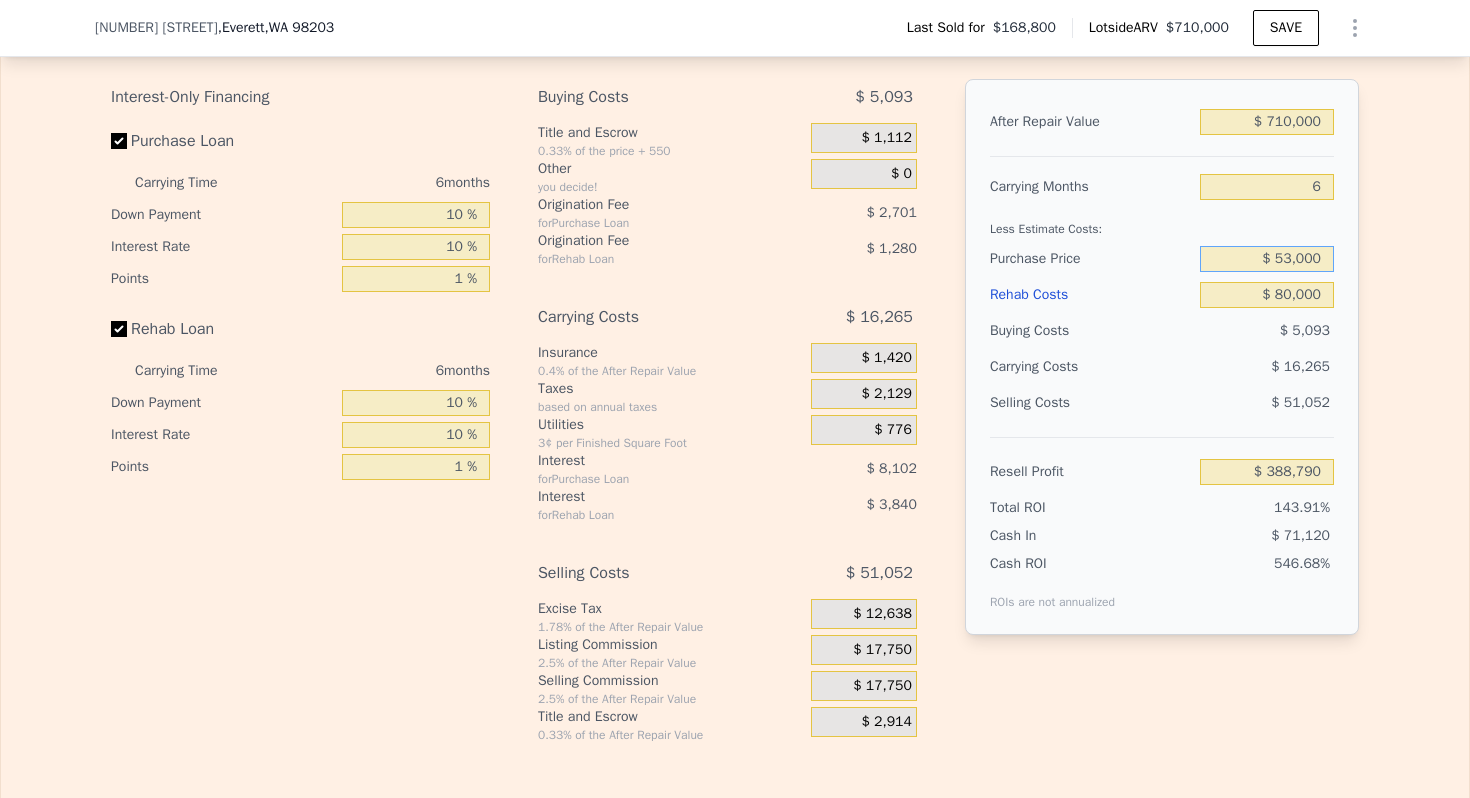 type on "$ 530,000" 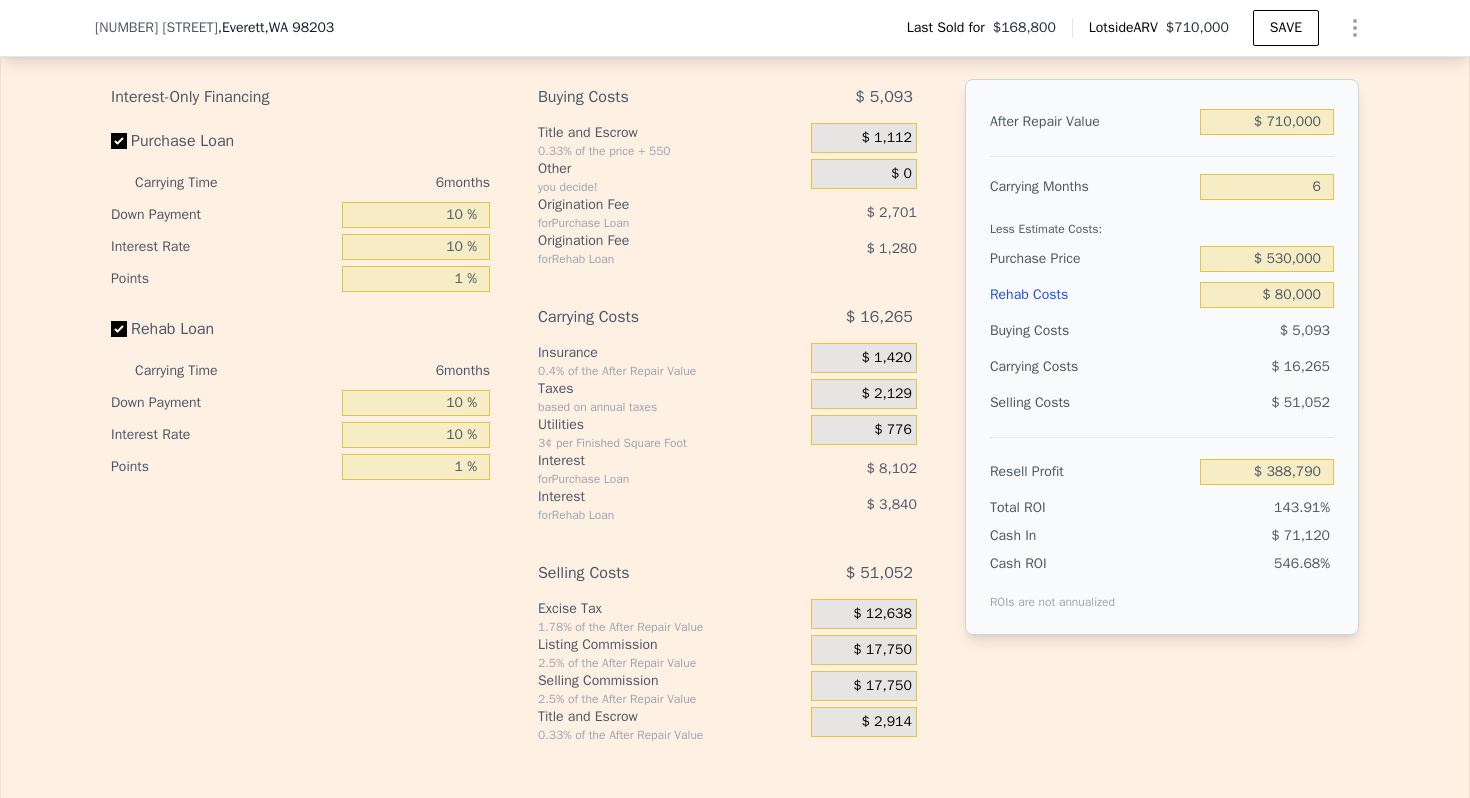 click on "Carrying Costs" at bounding box center (1052, 367) 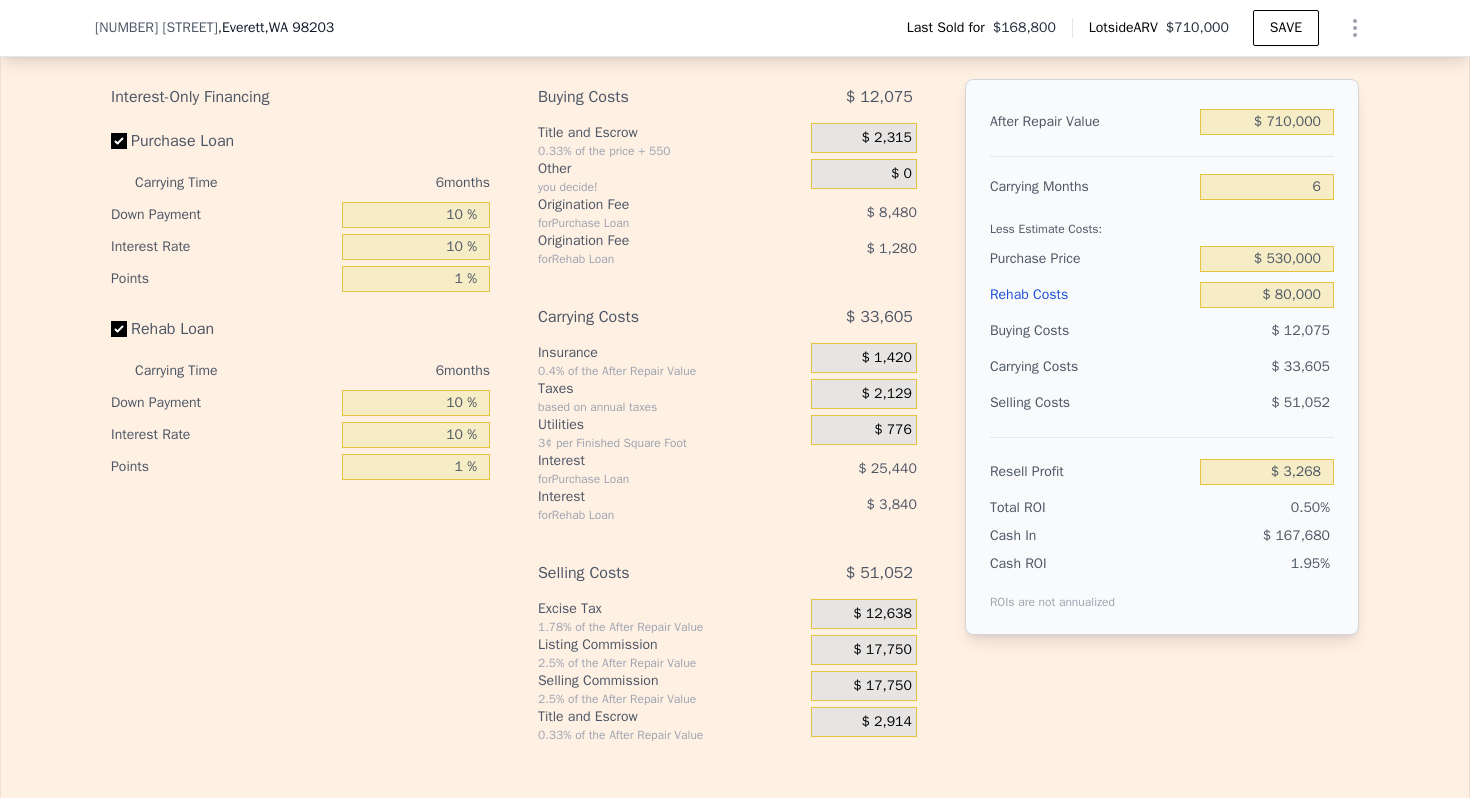 click on "Taxes" at bounding box center [670, 389] 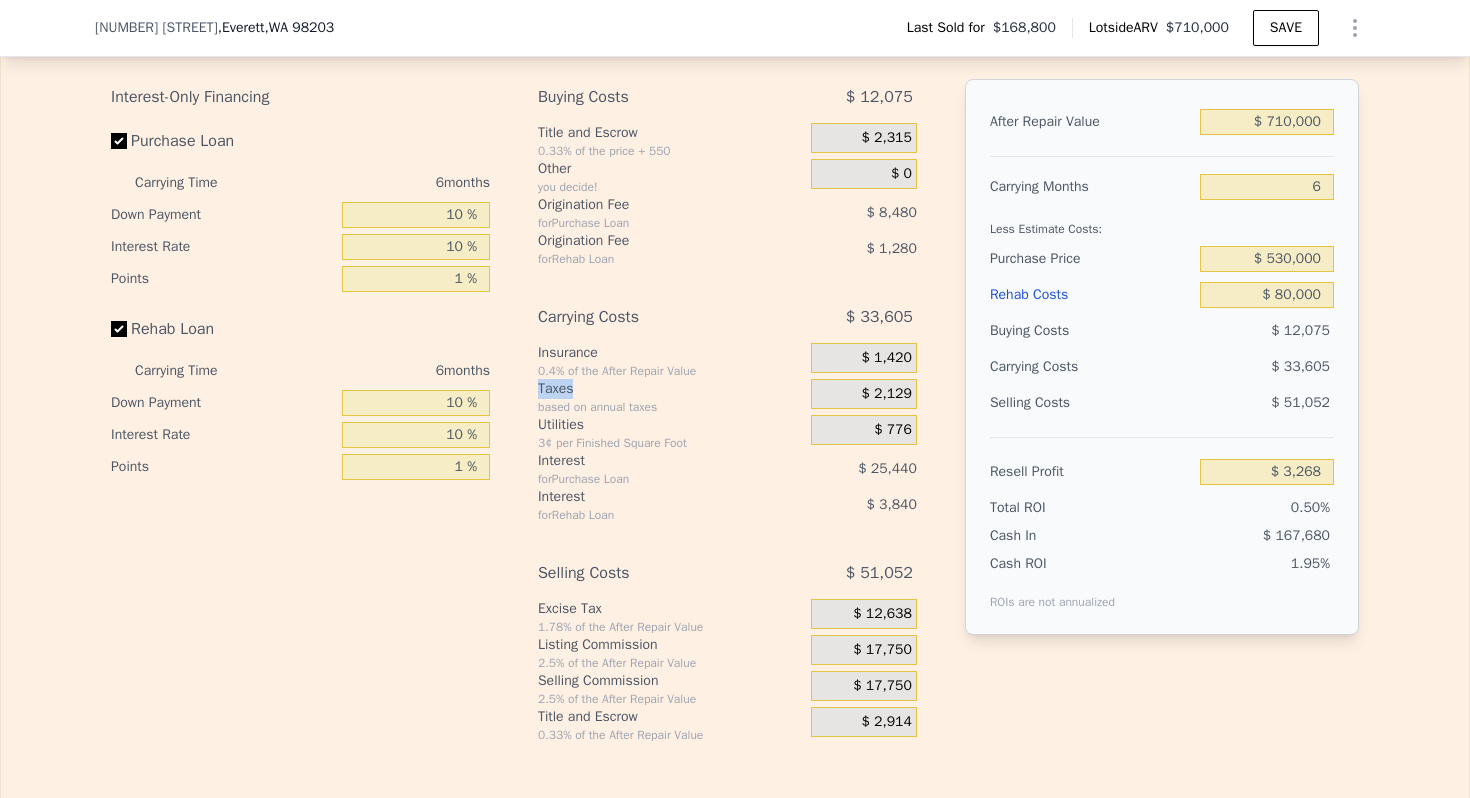 click on "Taxes" at bounding box center [670, 389] 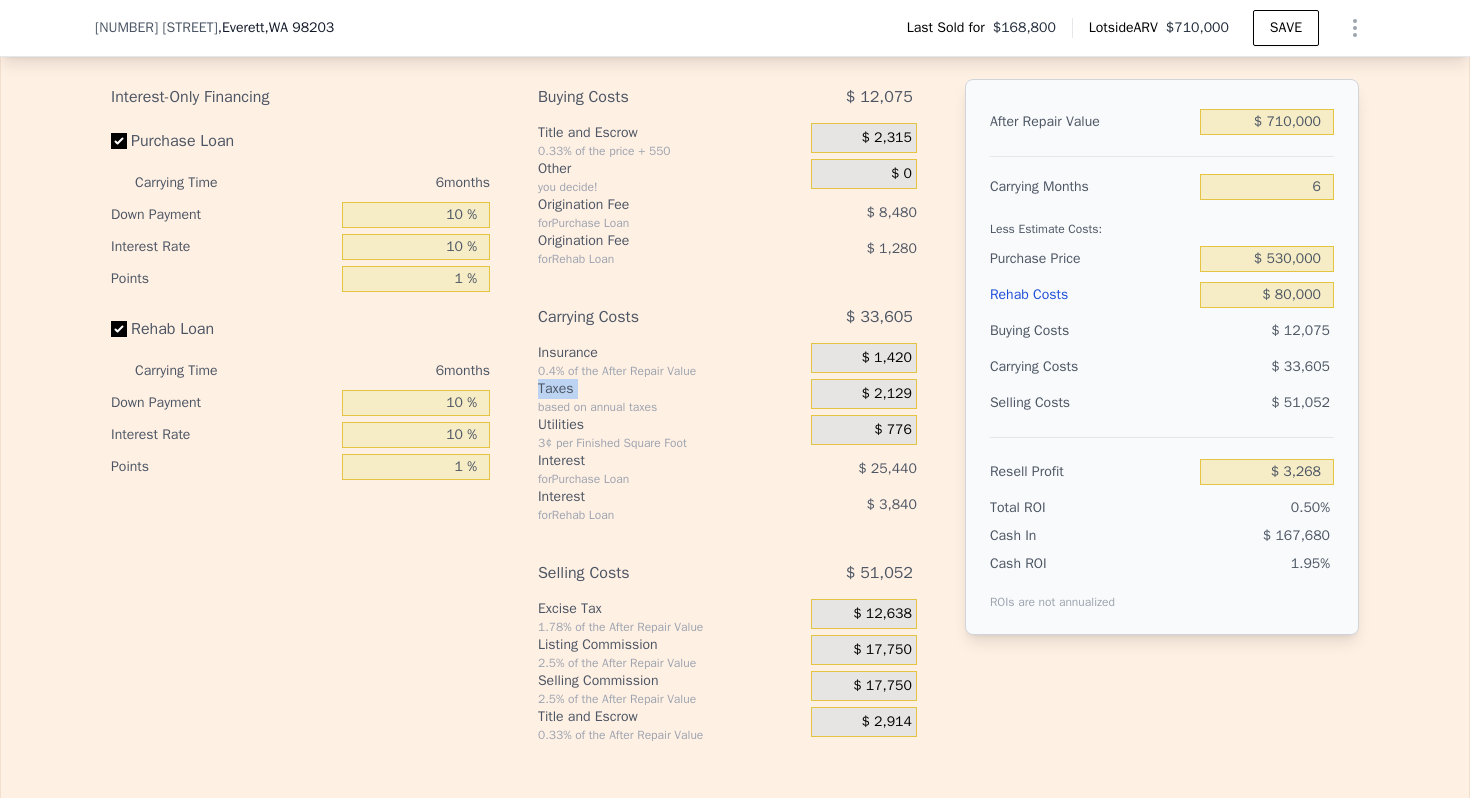 click on "Taxes" at bounding box center [670, 389] 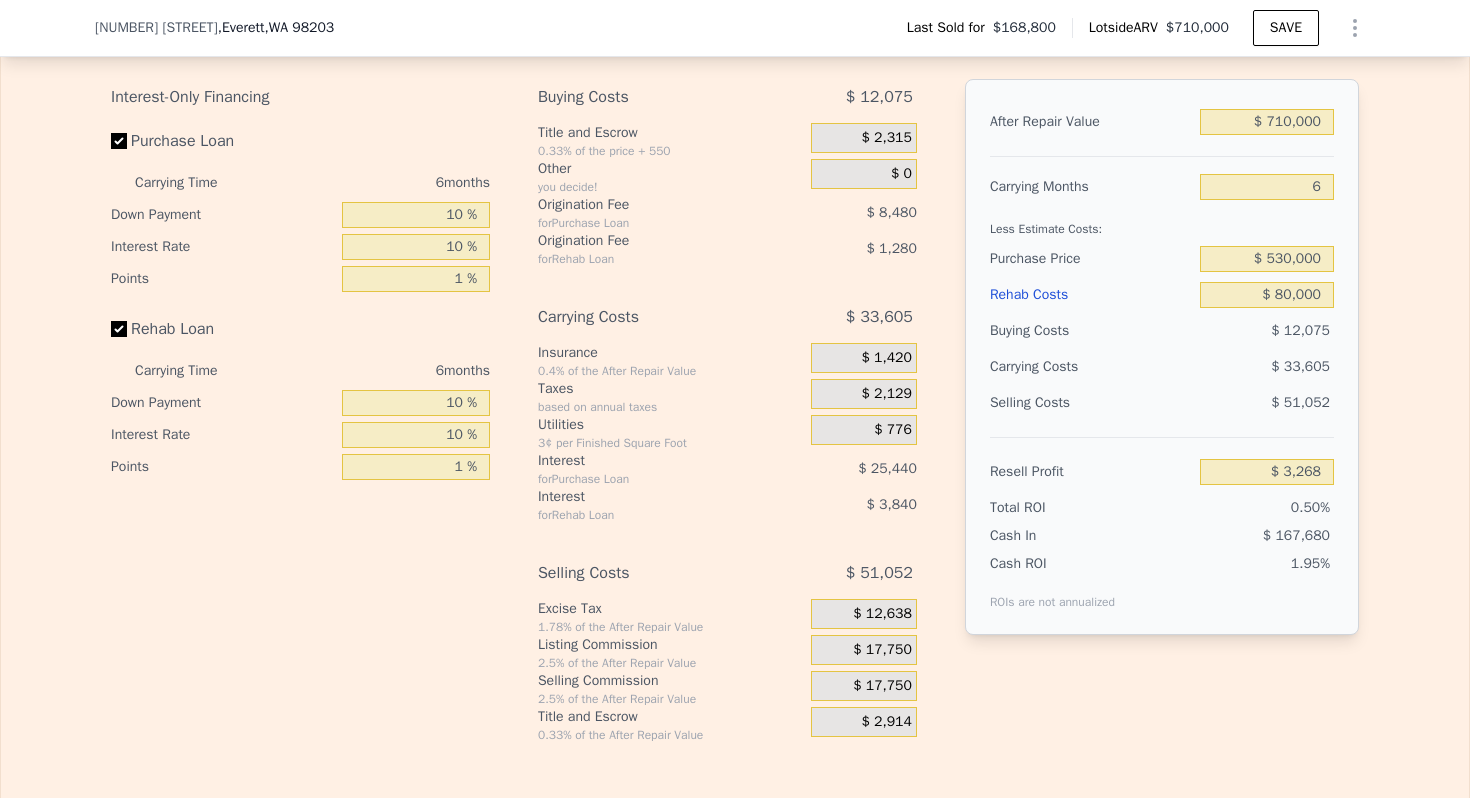 click on "Insurance" at bounding box center (670, 353) 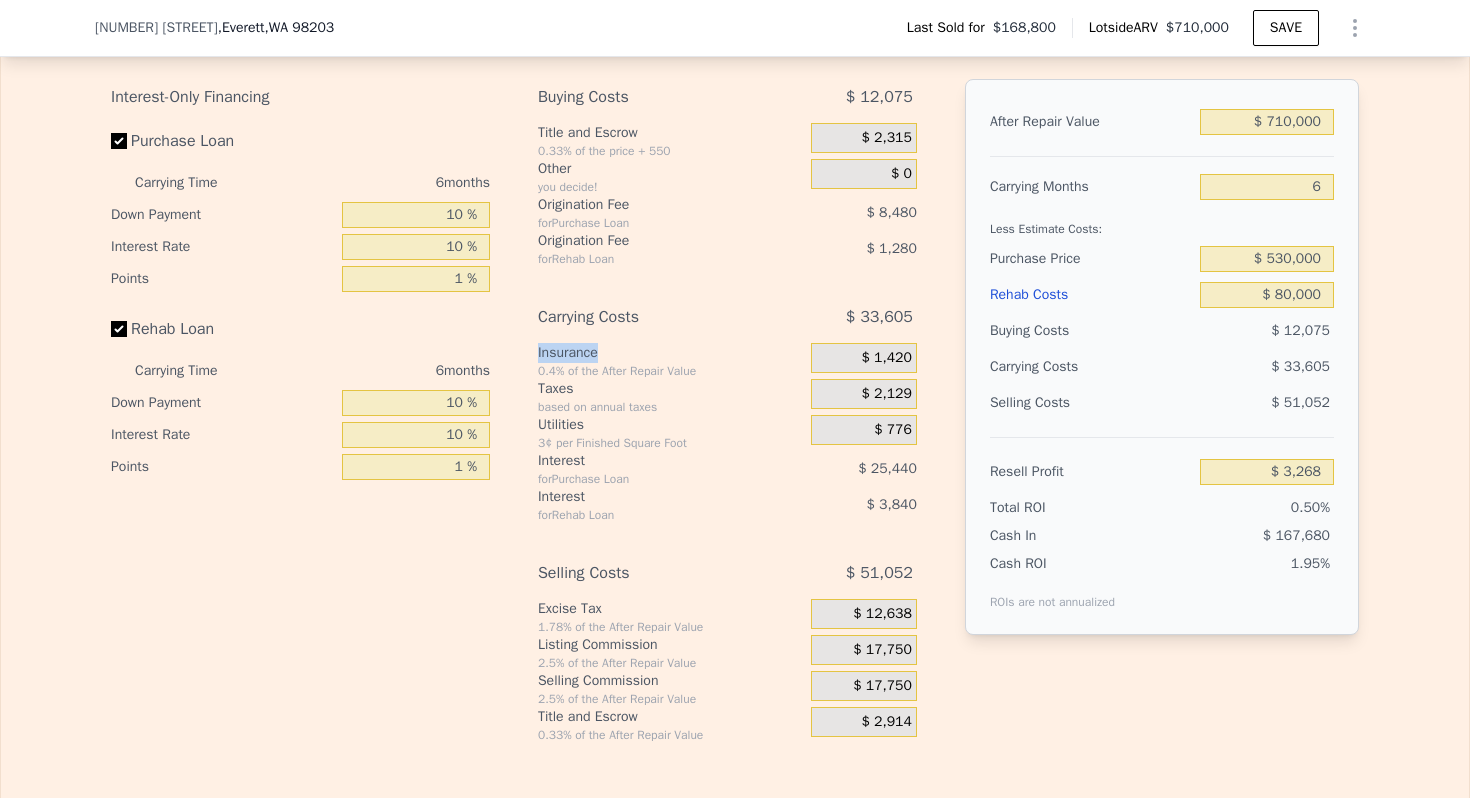 click on "Insurance" at bounding box center (670, 353) 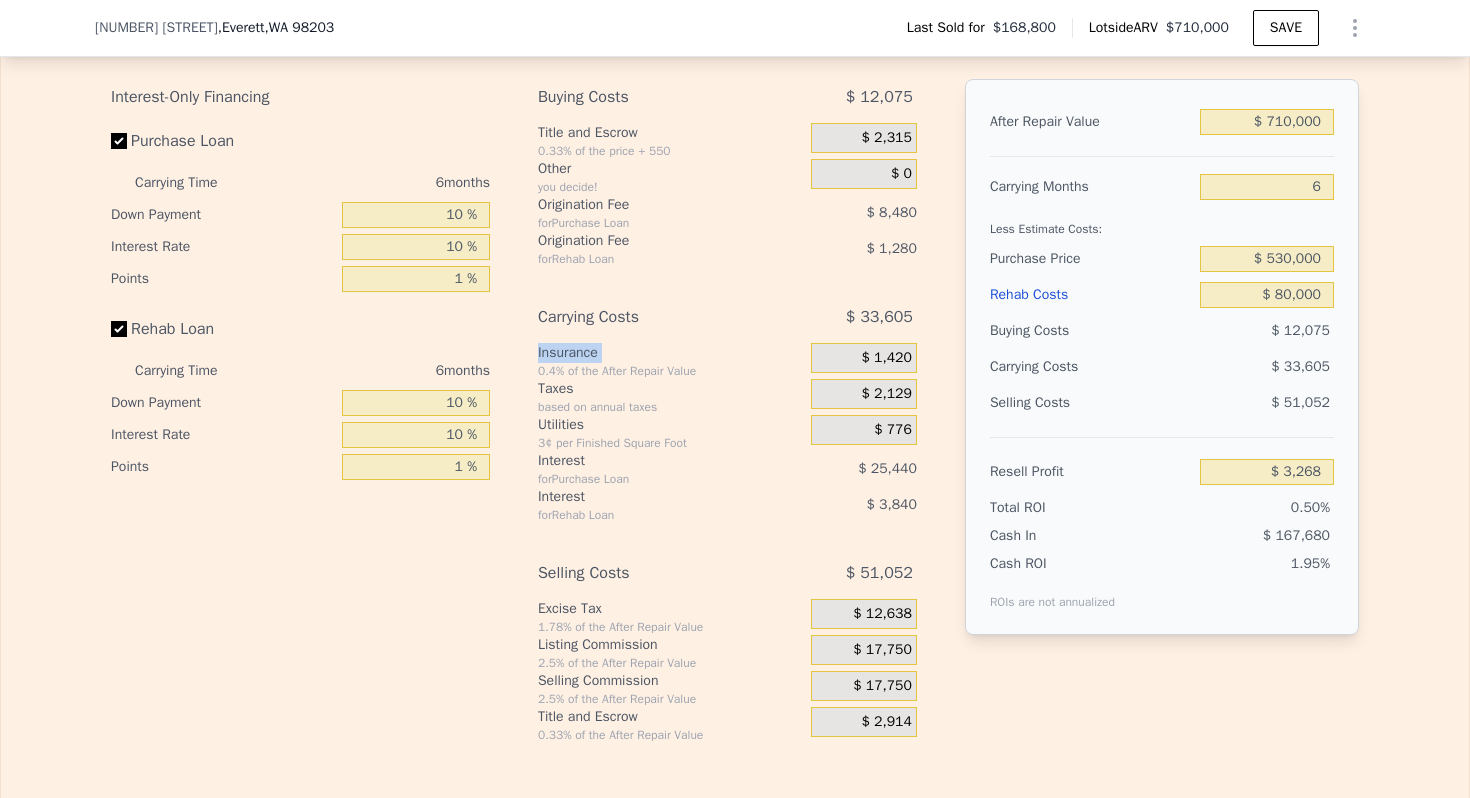 click on "Insurance" at bounding box center [670, 353] 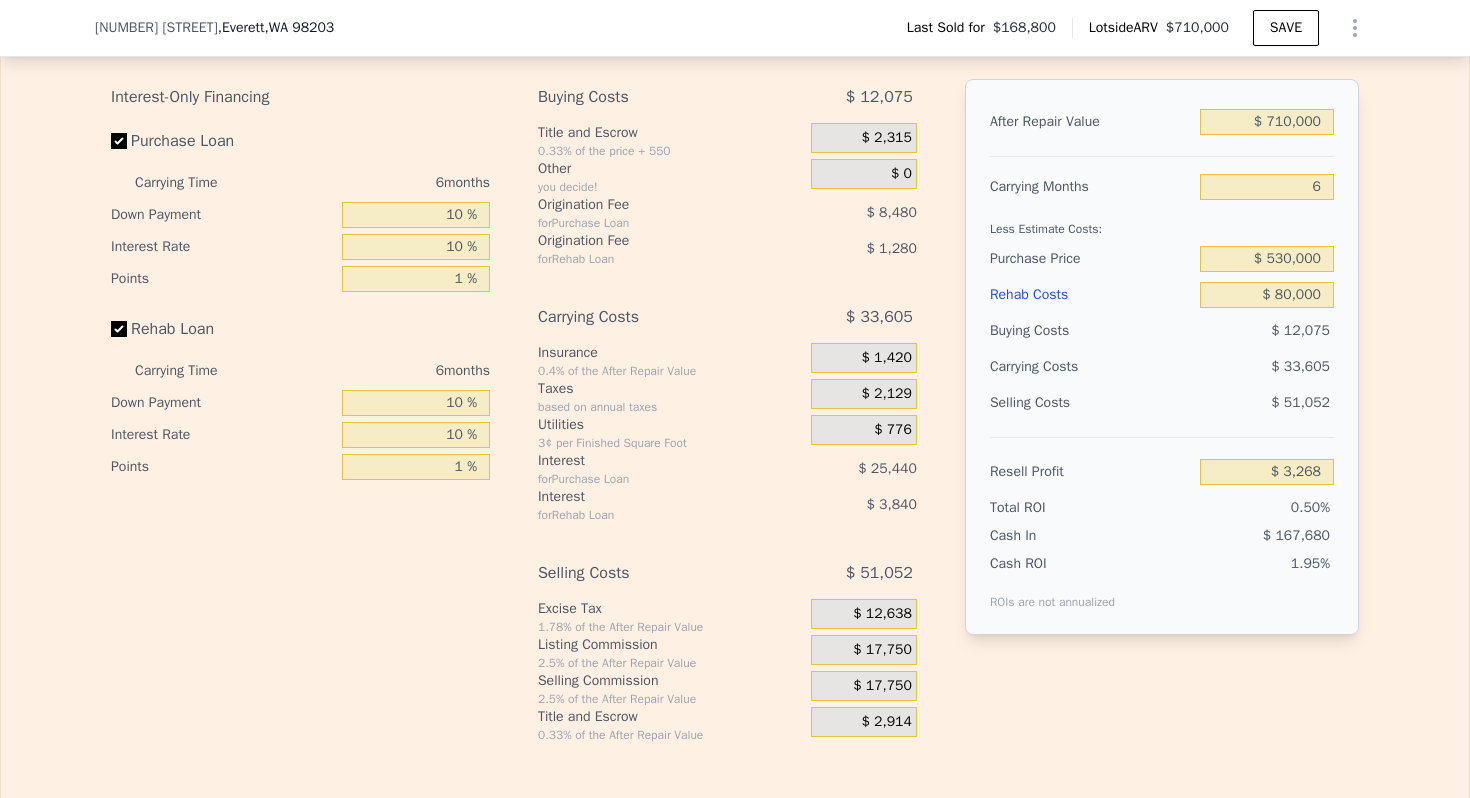 click on "0.4% of the After Repair Value" at bounding box center (670, 371) 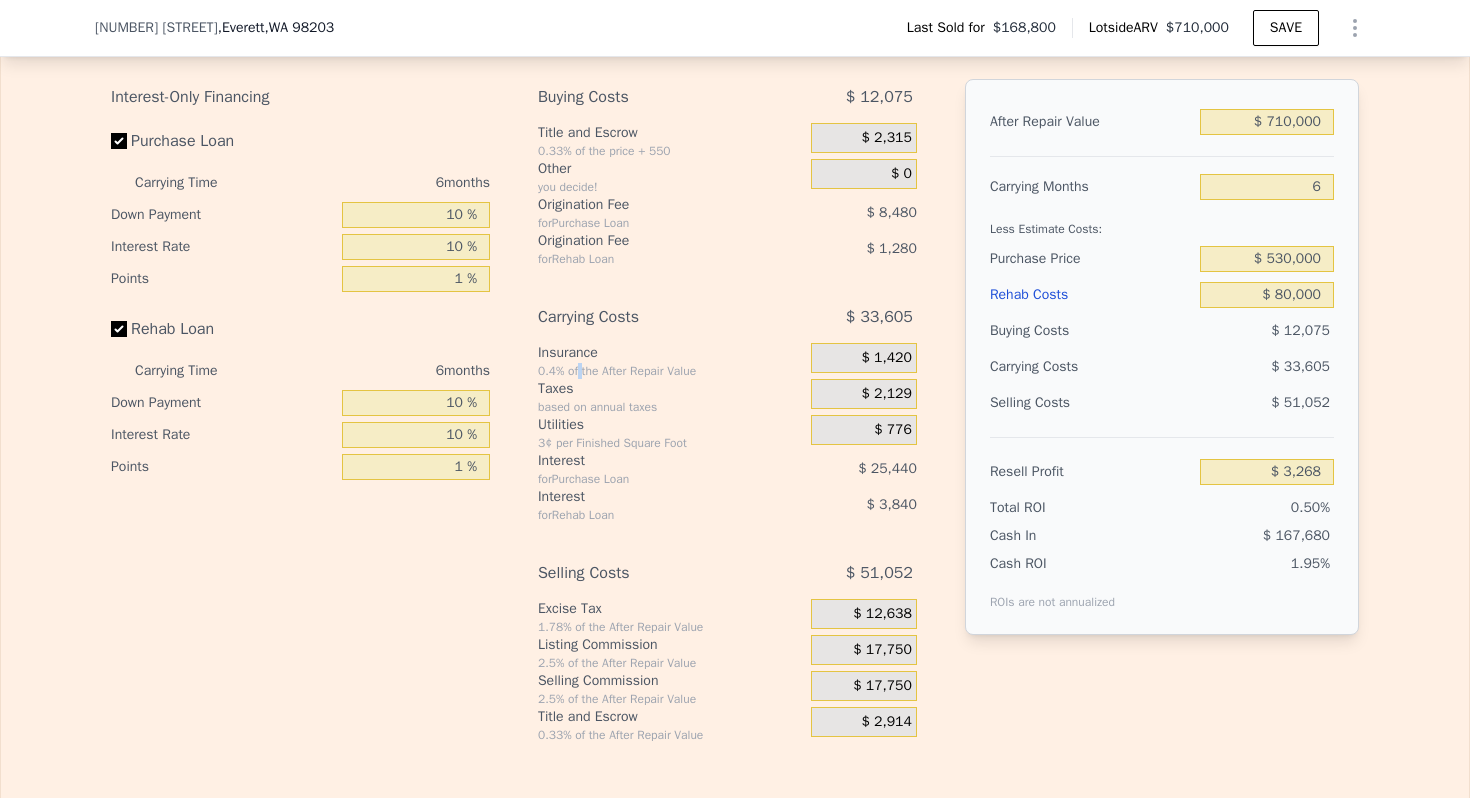 click on "0.4% of the After Repair Value" at bounding box center (670, 371) 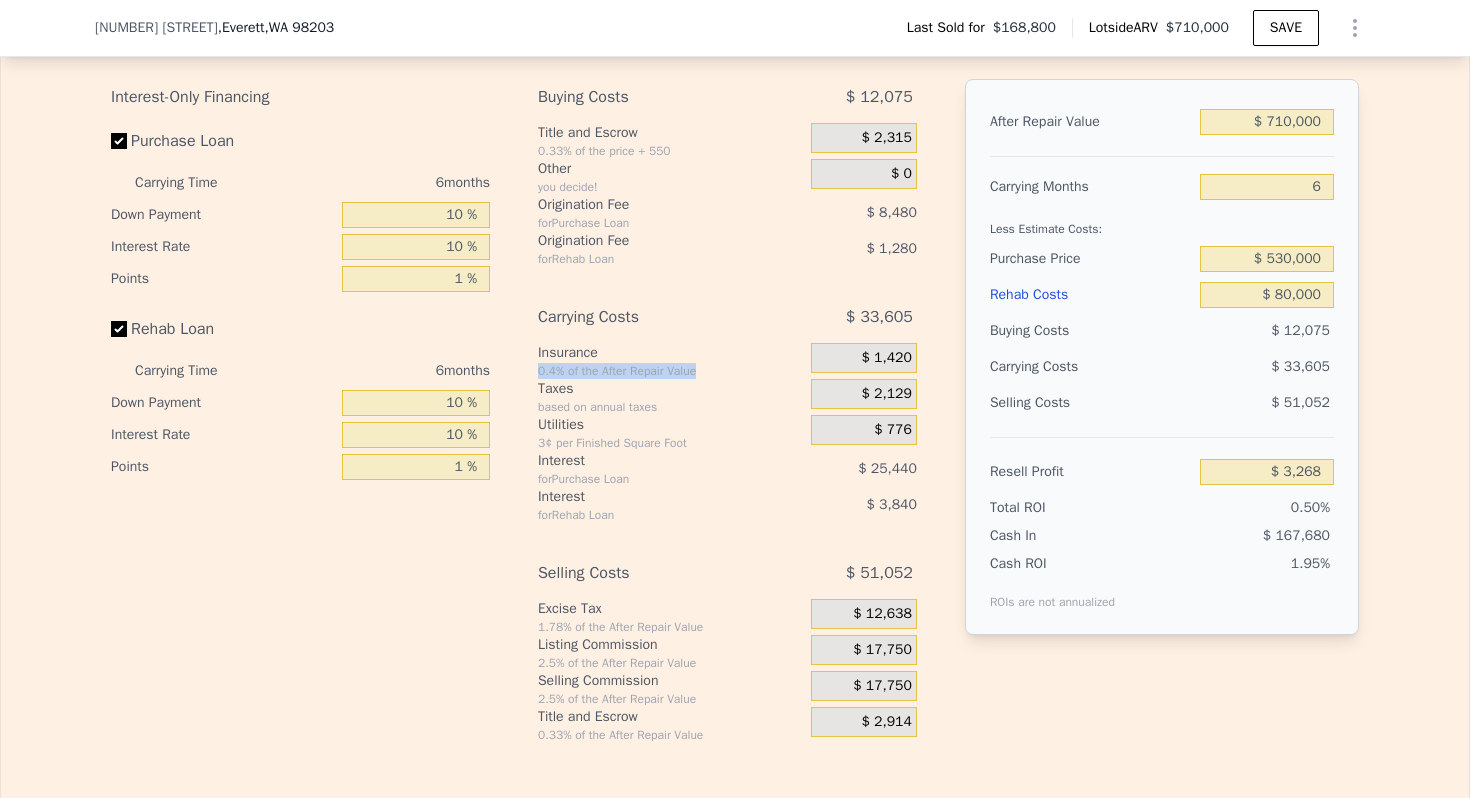 click on "0.4% of the After Repair Value" at bounding box center [670, 371] 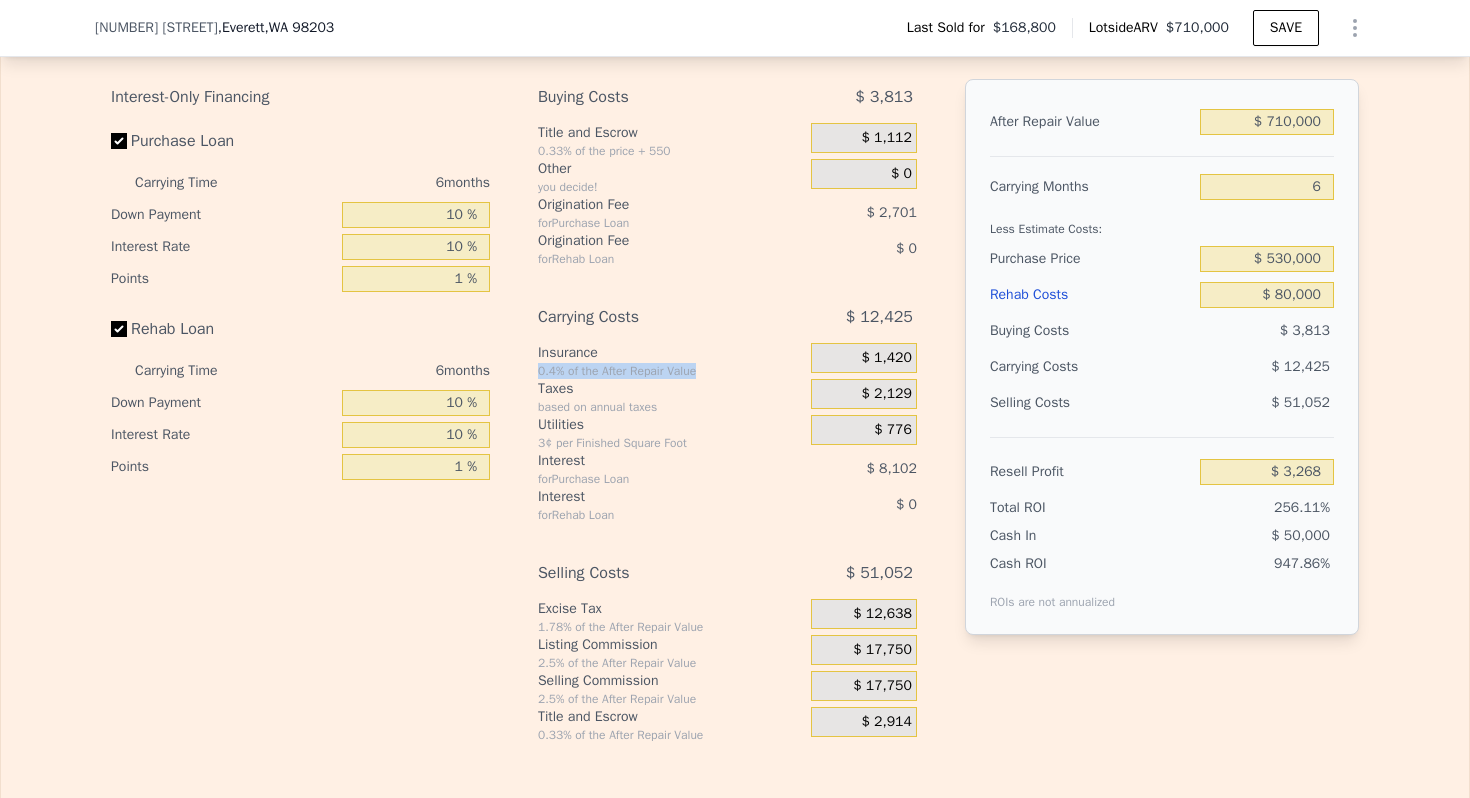 click on "Selling Costs" at bounding box center (1091, 403) 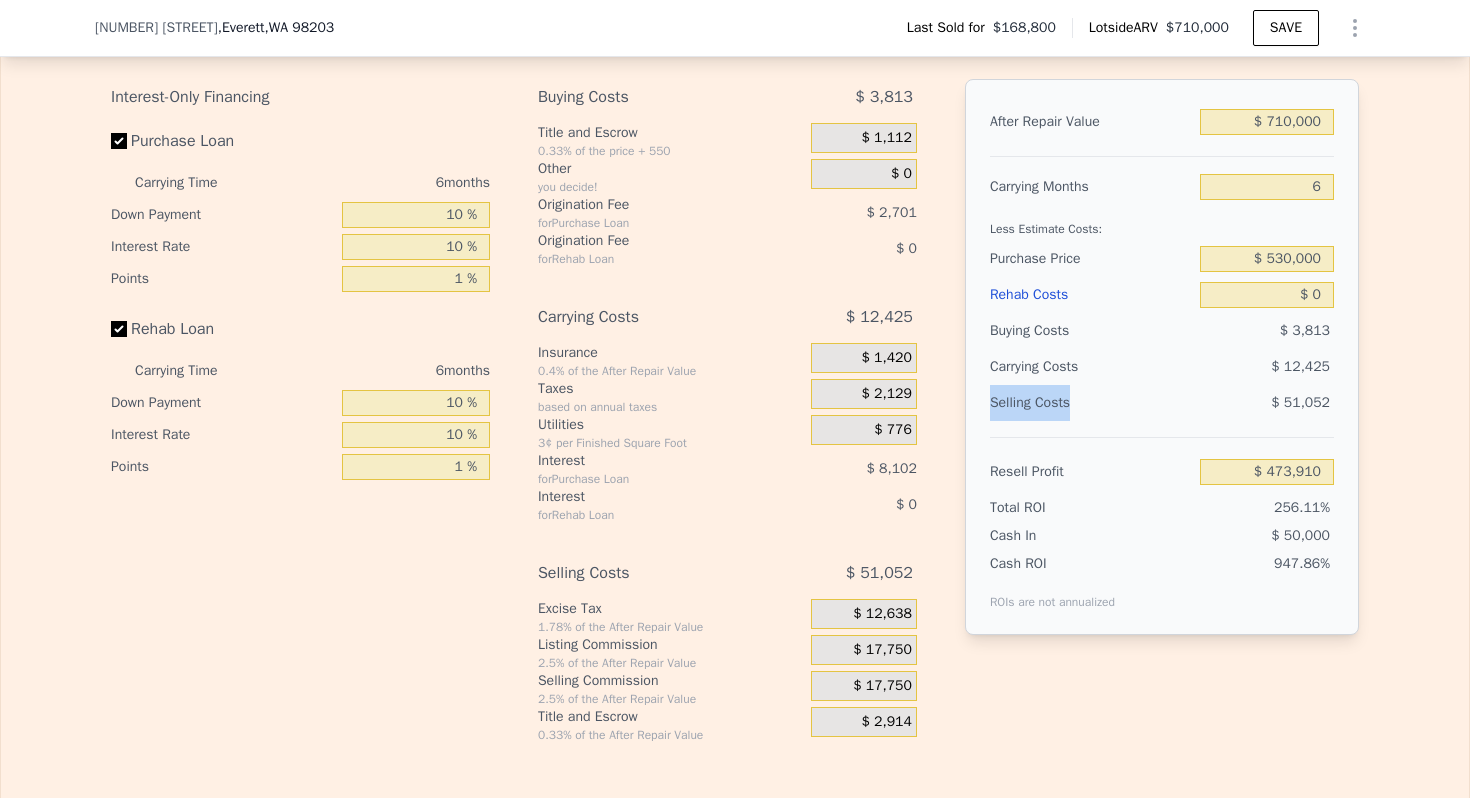 click on "Carrying Costs" at bounding box center [1052, 367] 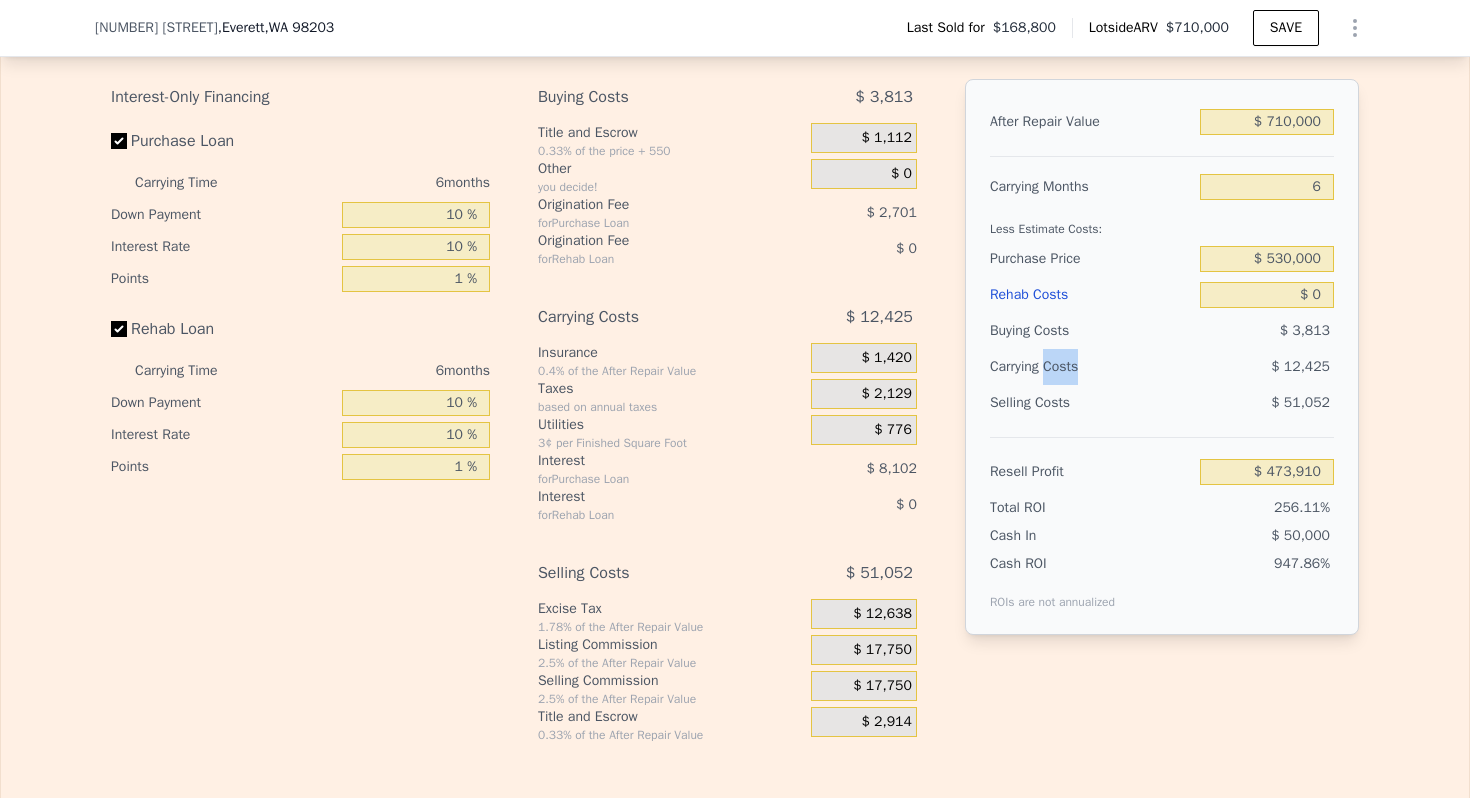 click on "Carrying Costs" at bounding box center (1052, 367) 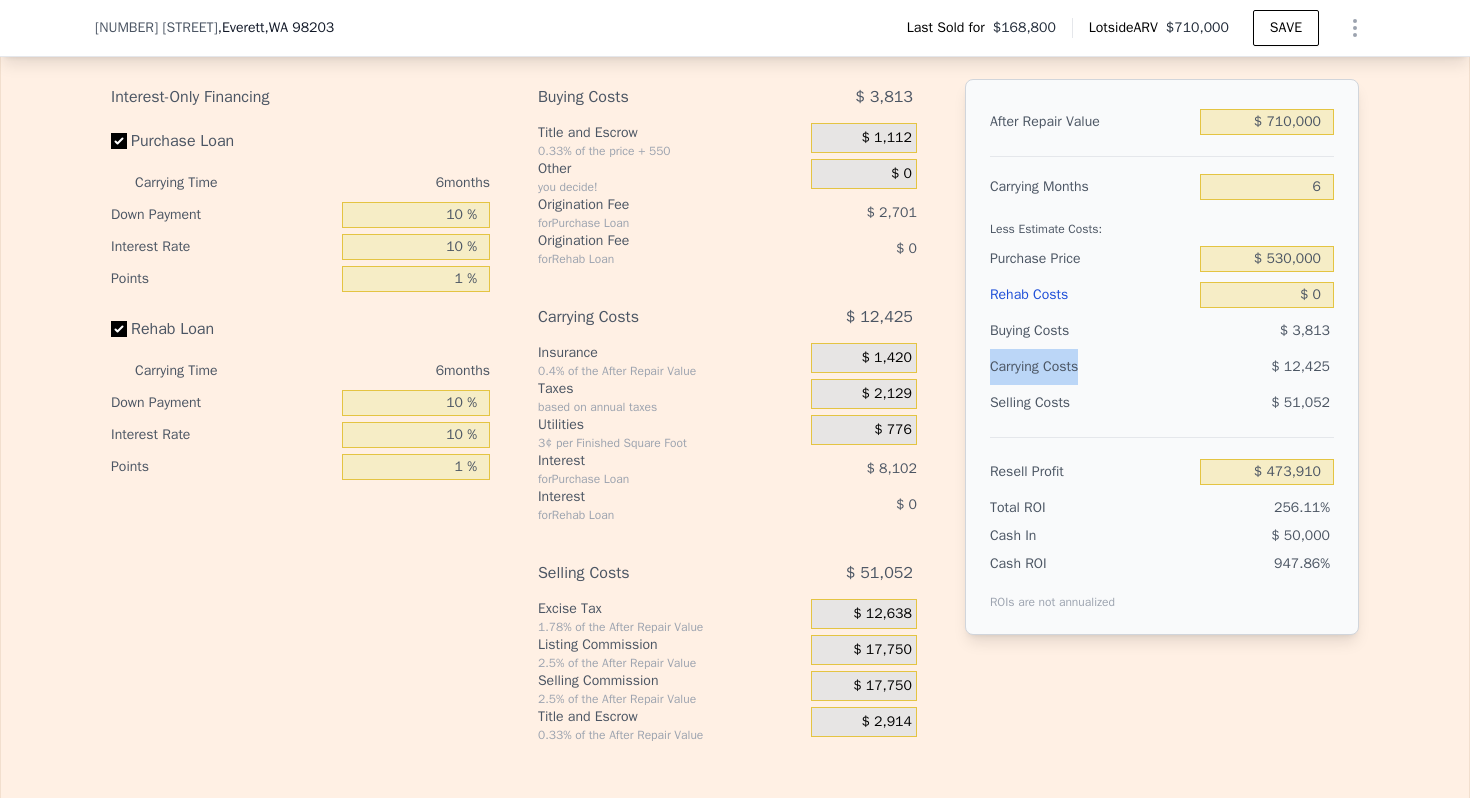 click on "Carrying Costs" at bounding box center (1052, 367) 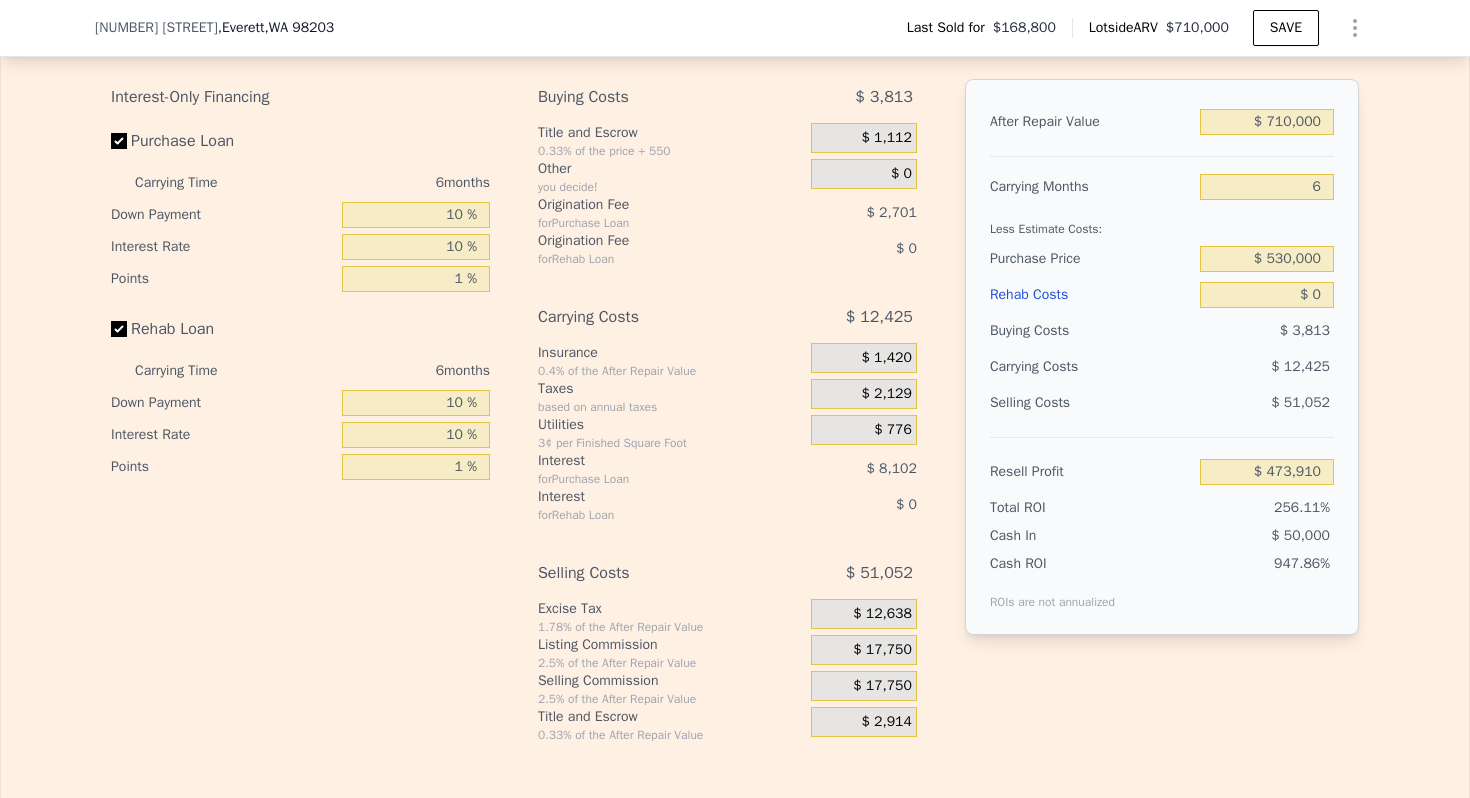 click on "Resell Profit" at bounding box center [1091, 472] 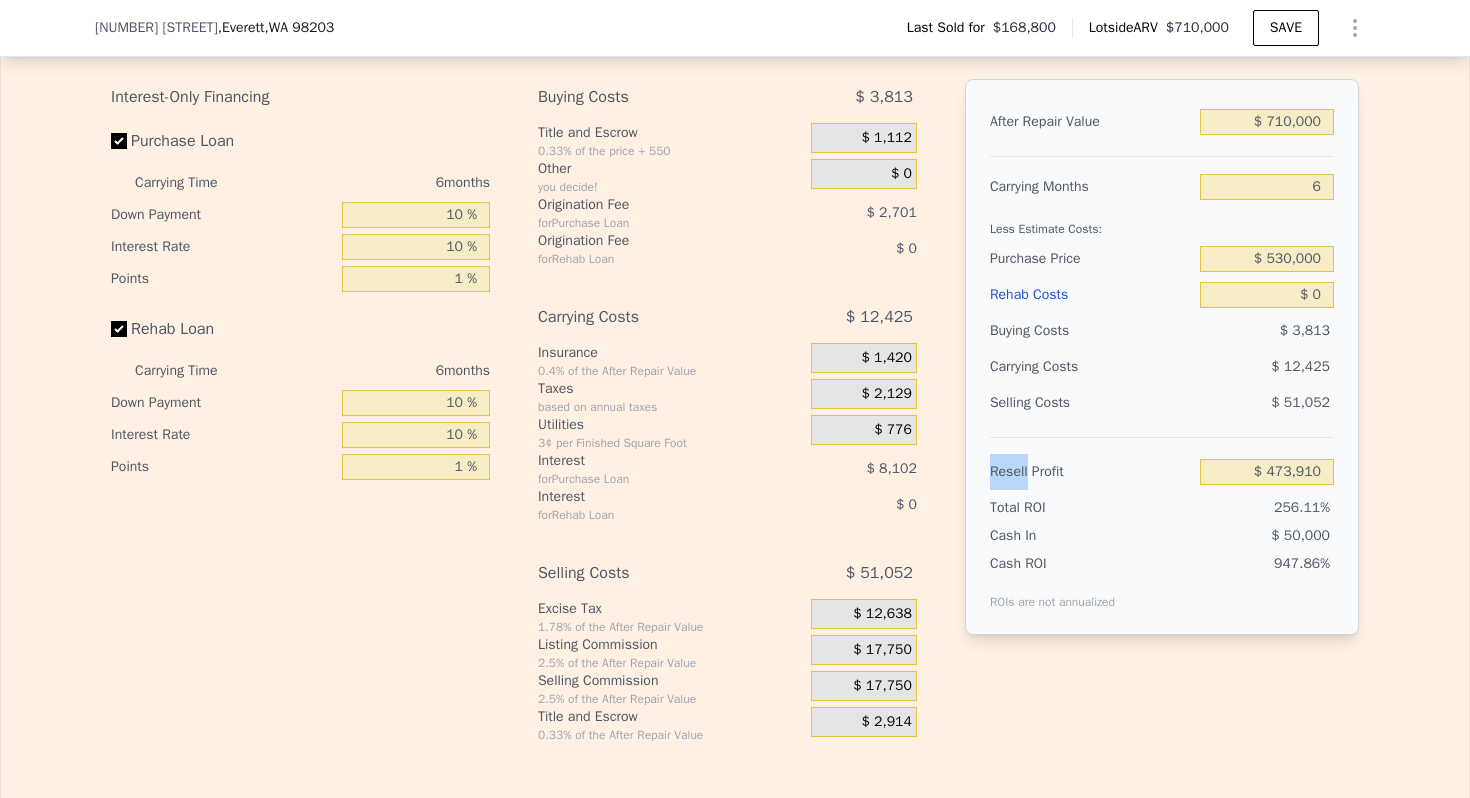 click on "Resell Profit" at bounding box center (1091, 472) 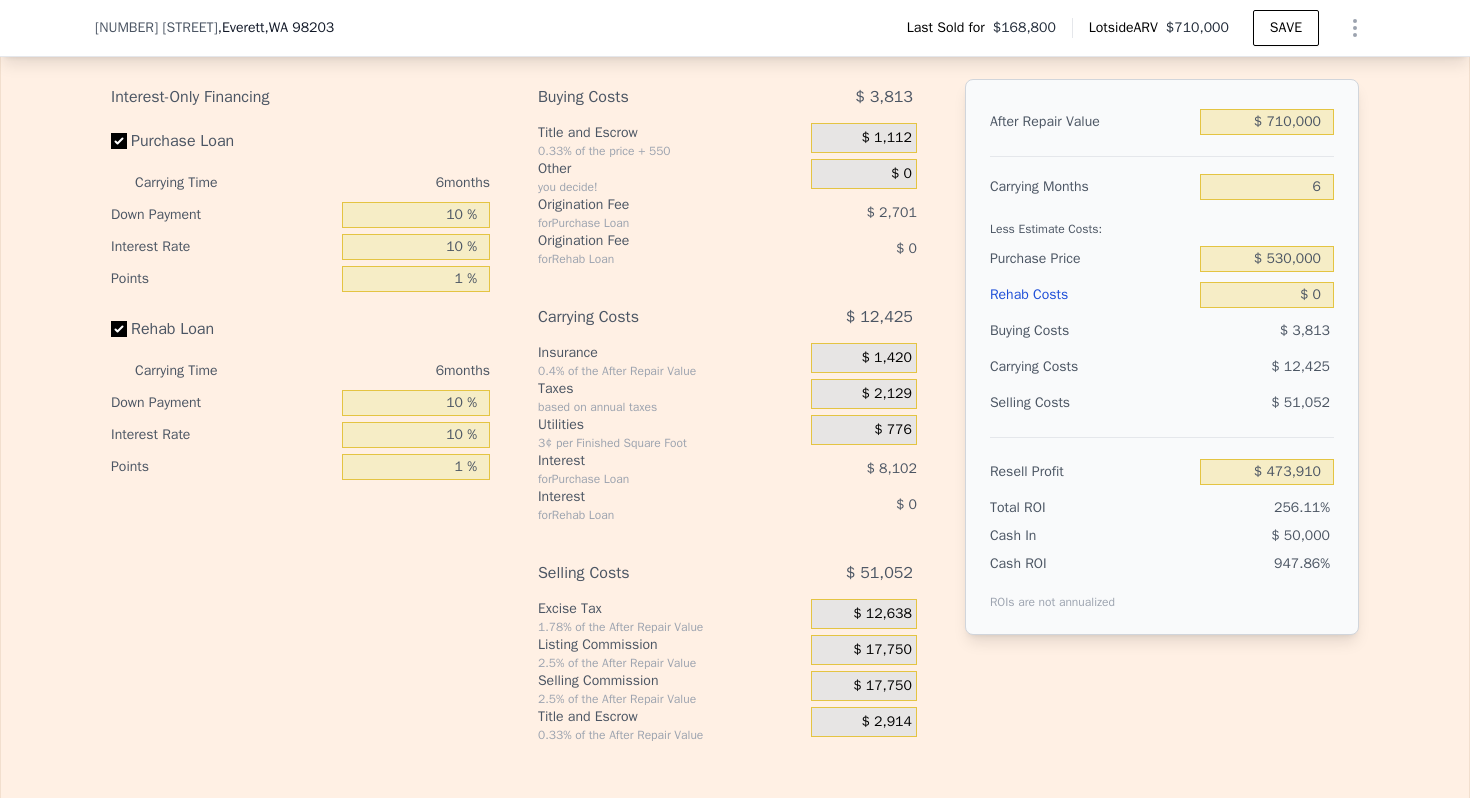 click on "Selling Costs" at bounding box center [1091, 403] 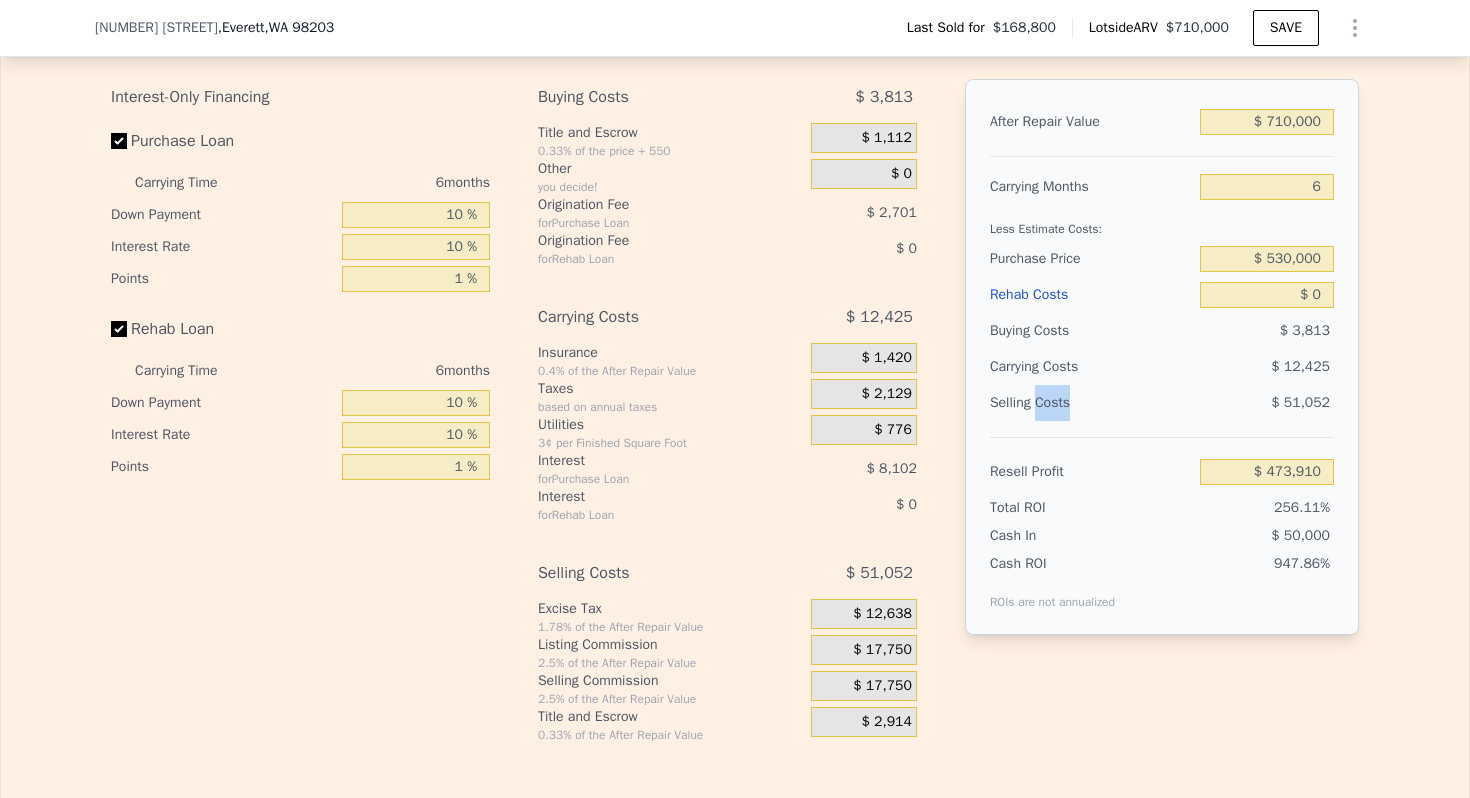 click on "Selling Costs" at bounding box center (1091, 403) 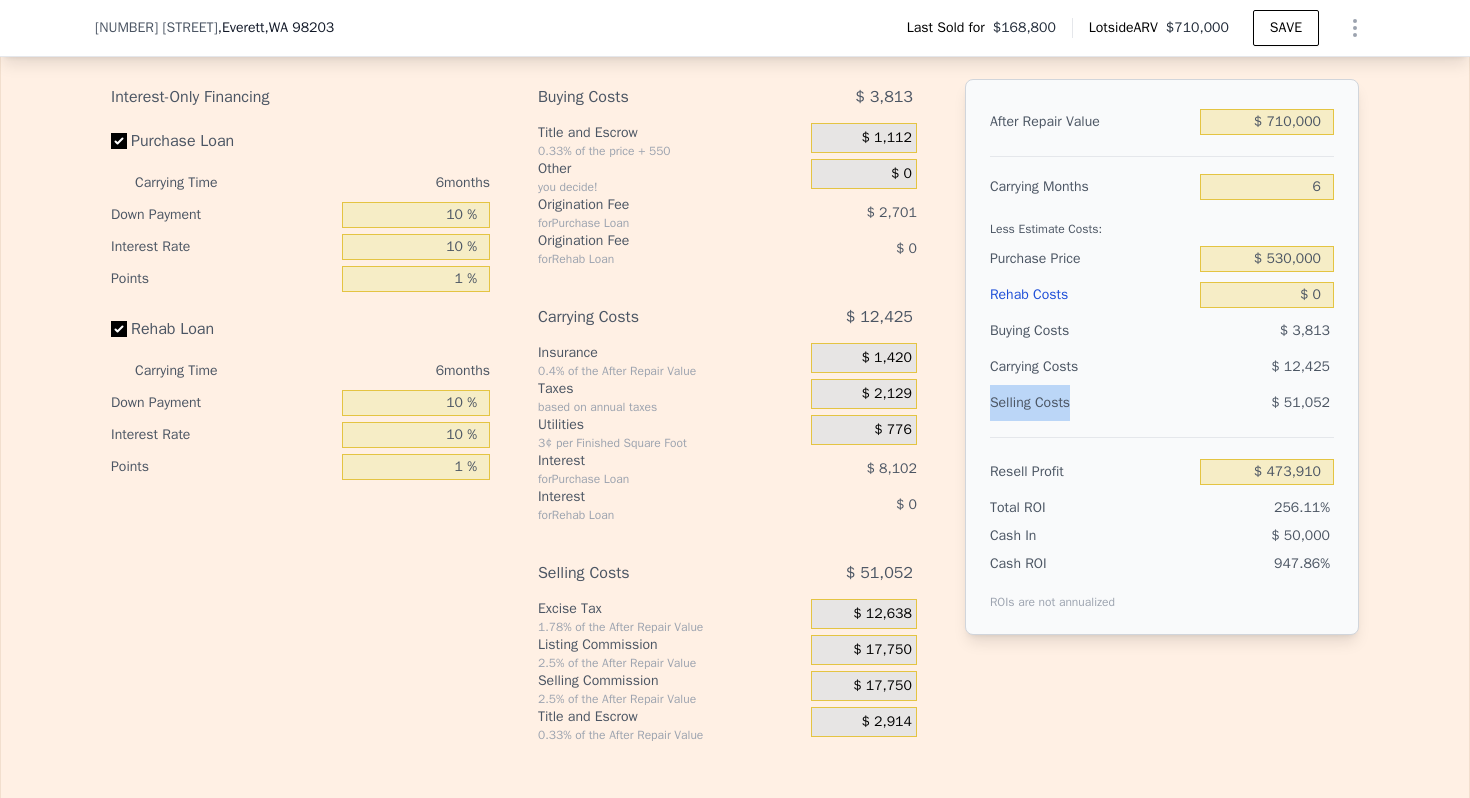 click on "Selling Costs" at bounding box center (1091, 403) 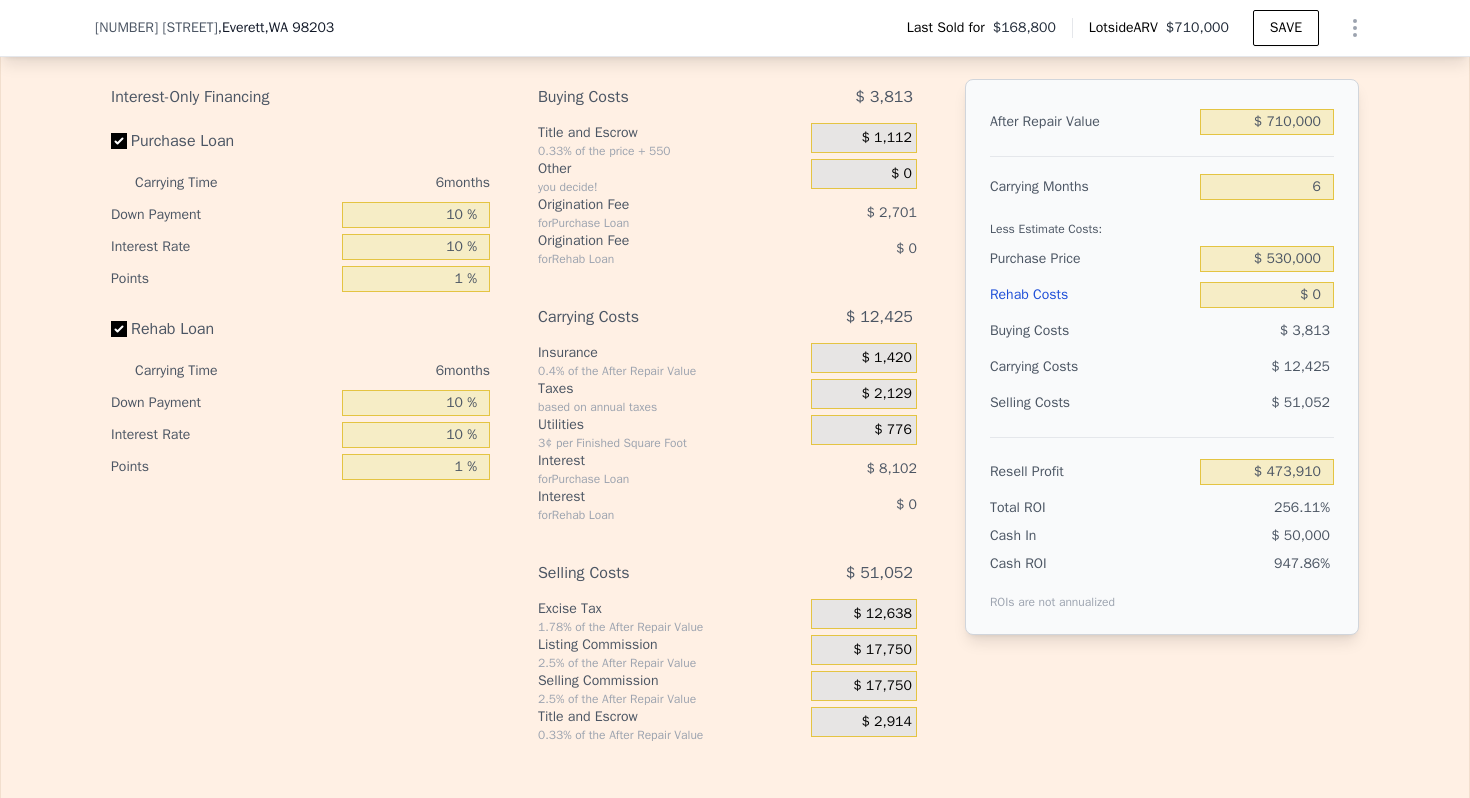 click on "Buying Costs" at bounding box center (1091, 331) 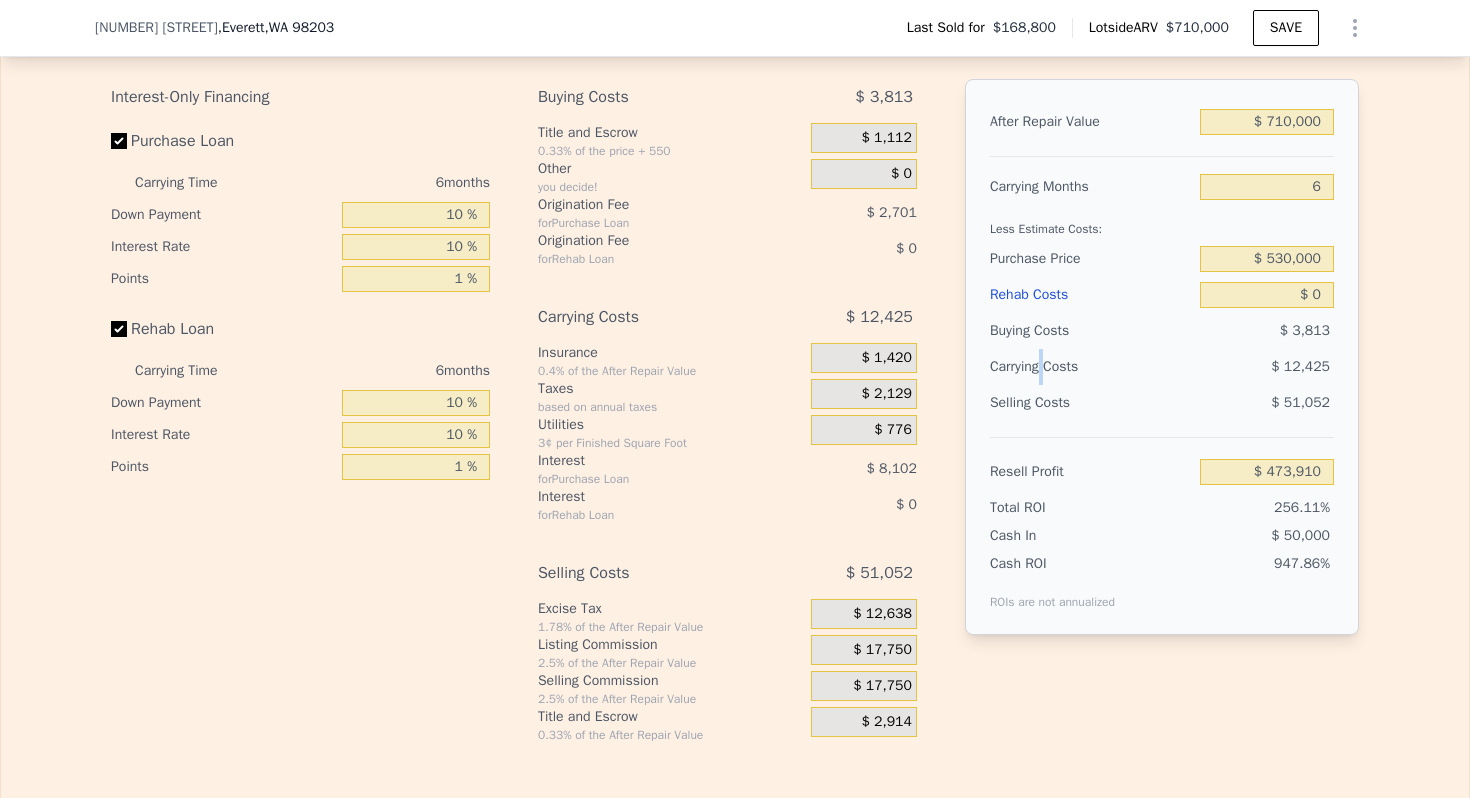click on "Carrying Costs" at bounding box center (1052, 367) 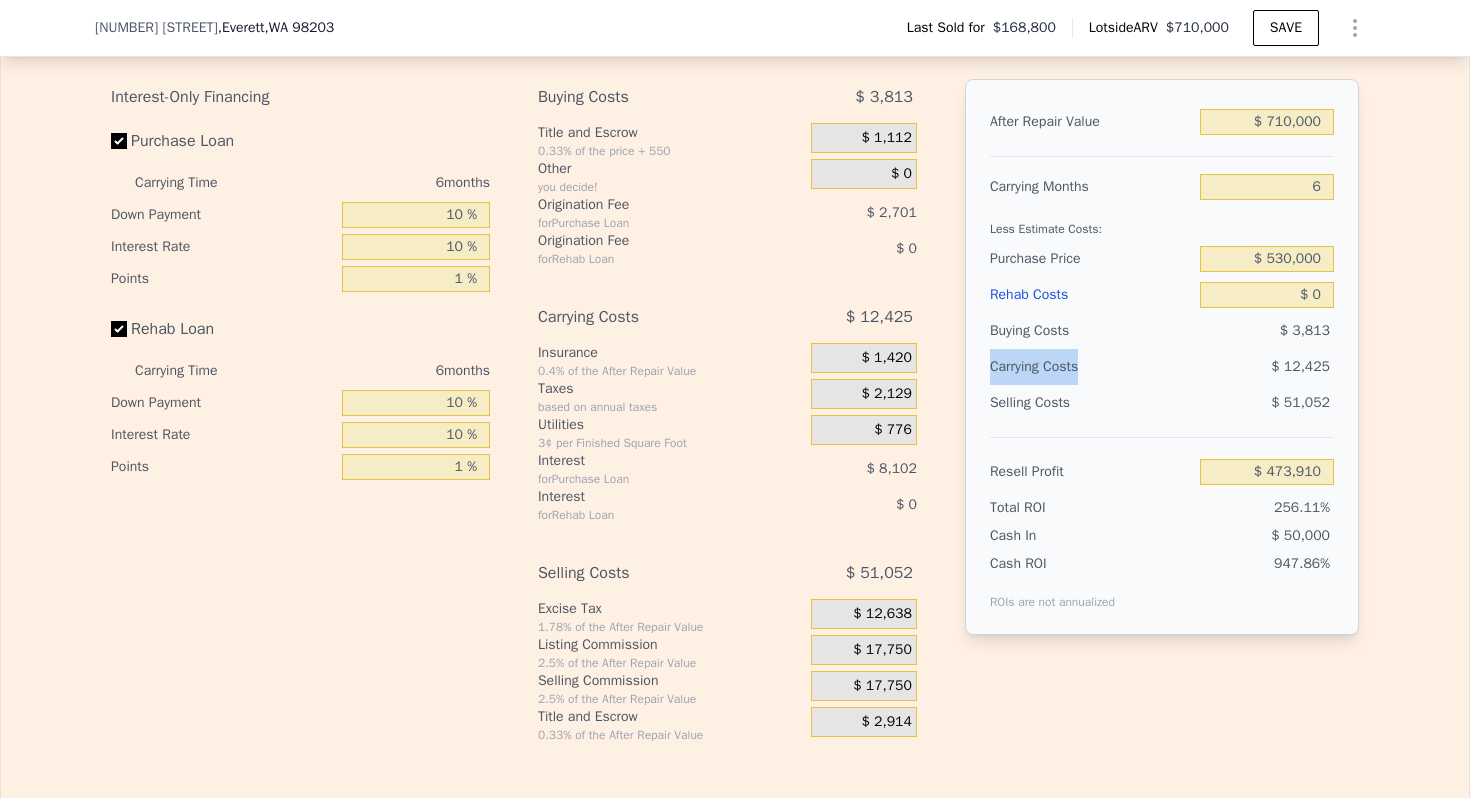 click on "Carrying Costs" at bounding box center (1052, 367) 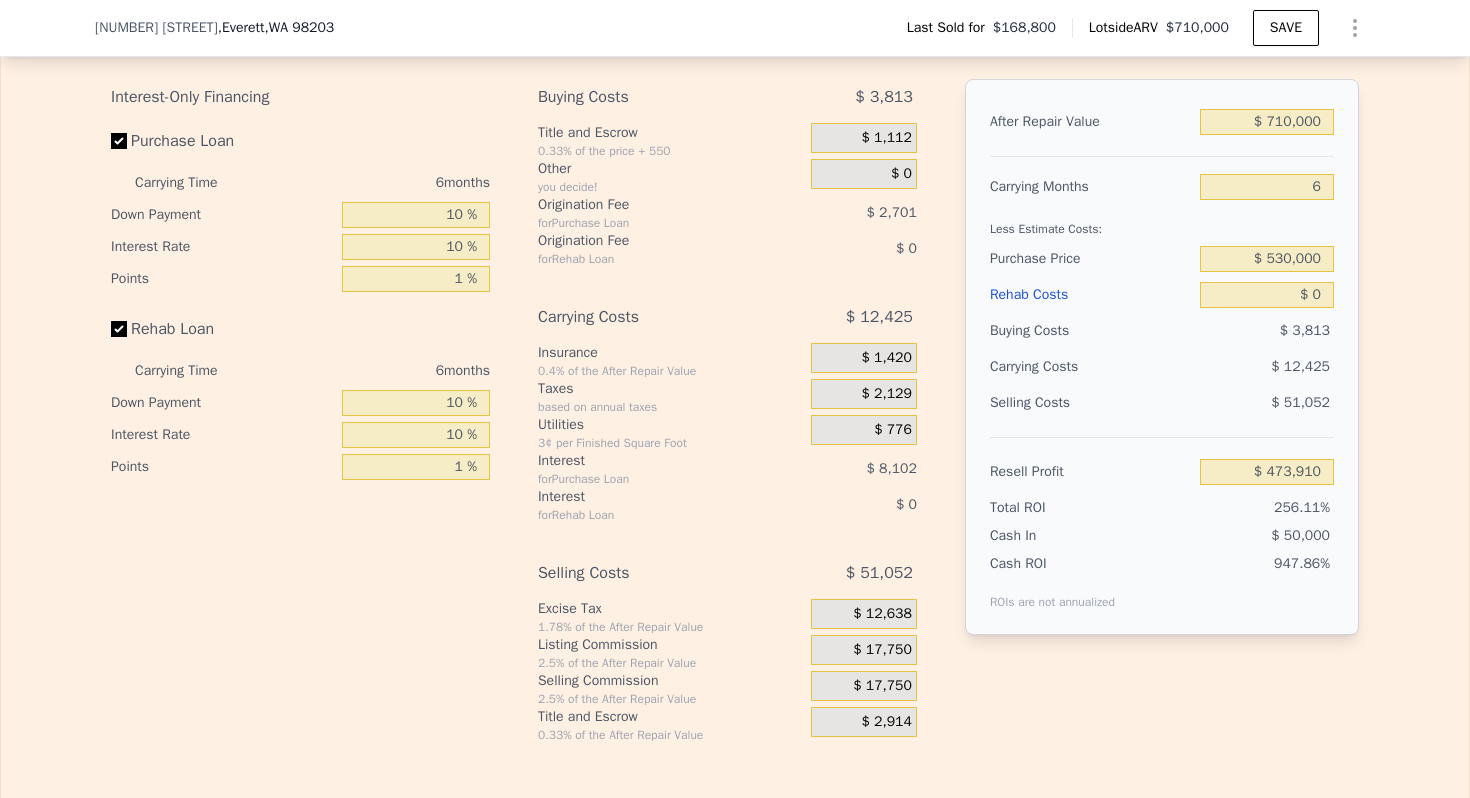 click on "Buying Costs" at bounding box center (1091, 331) 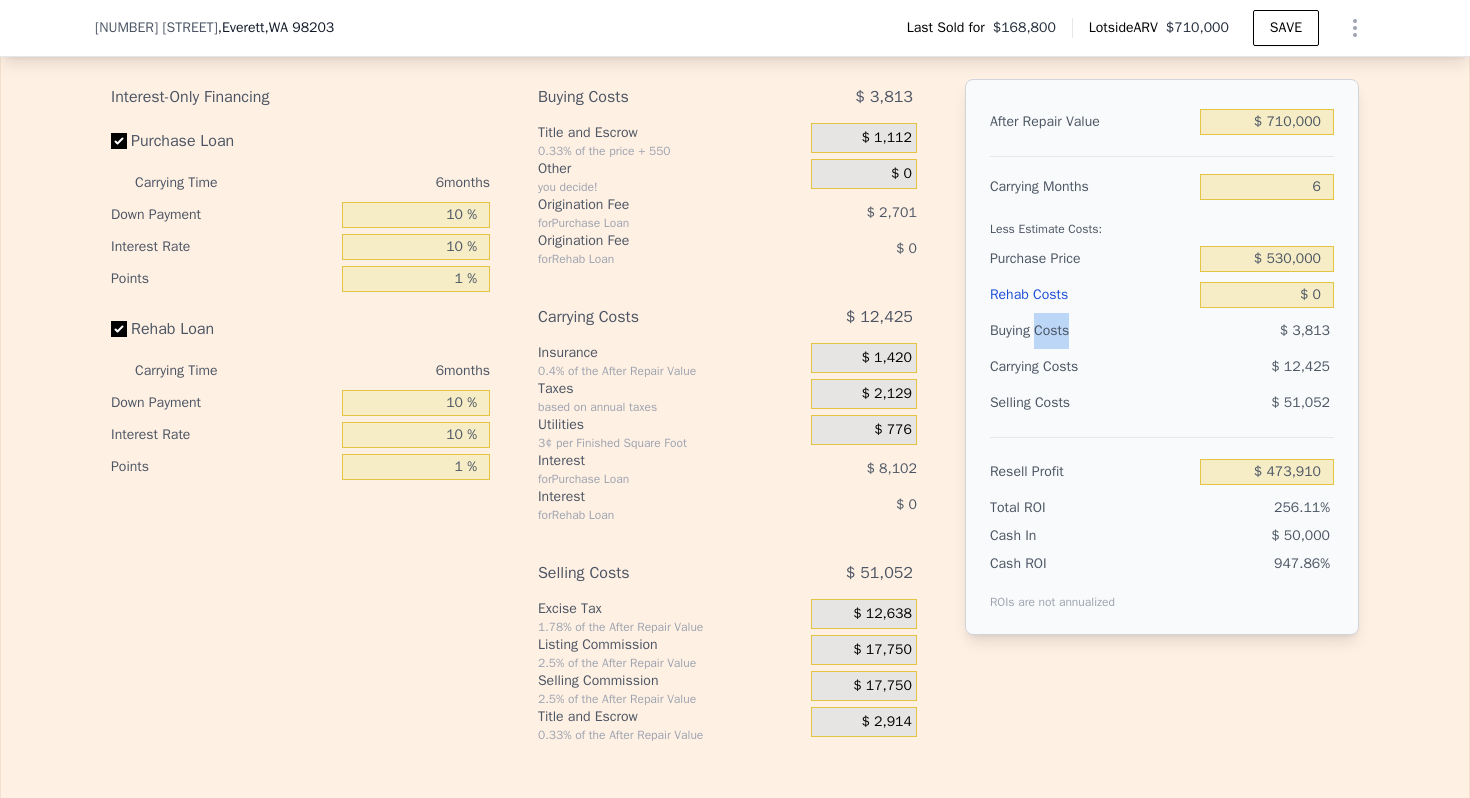 click on "Buying Costs" at bounding box center [1091, 331] 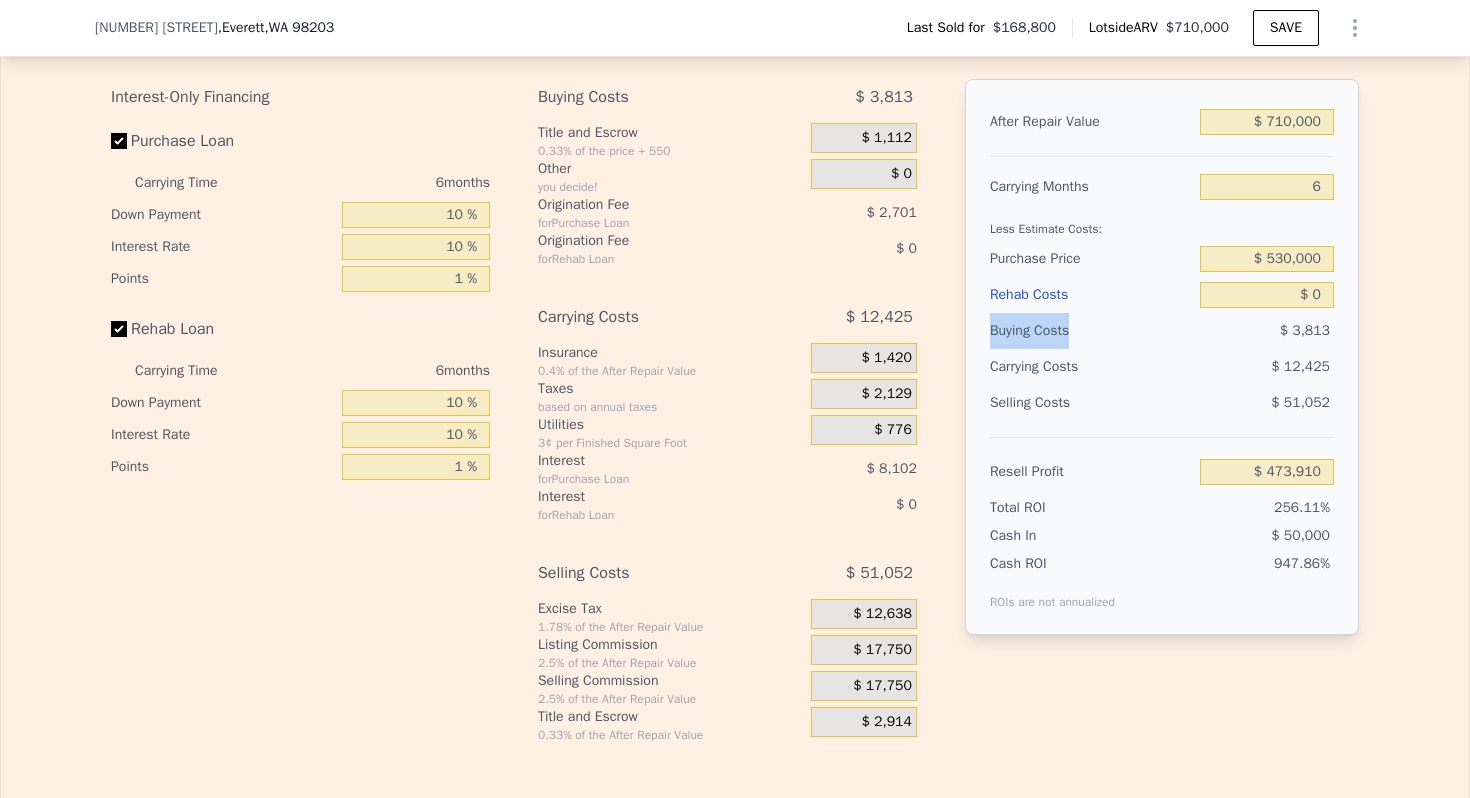 click on "Buying Costs" at bounding box center [1091, 331] 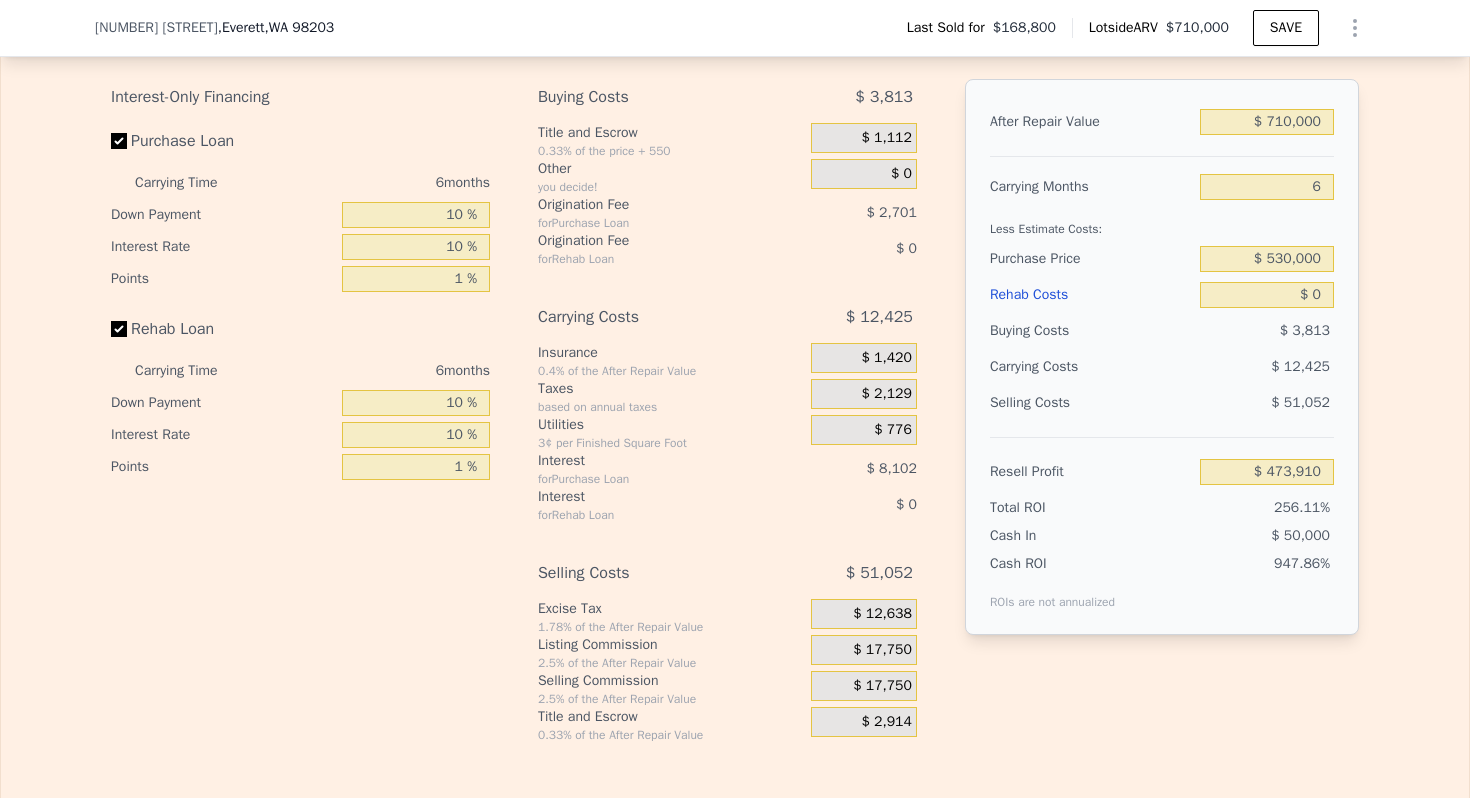 click on "Carrying Costs" at bounding box center (1052, 367) 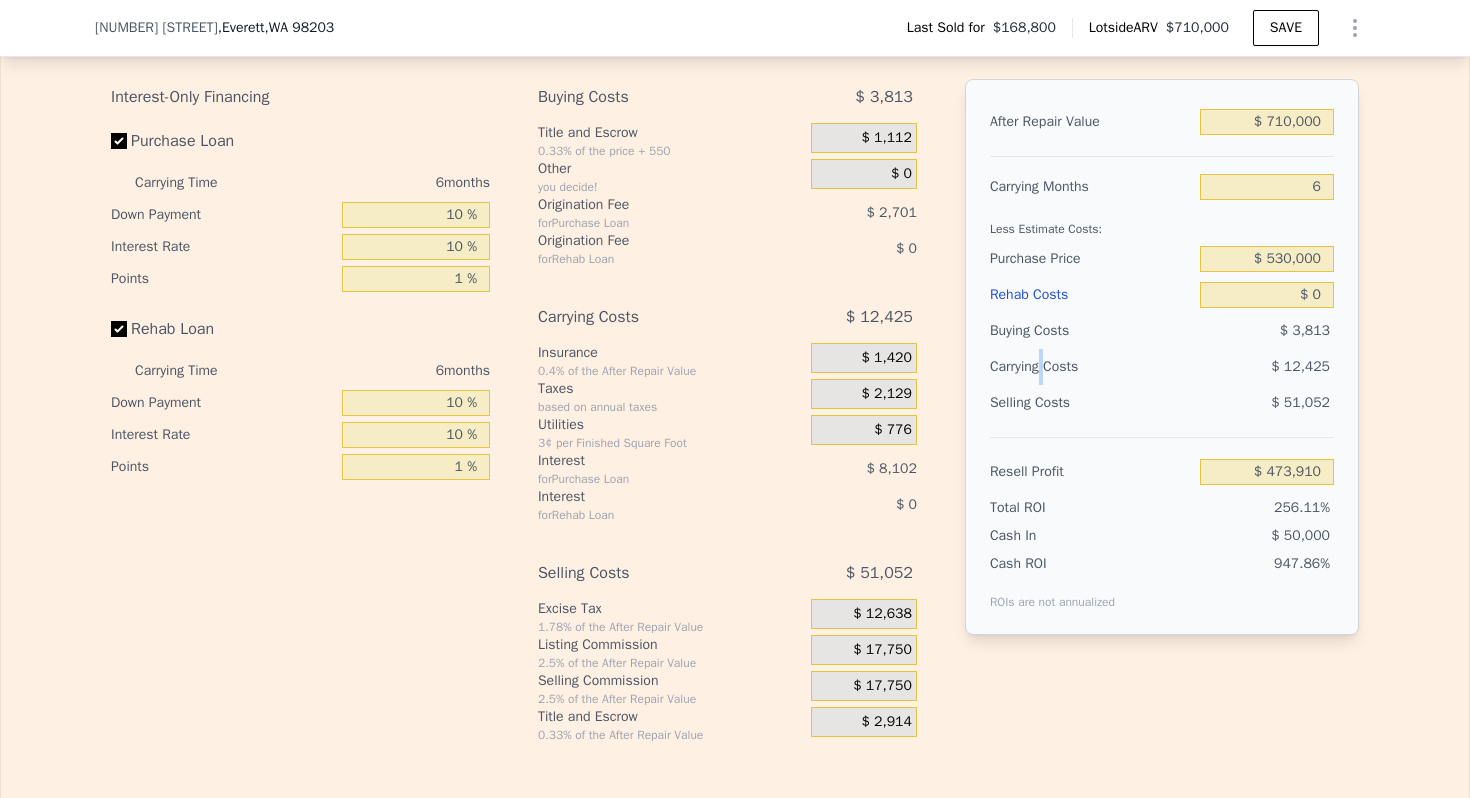 click on "Carrying Costs" at bounding box center [1052, 367] 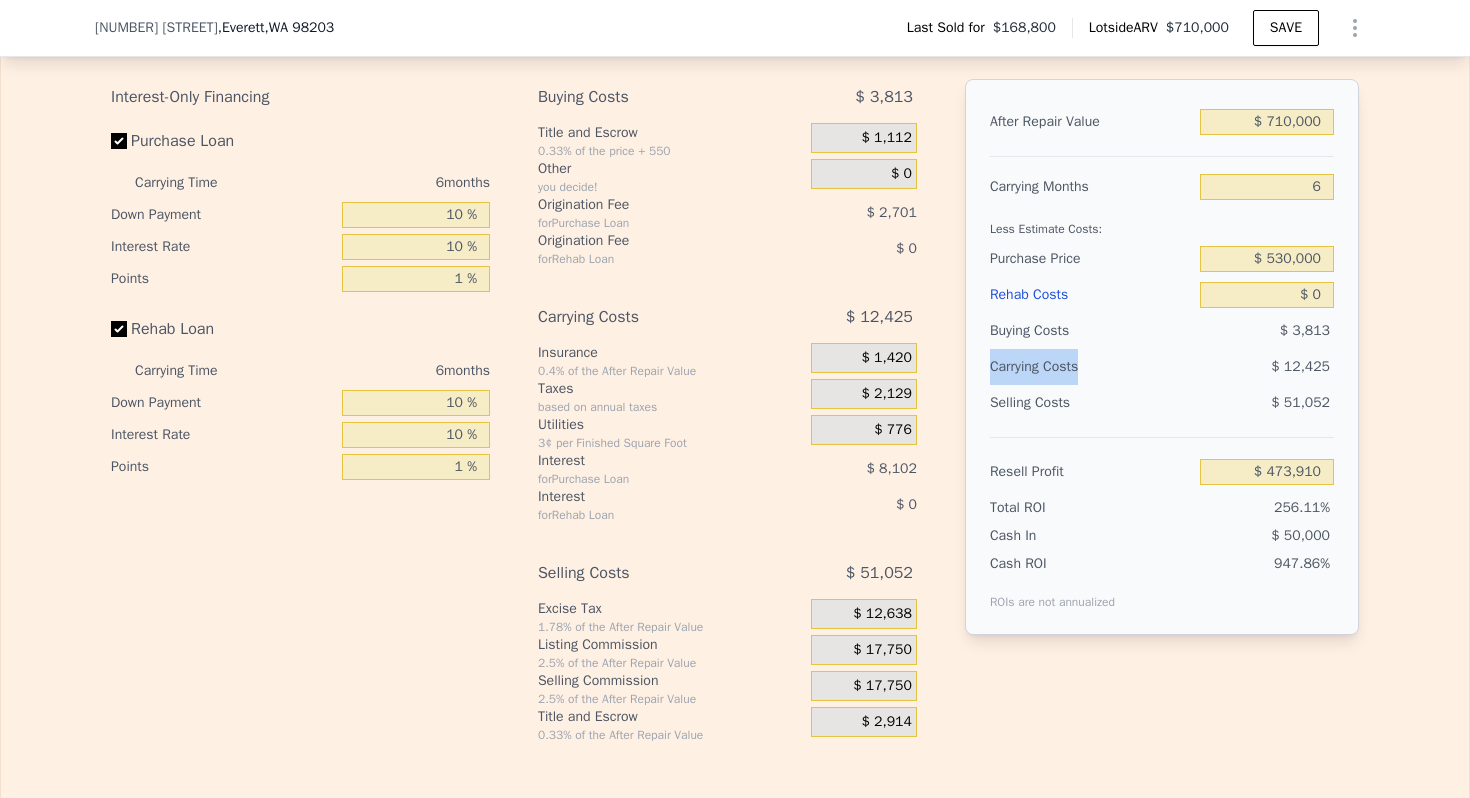 click on "Carrying Costs" at bounding box center (1052, 367) 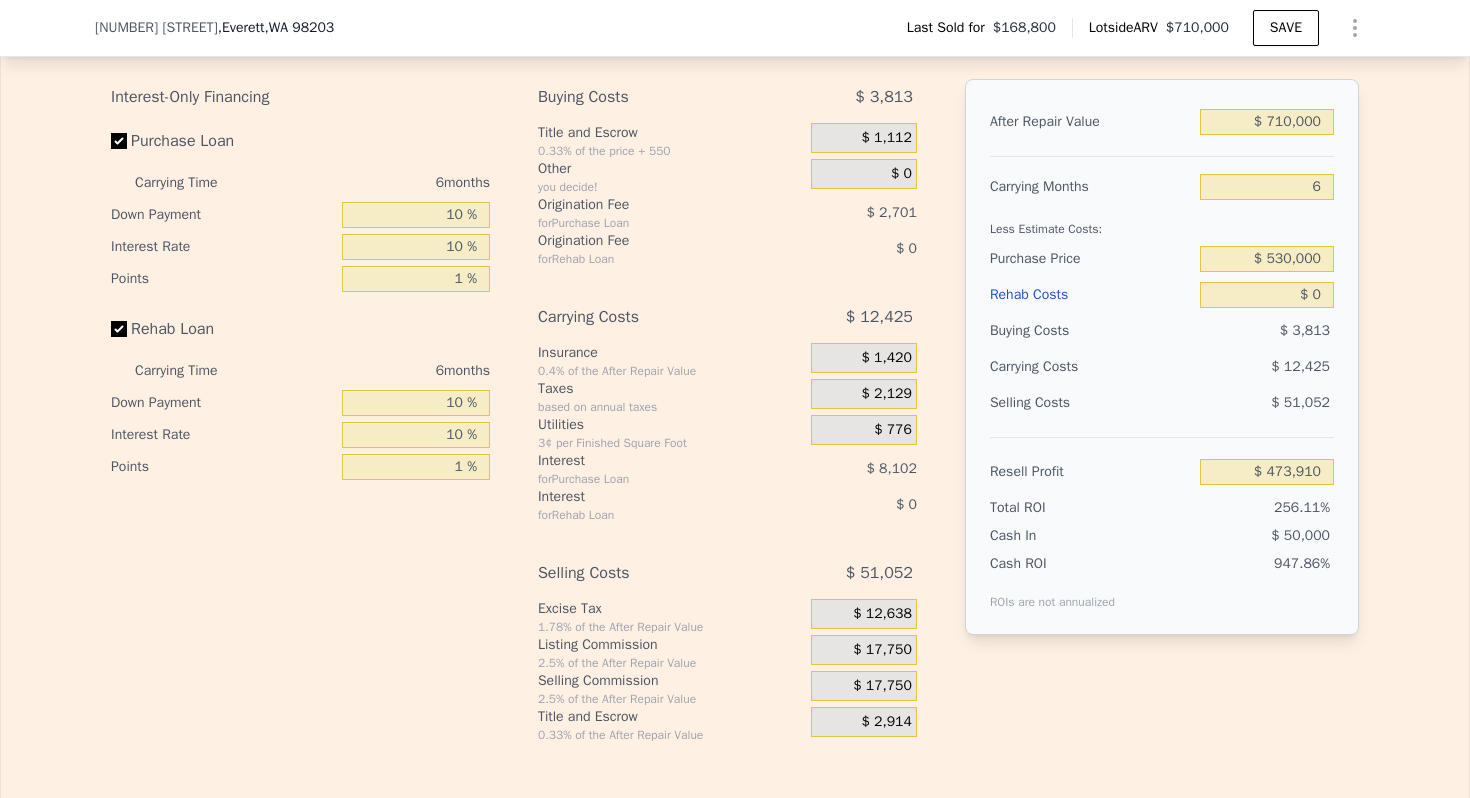 click on "Selling Costs" at bounding box center [1091, 403] 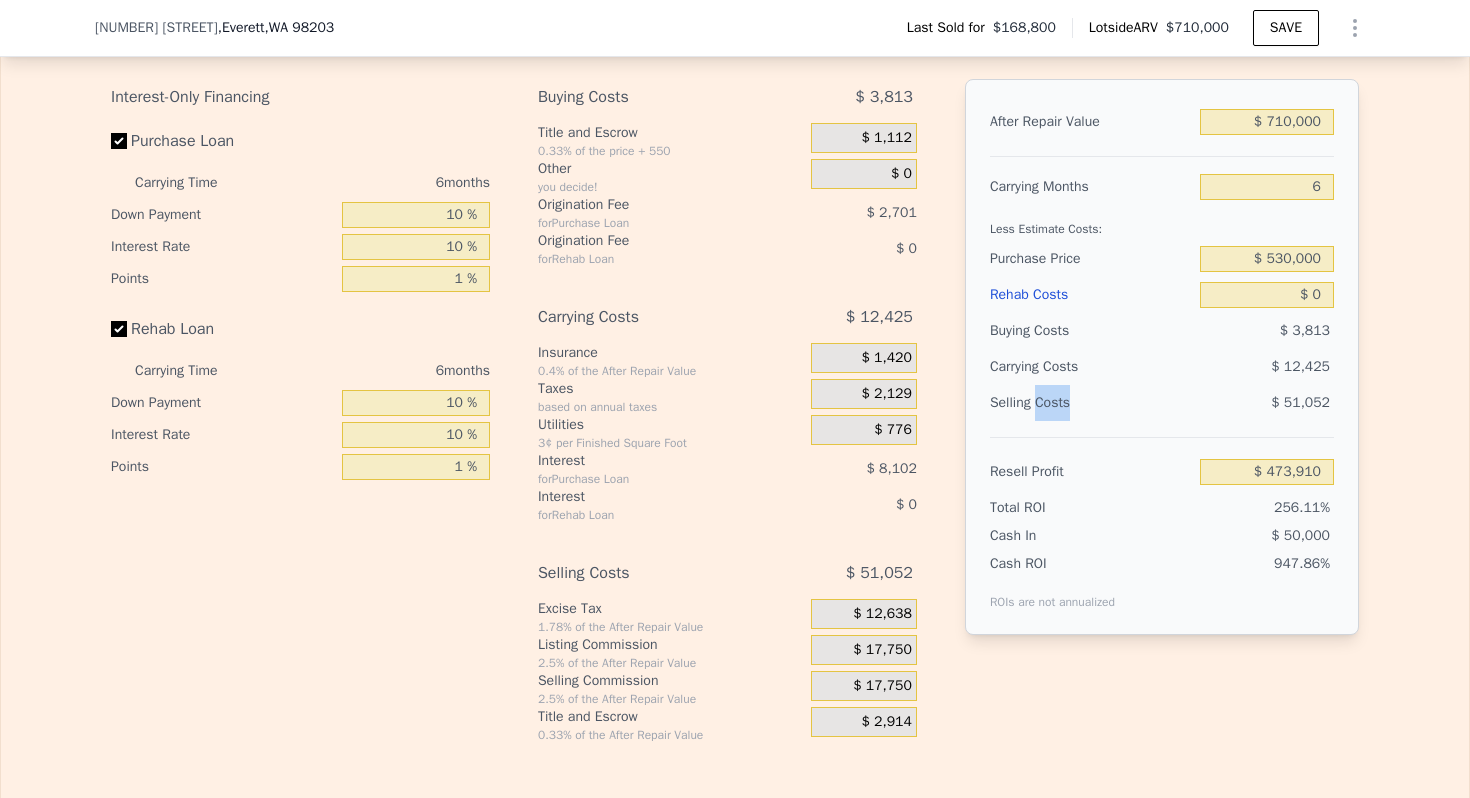 click on "Selling Costs" at bounding box center [1091, 403] 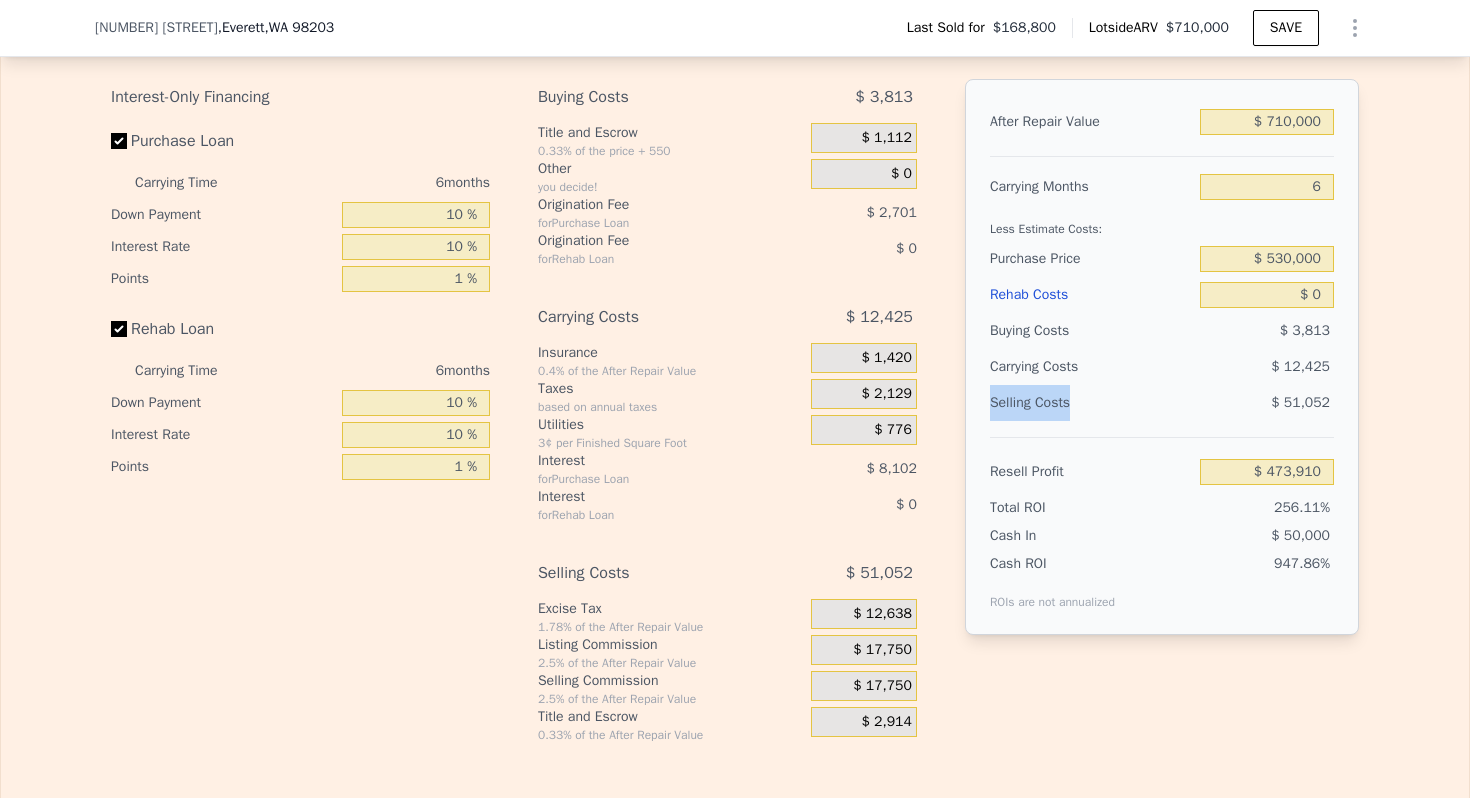 click on "Selling Costs" at bounding box center (1091, 403) 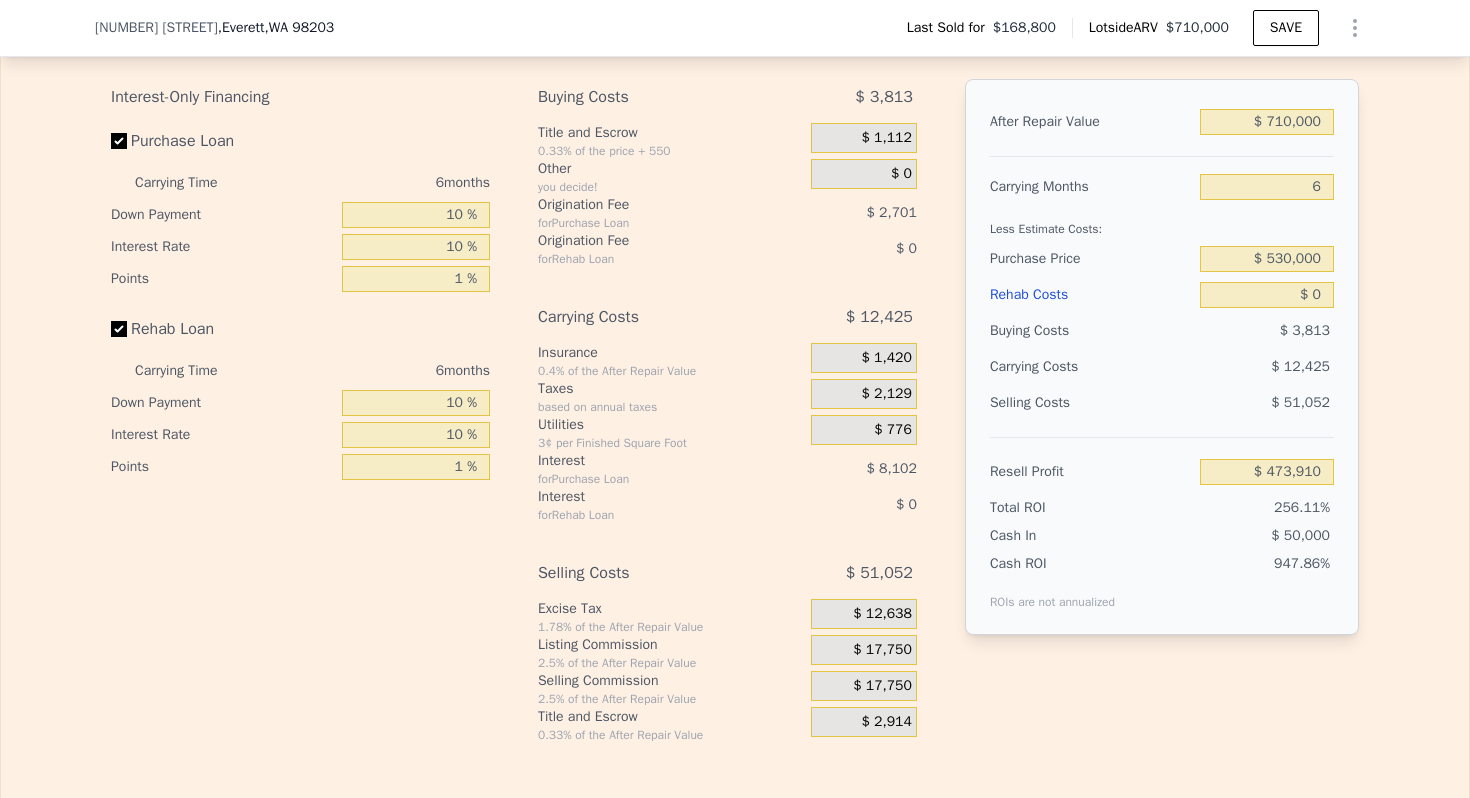 click on "Carrying Costs" at bounding box center [1052, 367] 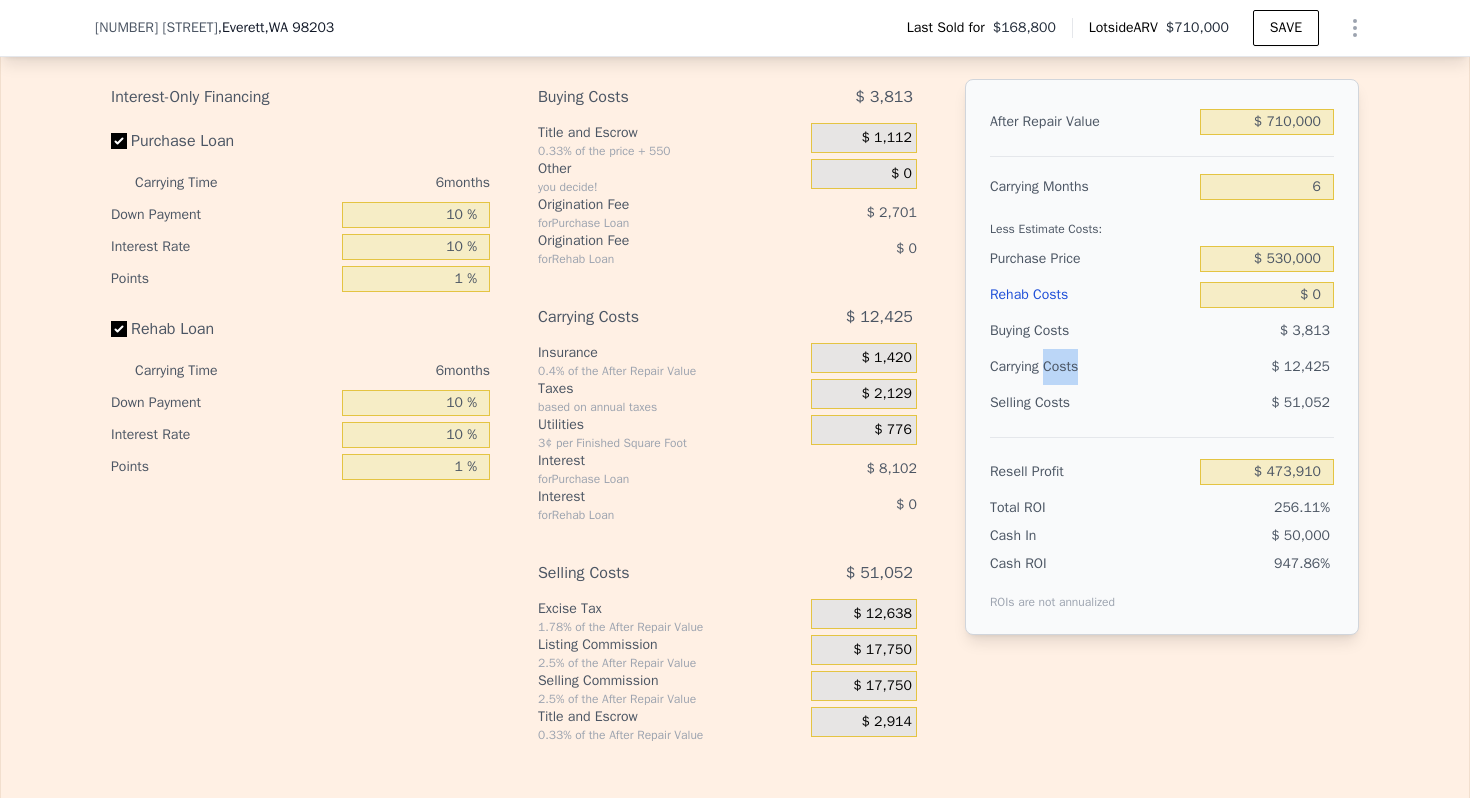 click on "Carrying Costs" at bounding box center [1052, 367] 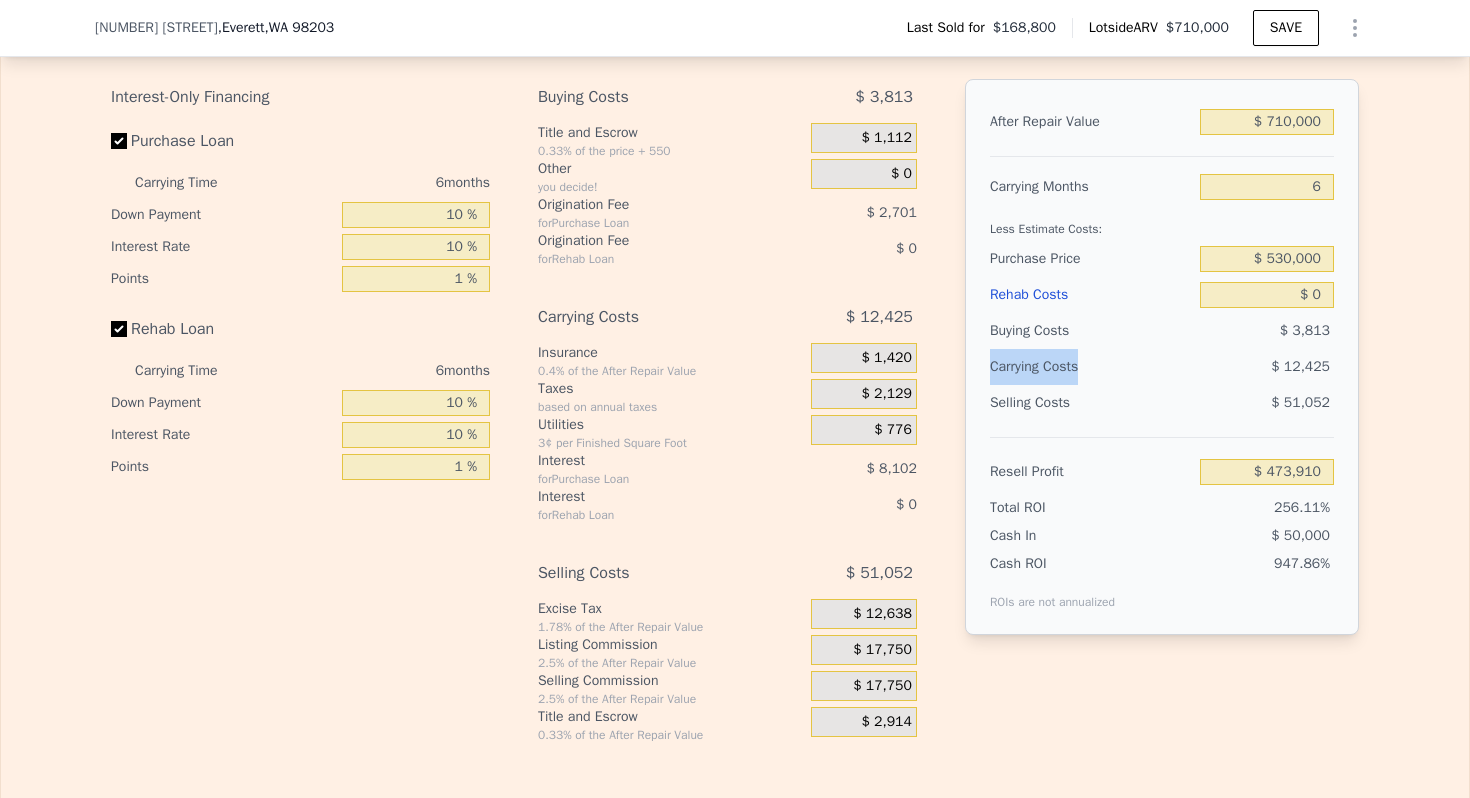 click on "Carrying Costs" at bounding box center [1052, 367] 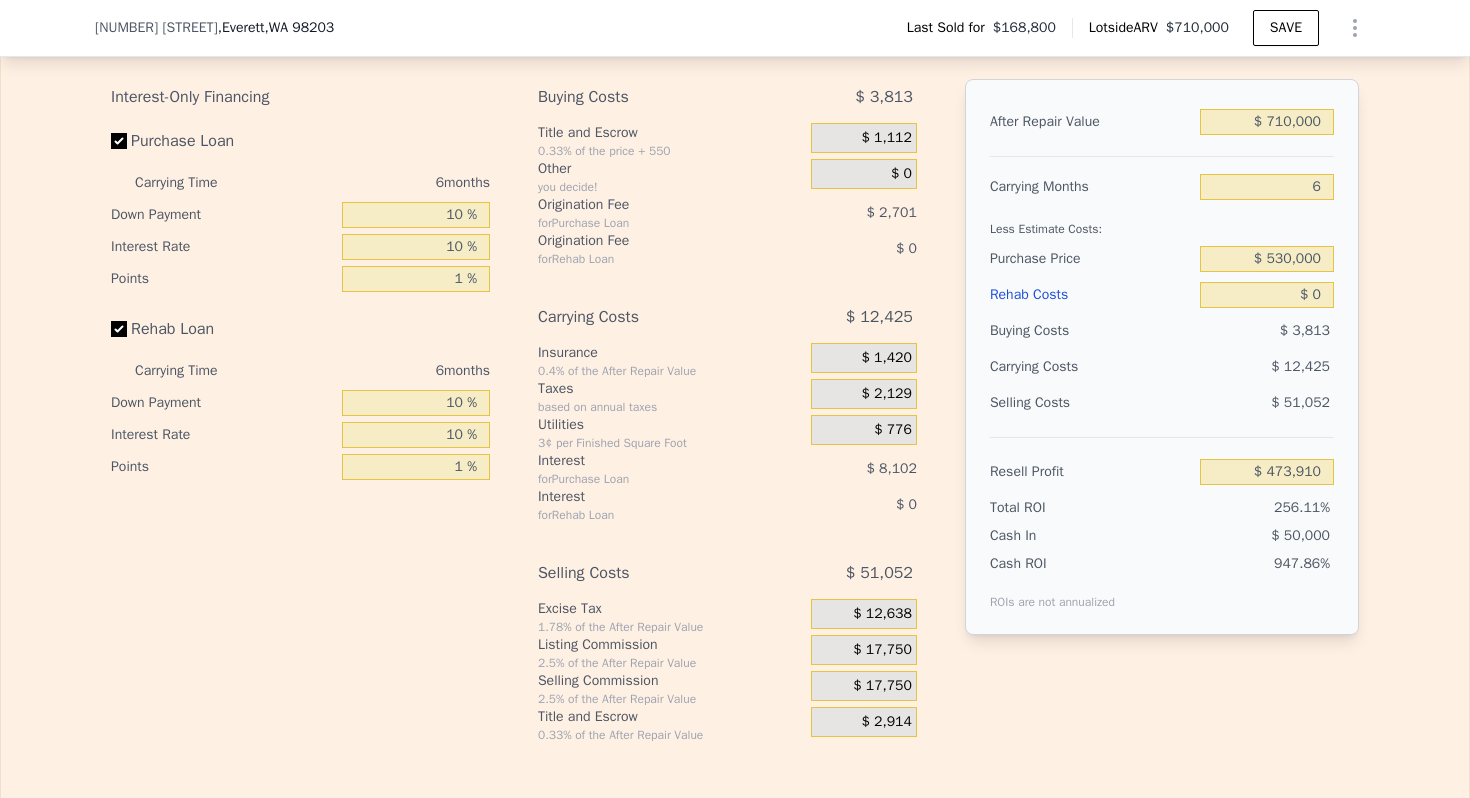 click on "Buying Costs" at bounding box center (1091, 331) 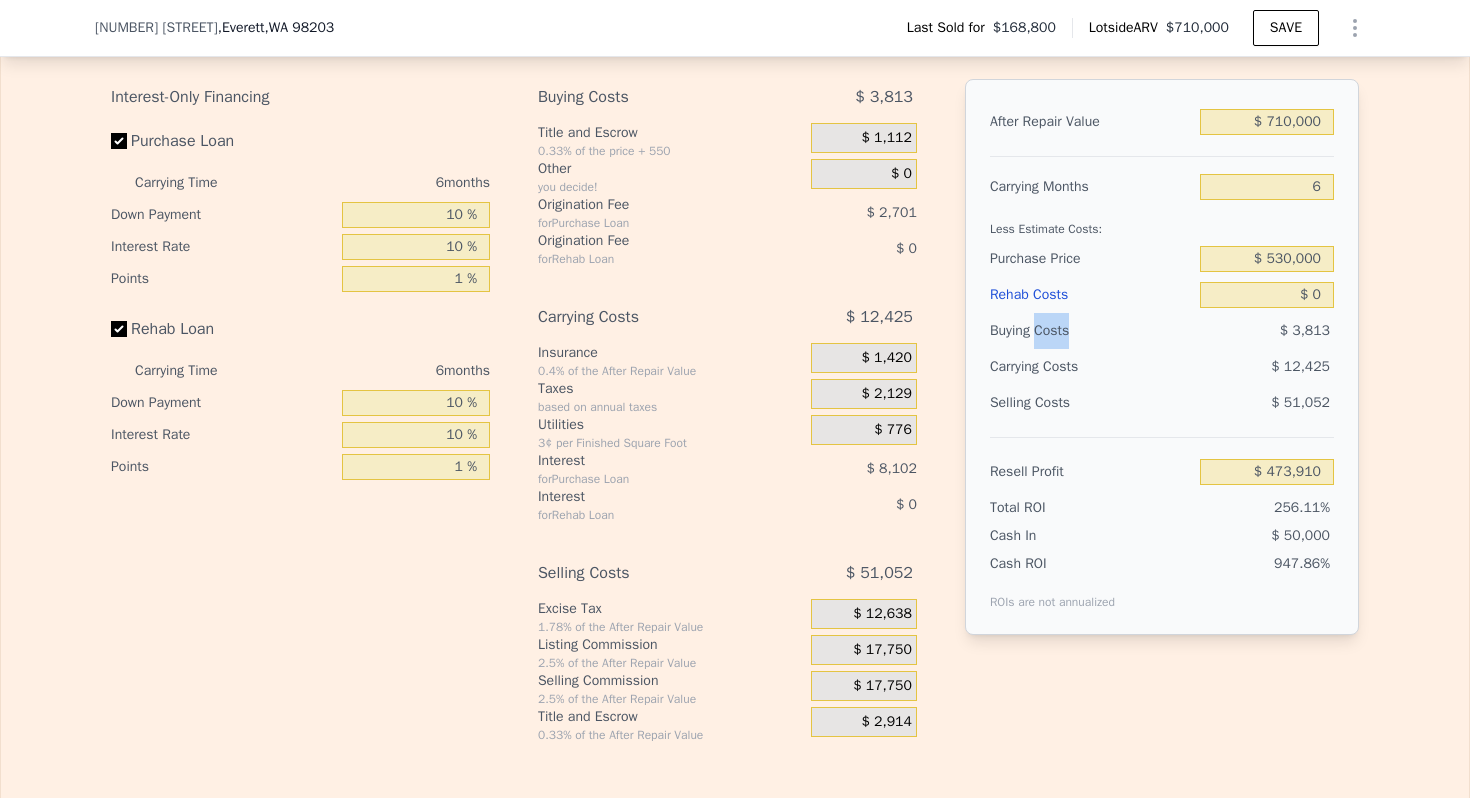 click on "Buying Costs" at bounding box center (1091, 331) 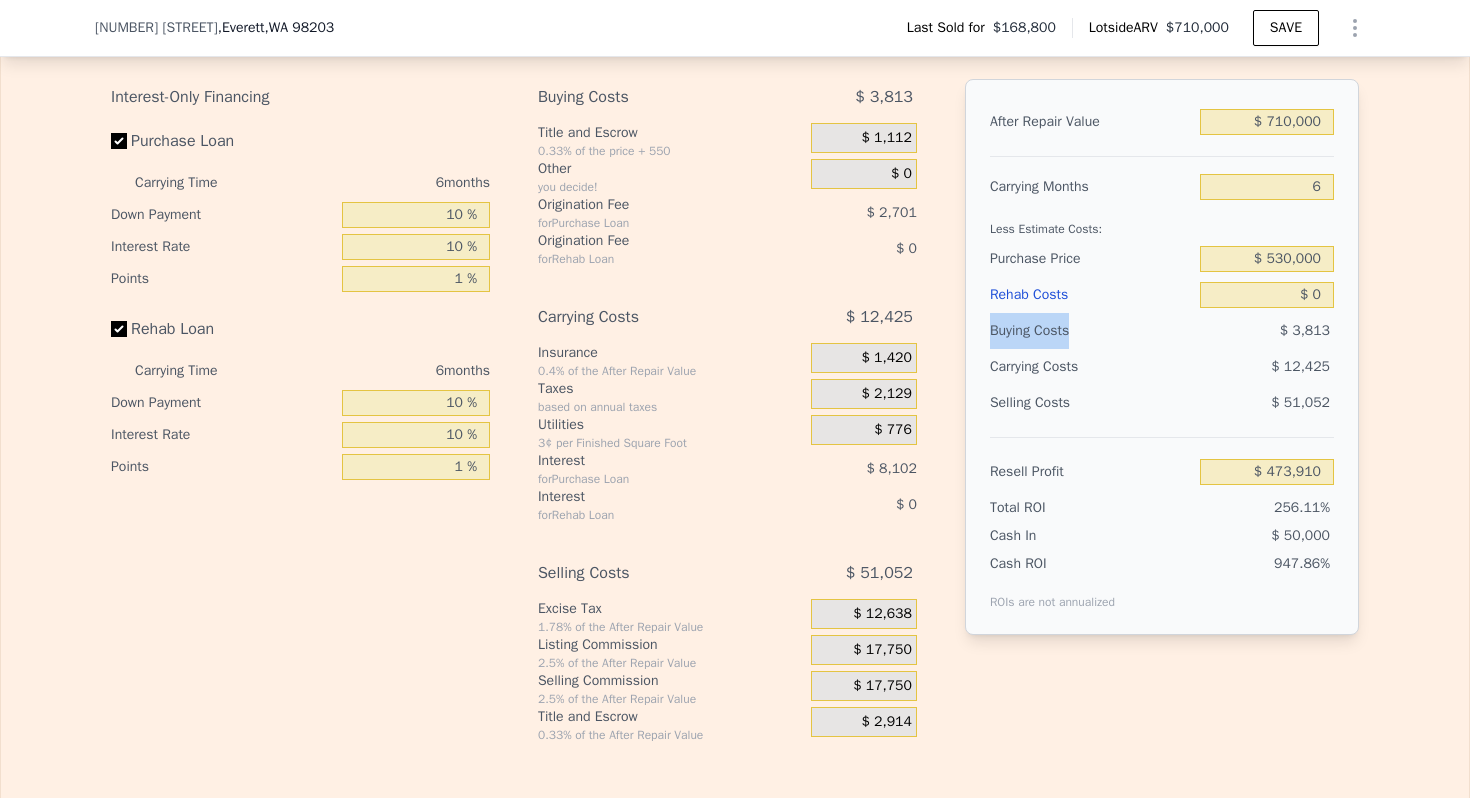 click on "Buying Costs" at bounding box center [1091, 331] 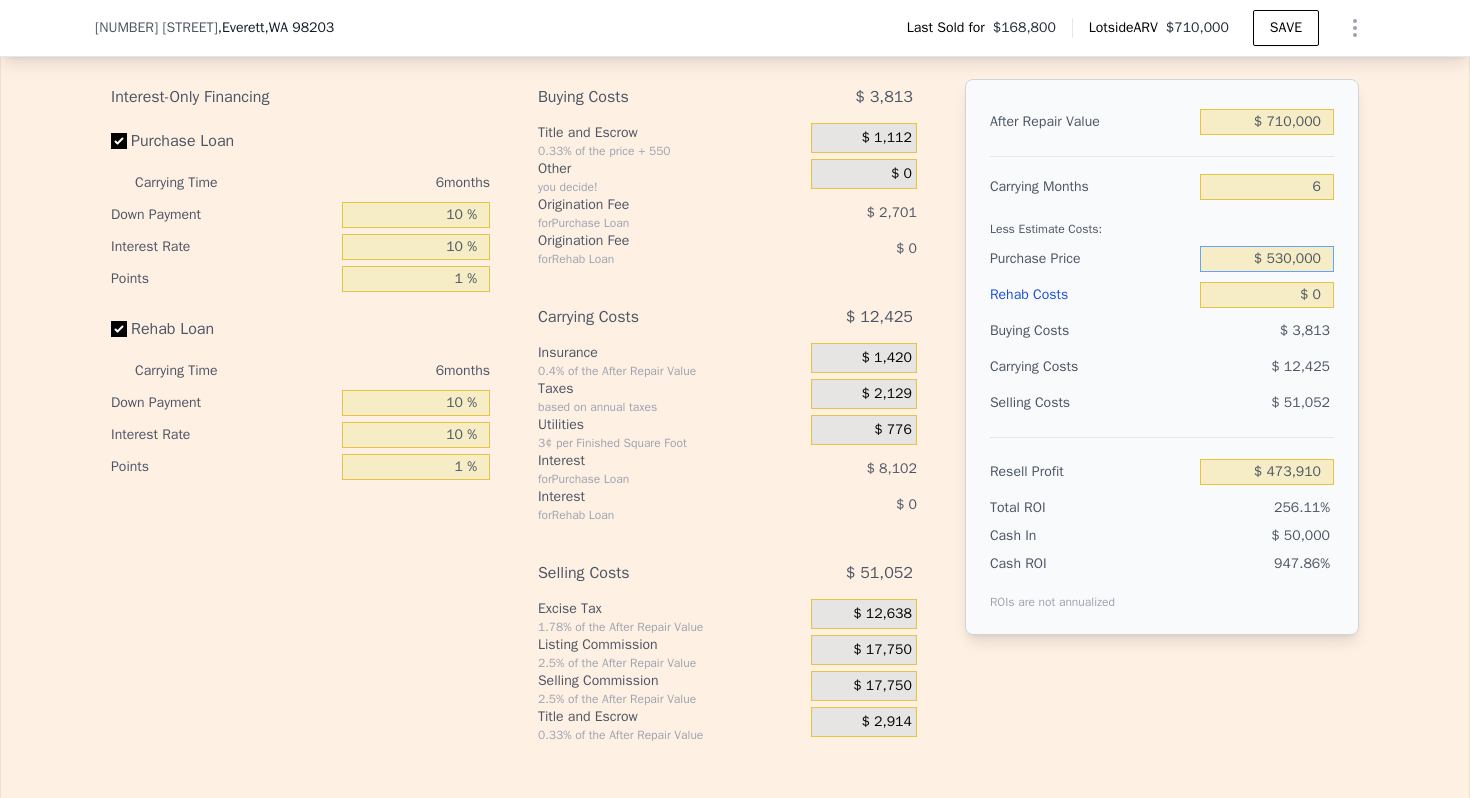 click on "$ 530,000" at bounding box center (1267, 259) 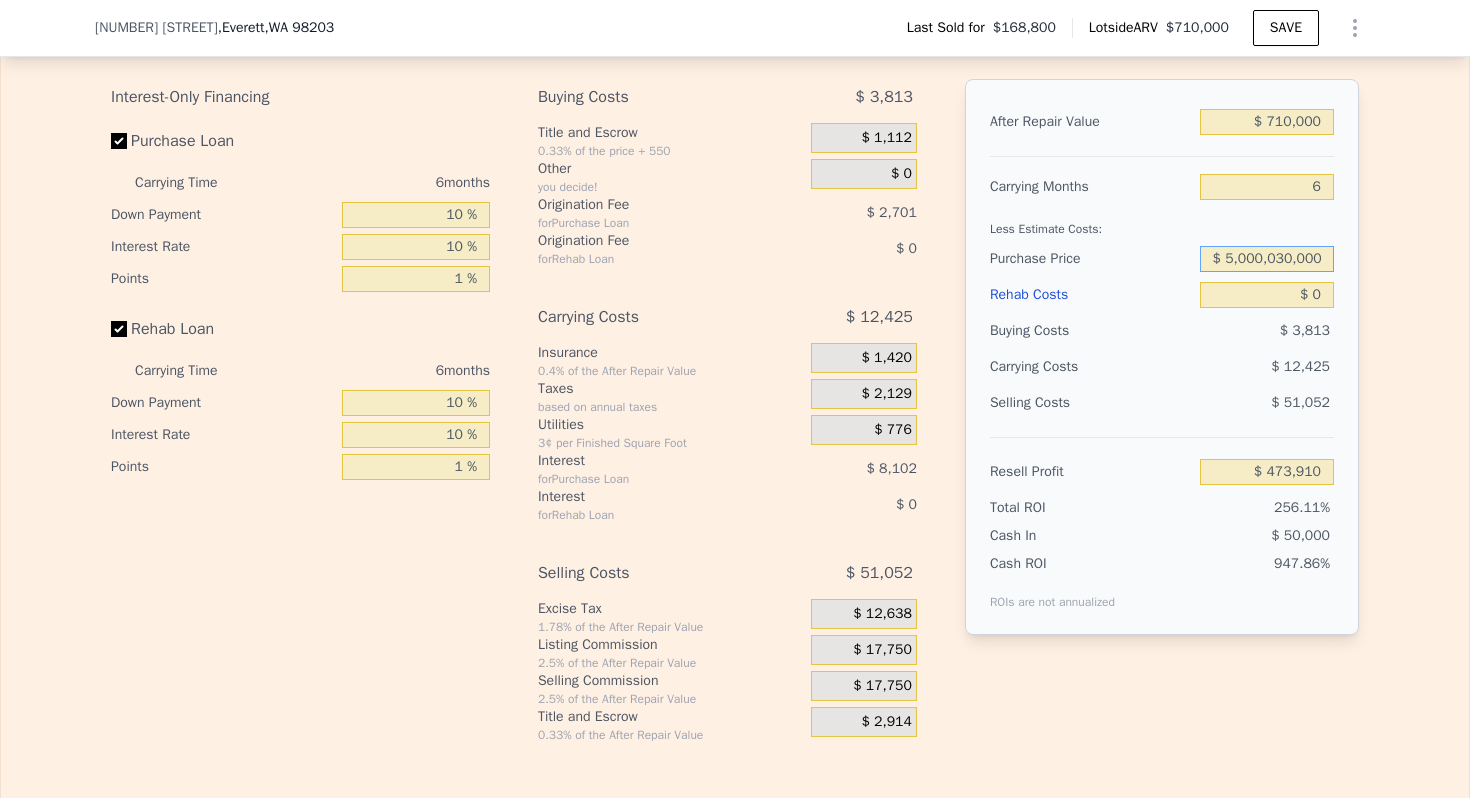 click on "$ 5,000,030,000" at bounding box center [1267, 259] 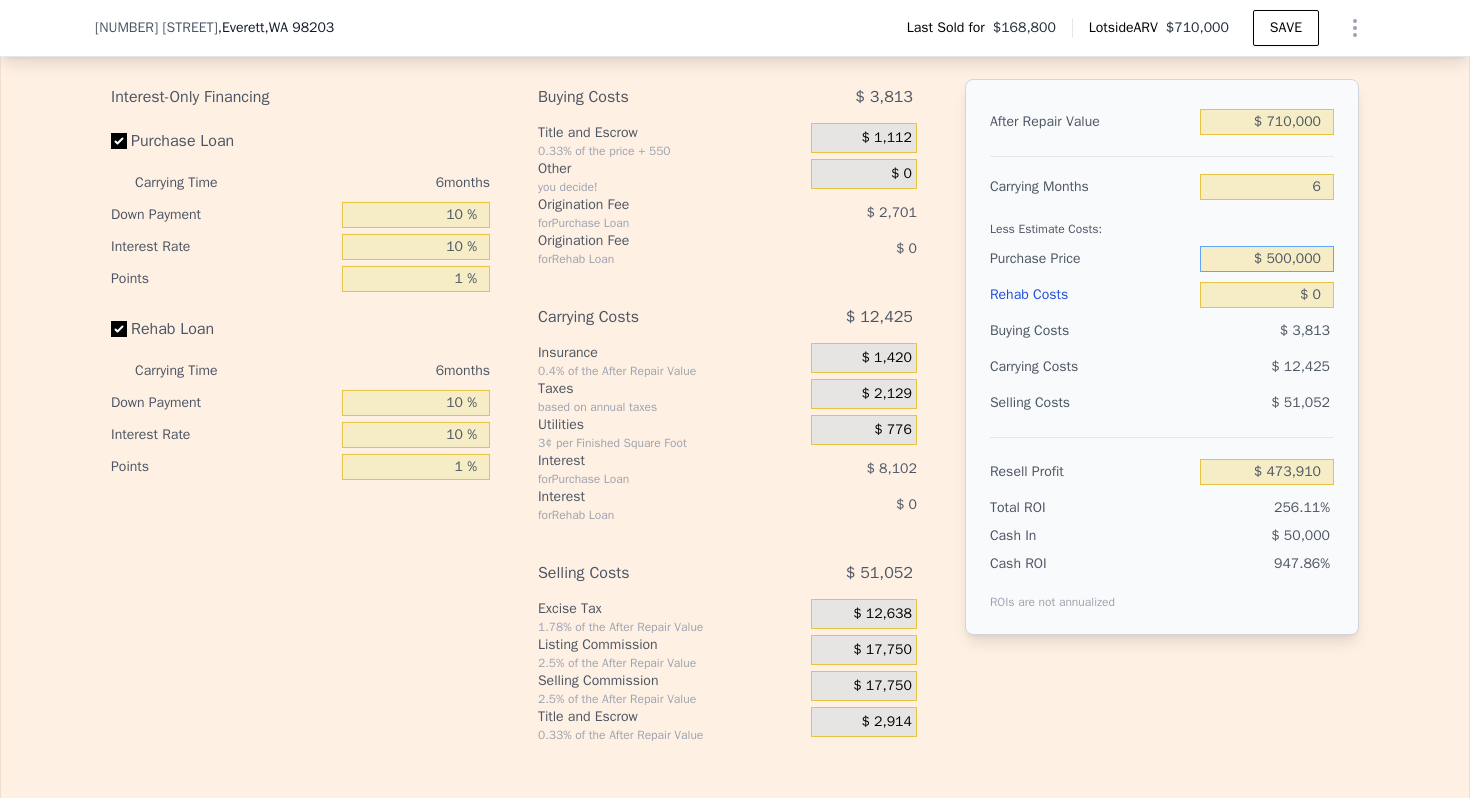 type on "$ 500,000" 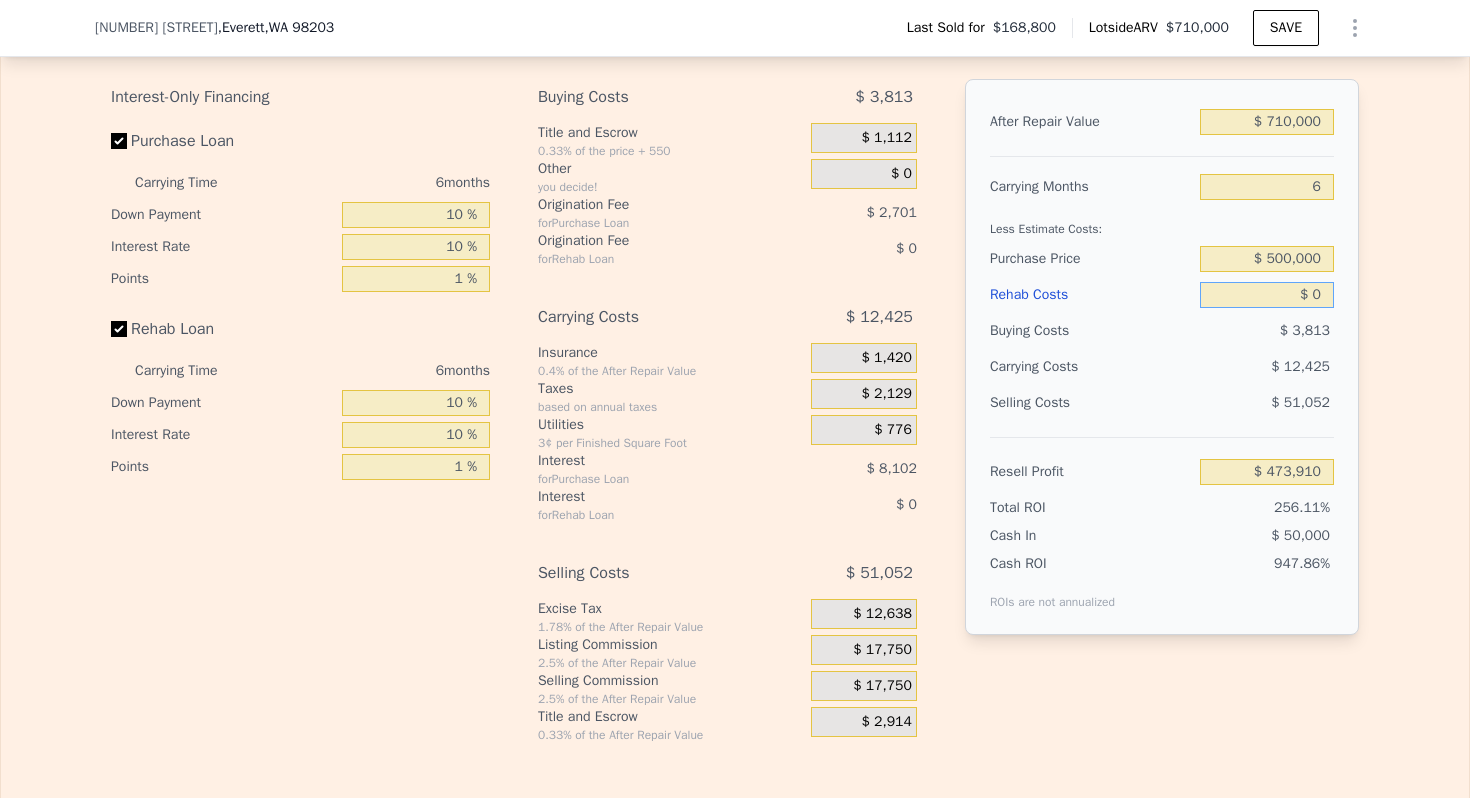 click on "$ 0" at bounding box center (1267, 295) 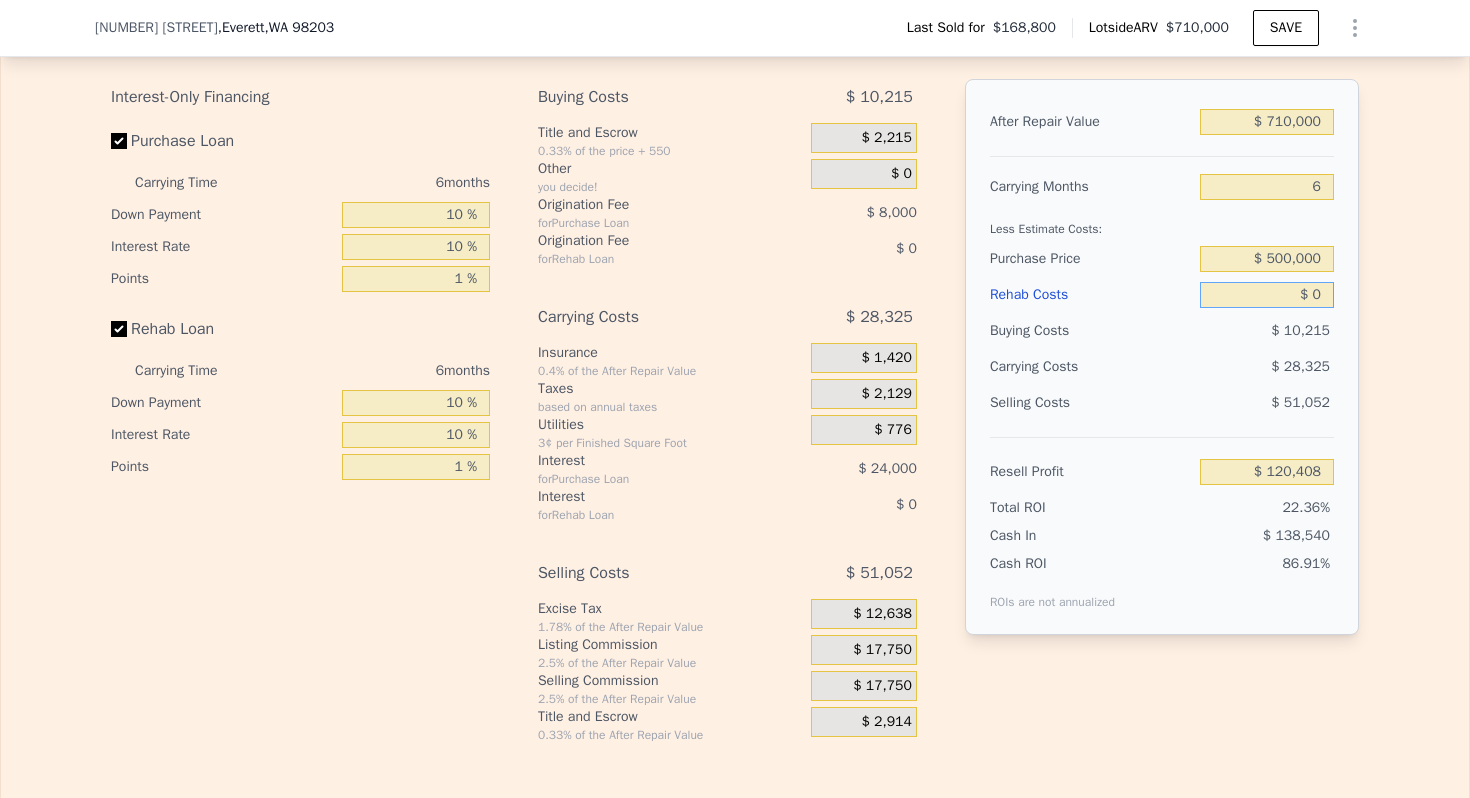 click on "$ 0" at bounding box center (1267, 295) 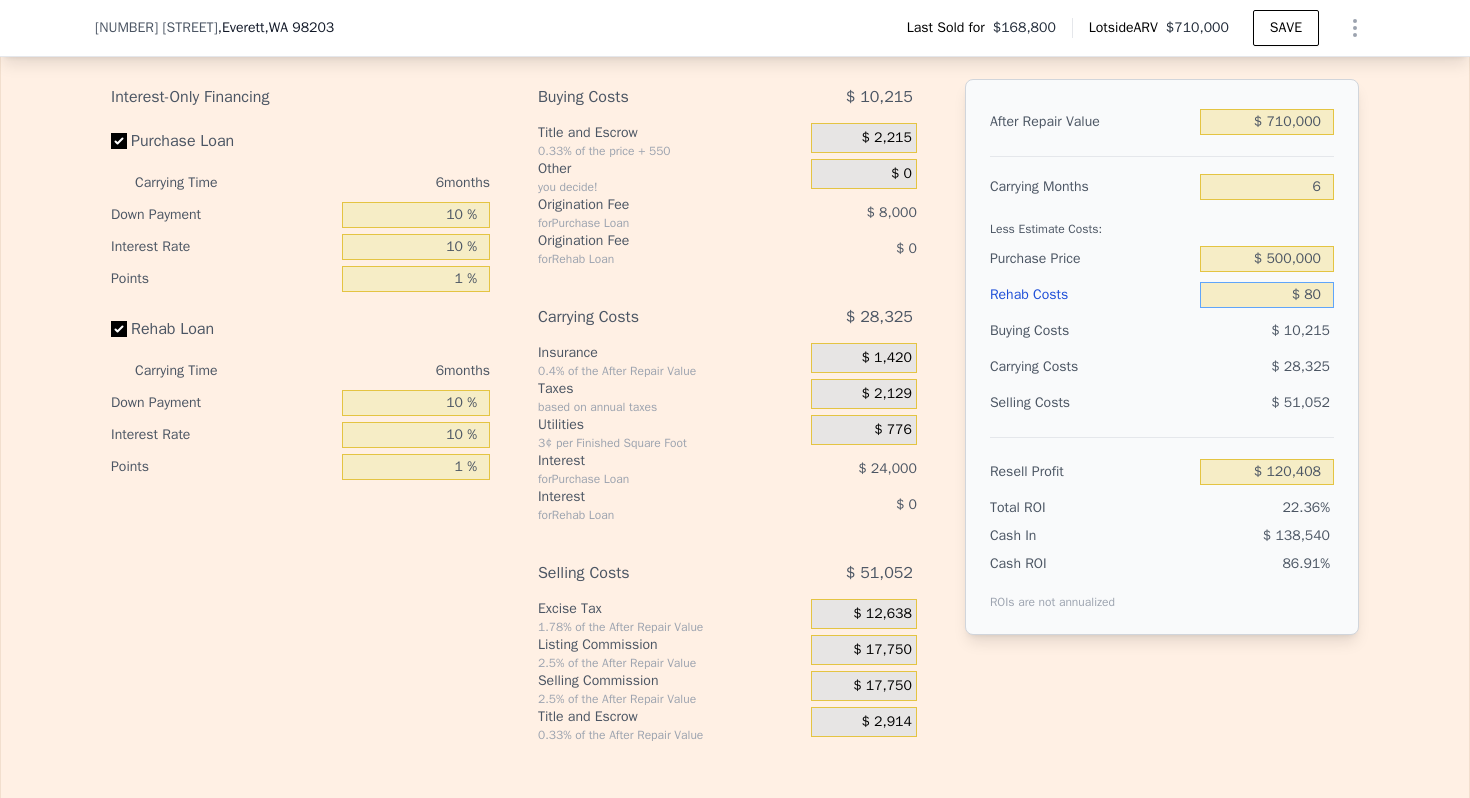 type on "$ 800" 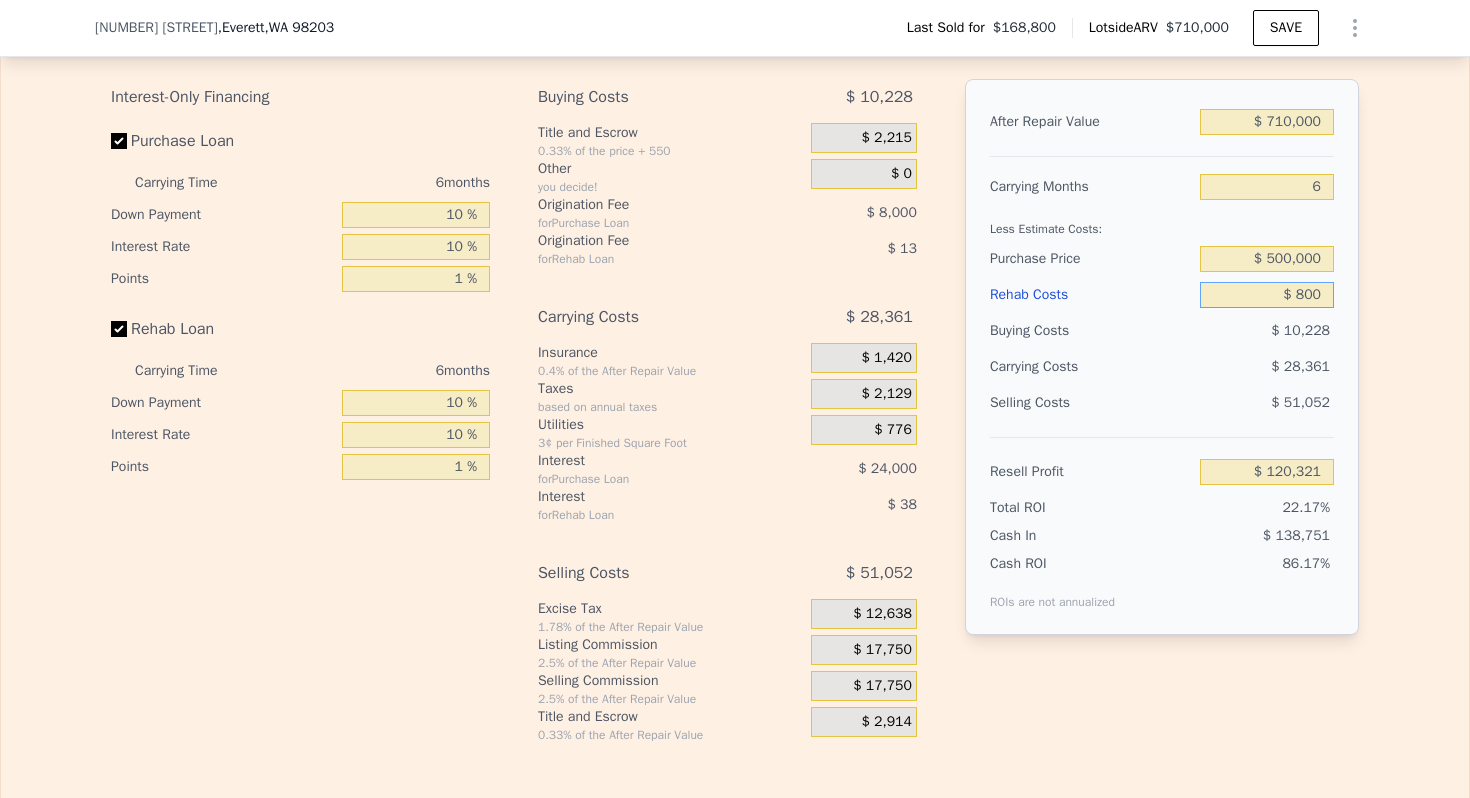 type on "$ 119,559" 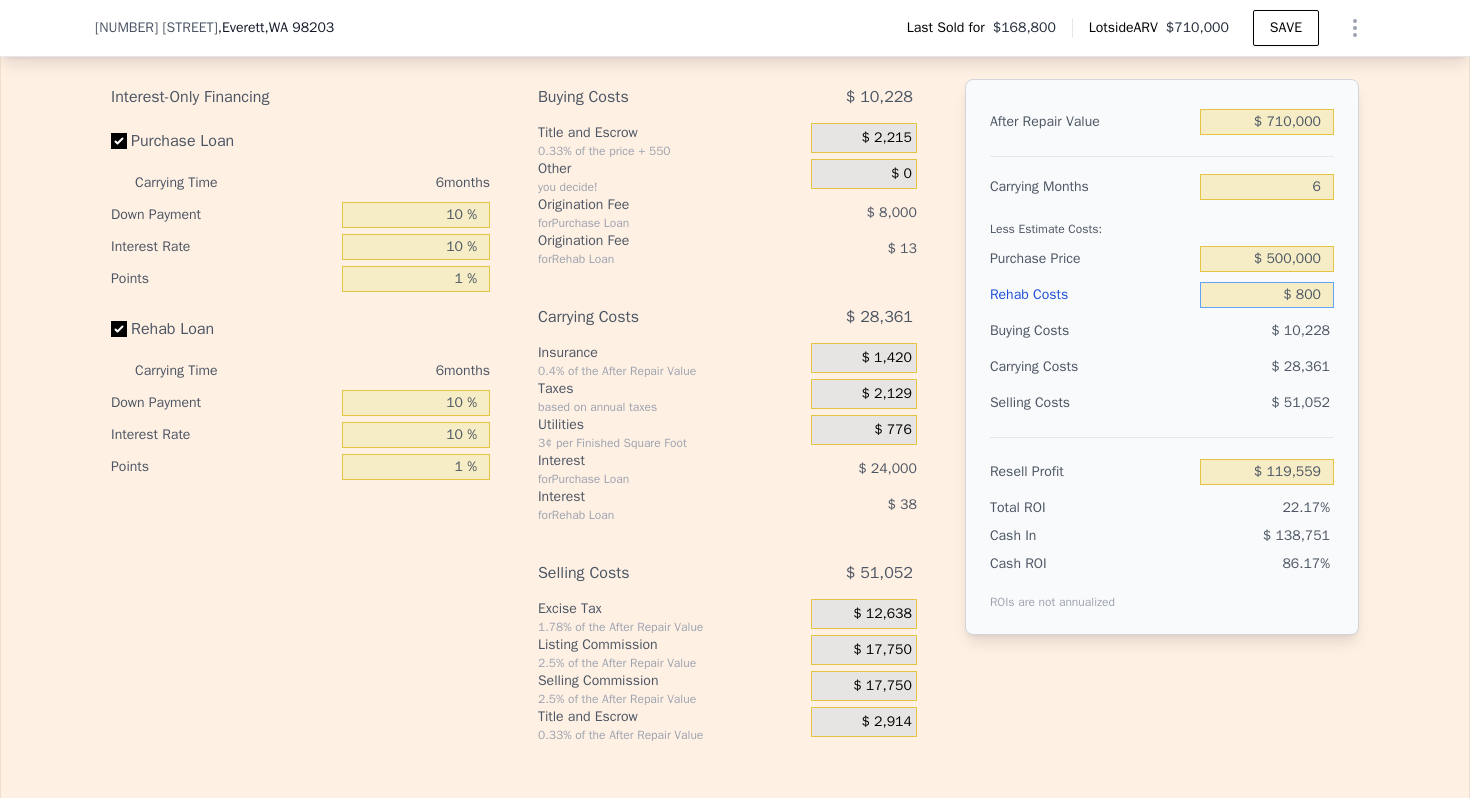 type on "$ 8,000" 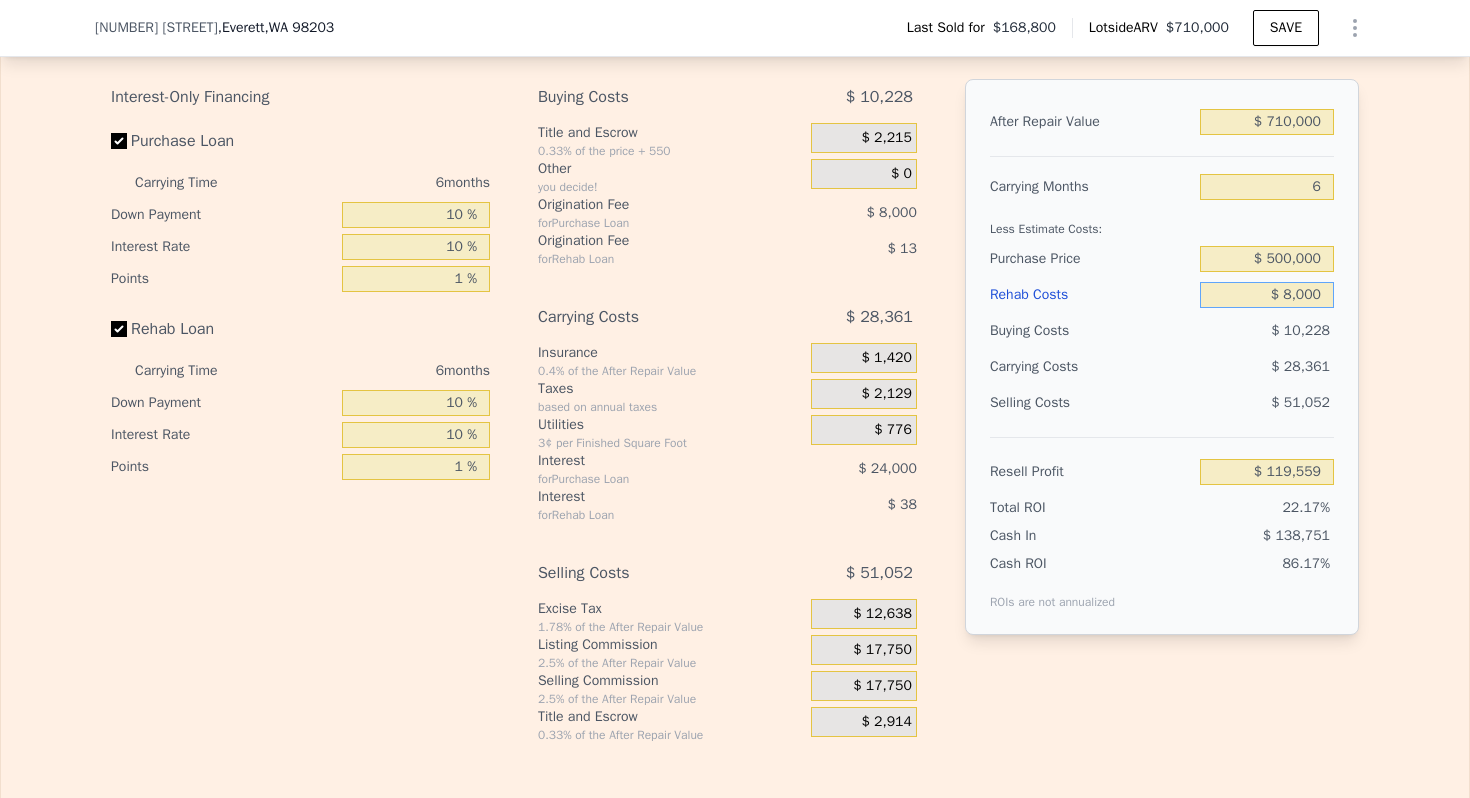 type on "$ 111,896" 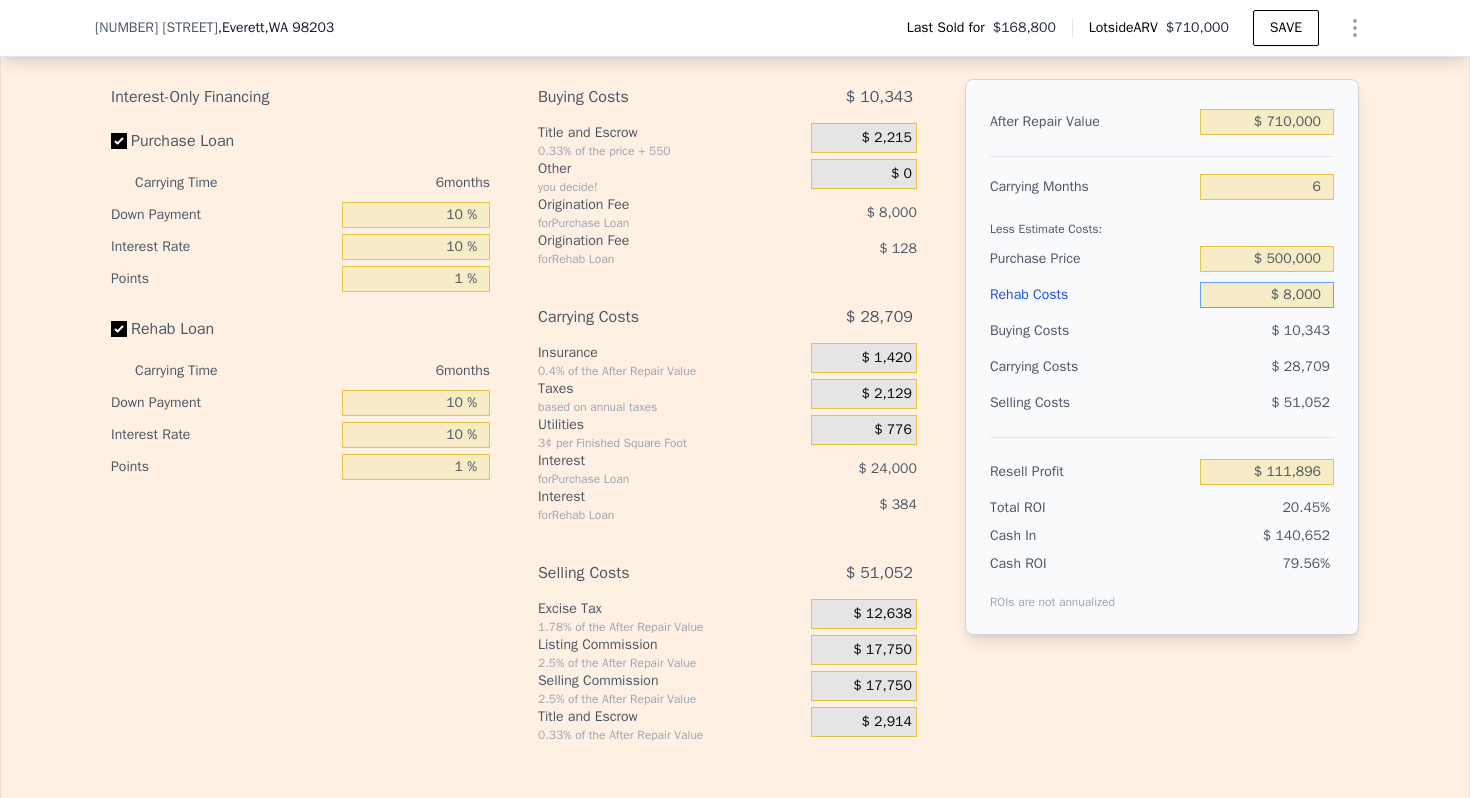 type on "$ 80,000" 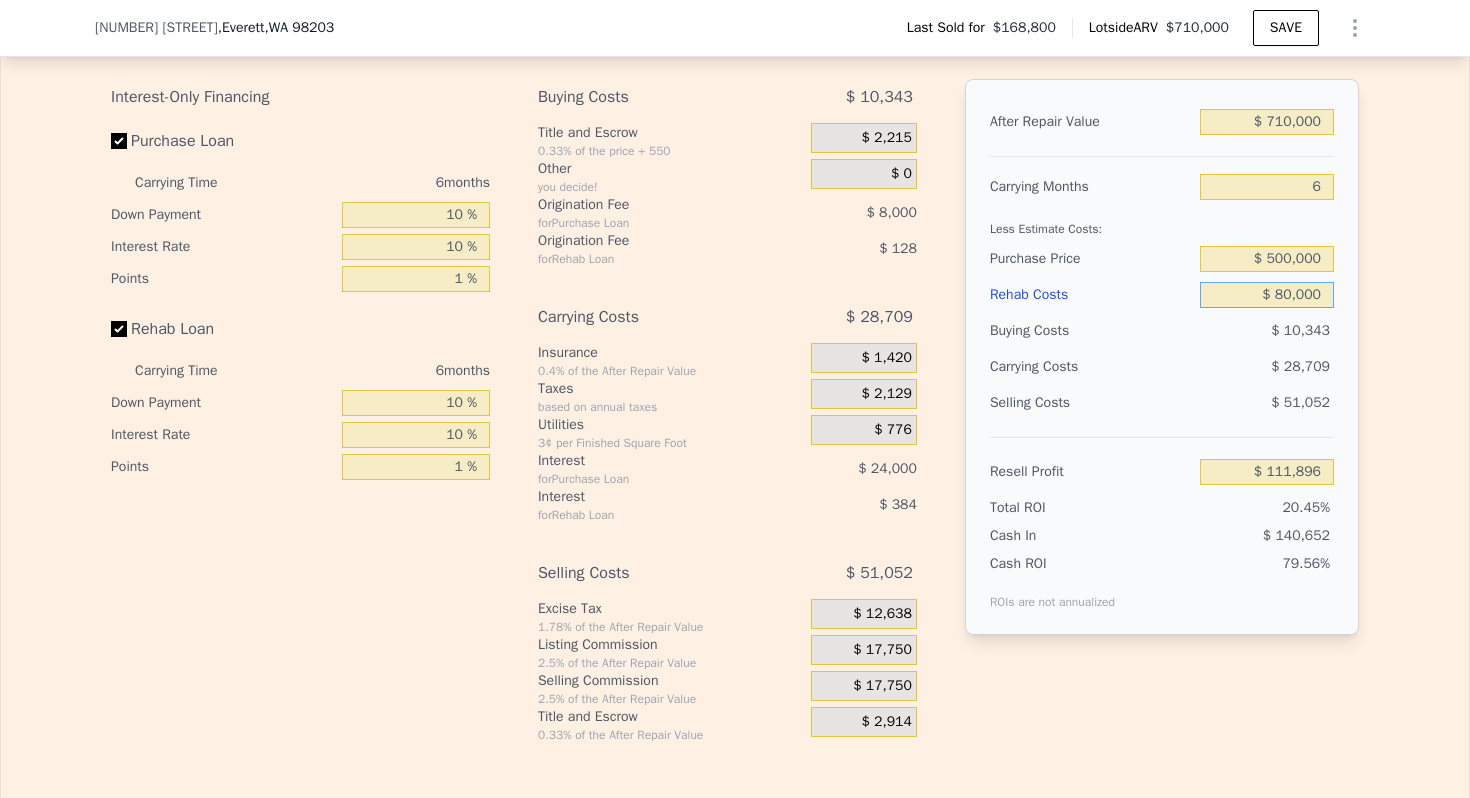 type on "$ 35,288" 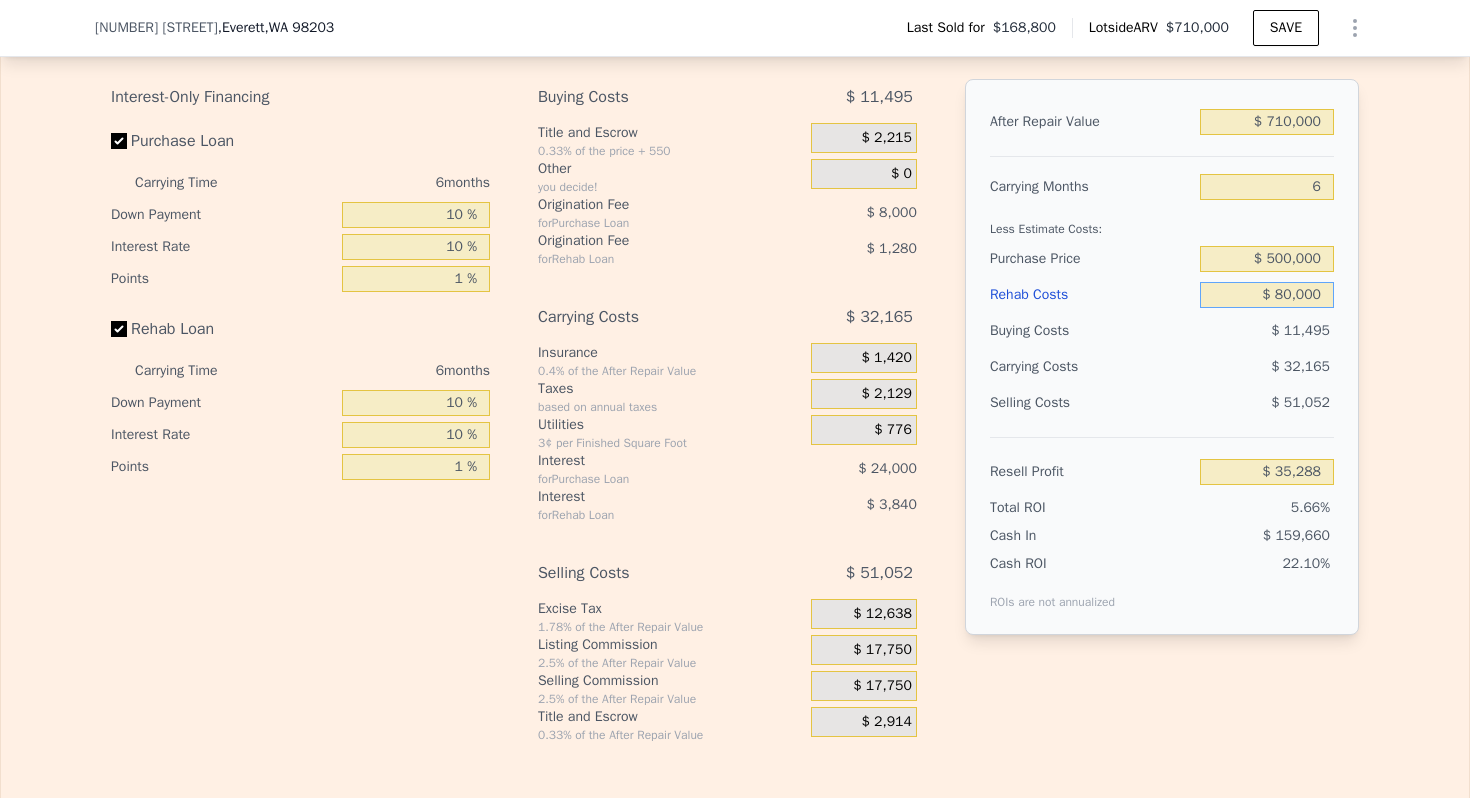 type on "$ 80,000" 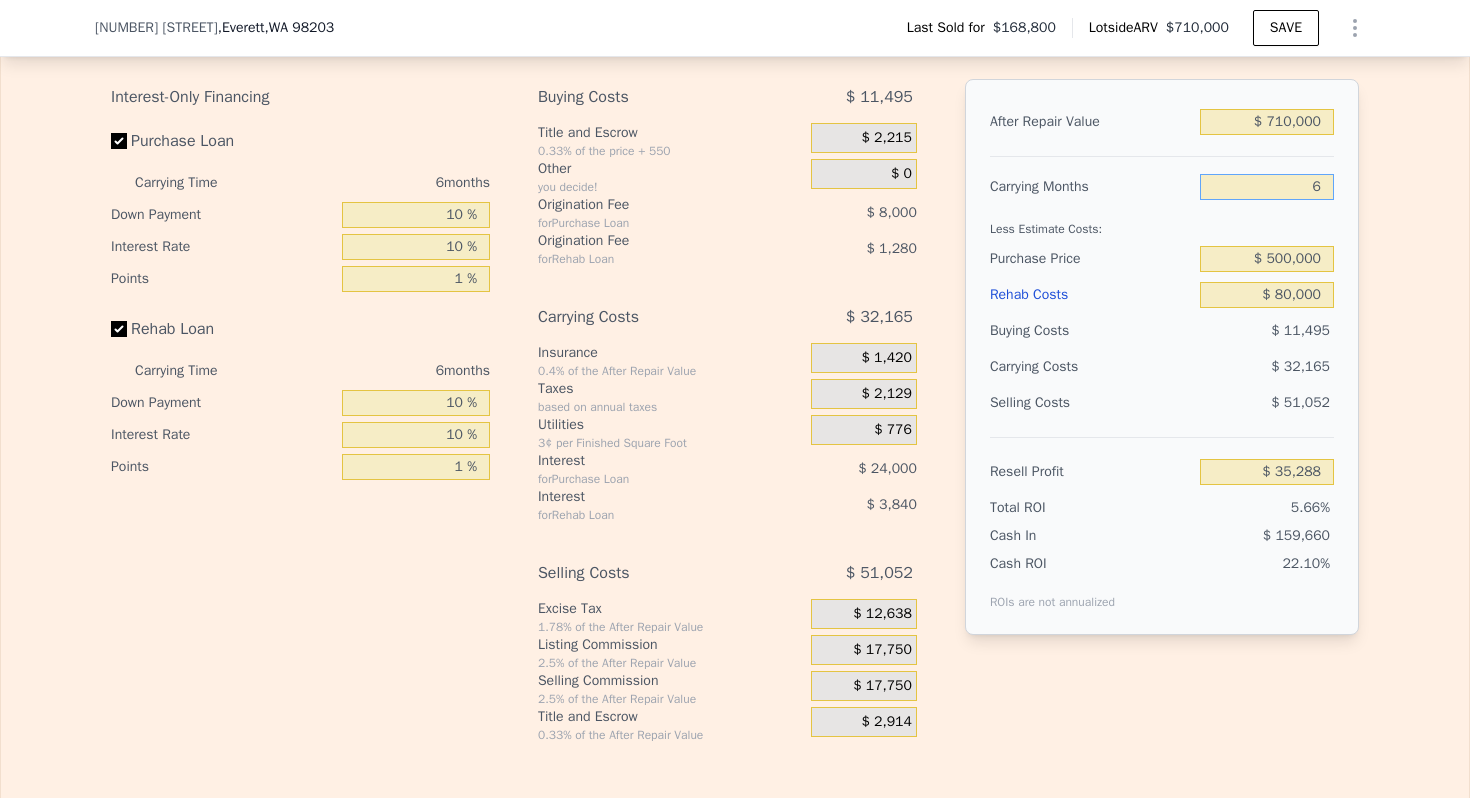 click on "6" at bounding box center [1267, 187] 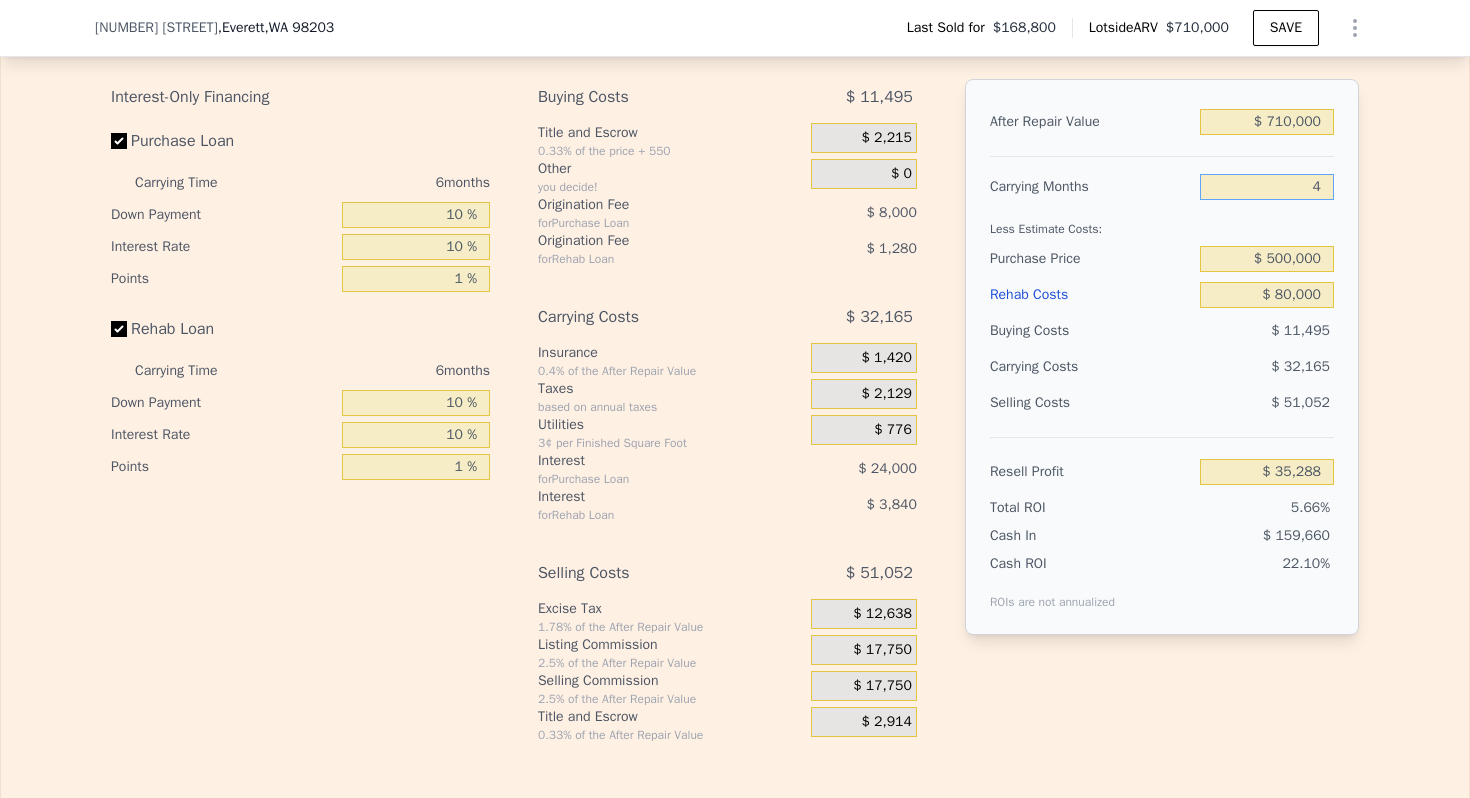 type on "$ 46,009" 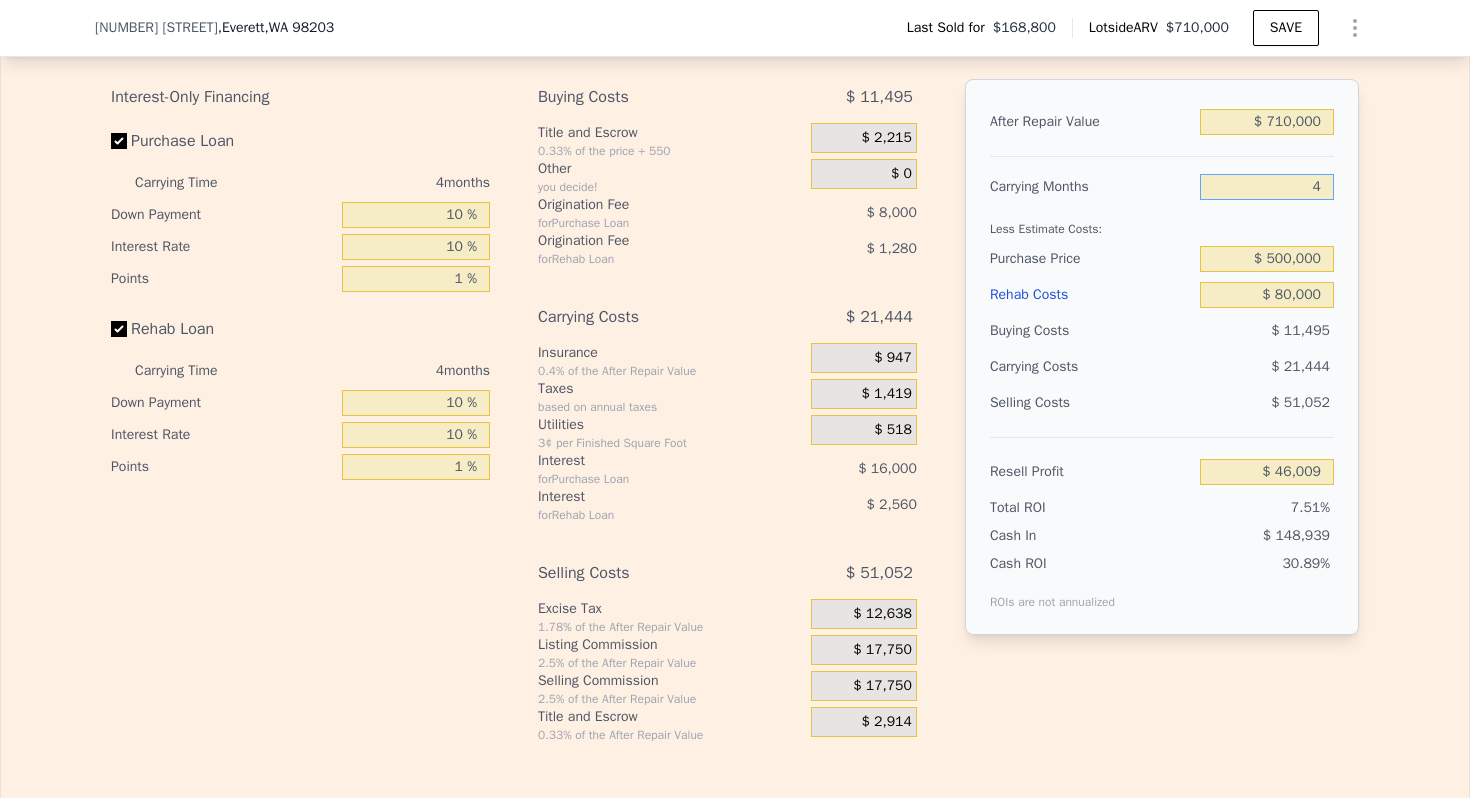type on "4" 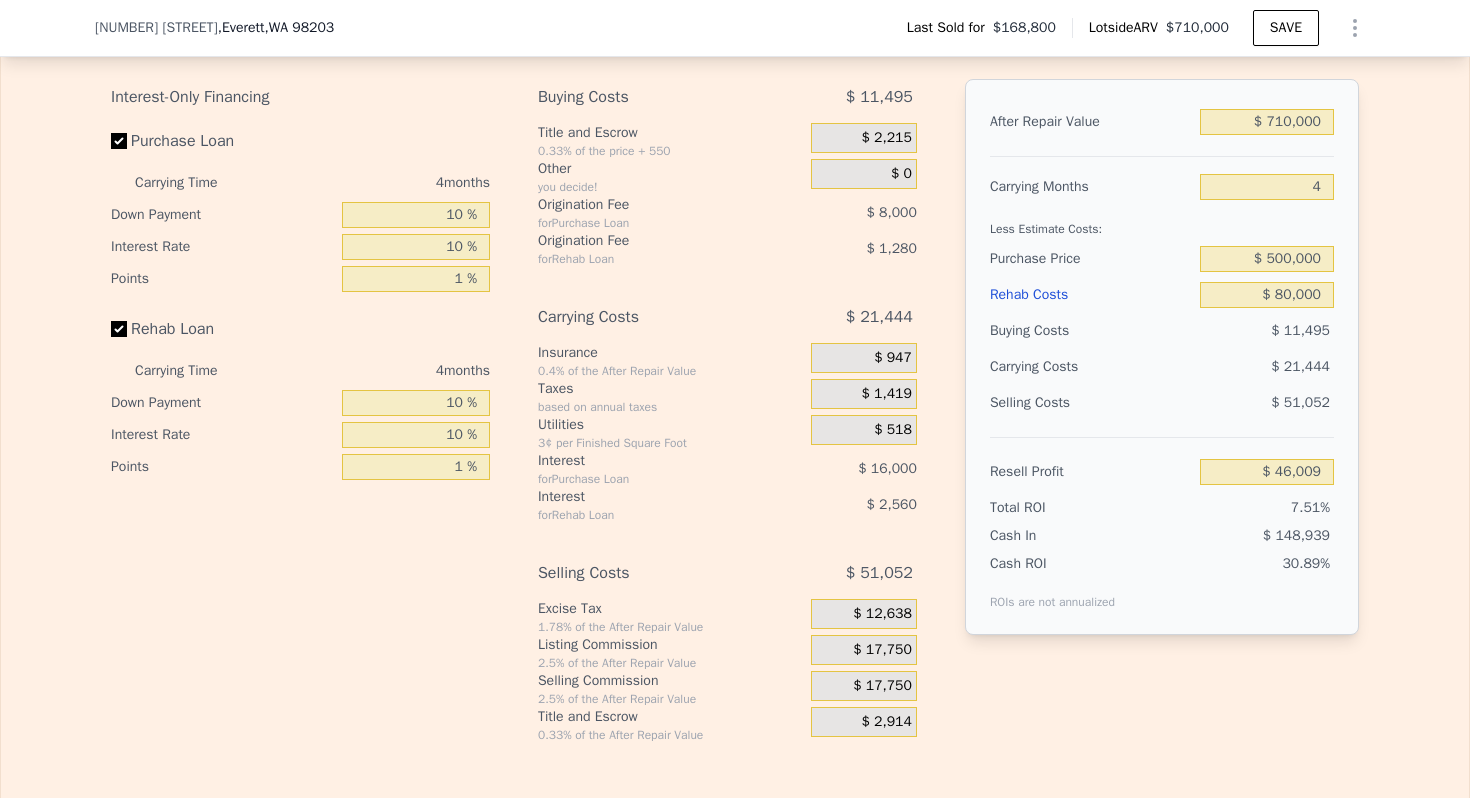 click on "$ 17,750" at bounding box center (882, 650) 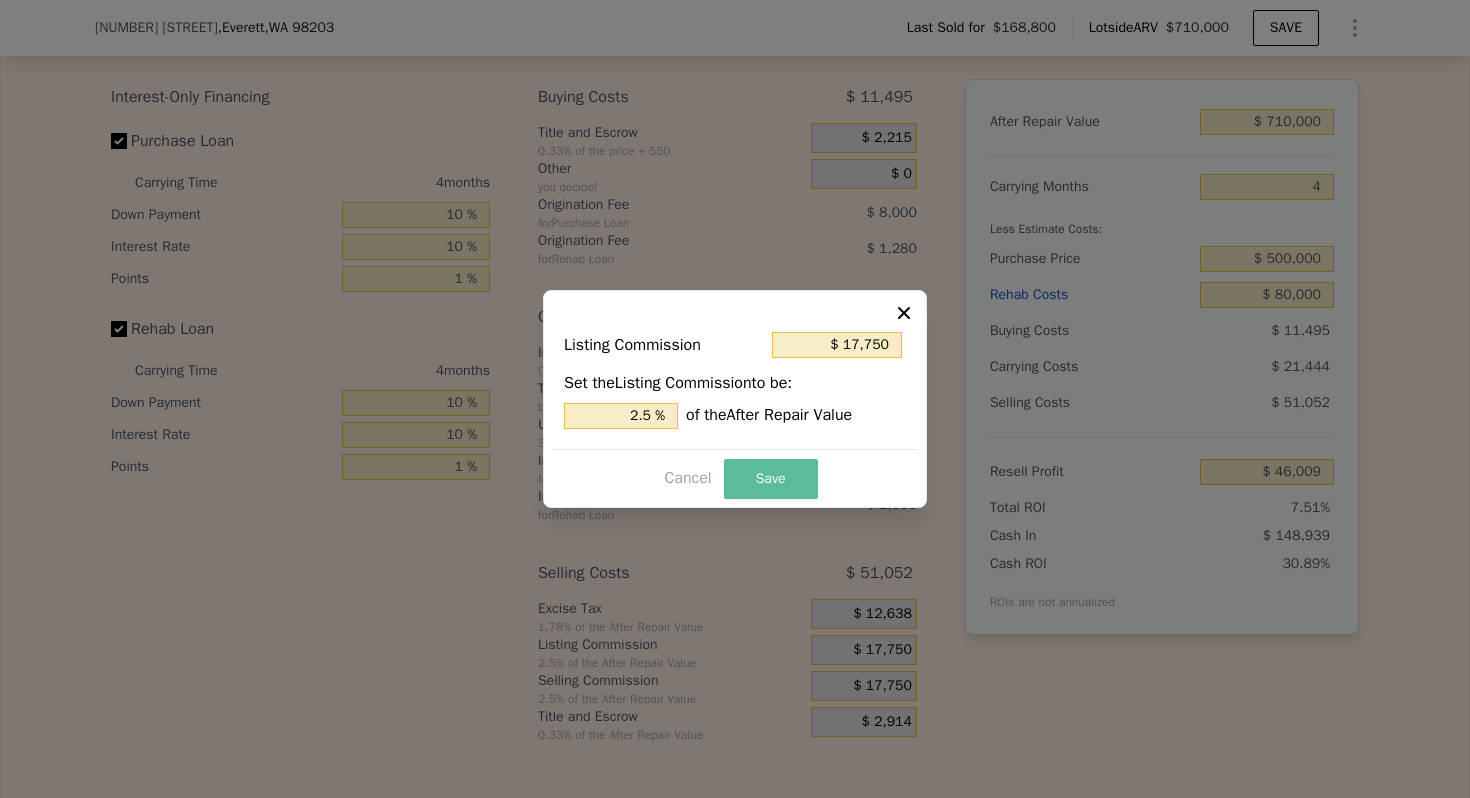 click on "Save" at bounding box center [771, 479] 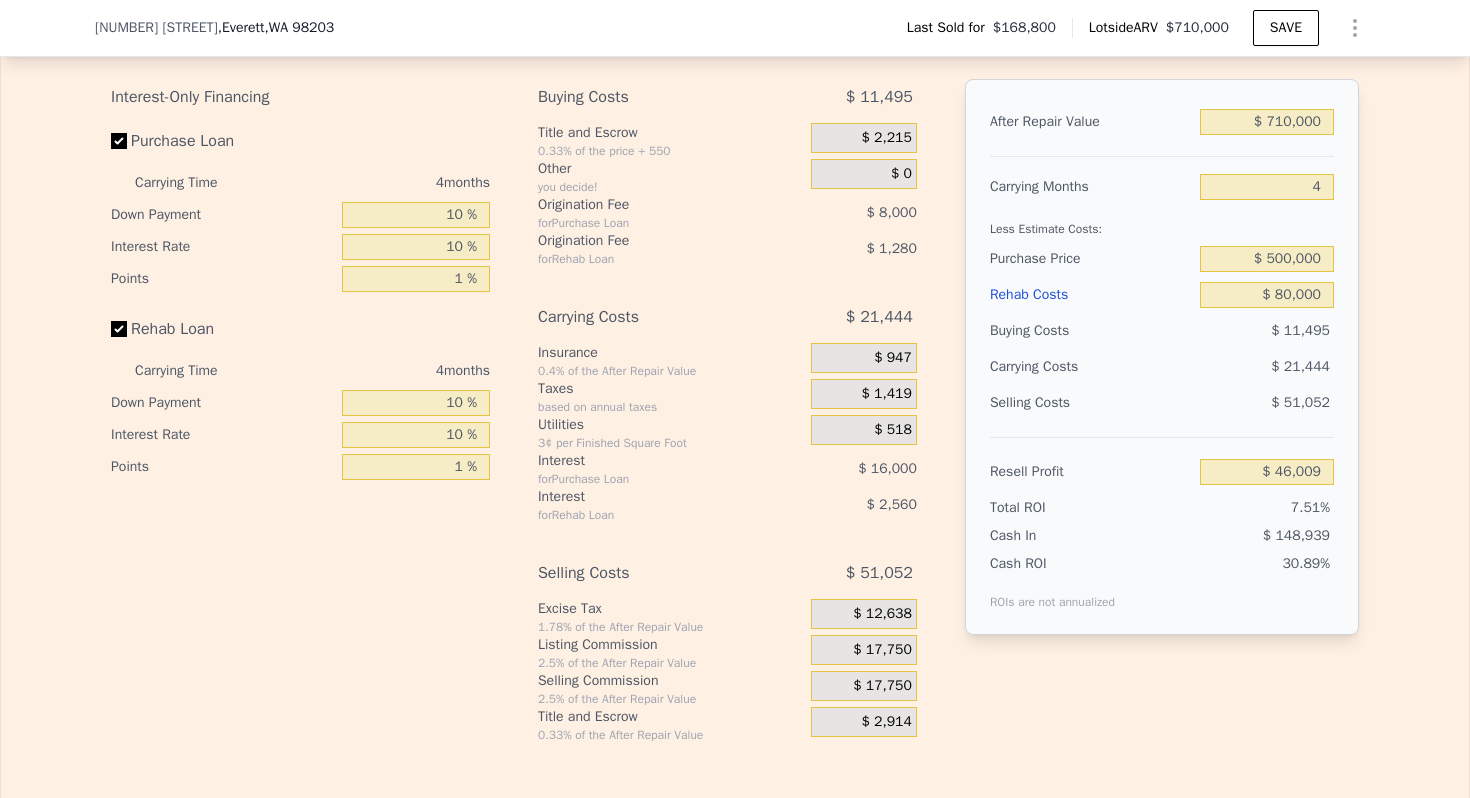 click on "Carrying Costs" at bounding box center (1052, 367) 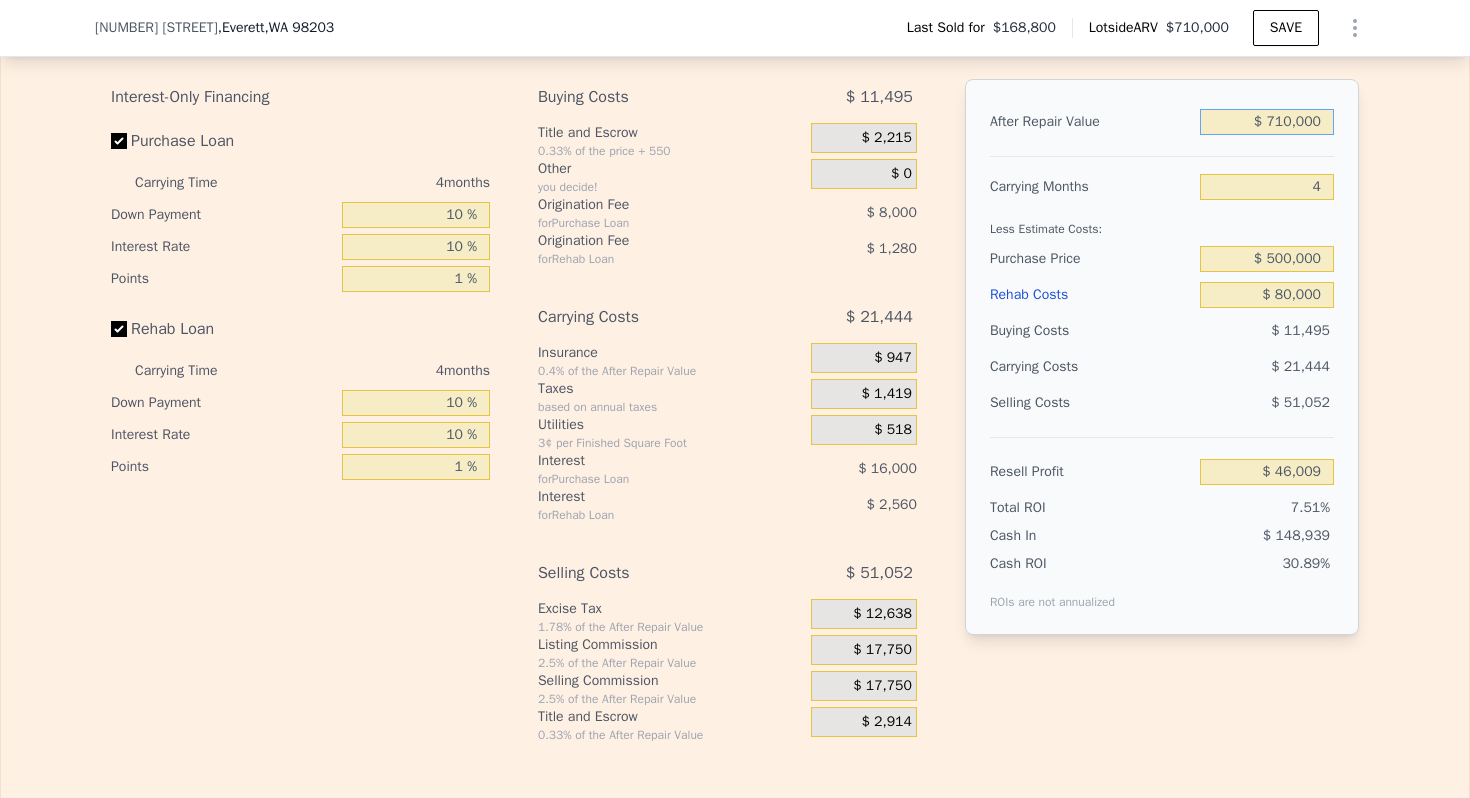 click on "$ 710,000" at bounding box center [1267, 122] 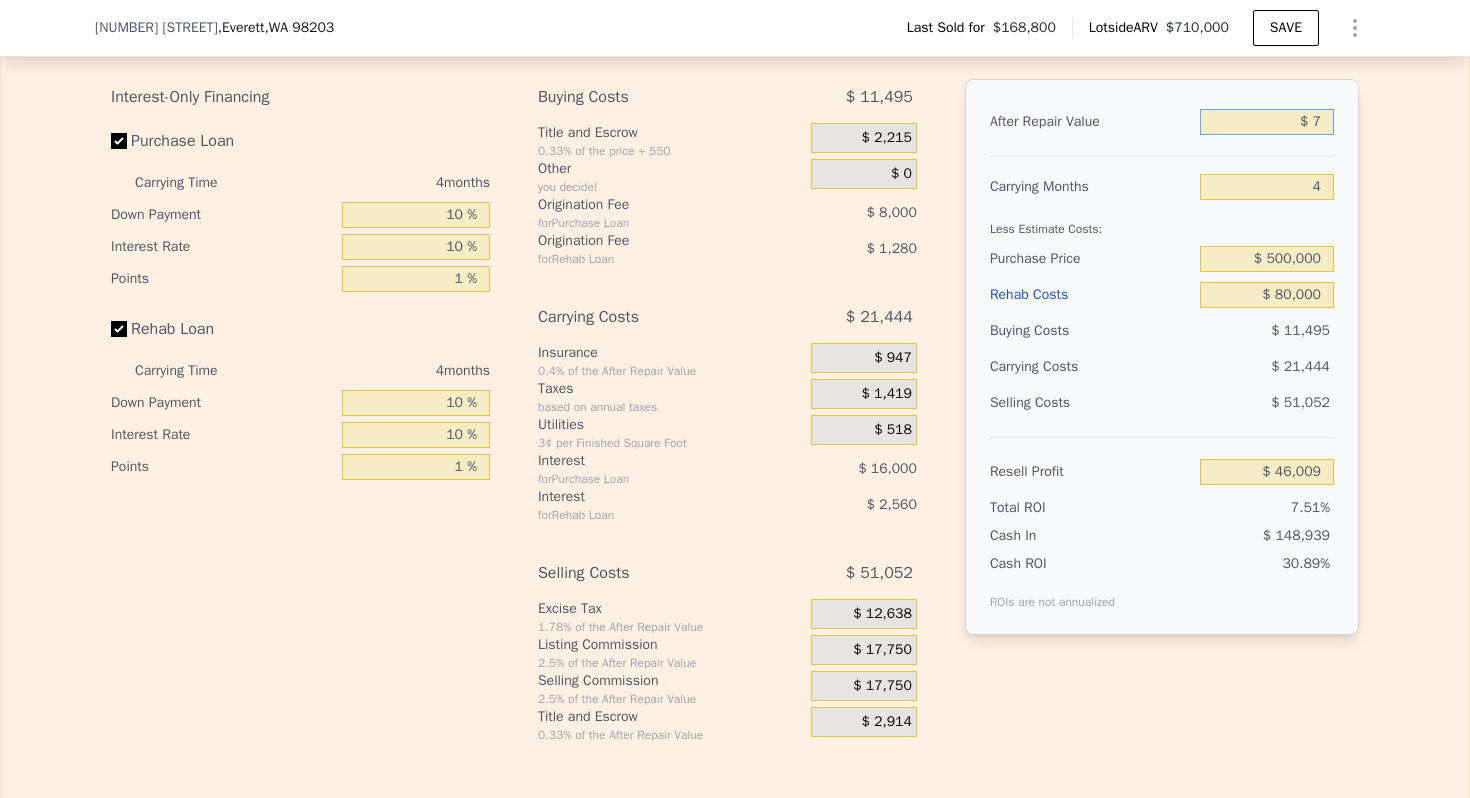 type on "-$ 612,535" 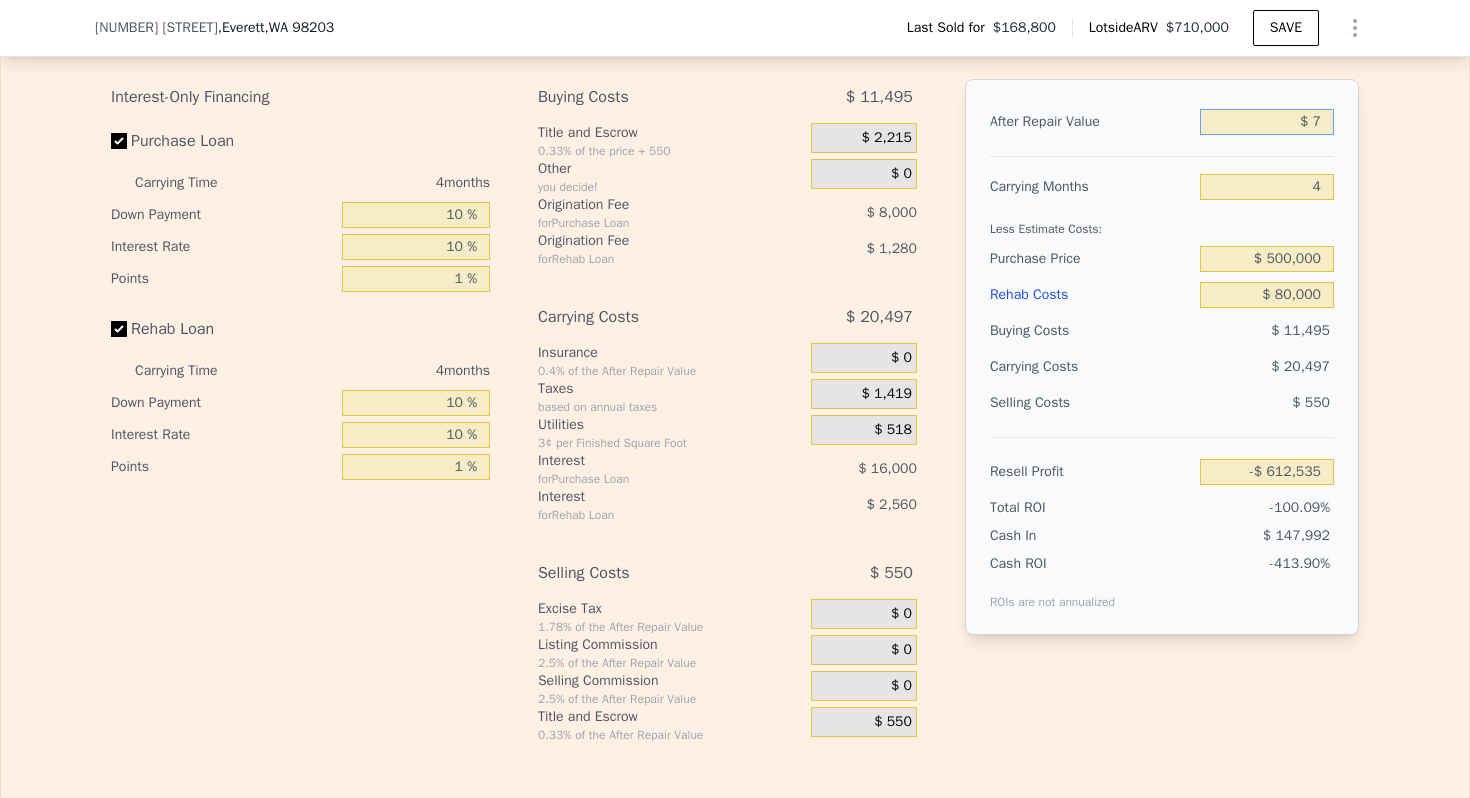 type on "$ 73" 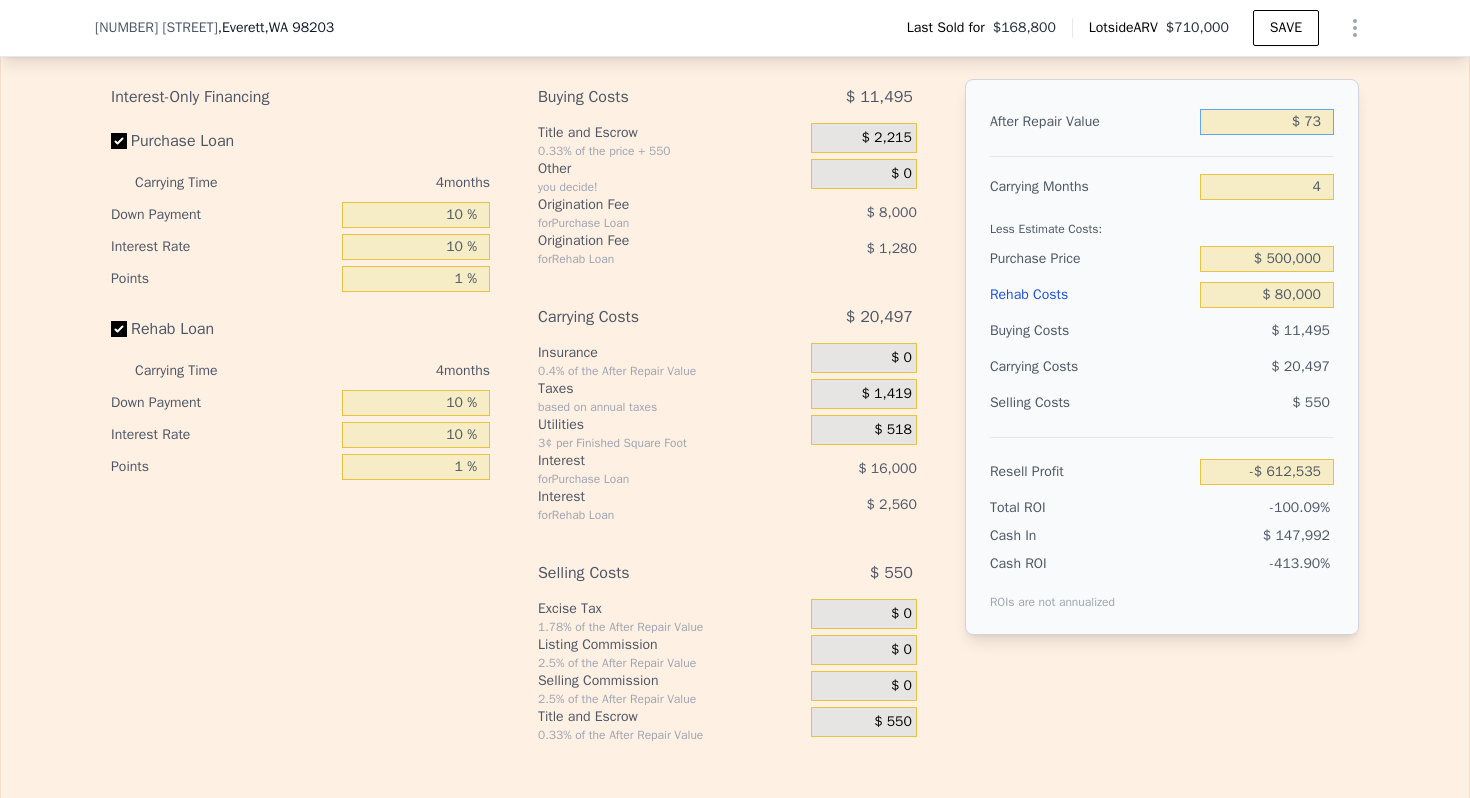 type on "-$ 612,474" 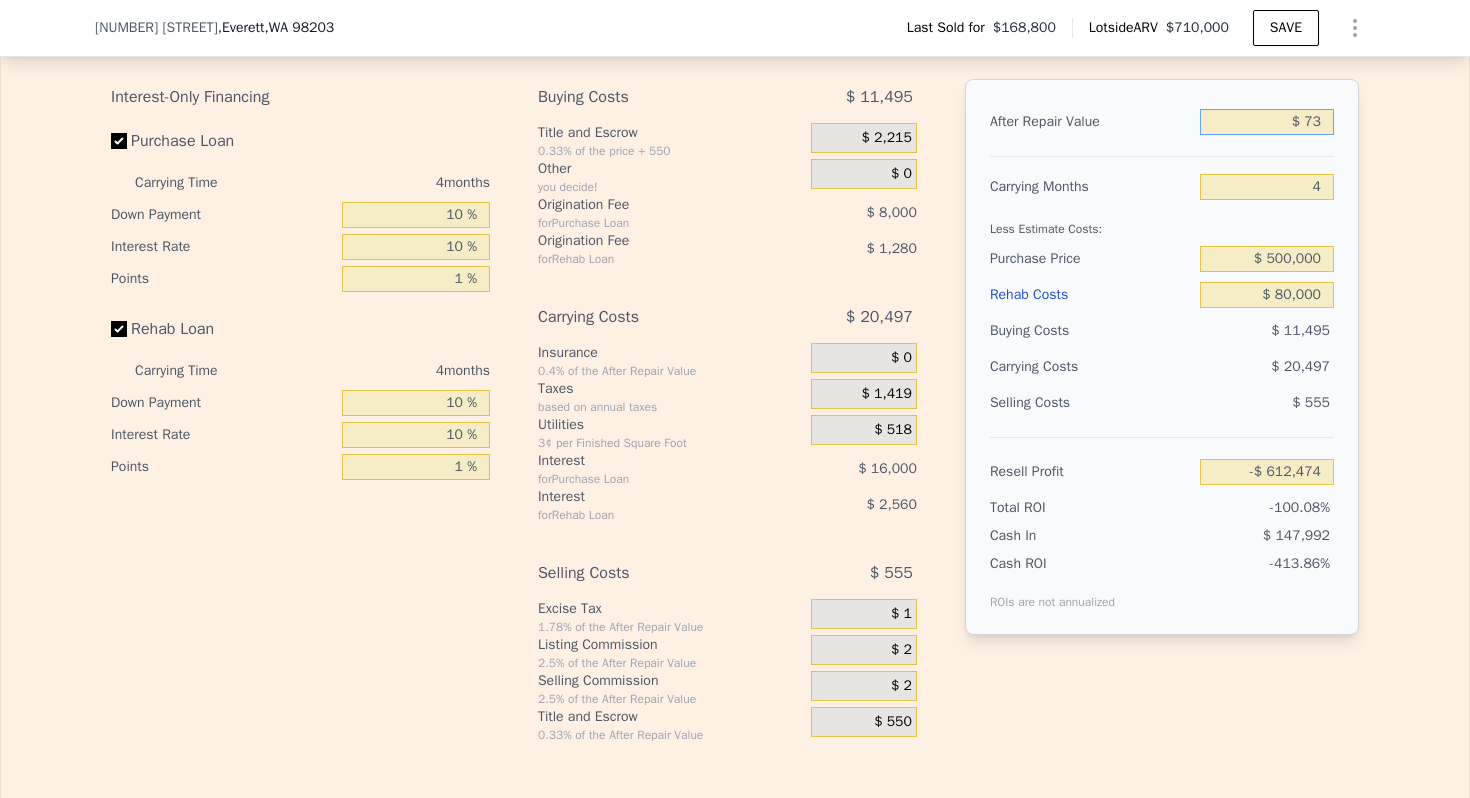 type on "$ 735" 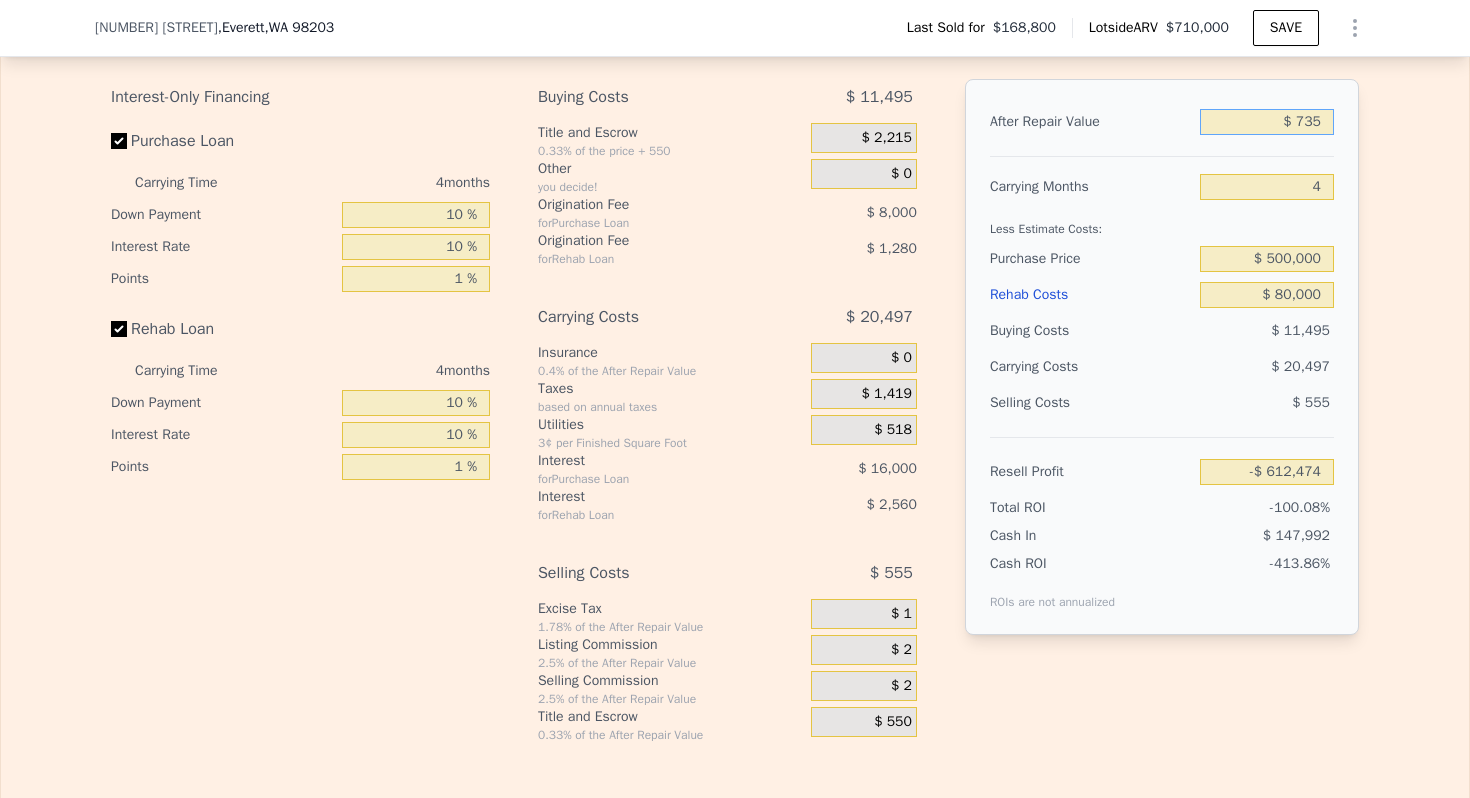 type on "-$ 611,859" 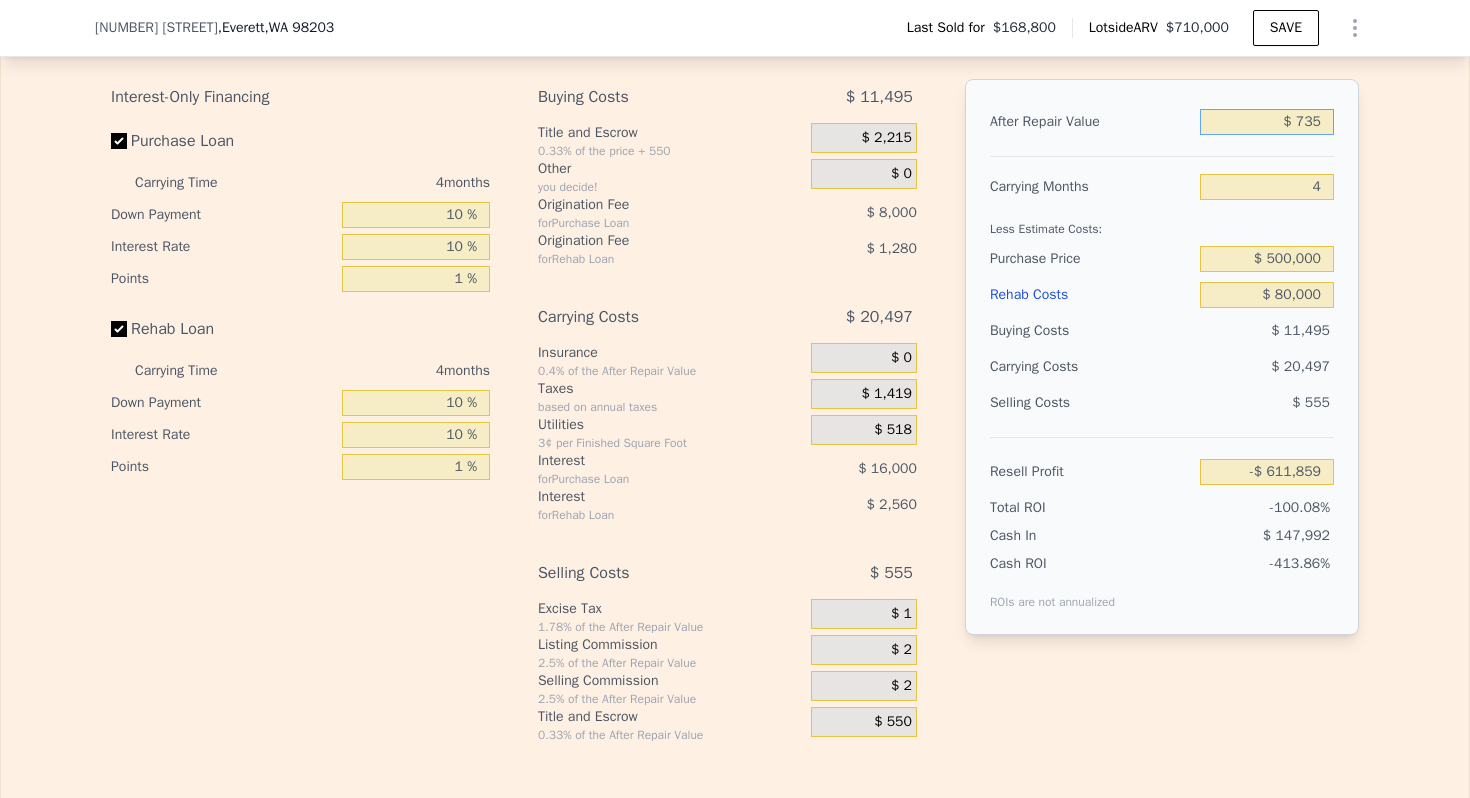 type on "$ 7,350" 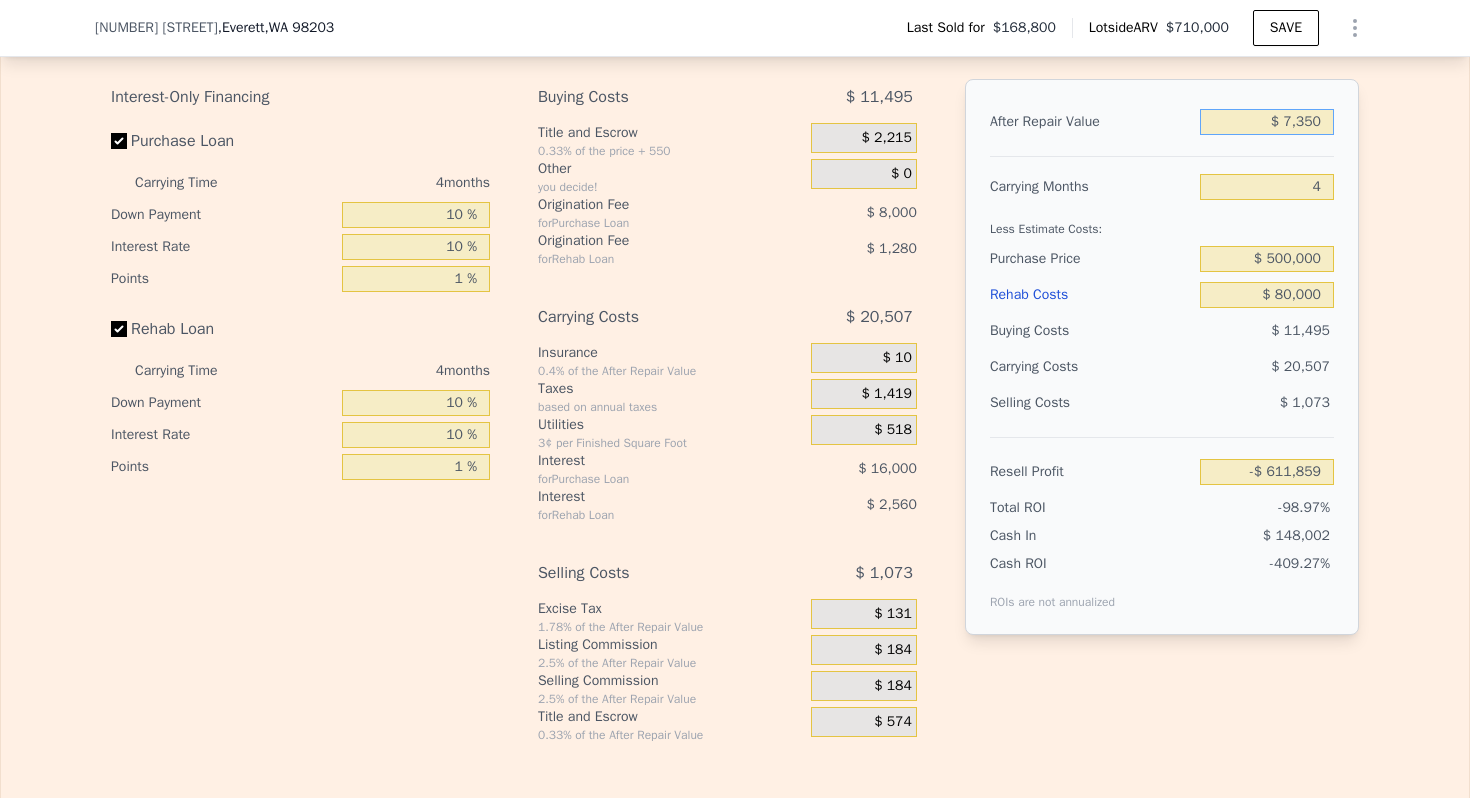 type on "-$ 605,725" 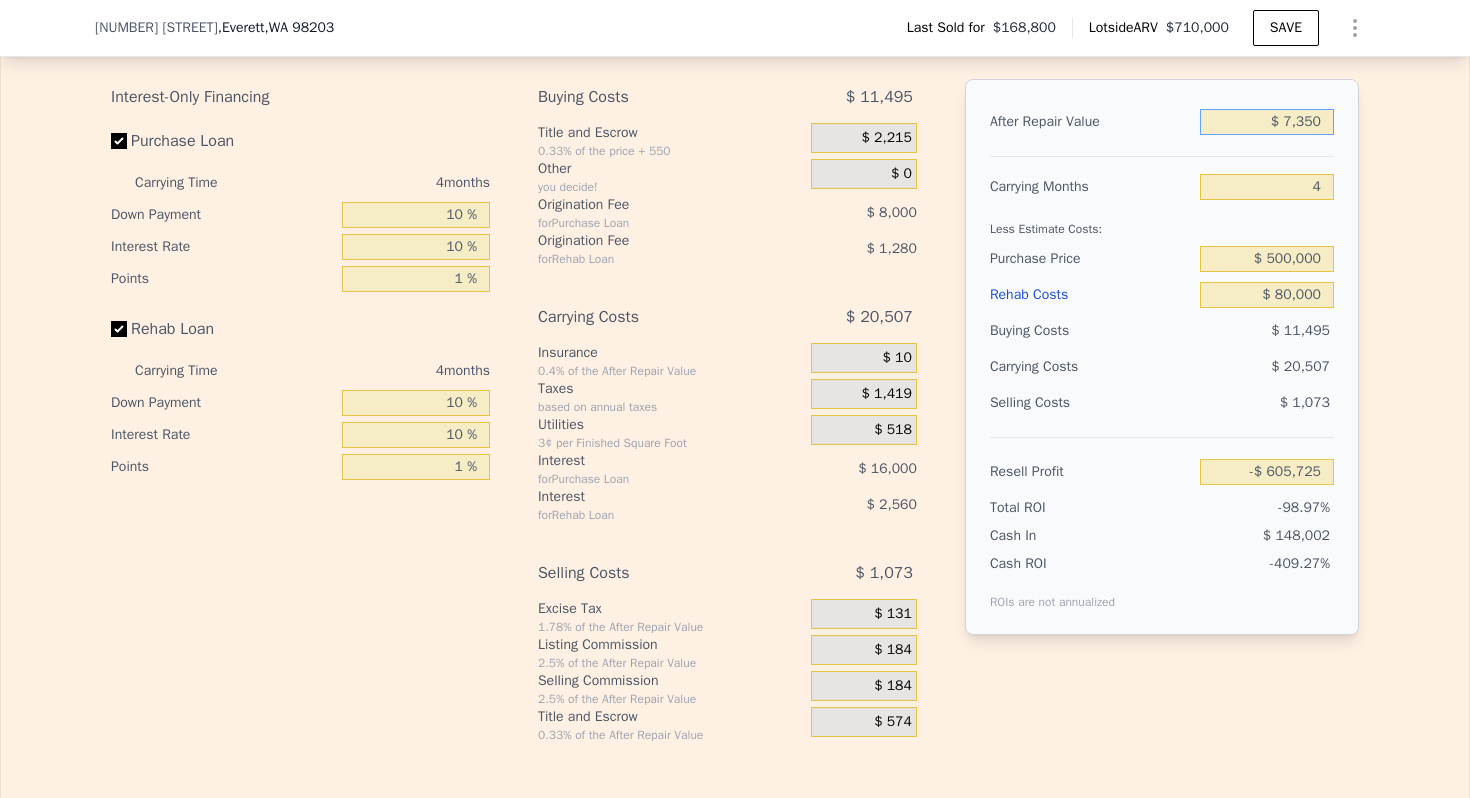 type on "$ 73,500" 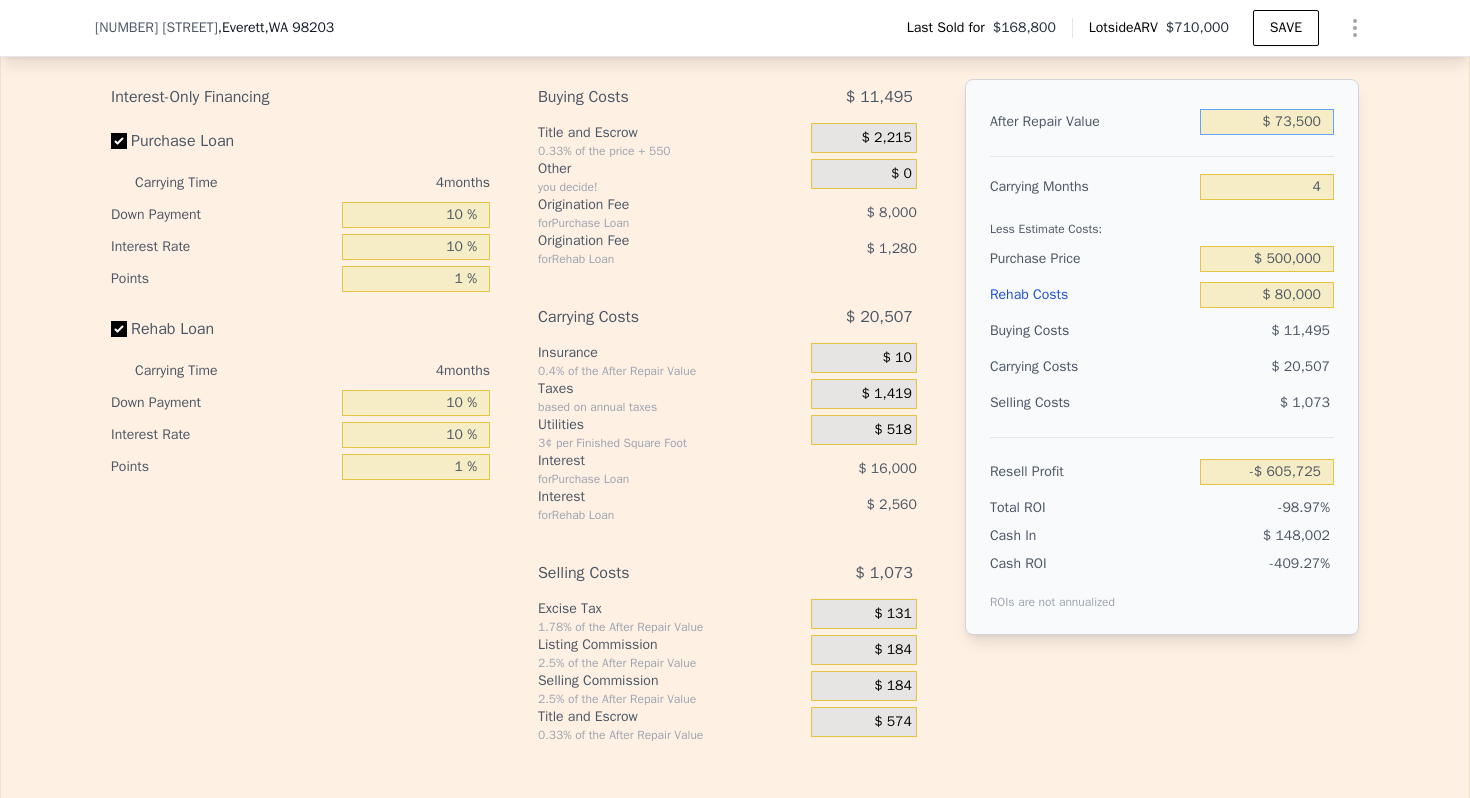 type on "-$ 544,369" 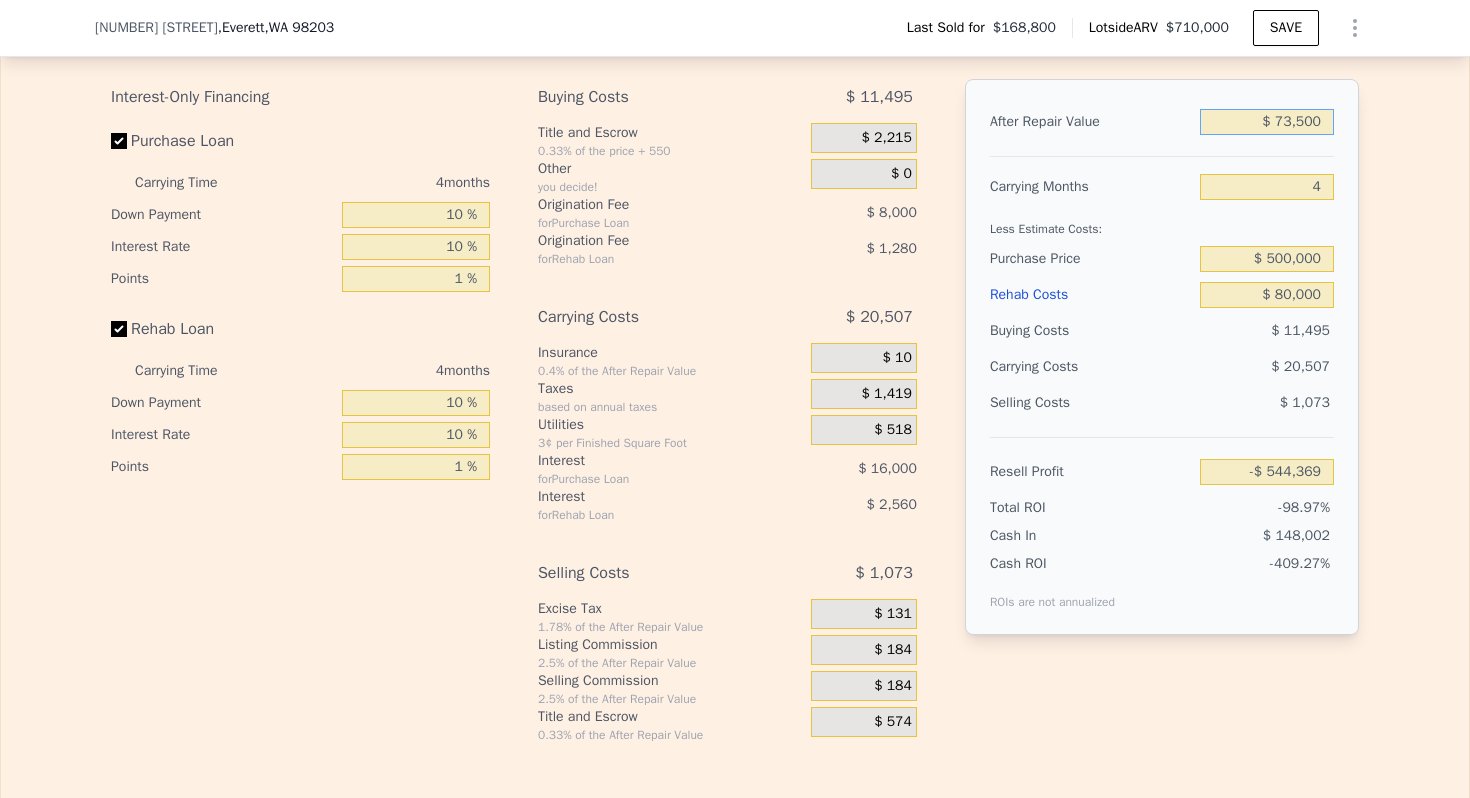 type on "$ 735,000" 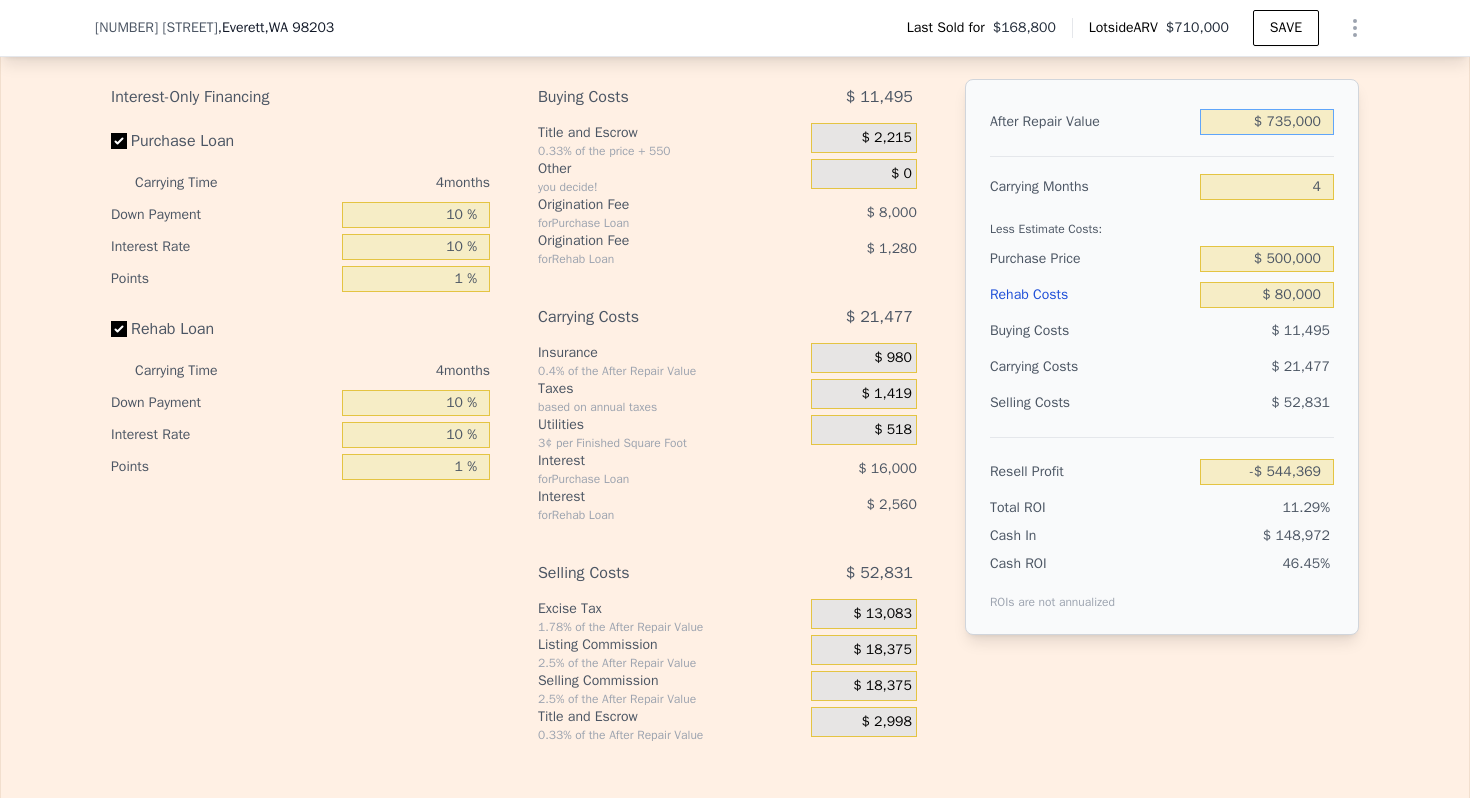 type on "$ 69,197" 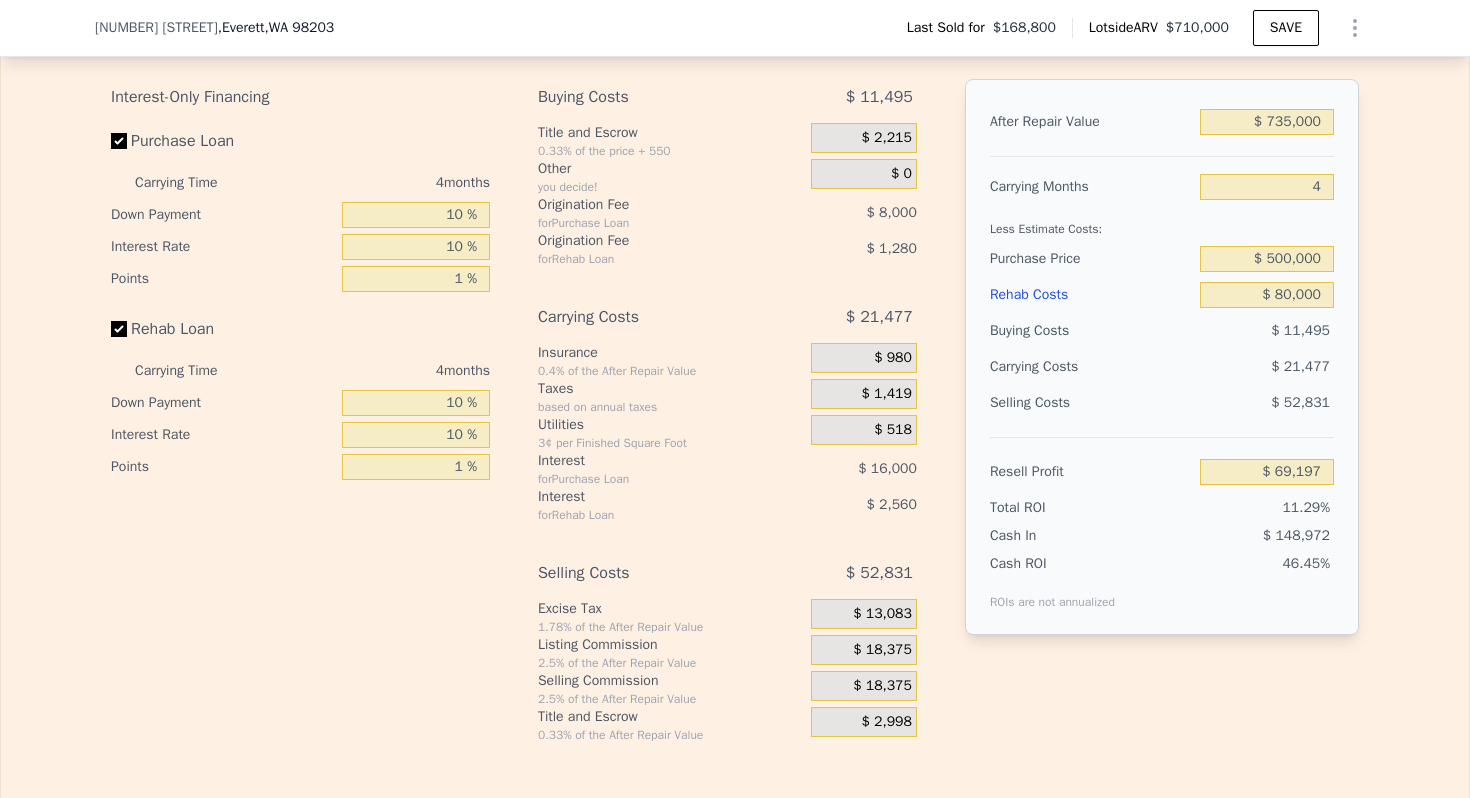 click on "Purchase Price" at bounding box center [1091, 259] 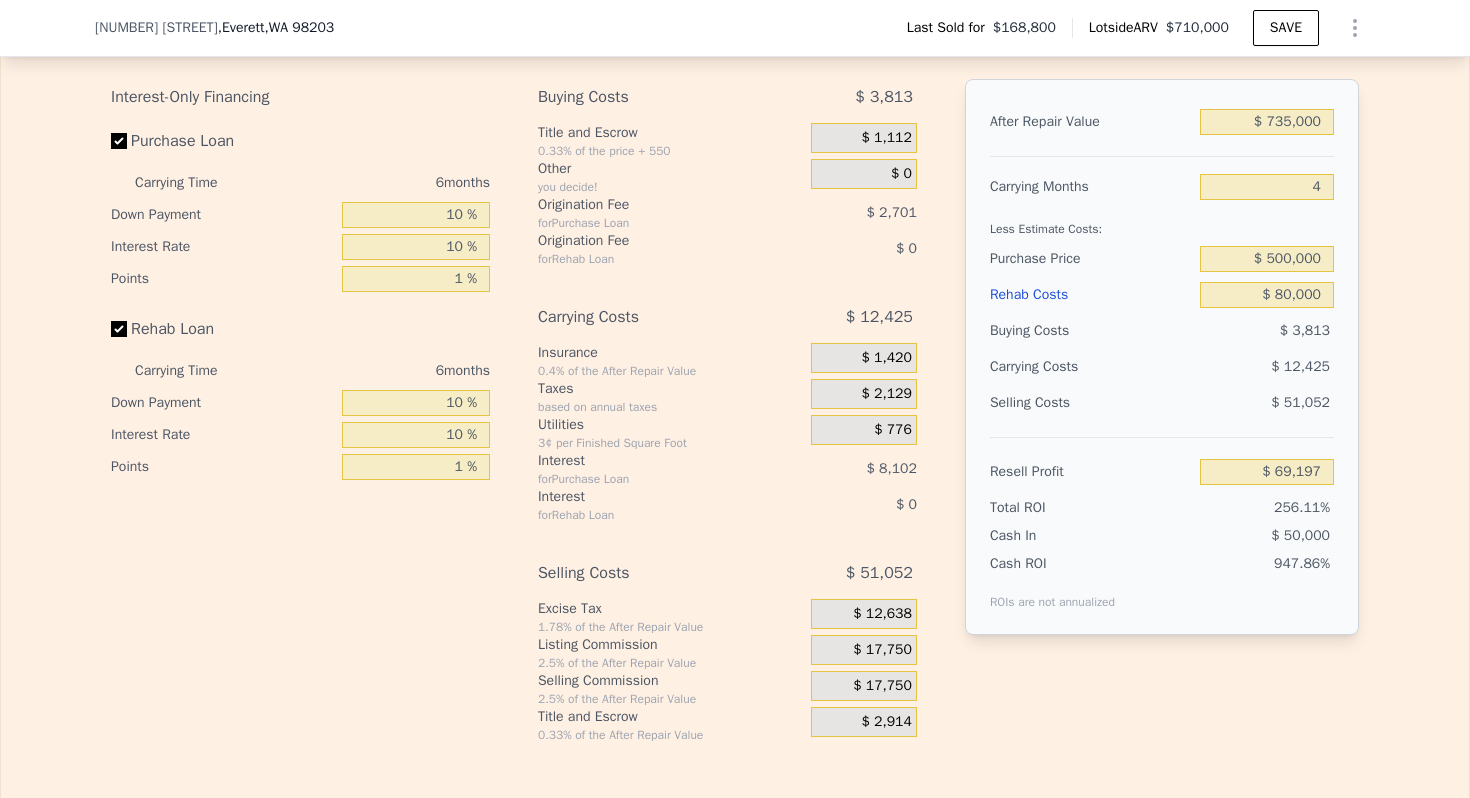 type on "$ 710,000" 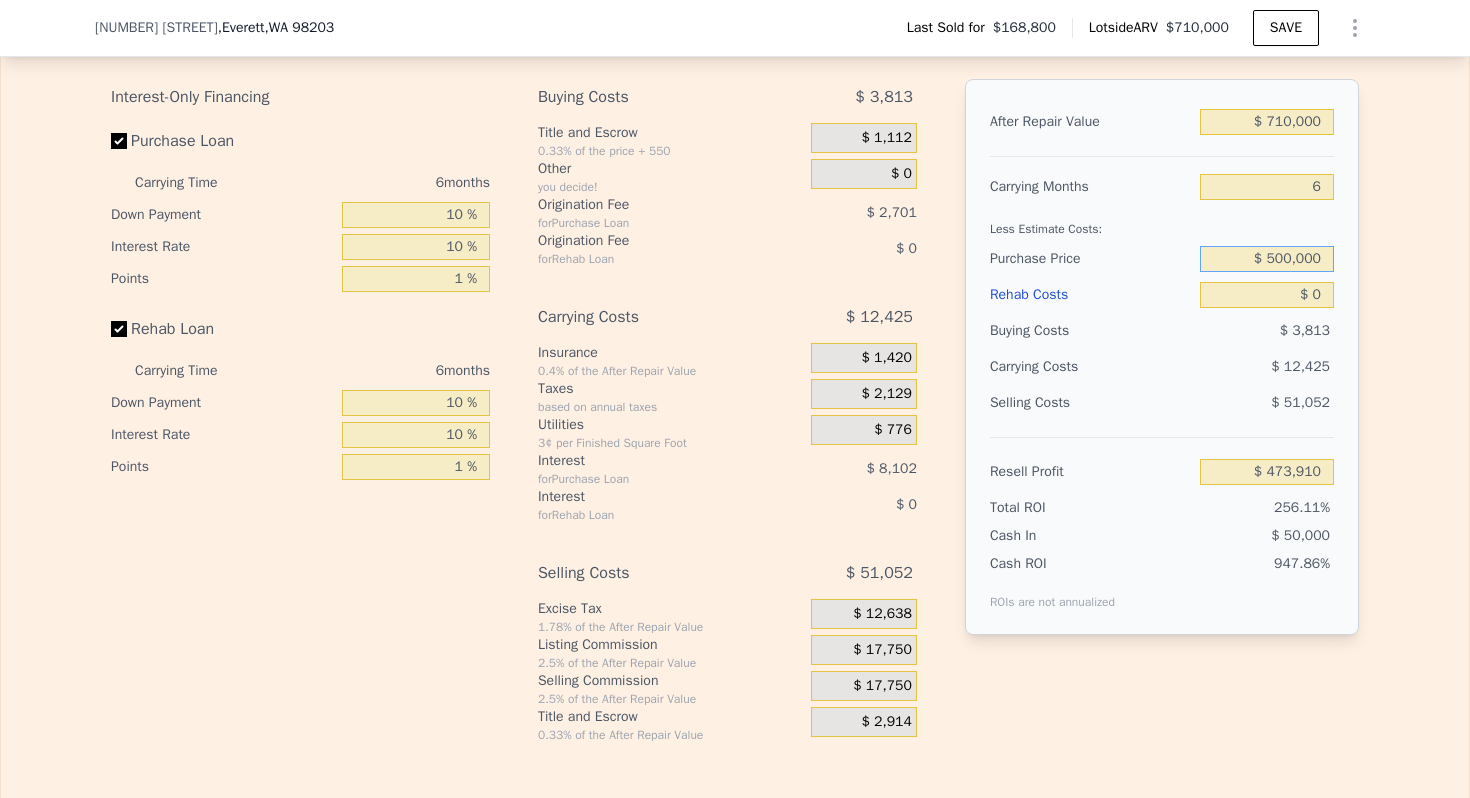 click on "$ 500,000" at bounding box center (1267, 259) 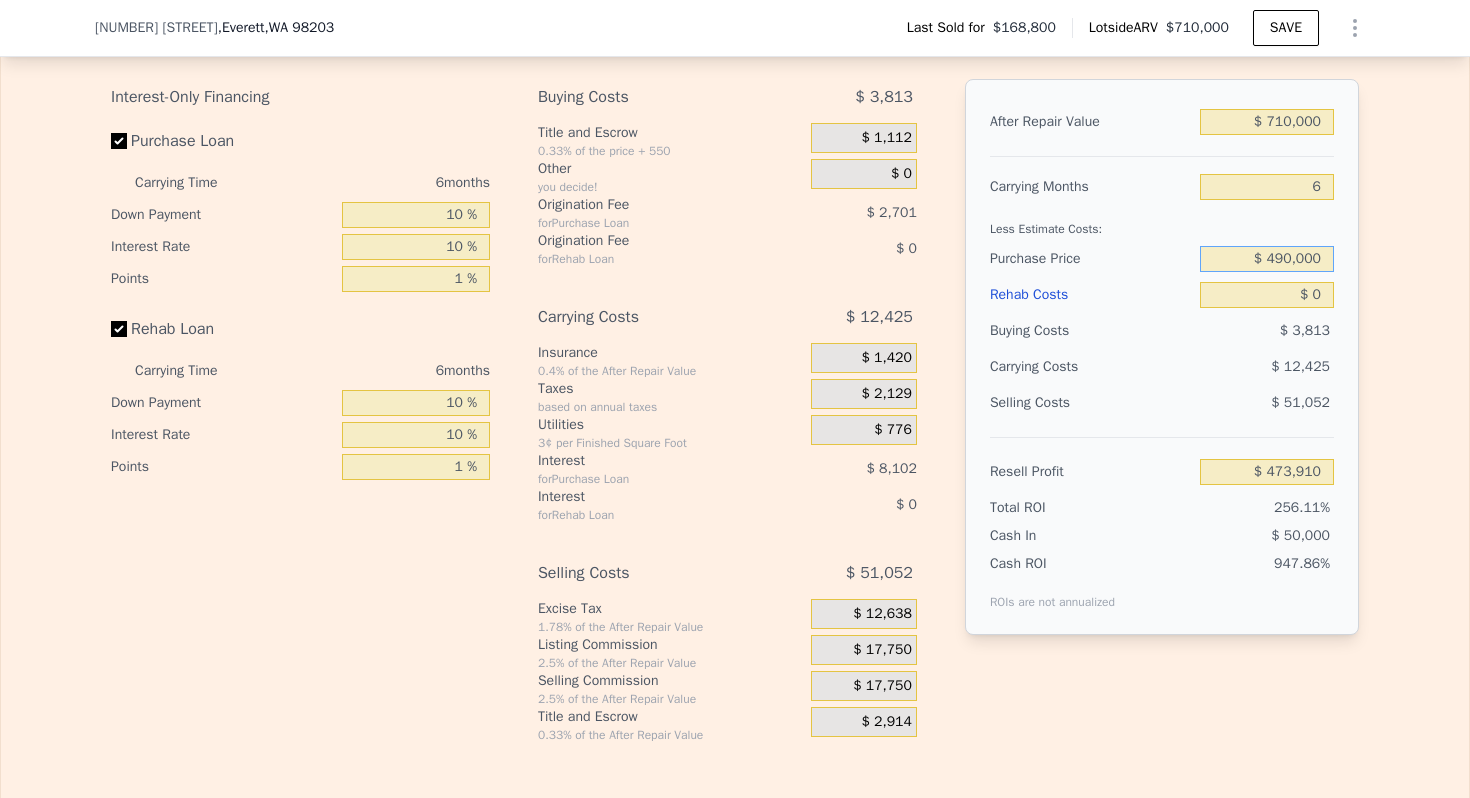 type on "$ 490,000" 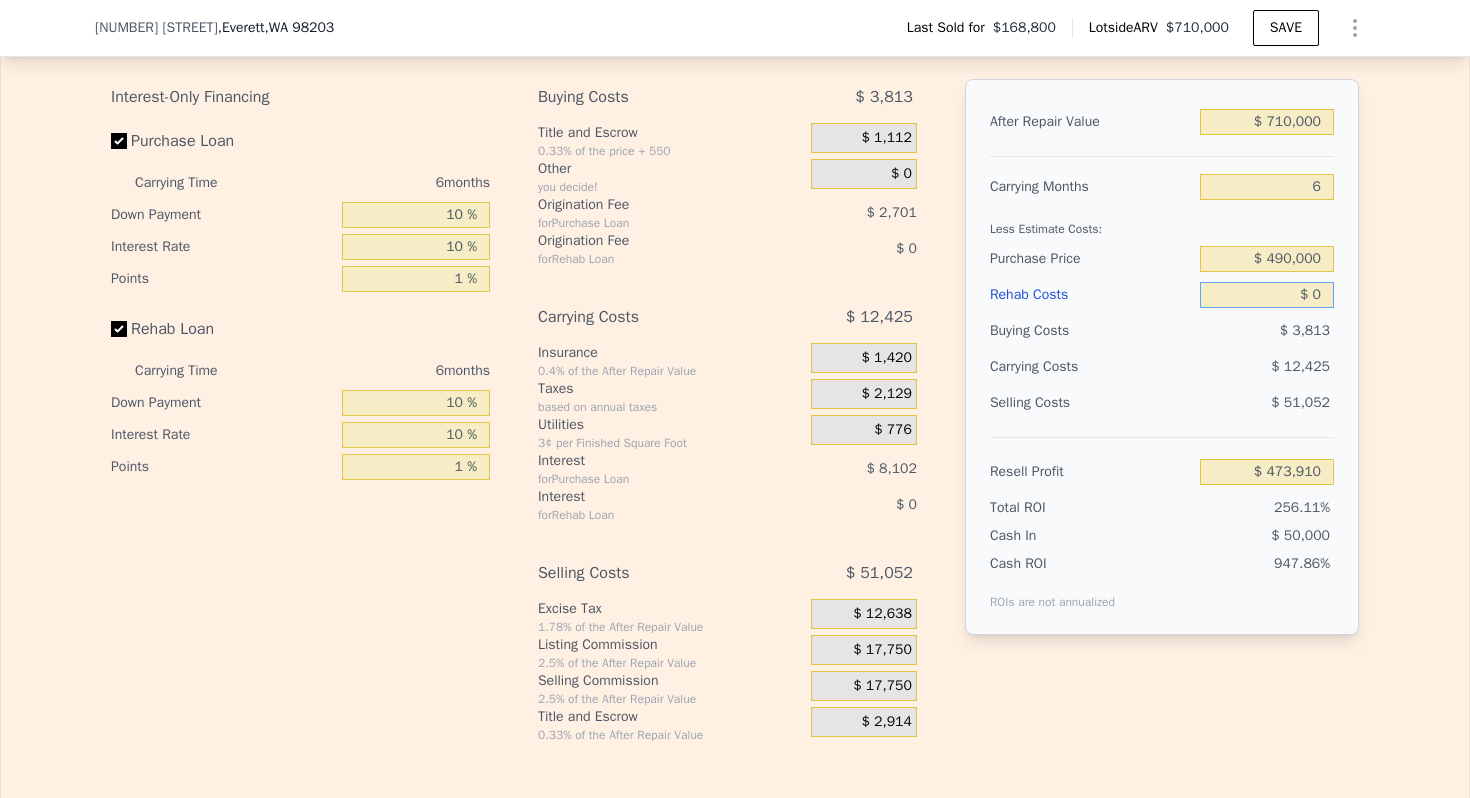 click on "$ 0" at bounding box center (1267, 295) 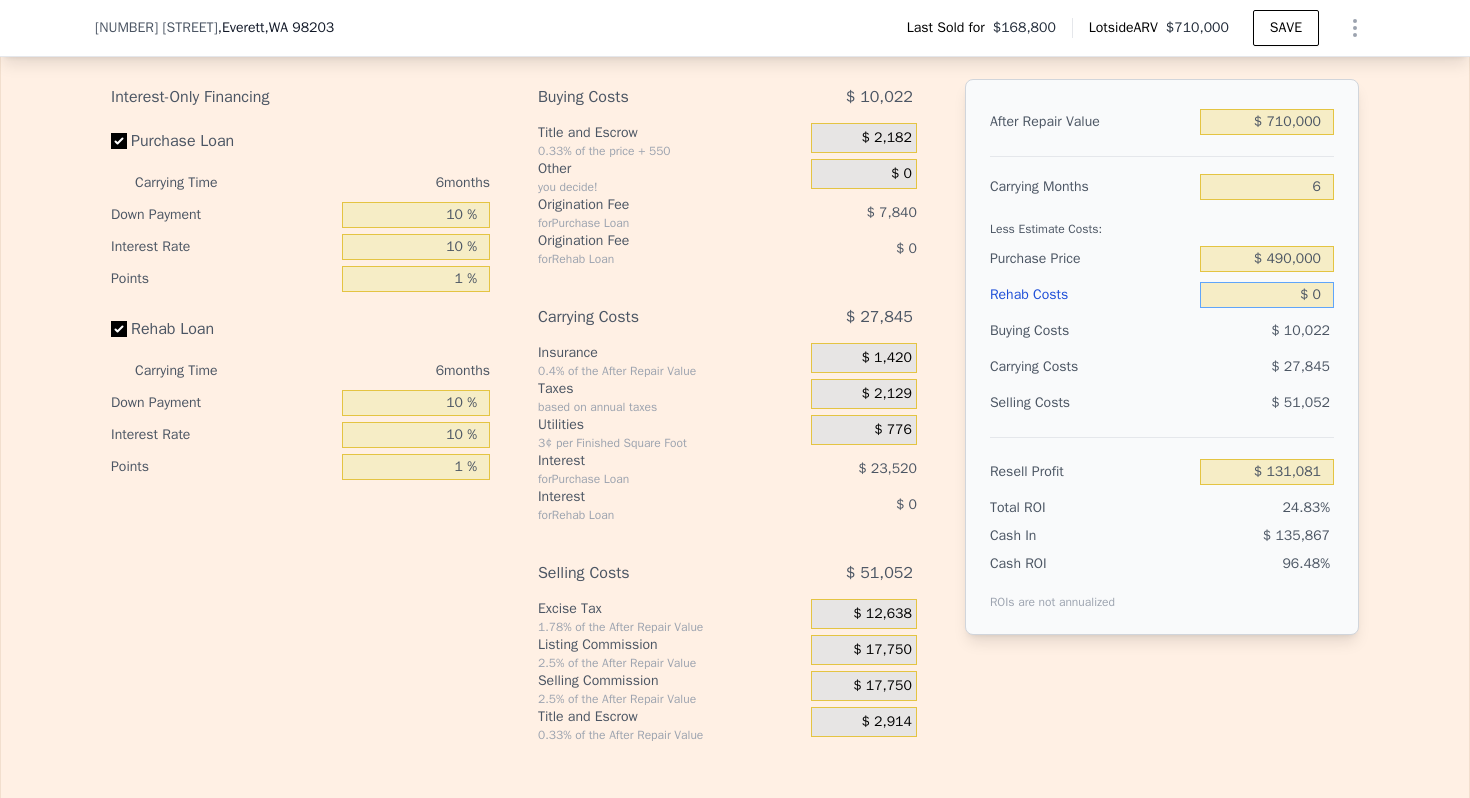 click on "$ 0" at bounding box center (1267, 295) 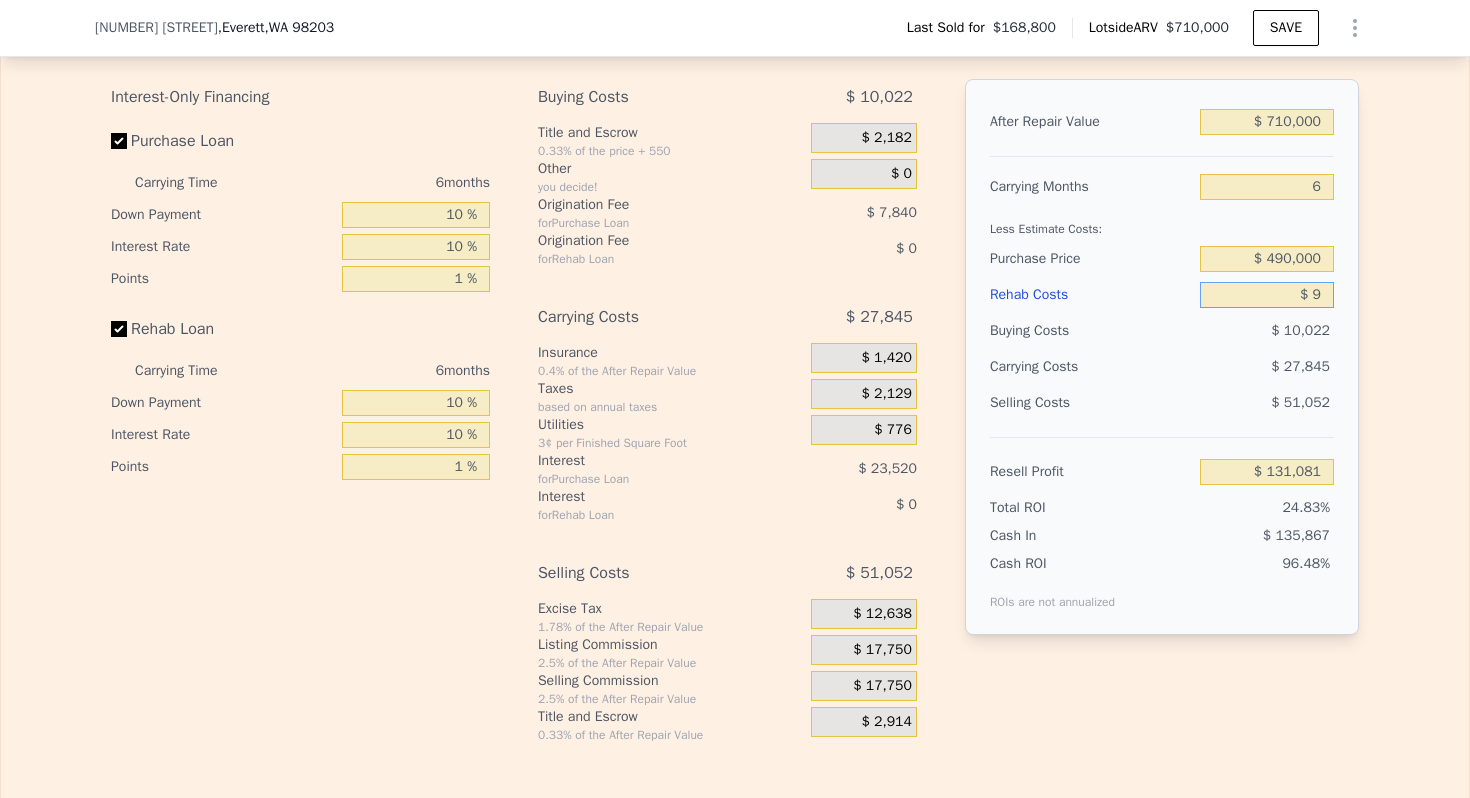 type on "$ 90" 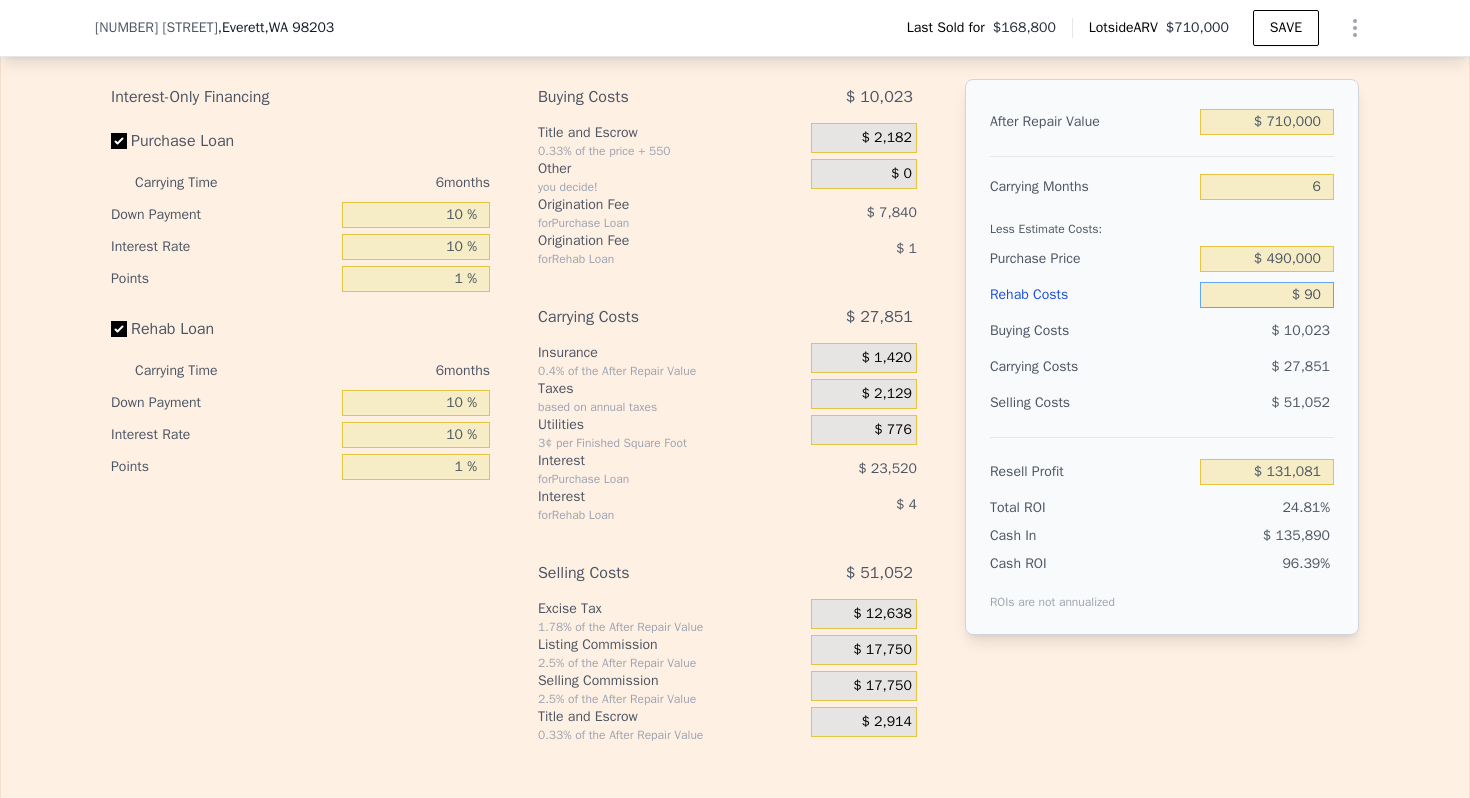 type on "$ 130,984" 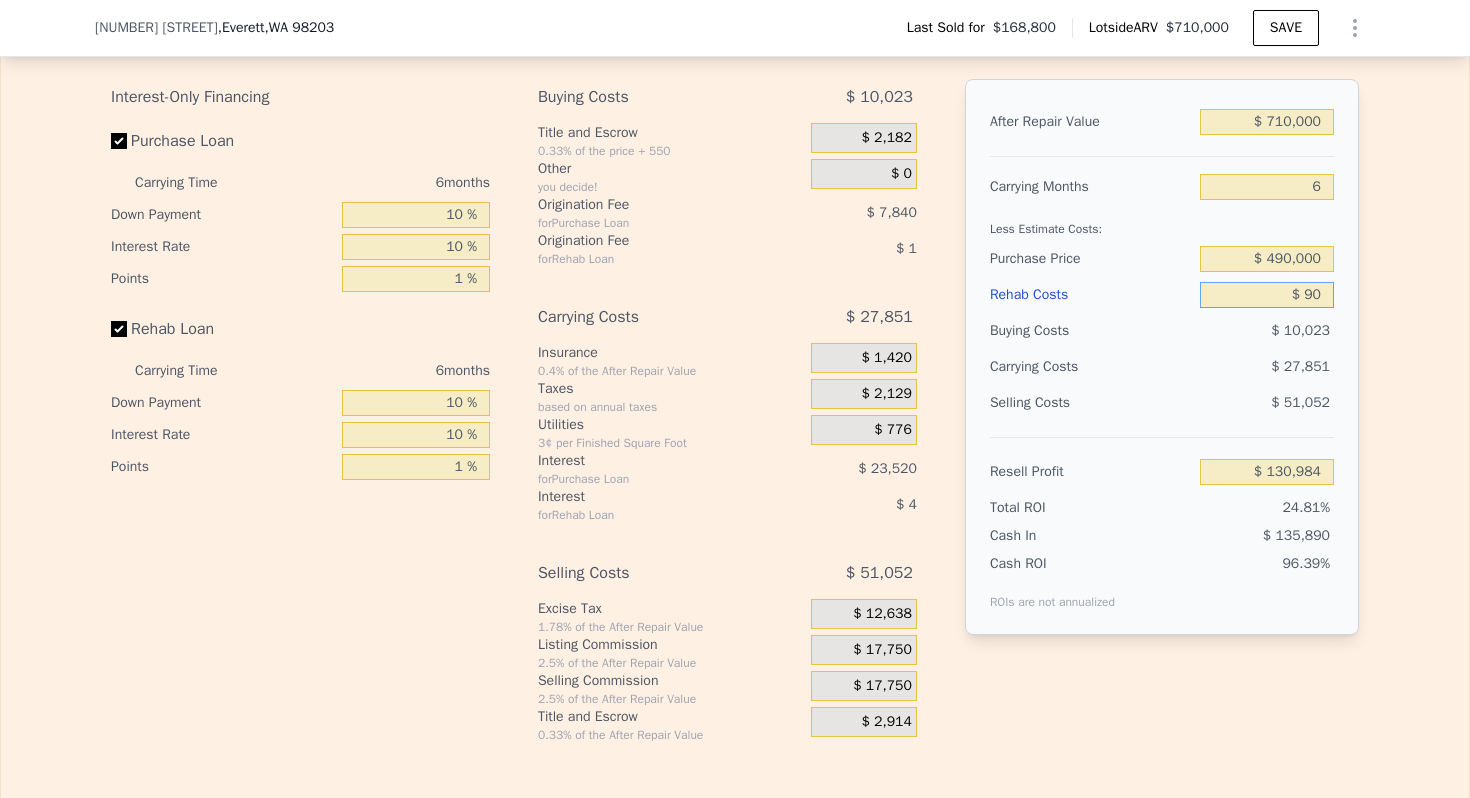 type on "$ 900" 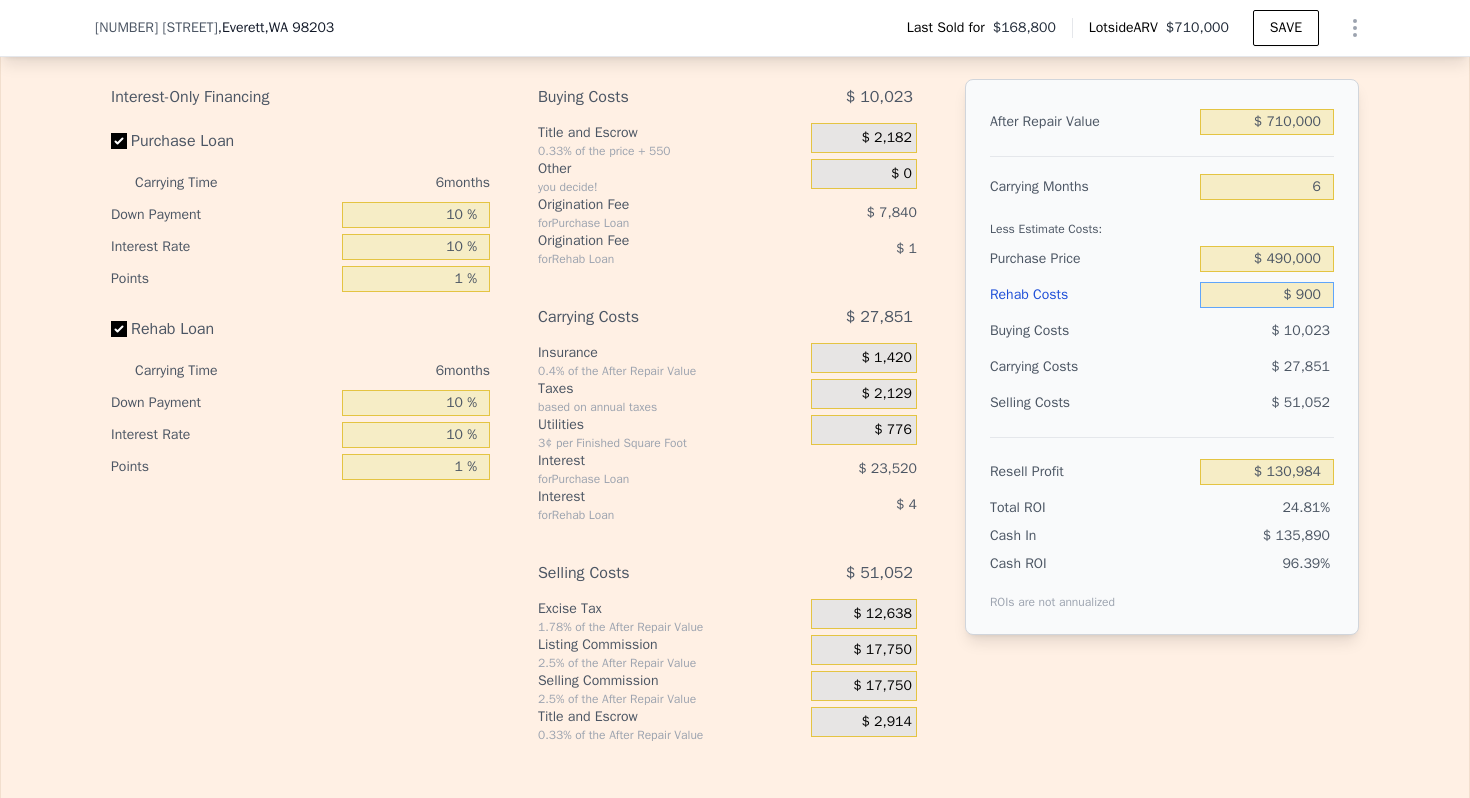 type on "$ 130,125" 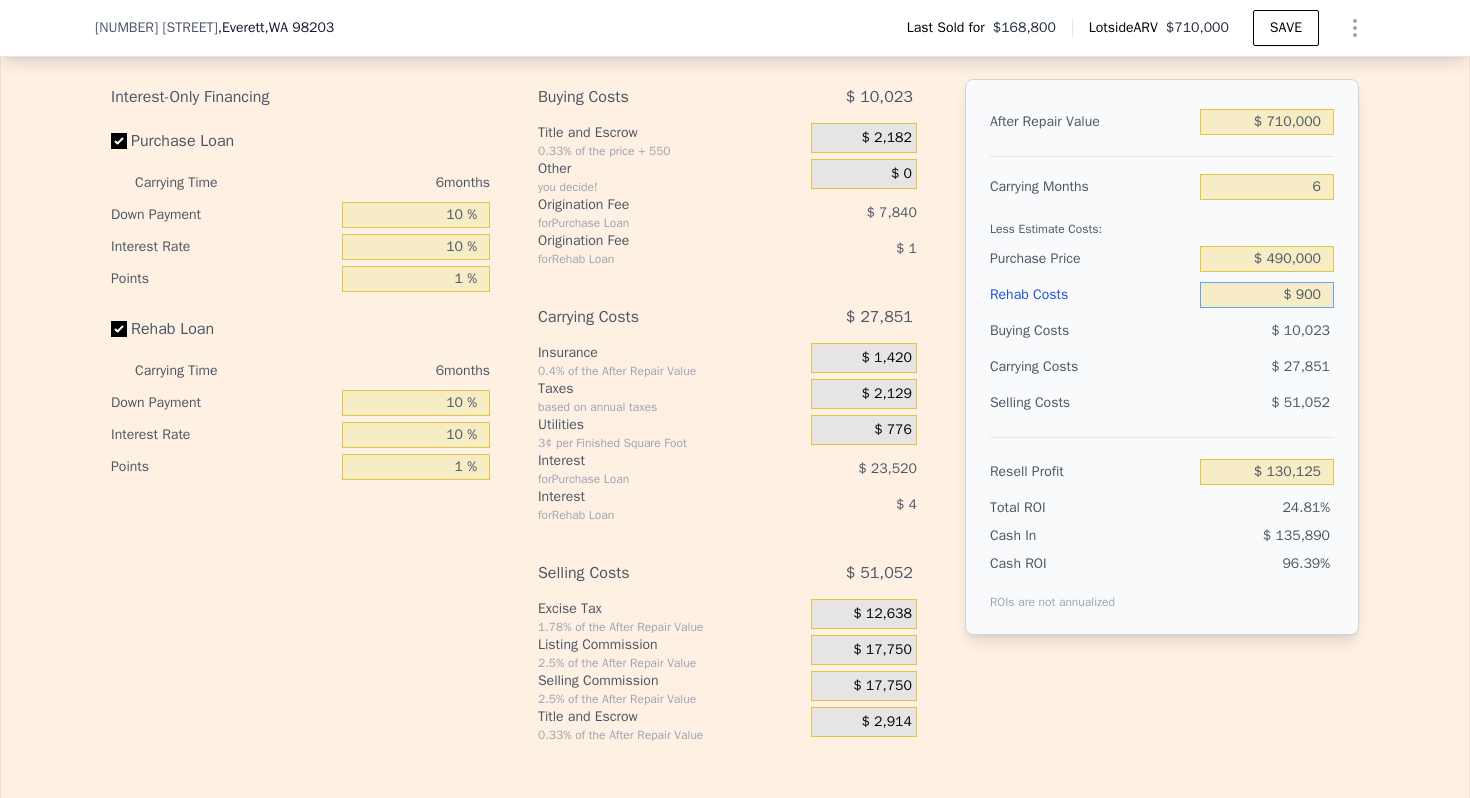 type on "$ 9,000" 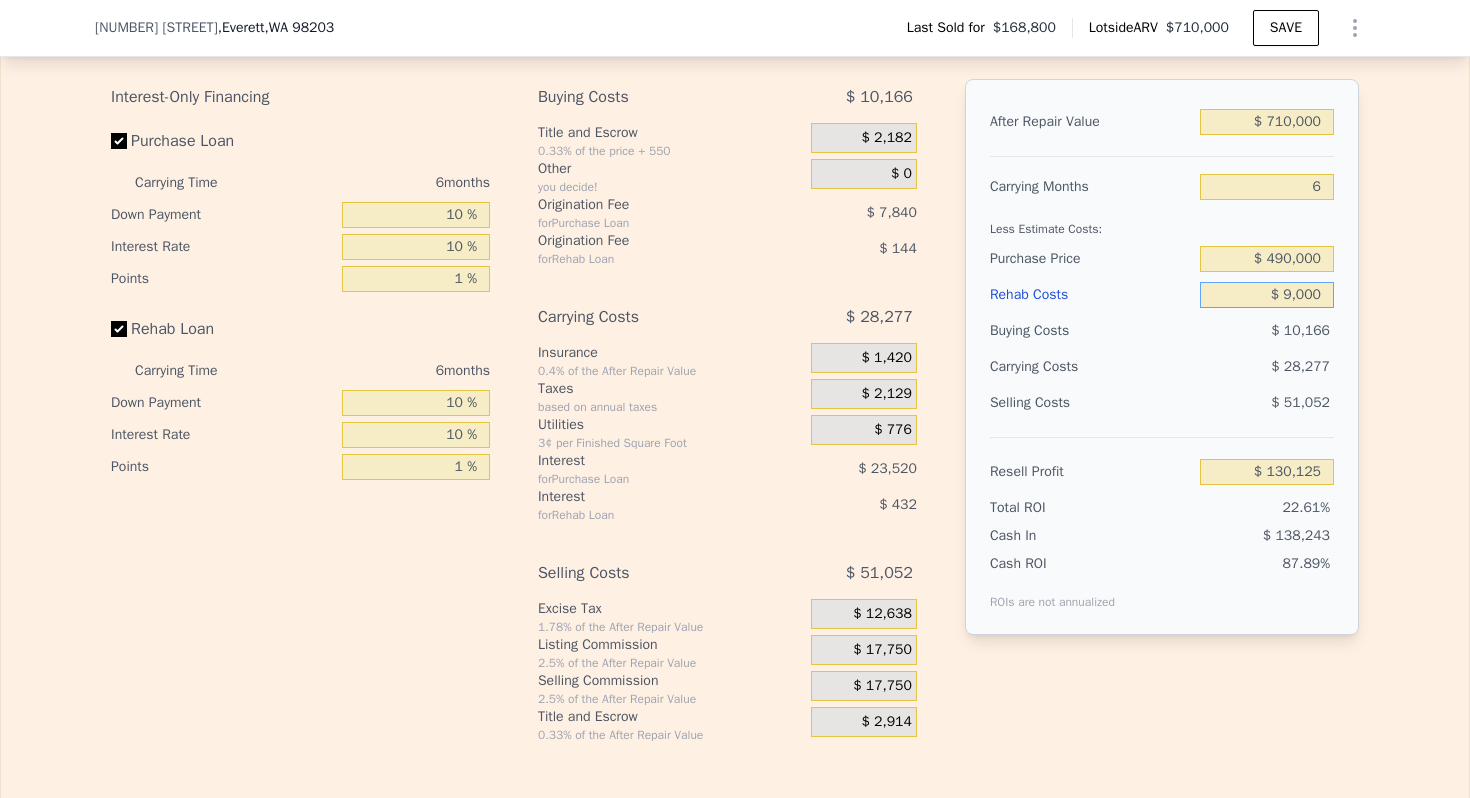 type on "$ 121,505" 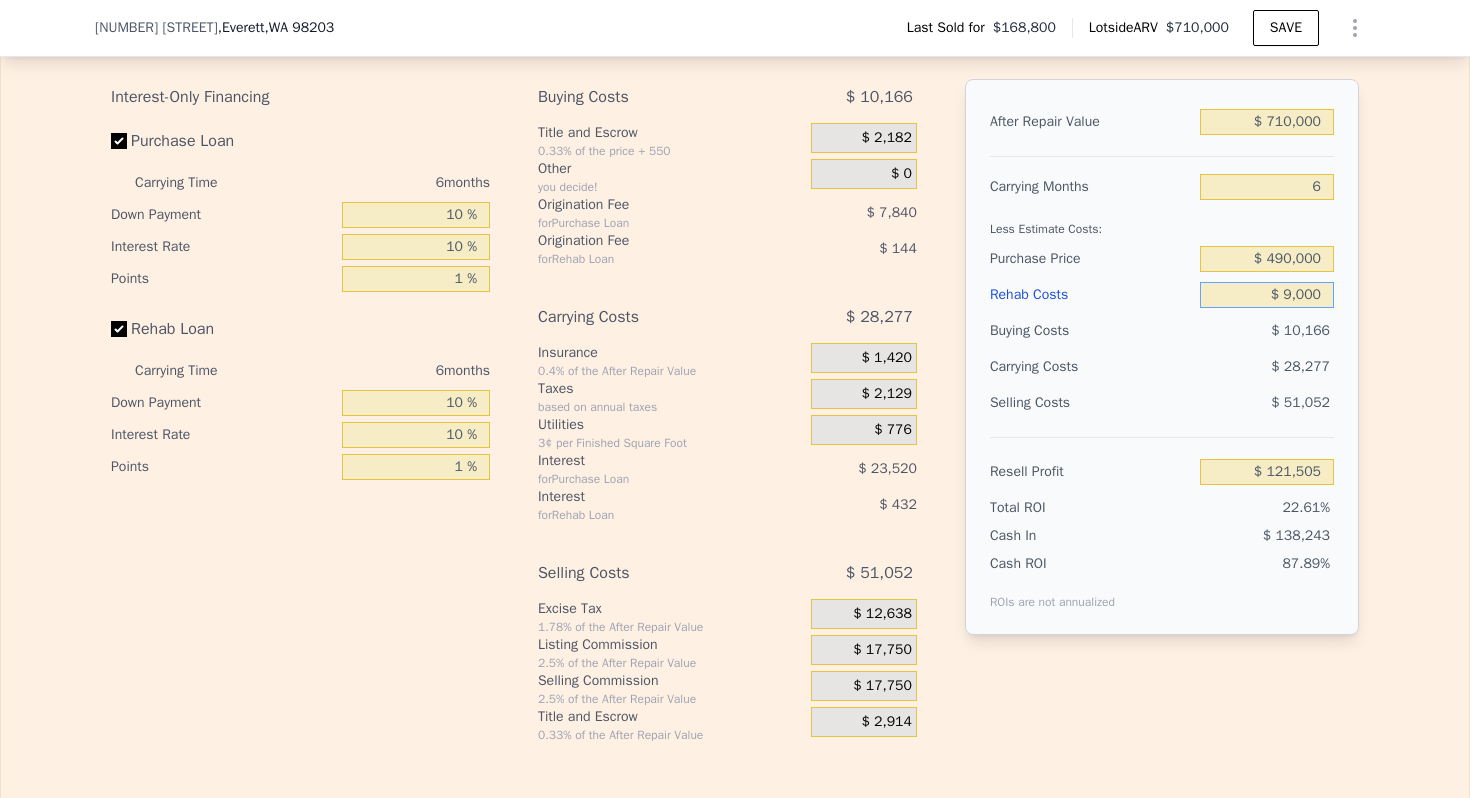 type on "$ 90,000" 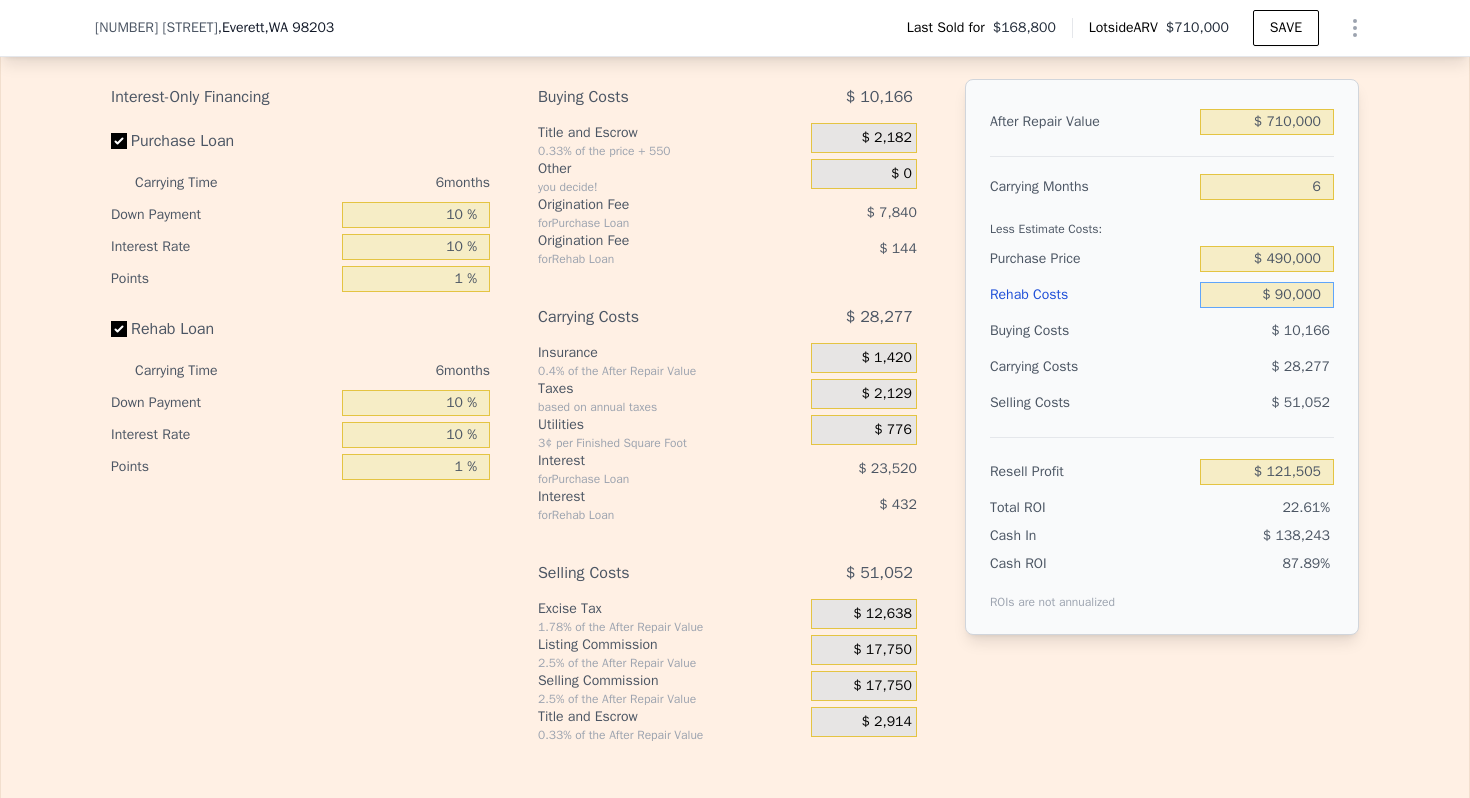 type on "$ 35,321" 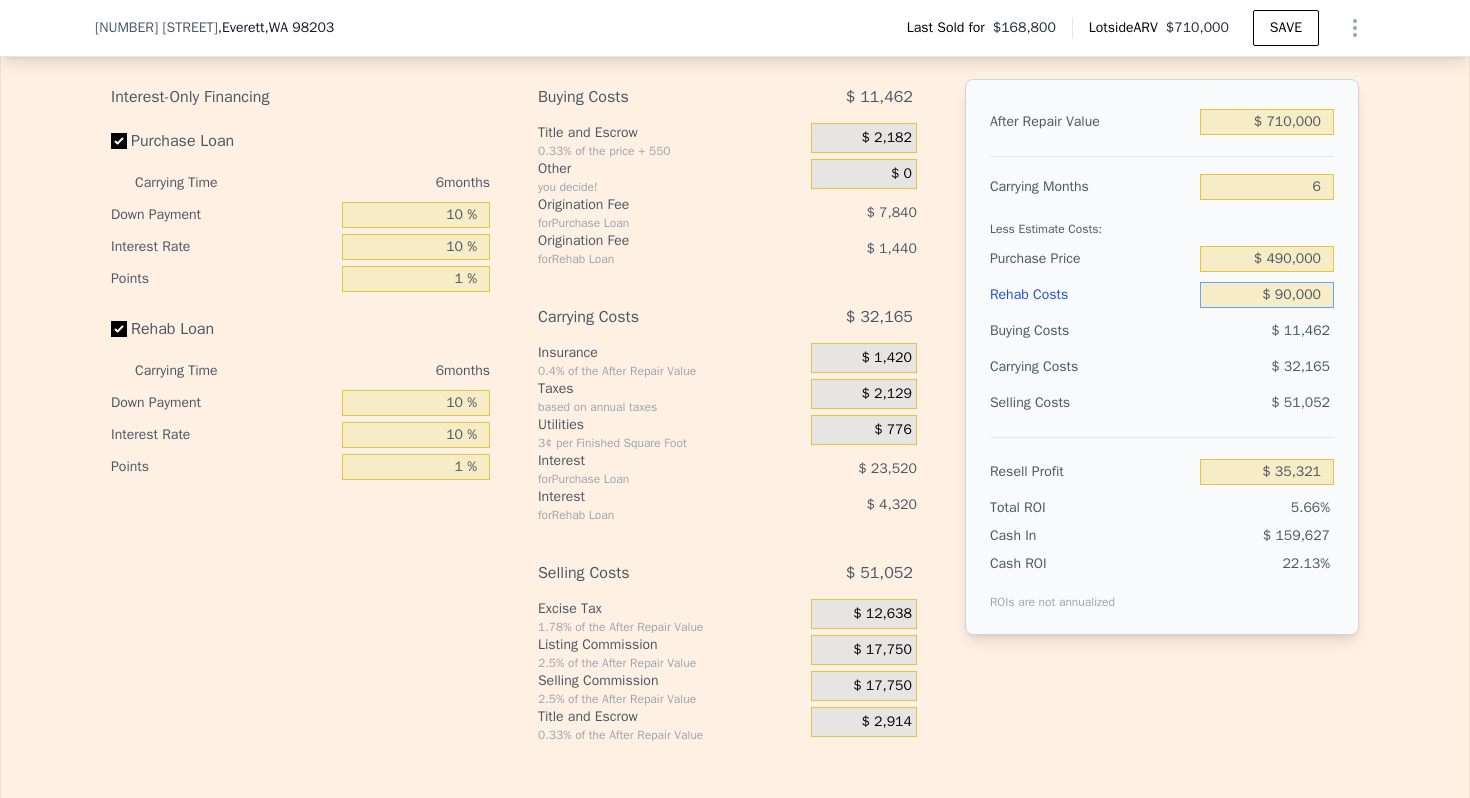 type on "$ 90,000" 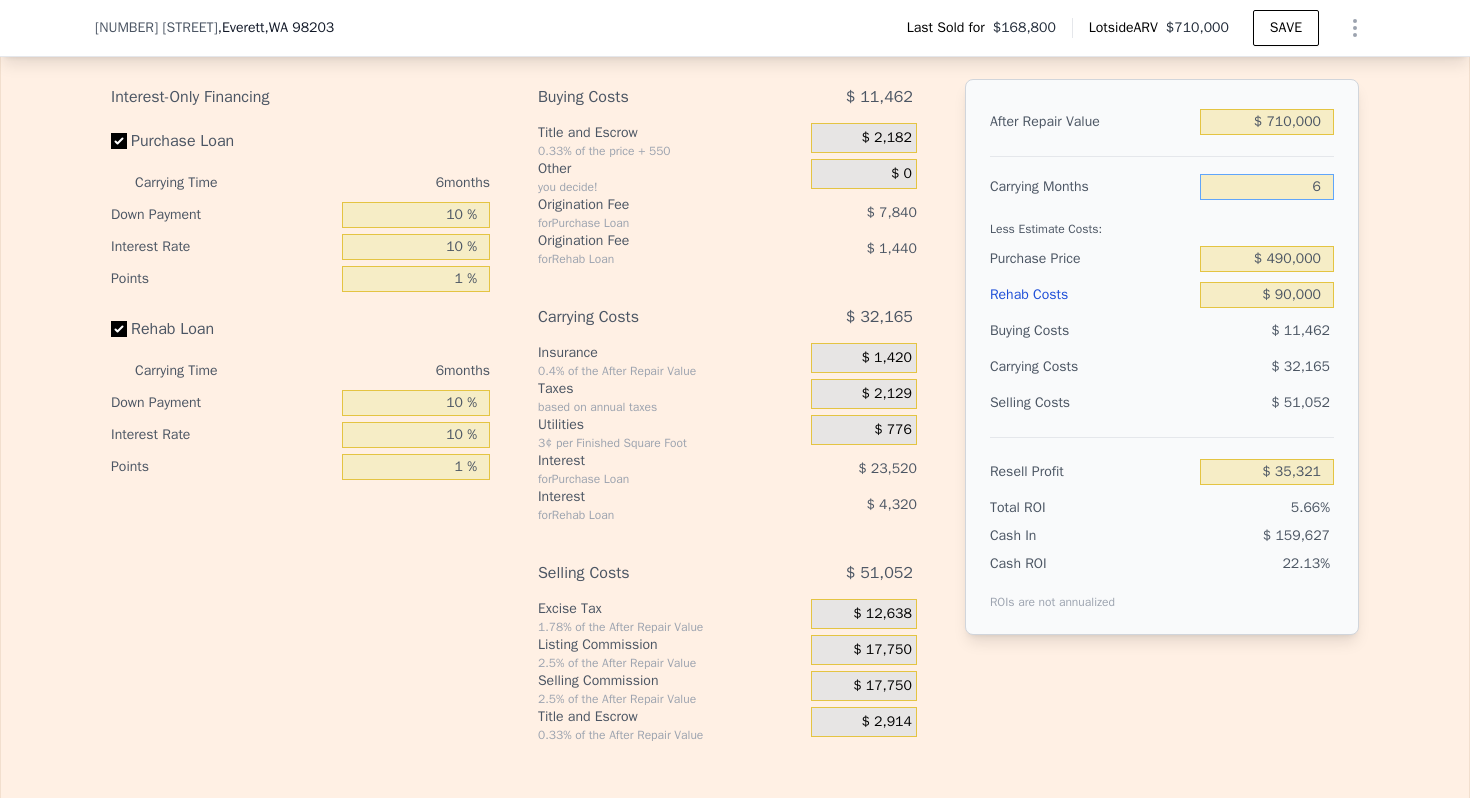 click on "6" at bounding box center (1267, 187) 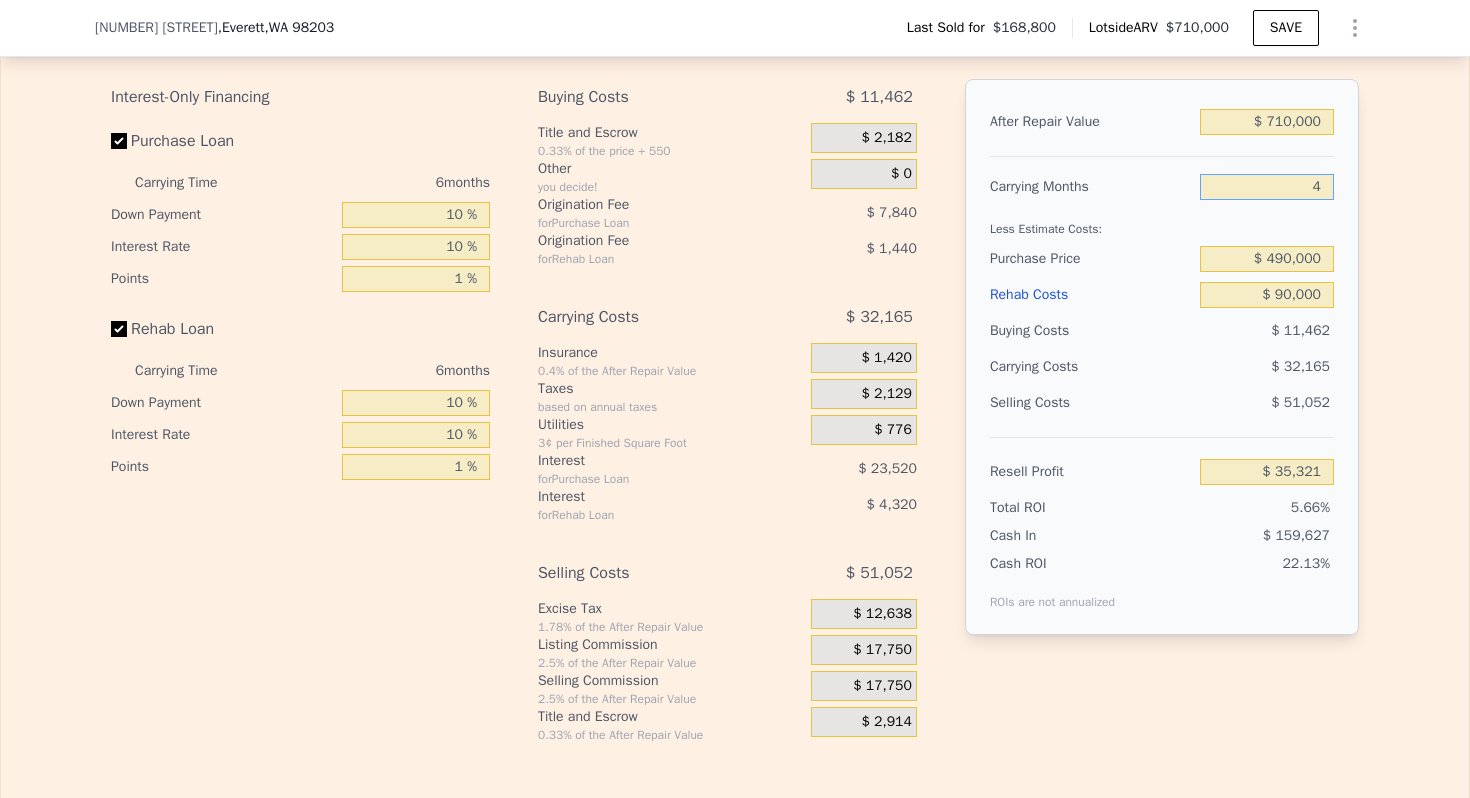 type on "$ 46,042" 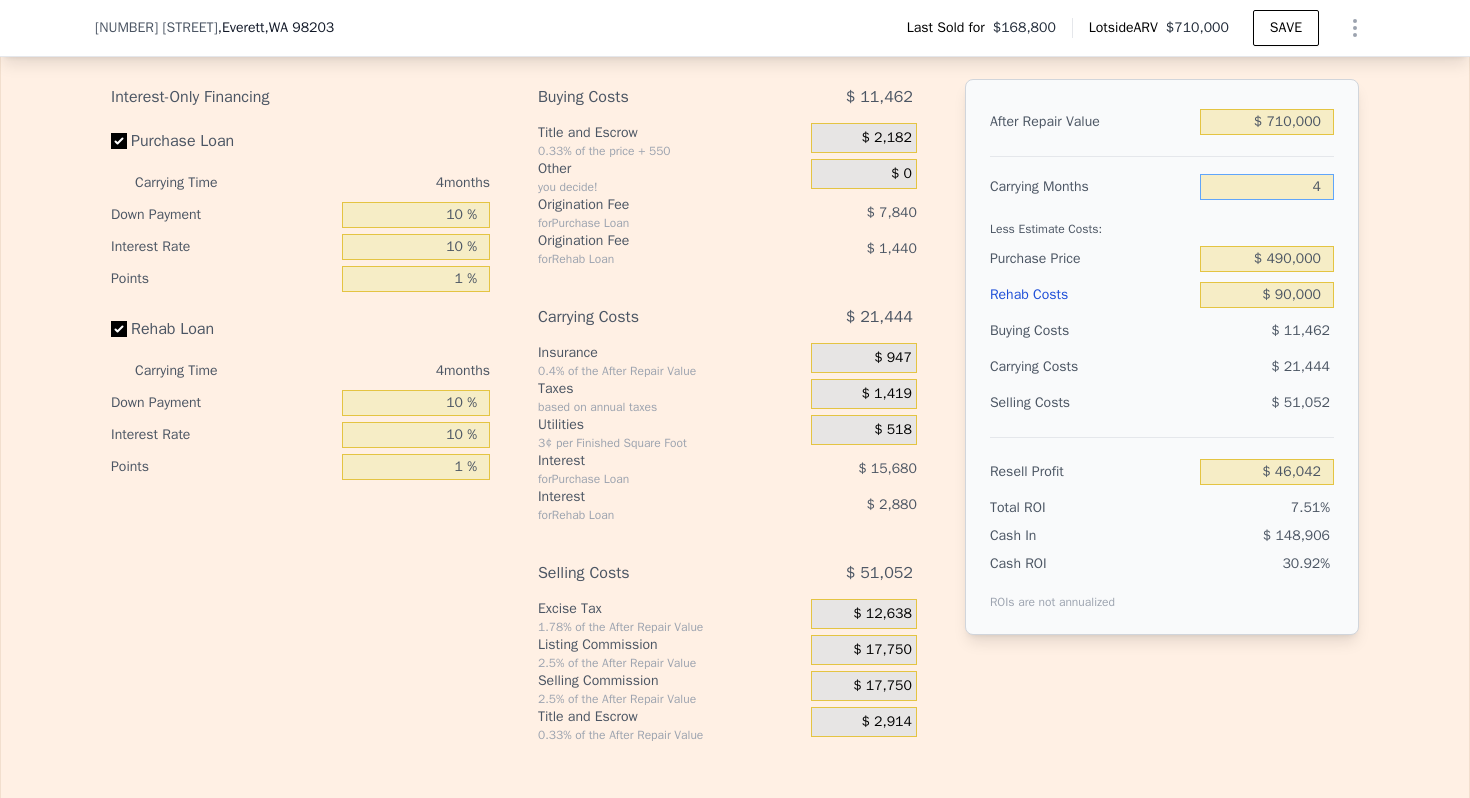 type on "4" 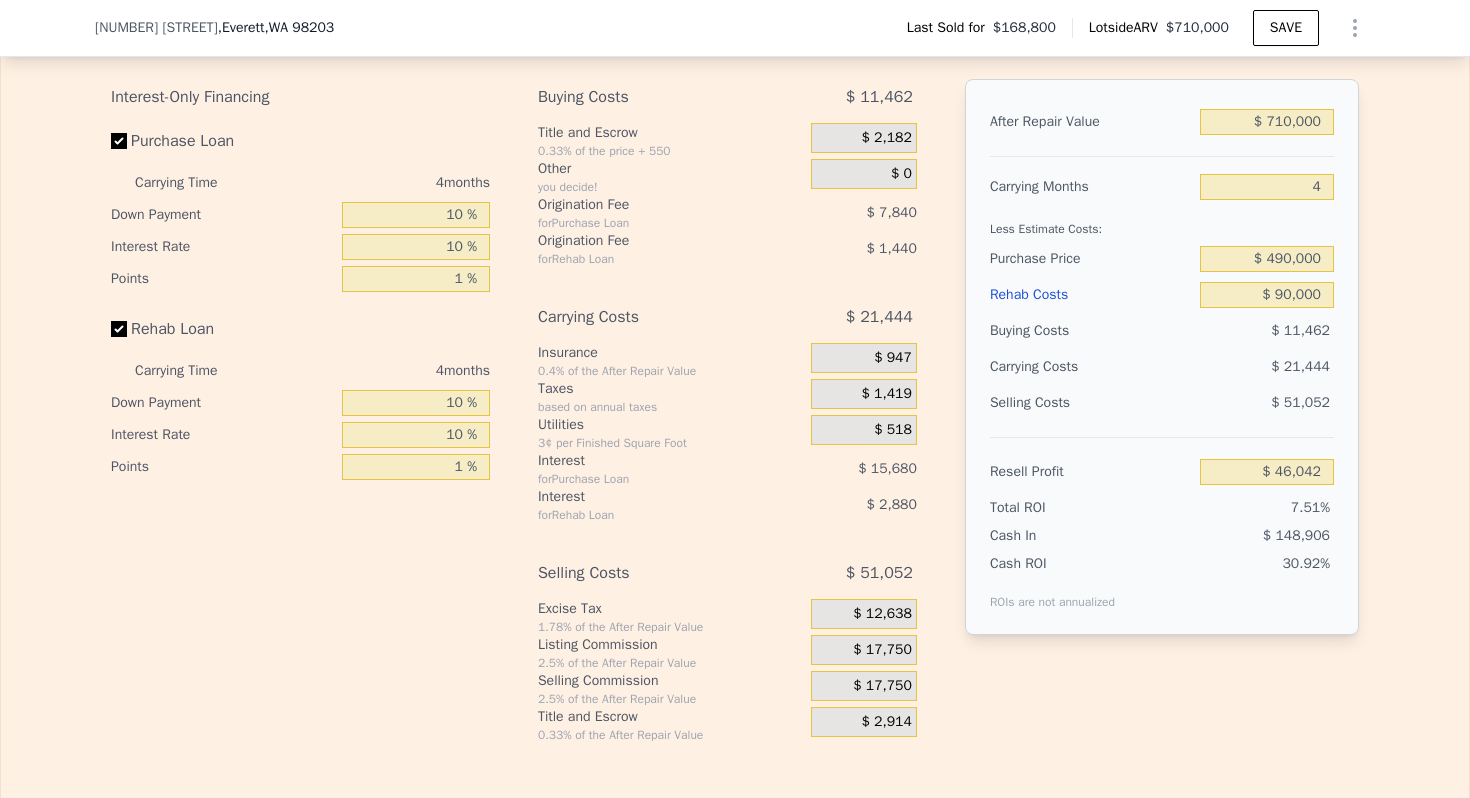 click on "$ 17,750" at bounding box center (864, 650) 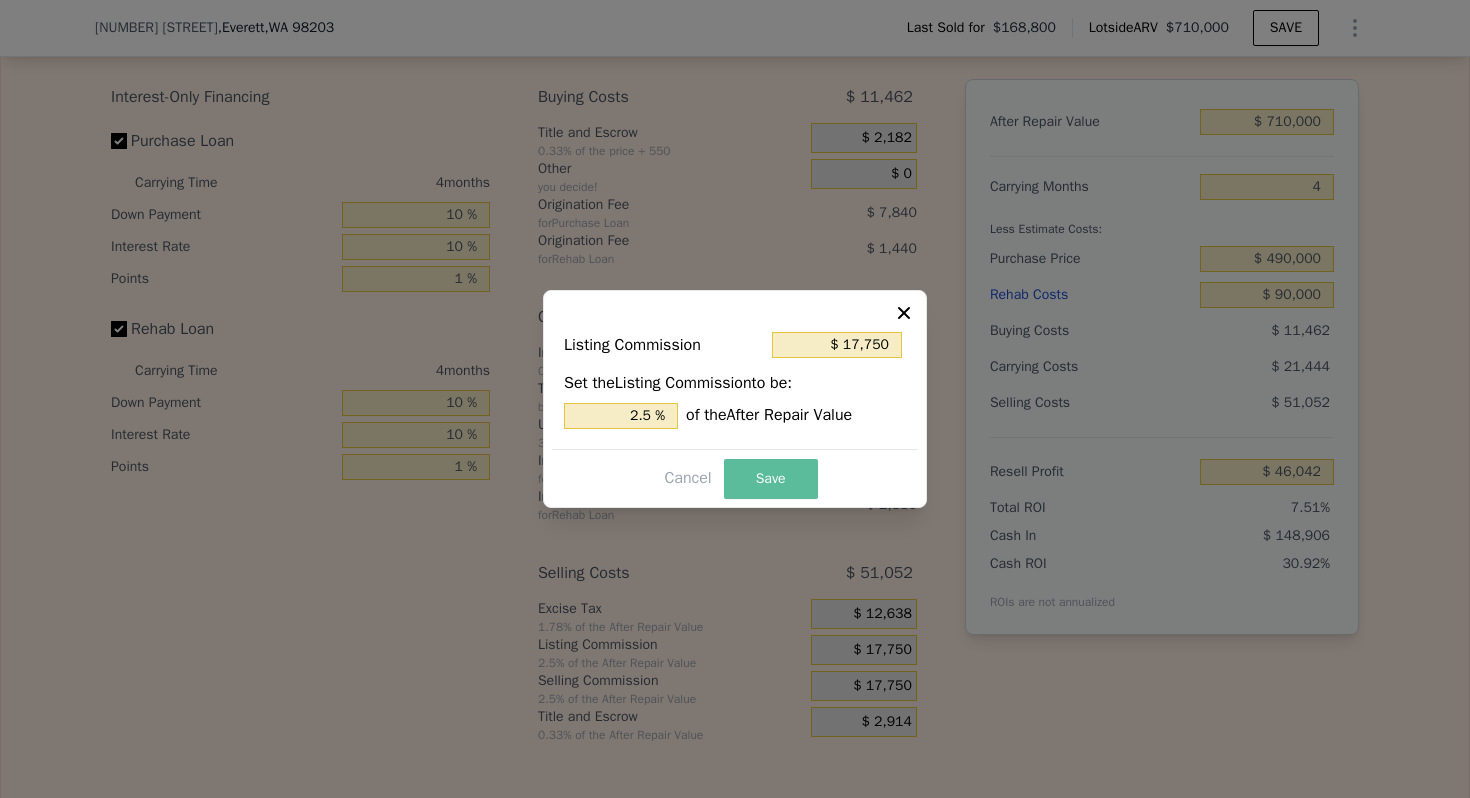 click on "Save" at bounding box center (771, 479) 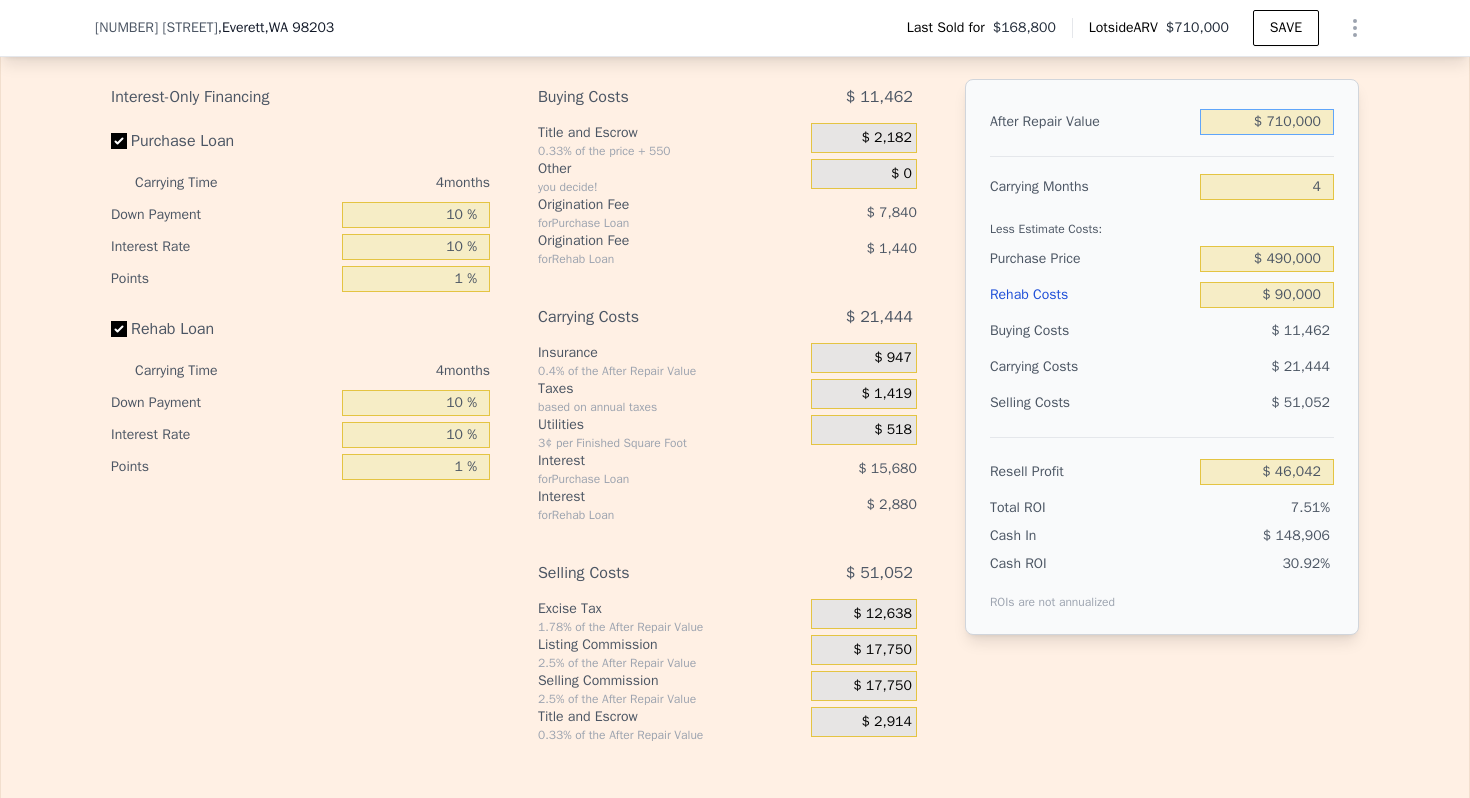 click on "$ 710,000" at bounding box center (1267, 122) 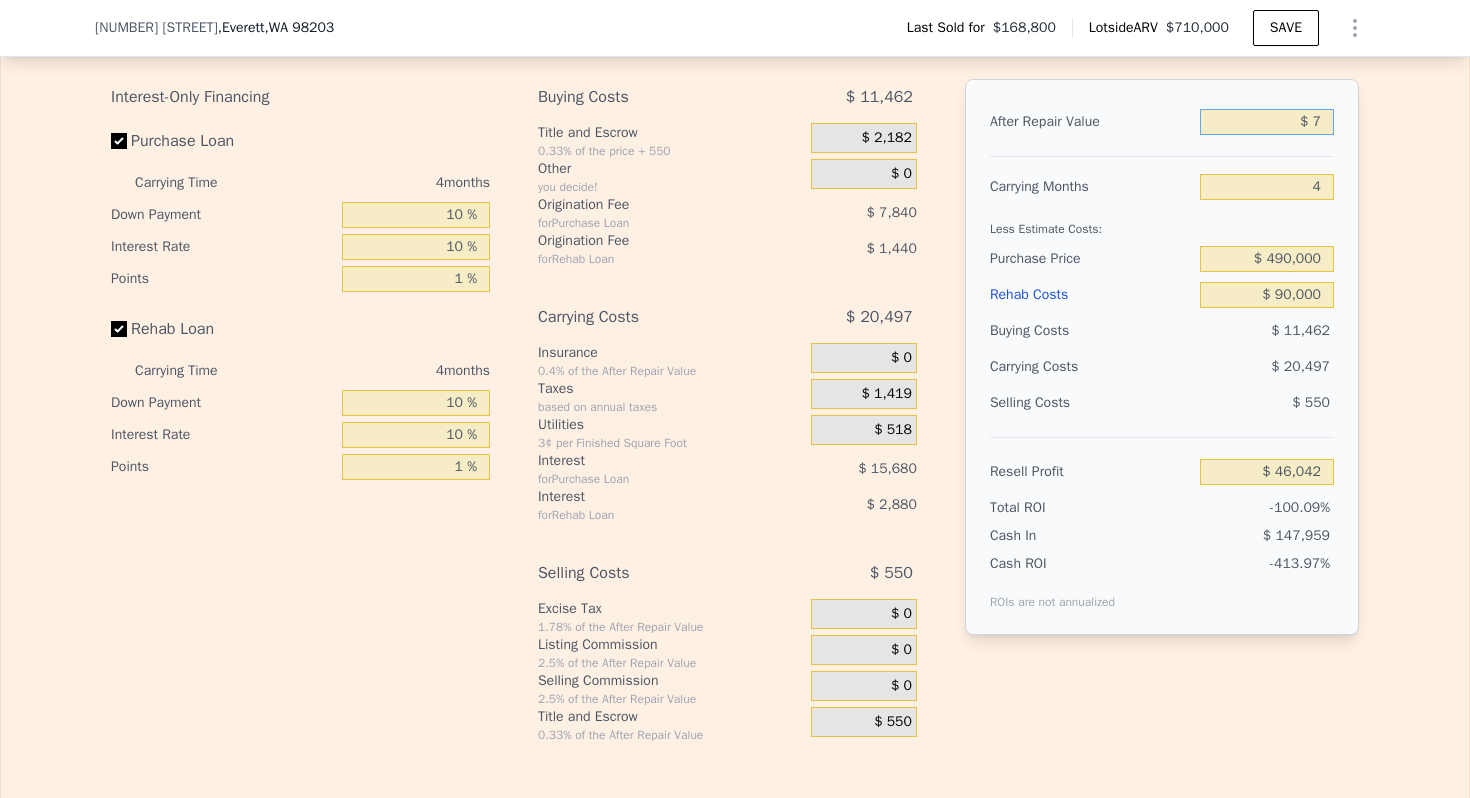 type 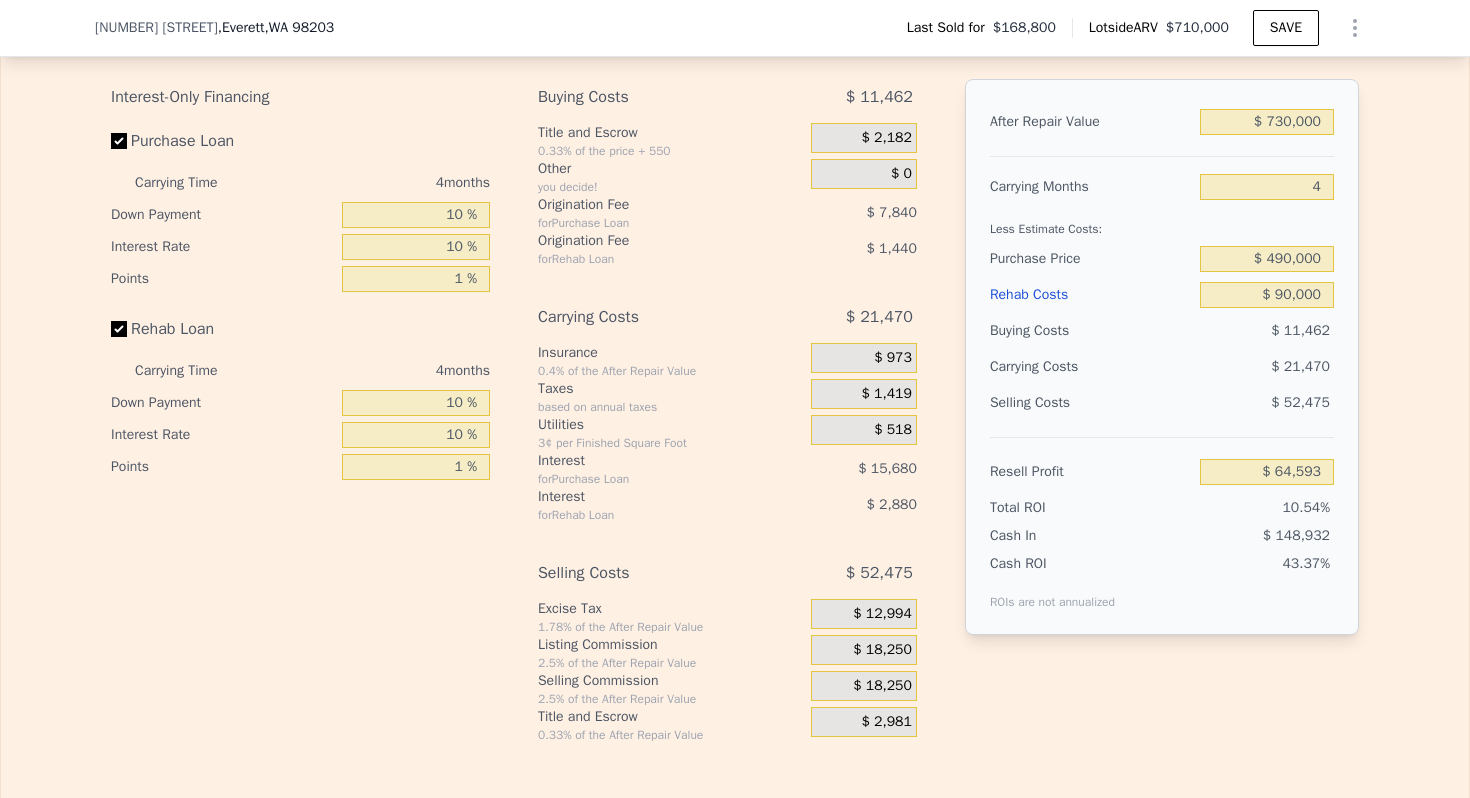 click on "Carrying Months" at bounding box center (1091, 187) 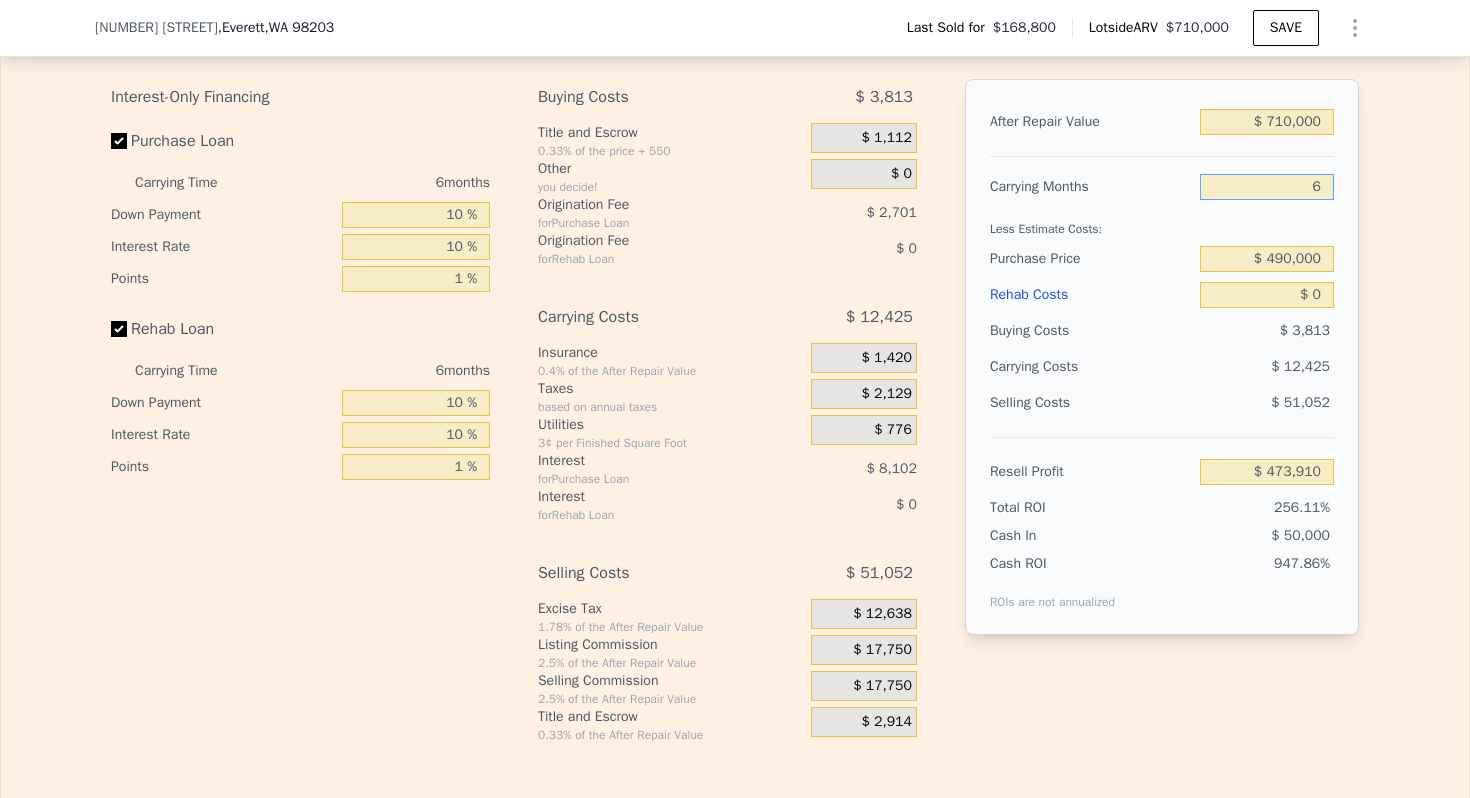 click on "6" at bounding box center (1267, 187) 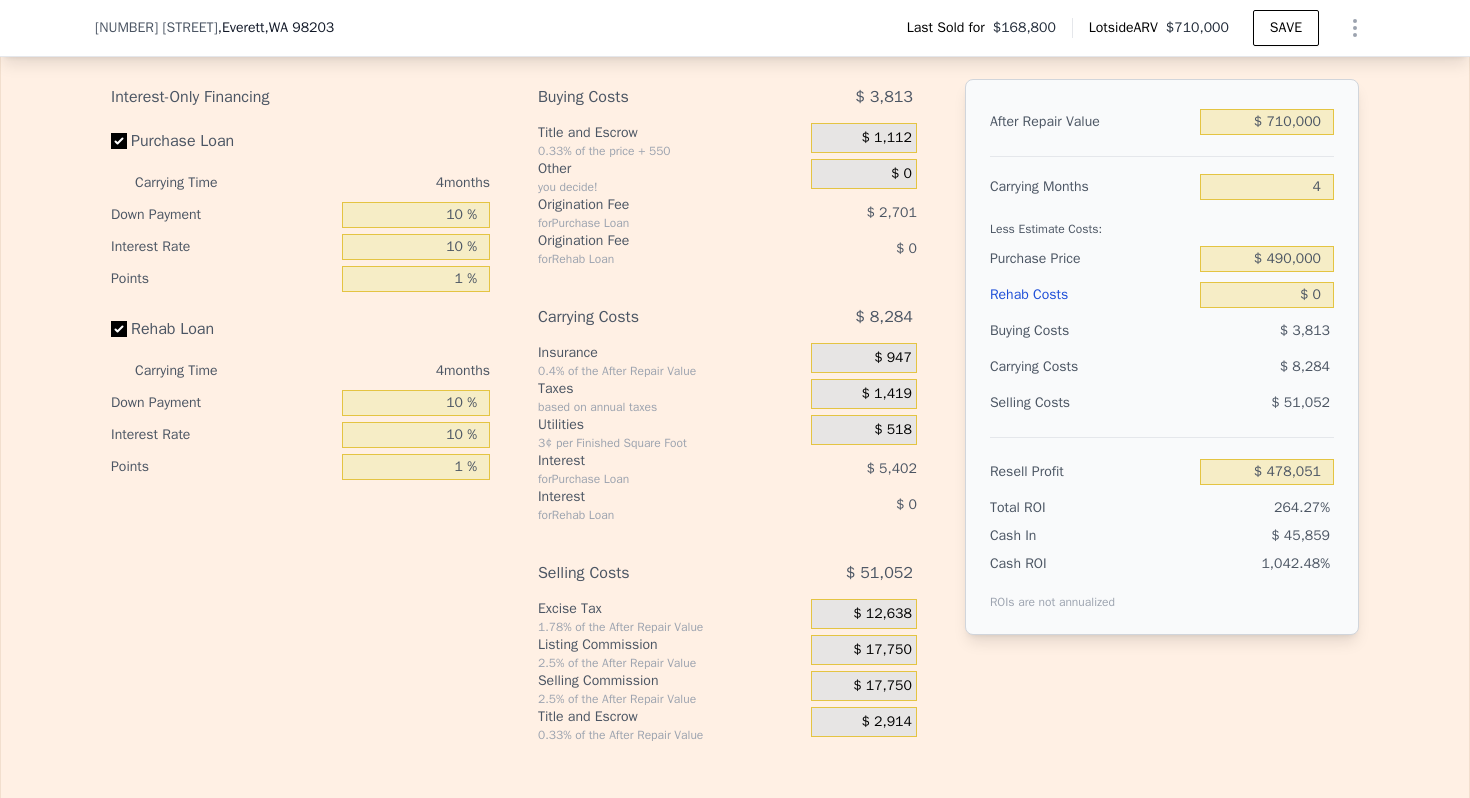 click on "$ 17,750" at bounding box center [882, 650] 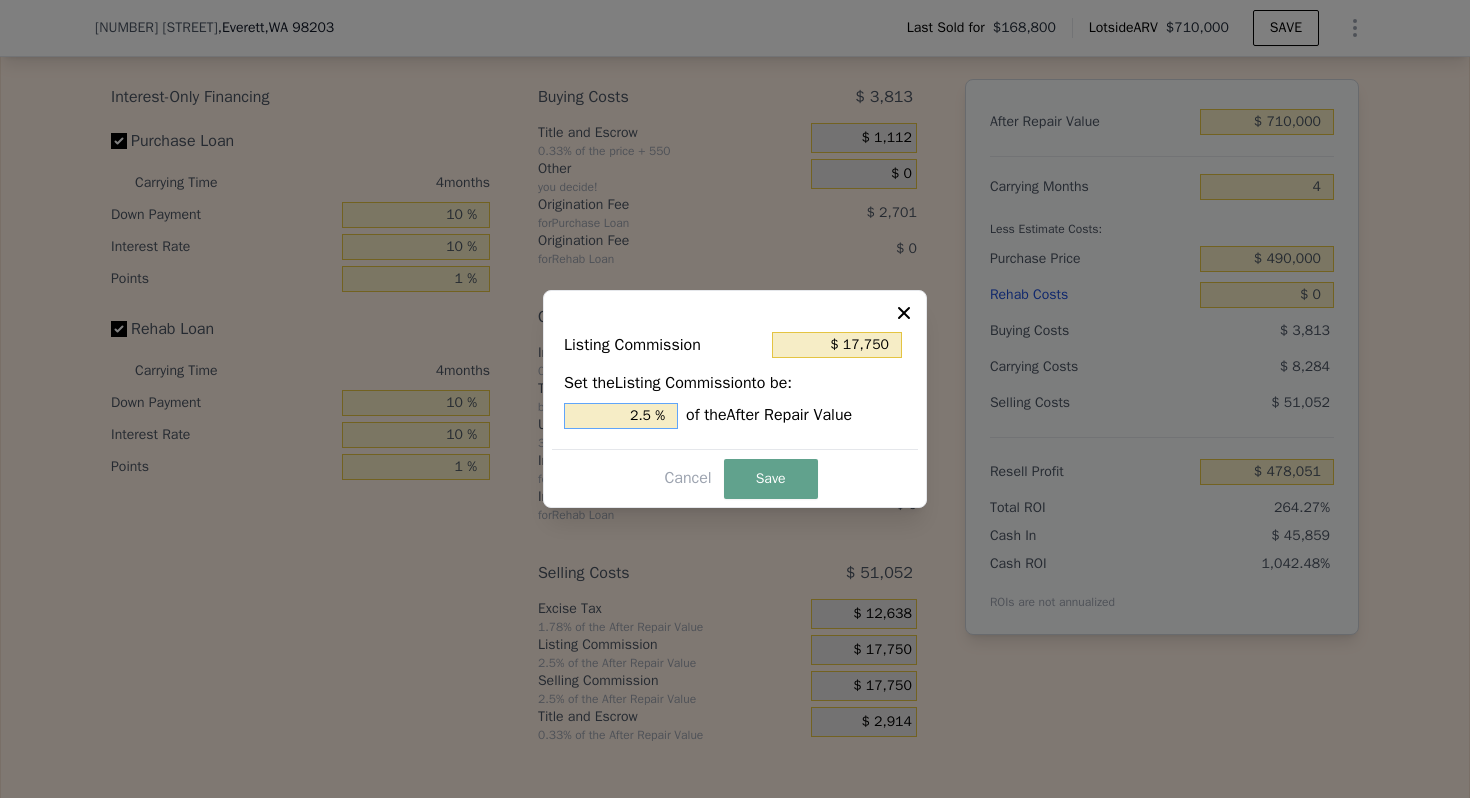 click on "2.5 %" at bounding box center (621, 416) 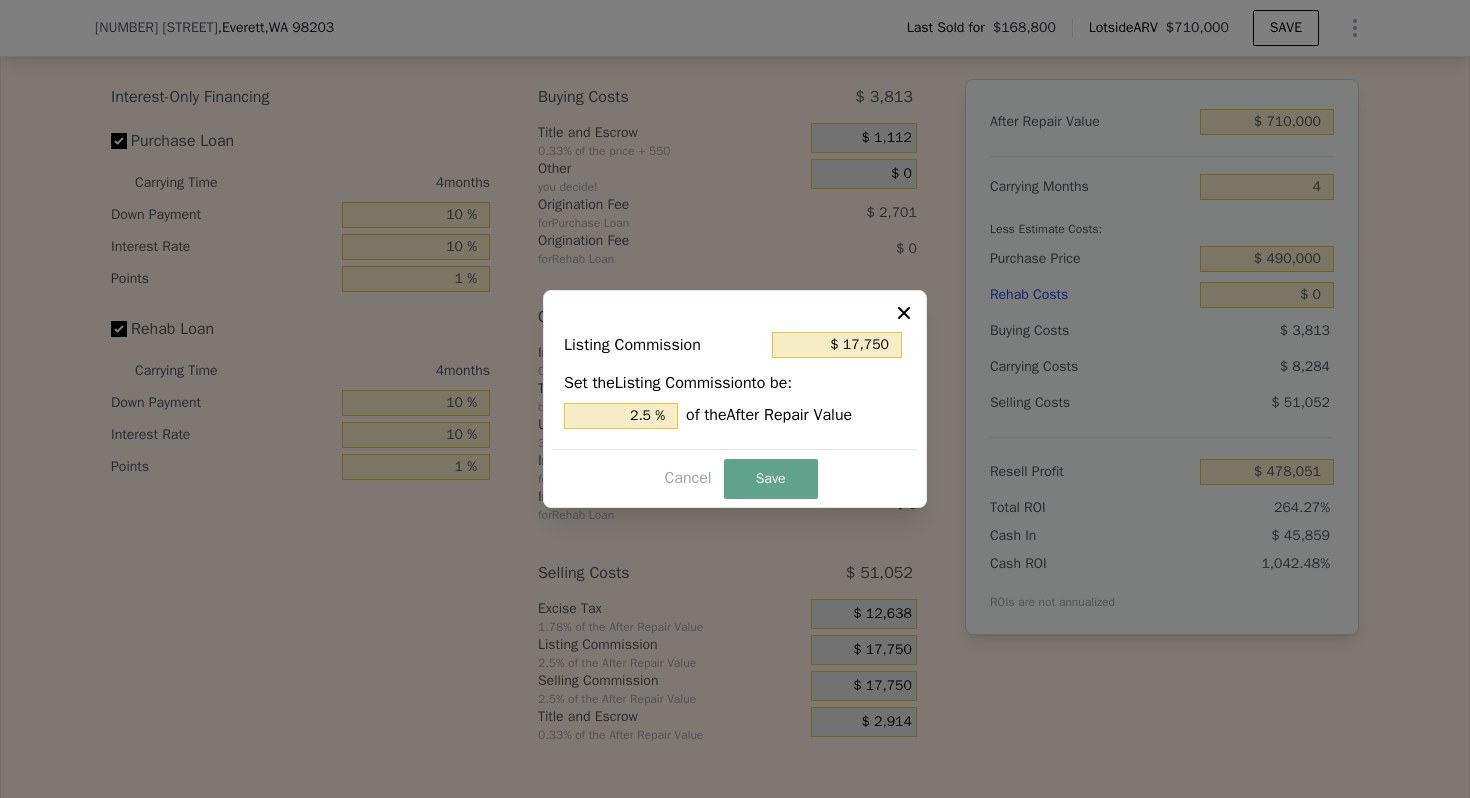 click at bounding box center (735, 399) 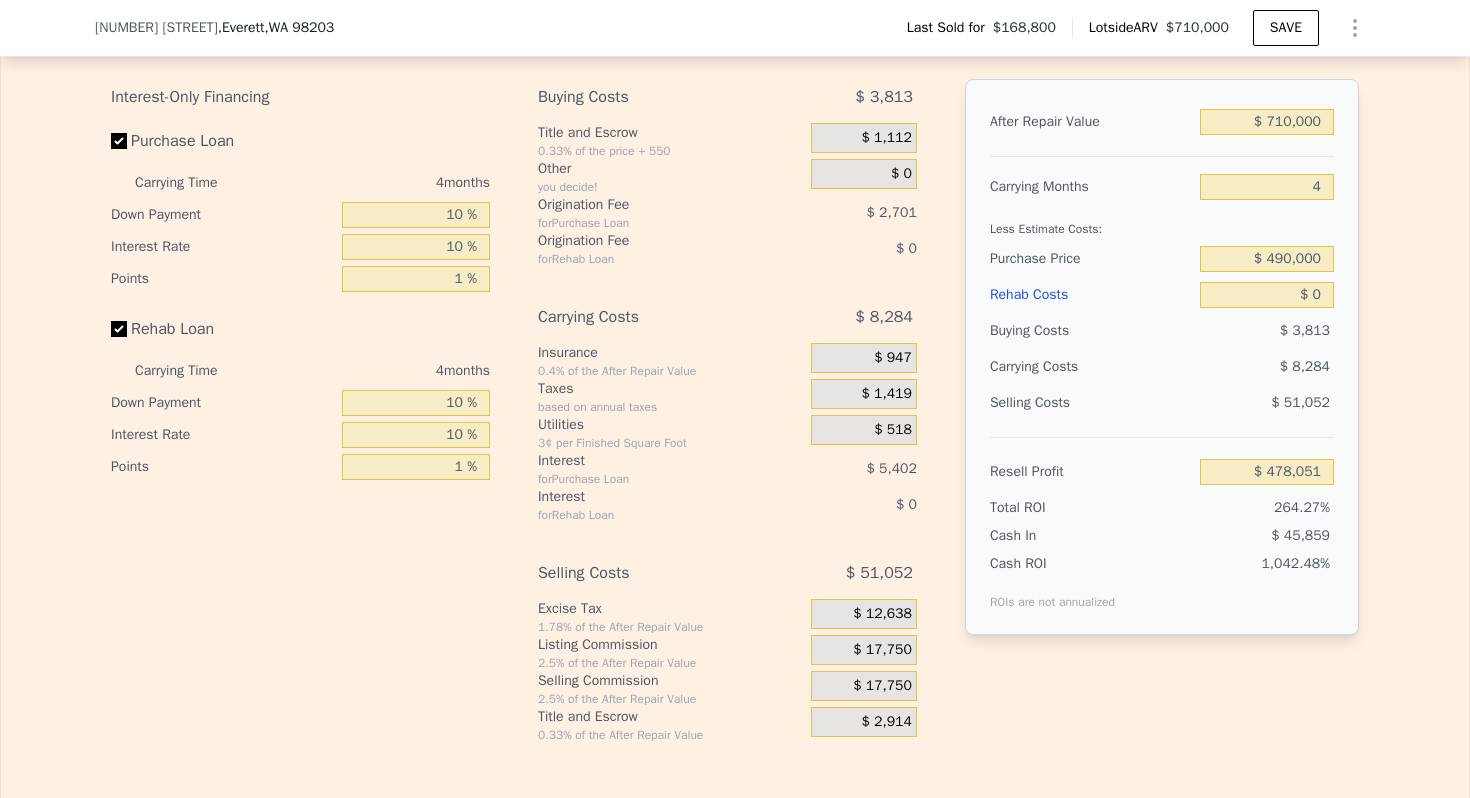 click on "$ 0" at bounding box center (1267, 295) 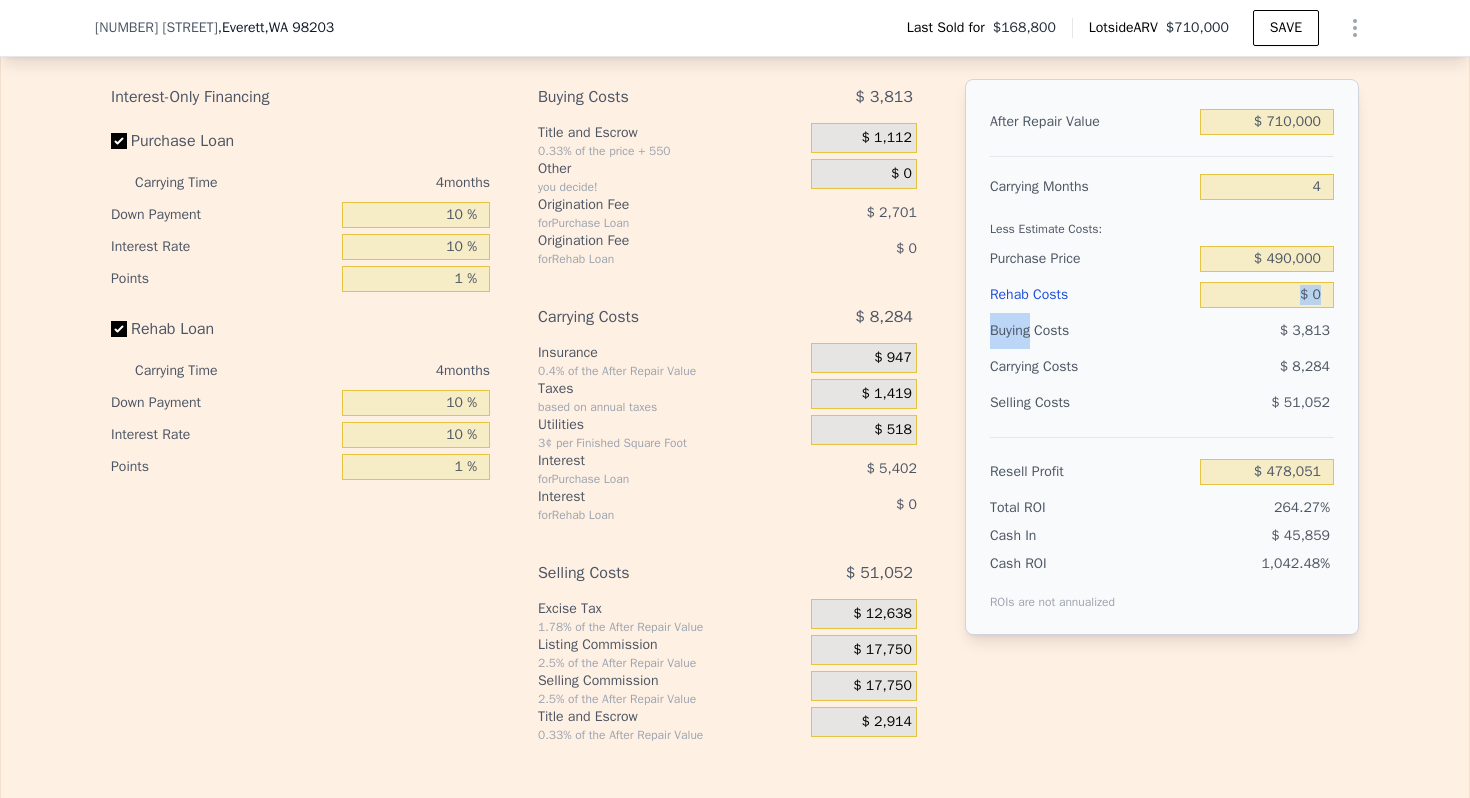 click on "$ 0" at bounding box center (1267, 295) 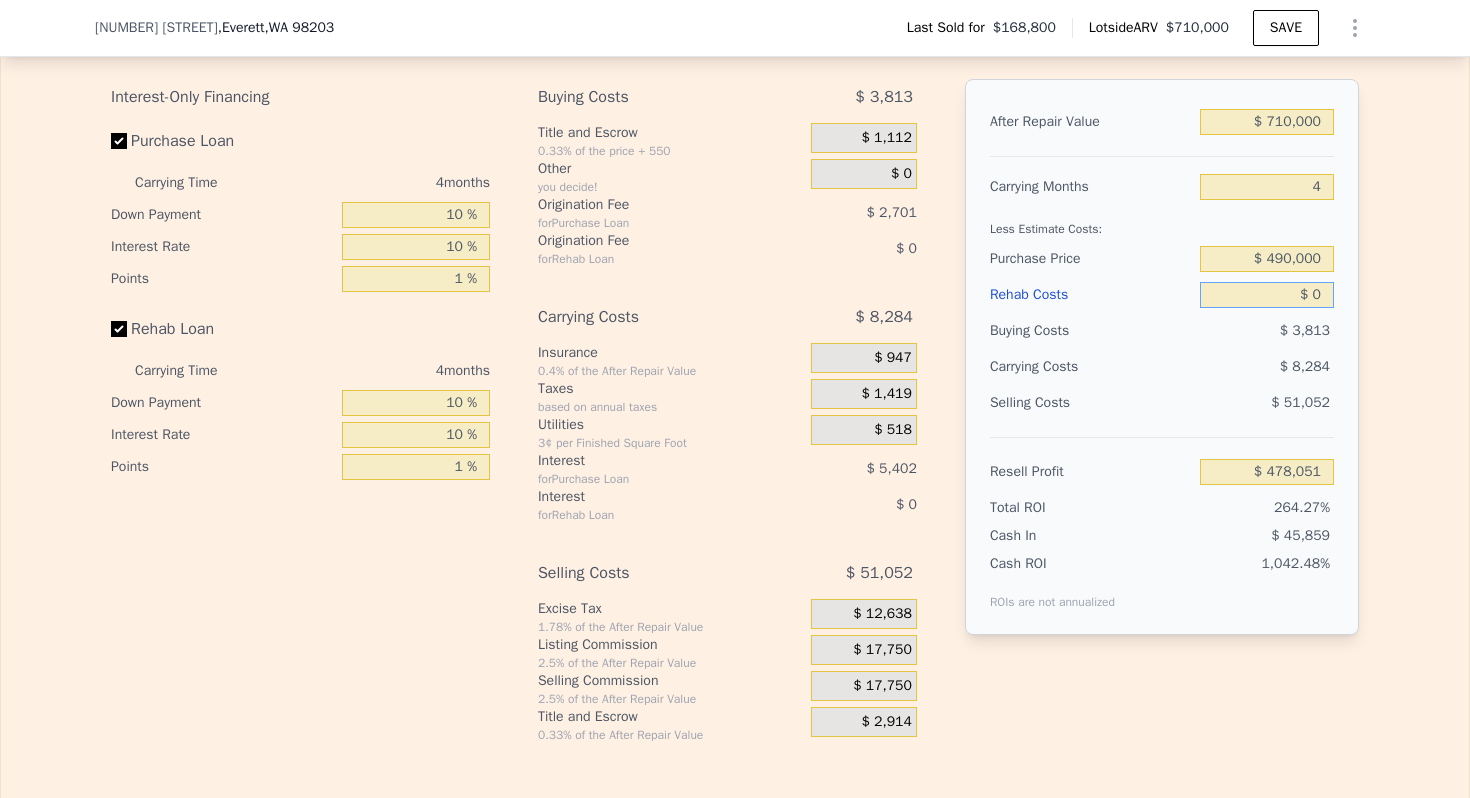 click on "$ 0" at bounding box center [1267, 295] 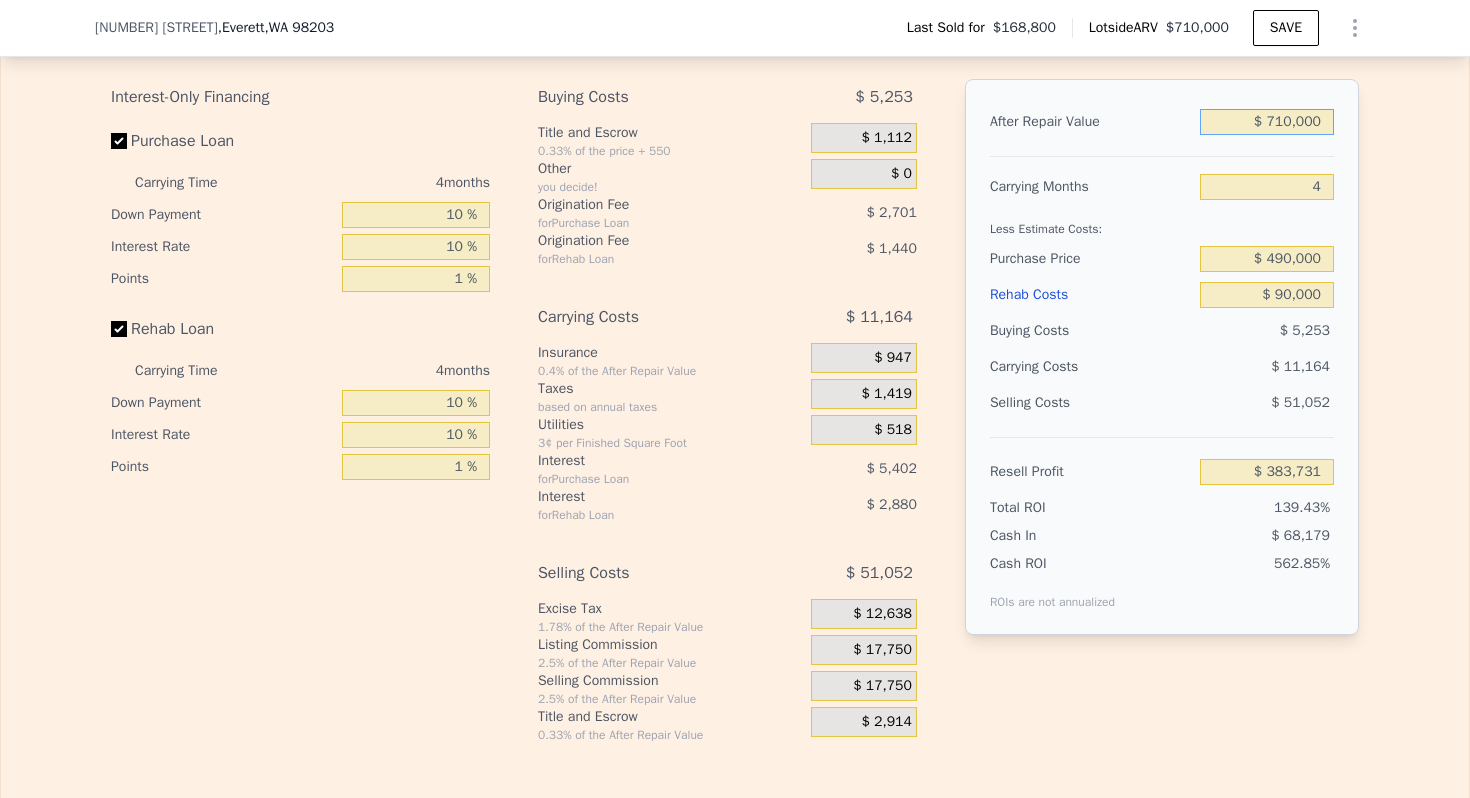 click on "$ 710,000" at bounding box center [1267, 122] 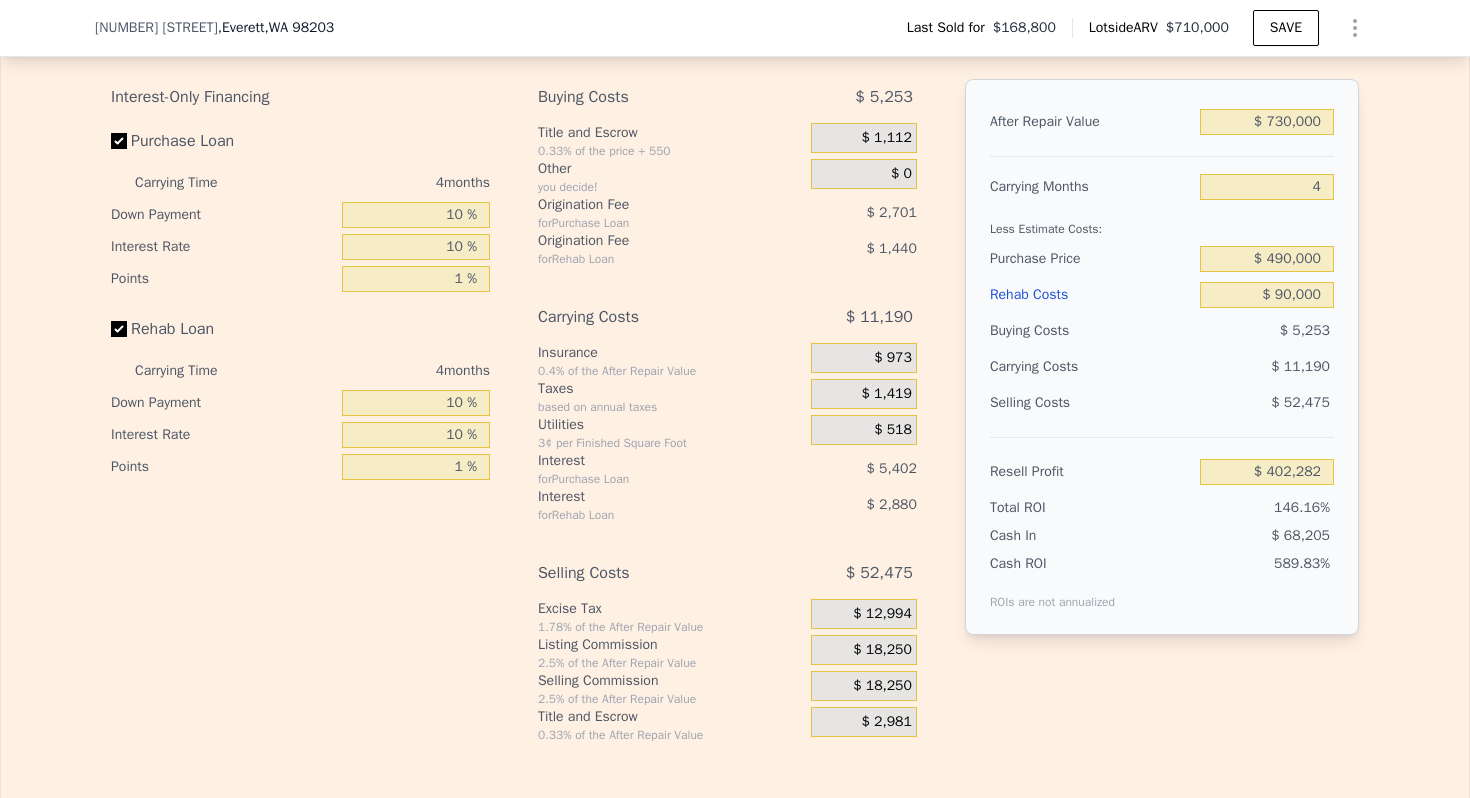 click on "Less Estimate Costs:" at bounding box center (1162, 223) 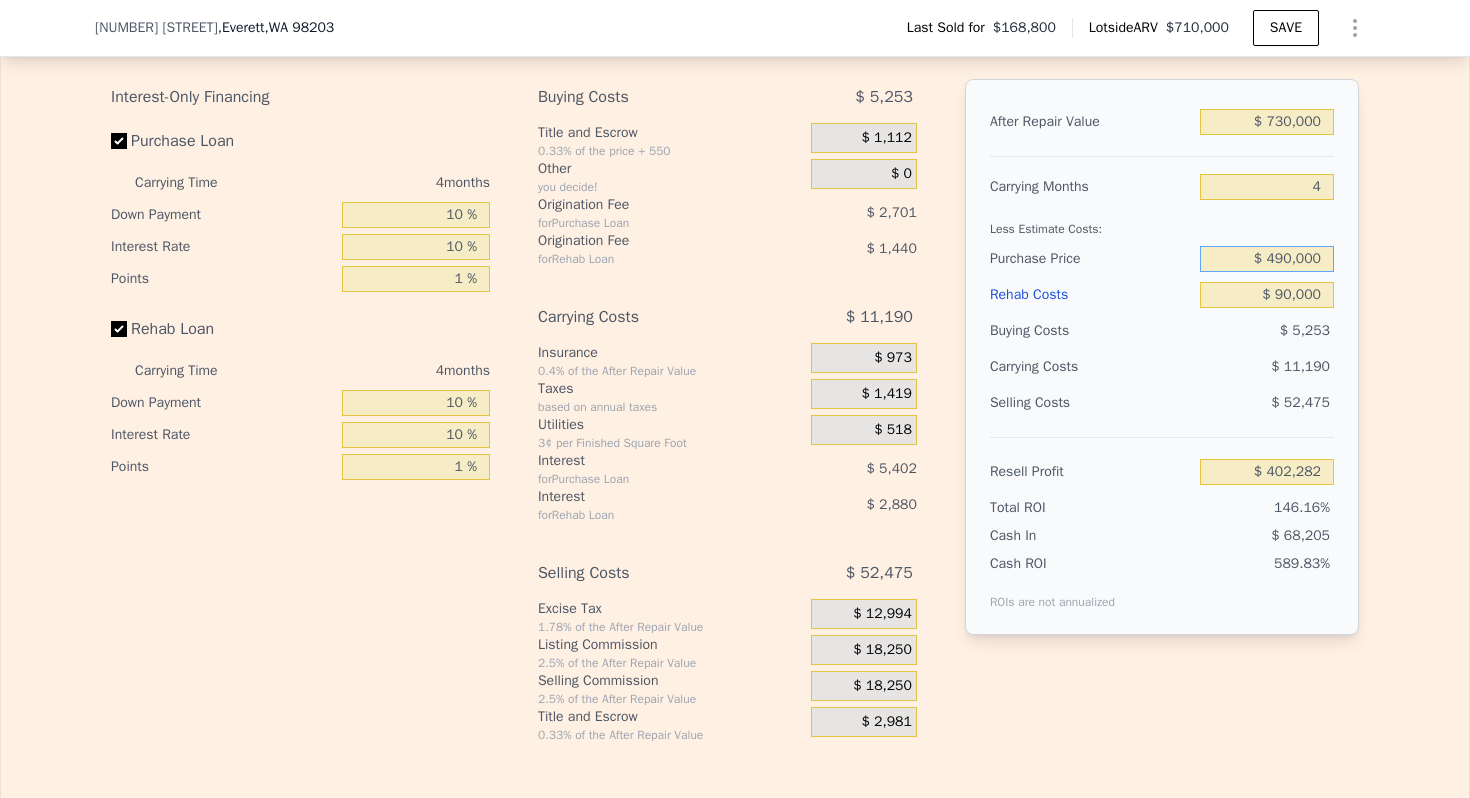 click on "$ 490,000" at bounding box center (1267, 259) 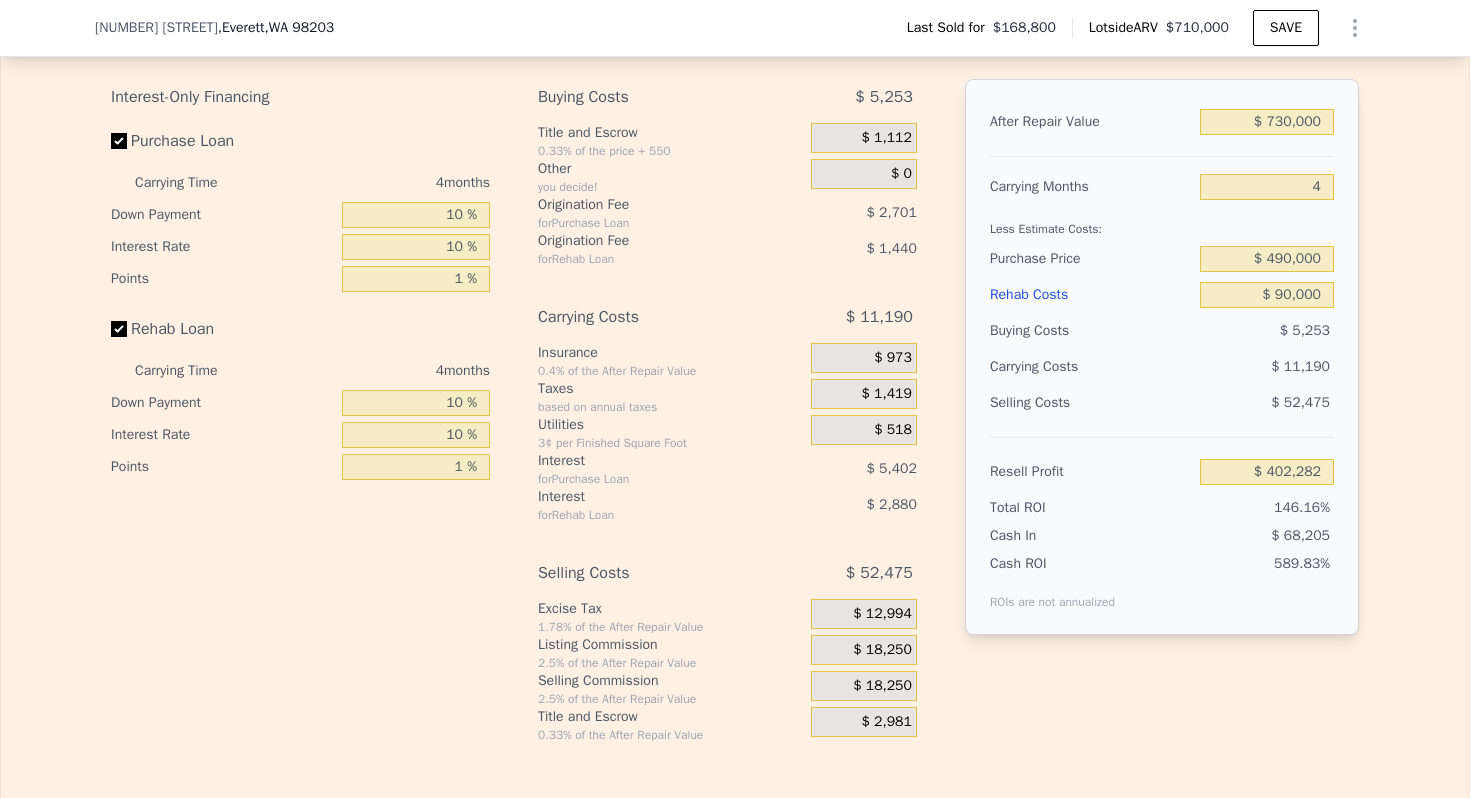 click on "Less Estimate Costs:" at bounding box center [1162, 223] 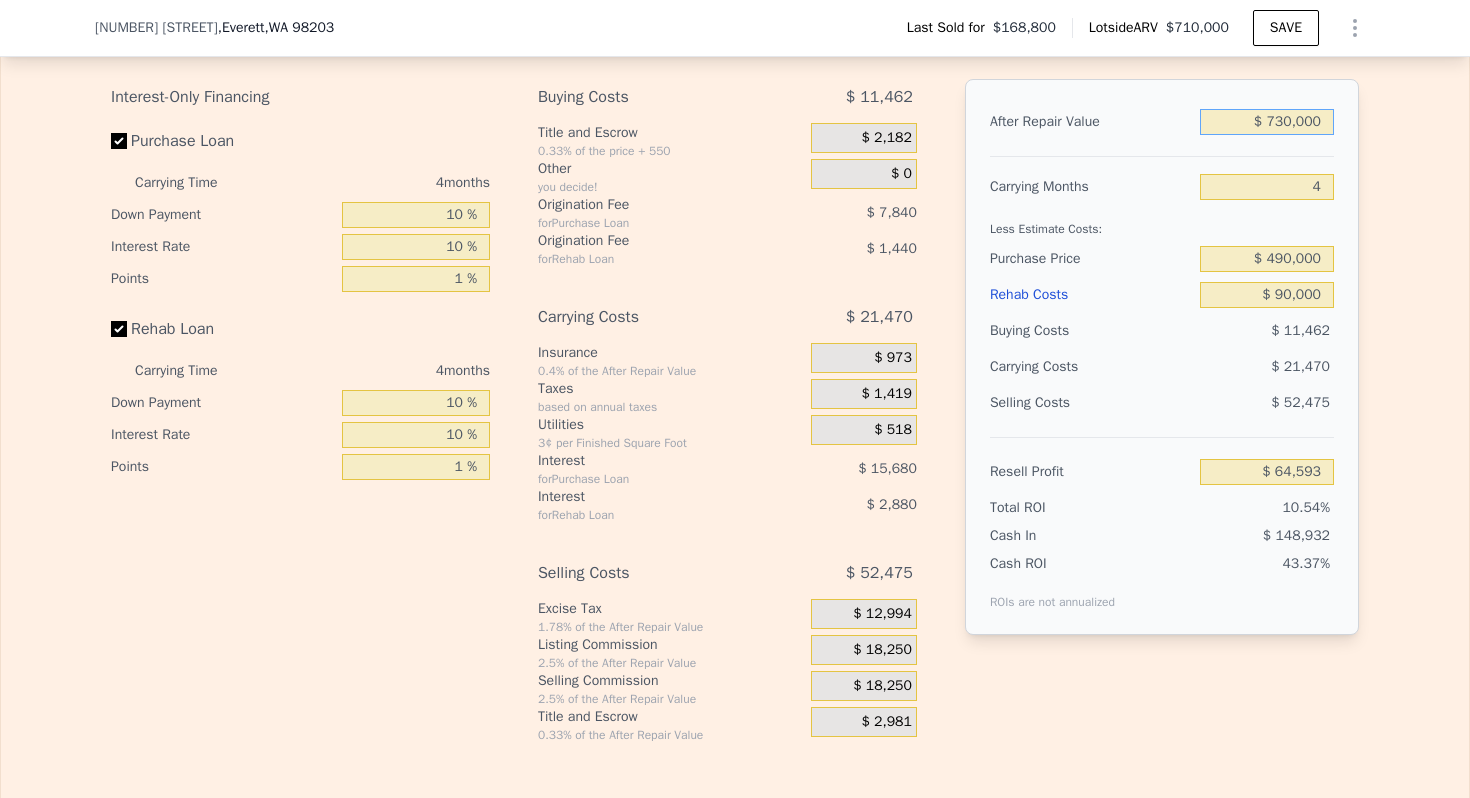click on "$ 730,000" at bounding box center [1267, 122] 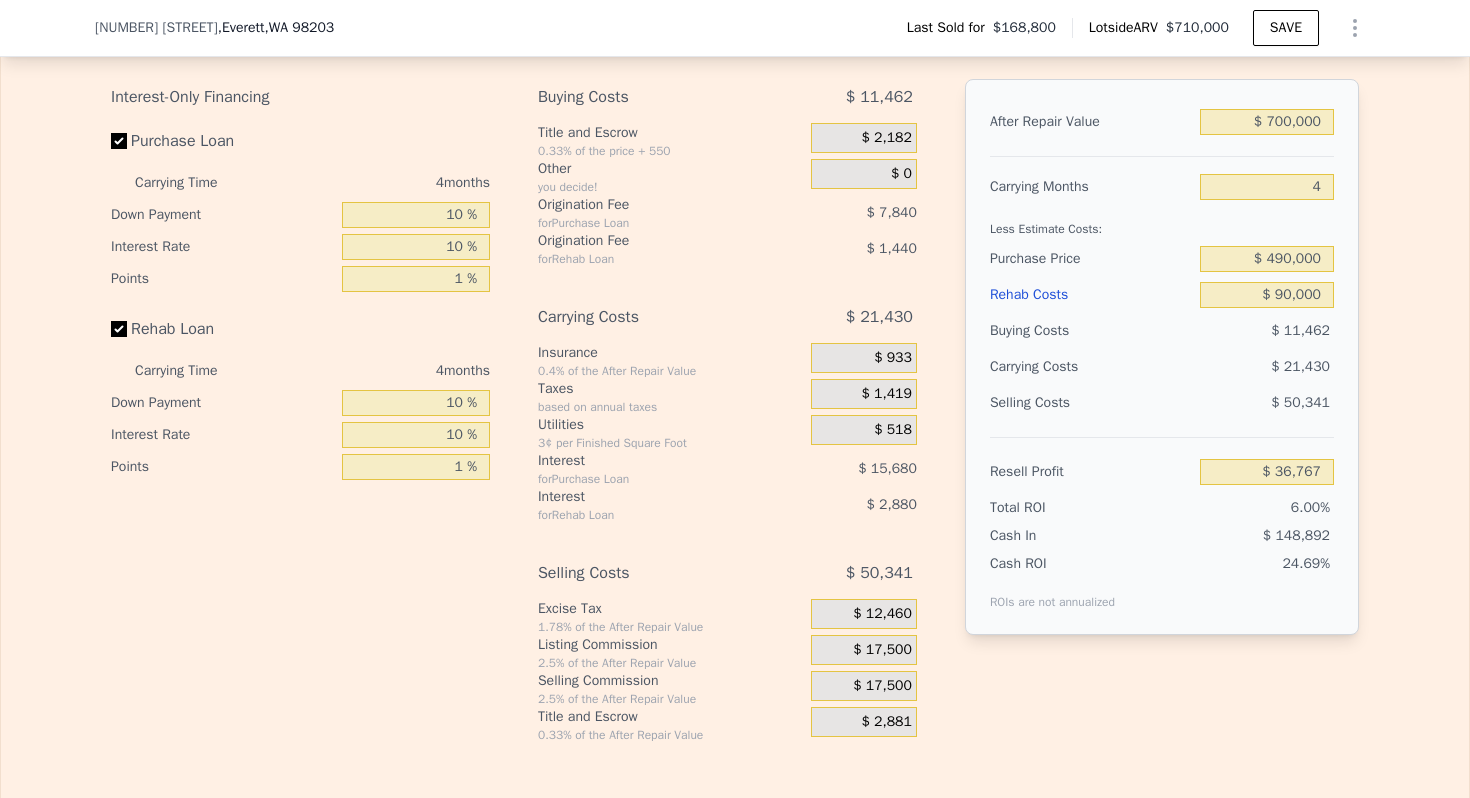 click on "Carrying Months" at bounding box center (1091, 187) 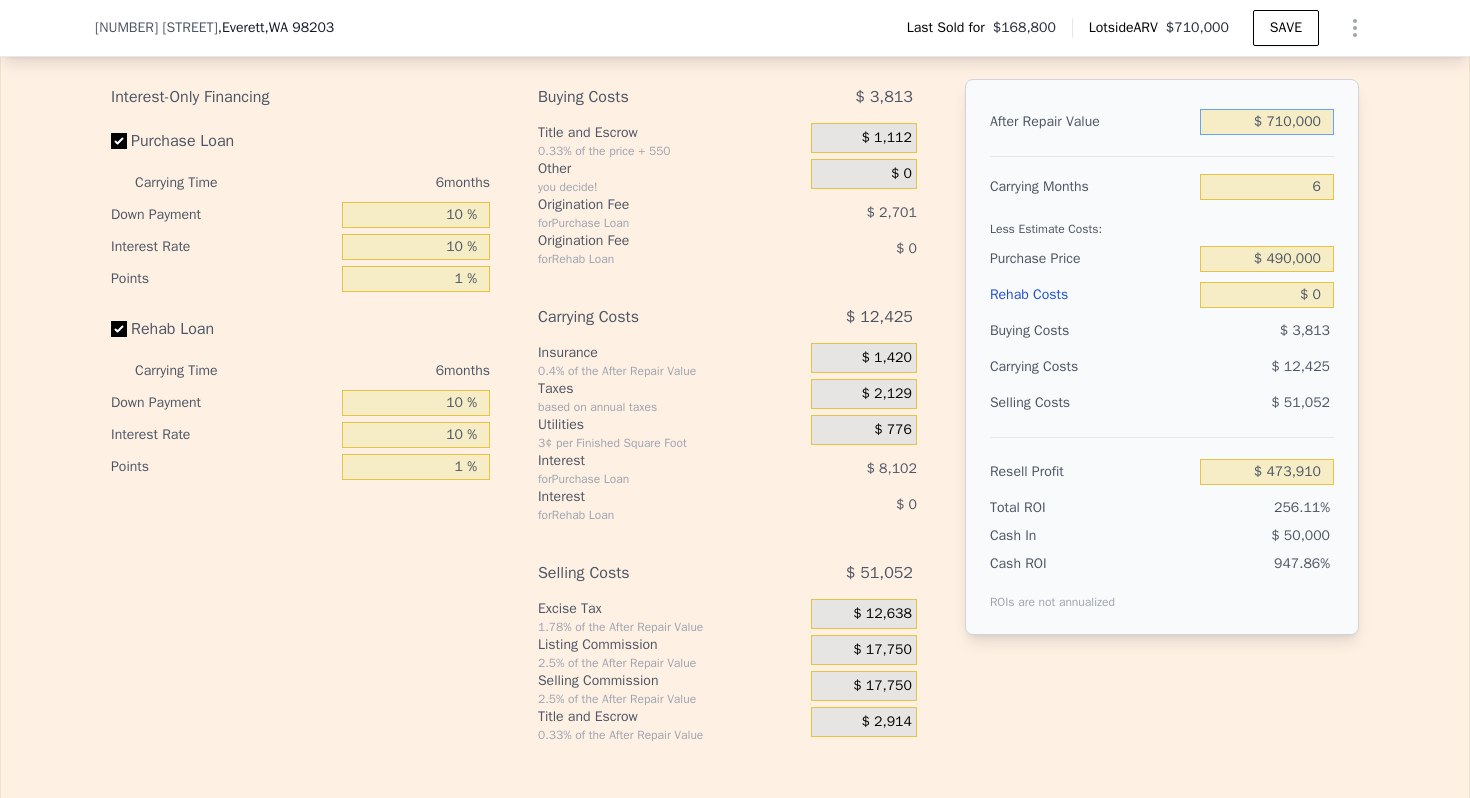 click on "$ 710,000" at bounding box center [1267, 122] 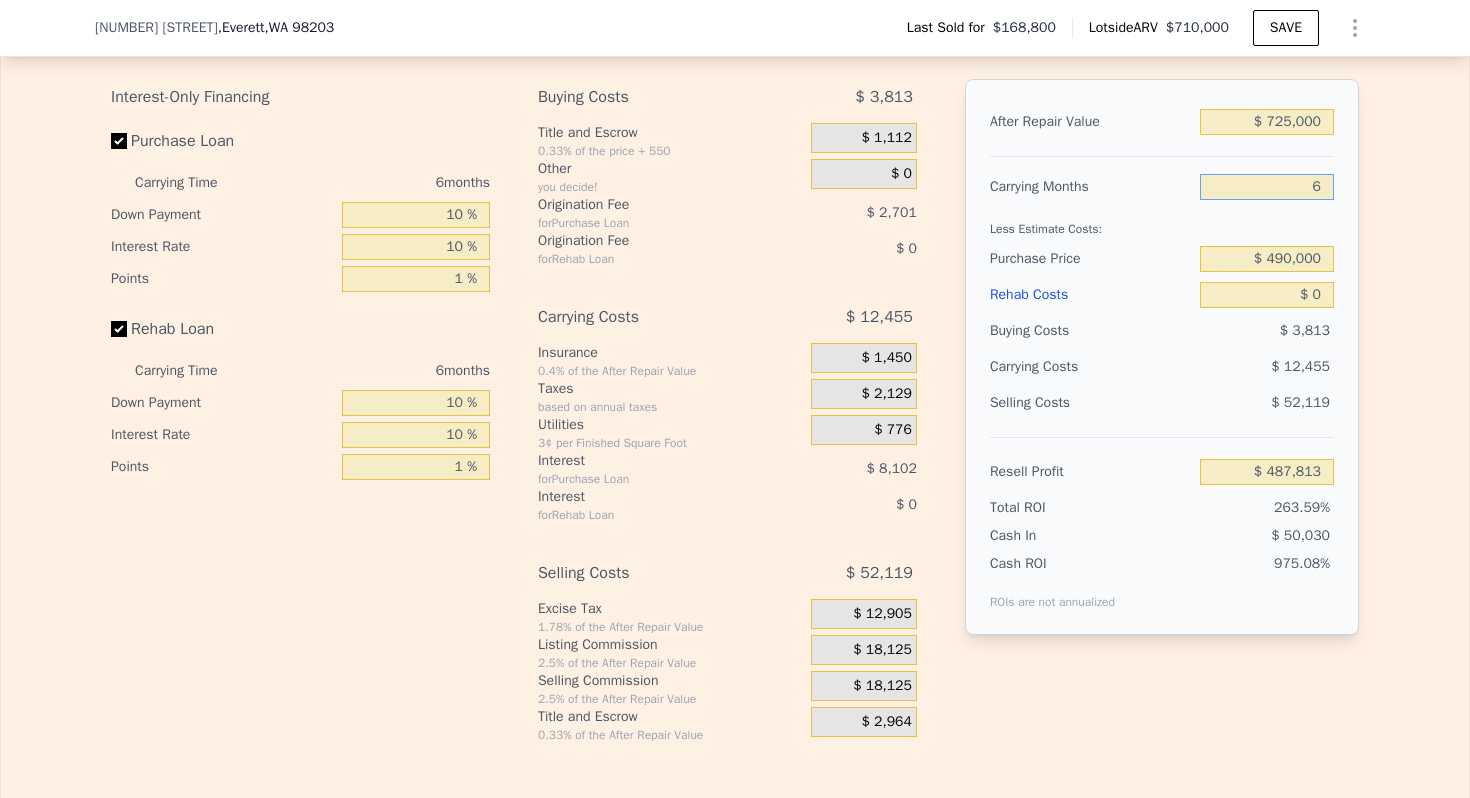 click on "6" at bounding box center [1267, 187] 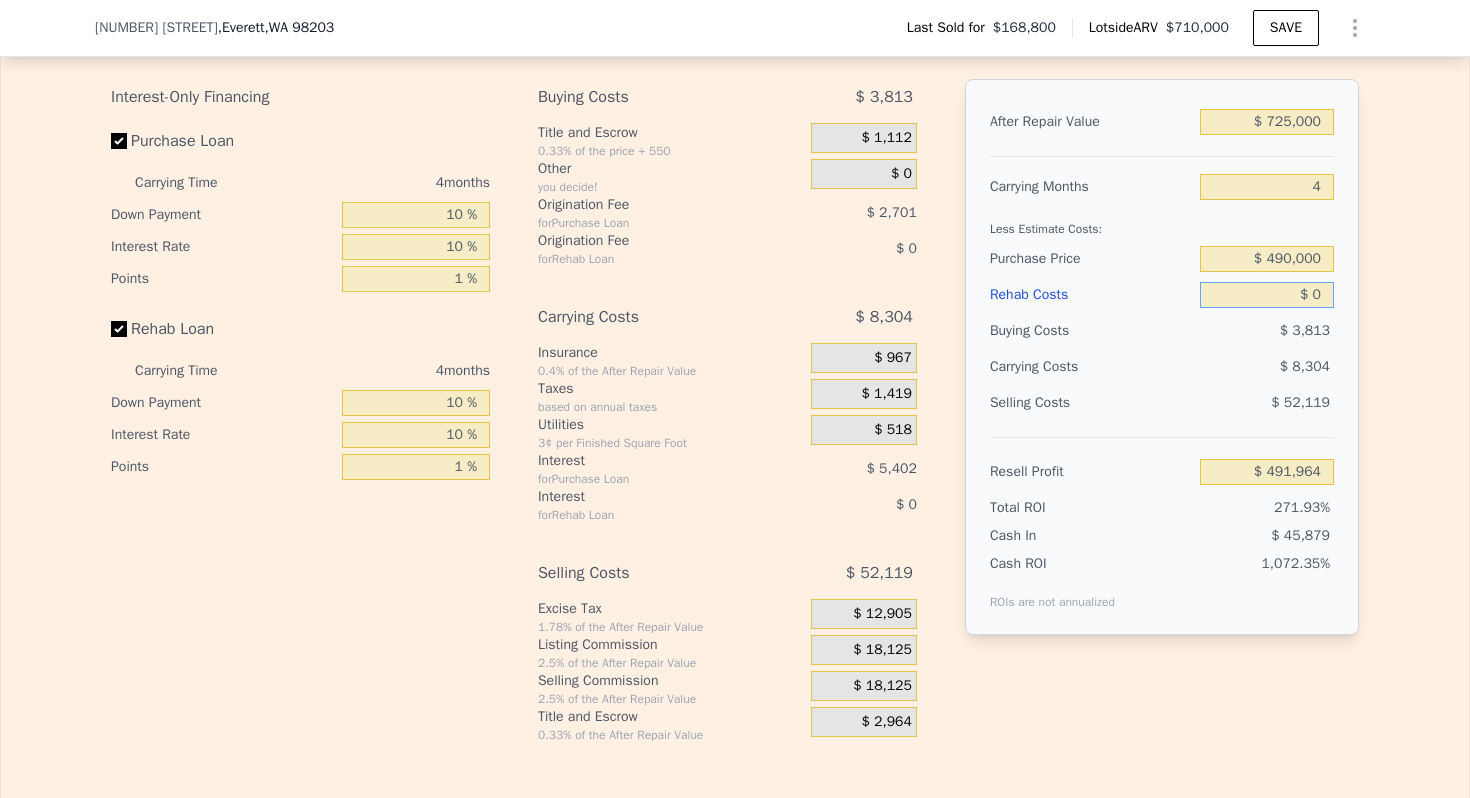 click on "$ 0" at bounding box center (1267, 295) 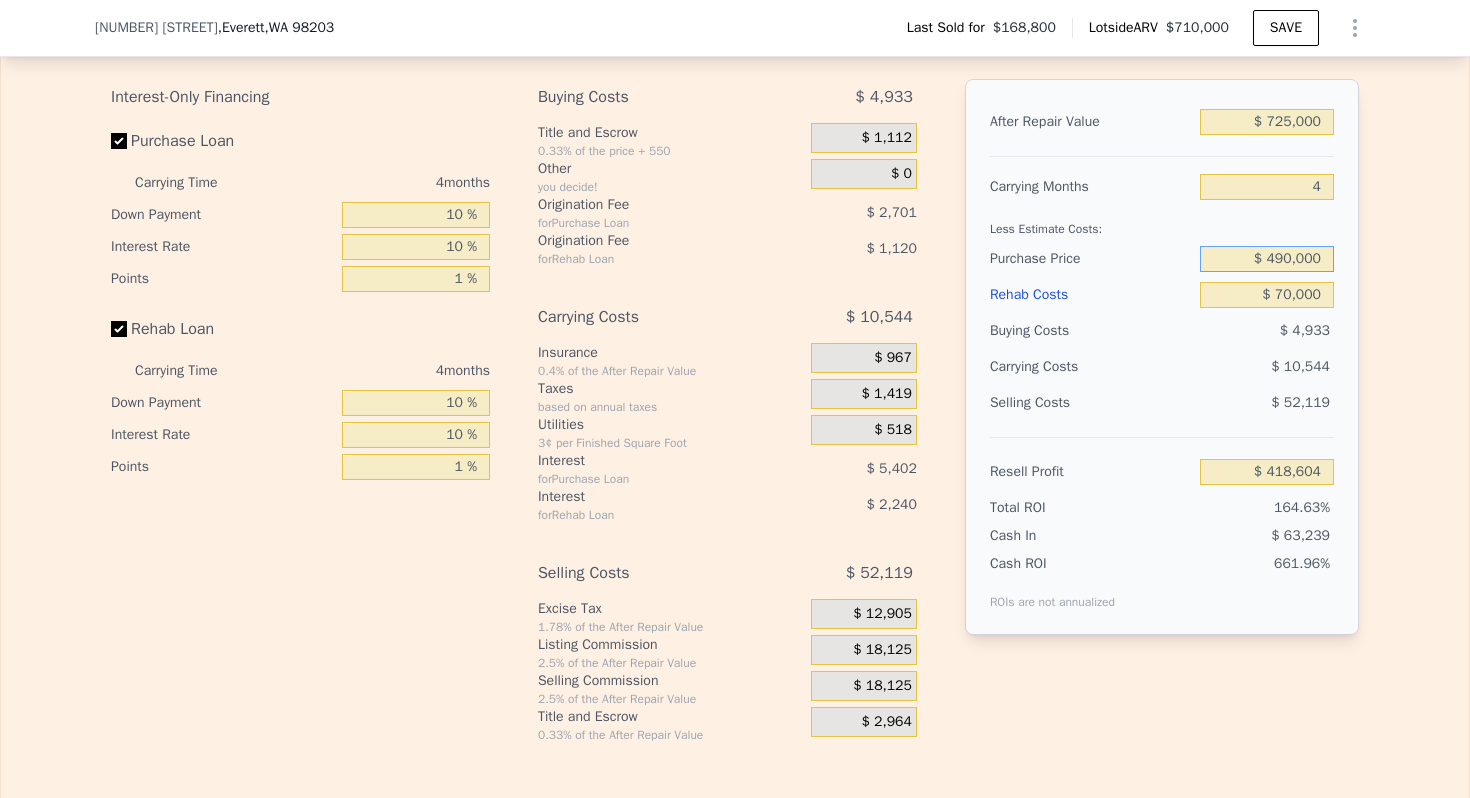 click on "$ 490,000" at bounding box center [1267, 259] 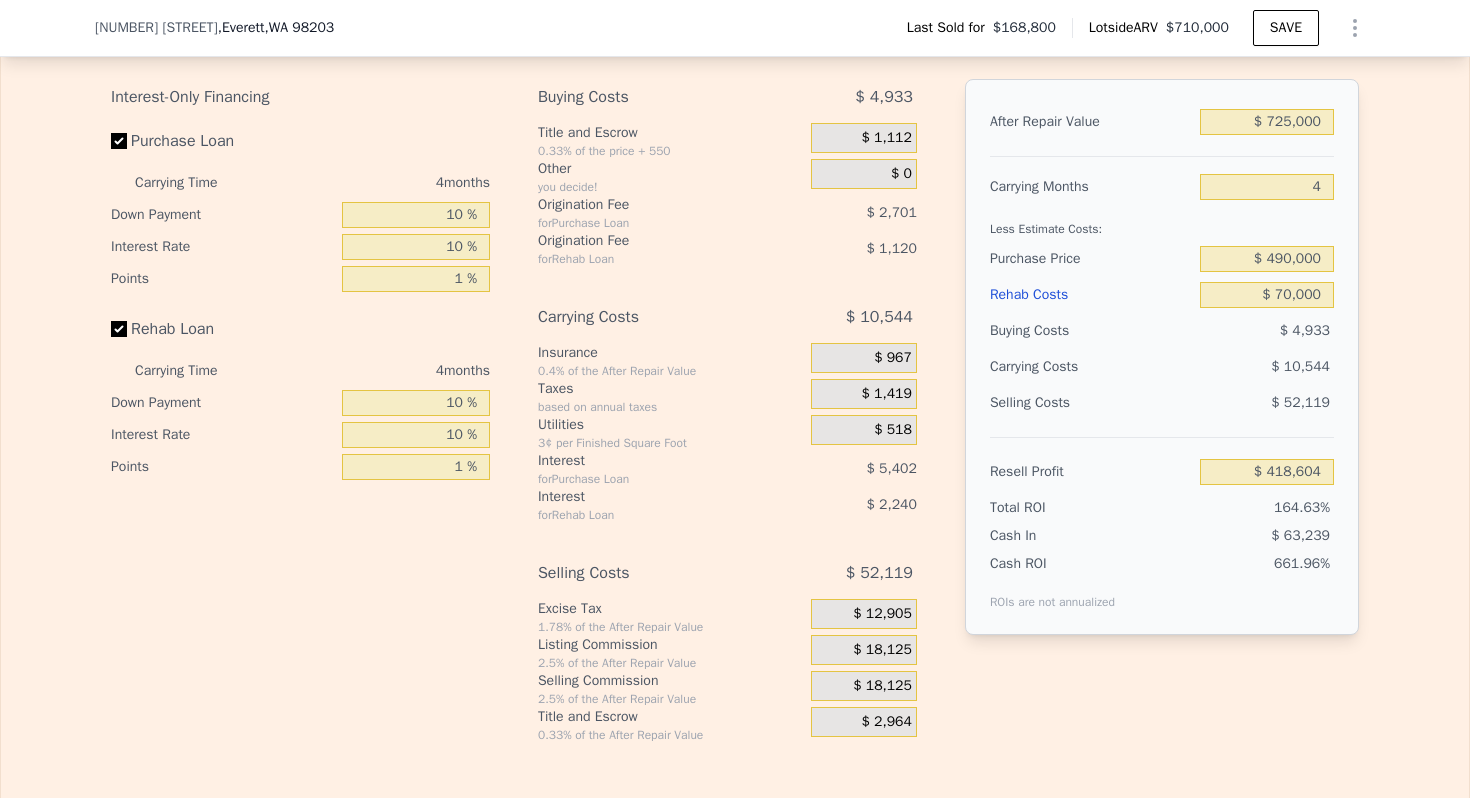 click on "Less Estimate Costs:" at bounding box center (1162, 223) 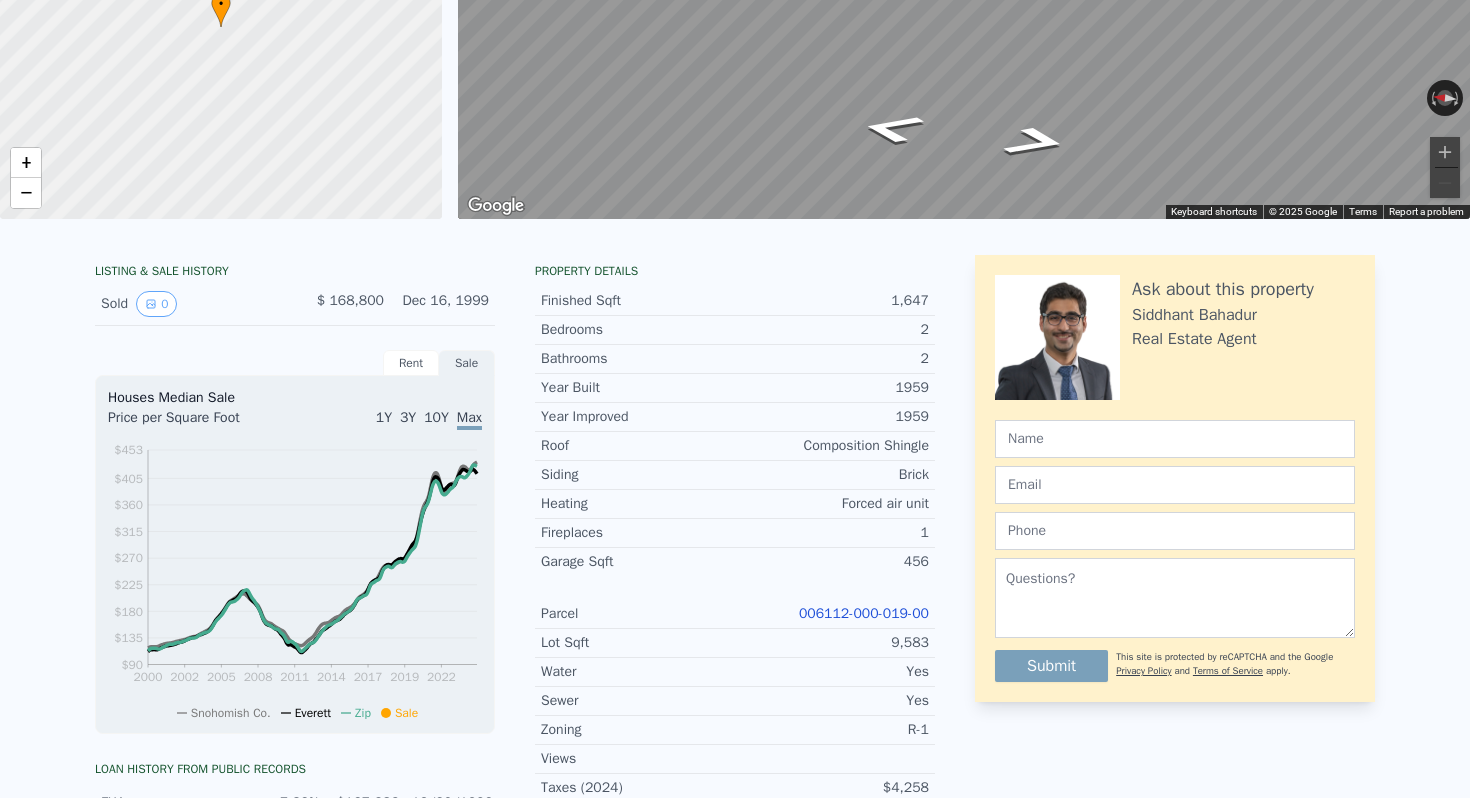 scroll, scrollTop: 0, scrollLeft: 0, axis: both 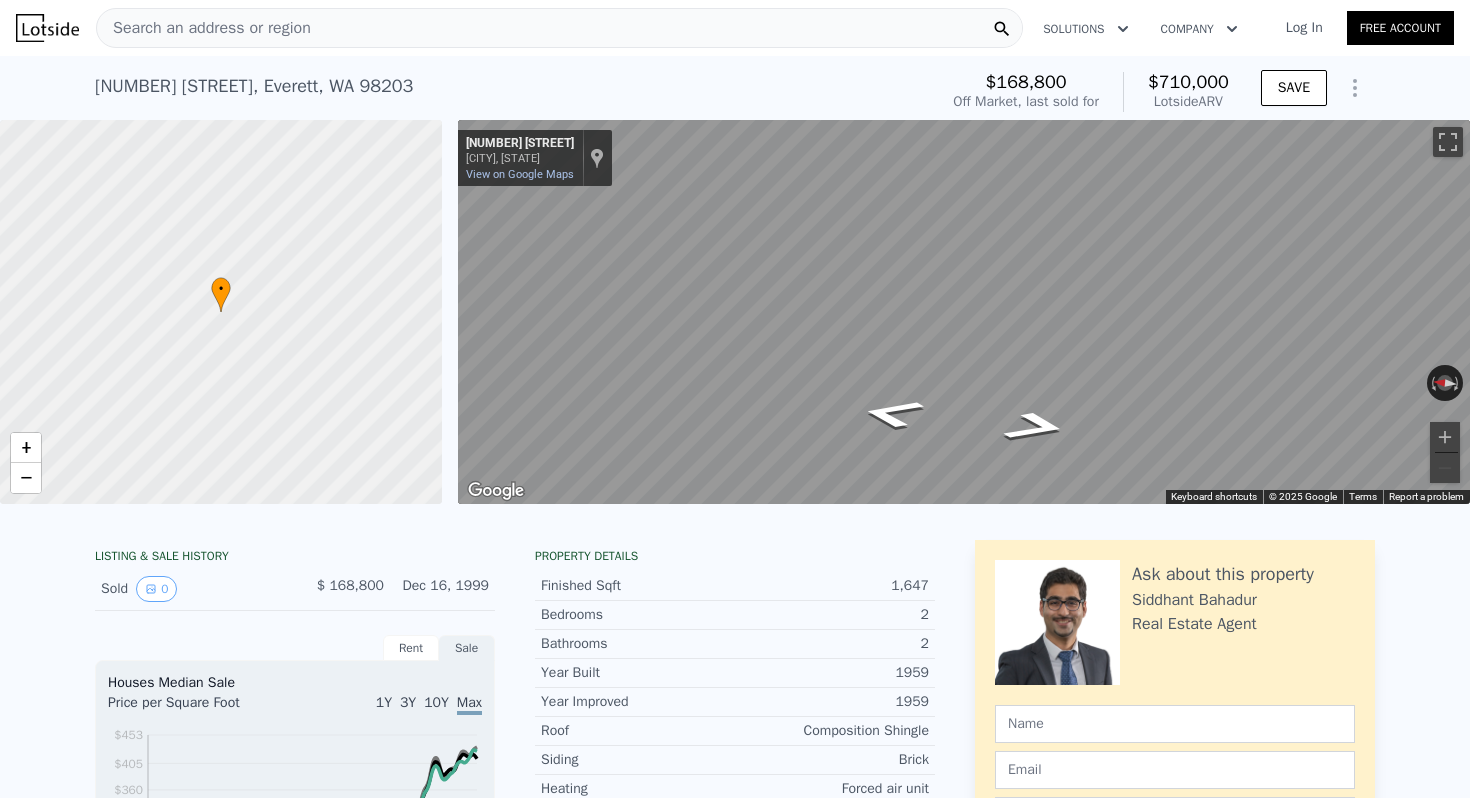 click on "Search an address or region" at bounding box center [204, 28] 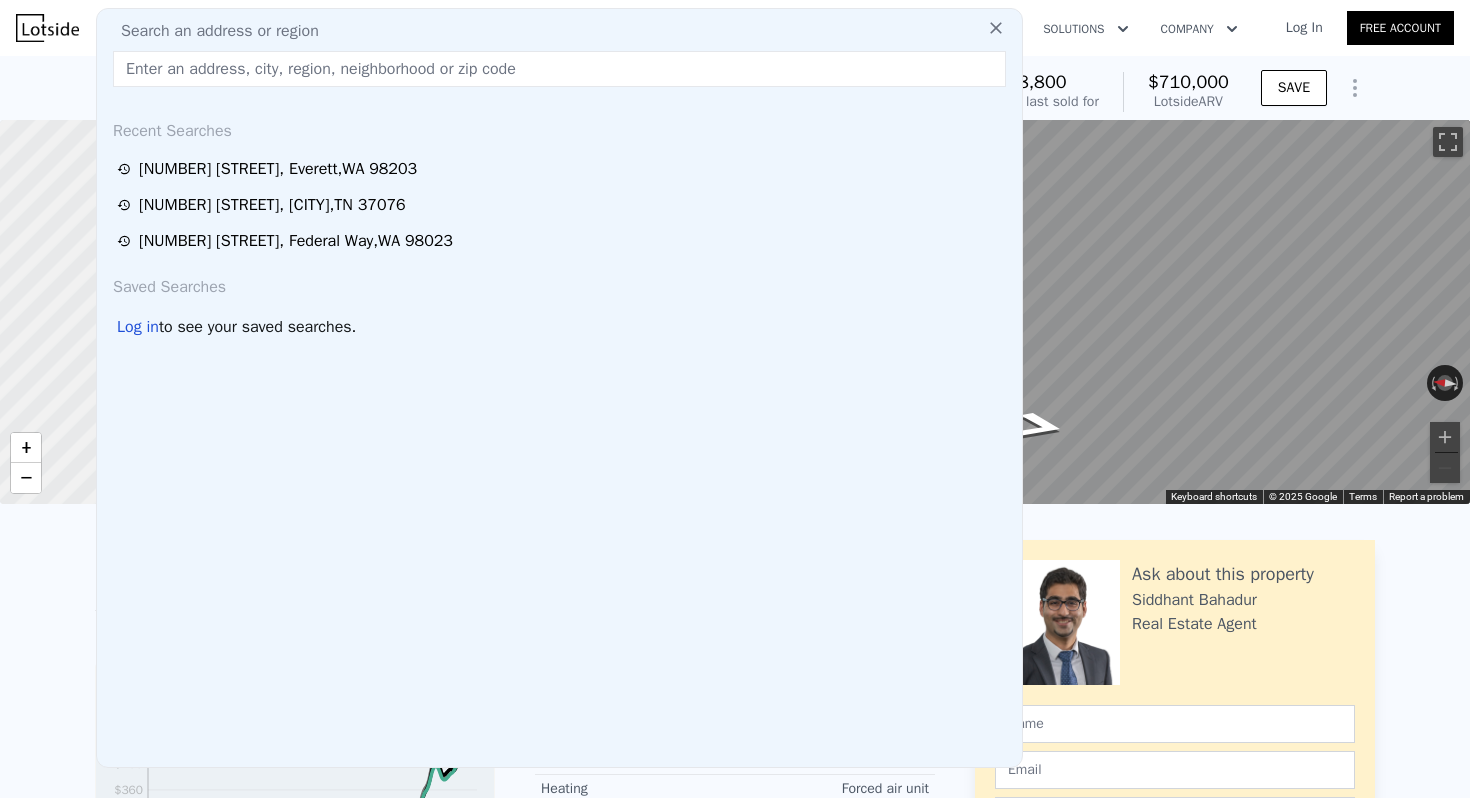 click at bounding box center [559, 69] 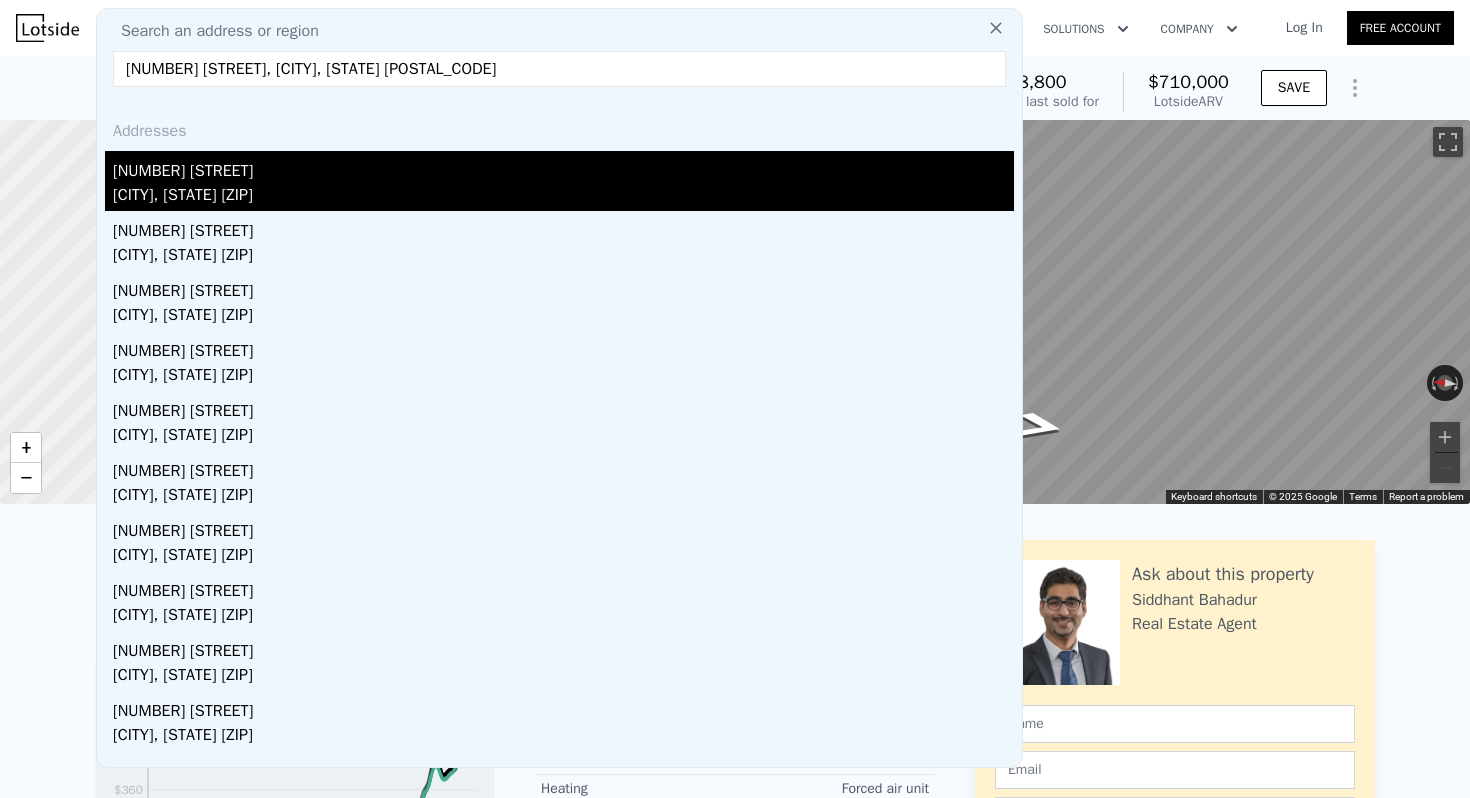 click on "[CITY], [STATE] [ZIP]" at bounding box center [563, 197] 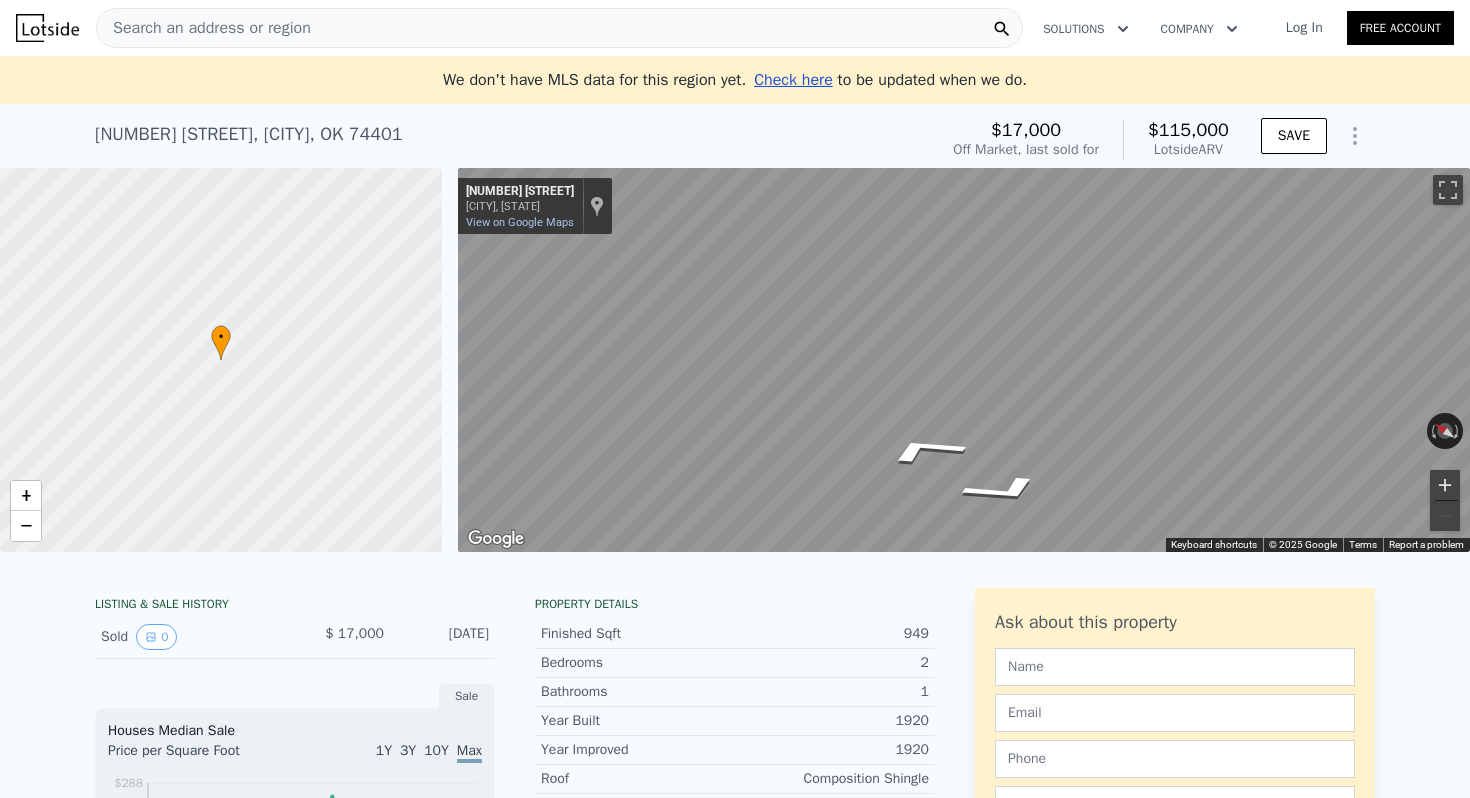 click at bounding box center [1445, 485] 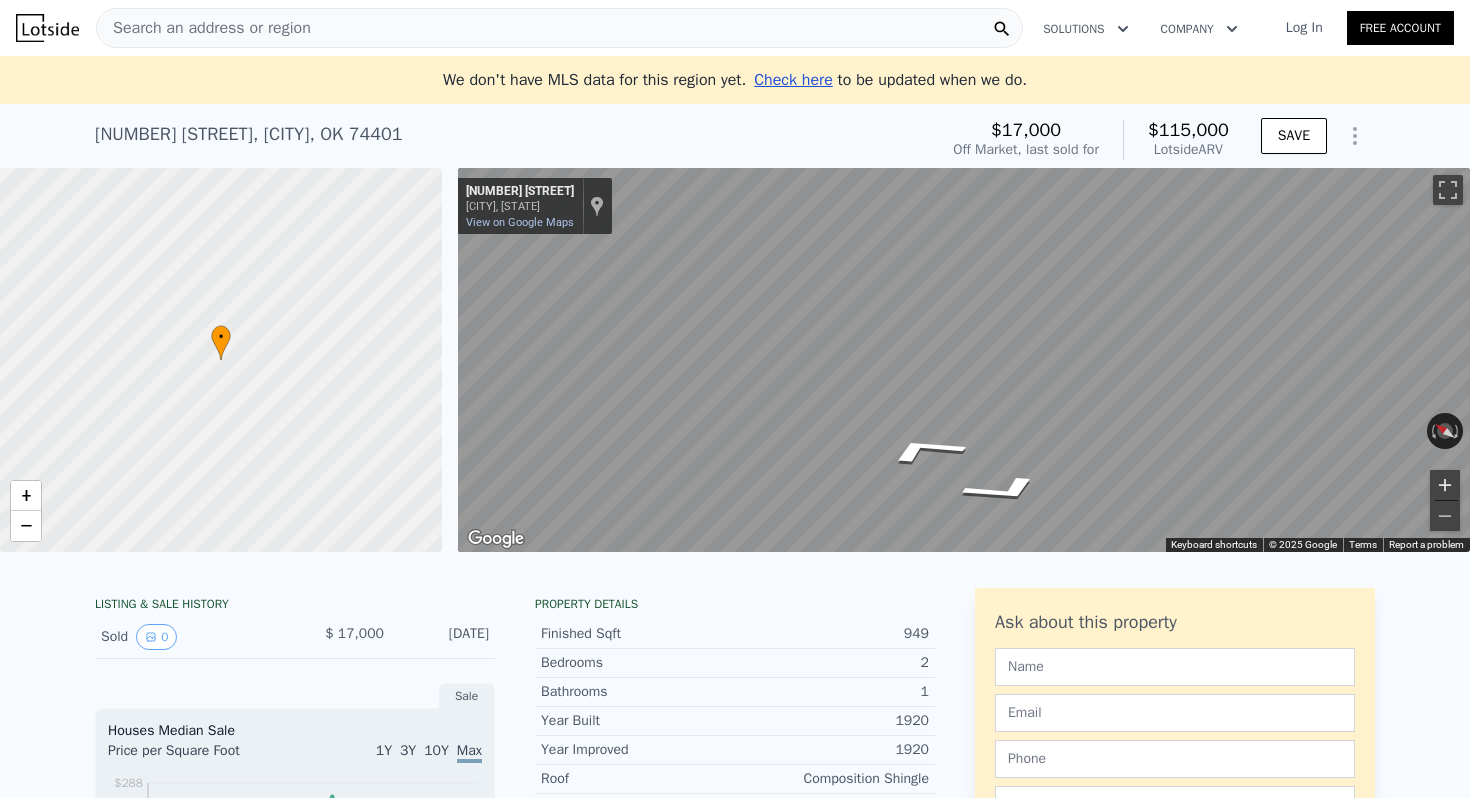 click at bounding box center (1445, 485) 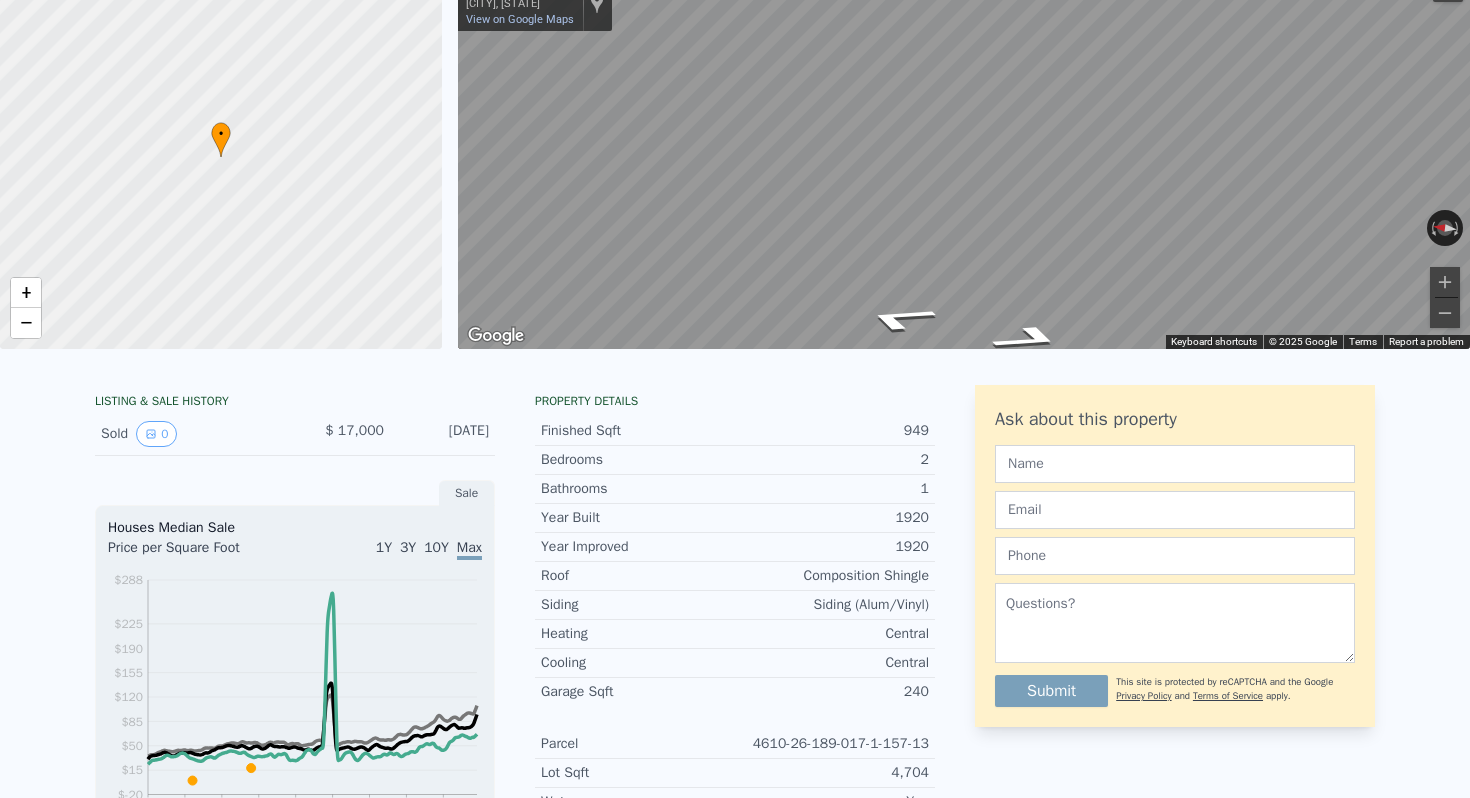 scroll, scrollTop: 0, scrollLeft: 0, axis: both 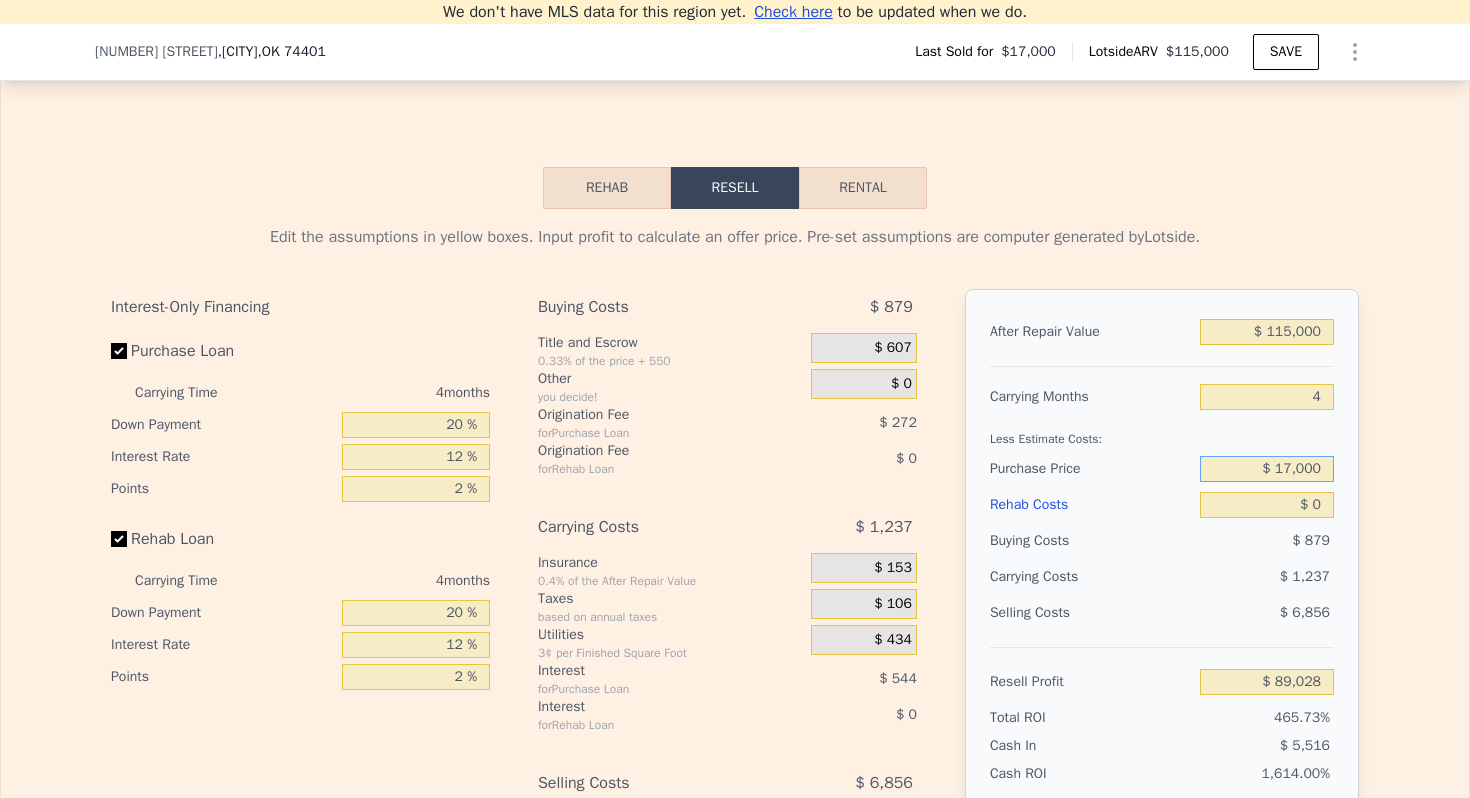 click on "$ 17,000" at bounding box center [1267, 469] 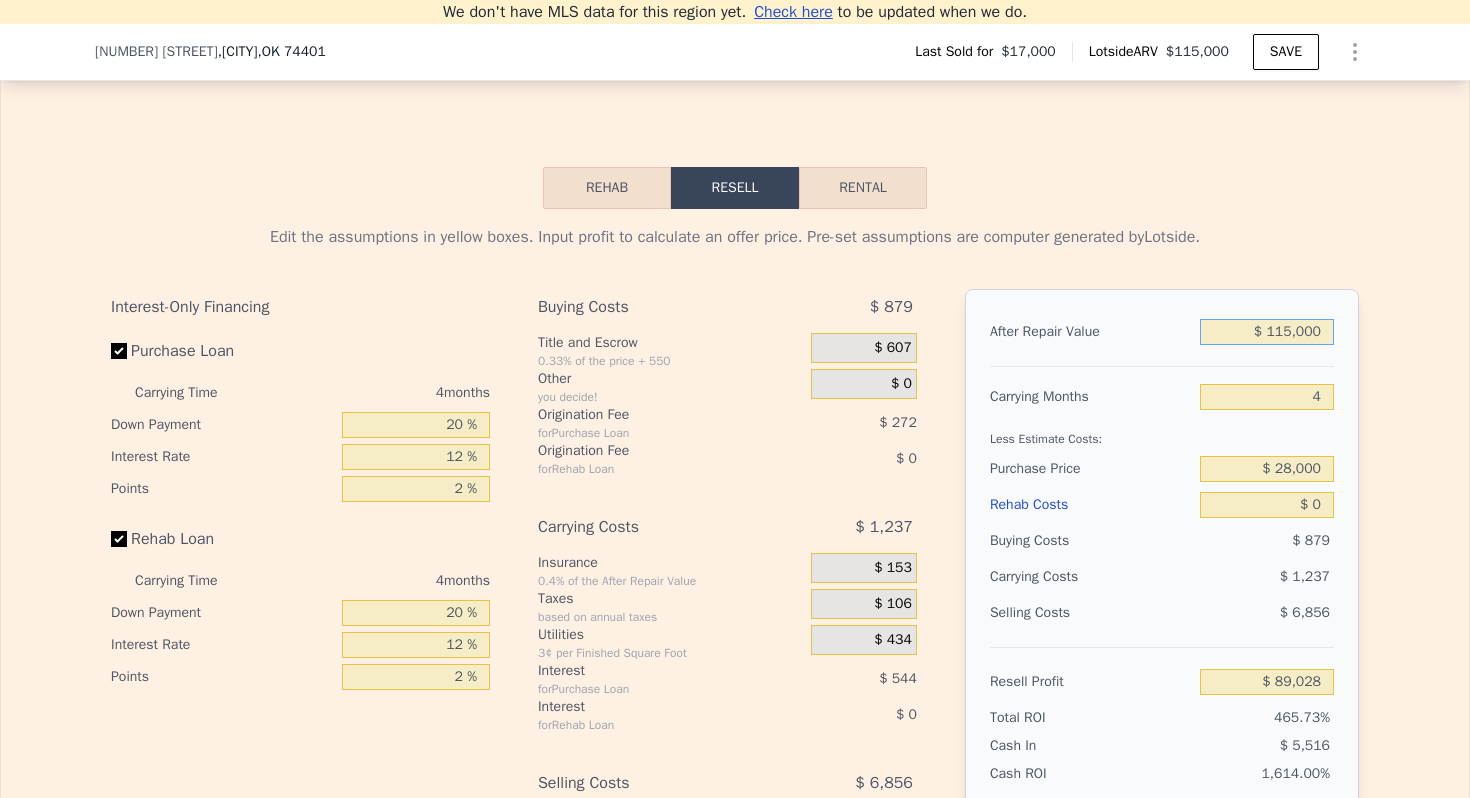 click on "$ 115,000" at bounding box center (1267, 332) 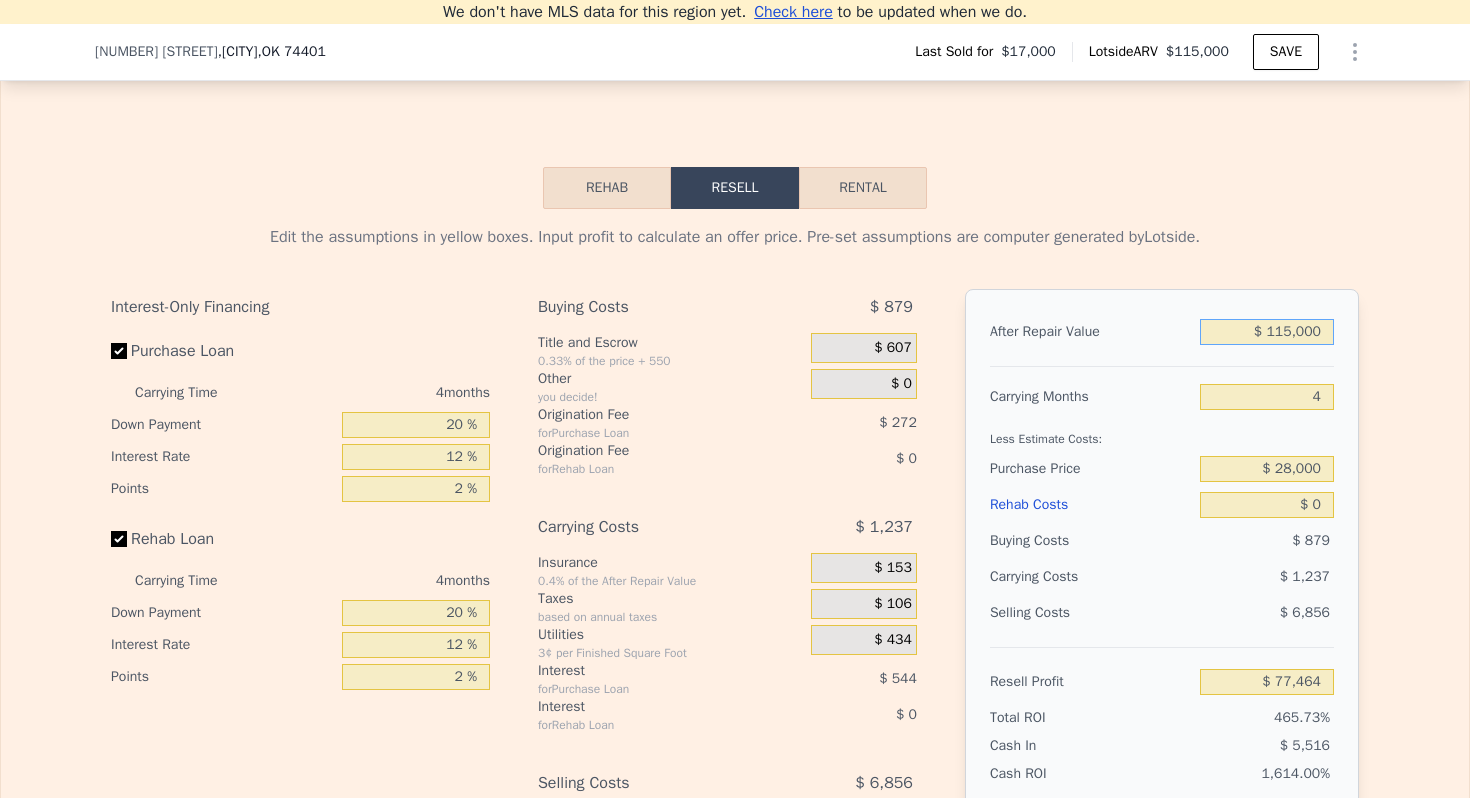 click on "$ 115,000" at bounding box center [1267, 332] 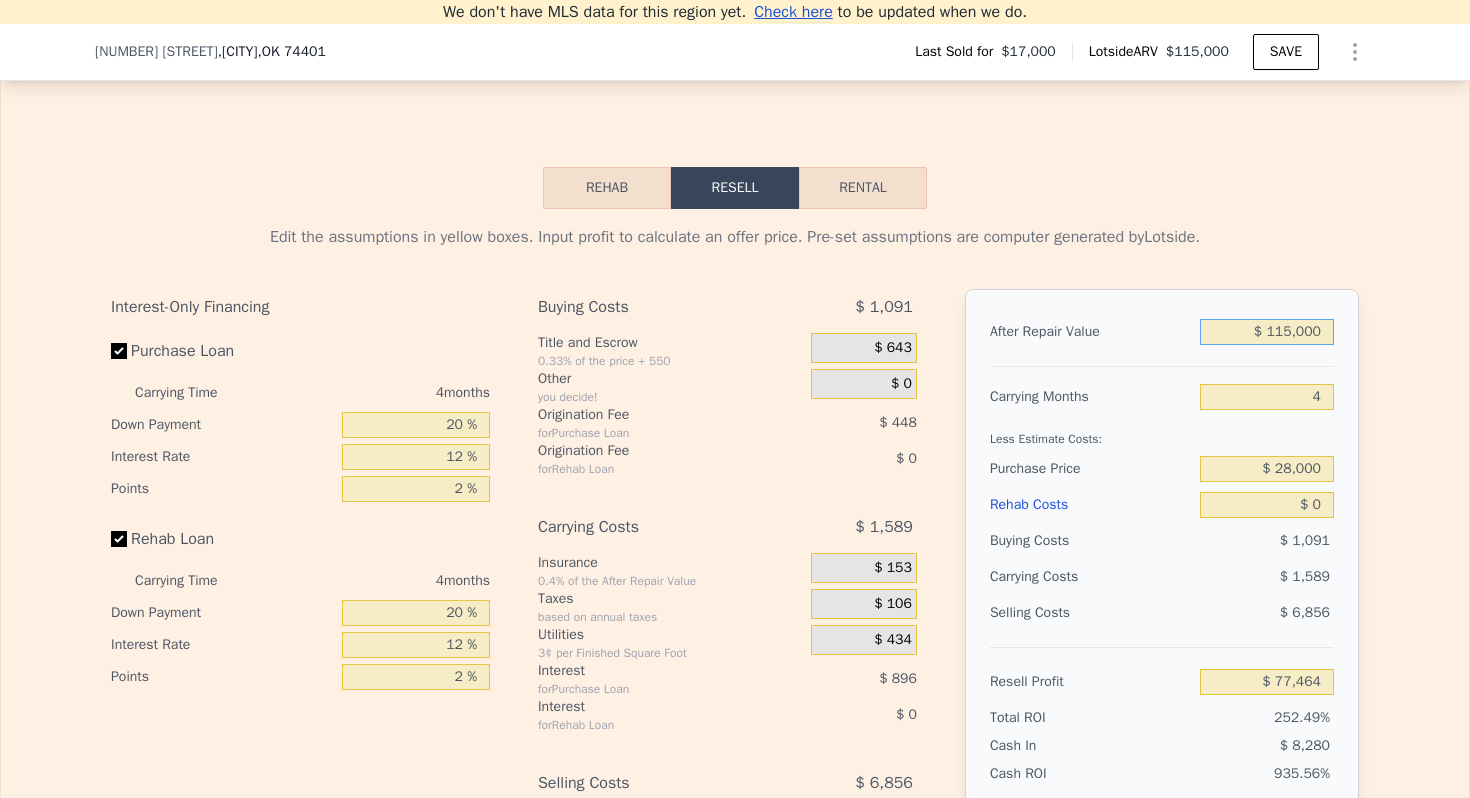click on "$ 115,000" at bounding box center [1267, 332] 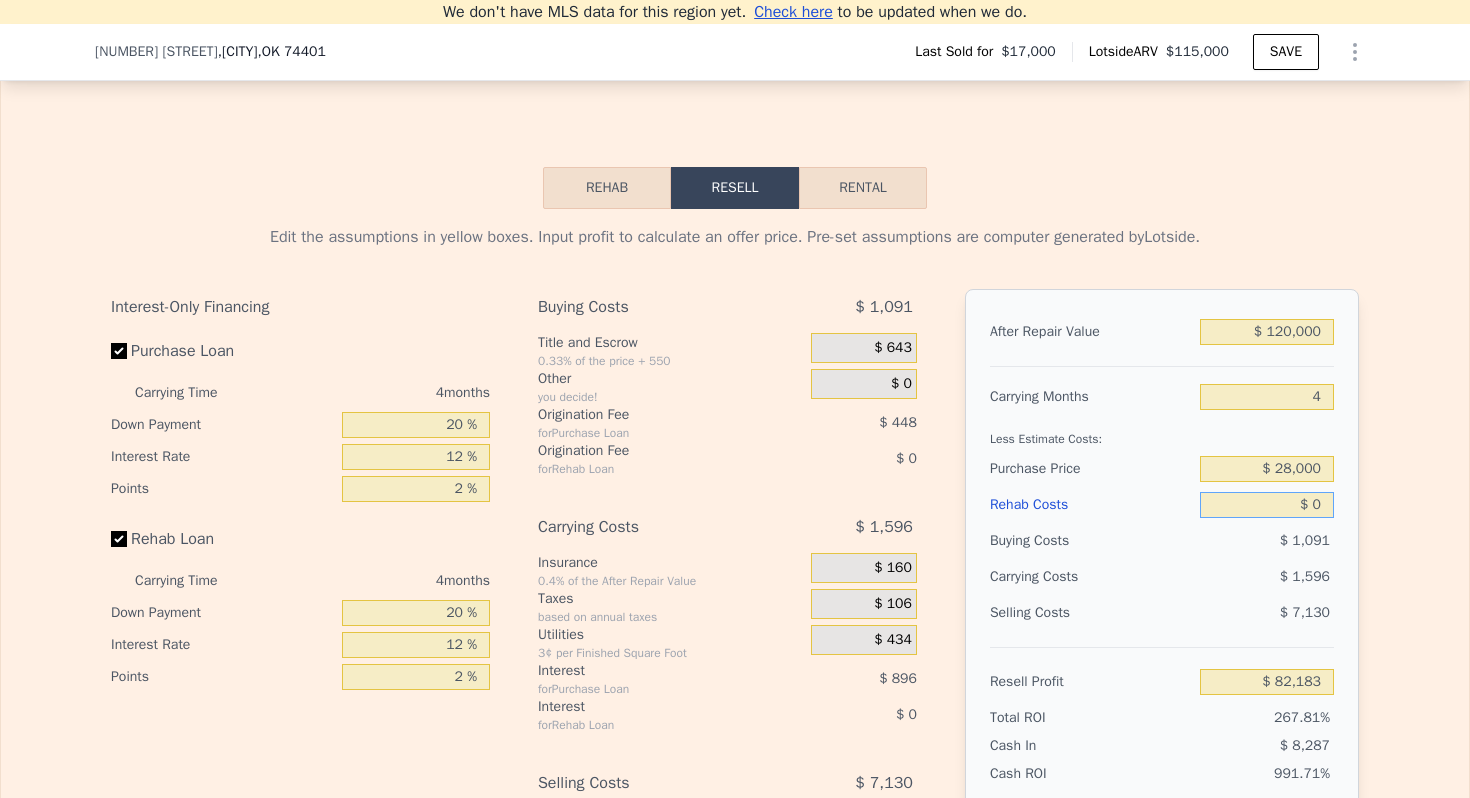 click on "$ 0" at bounding box center (1267, 505) 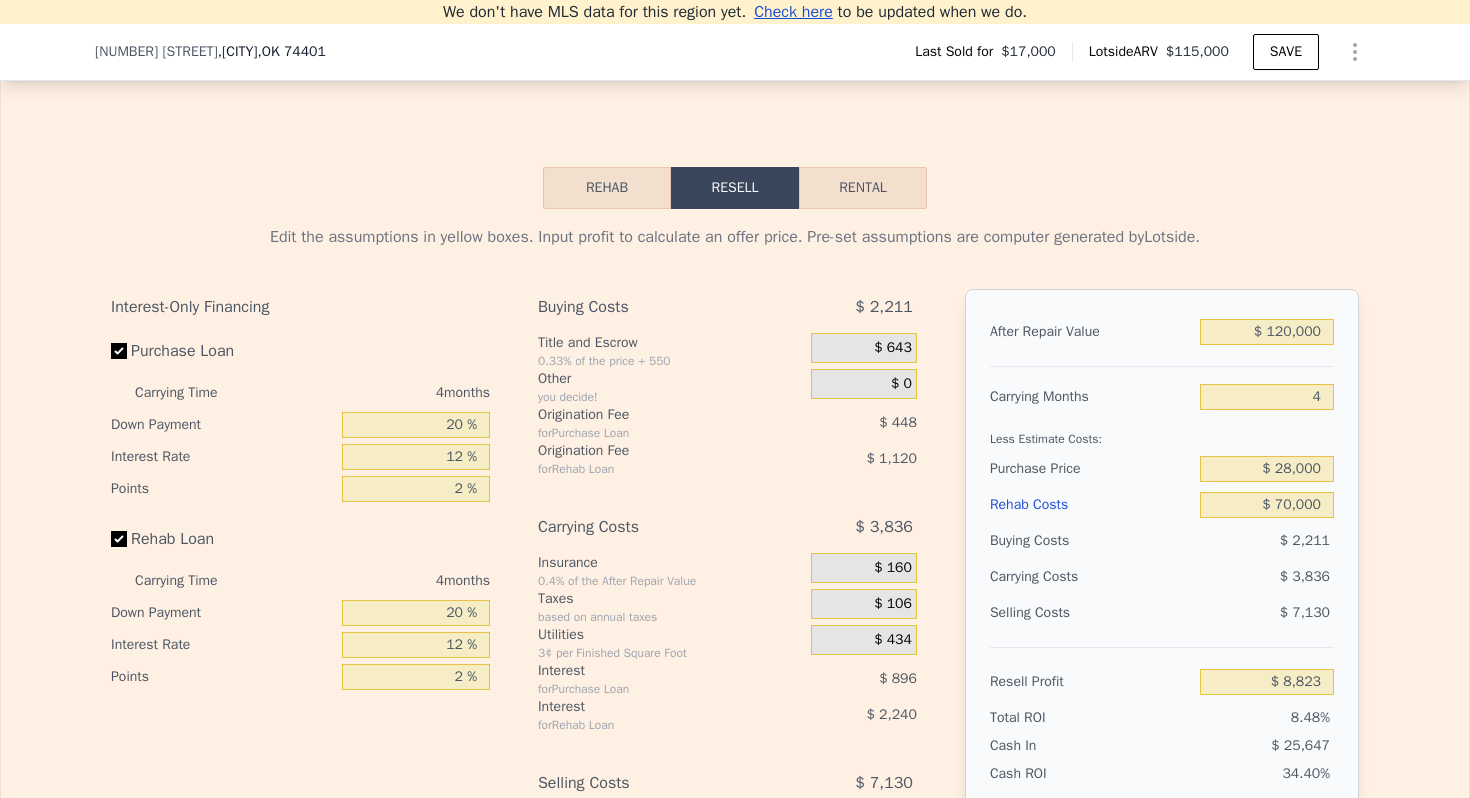 click on "Carrying Costs" at bounding box center [1052, 577] 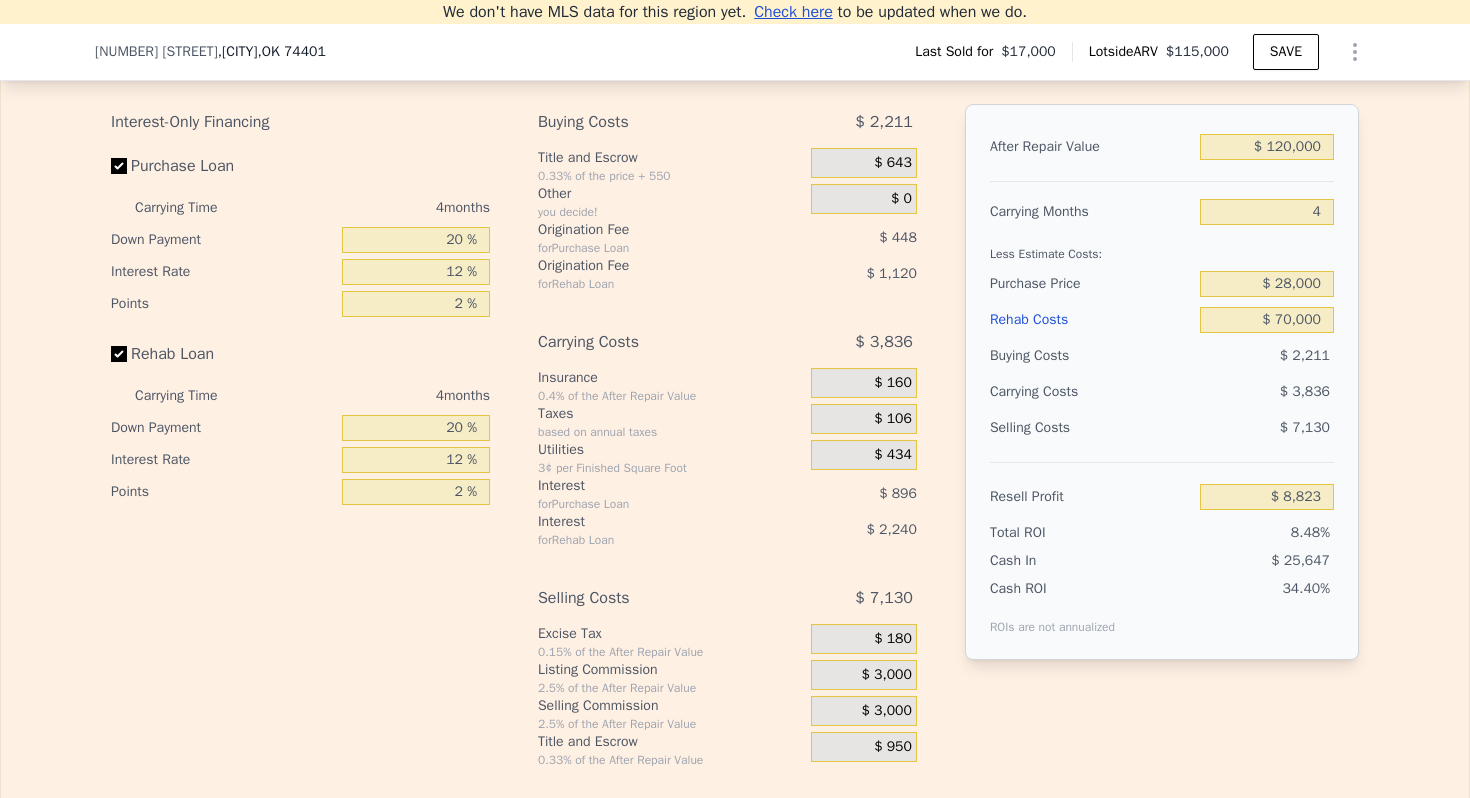 scroll, scrollTop: 2944, scrollLeft: 0, axis: vertical 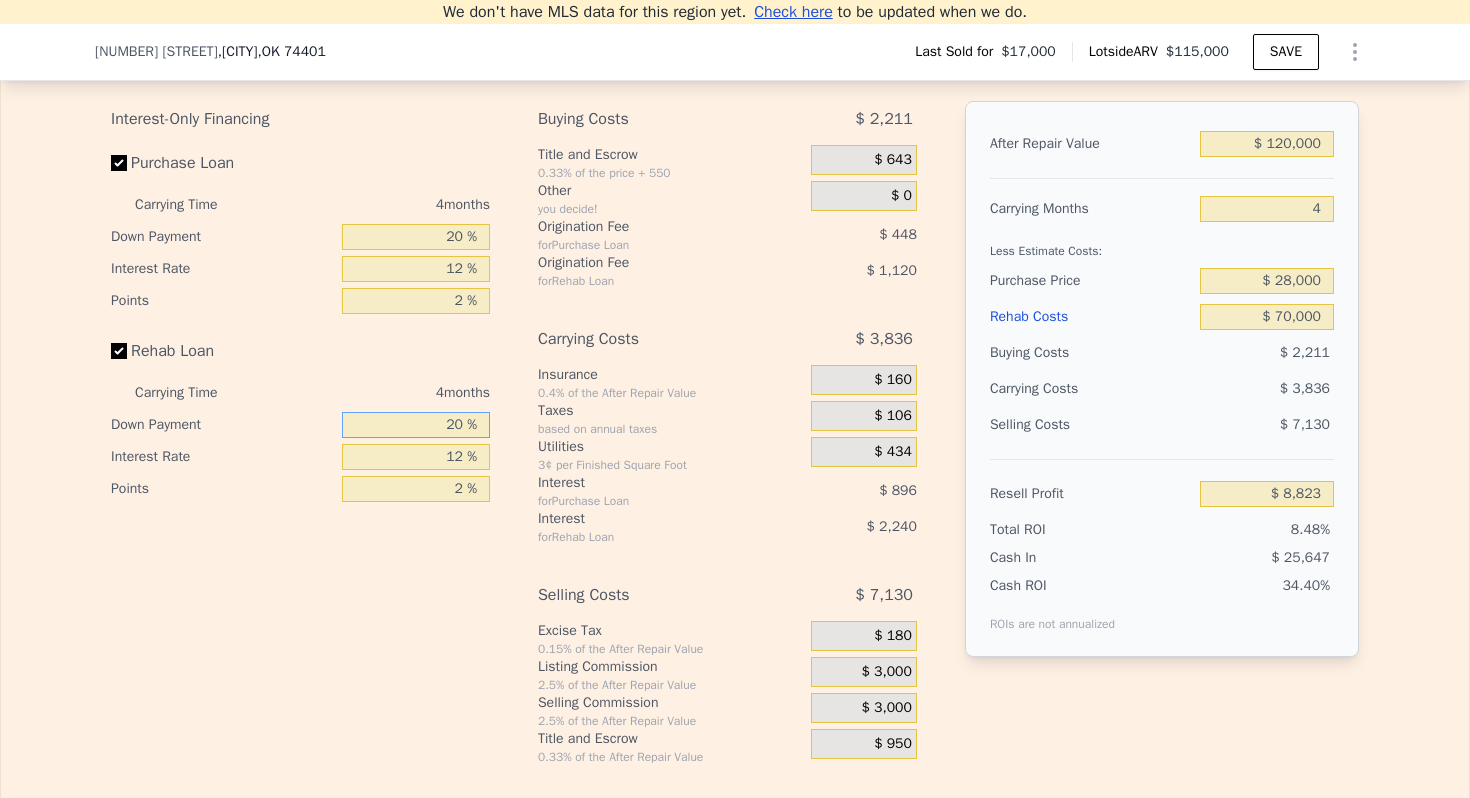 click on "20 %" at bounding box center (416, 425) 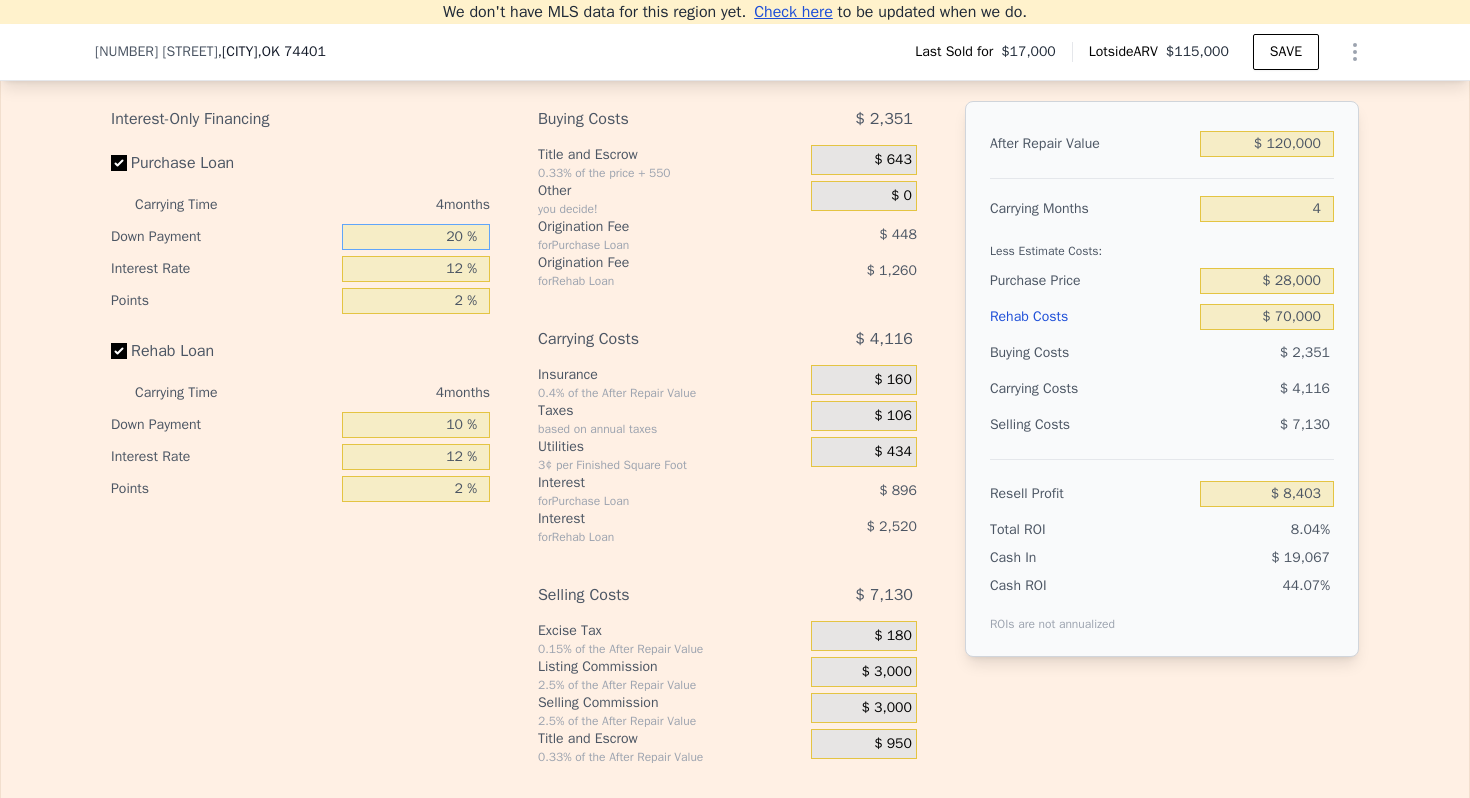 click on "20 %" at bounding box center (416, 237) 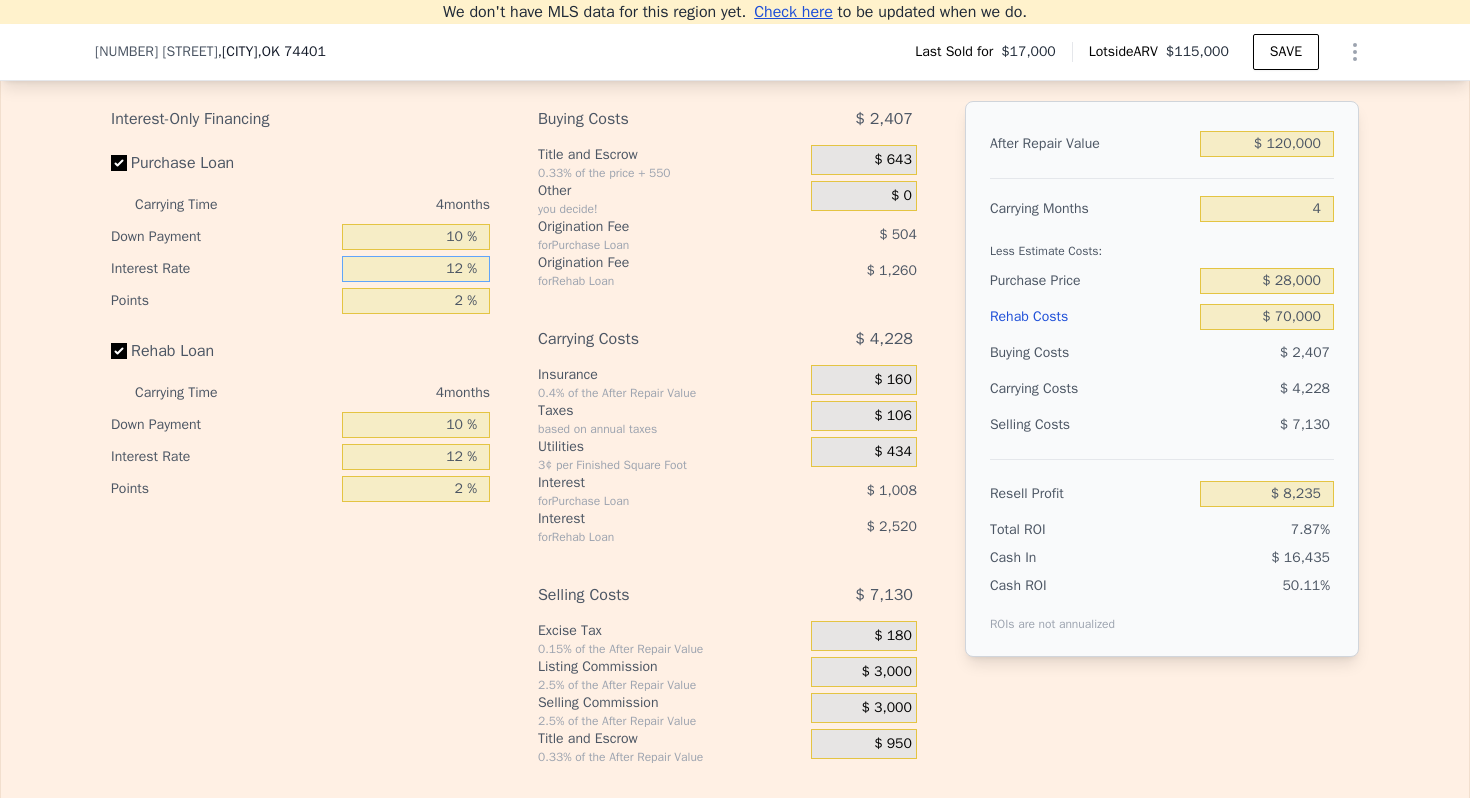 click on "12 %" at bounding box center [416, 269] 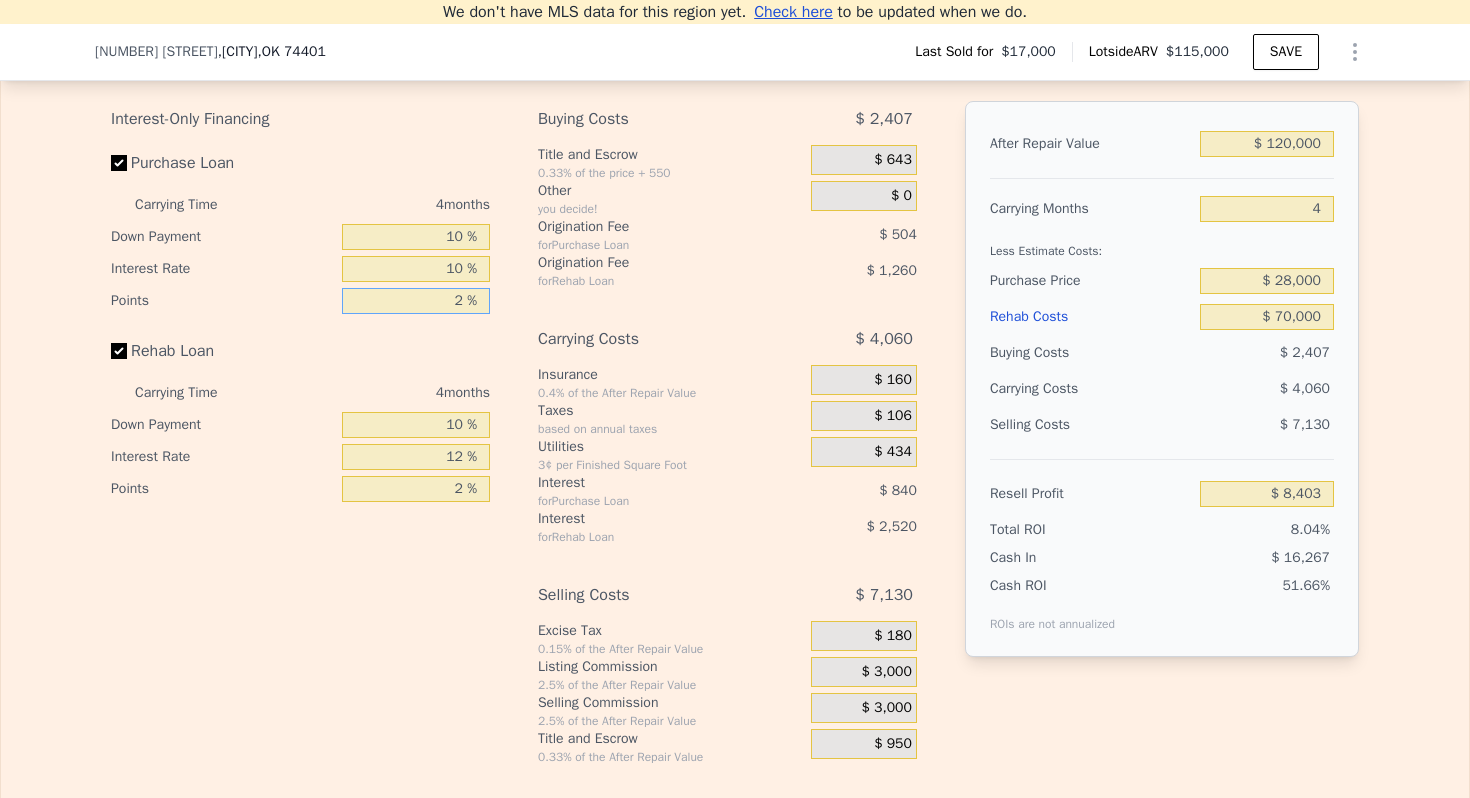 click on "2 %" at bounding box center (416, 301) 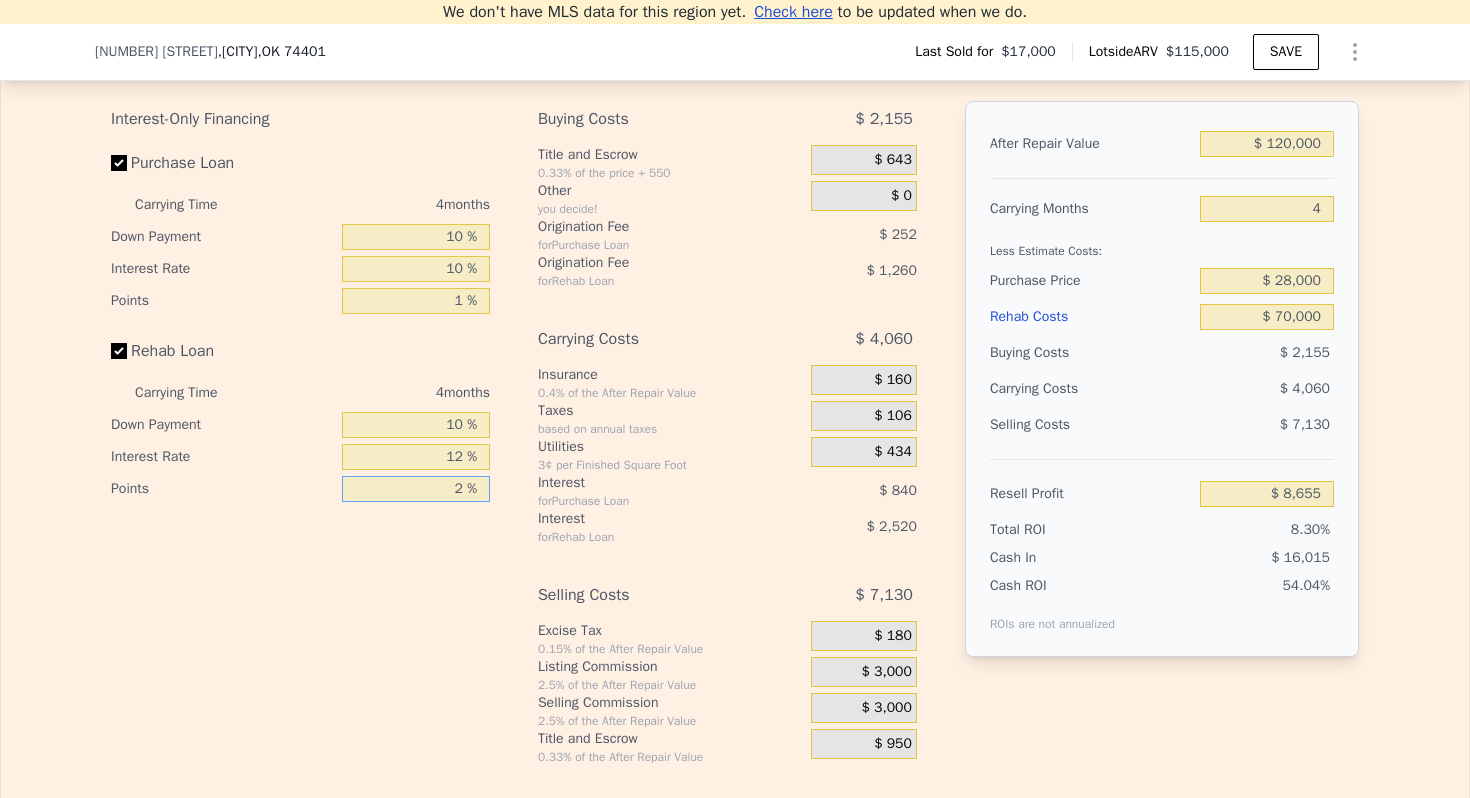 click on "2 %" at bounding box center (416, 489) 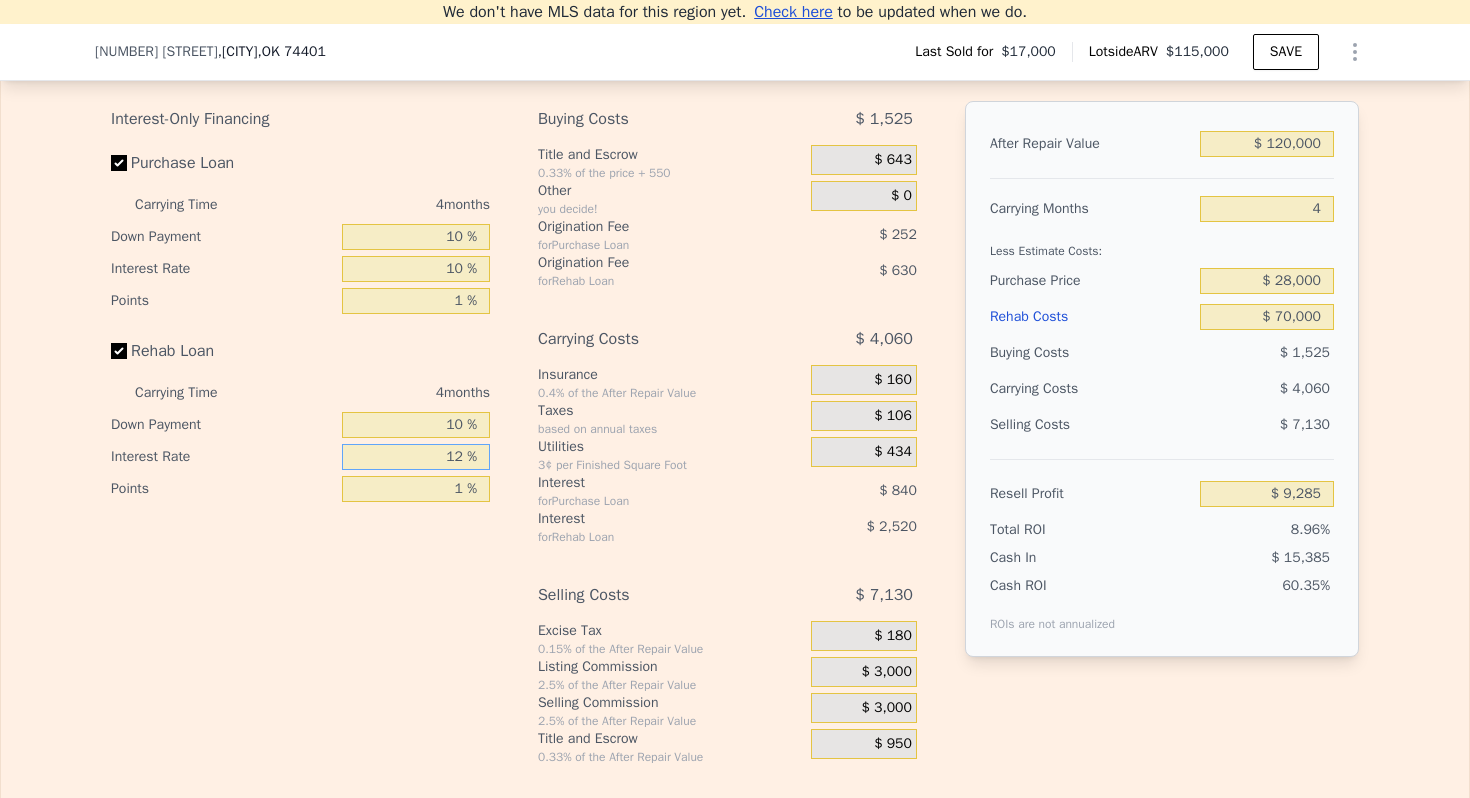 click on "12 %" at bounding box center (416, 457) 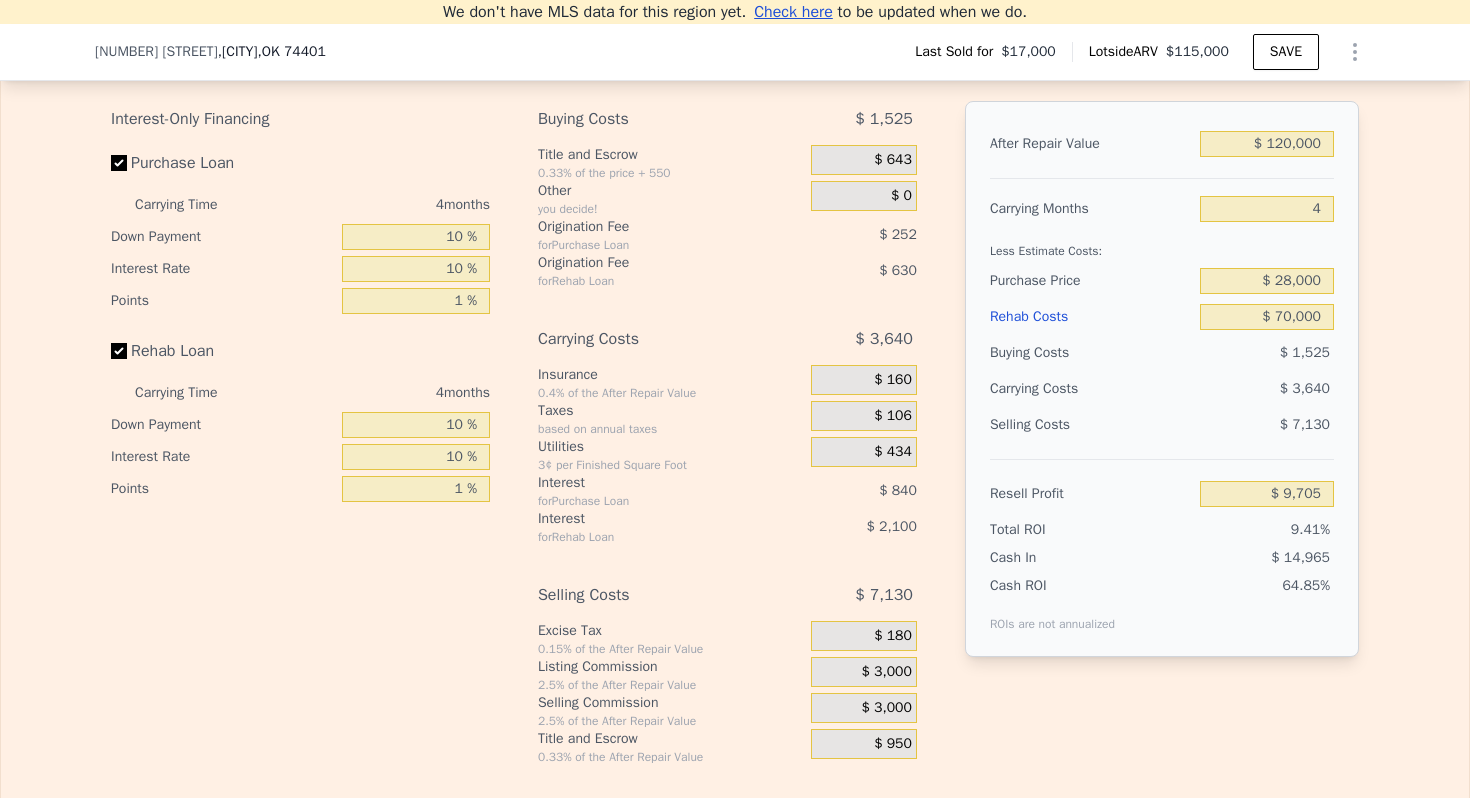 click on "3¢ per Finished Square Foot" at bounding box center (670, 465) 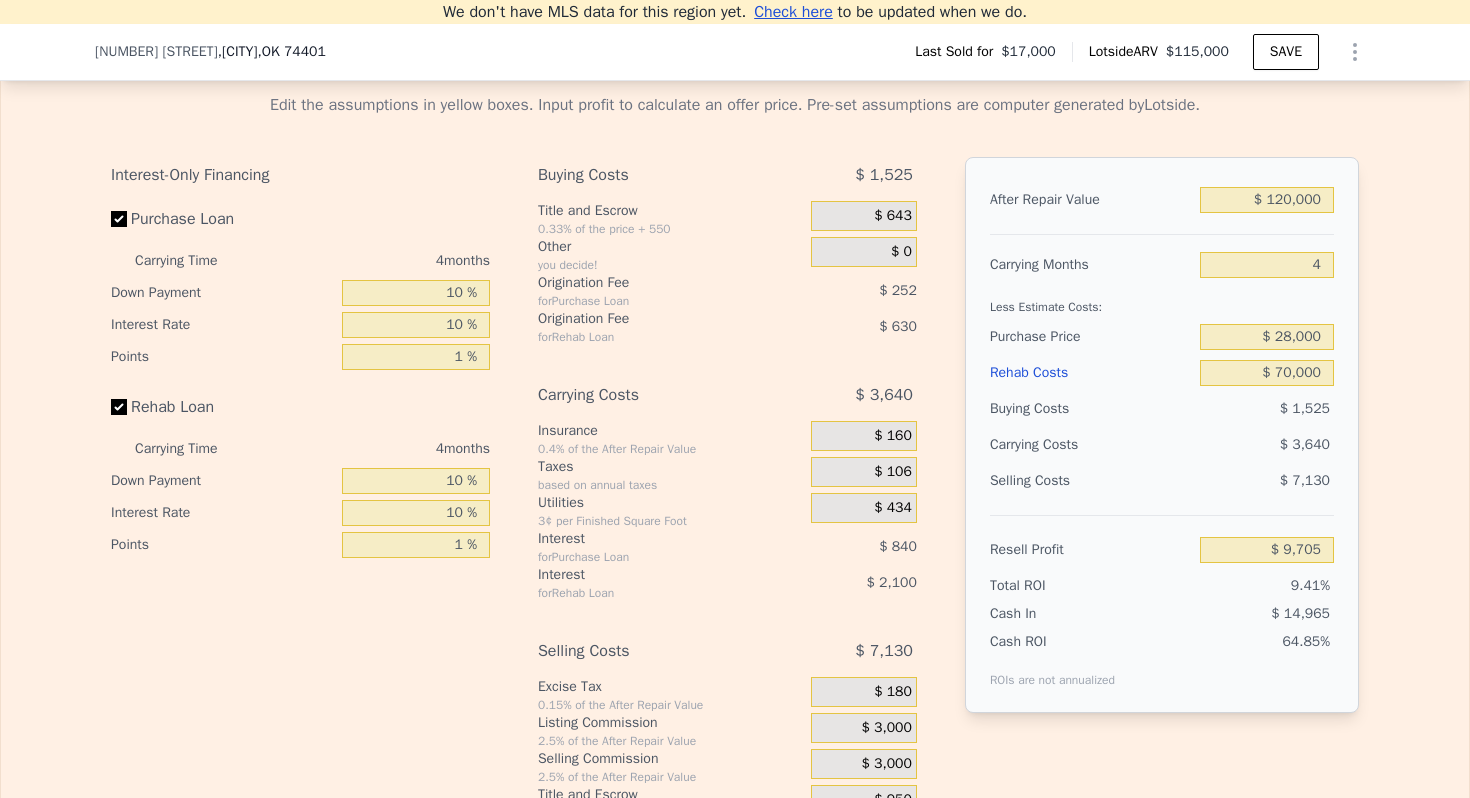 scroll, scrollTop: 2882, scrollLeft: 0, axis: vertical 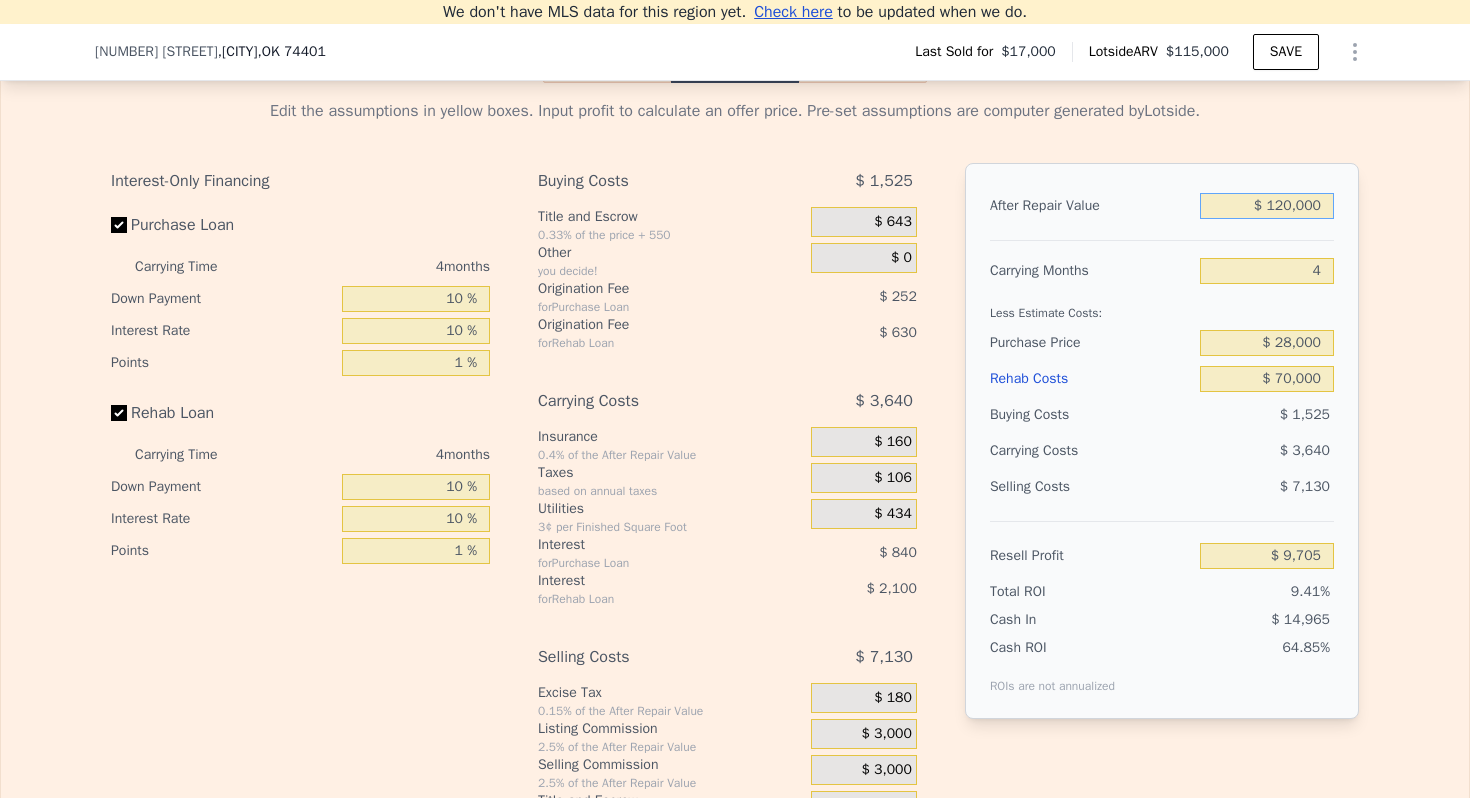 click on "$ 120,000" at bounding box center [1267, 206] 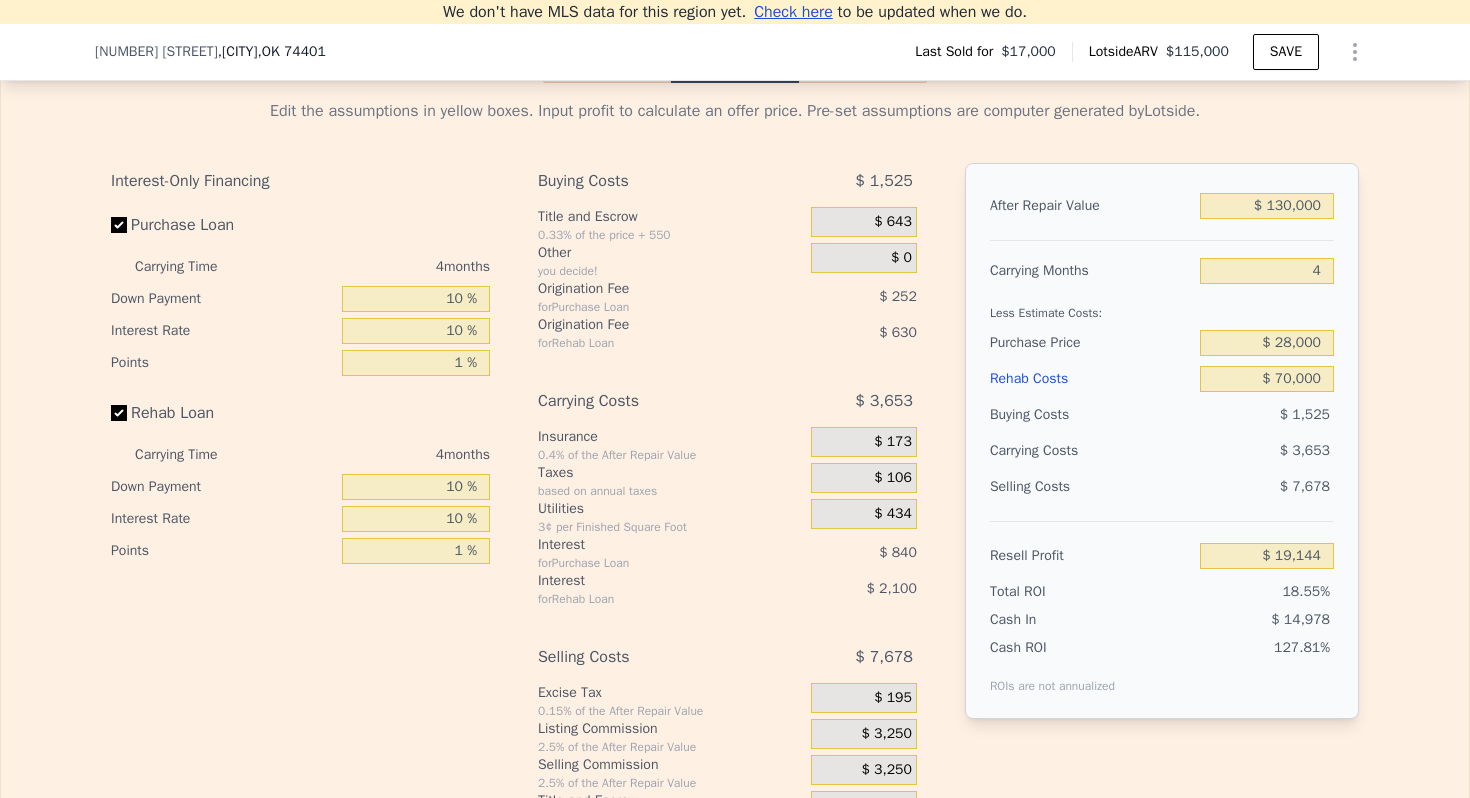 click on "Less Estimate Costs:" at bounding box center [1162, 307] 